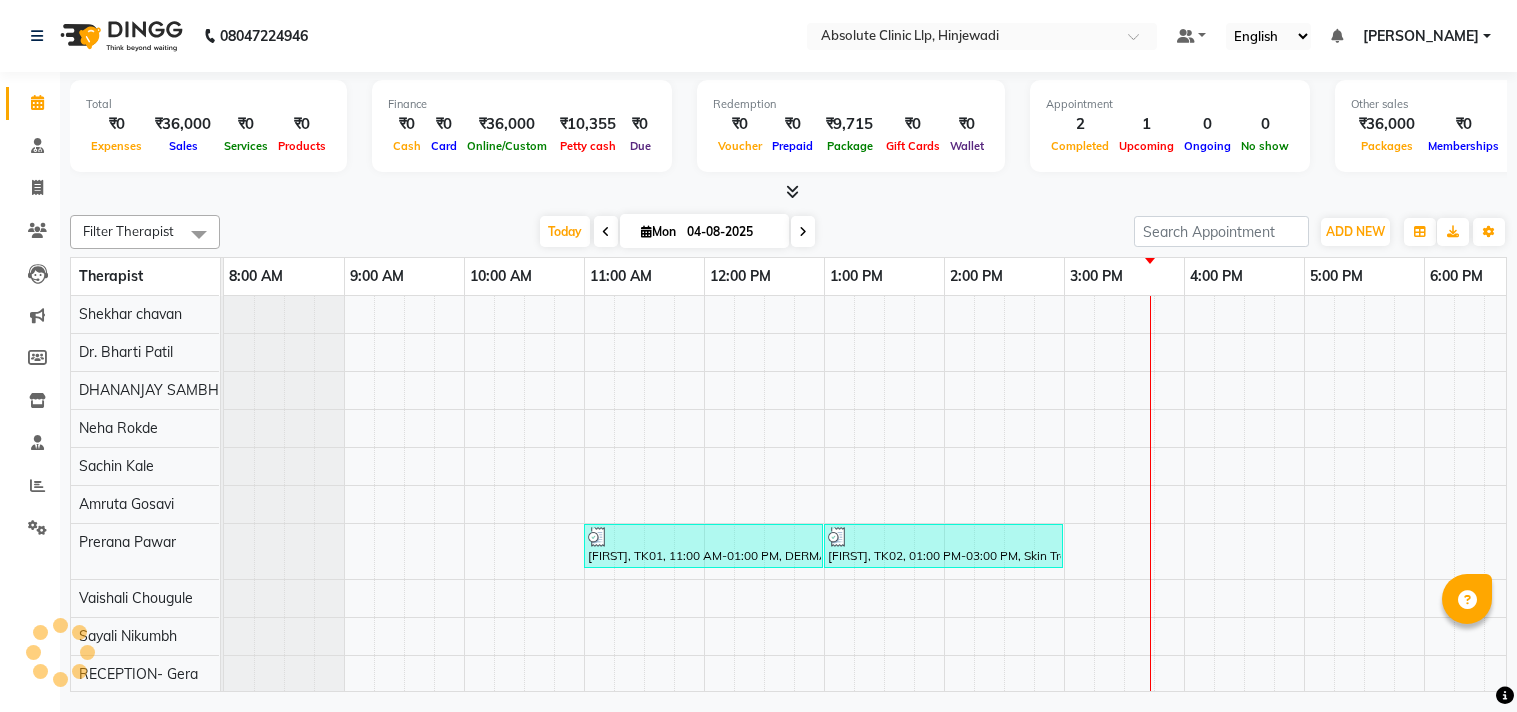 scroll, scrollTop: 0, scrollLeft: 0, axis: both 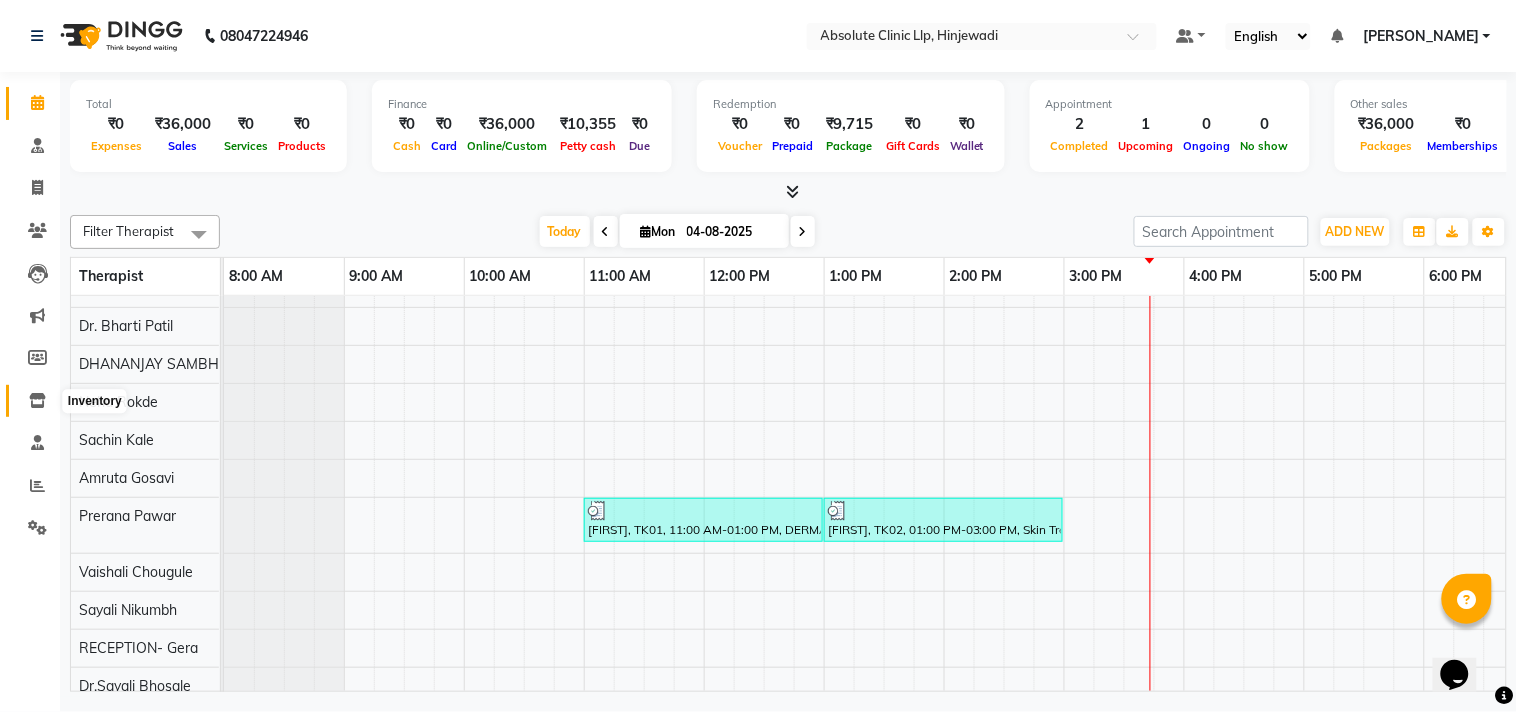 click 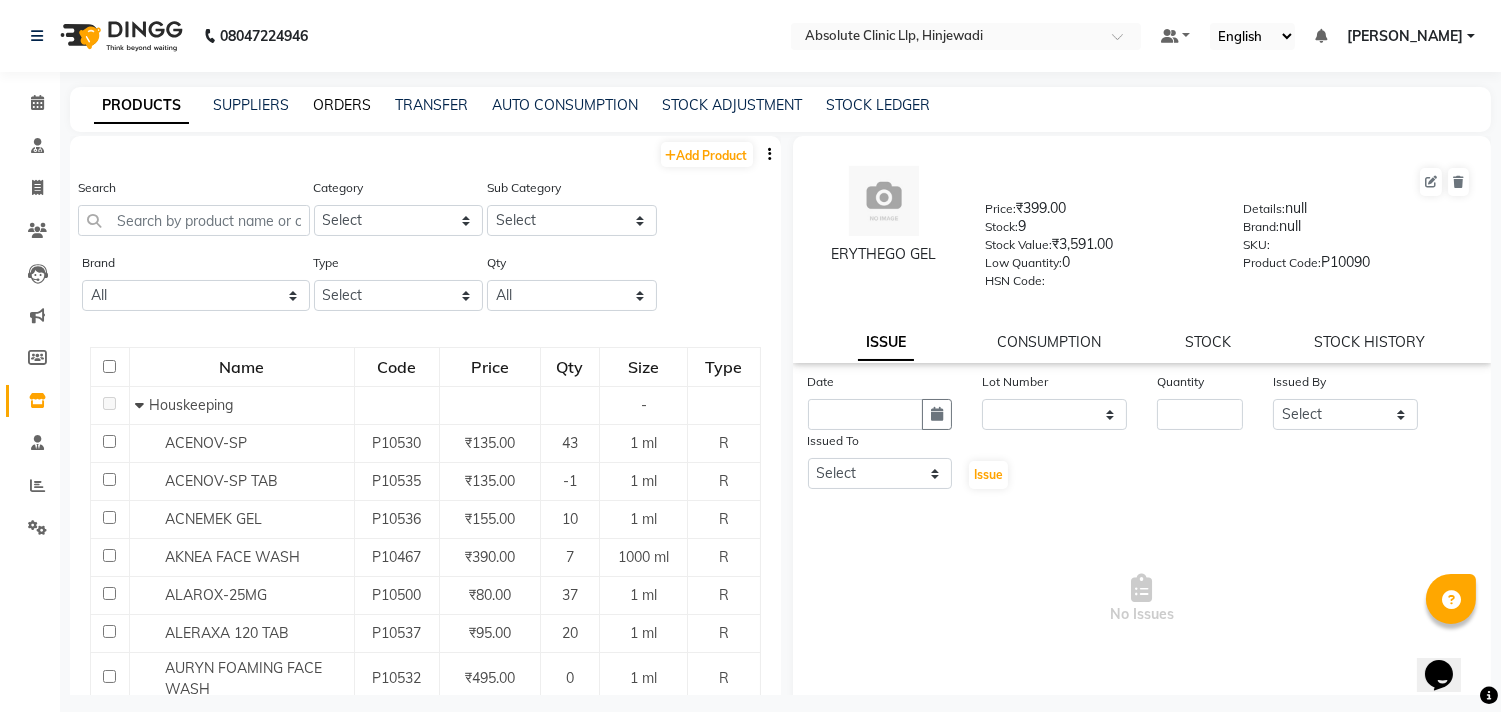 click on "ORDERS" 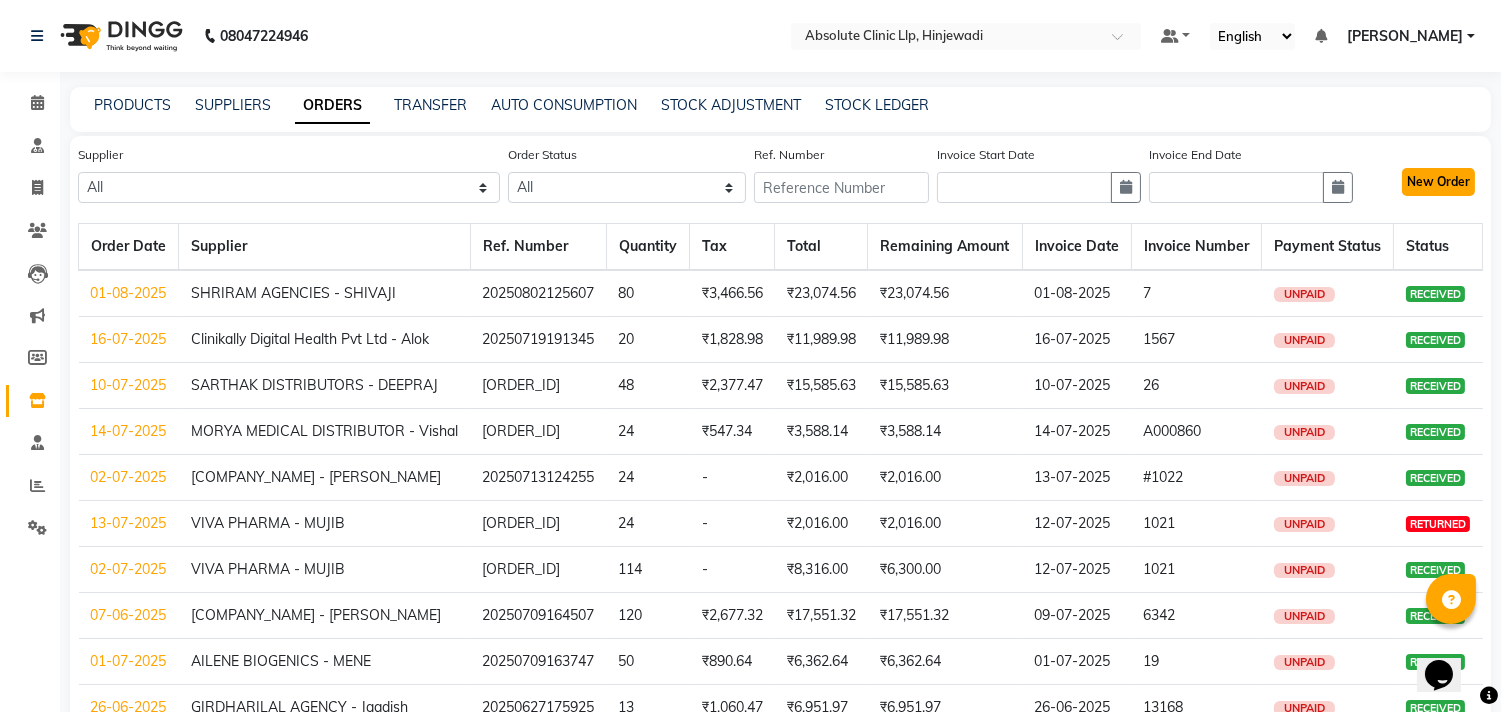 click on "New Order" 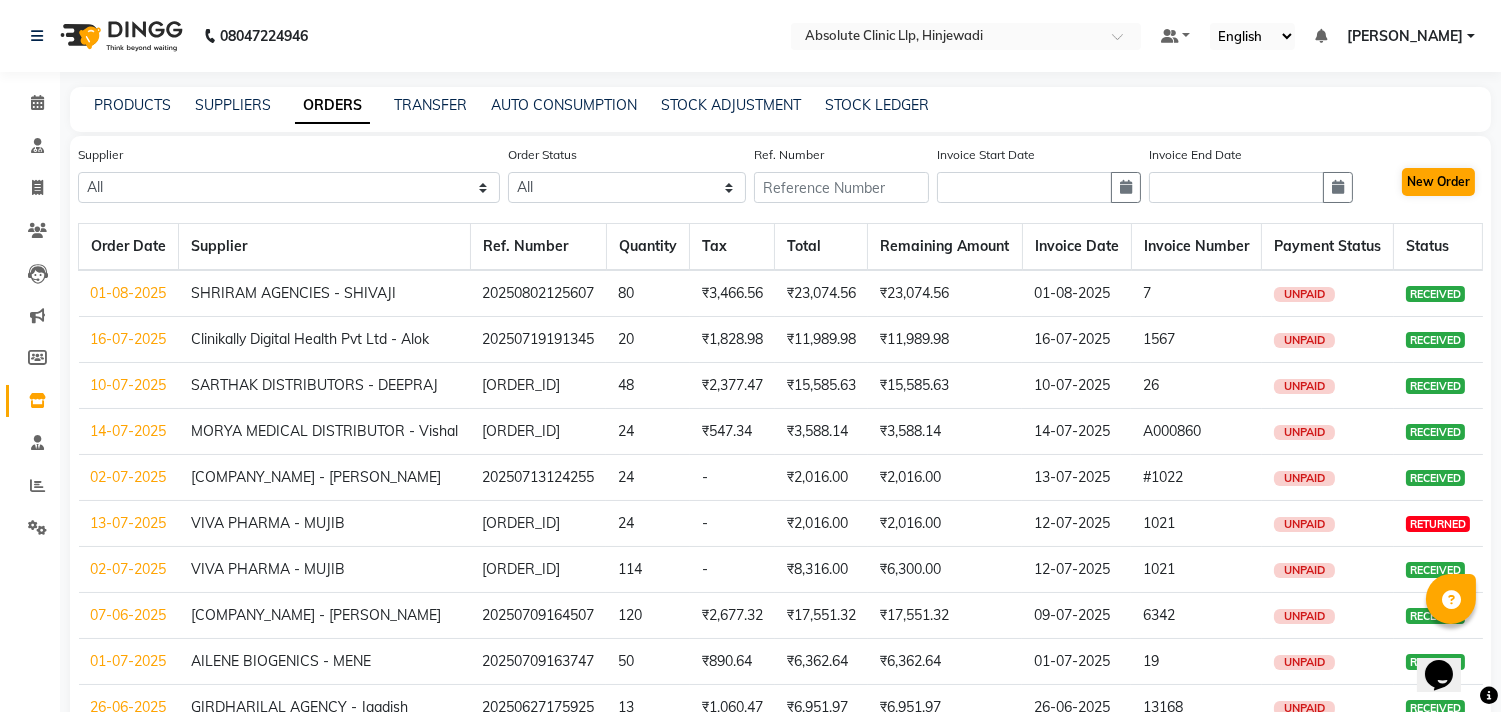 select on "true" 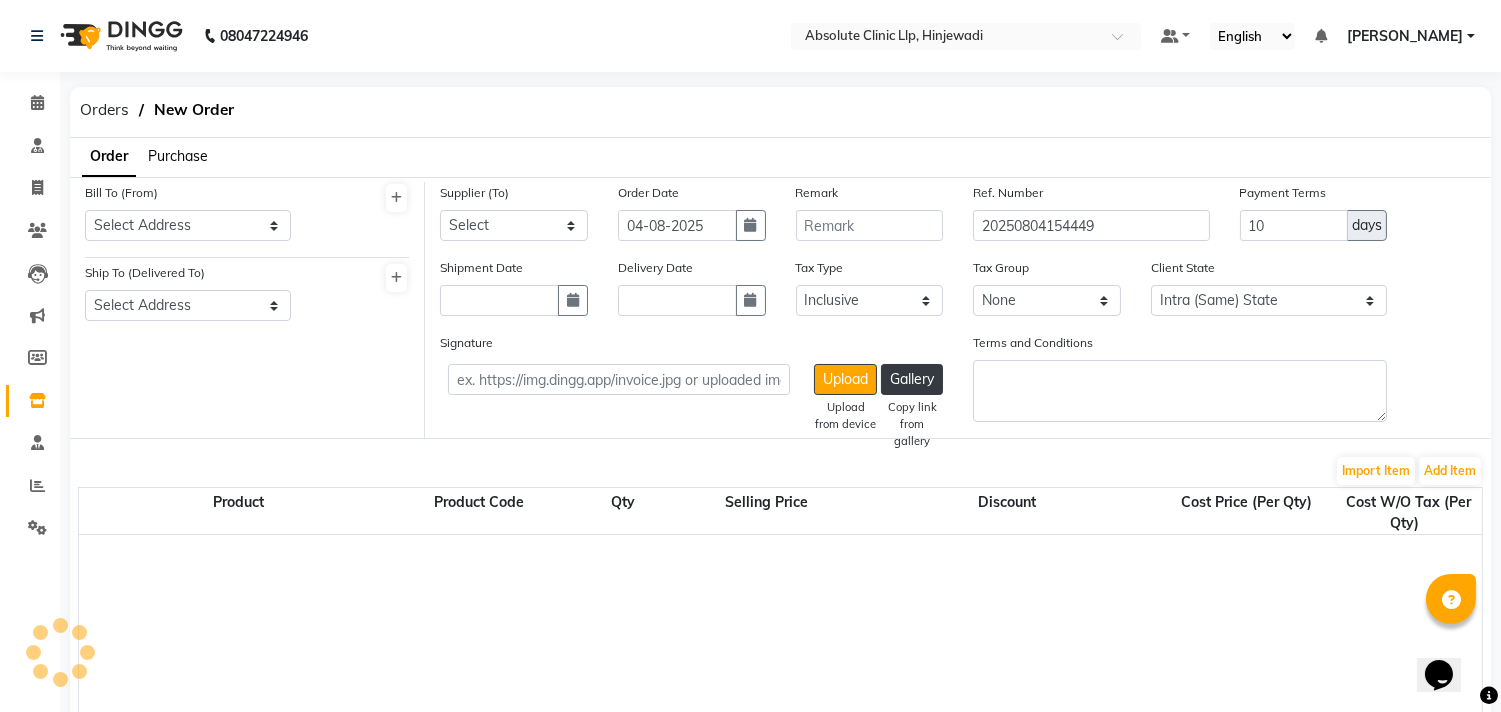select on "2221" 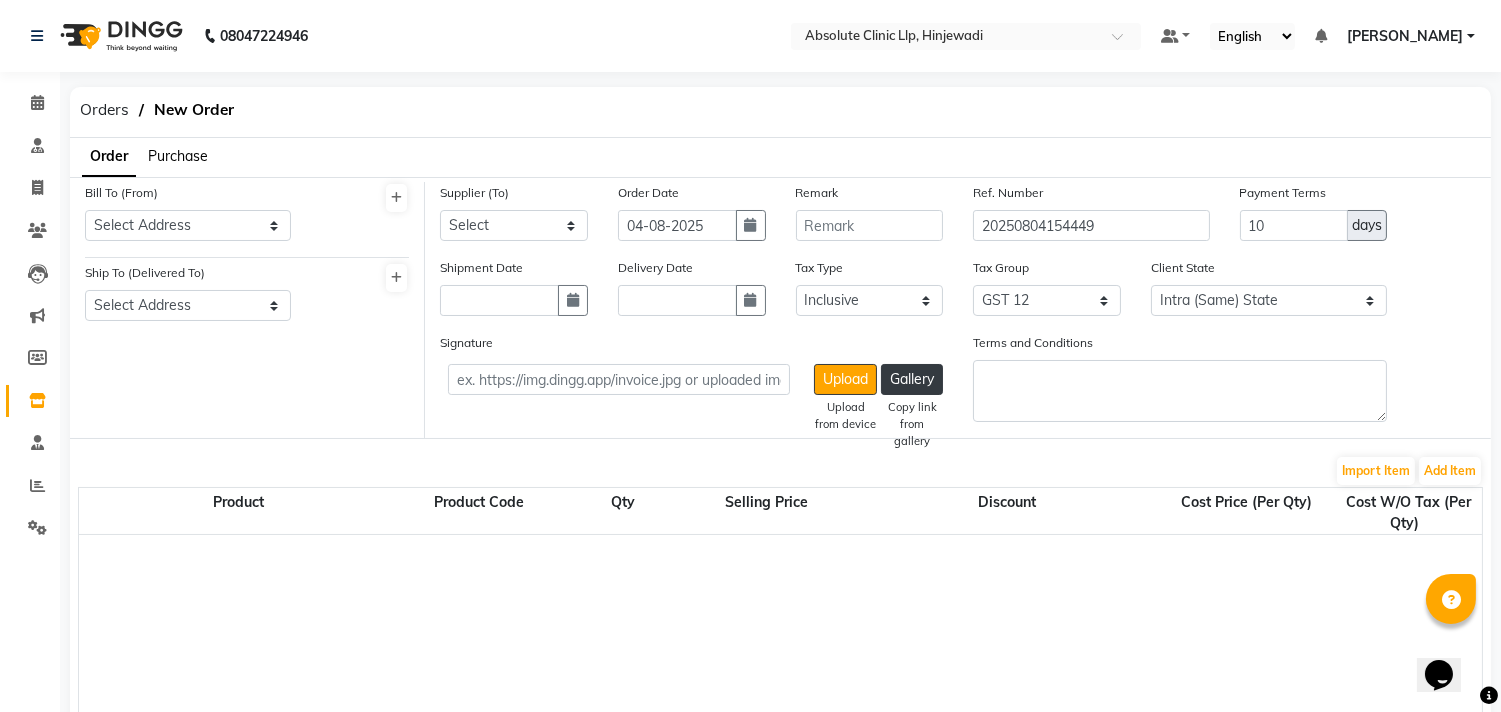 click on "Purchase" 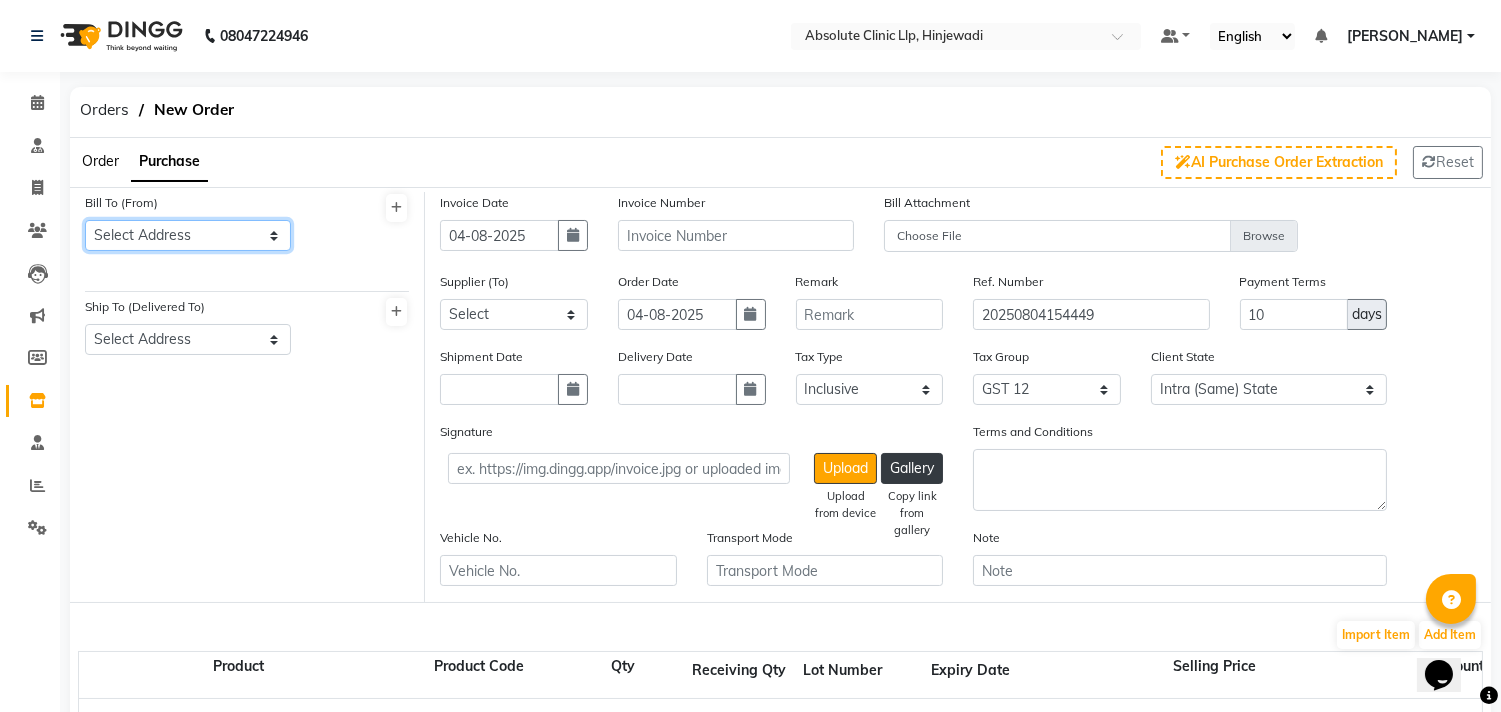 drag, startPoint x: 171, startPoint y: 222, endPoint x: 166, endPoint y: 244, distance: 22.561028 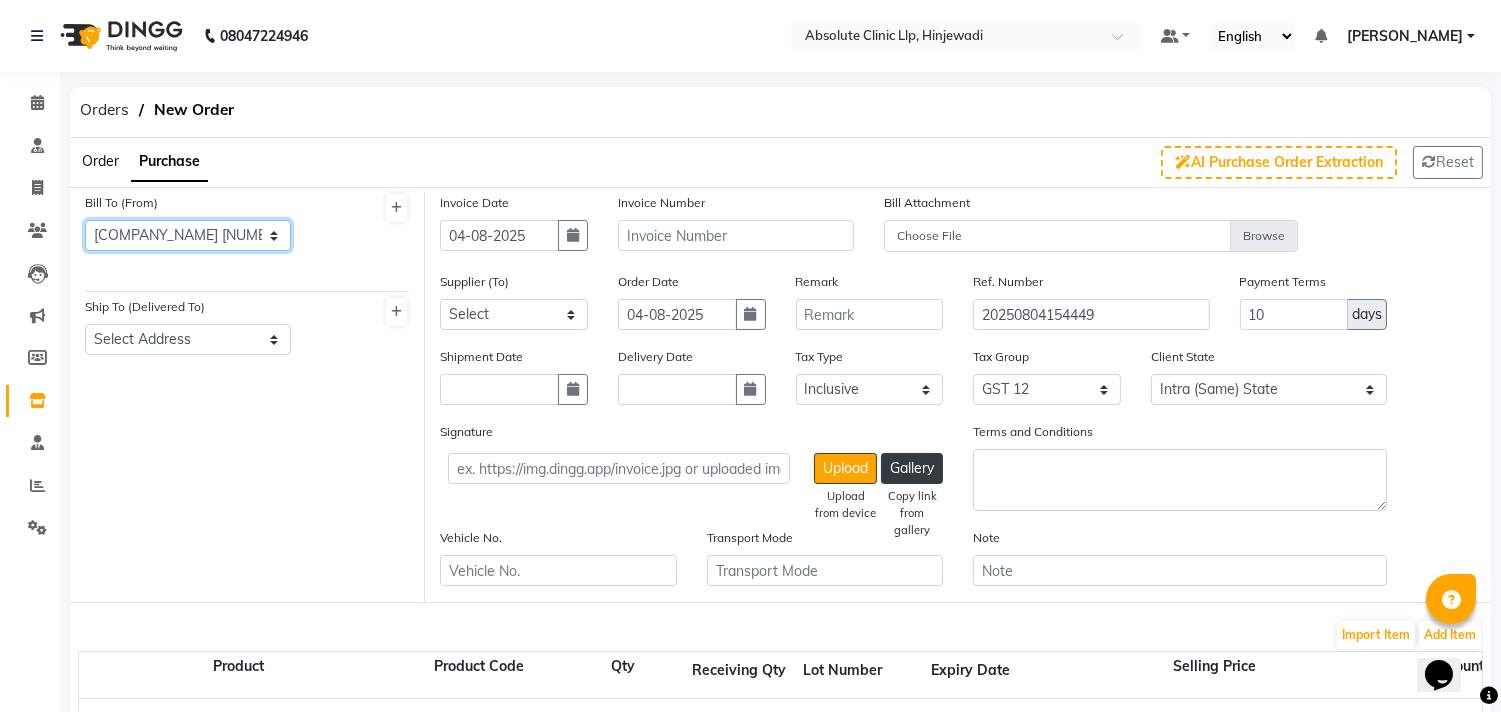 click on "Select Address  Absolute Dreams LLP
Shop No. 211A/212, Gera's Imperium Rise, Wipro Circle, Hinjawadi, Phase2, Pune-411057" 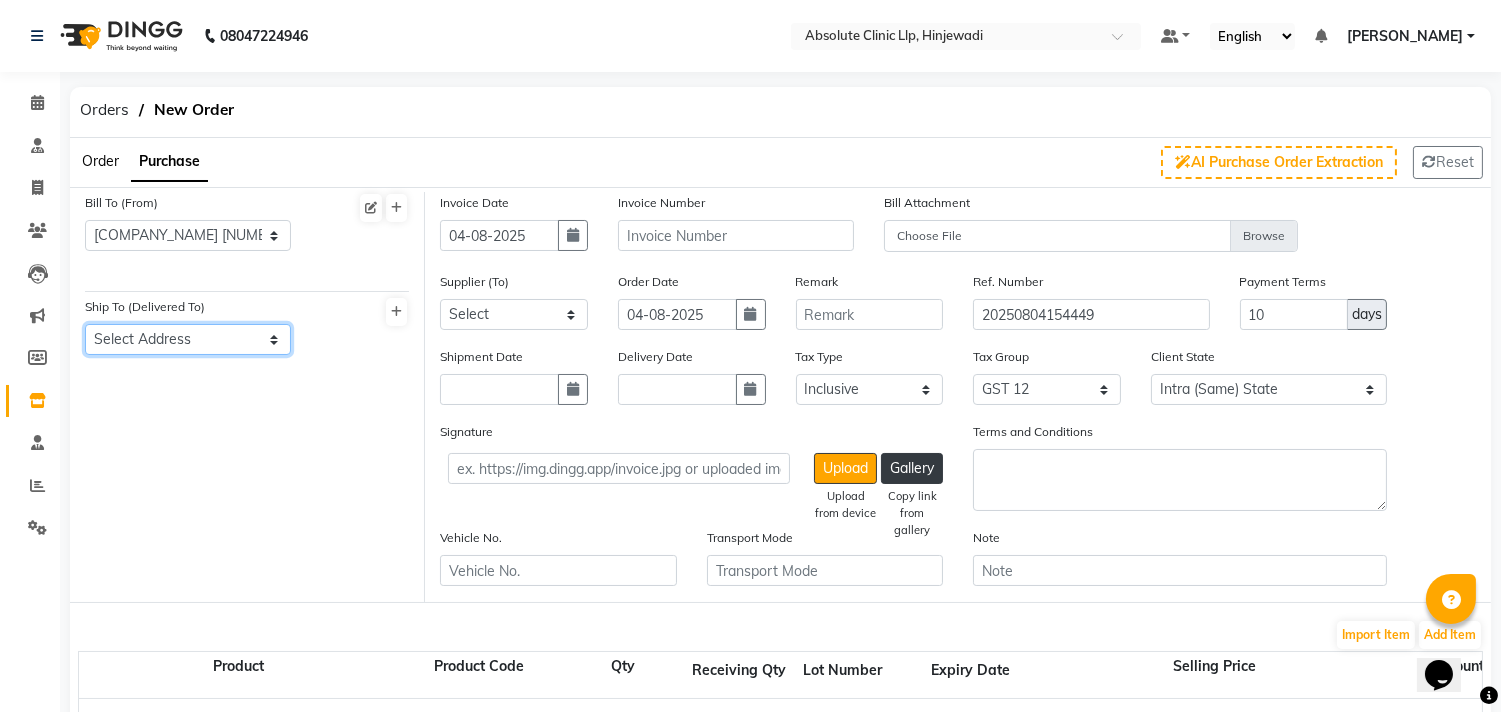 click on "Select Address  Absolute Dreams LLP
Shop No. 211A/212, Gera's Imperium Rise, Wipro Circle, Hinjawadi, Phase2, Pune-411057" 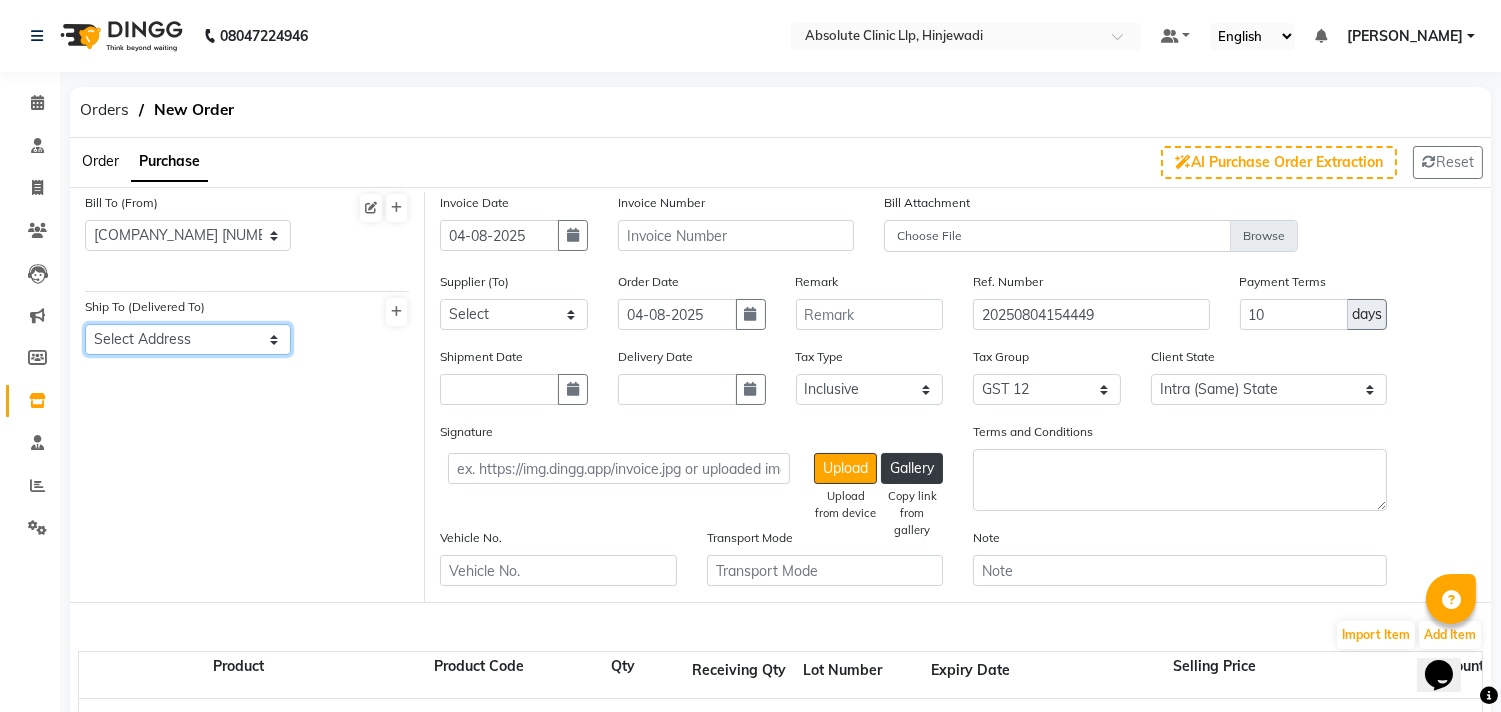 select on "682" 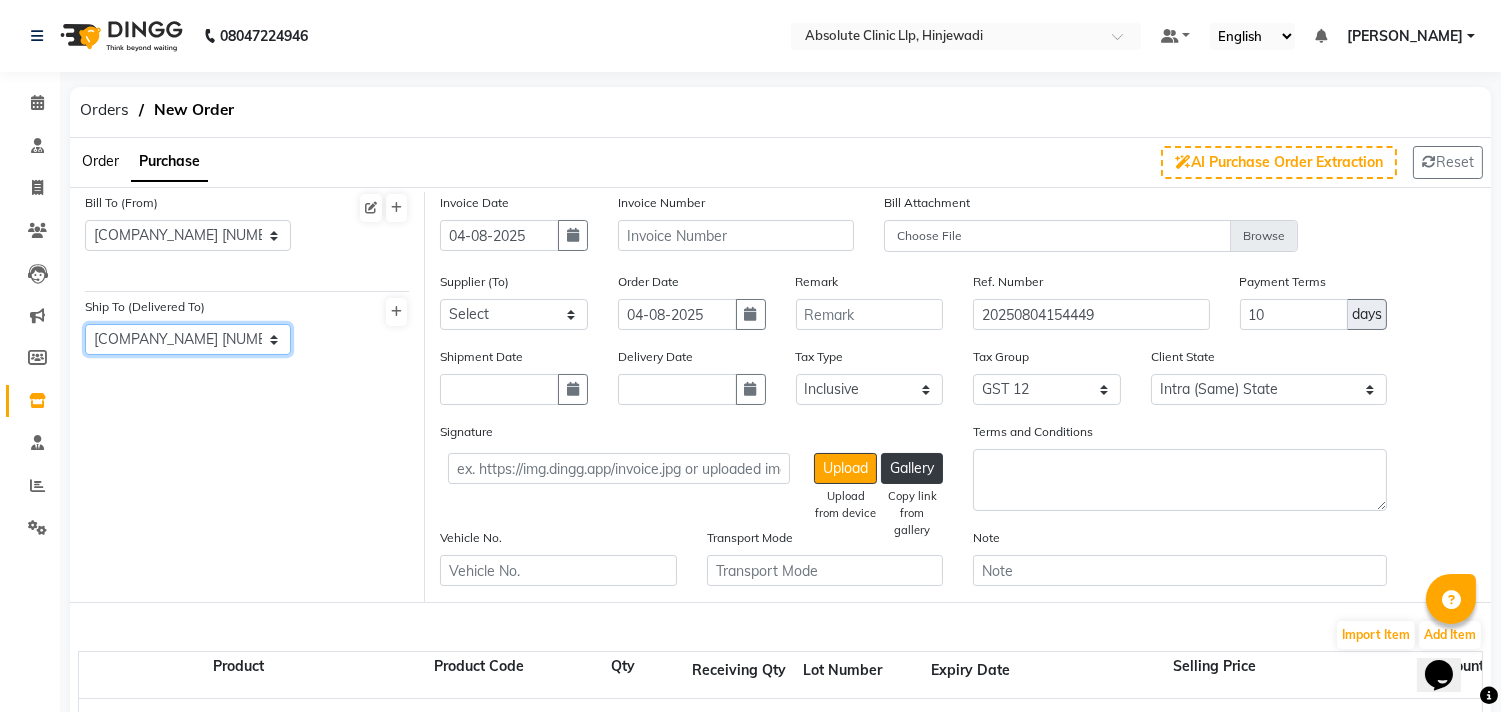 click on "Select Address  Absolute Dreams LLP
Shop No. 211A/212, Gera's Imperium Rise, Wipro Circle, Hinjawadi, Phase2, Pune-411057" 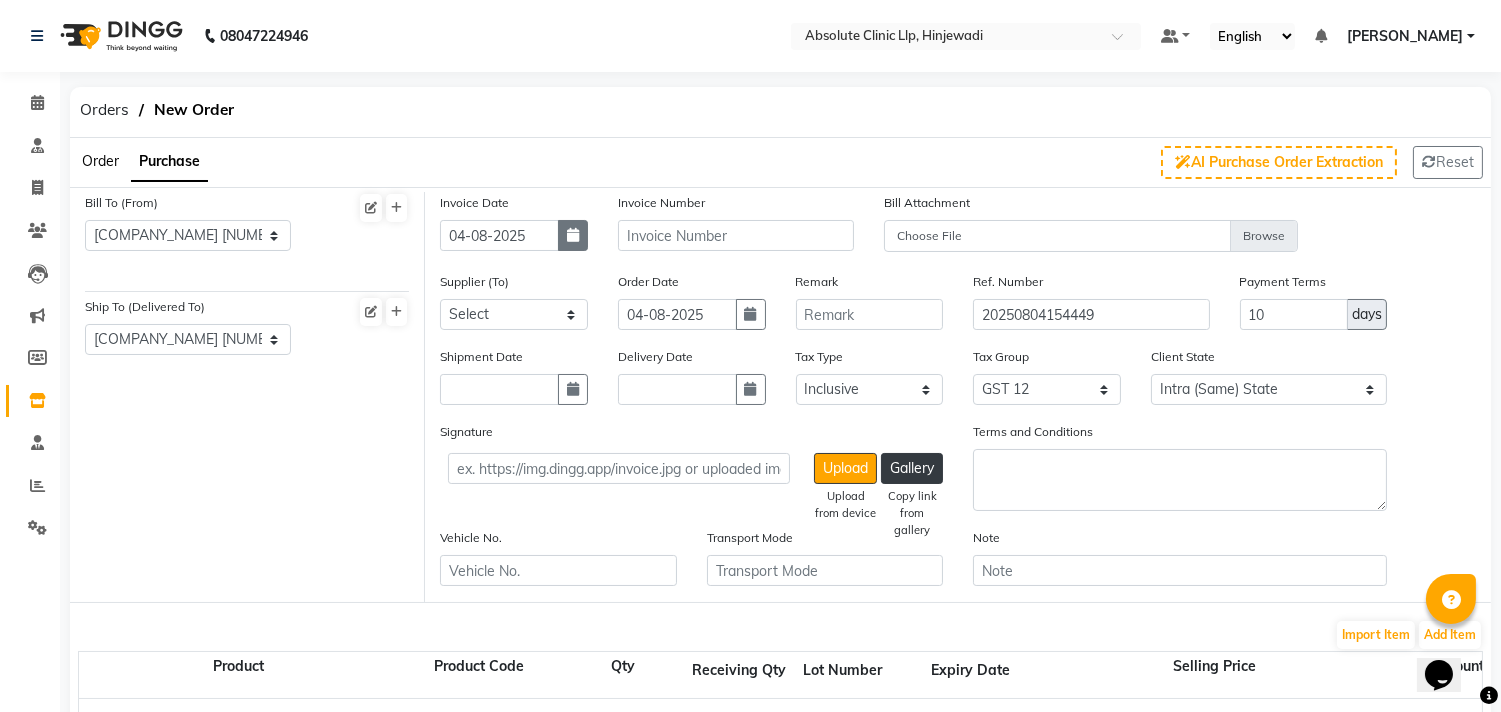 click 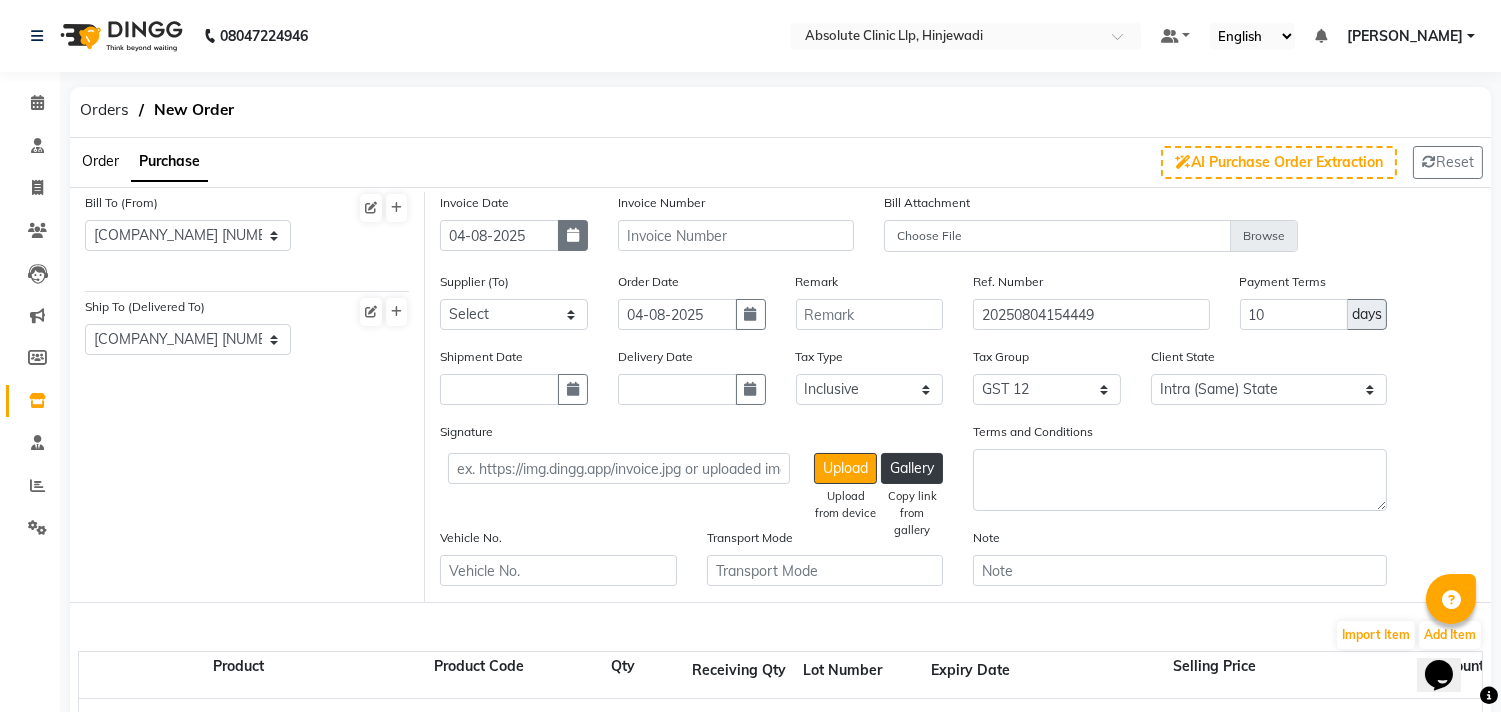 select on "8" 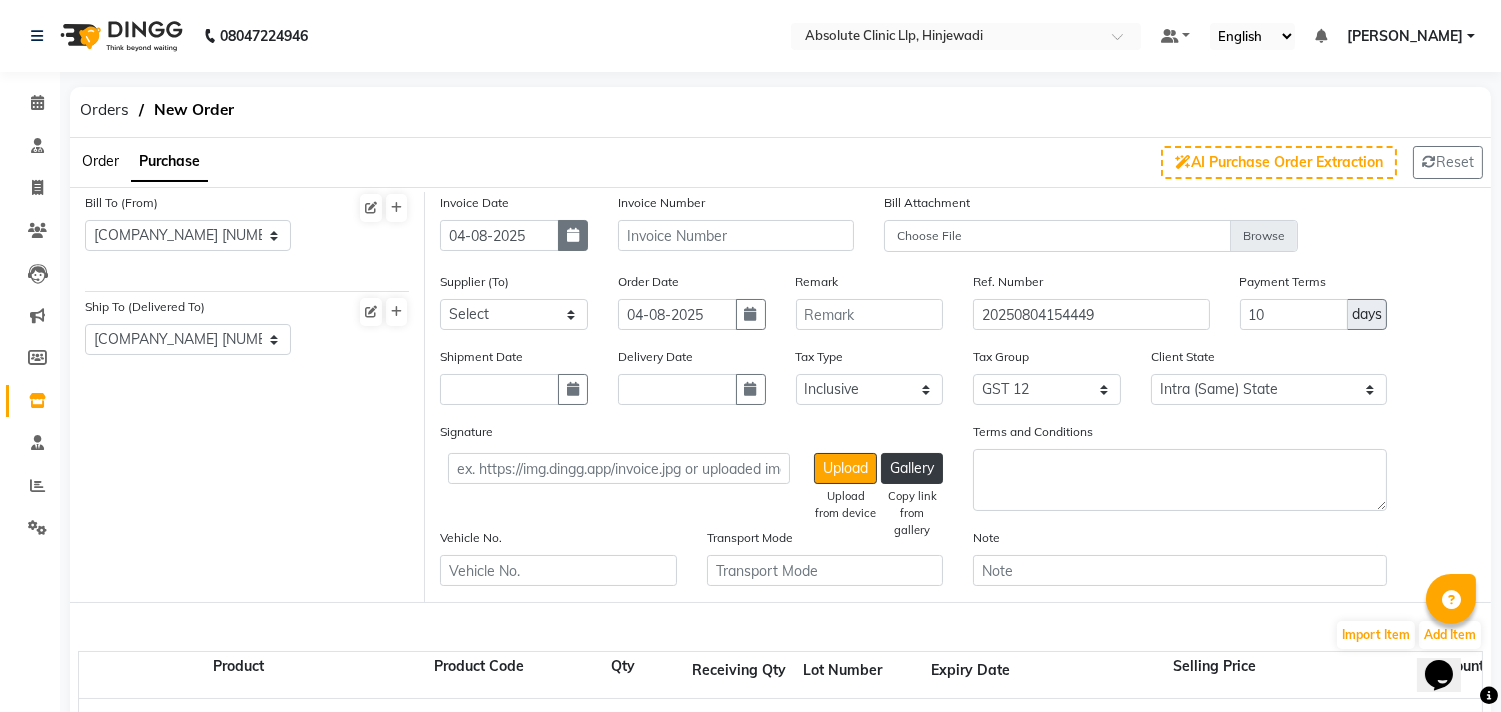 select on "2025" 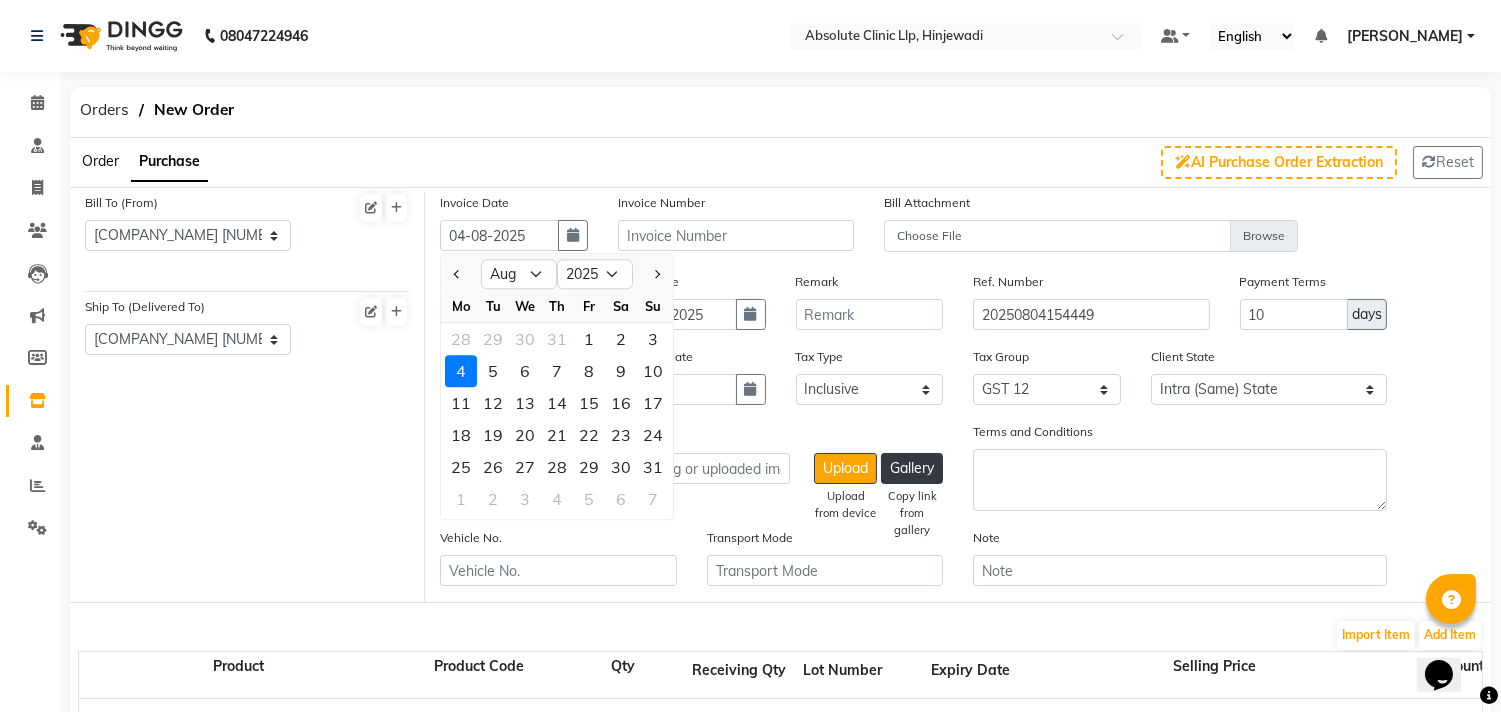 click on "4" 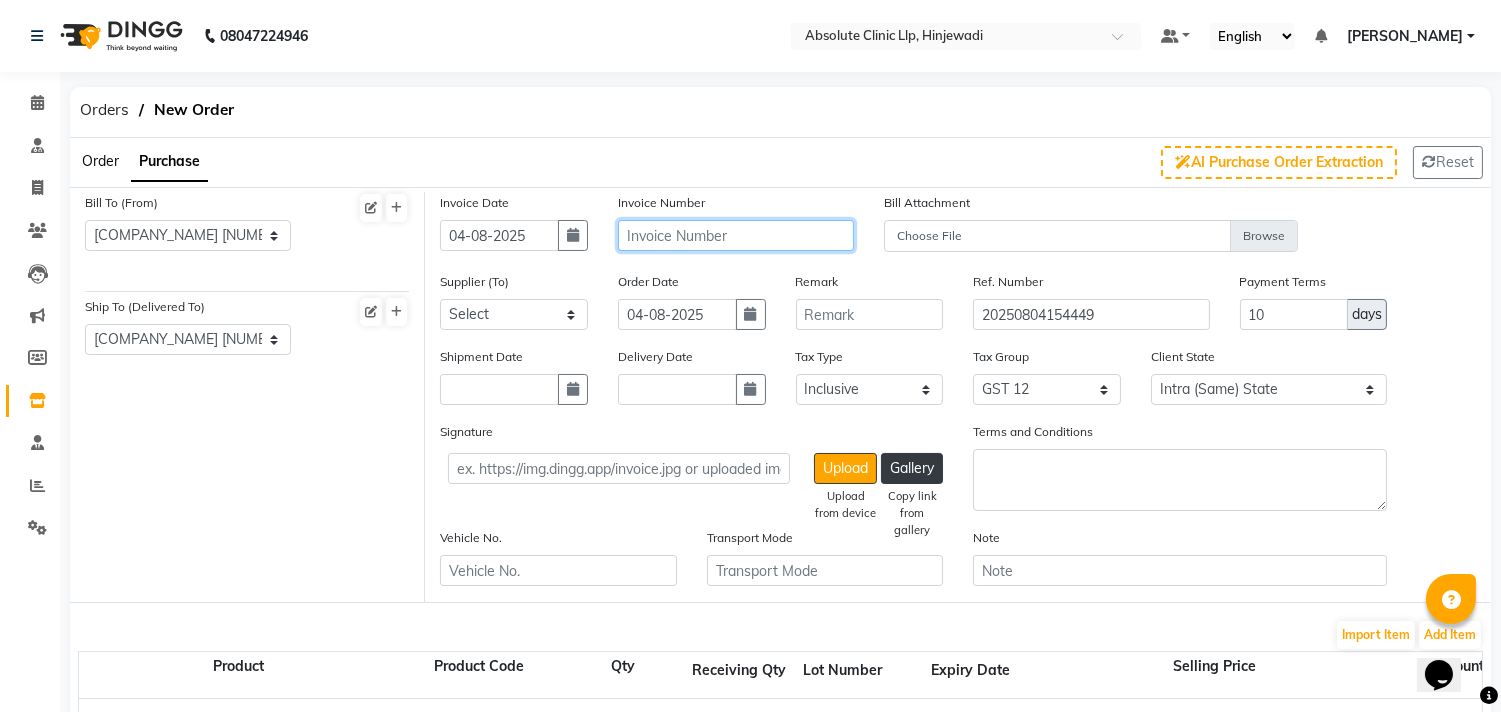click 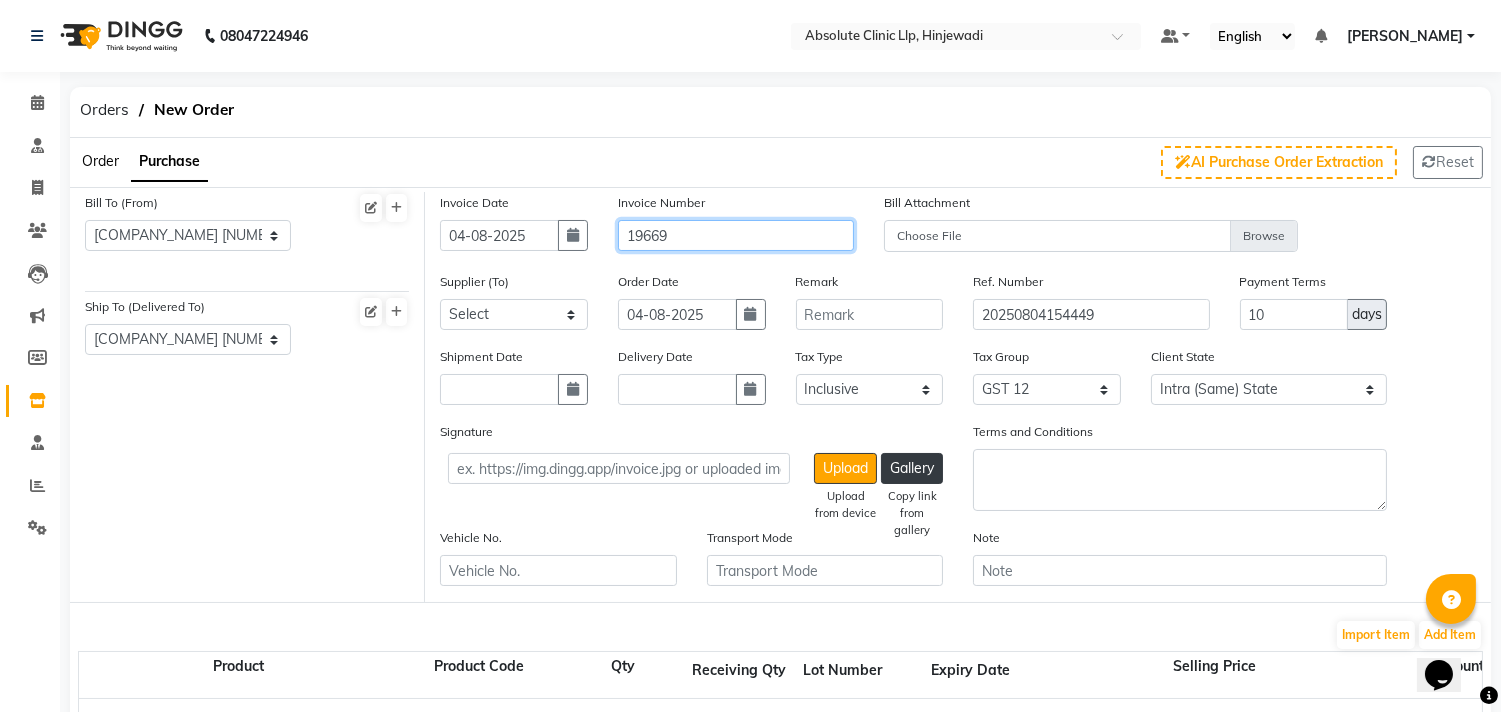 type on "19669" 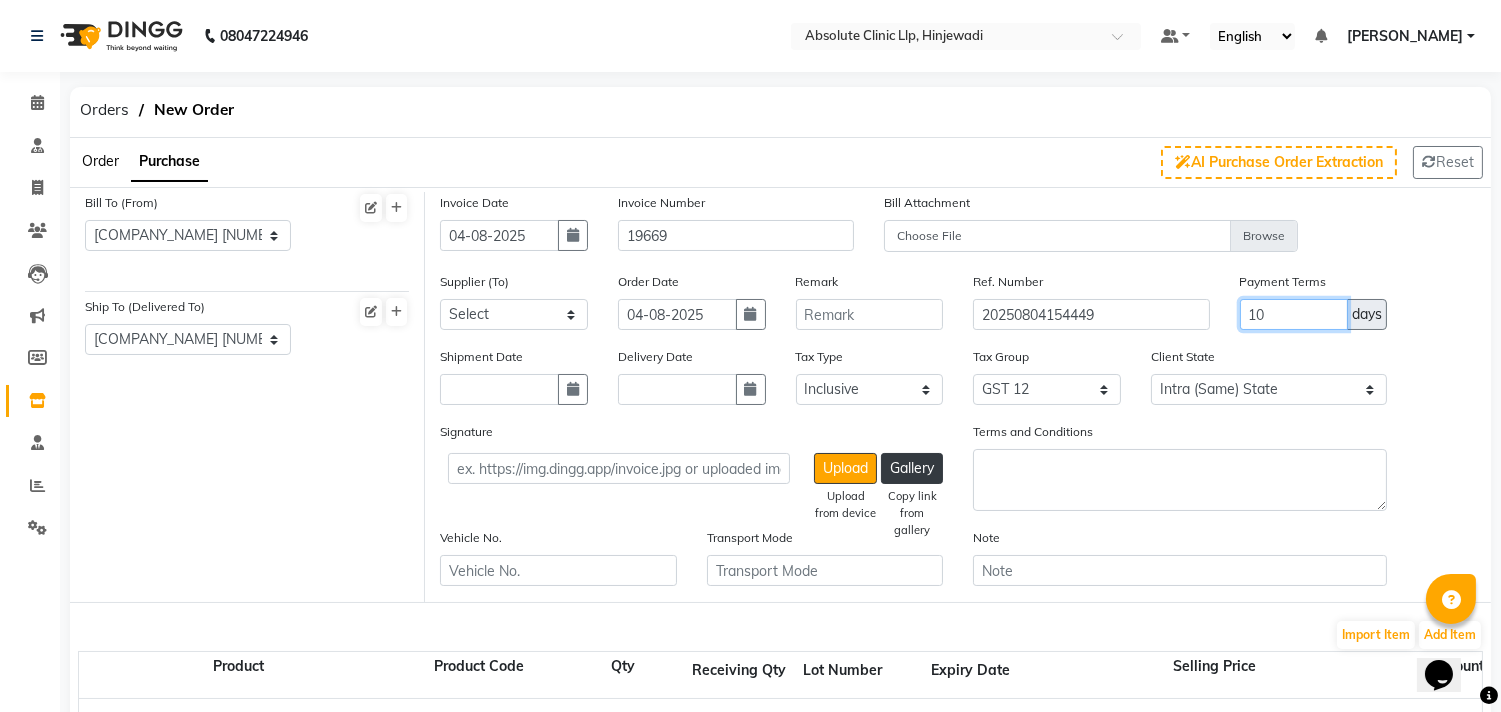 drag, startPoint x: 1277, startPoint y: 307, endPoint x: 1230, endPoint y: 320, distance: 48.76474 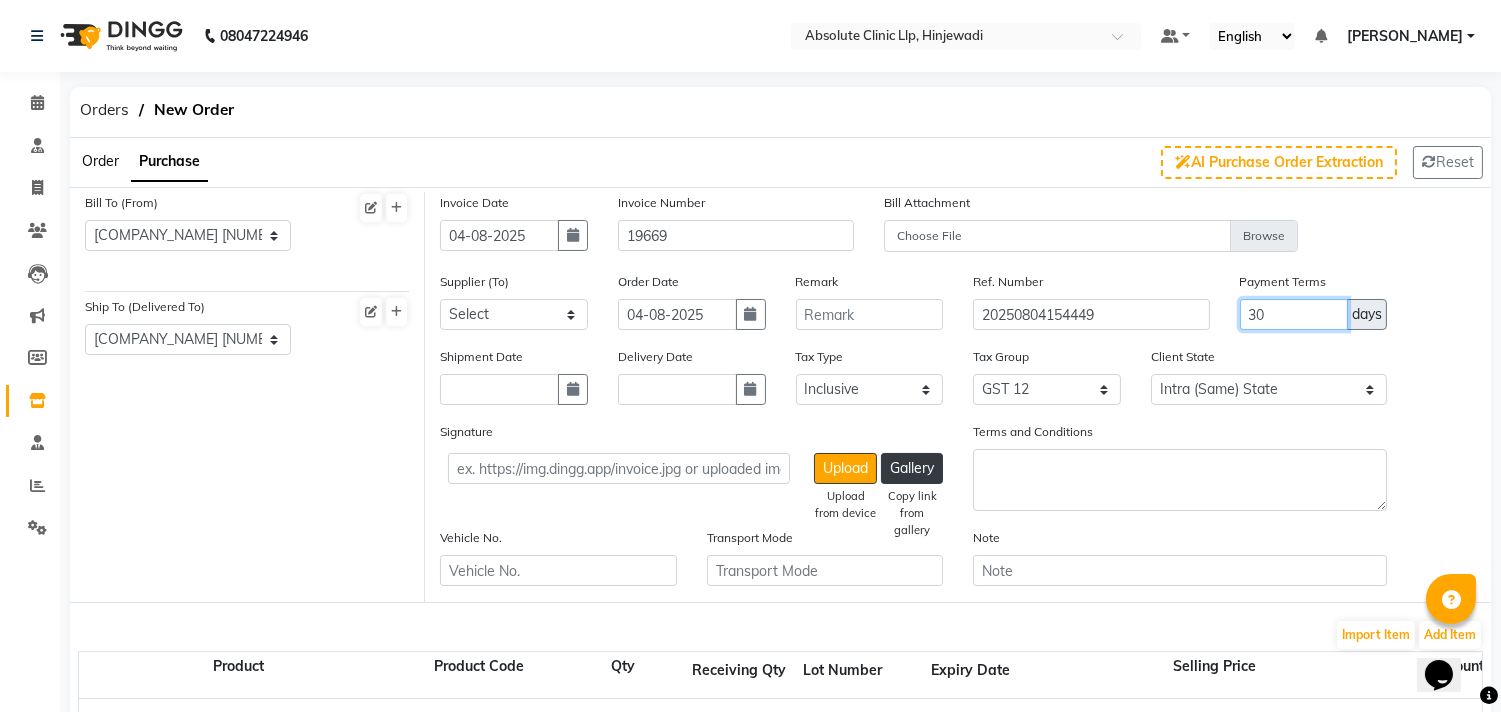 type on "30" 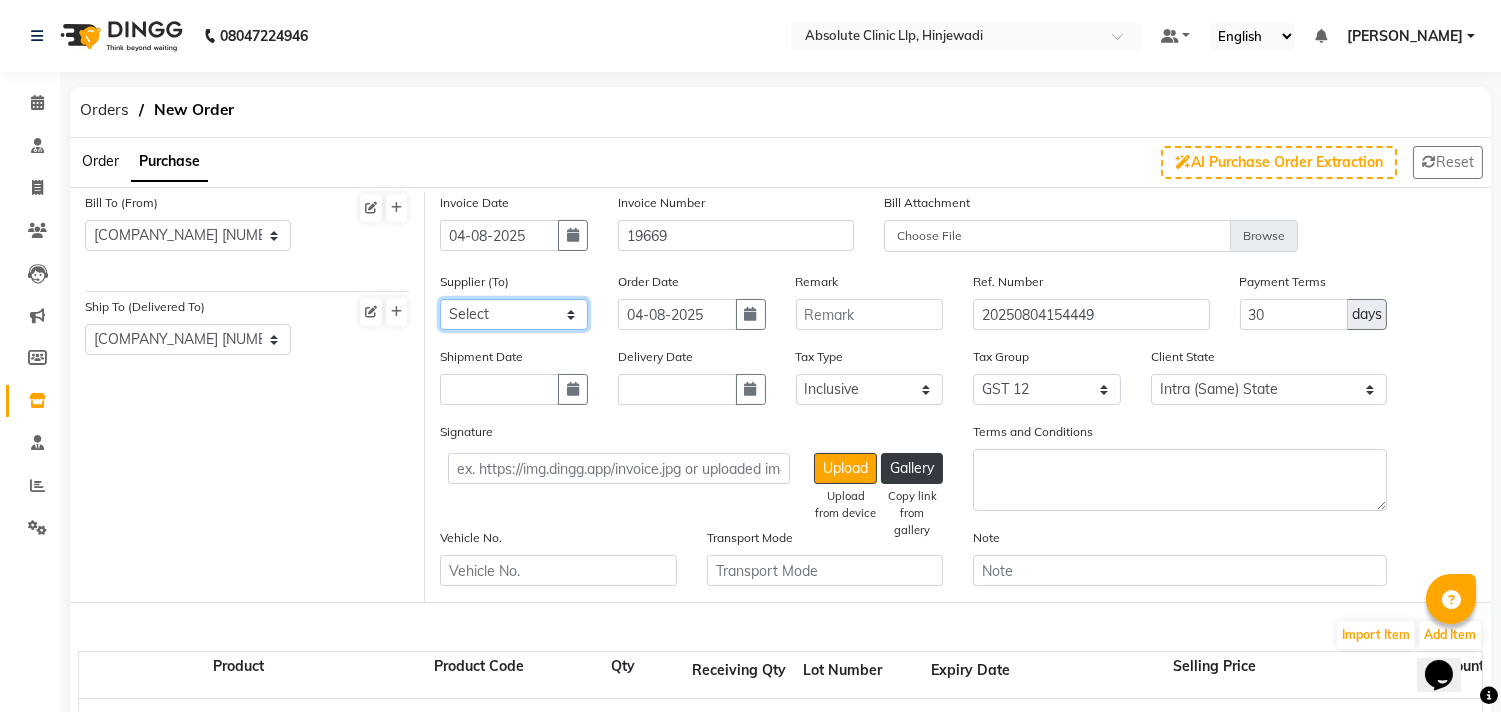 click on "Select Vihaa Pharma - Vihaa  Pharma SAIJIVAN MEDICO - PRAJAPATI VISHWKAMA Padmshree Medical Distributors - Deepraj Maheshwari SAHYADRI PHARMA - AARTI AMBIKA DRUG HOUSE - AMBICA C T DISTRIBUTORS & PHARMACEUTICALS - CT SKIN AETHETICS INT PVT LTD - GIRISH  RATHI H & M Pharma - Rahul  Chavan SKY PHARMA - SKY R K ENTERPRISES - GANESH  GHADGE AVNI PHARMA - AVNI AESTICARE HEALTH SERVICES PVT LTD - HARACT DEEPALI LIFESCIENCE - KRISHNA WOXMEN LLP - KIRTESH TAPADIYA DISTRIBUTOR - TAPADIYA Aesthetic Zone Medisys Pvt Ltd. - Nilesh Medizone CD4 BIOTECH - VAIBHAV MANIK PHARMA - Manik CHINTAMANI PHARMA - CHINTAMANI GLOWCUTIS INDIA PVT LTD - Vaibhav SARTHAK DISTRIBUTORS - DEEPRAJ DAWCHEM PHARMA - Pujari GIRDHARILAL AGENCY - Jagdish RA-VISH WELLNESS PVT LTD - RA Clinikally Digital Health Pvt Ltd - Alok VIVA PHARMA - MUJIB AILENE BIOGENICS - MENE SHLOKA MEDICO - VAIBHAV BONDE MORYA MEDICAL DISTRIBUTOR - Vishal SHRIRAM AGENCIES - SHIVAJI" 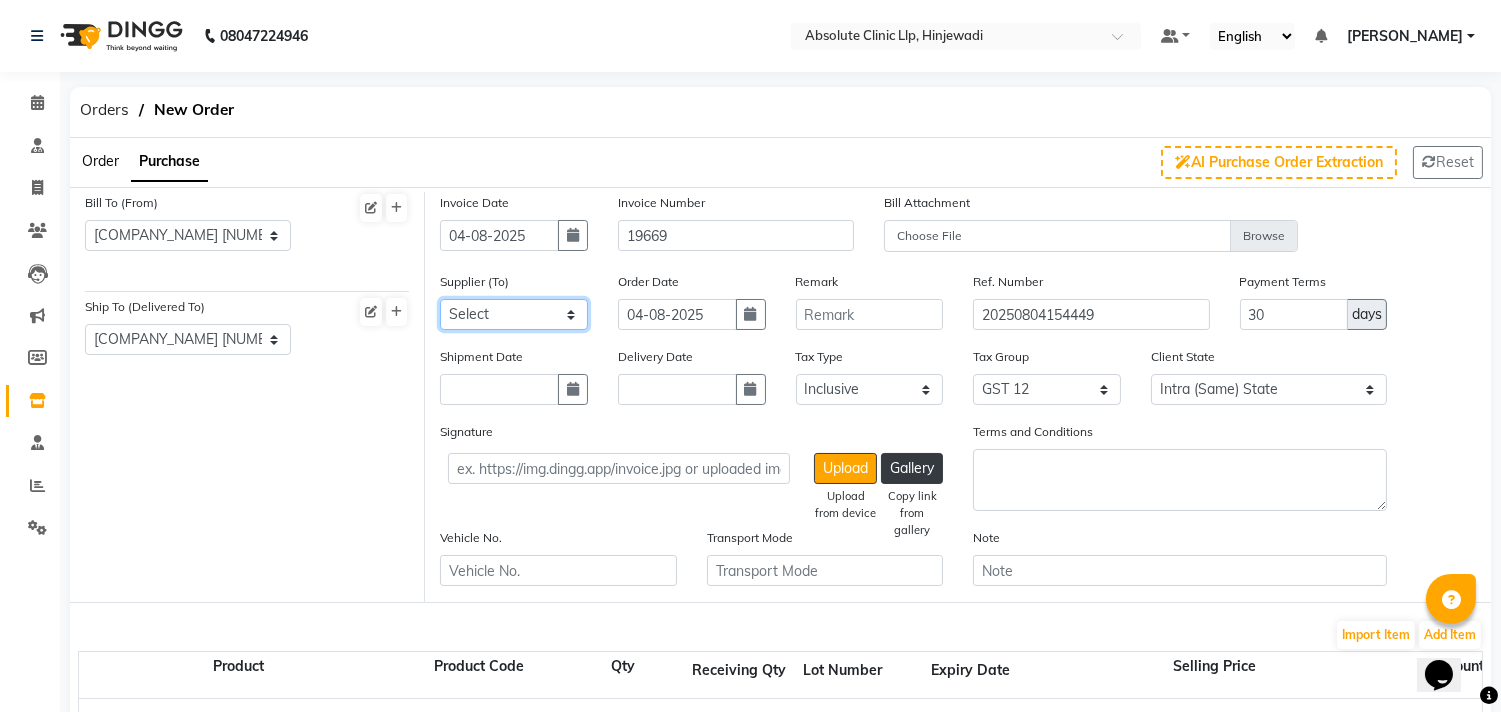 select on "3300" 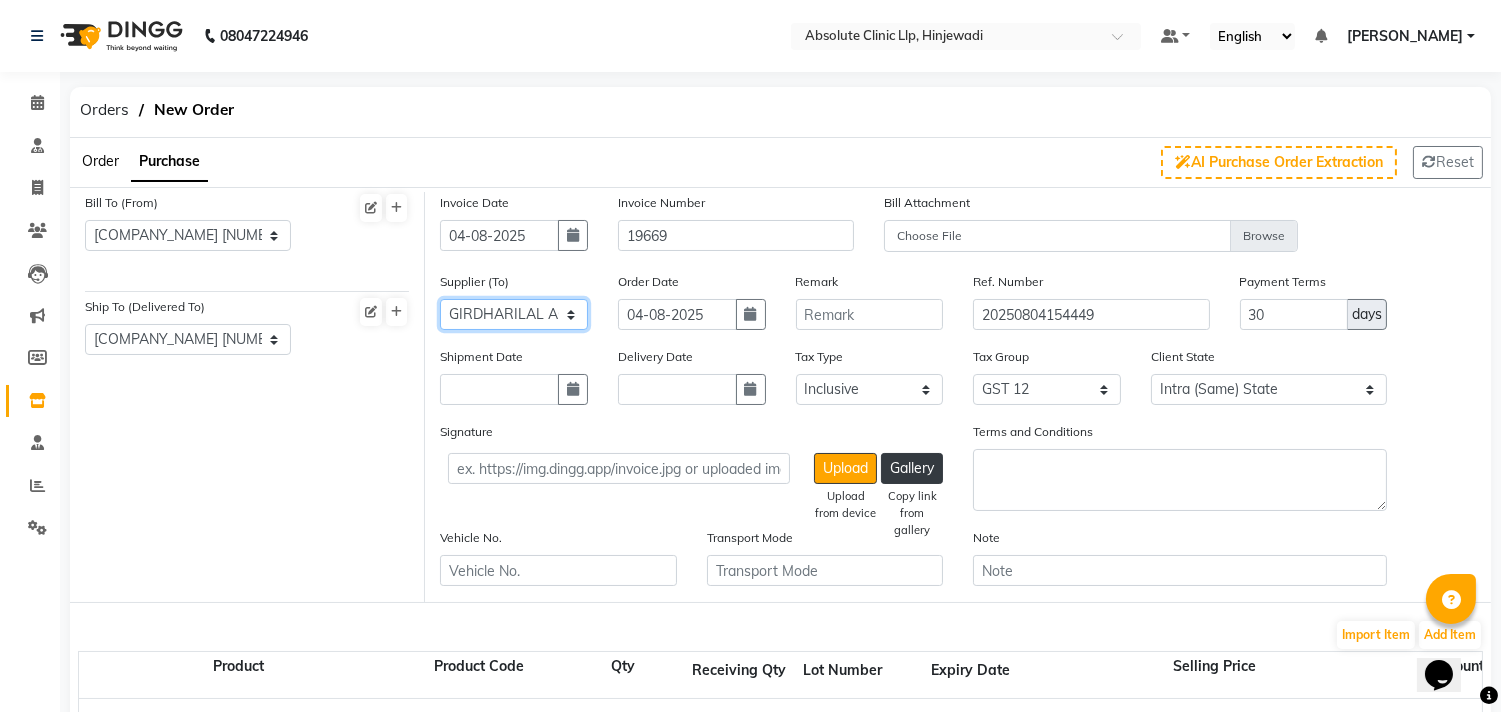 click on "Select Vihaa Pharma - Vihaa  Pharma SAIJIVAN MEDICO - PRAJAPATI VISHWKAMA Padmshree Medical Distributors - Deepraj Maheshwari SAHYADRI PHARMA - AARTI AMBIKA DRUG HOUSE - AMBICA C T DISTRIBUTORS & PHARMACEUTICALS - CT SKIN AETHETICS INT PVT LTD - GIRISH  RATHI H & M Pharma - Rahul  Chavan SKY PHARMA - SKY R K ENTERPRISES - GANESH  GHADGE AVNI PHARMA - AVNI AESTICARE HEALTH SERVICES PVT LTD - HARACT DEEPALI LIFESCIENCE - KRISHNA WOXMEN LLP - KIRTESH TAPADIYA DISTRIBUTOR - TAPADIYA Aesthetic Zone Medisys Pvt Ltd. - Nilesh Medizone CD4 BIOTECH - VAIBHAV MANIK PHARMA - Manik CHINTAMANI PHARMA - CHINTAMANI GLOWCUTIS INDIA PVT LTD - Vaibhav SARTHAK DISTRIBUTORS - DEEPRAJ DAWCHEM PHARMA - Pujari GIRDHARILAL AGENCY - Jagdish RA-VISH WELLNESS PVT LTD - RA Clinikally Digital Health Pvt Ltd - Alok VIVA PHARMA - MUJIB AILENE BIOGENICS - MENE SHLOKA MEDICO - VAIBHAV BONDE MORYA MEDICAL DISTRIBUTOR - Vishal SHRIRAM AGENCIES - SHIVAJI" 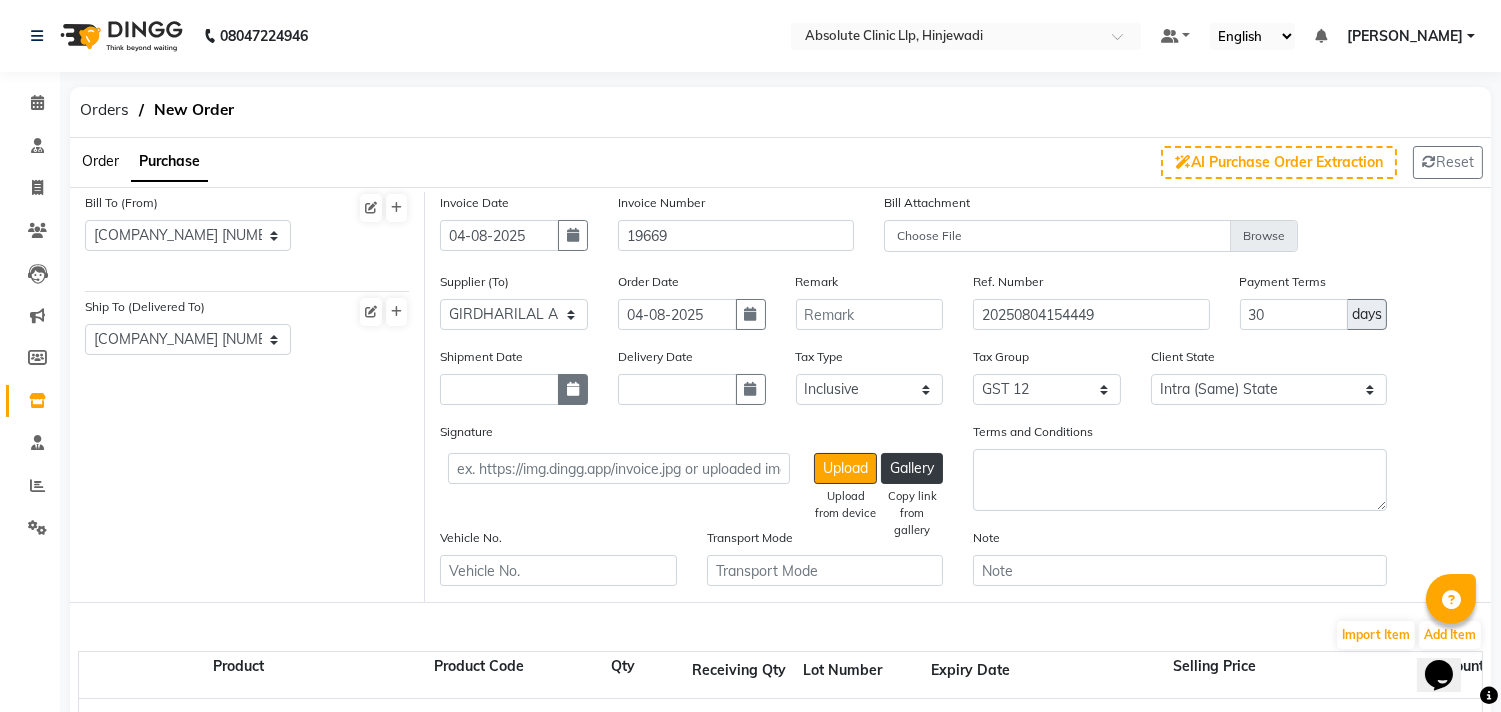 click 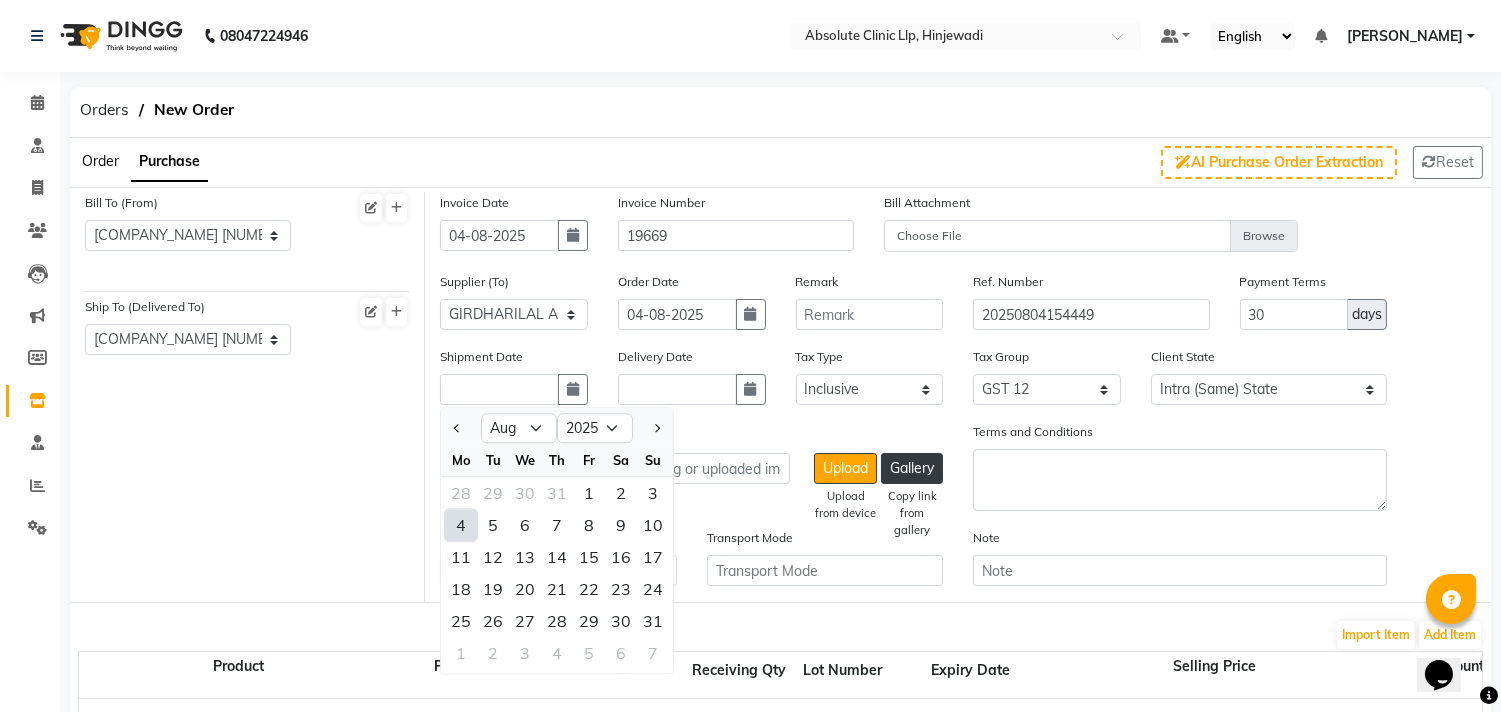 click on "4" 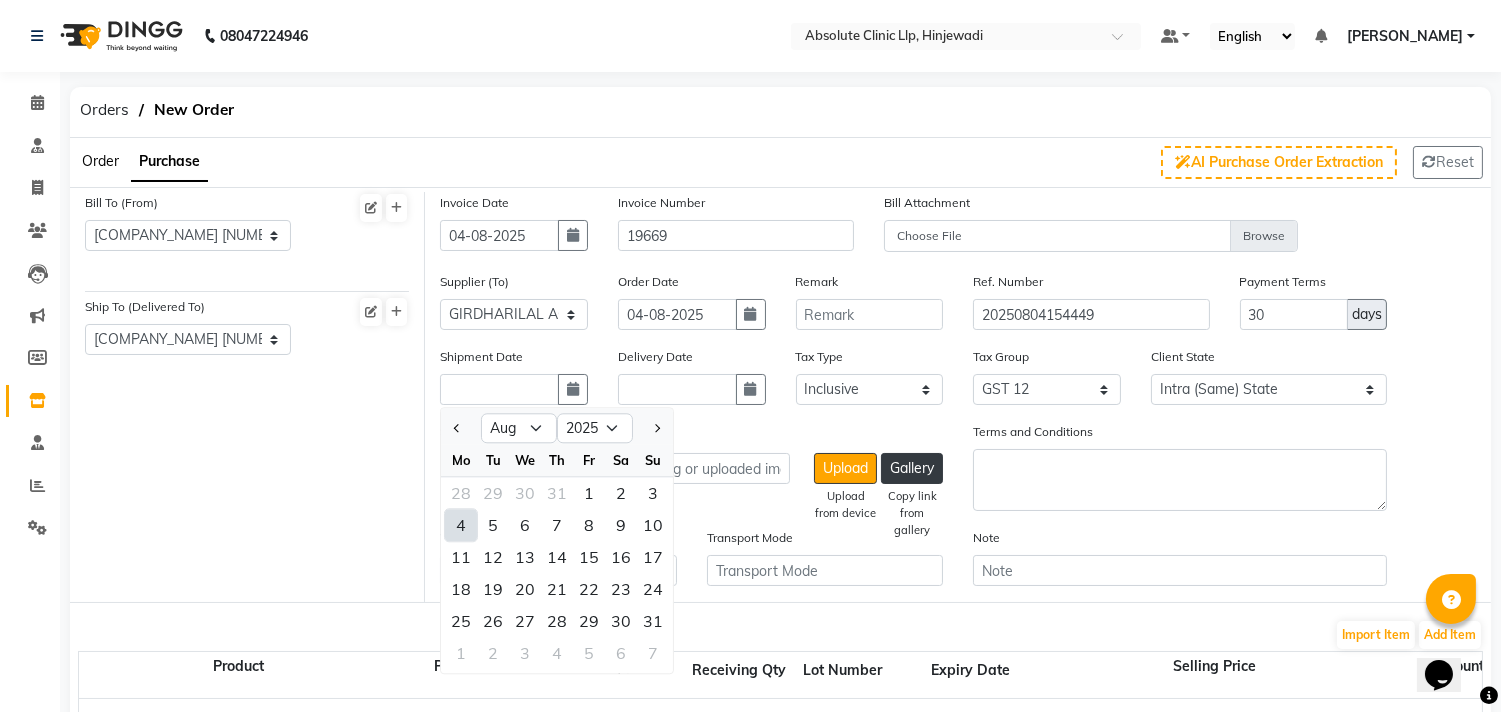 type on "04-08-2025" 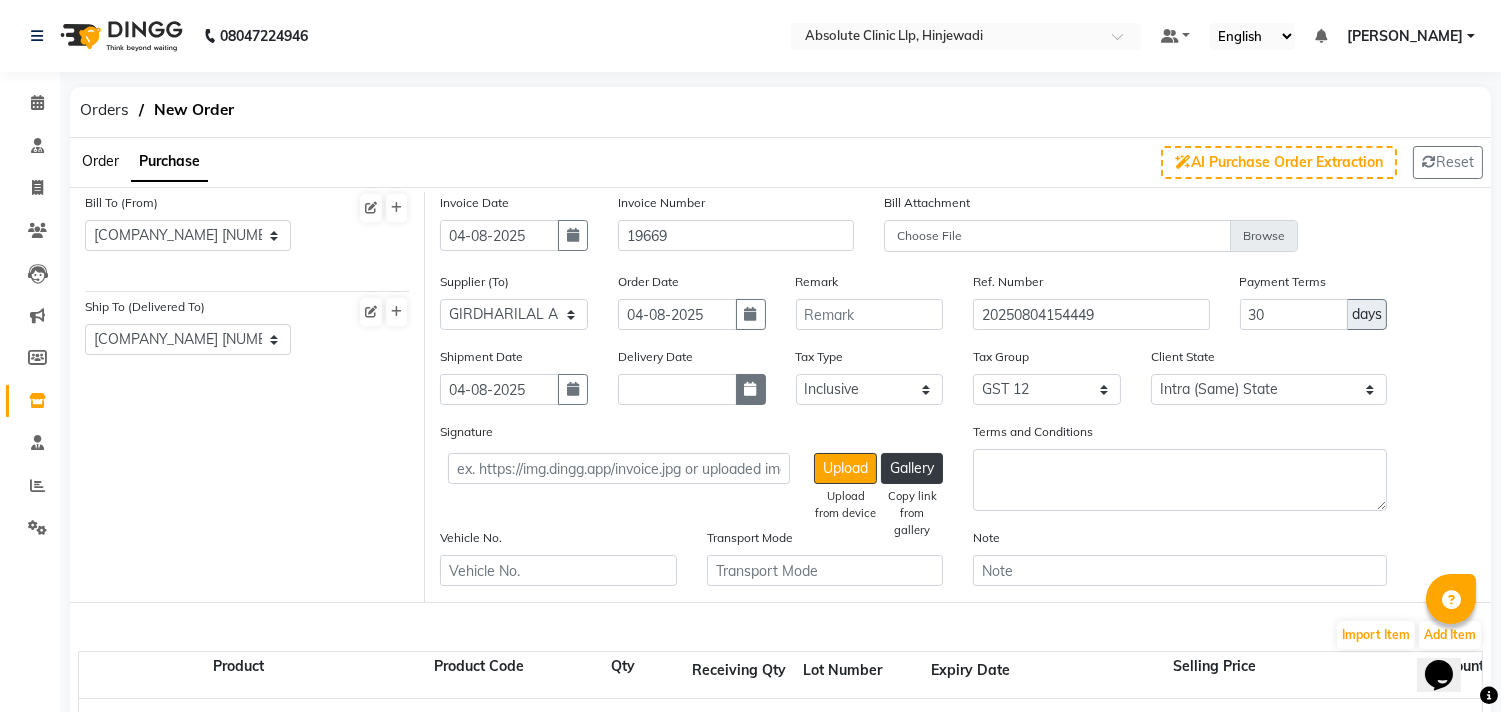 click 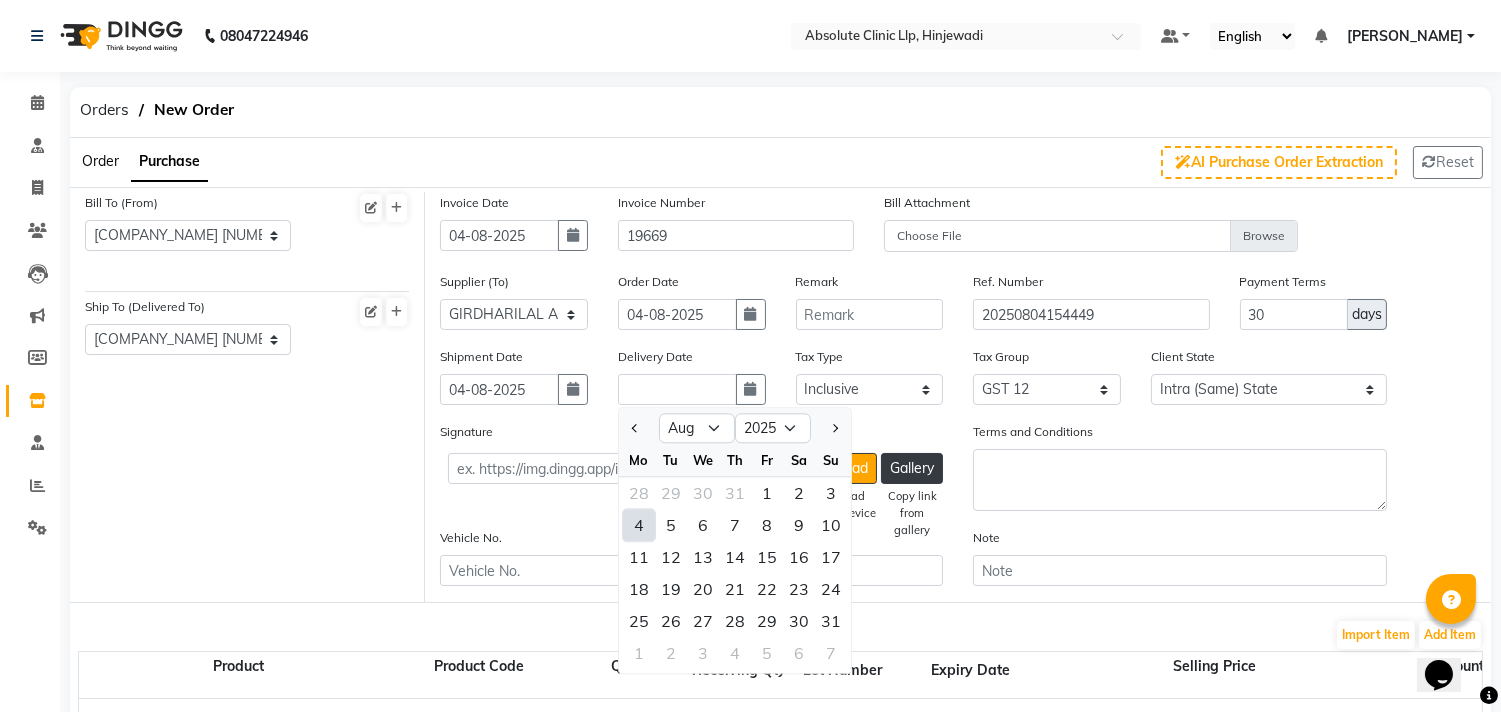 drag, startPoint x: 630, startPoint y: 526, endPoint x: 651, endPoint y: 512, distance: 25.23886 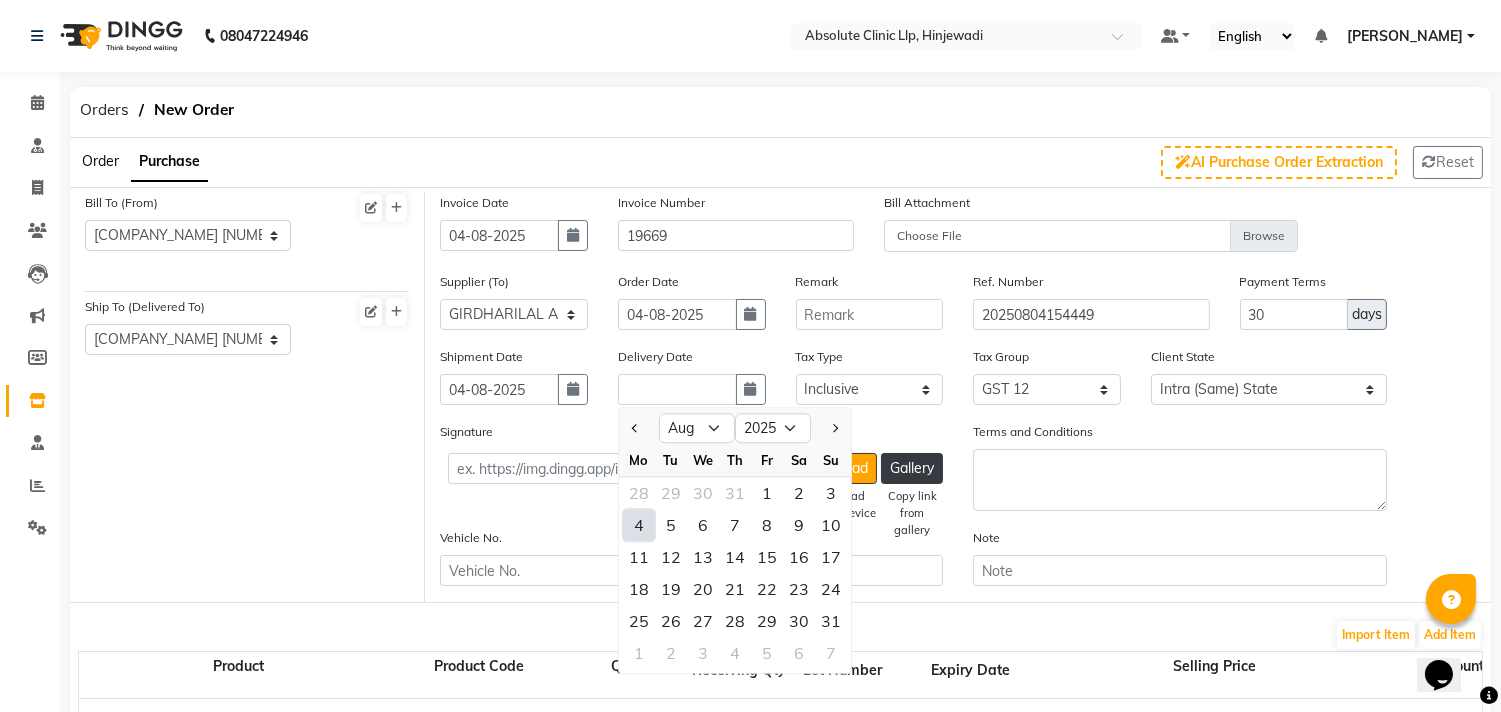 click on "4" 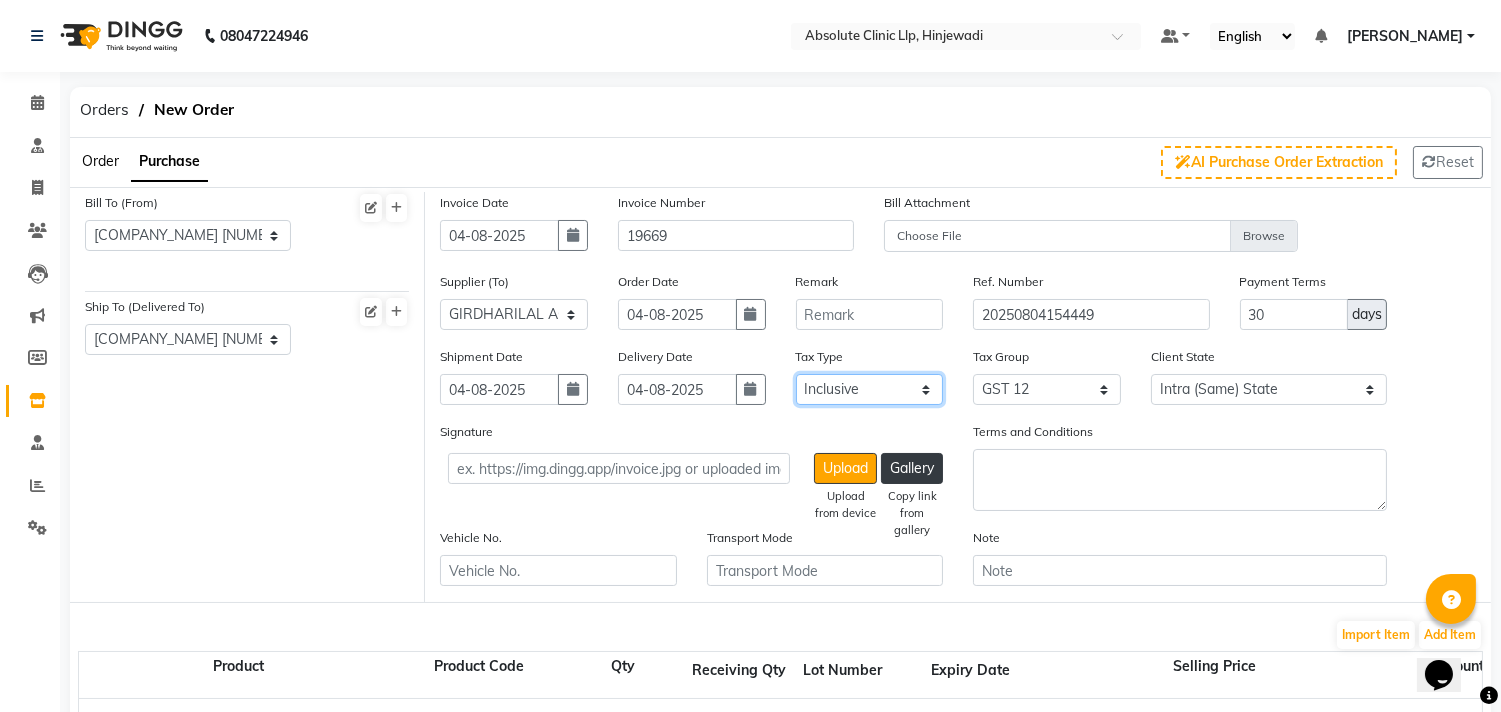 click on "Select Inclusive Exclusive" 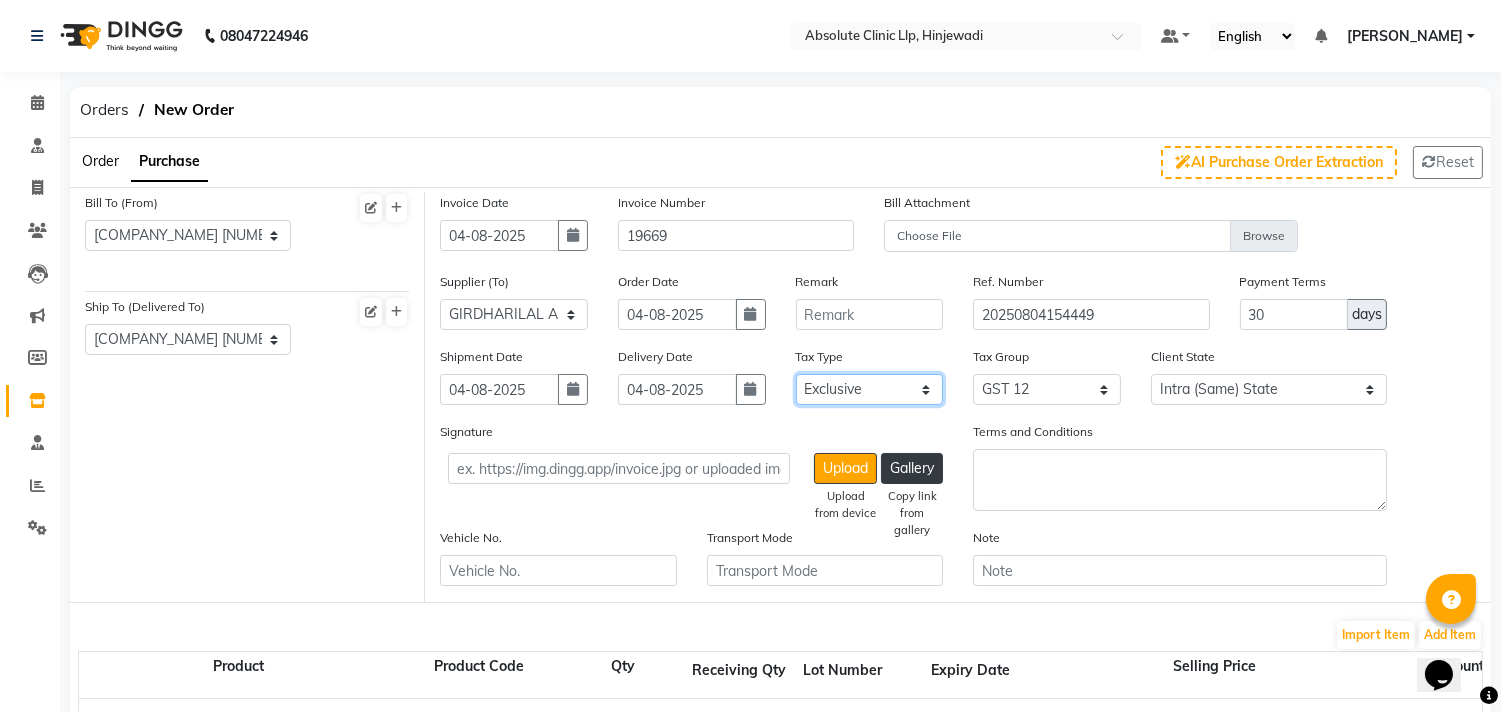 click on "Select Inclusive Exclusive" 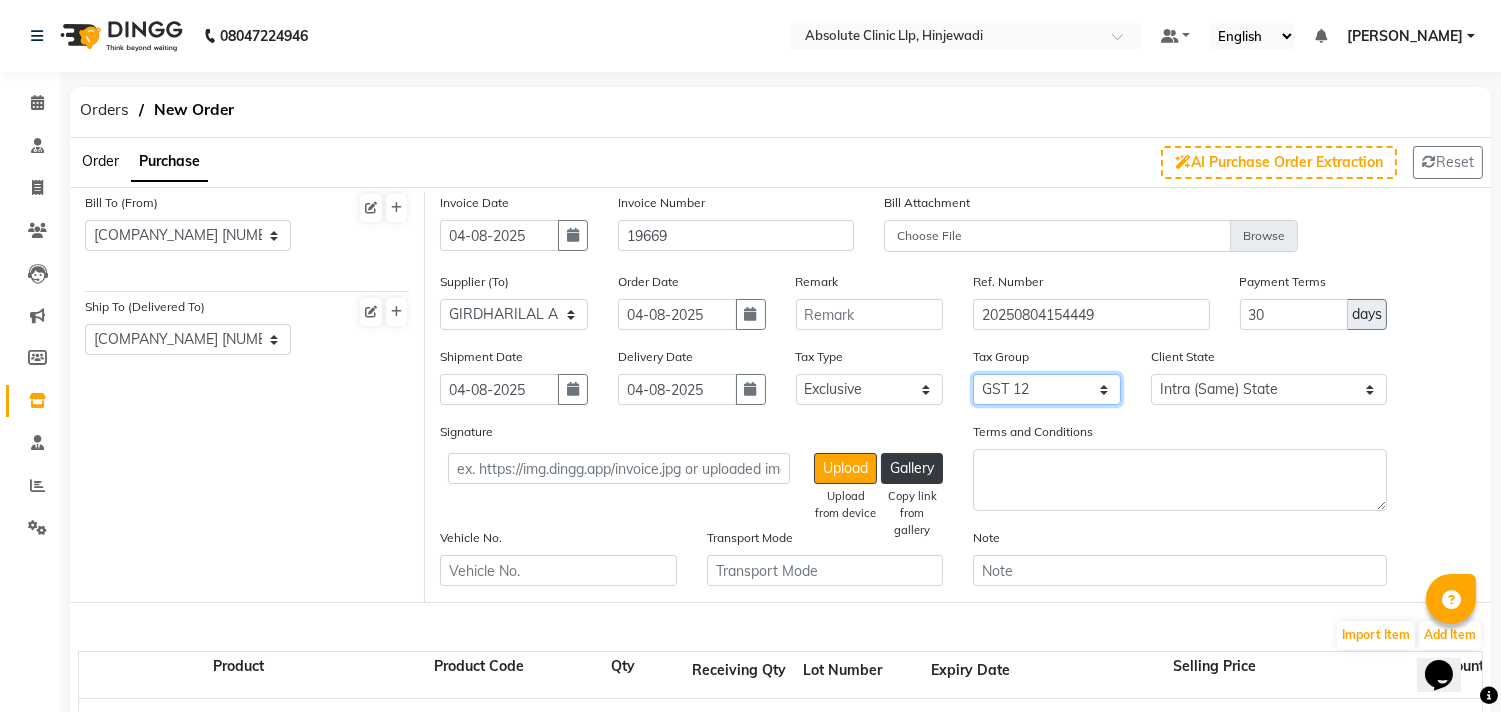 drag, startPoint x: 1018, startPoint y: 383, endPoint x: 1022, endPoint y: 400, distance: 17.464249 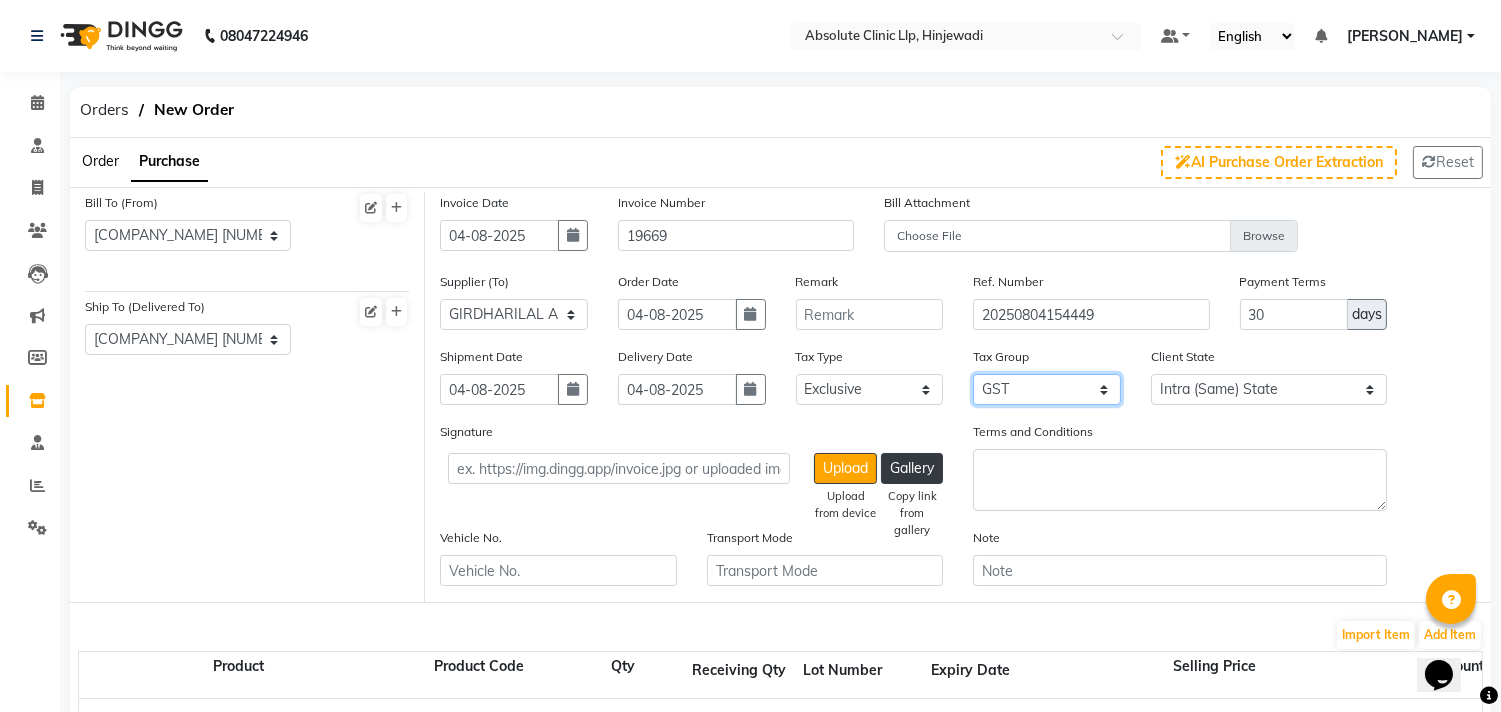 click on "None GST 6 GST 12 GST" 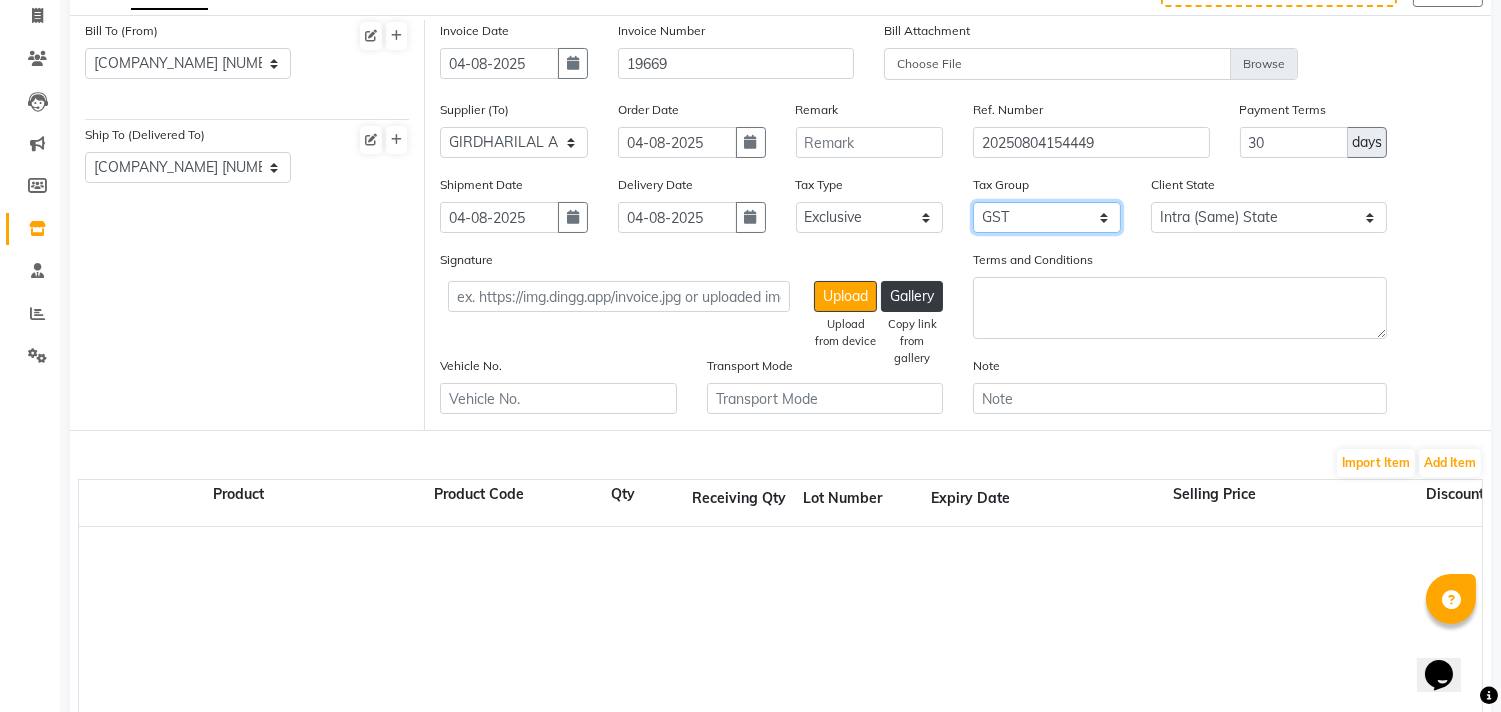 scroll, scrollTop: 191, scrollLeft: 0, axis: vertical 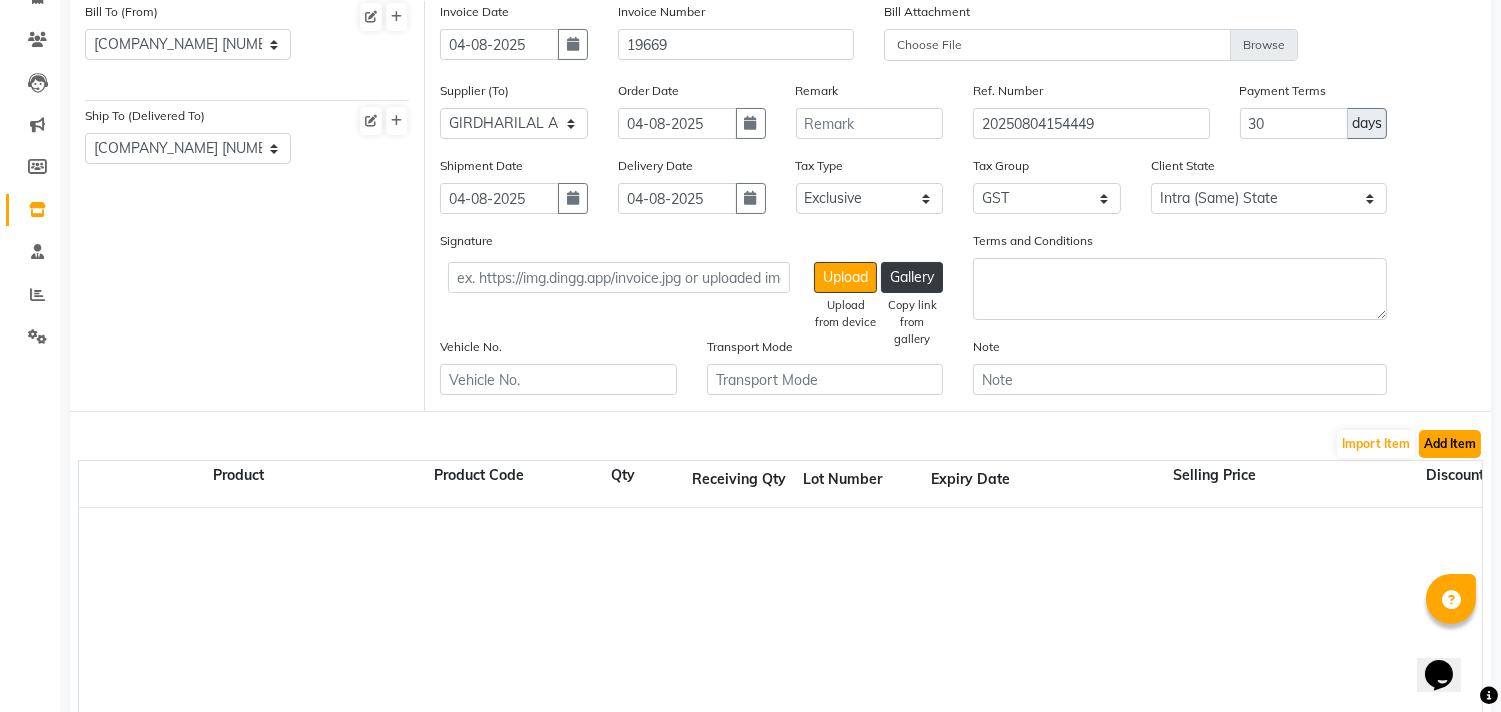 click on "Add Item" 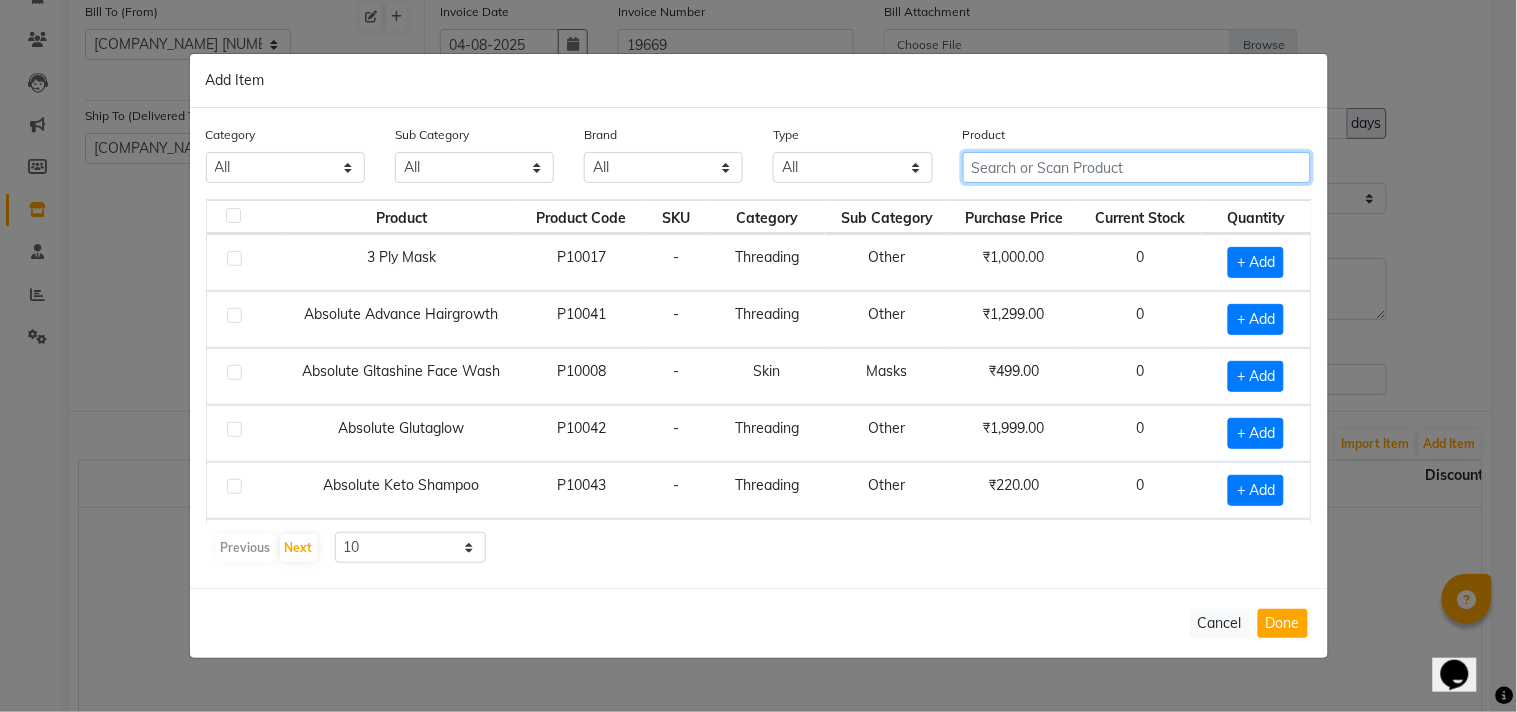 click 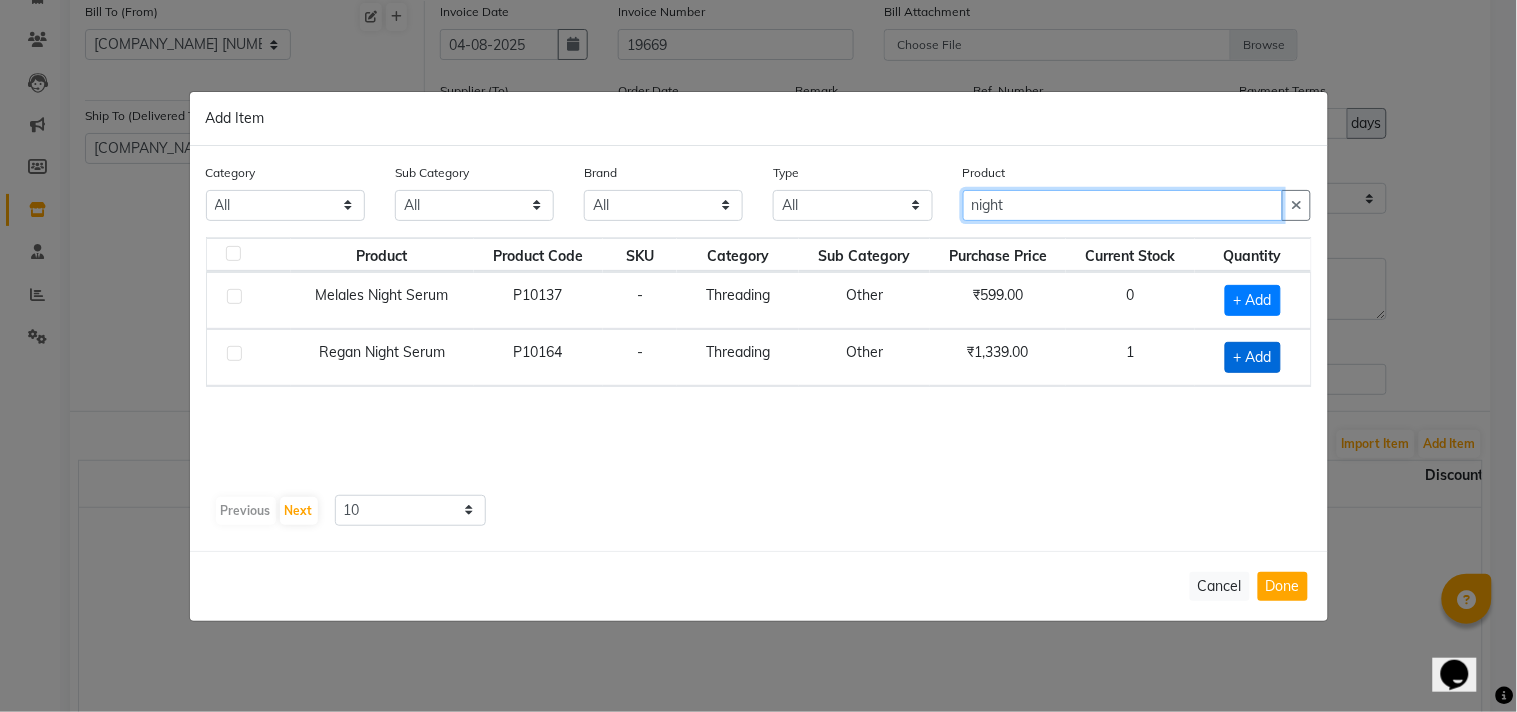 type on "night" 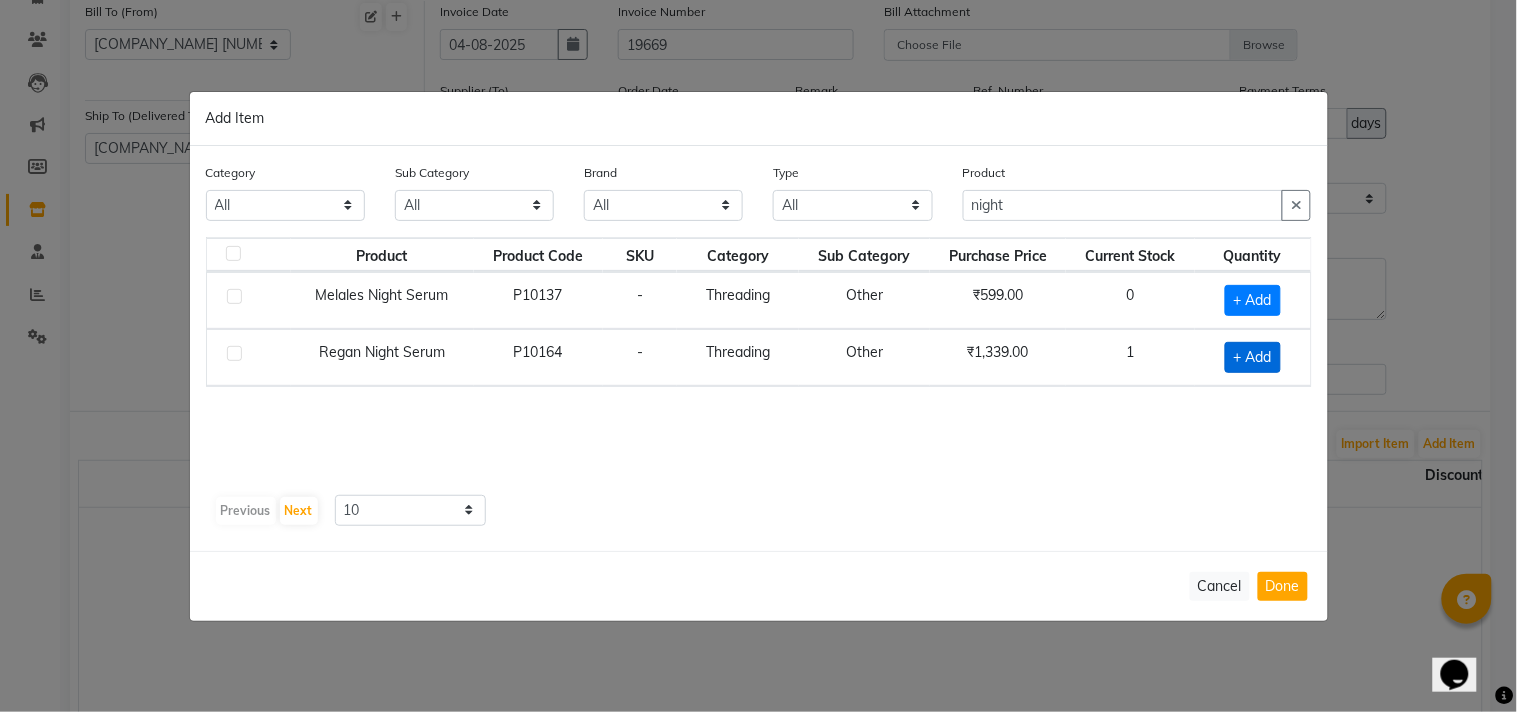 click on "+ Add" 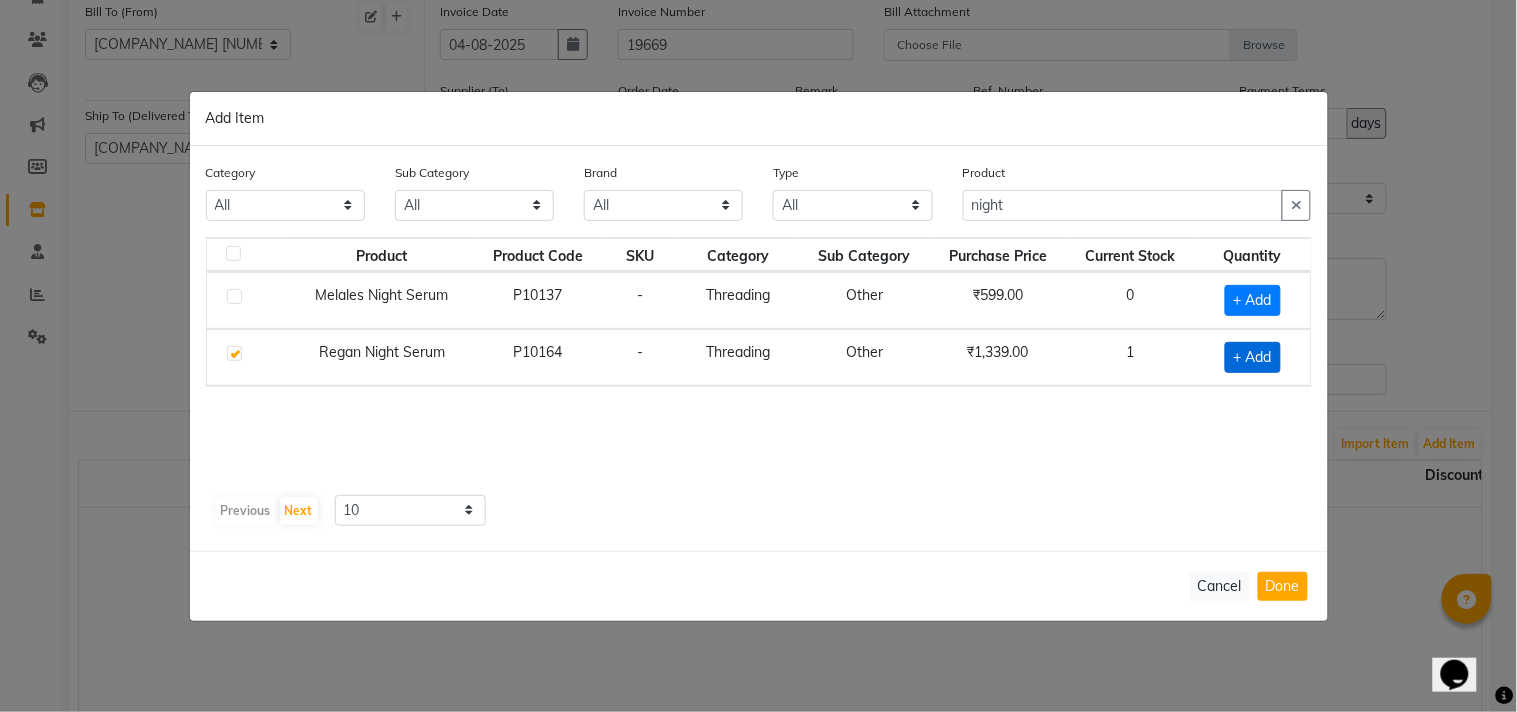 checkbox on "true" 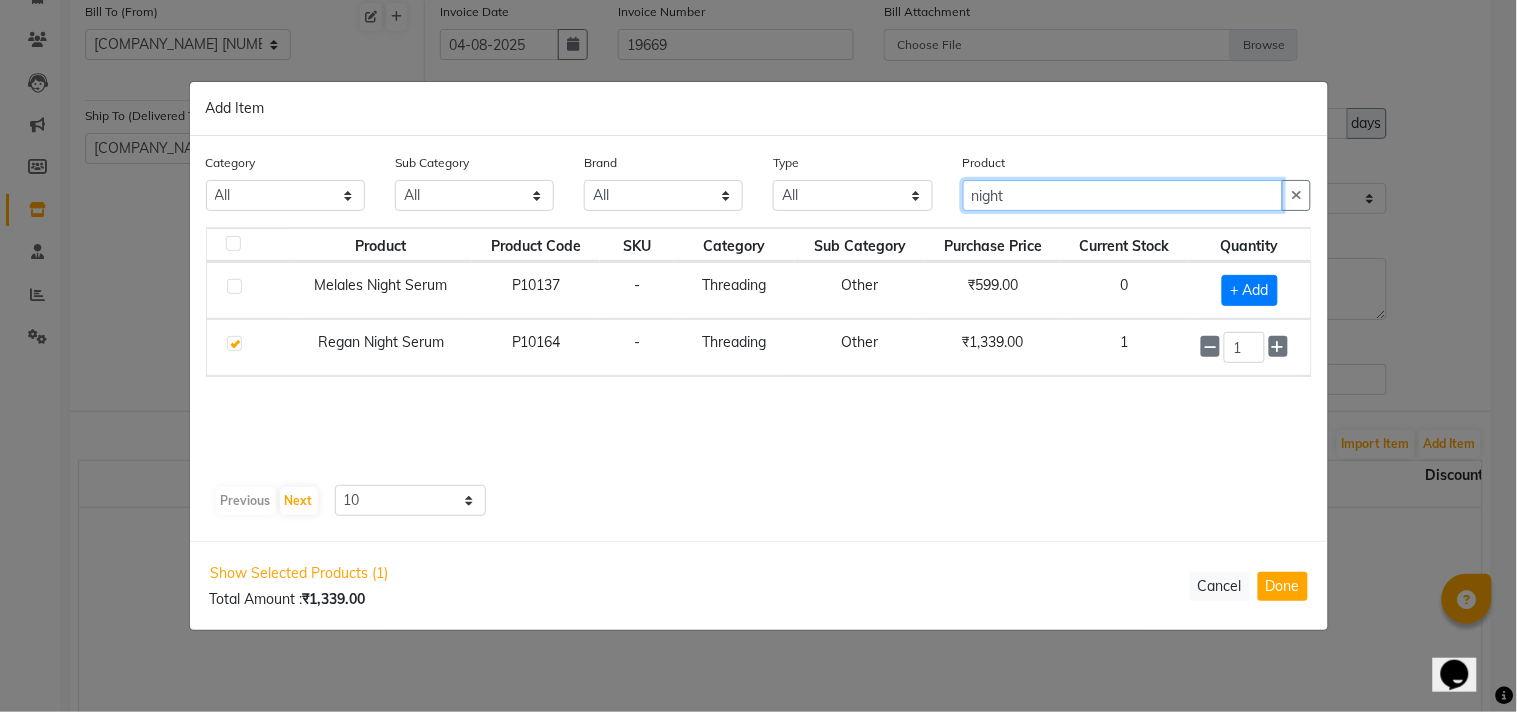 drag, startPoint x: 1037, startPoint y: 193, endPoint x: 975, endPoint y: 194, distance: 62.008064 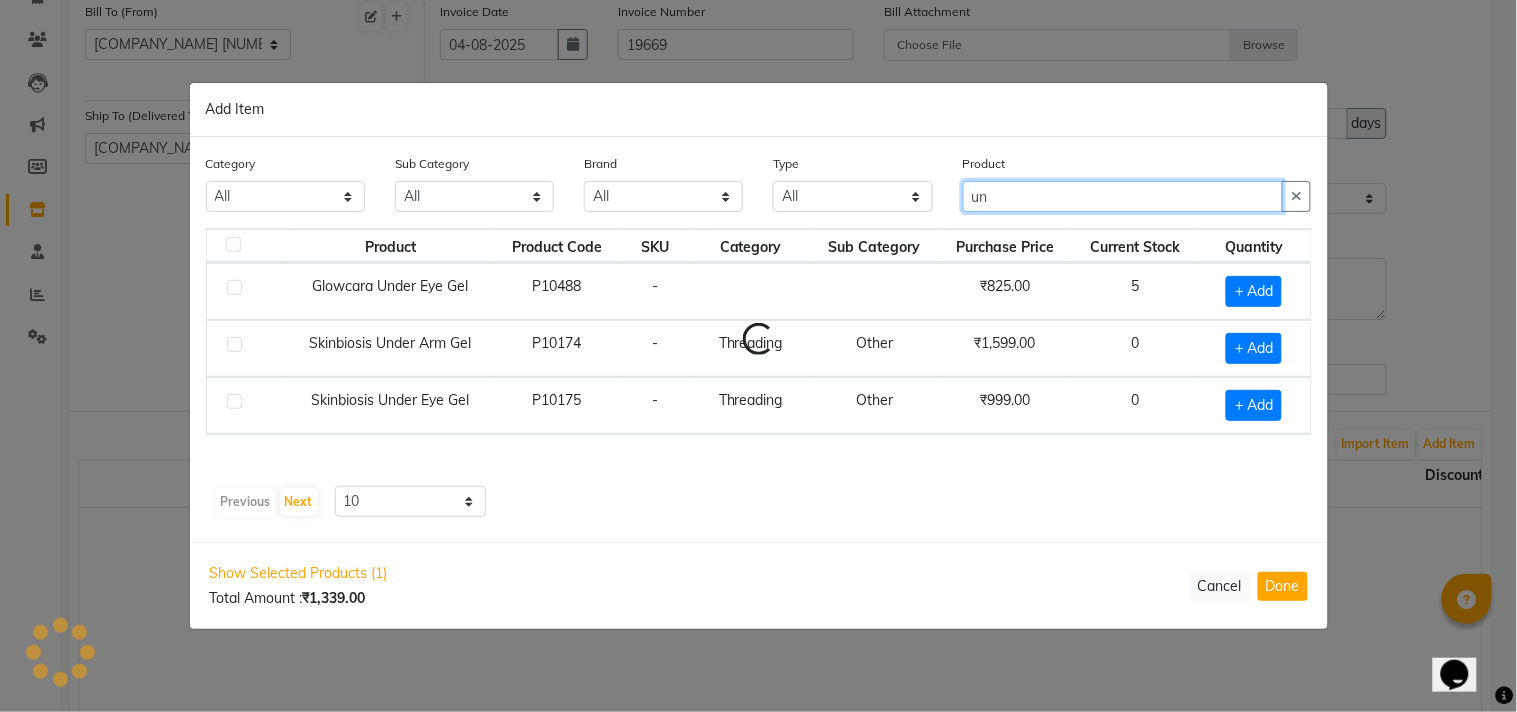 type on "u" 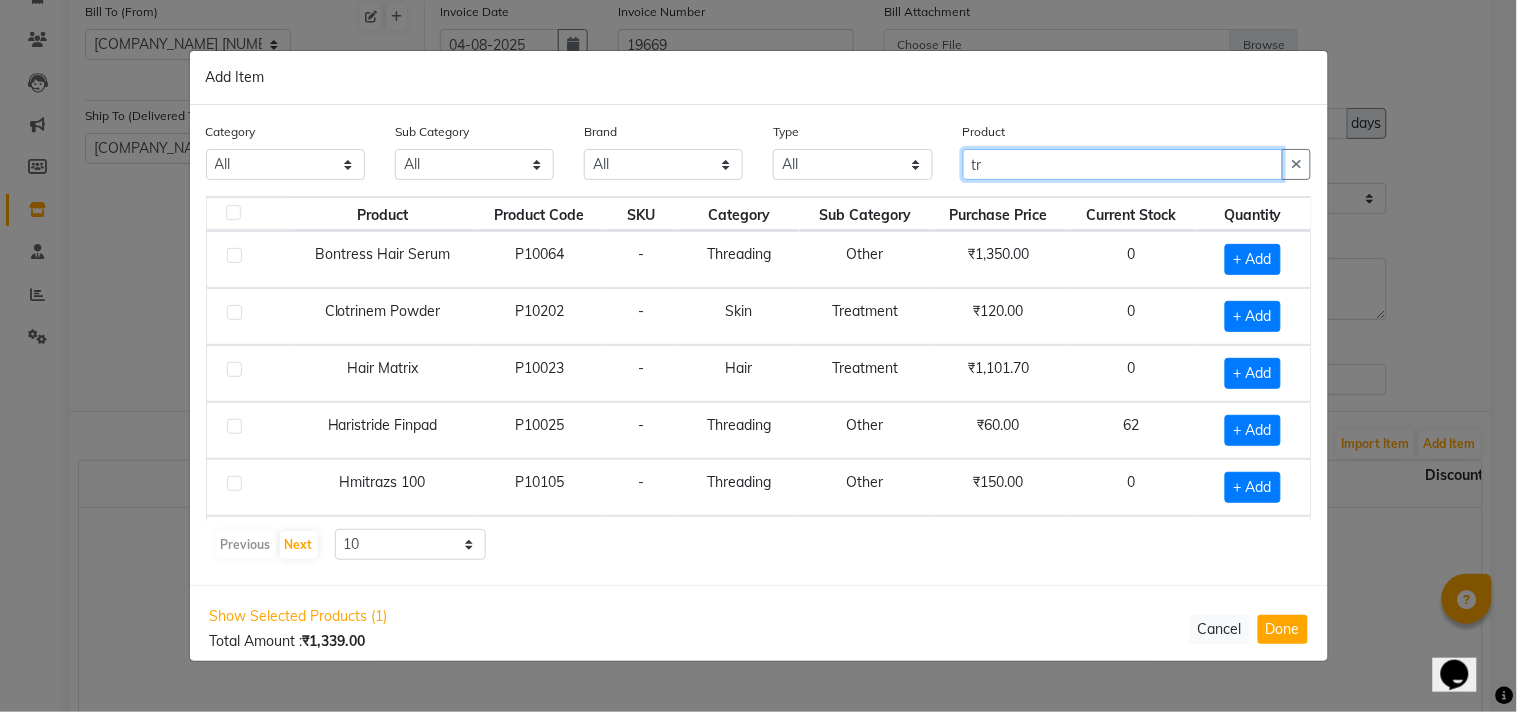 type on "t" 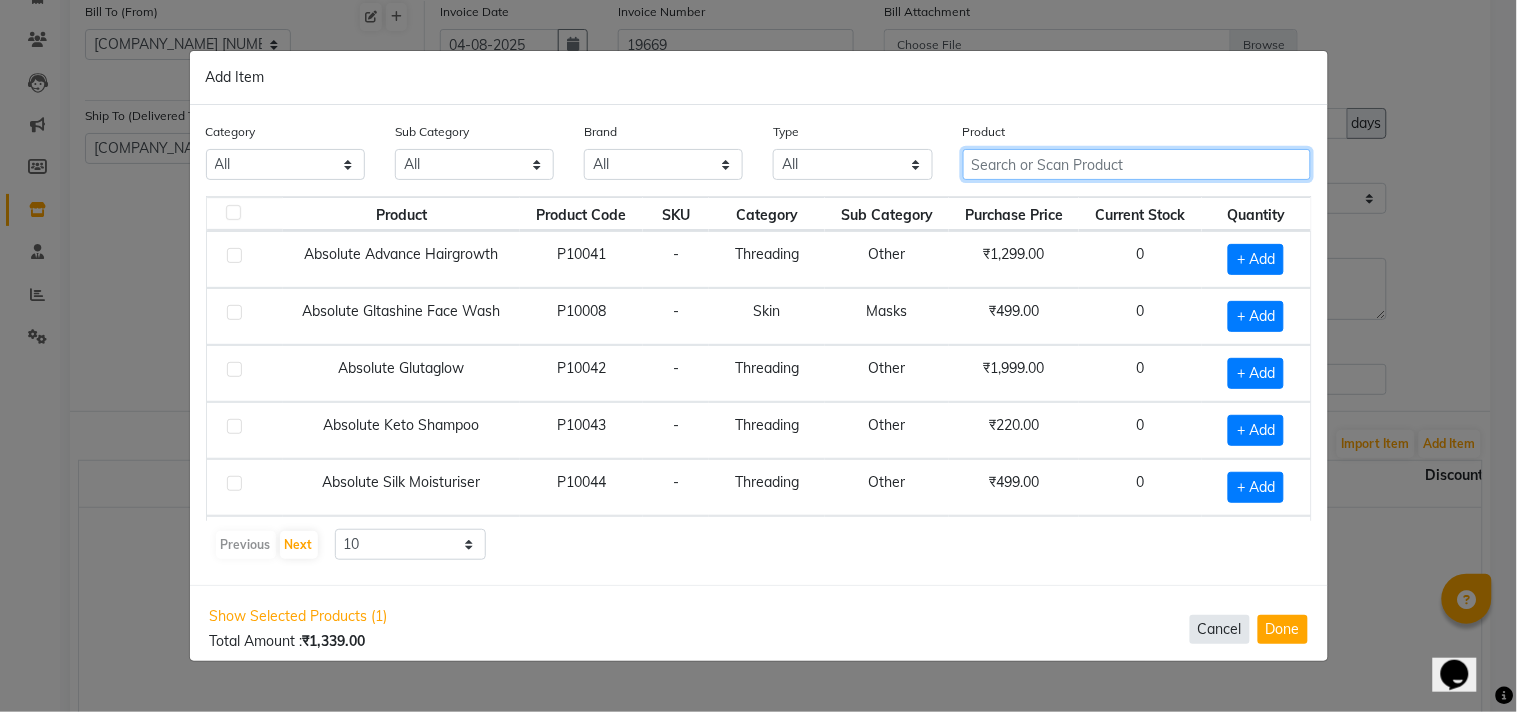 type 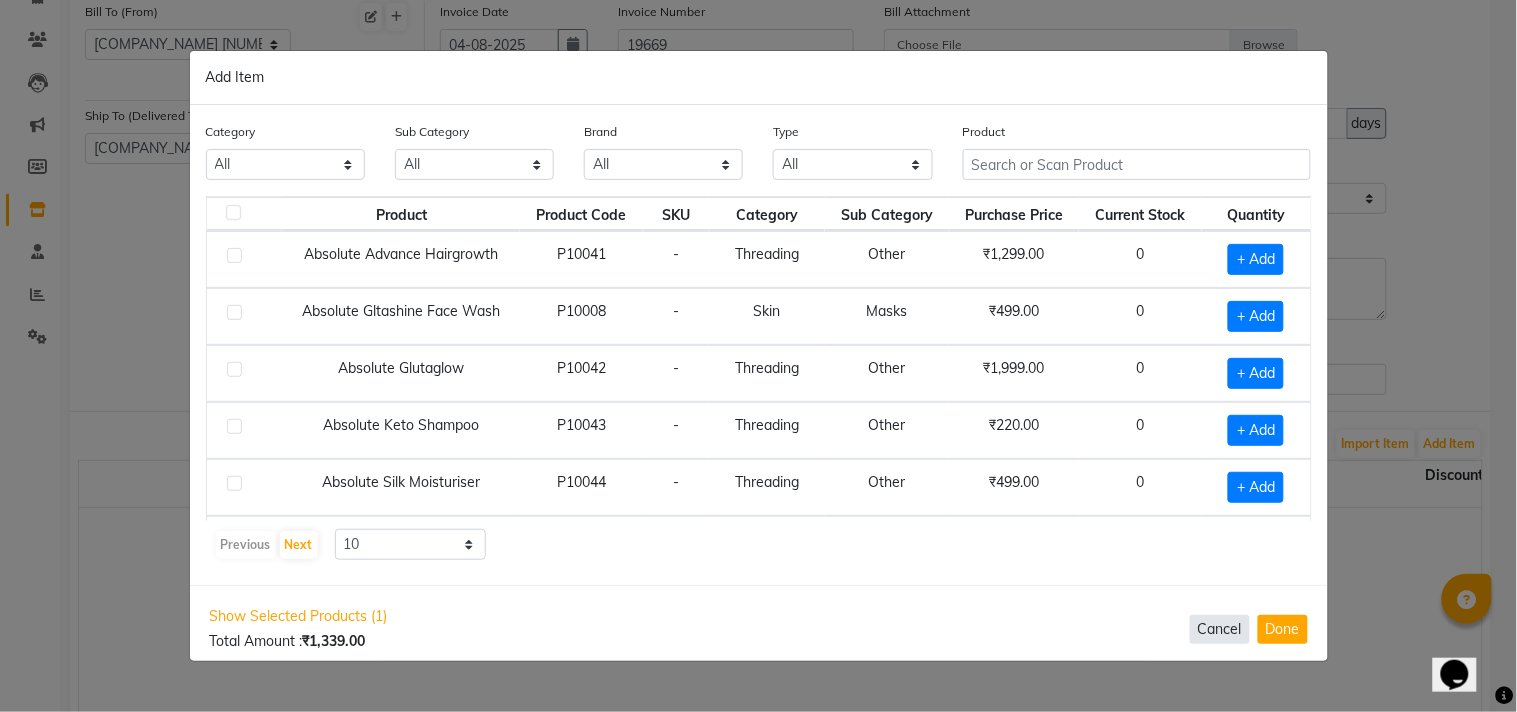 click on "Cancel" 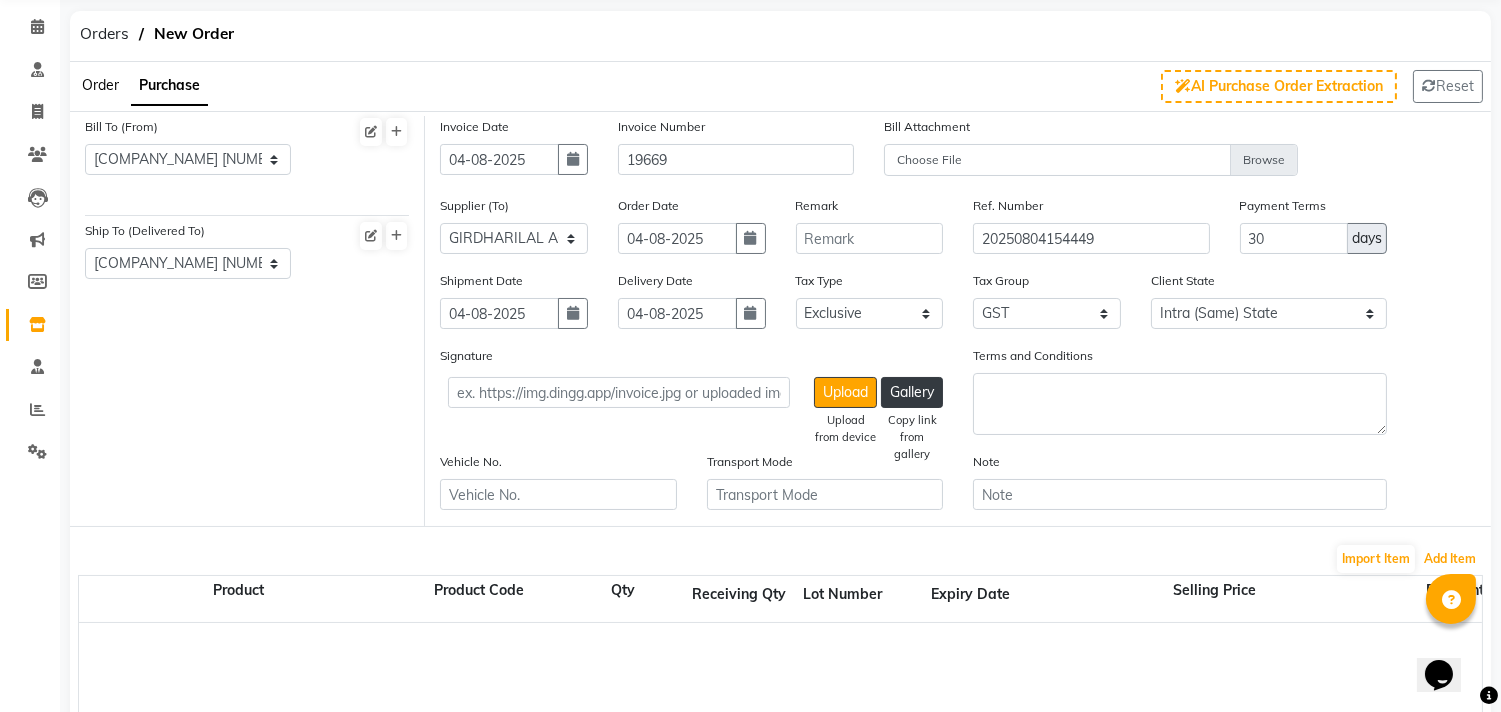 scroll, scrollTop: 0, scrollLeft: 0, axis: both 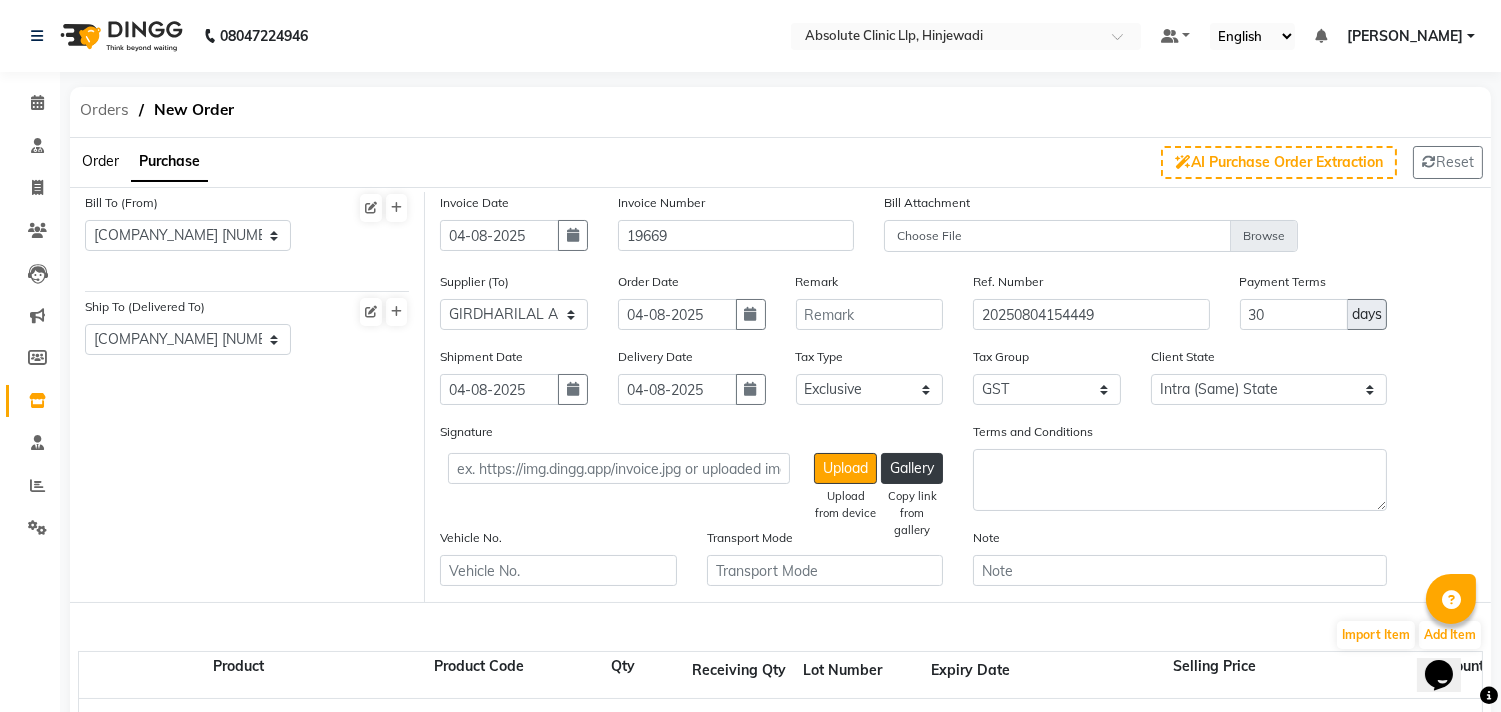 click on "Orders" 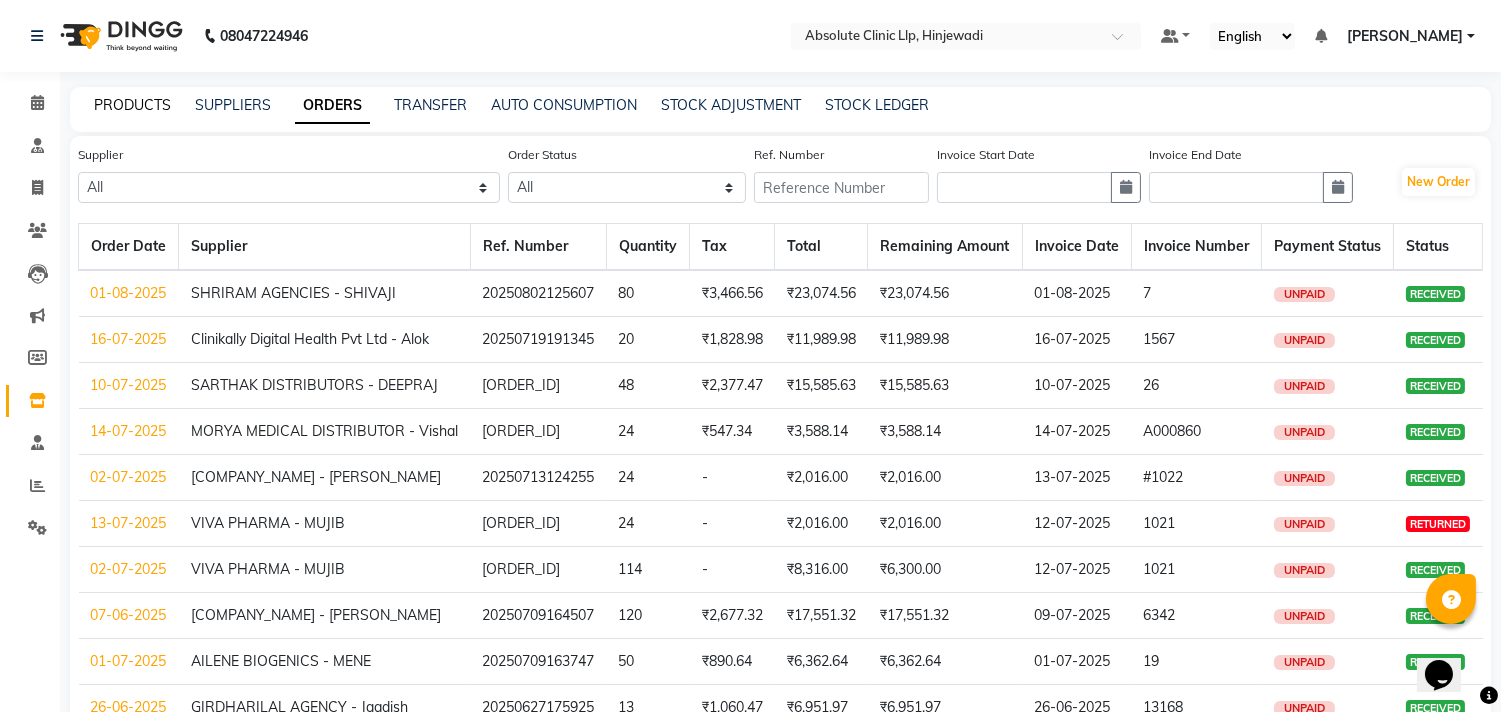 click on "PRODUCTS" 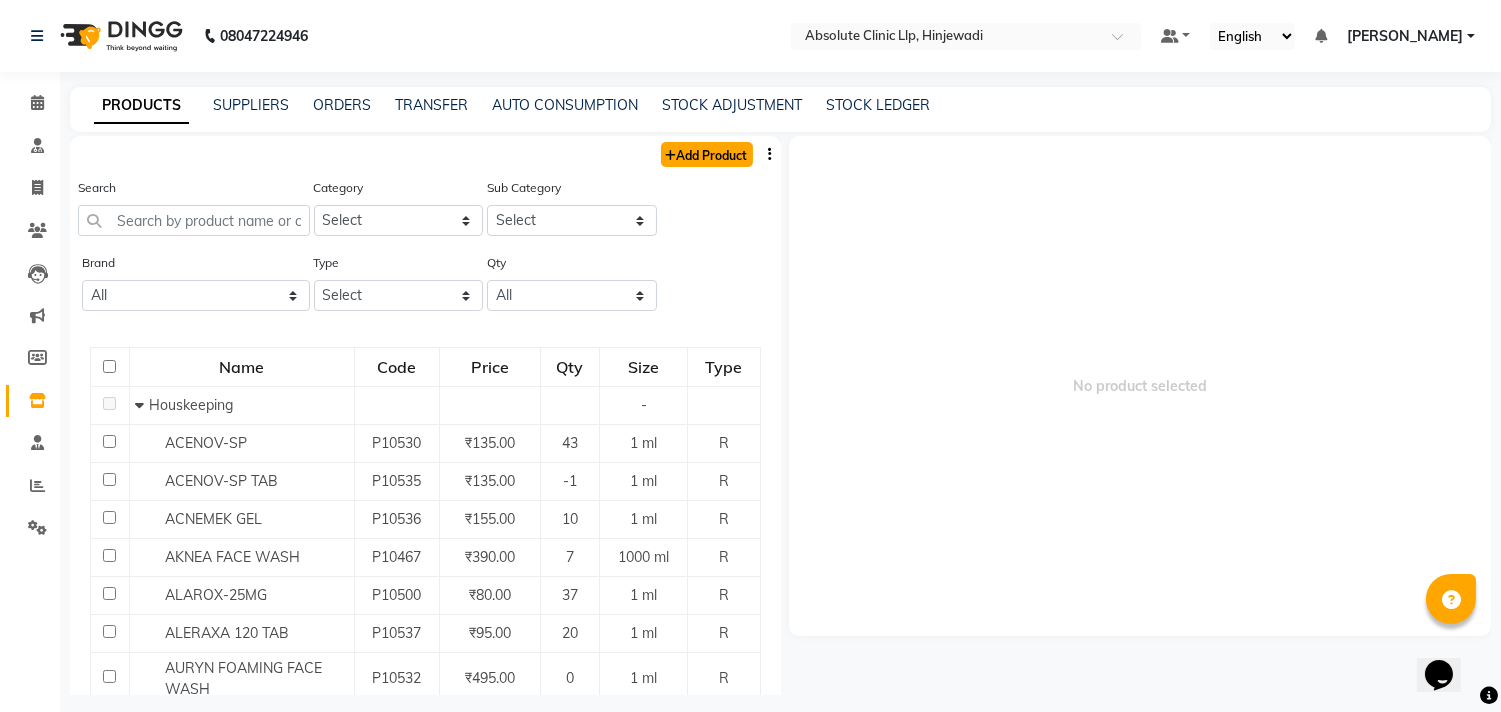 click on "Add Product" 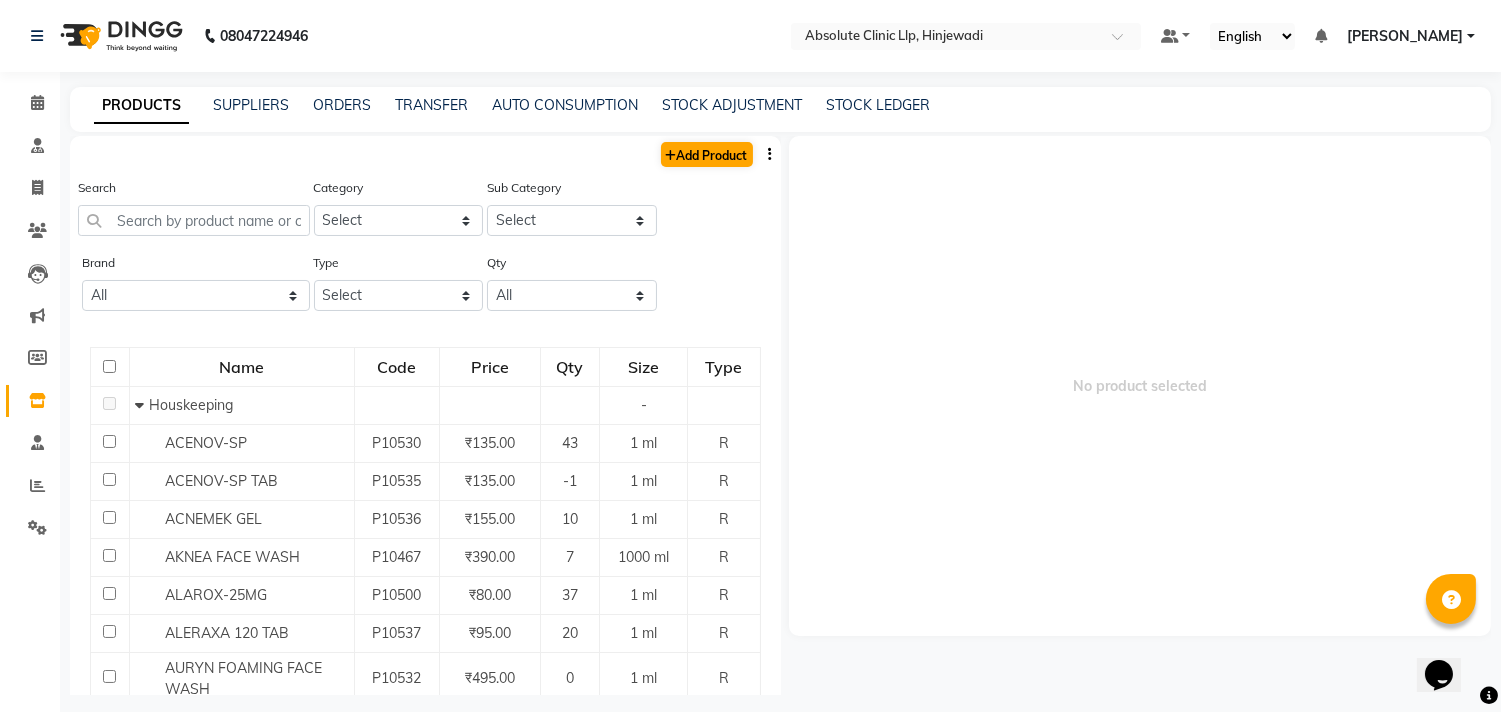 select on "true" 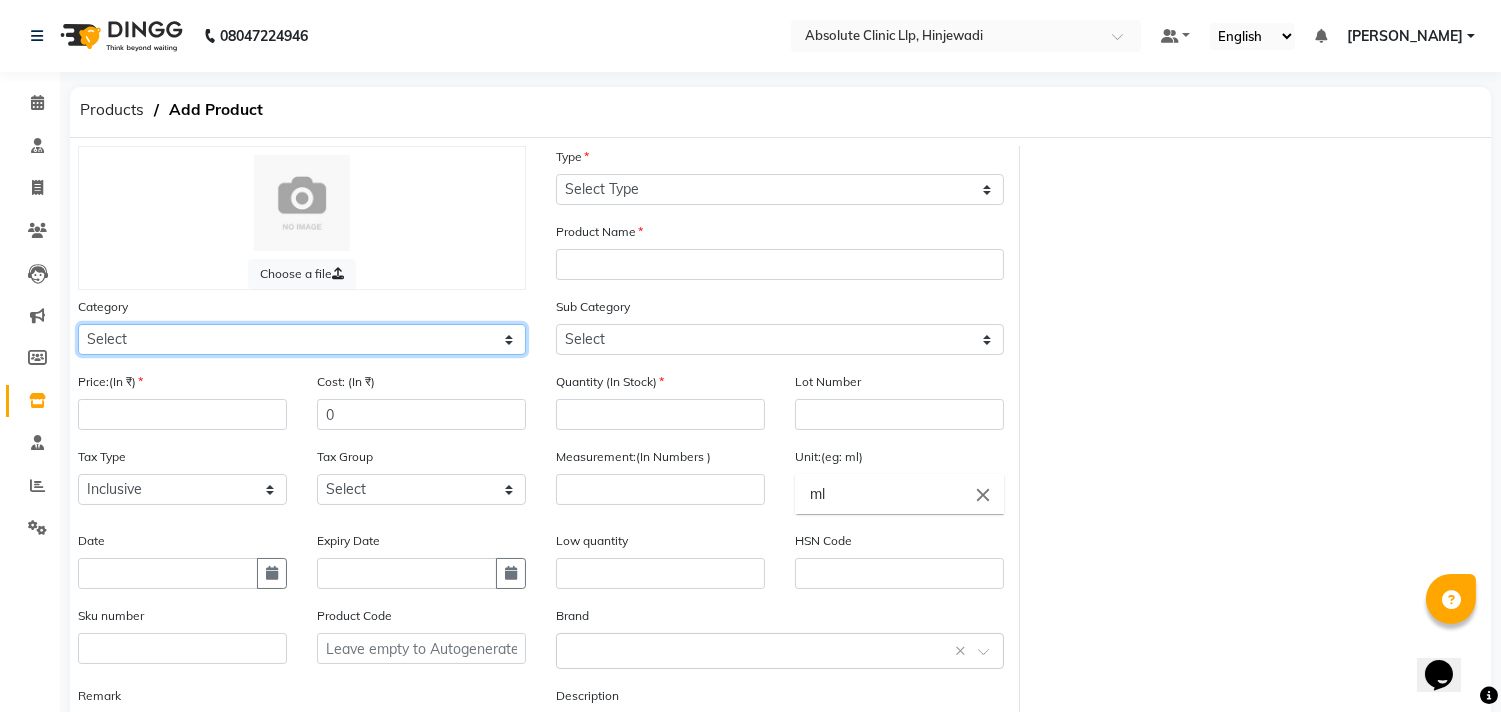 click on "Select Hair Skin Makeup Personal Care Waxing Disposable Threading Other" 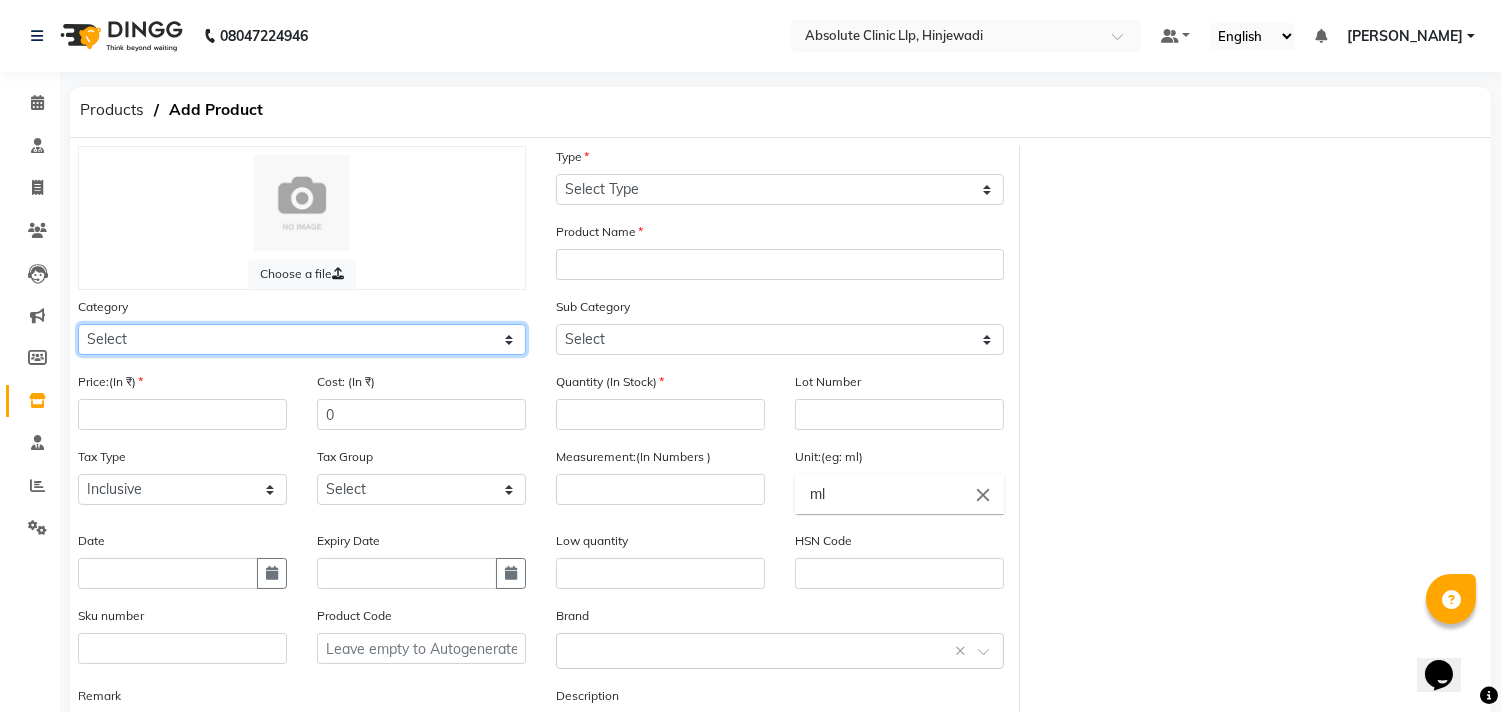 select on "[PHONE]" 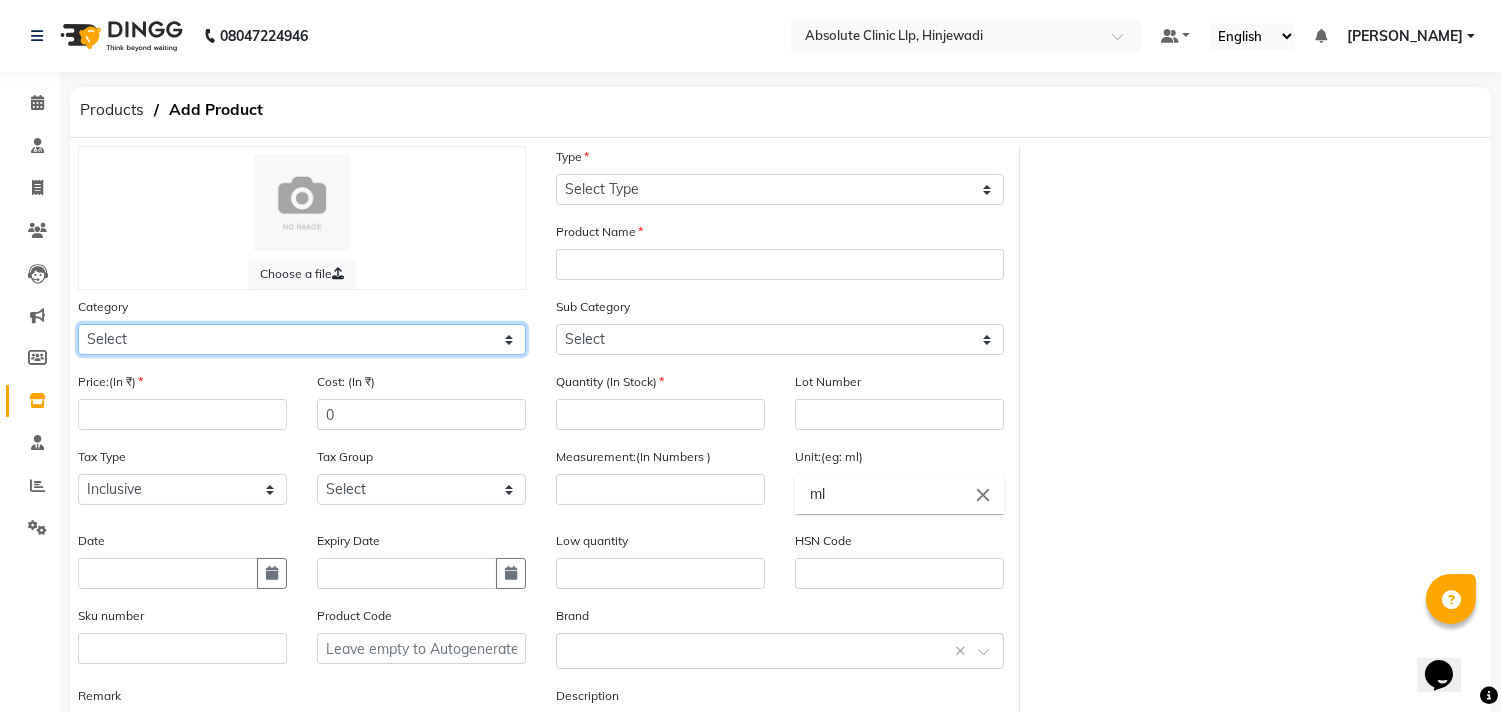 click on "Select Hair Skin Makeup Personal Care Waxing Disposable Threading Other" 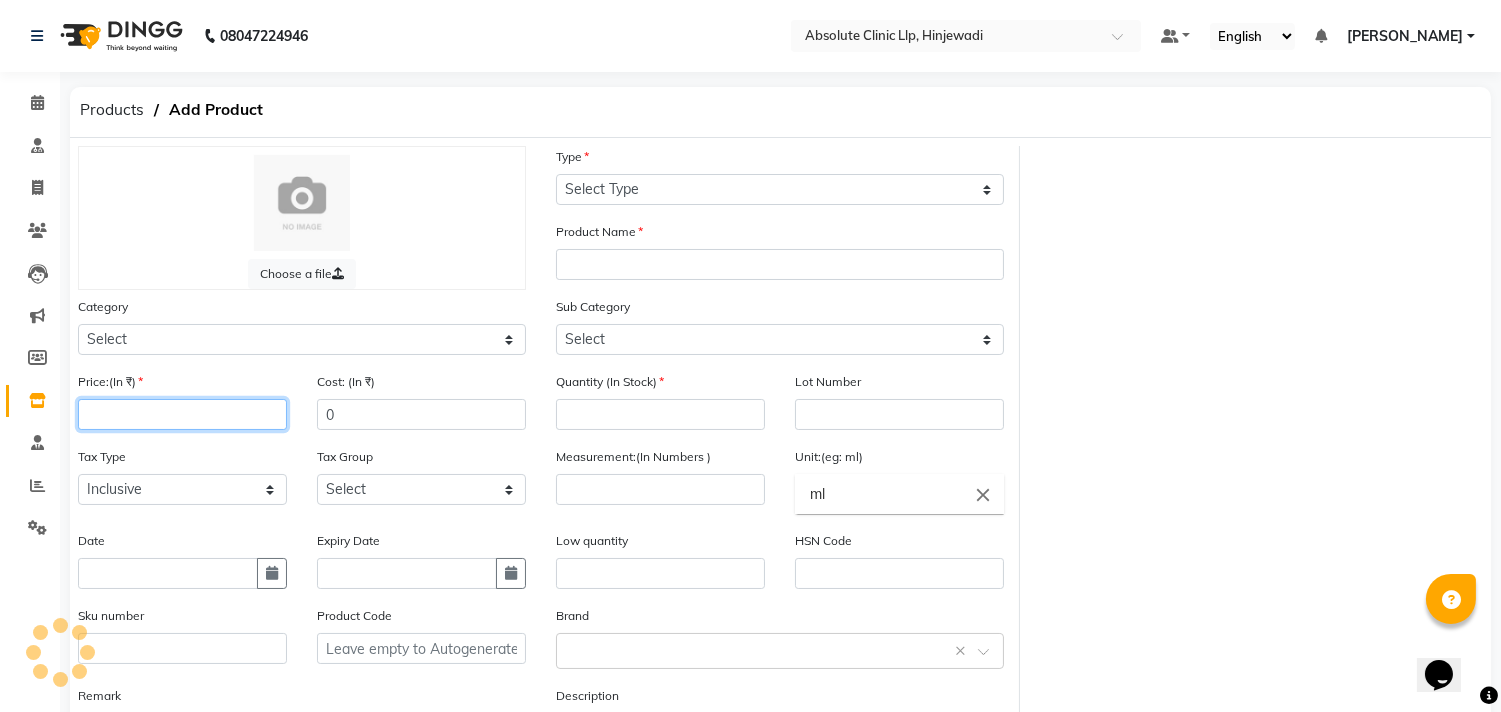 click 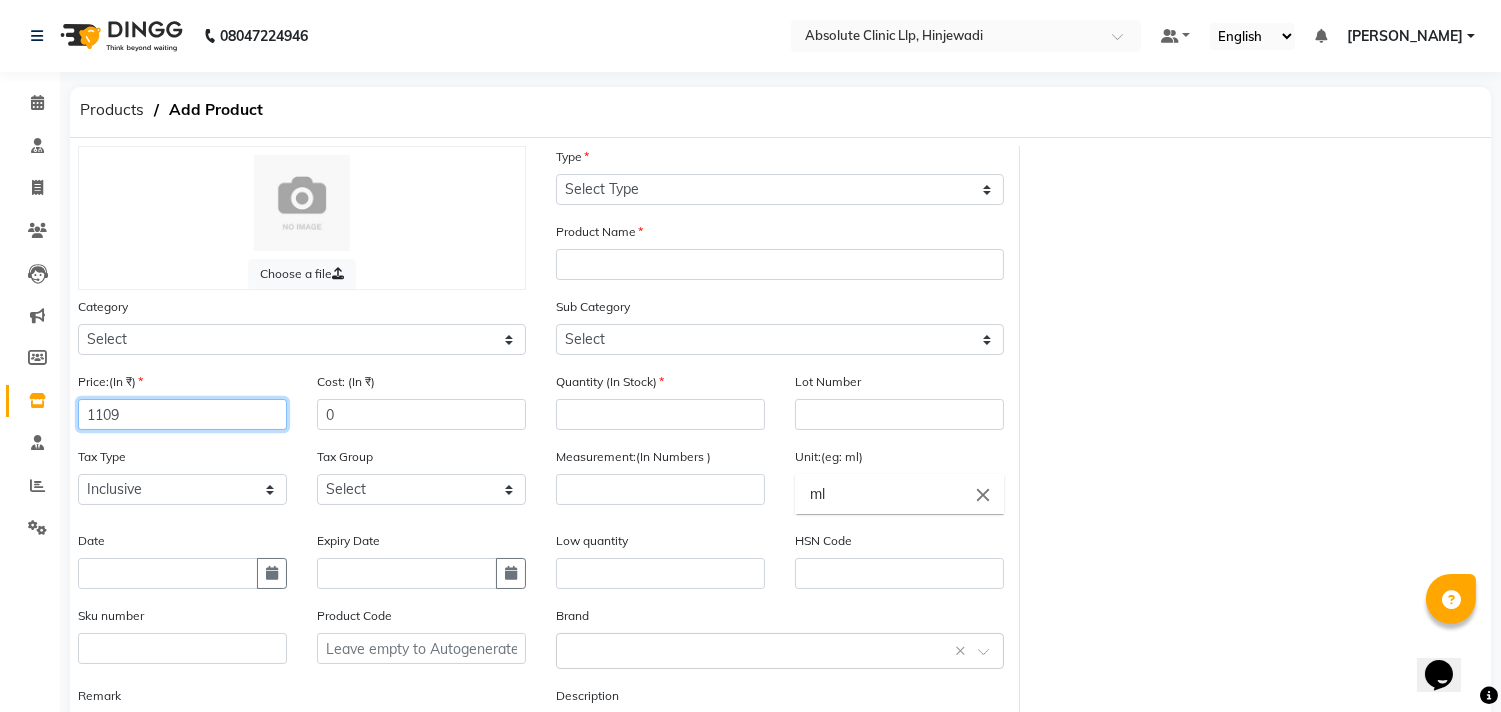 type on "1109" 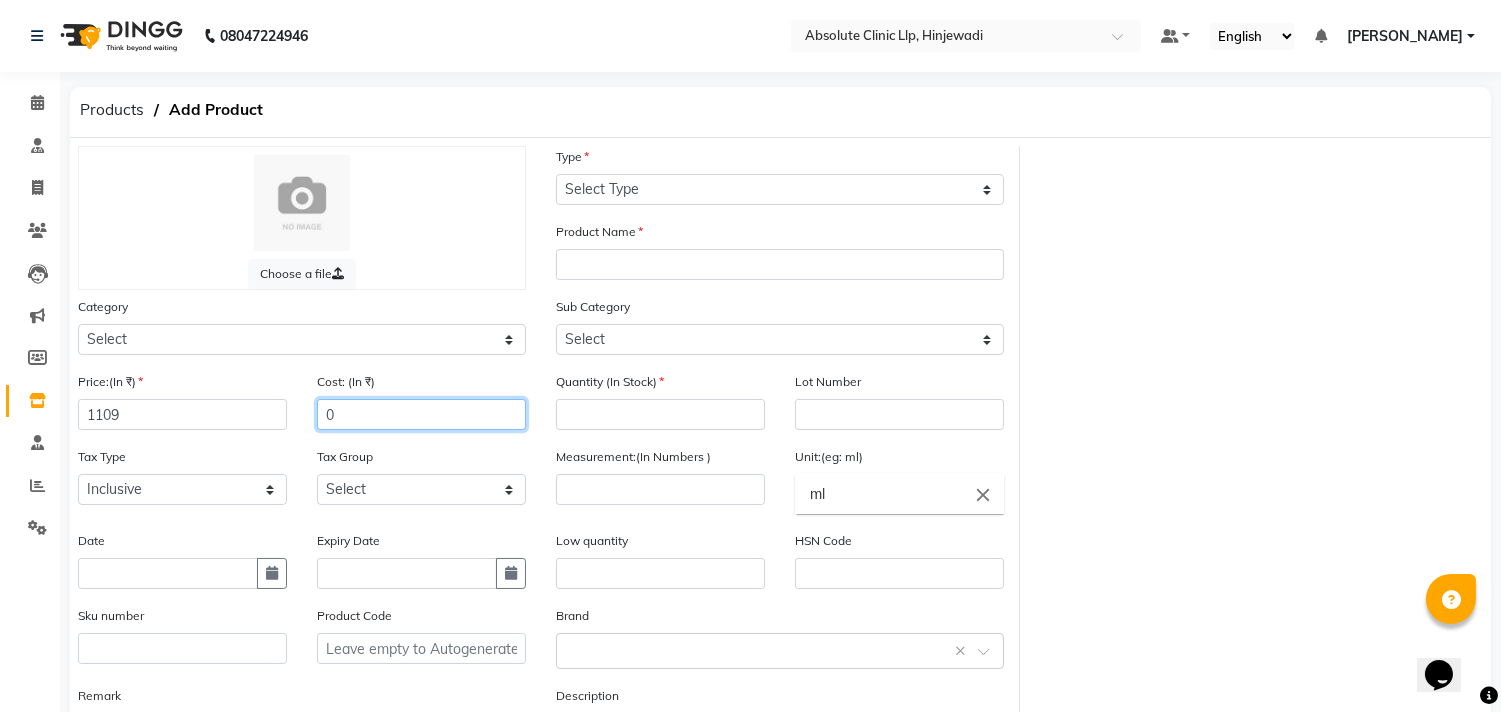 drag, startPoint x: 360, startPoint y: 412, endPoint x: 281, endPoint y: 415, distance: 79.05694 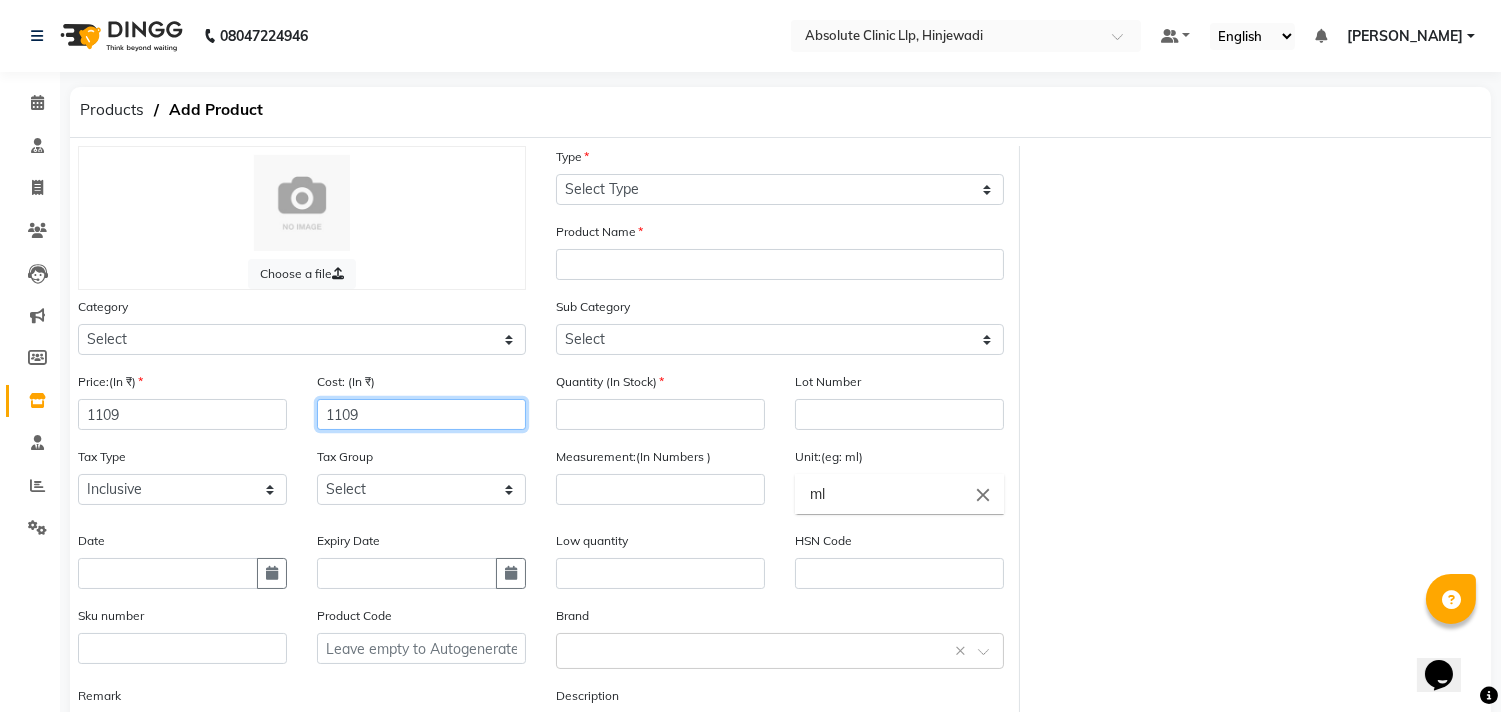 type on "1109" 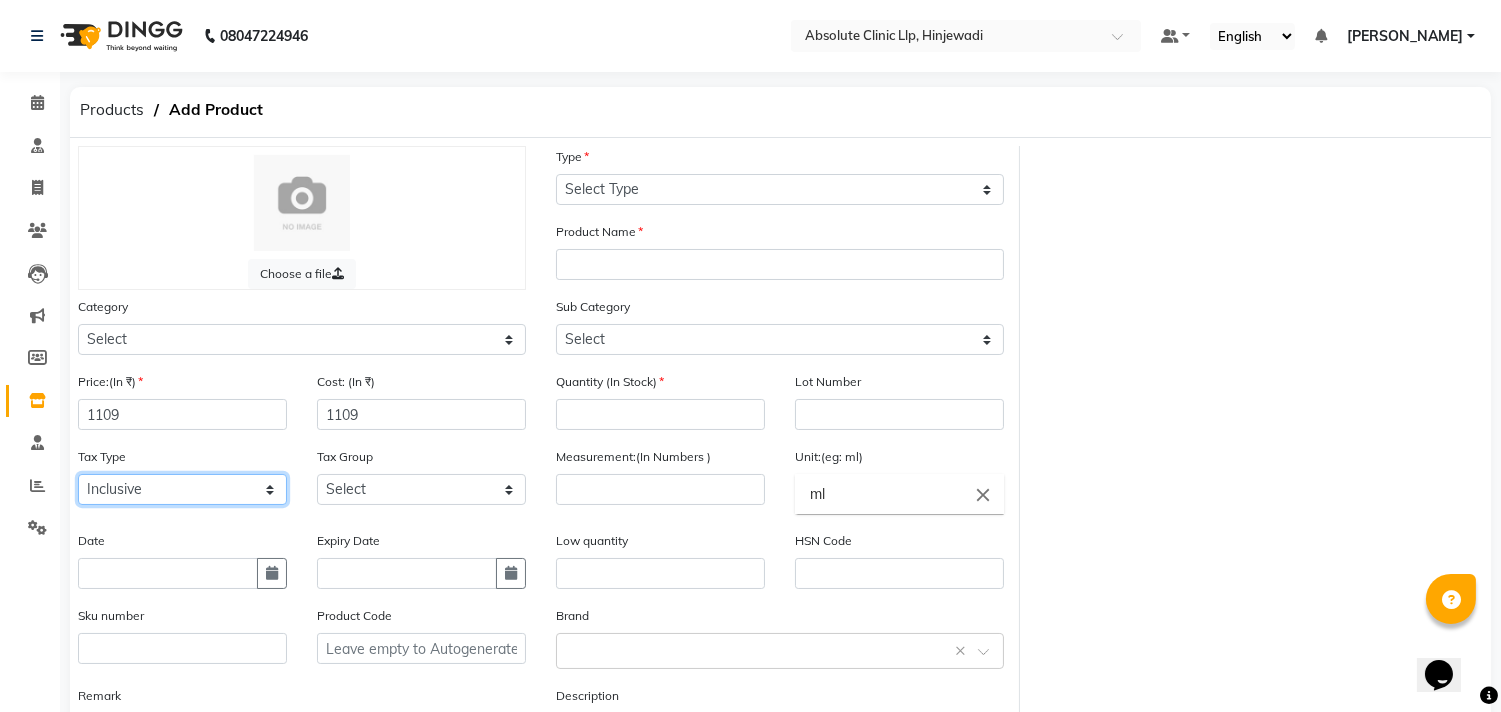 click on "Select Inclusive Exclusive" 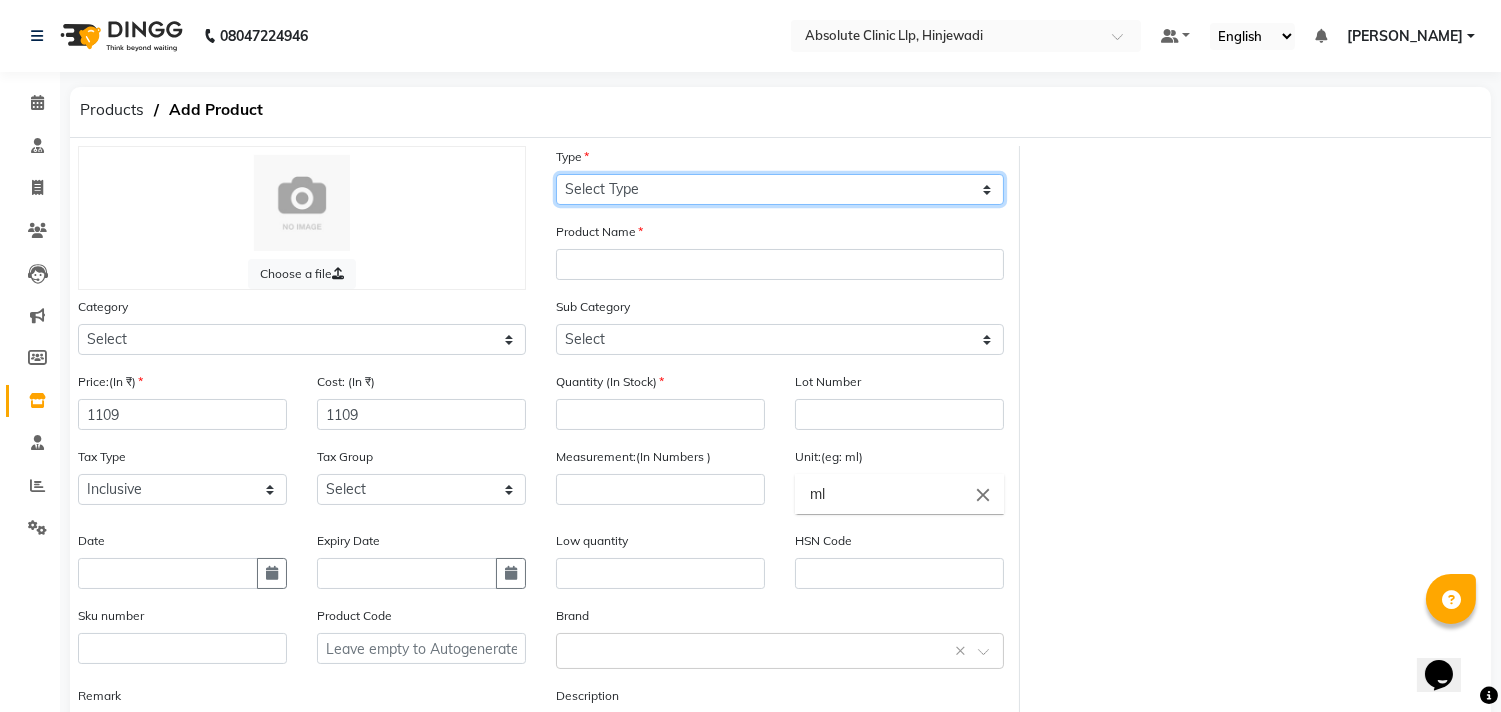 click on "Select Type Both Retail Consumable" 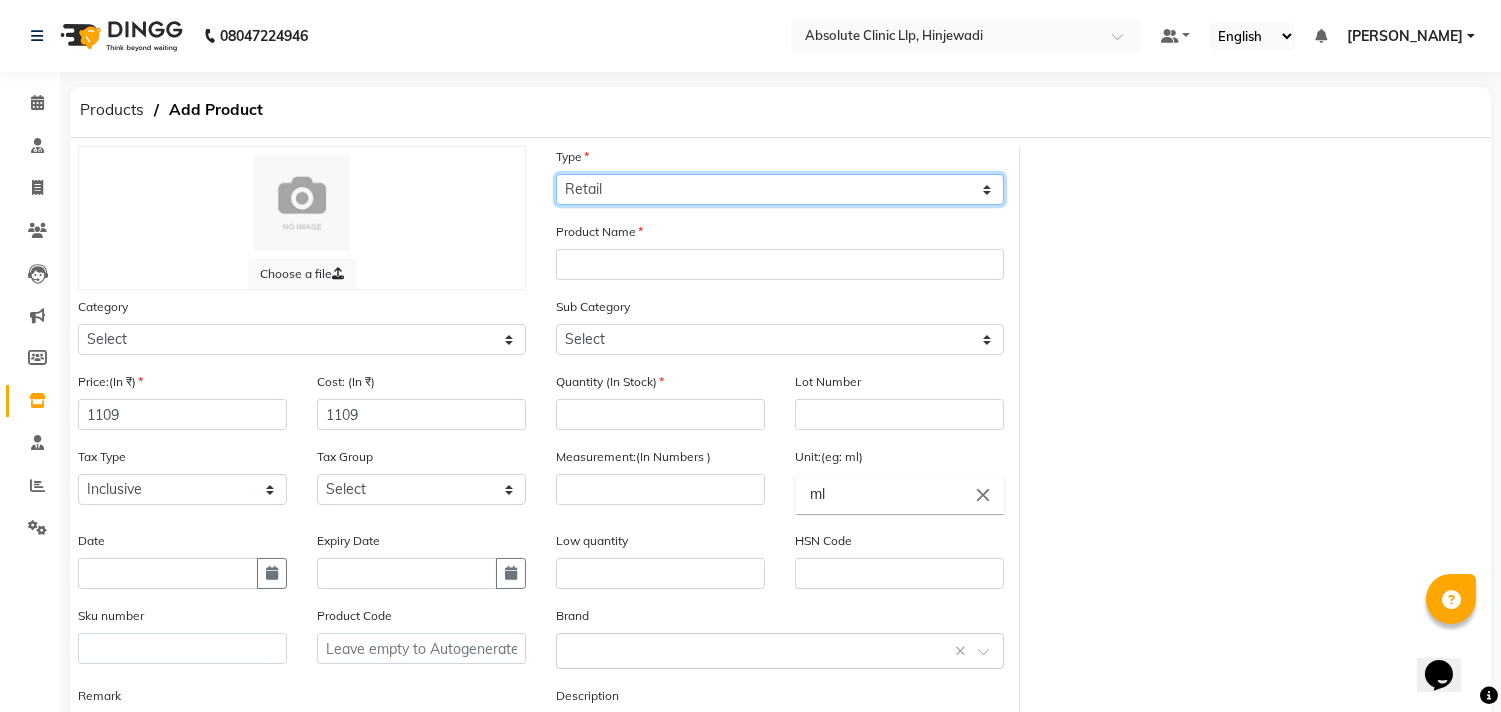 click on "Select Type Both Retail Consumable" 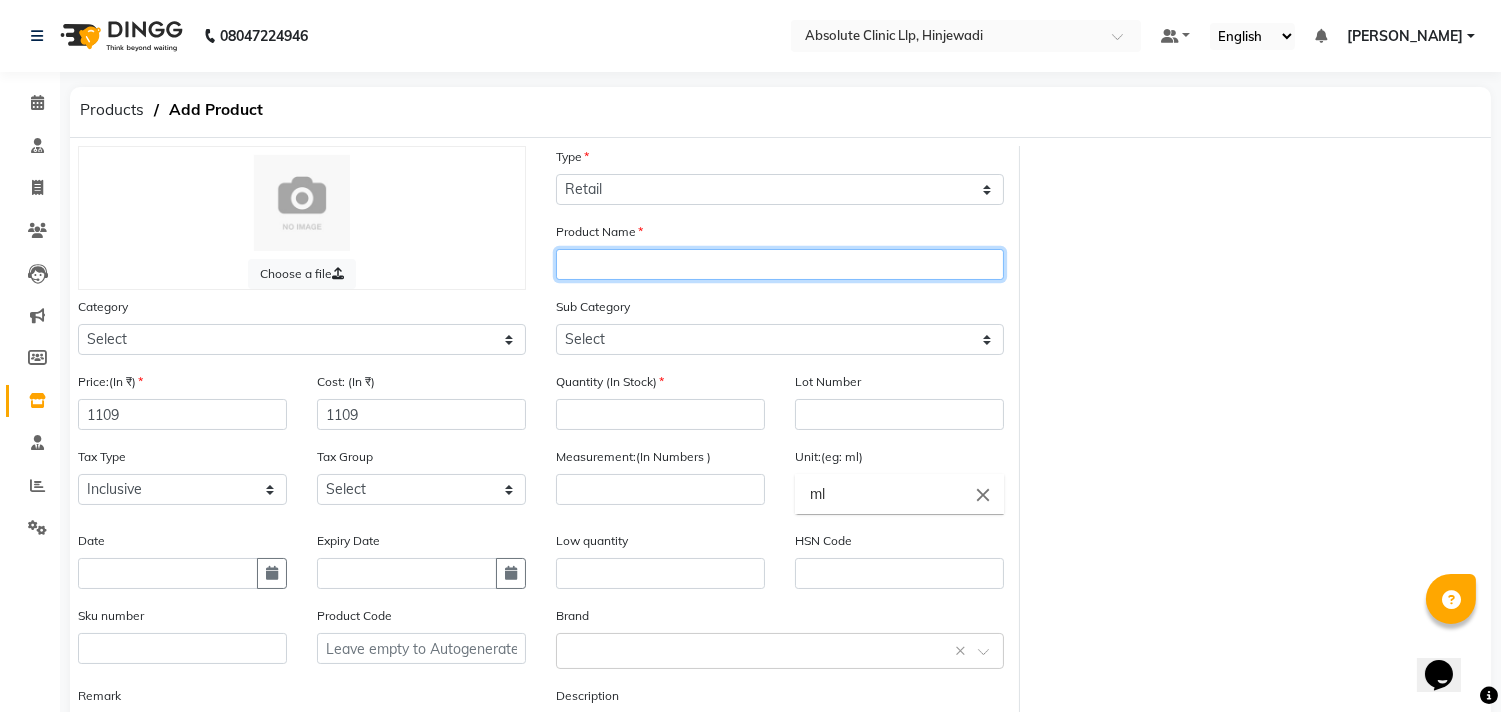 click 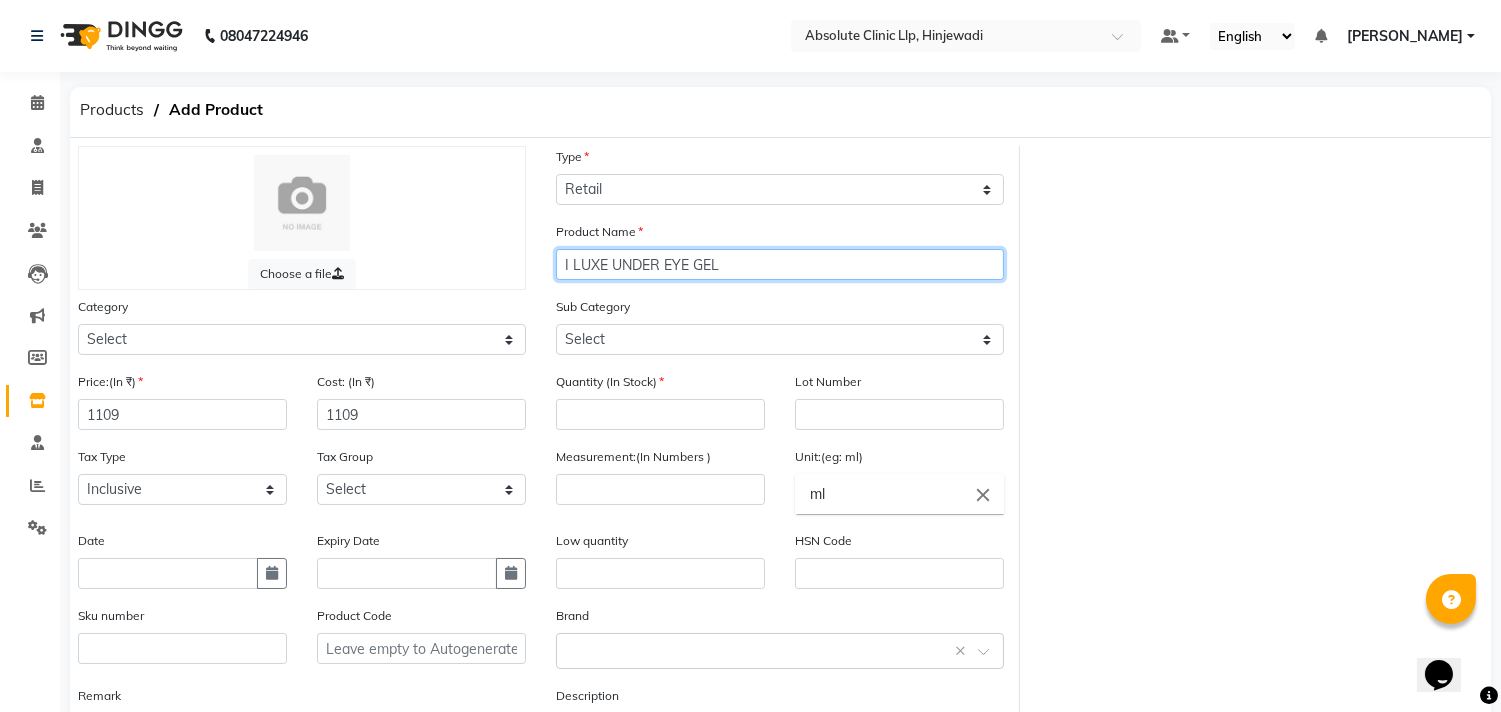 type on "I LUXE UNDER EYE GEL" 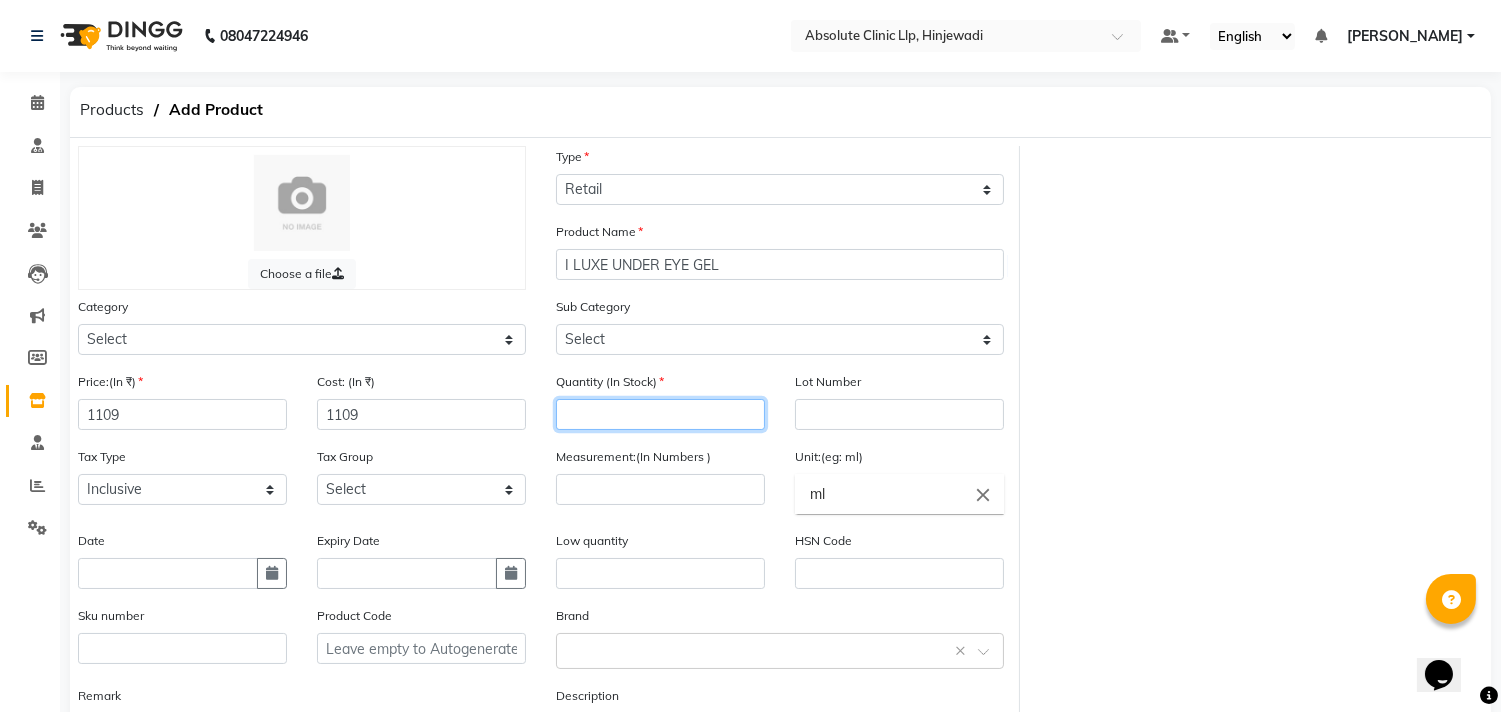 click 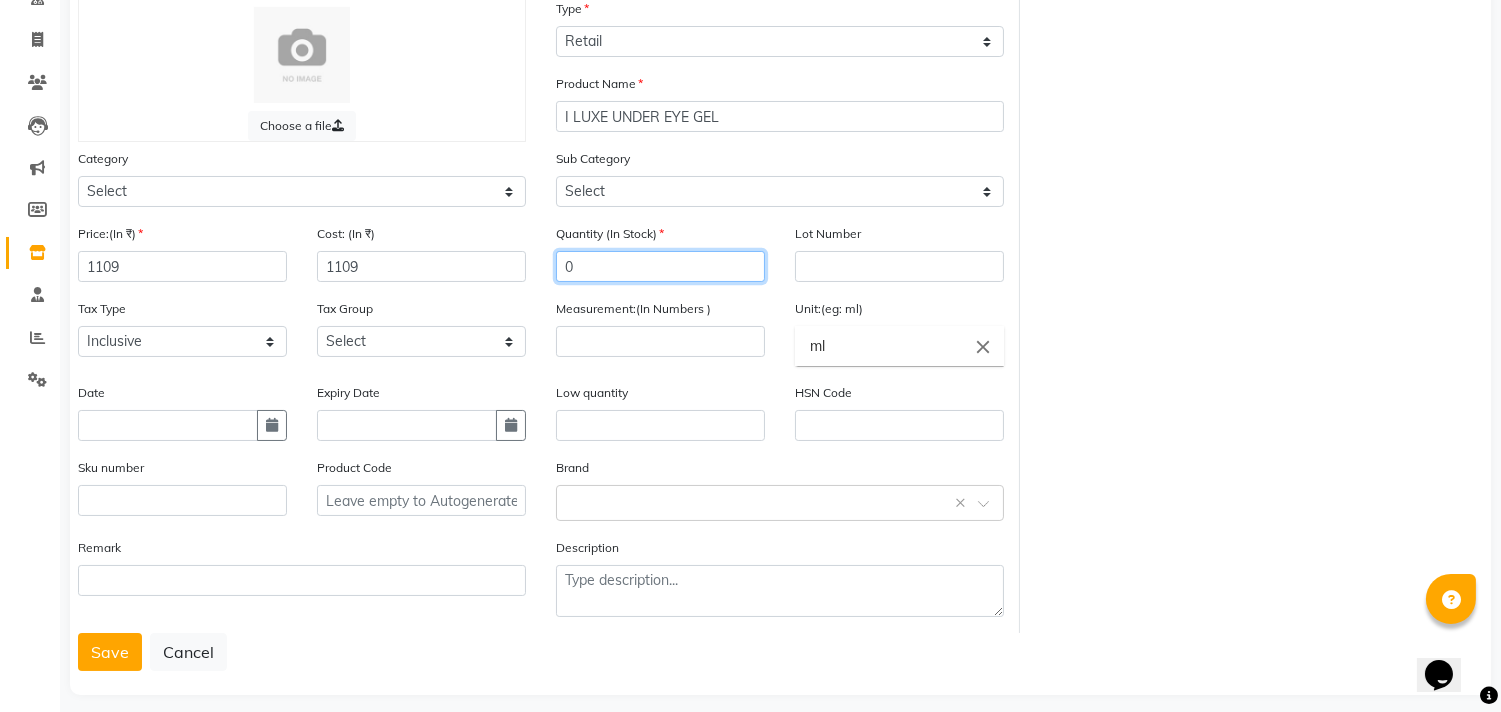 scroll, scrollTop: 166, scrollLeft: 0, axis: vertical 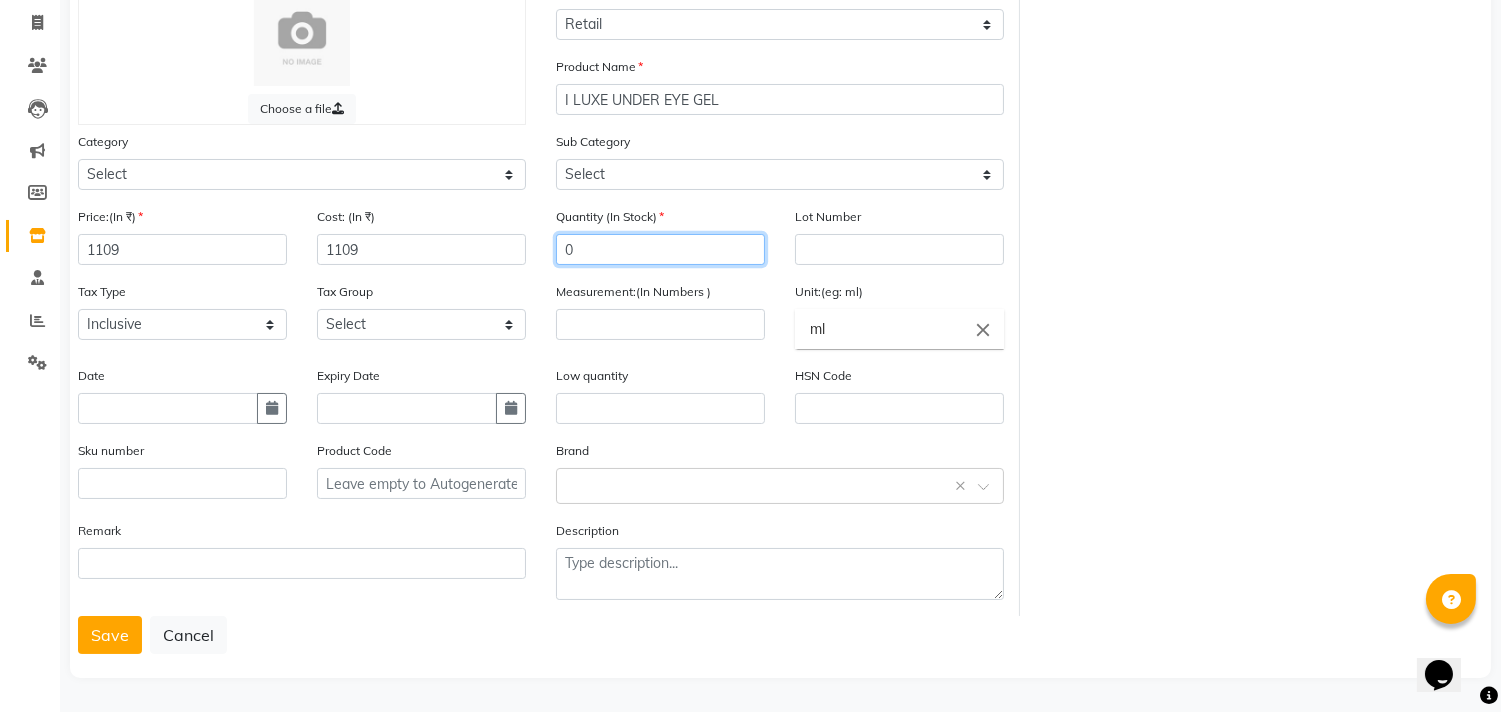 type on "0" 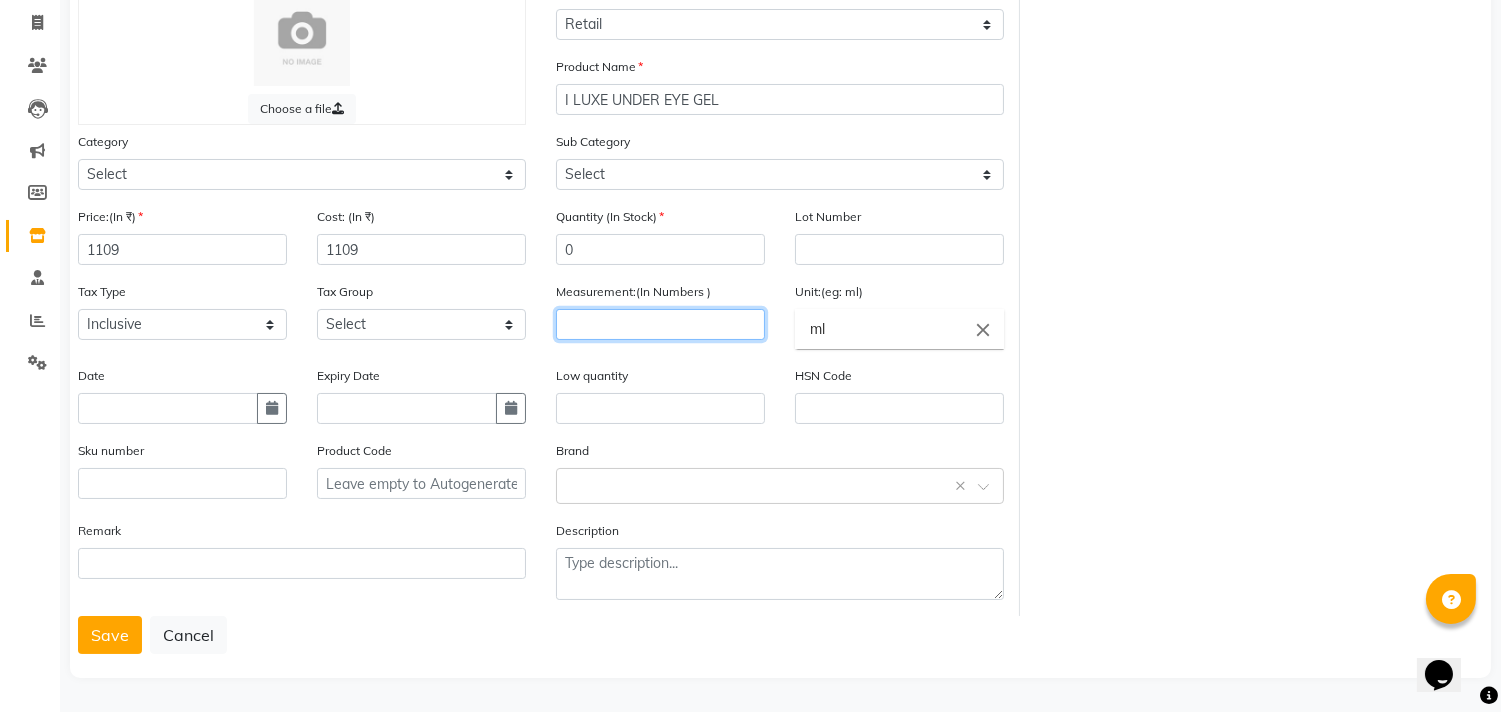 click 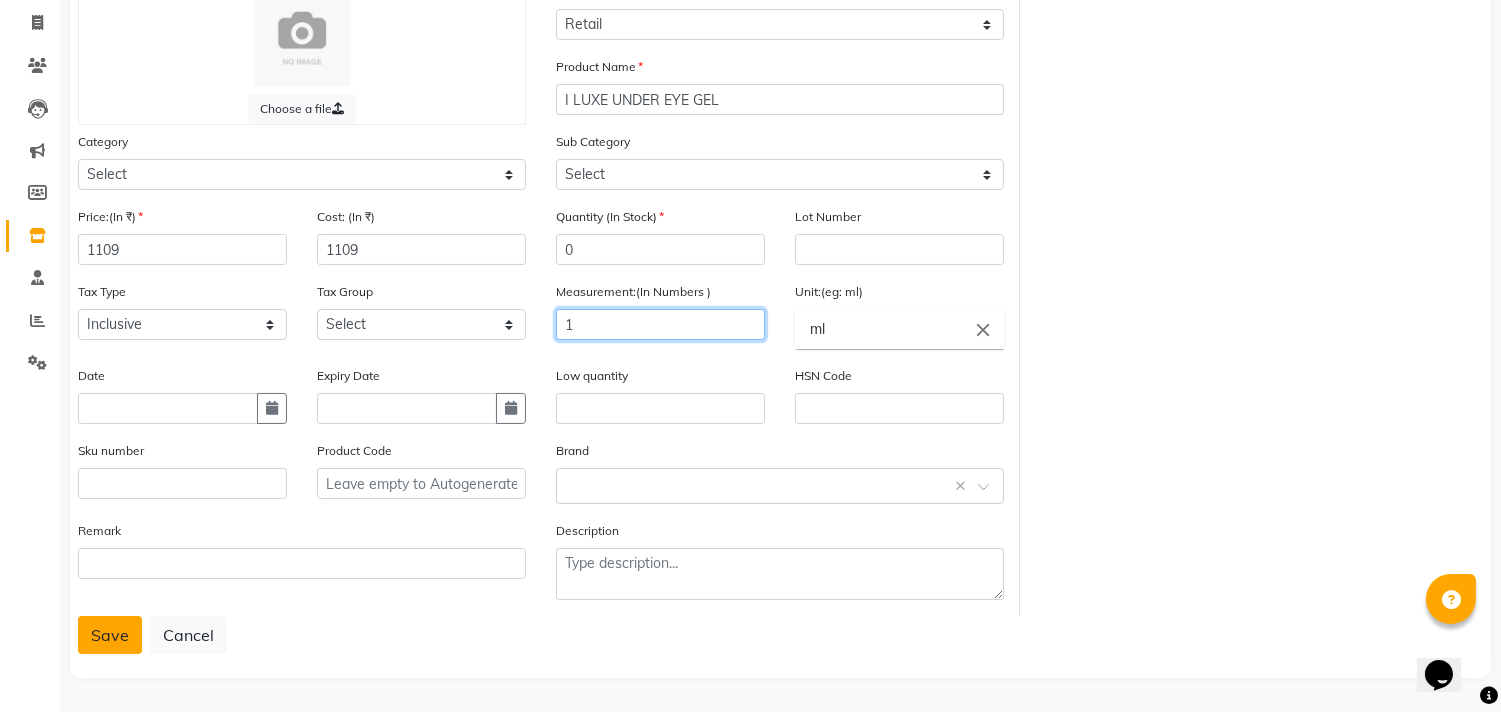 type on "1" 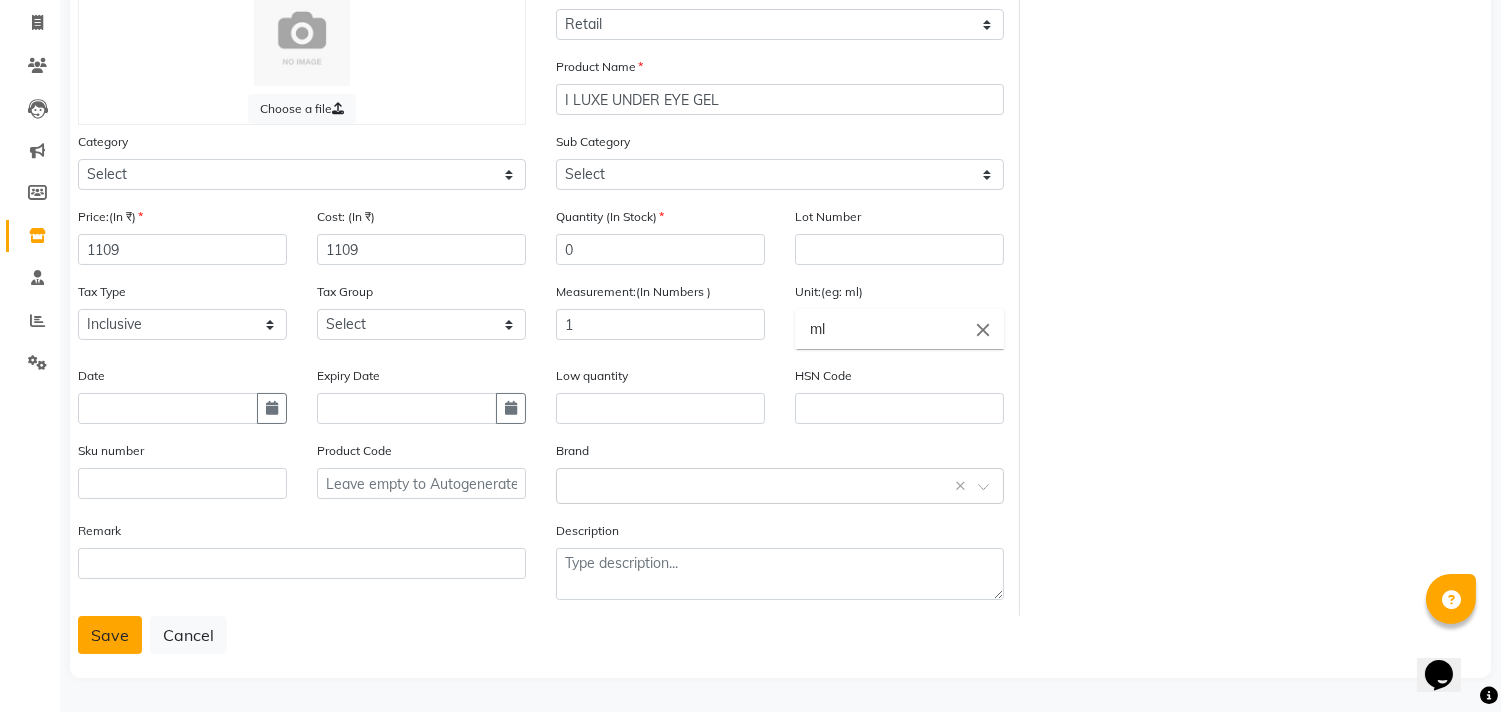 click on "Save" 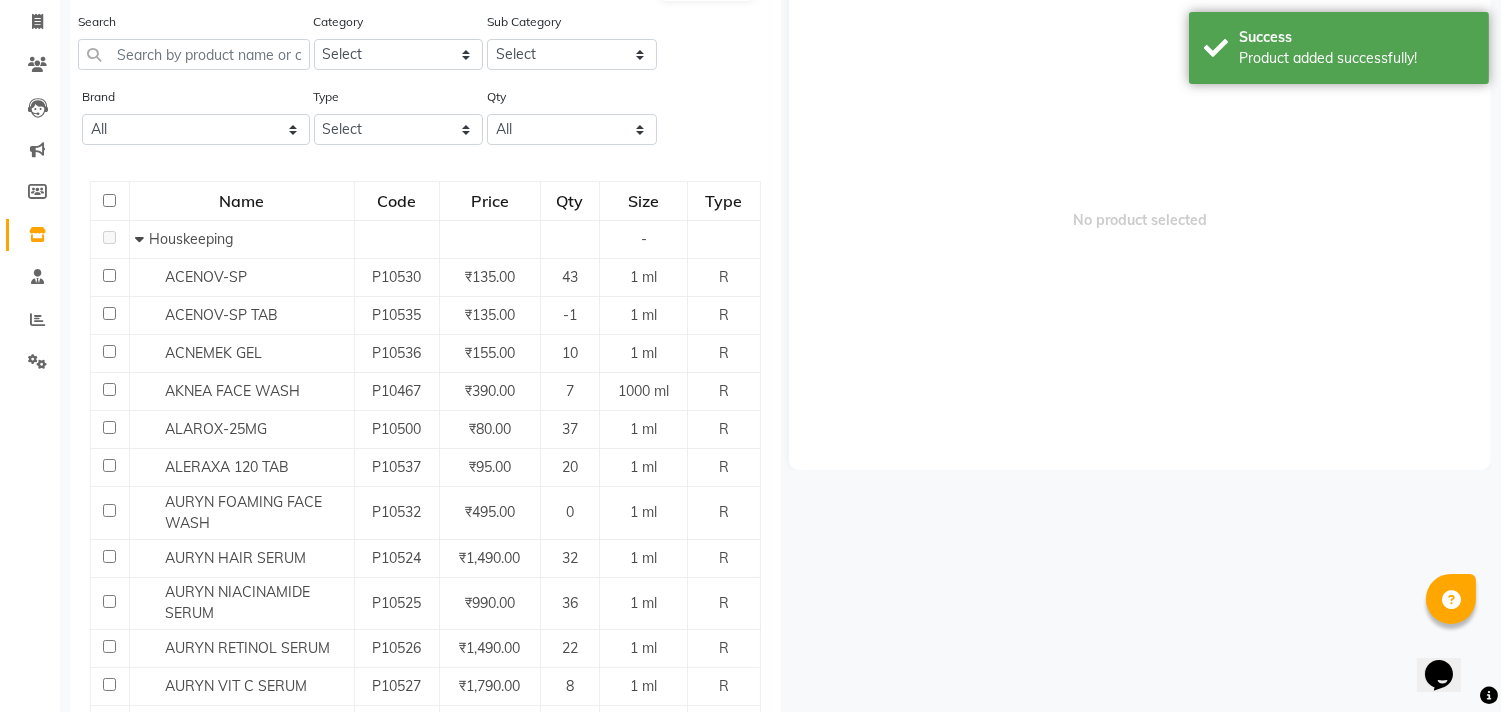 scroll, scrollTop: 0, scrollLeft: 0, axis: both 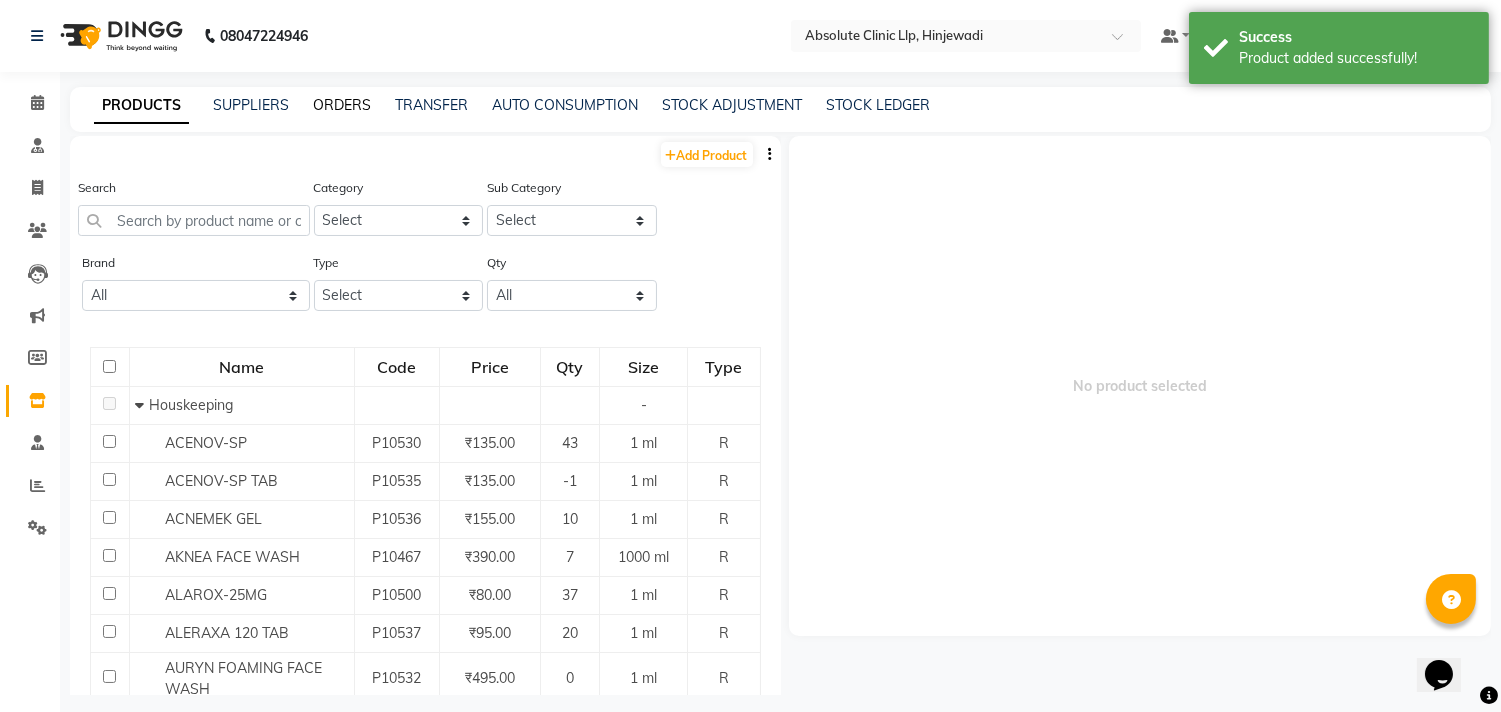 click on "ORDERS" 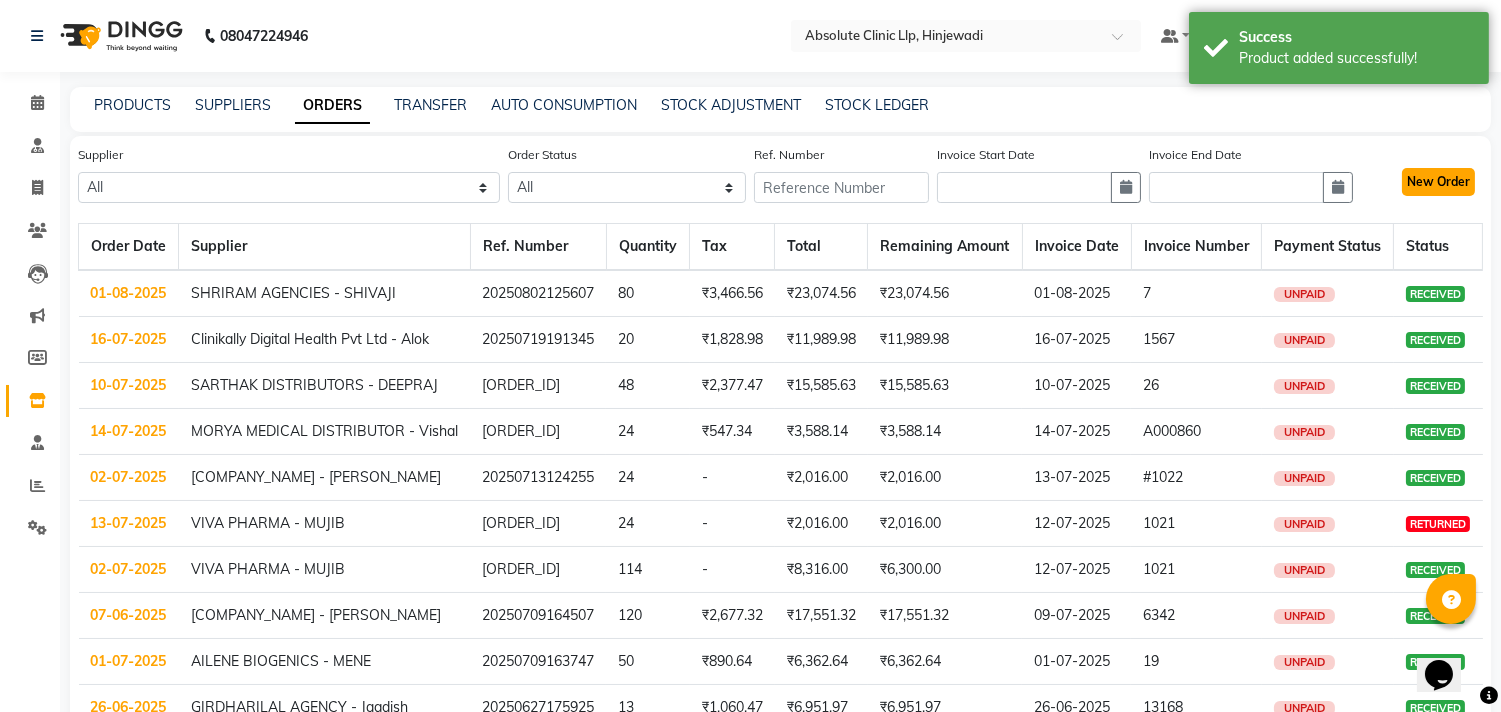 click on "New Order" 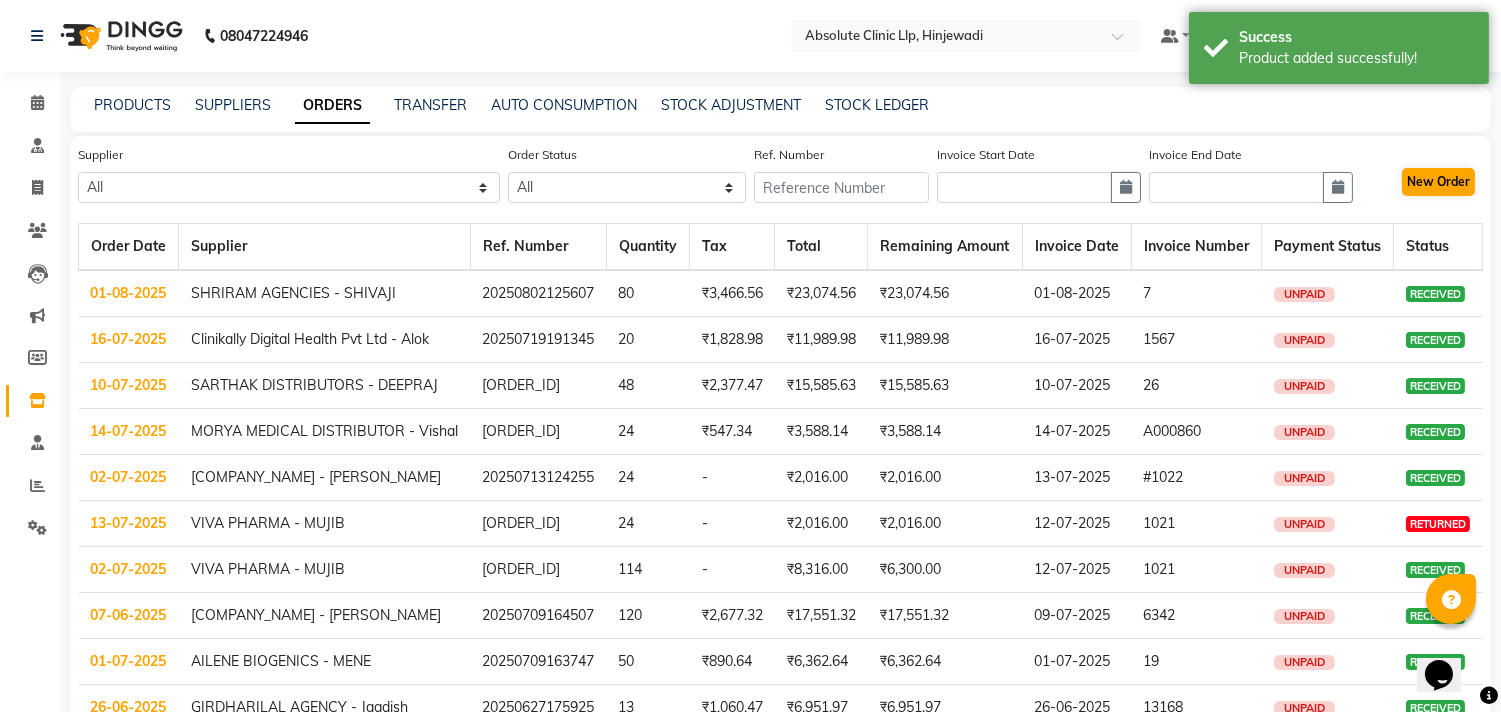 select on "true" 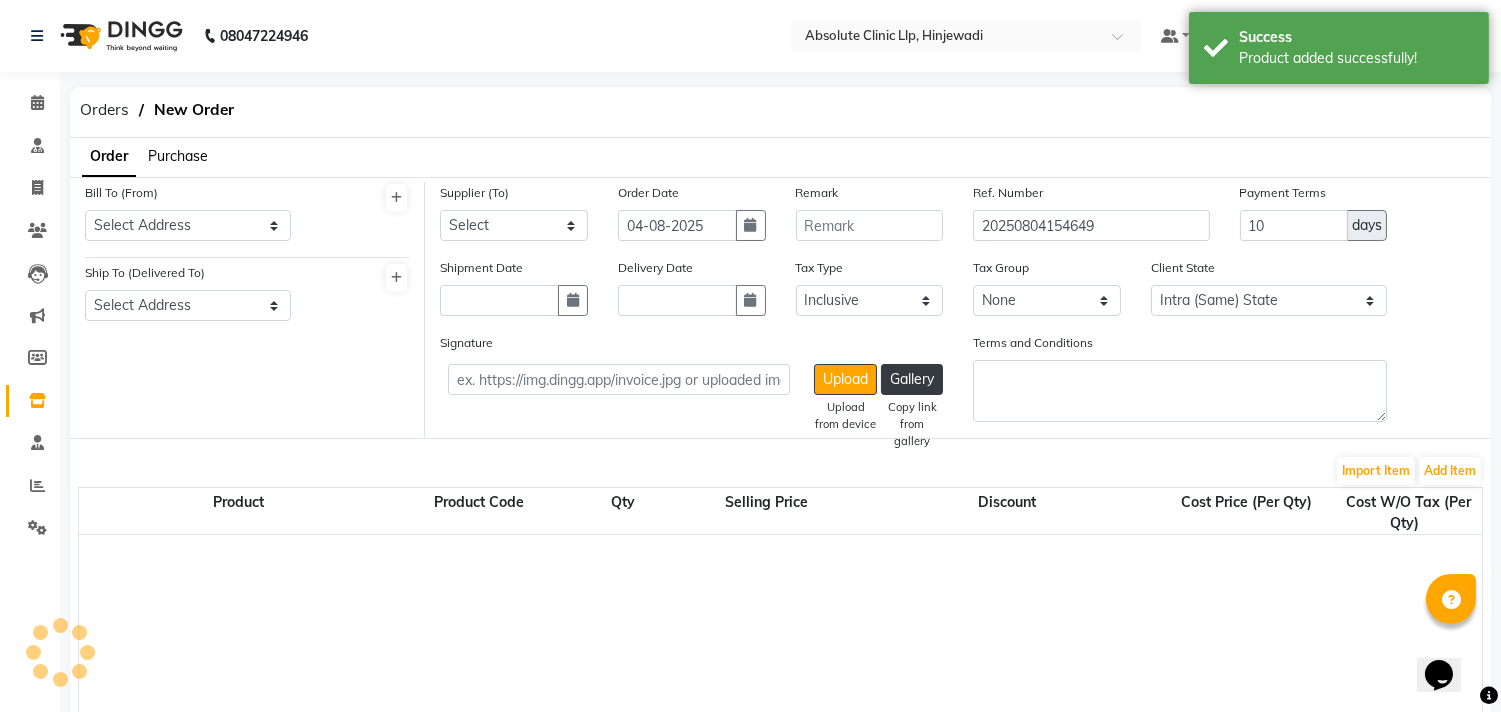 select on "2221" 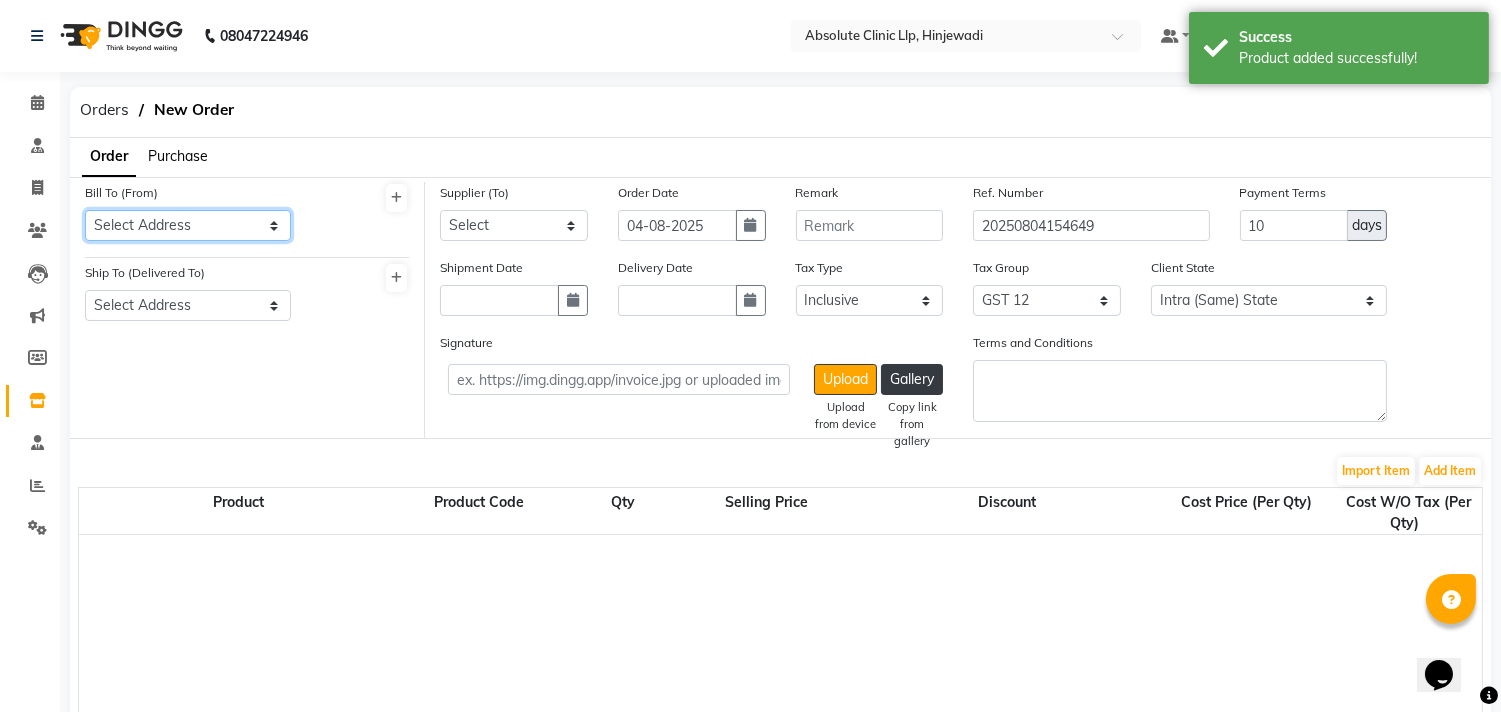 drag, startPoint x: 217, startPoint y: 227, endPoint x: 207, endPoint y: 238, distance: 14.866069 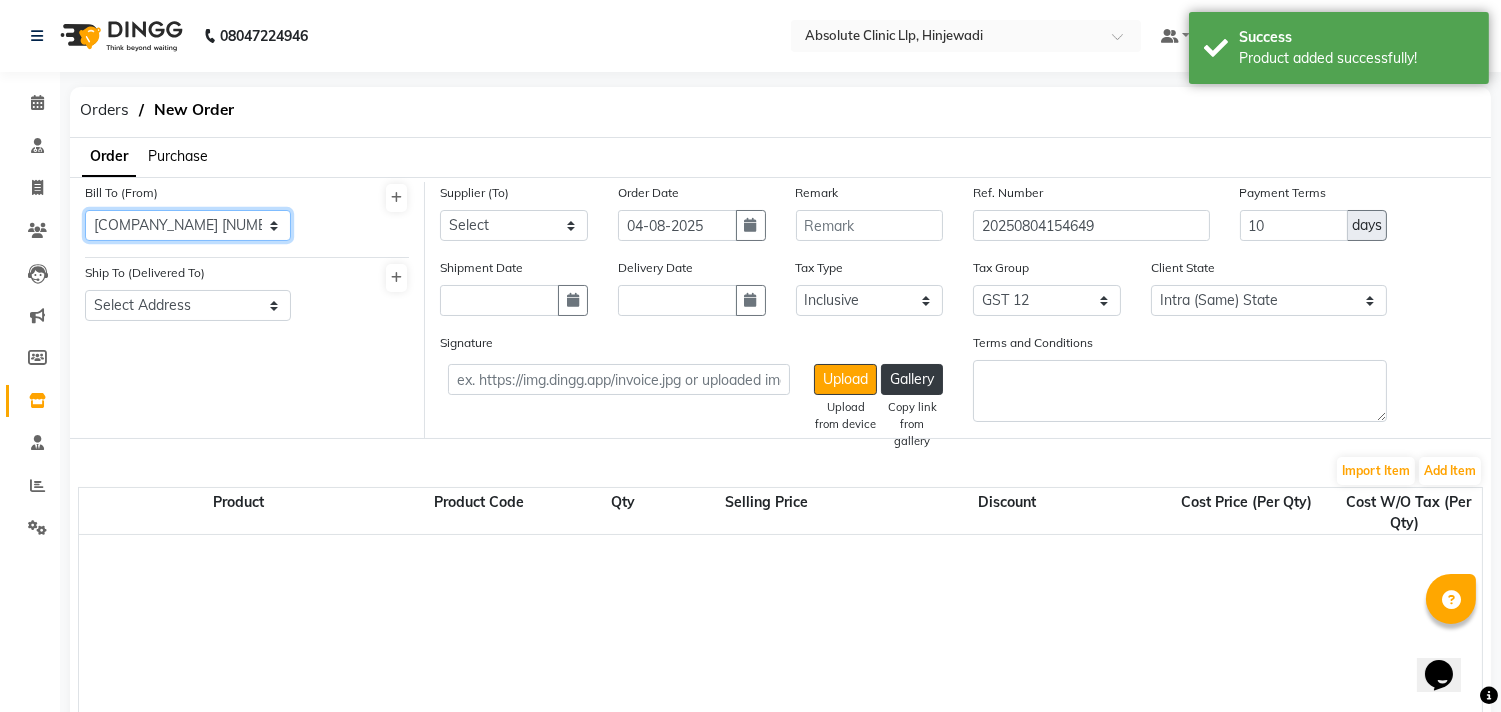 click on "Select Address  Absolute Dreams LLP
Shop No. 211A/212, Gera's Imperium Rise, Wipro Circle, Hinjawadi, Phase2, Pune-411057" 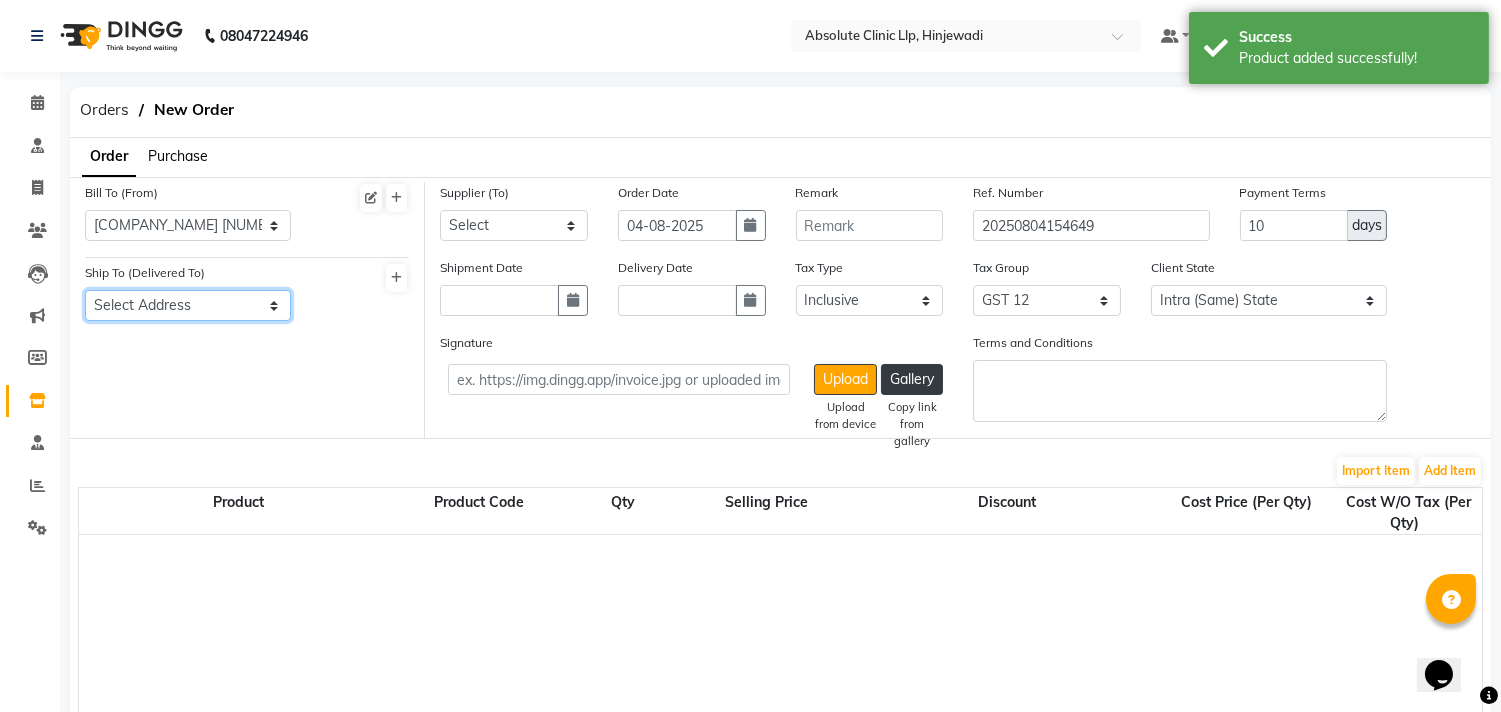 click on "Select Address  Absolute Dreams LLP
Shop No. 211A/212, Gera's Imperium Rise, Wipro Circle, Hinjawadi, Phase2, Pune-411057" 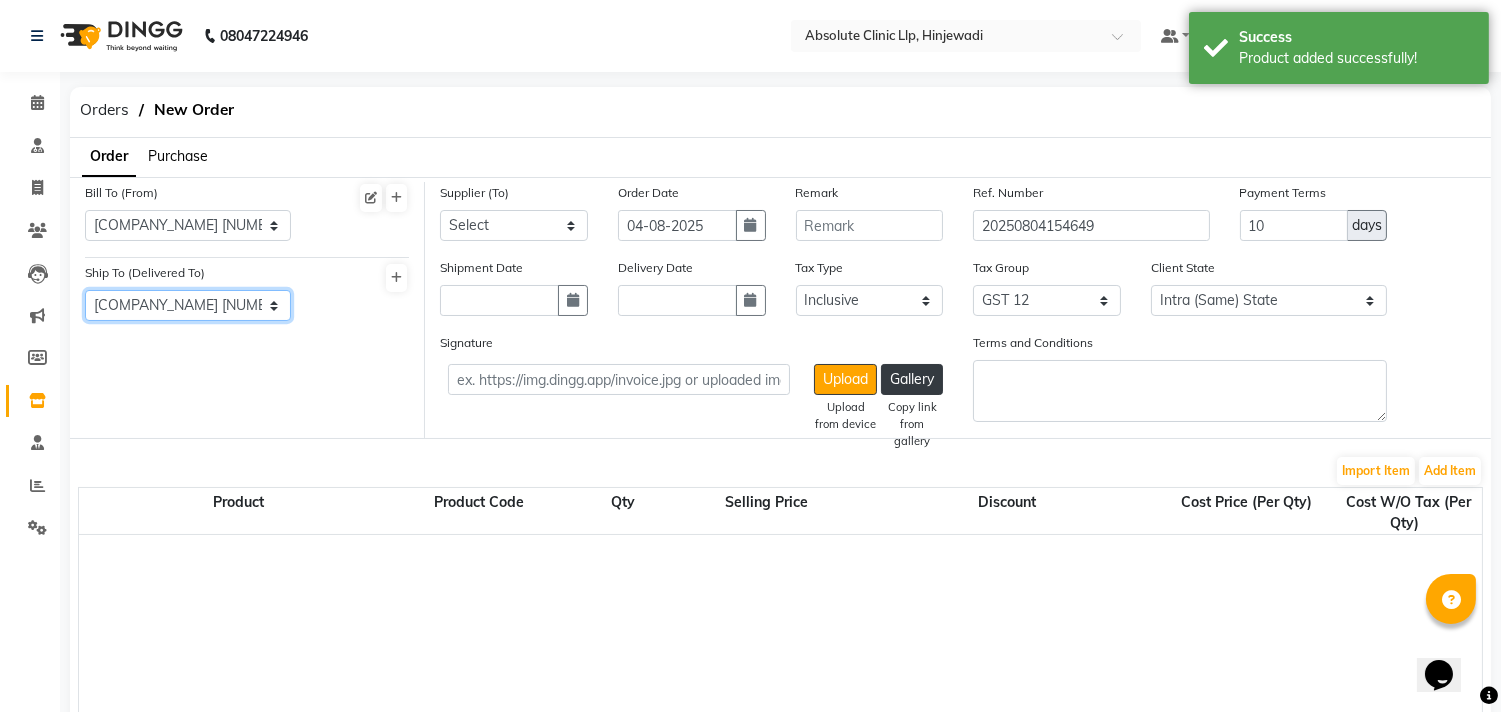 click on "Select Address  Absolute Dreams LLP
Shop No. 211A/212, Gera's Imperium Rise, Wipro Circle, Hinjawadi, Phase2, Pune-411057" 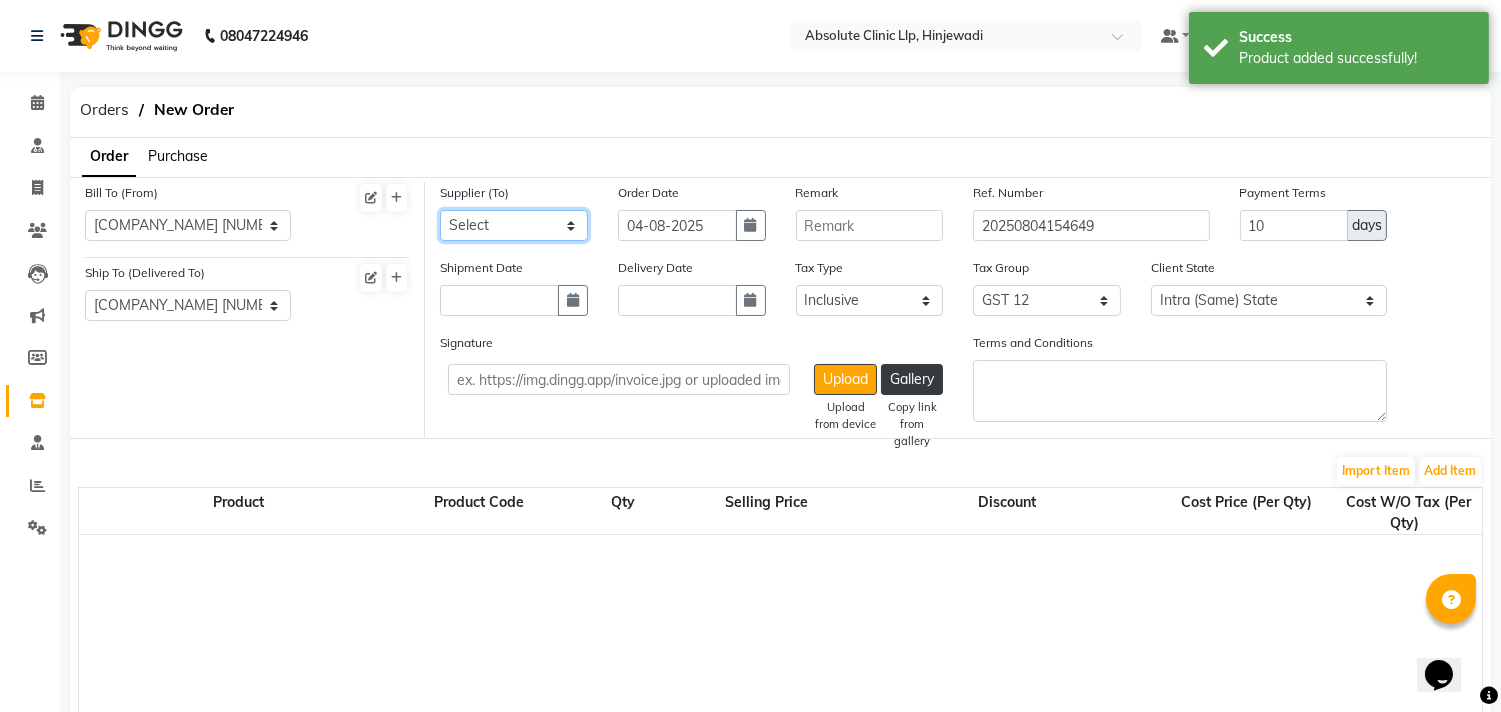 click on "Select Vihaa Pharma - Vihaa  Pharma SAIJIVAN MEDICO - PRAJAPATI VISHWKAMA Padmshree Medical Distributors - Deepraj Maheshwari SAHYADRI PHARMA - AARTI AMBIKA DRUG HOUSE - AMBICA C T DISTRIBUTORS & PHARMACEUTICALS - CT SKIN AETHETICS INT PVT LTD - GIRISH  RATHI H & M Pharma - Rahul  Chavan SKY PHARMA - SKY R K ENTERPRISES - GANESH  GHADGE AVNI PHARMA - AVNI AESTICARE HEALTH SERVICES PVT LTD - HARACT DEEPALI LIFESCIENCE - KRISHNA WOXMEN LLP - KIRTESH TAPADIYA DISTRIBUTOR - TAPADIYA Aesthetic Zone Medisys Pvt Ltd. - Nilesh Medizone CD4 BIOTECH - VAIBHAV MANIK PHARMA - Manik CHINTAMANI PHARMA - CHINTAMANI GLOWCUTIS INDIA PVT LTD - Vaibhav SARTHAK DISTRIBUTORS - DEEPRAJ DAWCHEM PHARMA - Pujari GIRDHARILAL AGENCY - Jagdish RA-VISH WELLNESS PVT LTD - RA Clinikally Digital Health Pvt Ltd - Alok VIVA PHARMA - MUJIB AILENE BIOGENICS - MENE SHLOKA MEDICO - VAIBHAV BONDE MORYA MEDICAL DISTRIBUTOR - Vishal SHRIRAM AGENCIES - SHIVAJI" 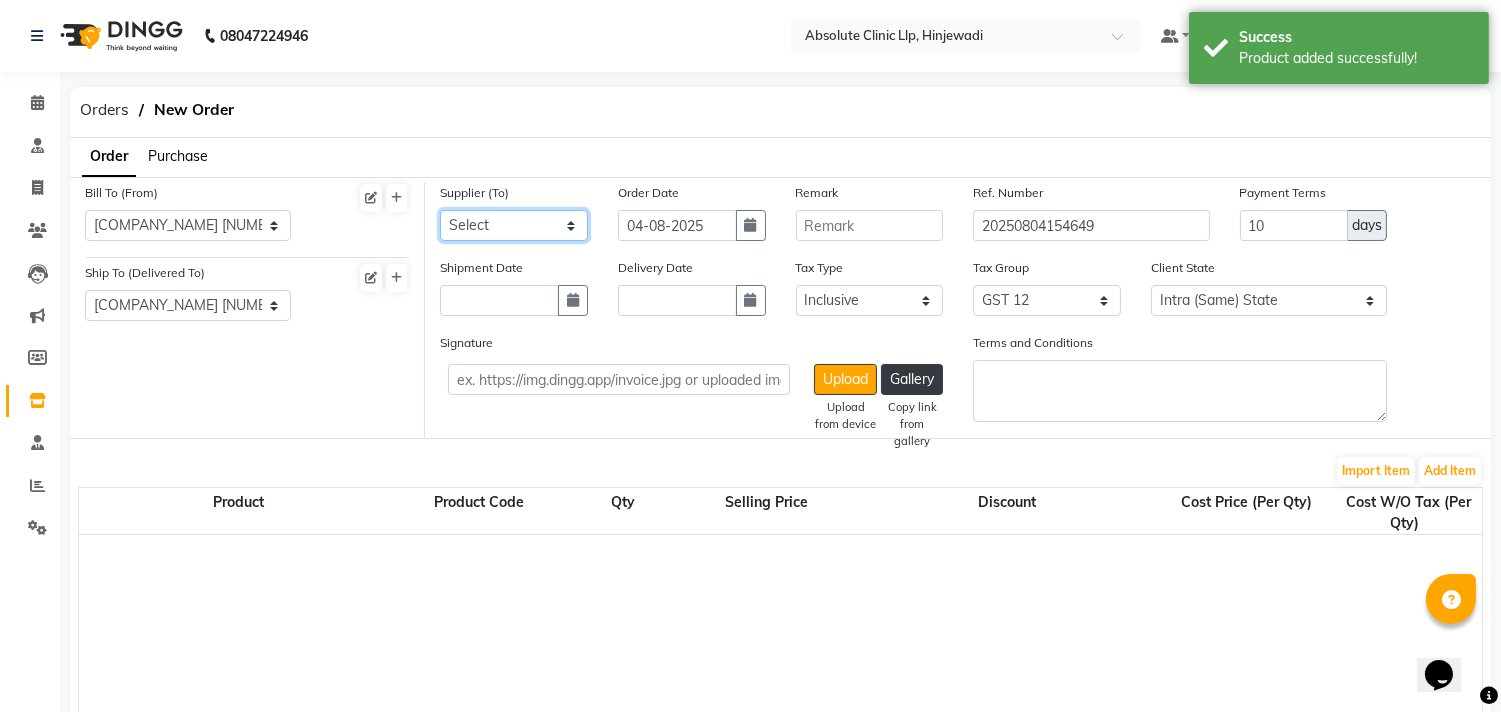 select on "3300" 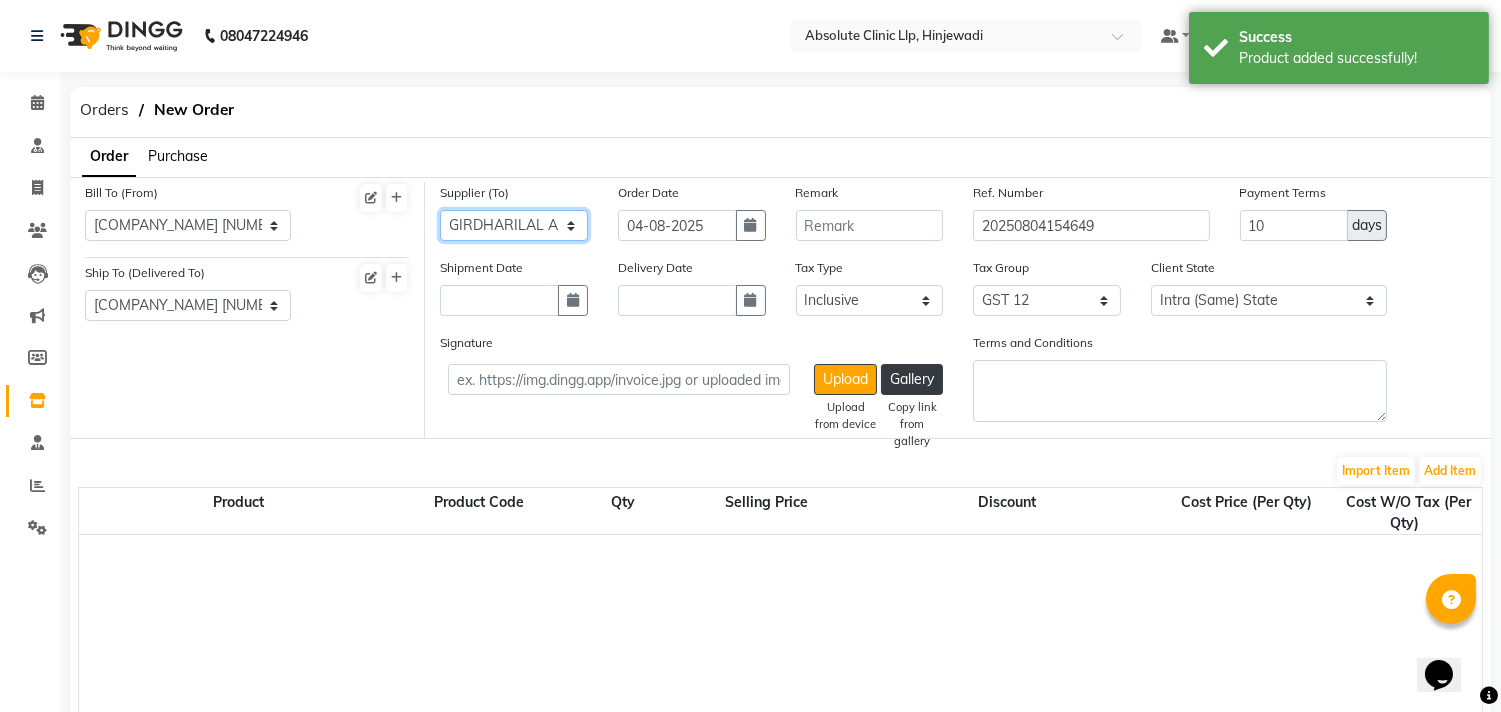 click on "Select Vihaa Pharma - Vihaa  Pharma SAIJIVAN MEDICO - PRAJAPATI VISHWKAMA Padmshree Medical Distributors - Deepraj Maheshwari SAHYADRI PHARMA - AARTI AMBIKA DRUG HOUSE - AMBICA C T DISTRIBUTORS & PHARMACEUTICALS - CT SKIN AETHETICS INT PVT LTD - GIRISH  RATHI H & M Pharma - Rahul  Chavan SKY PHARMA - SKY R K ENTERPRISES - GANESH  GHADGE AVNI PHARMA - AVNI AESTICARE HEALTH SERVICES PVT LTD - HARACT DEEPALI LIFESCIENCE - KRISHNA WOXMEN LLP - KIRTESH TAPADIYA DISTRIBUTOR - TAPADIYA Aesthetic Zone Medisys Pvt Ltd. - Nilesh Medizone CD4 BIOTECH - VAIBHAV MANIK PHARMA - Manik CHINTAMANI PHARMA - CHINTAMANI GLOWCUTIS INDIA PVT LTD - Vaibhav SARTHAK DISTRIBUTORS - DEEPRAJ DAWCHEM PHARMA - Pujari GIRDHARILAL AGENCY - Jagdish RA-VISH WELLNESS PVT LTD - RA Clinikally Digital Health Pvt Ltd - Alok VIVA PHARMA - MUJIB AILENE BIOGENICS - MENE SHLOKA MEDICO - VAIBHAV BONDE MORYA MEDICAL DISTRIBUTOR - Vishal SHRIRAM AGENCIES - SHIVAJI" 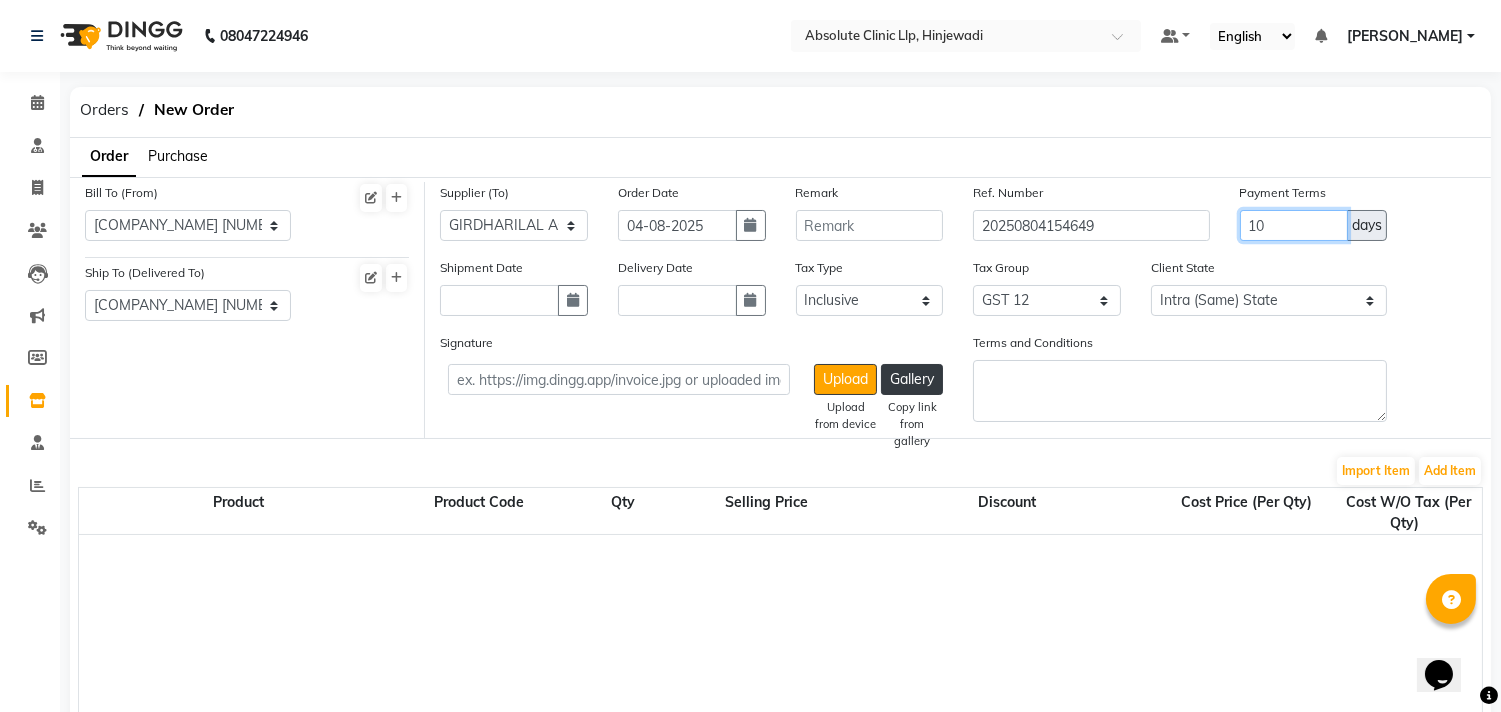 drag, startPoint x: 1278, startPoint y: 221, endPoint x: 1098, endPoint y: 248, distance: 182.01373 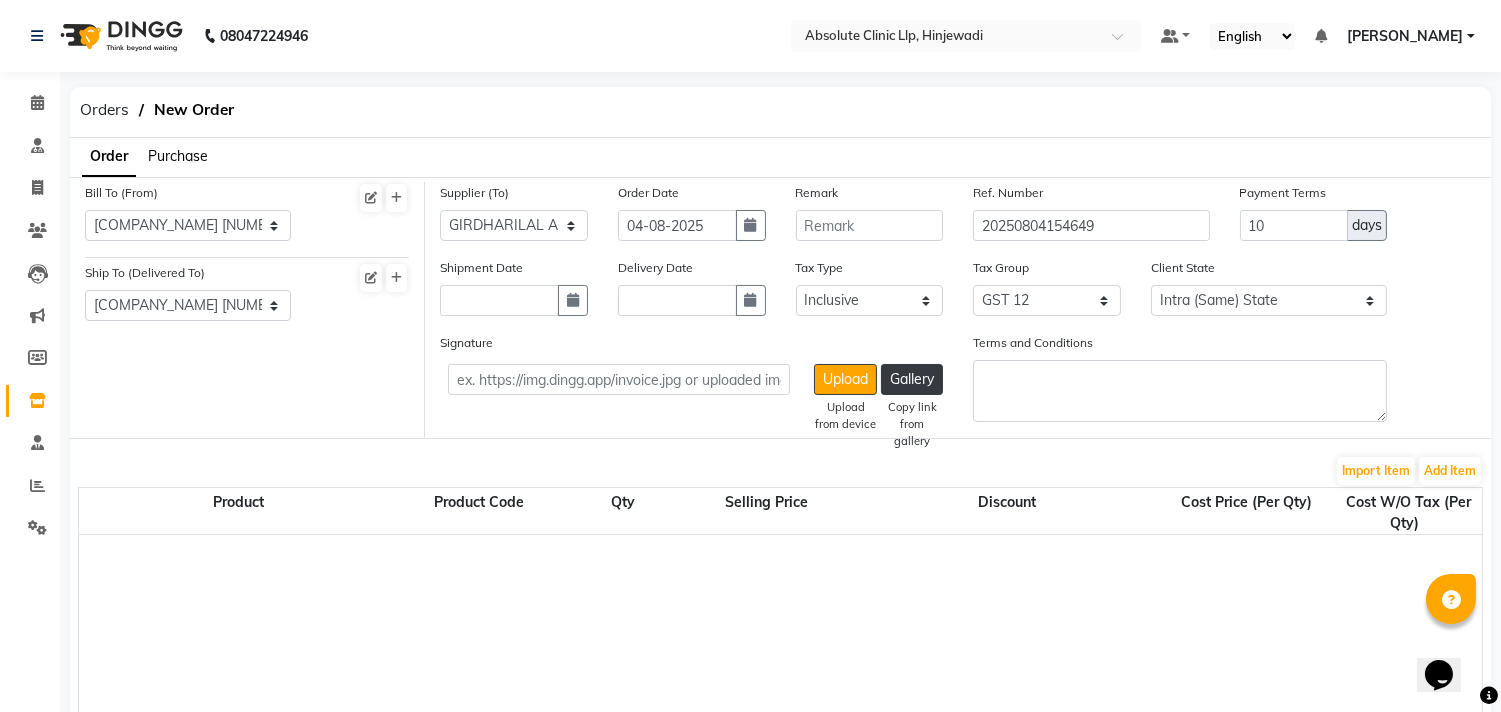 click on "Purchase" 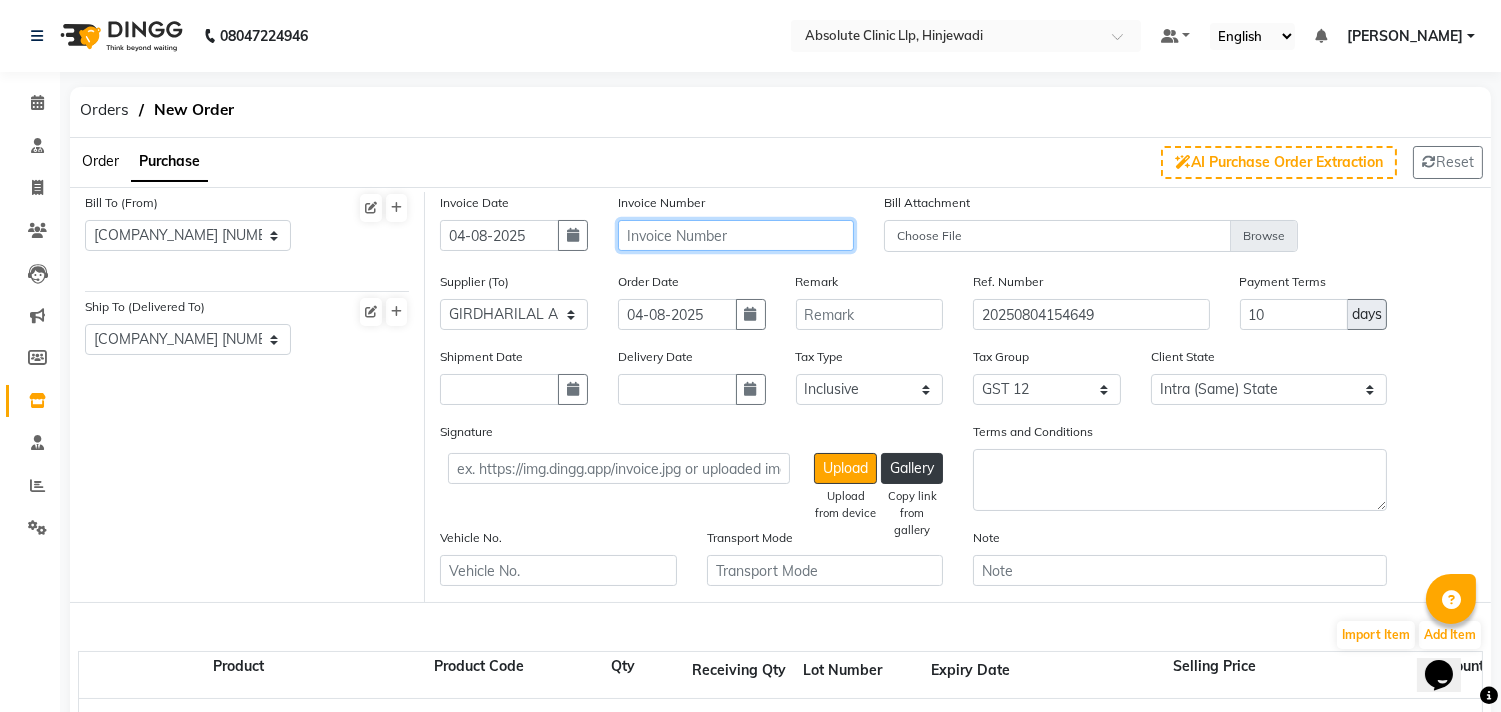 click 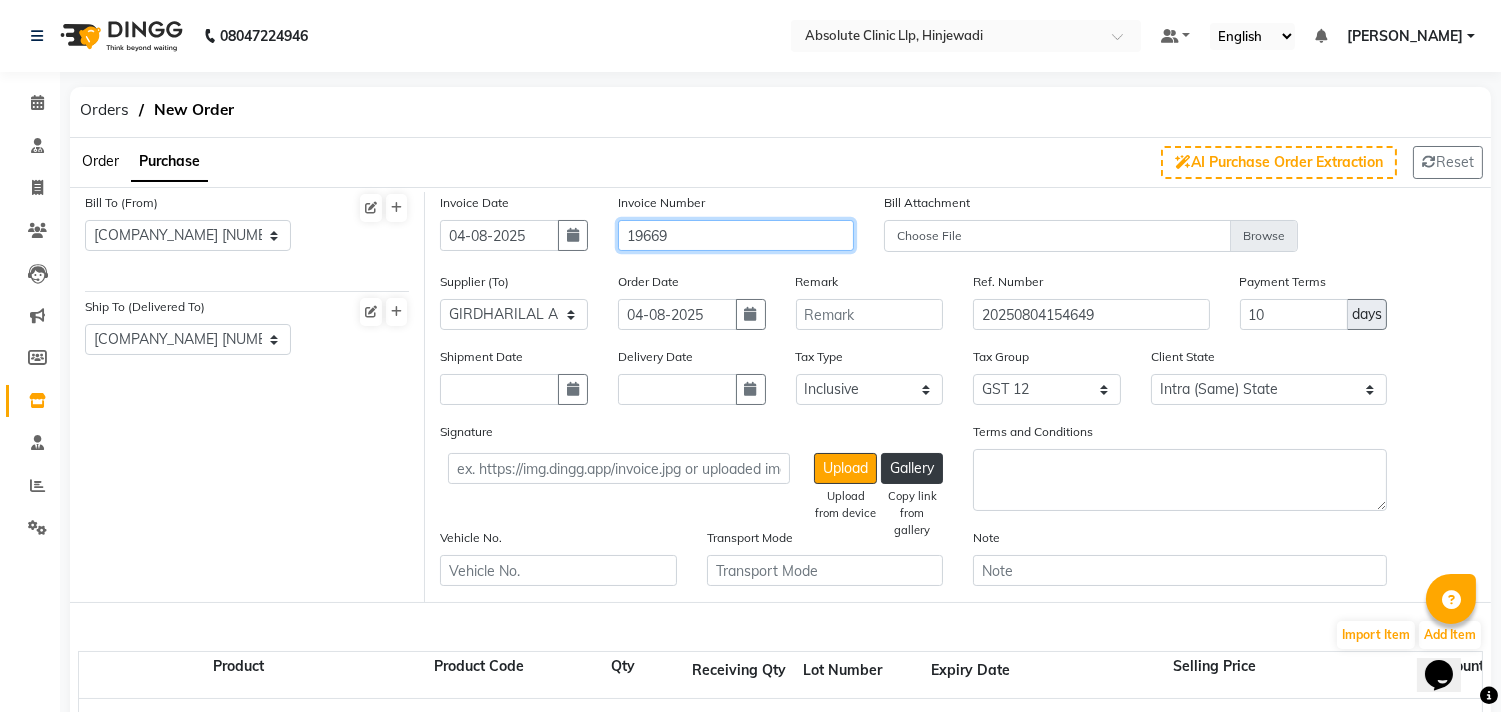 type on "19669" 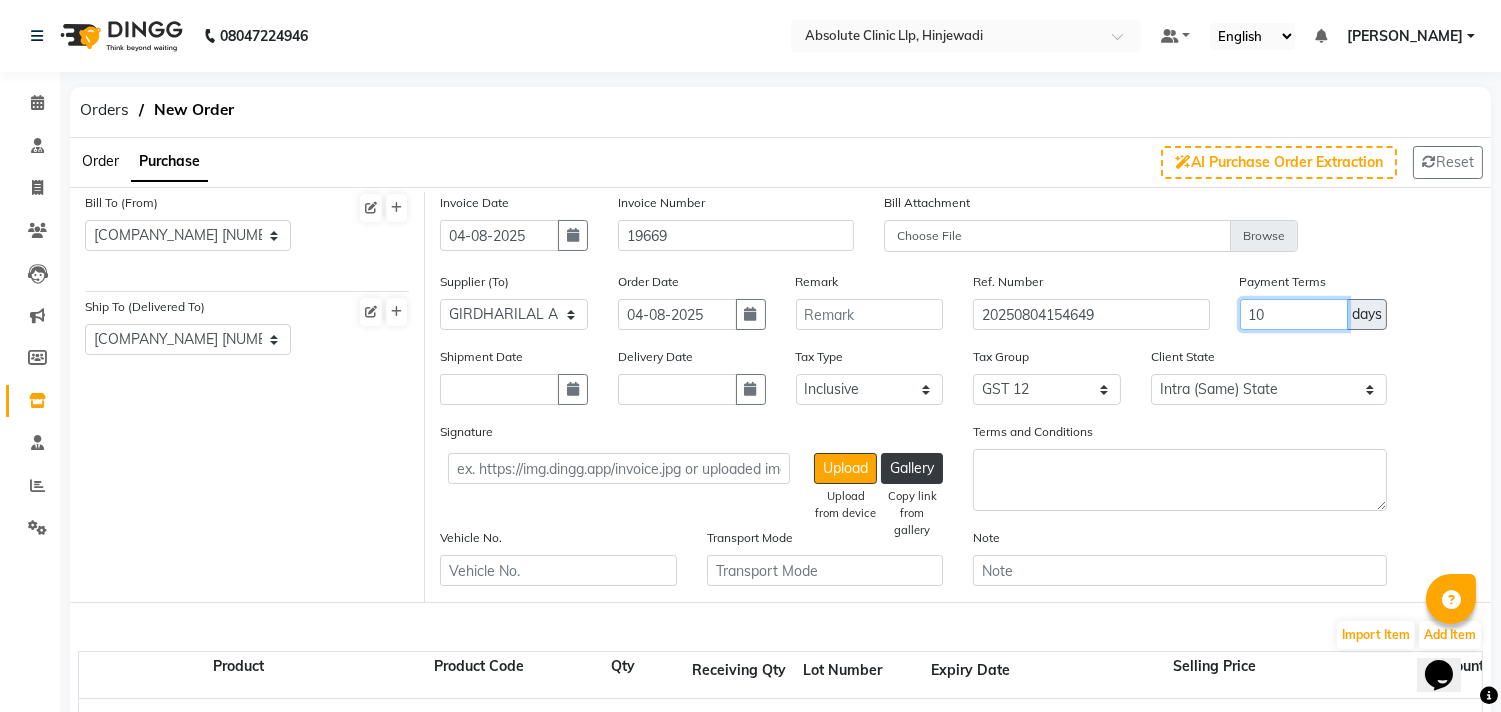drag, startPoint x: 1270, startPoint y: 317, endPoint x: 1227, endPoint y: 322, distance: 43.289722 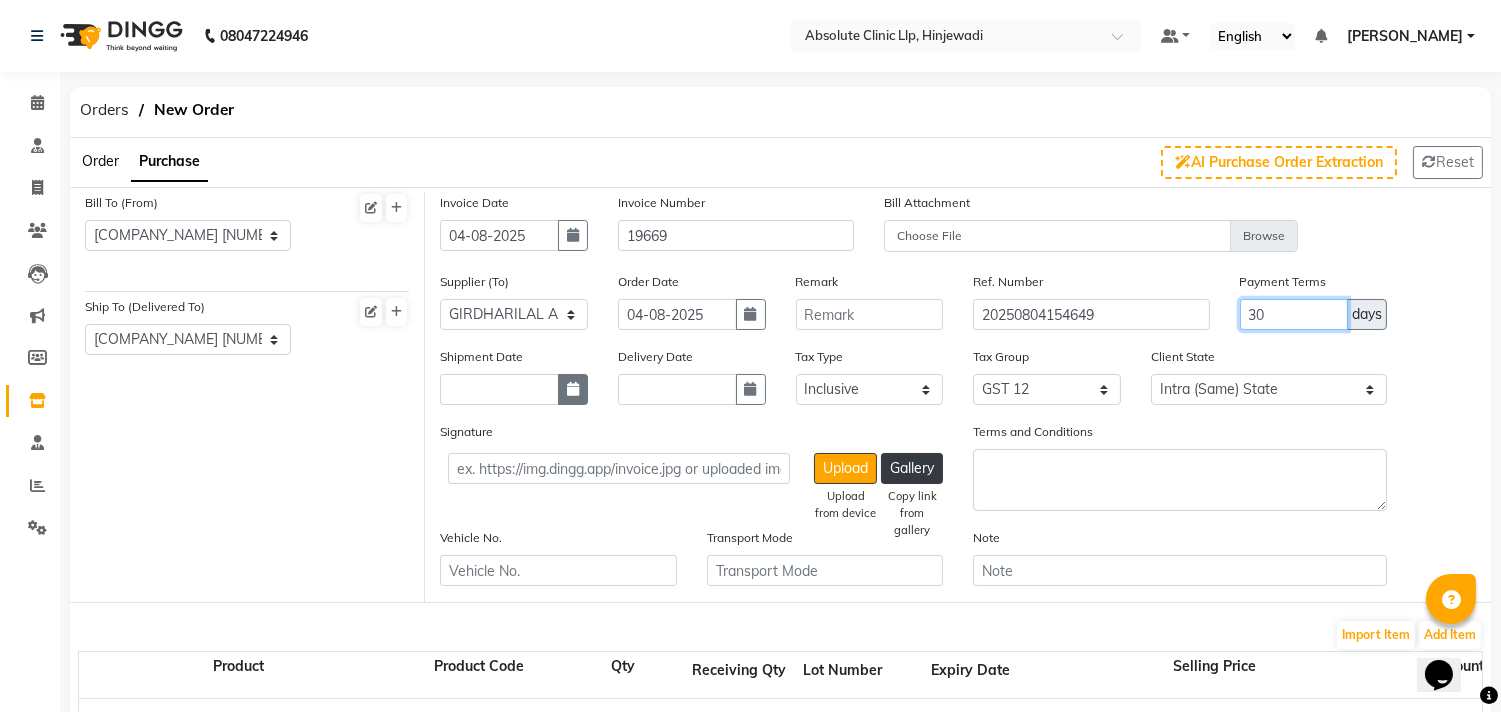 type on "30" 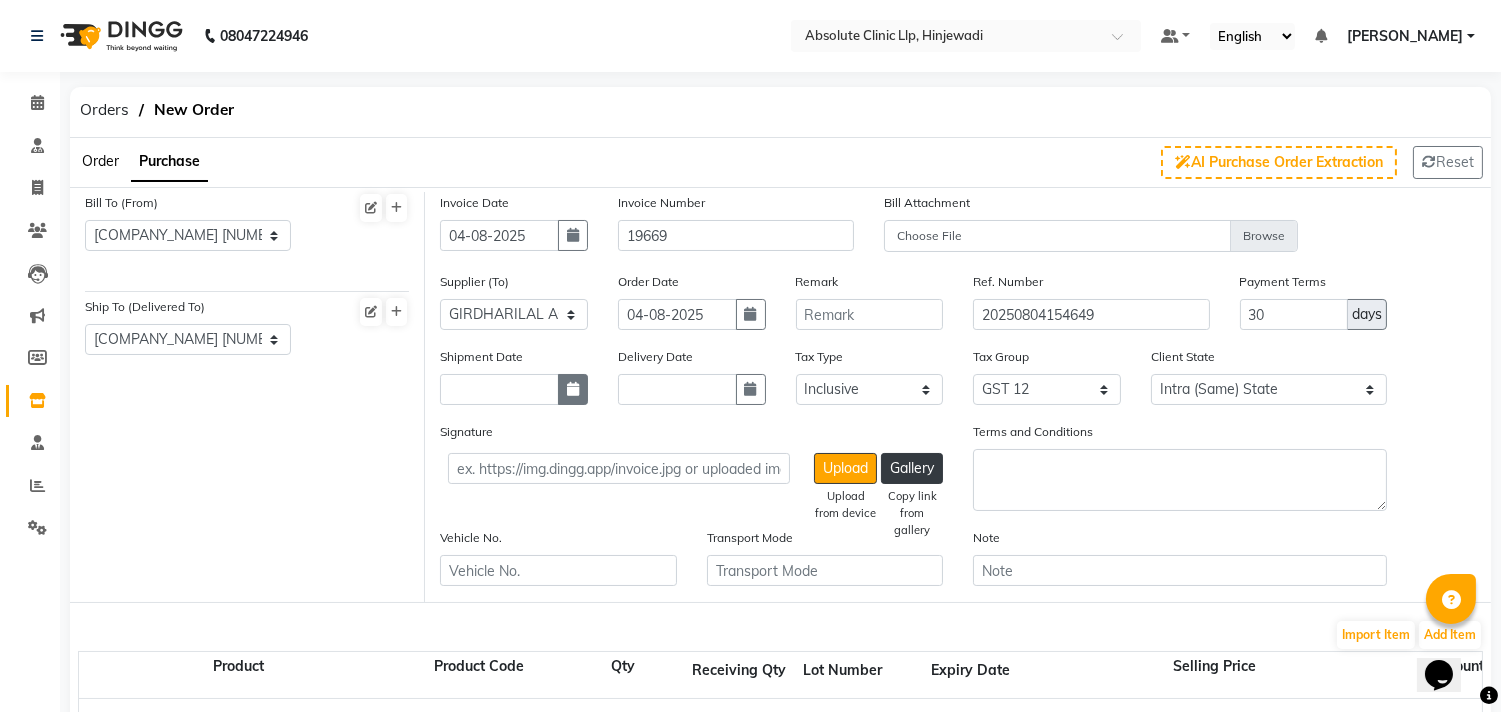 click 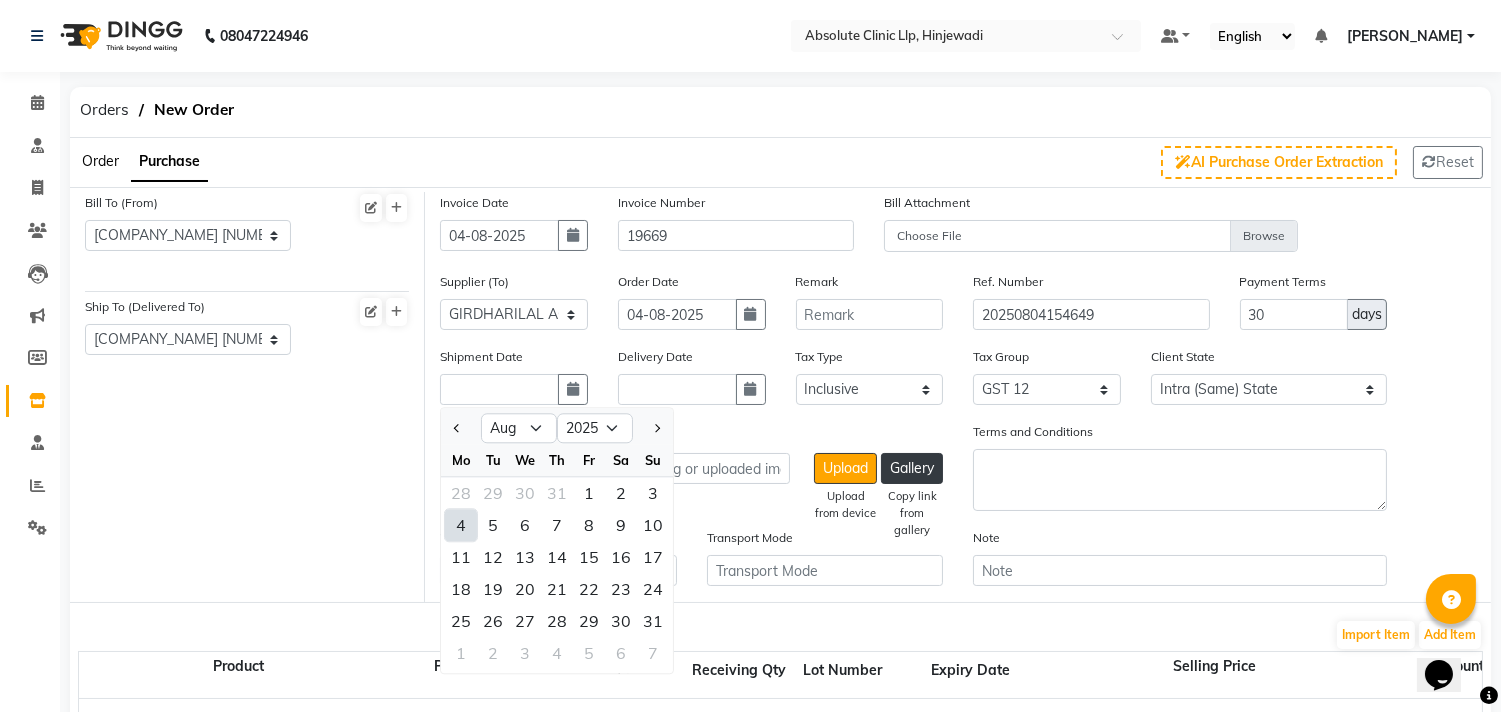 click on "4" 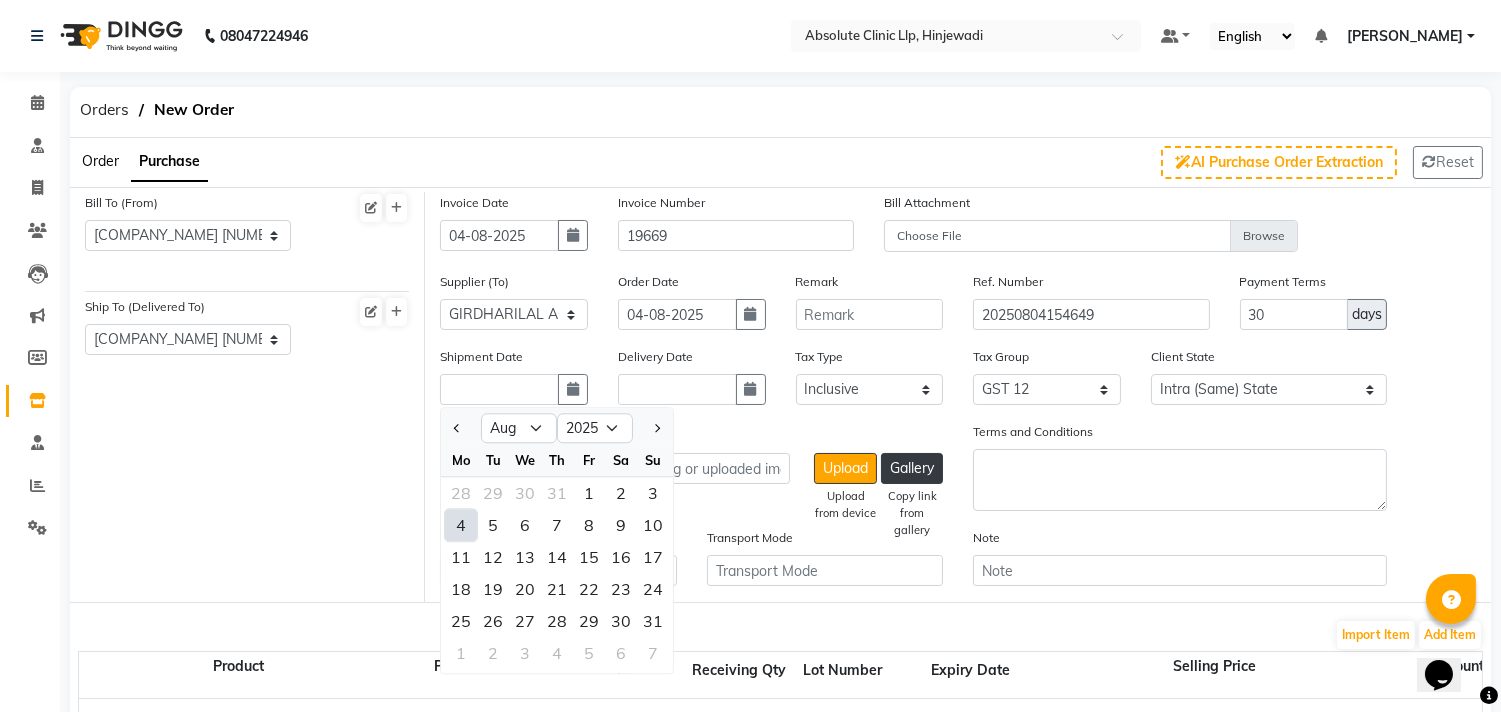type on "04-08-2025" 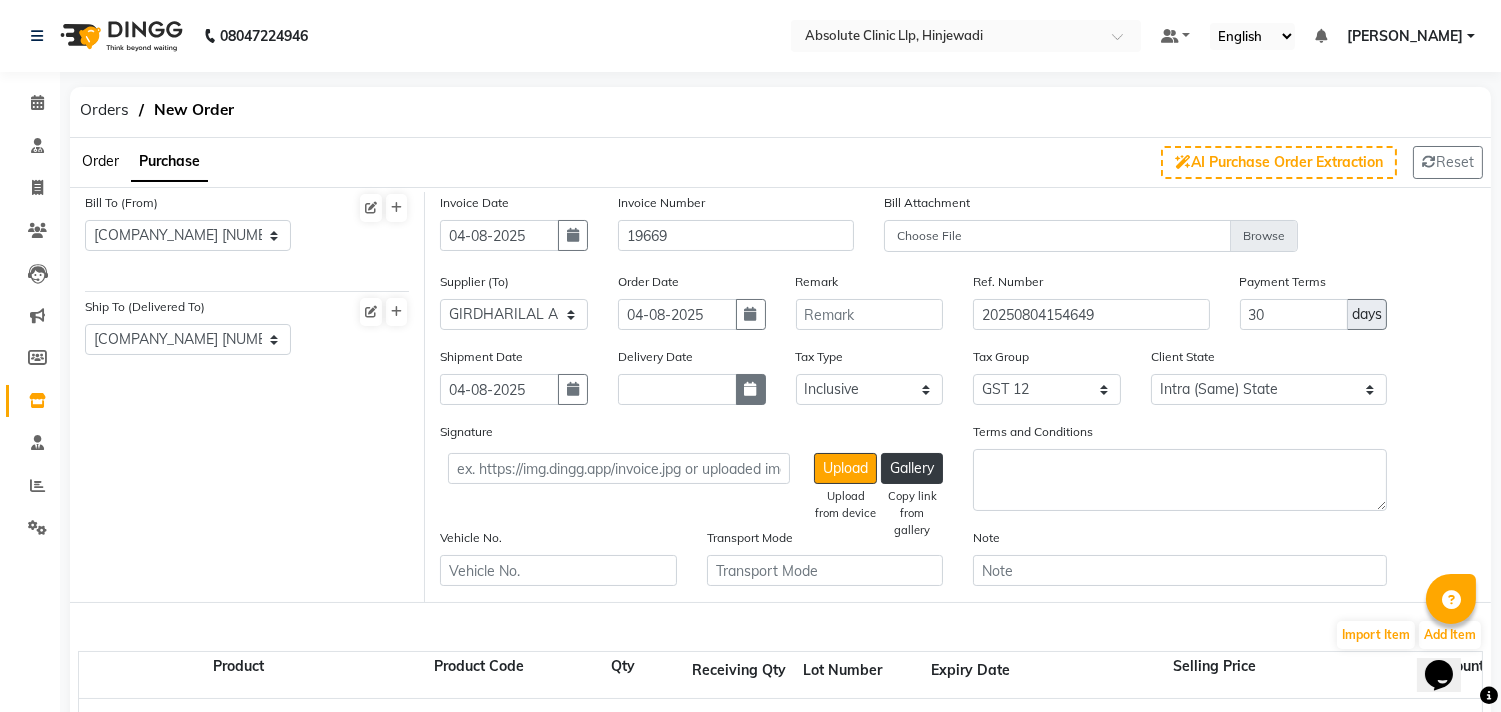 click 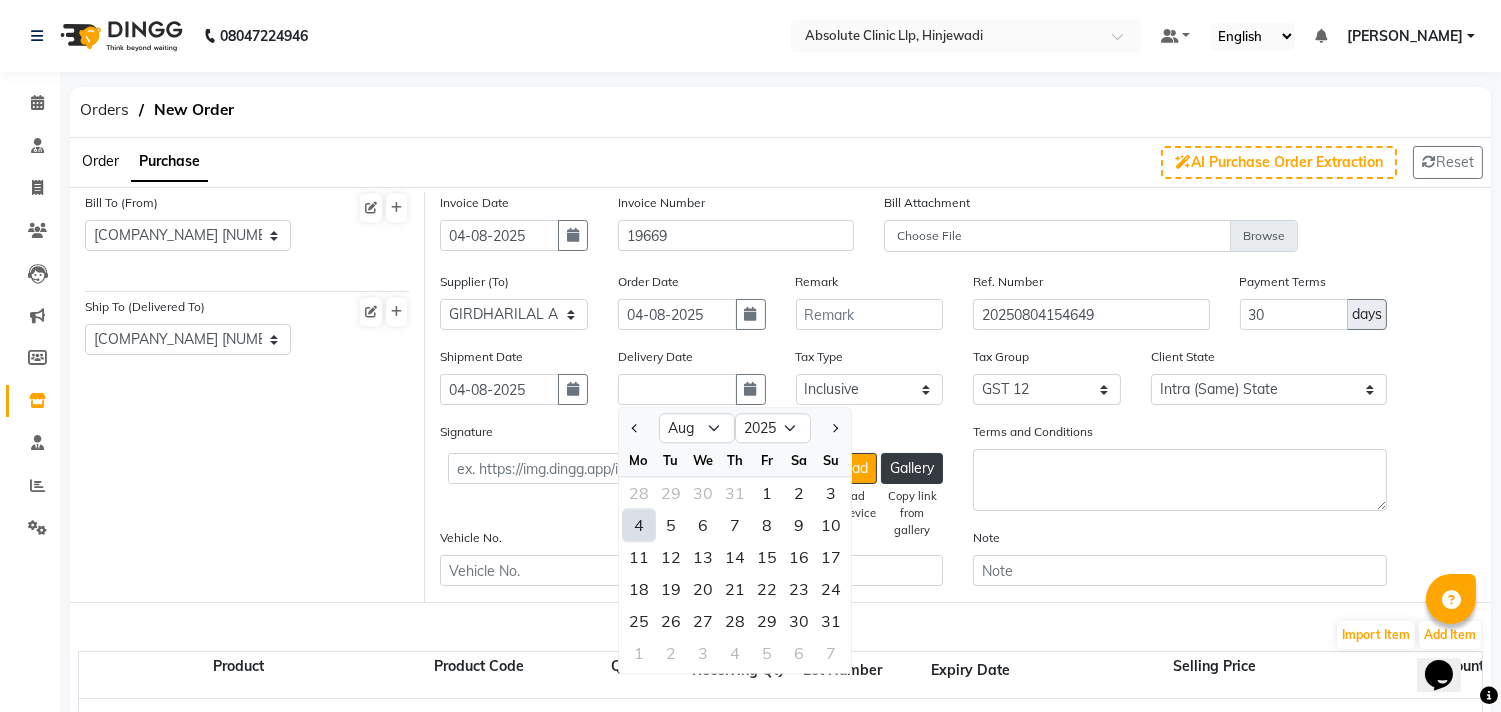 click on "4" 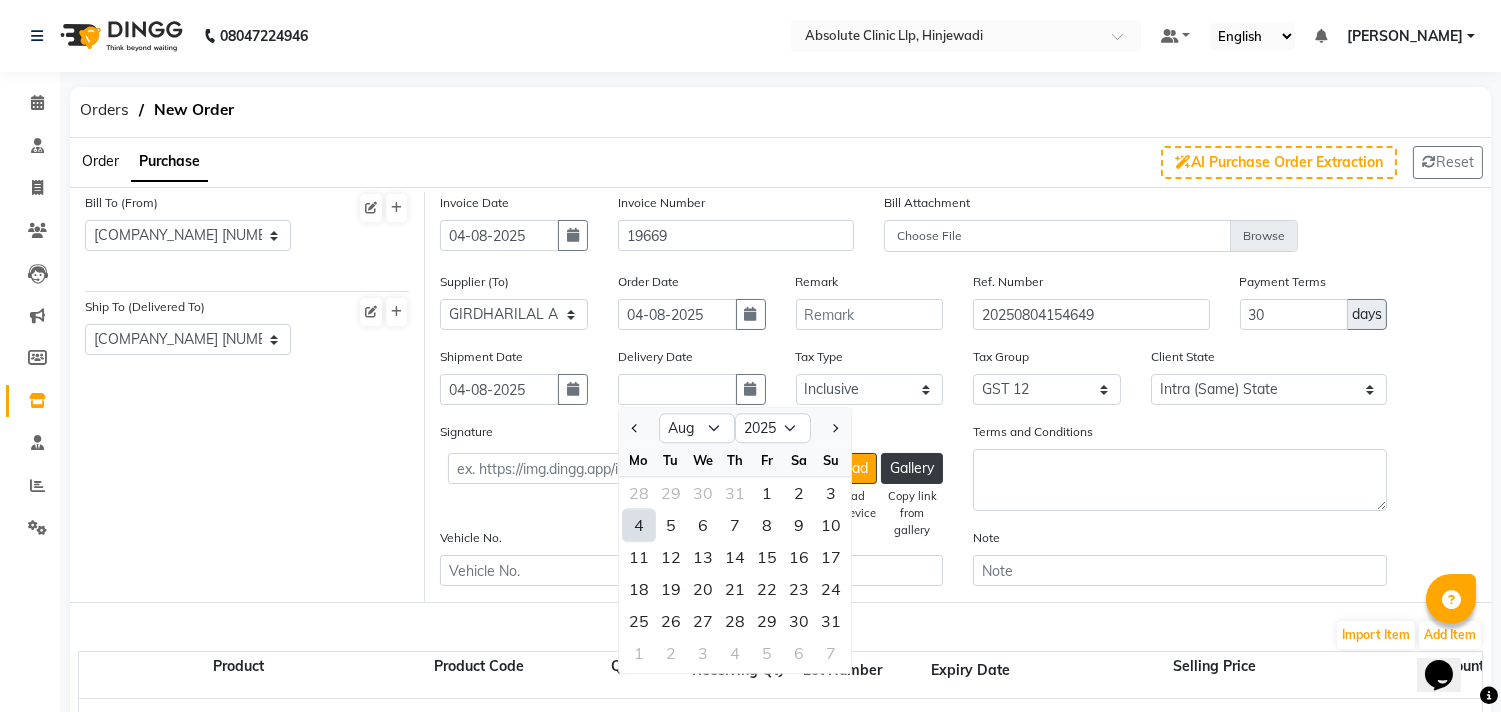 type on "04-08-2025" 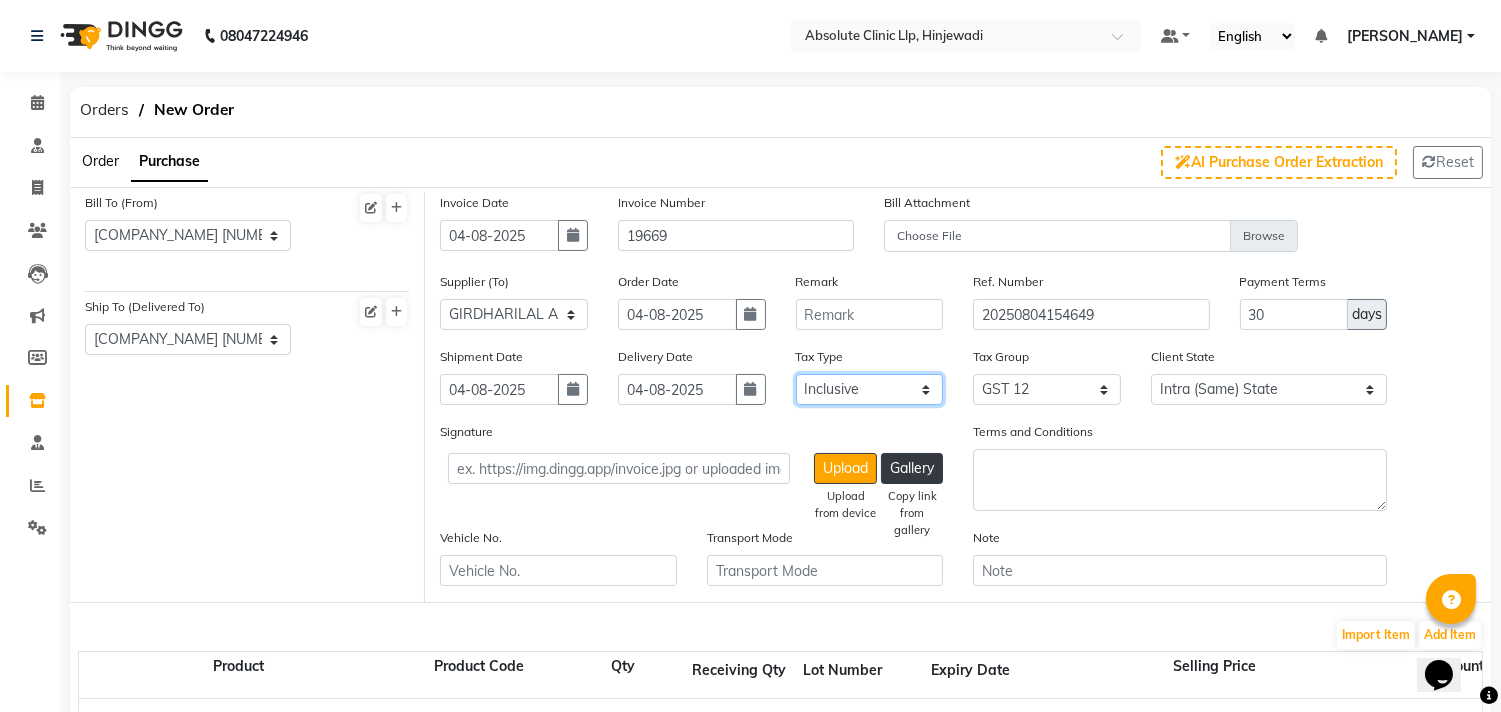 click on "Select Inclusive Exclusive" 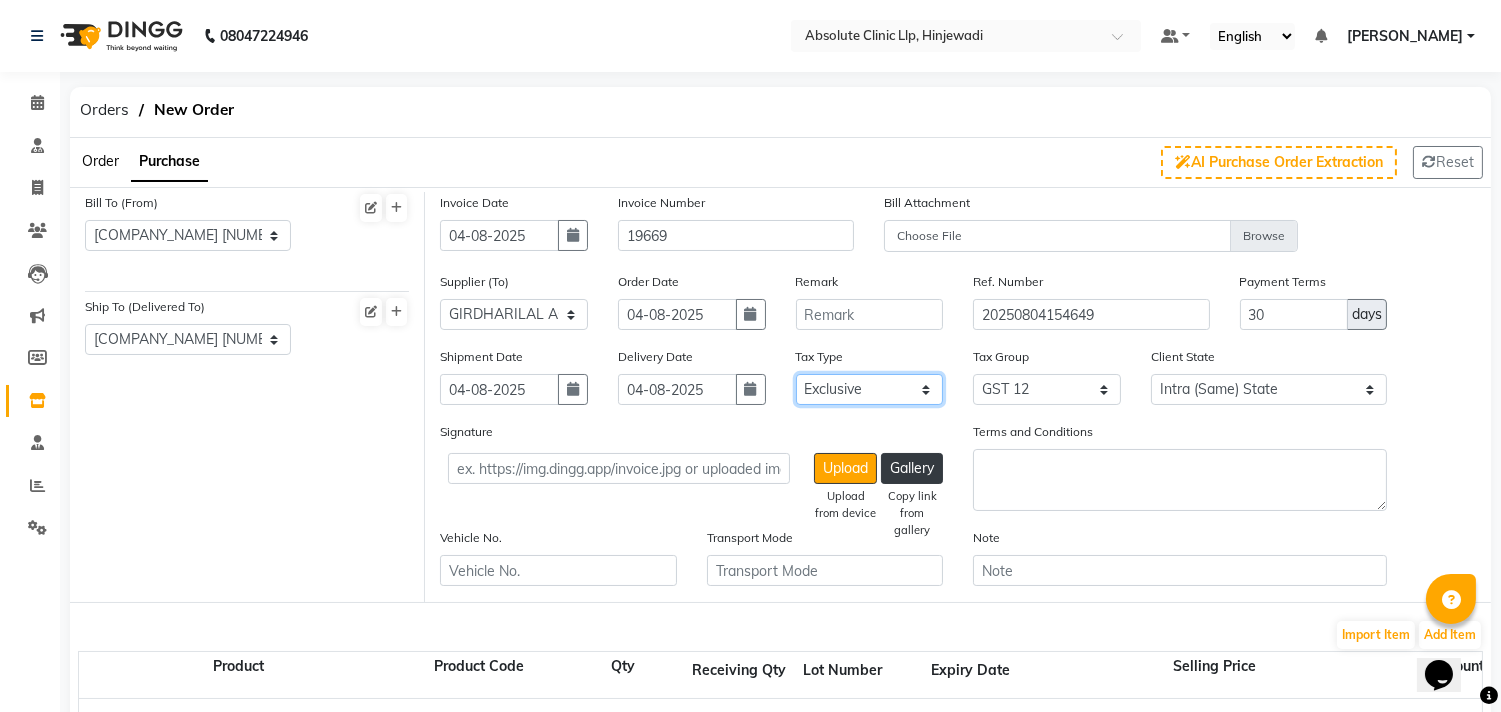 click on "Select Inclusive Exclusive" 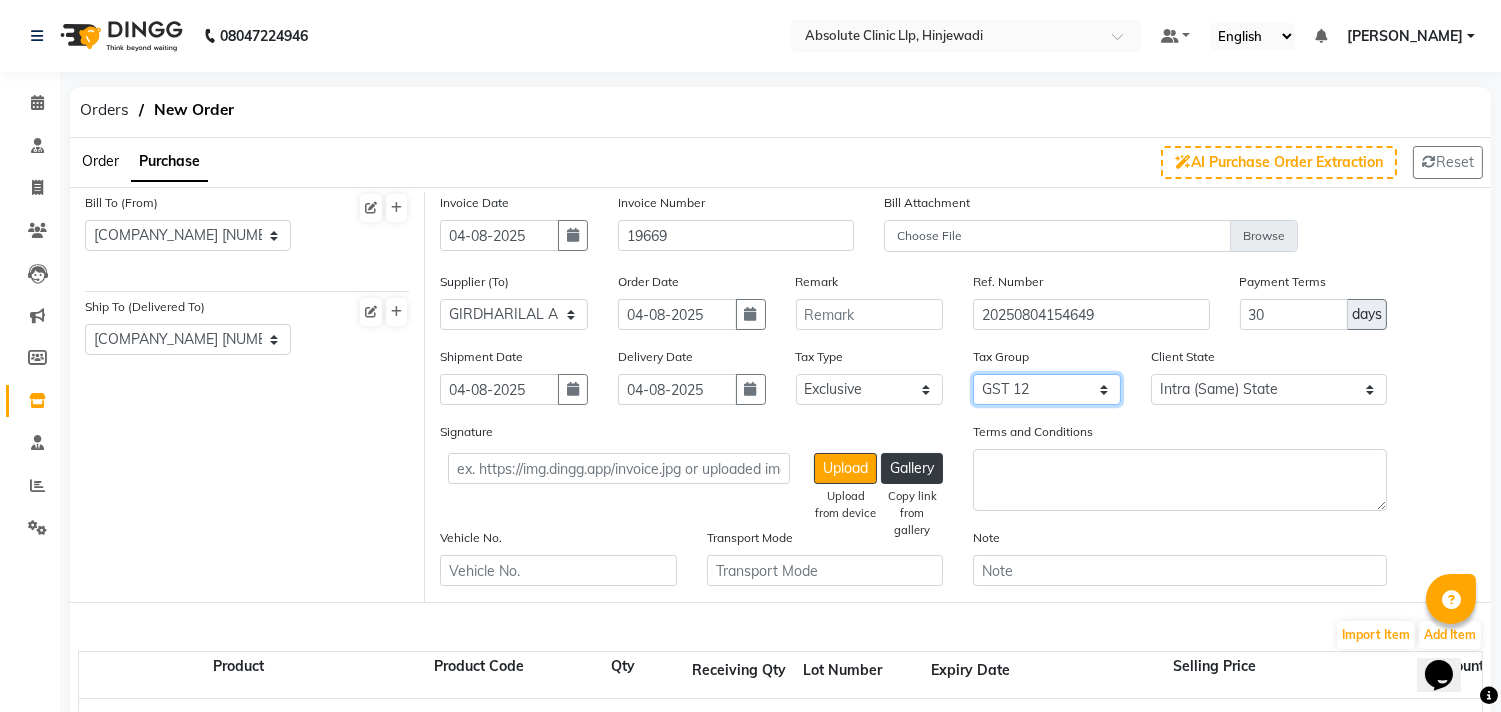 drag, startPoint x: 1056, startPoint y: 383, endPoint x: 1053, endPoint y: 401, distance: 18.248287 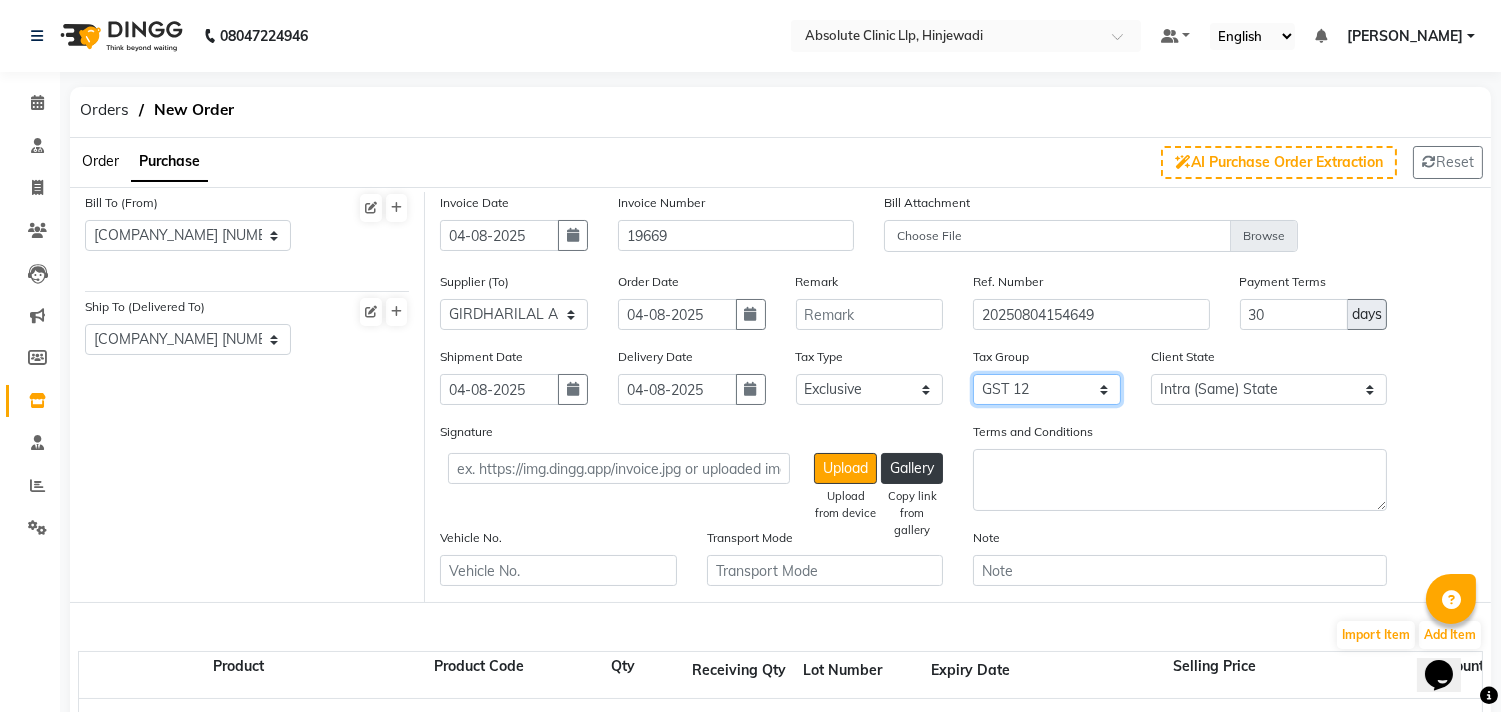 click on "None GST 6 GST 12 GST" 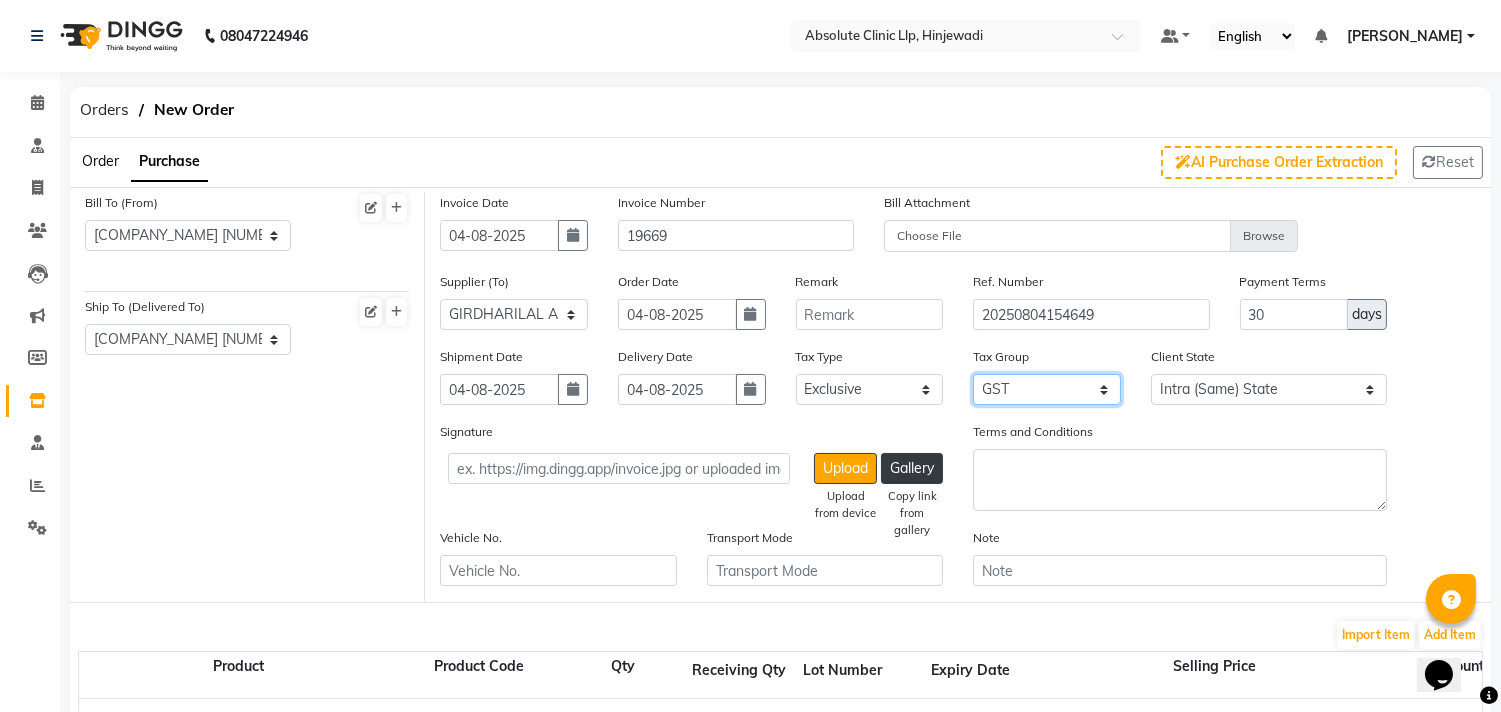 click on "None GST 6 GST 12 GST" 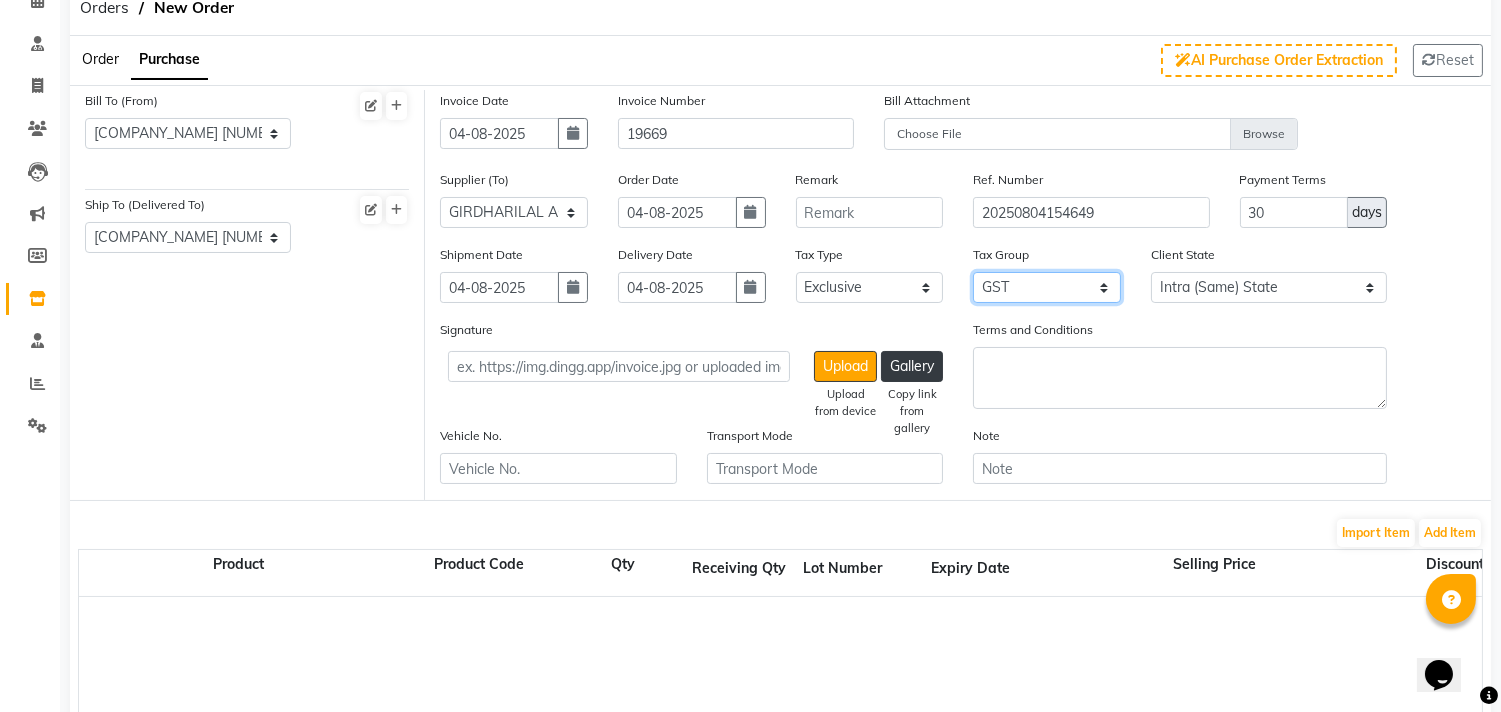 scroll, scrollTop: 148, scrollLeft: 0, axis: vertical 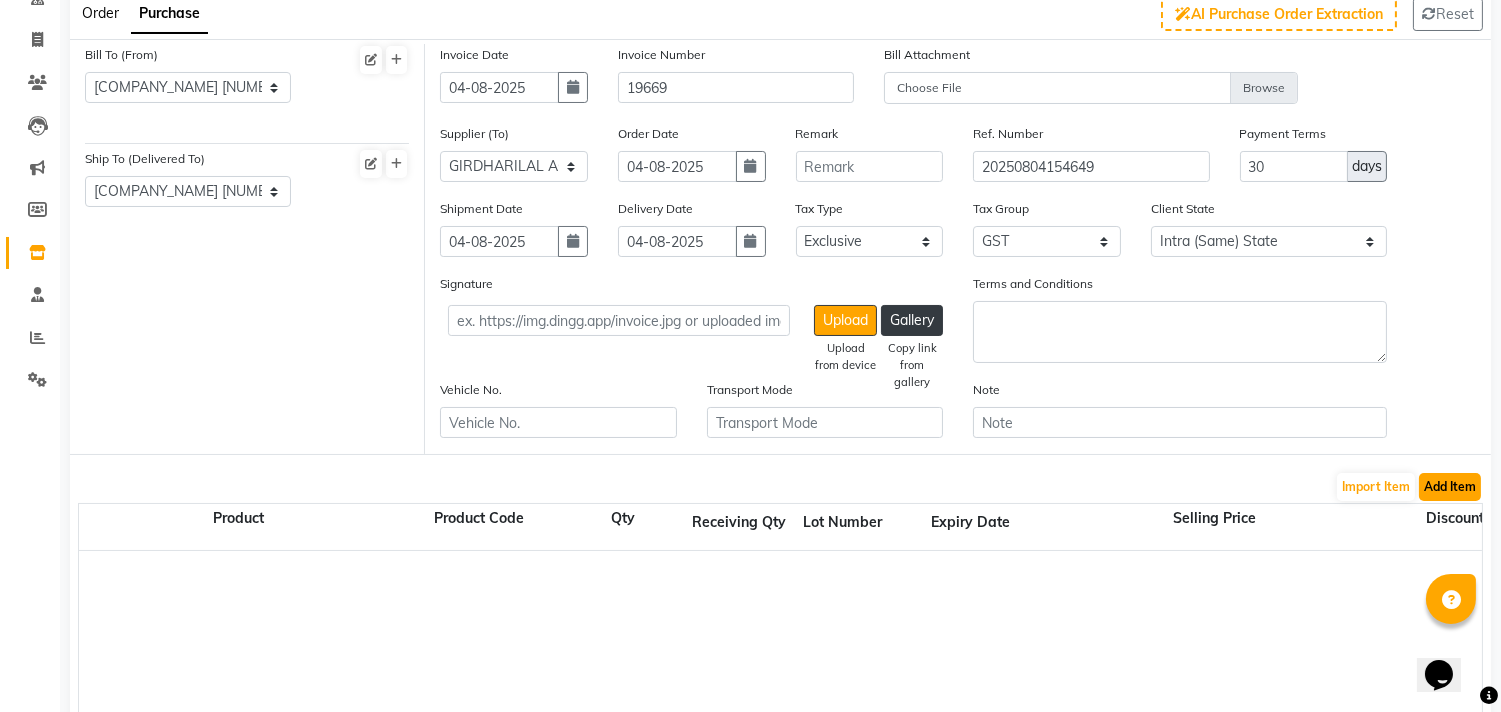 click on "Add Item" 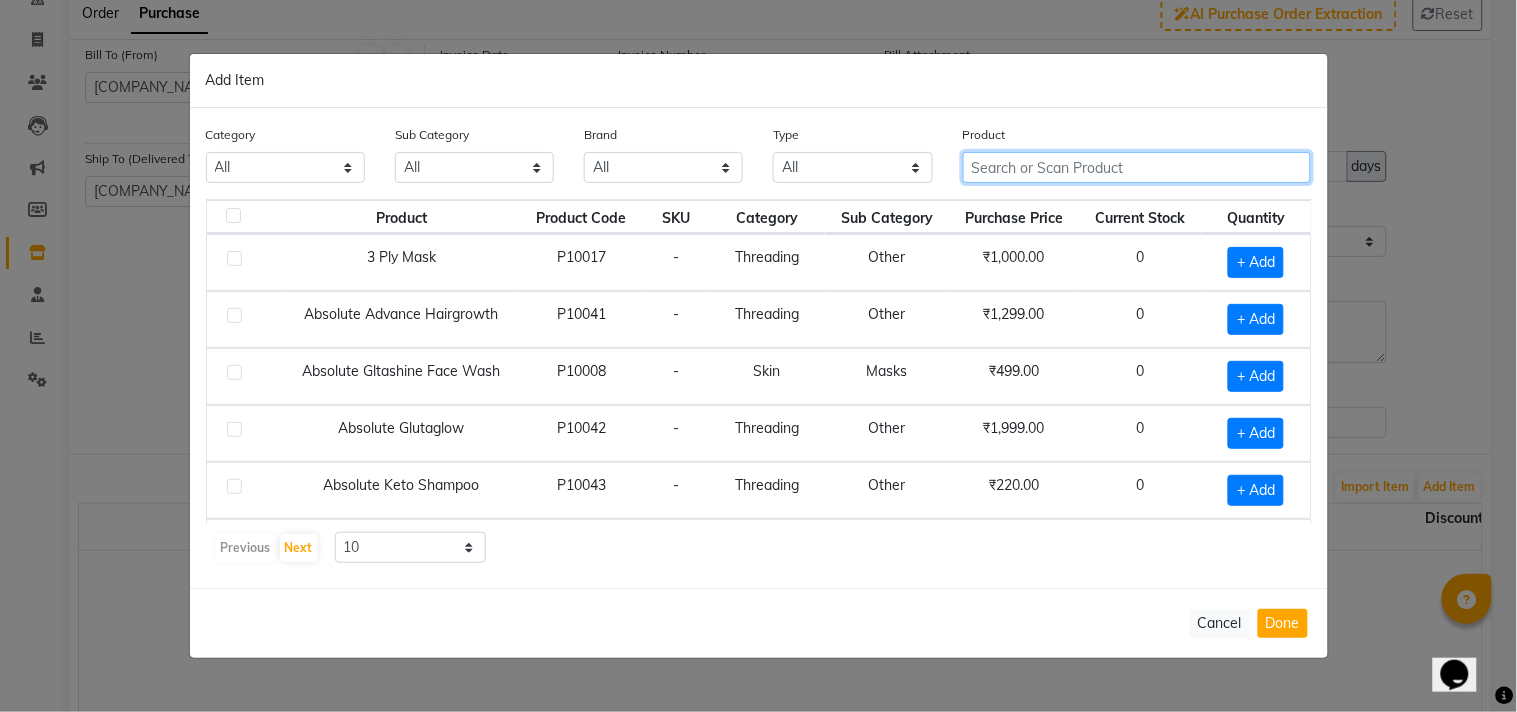 click 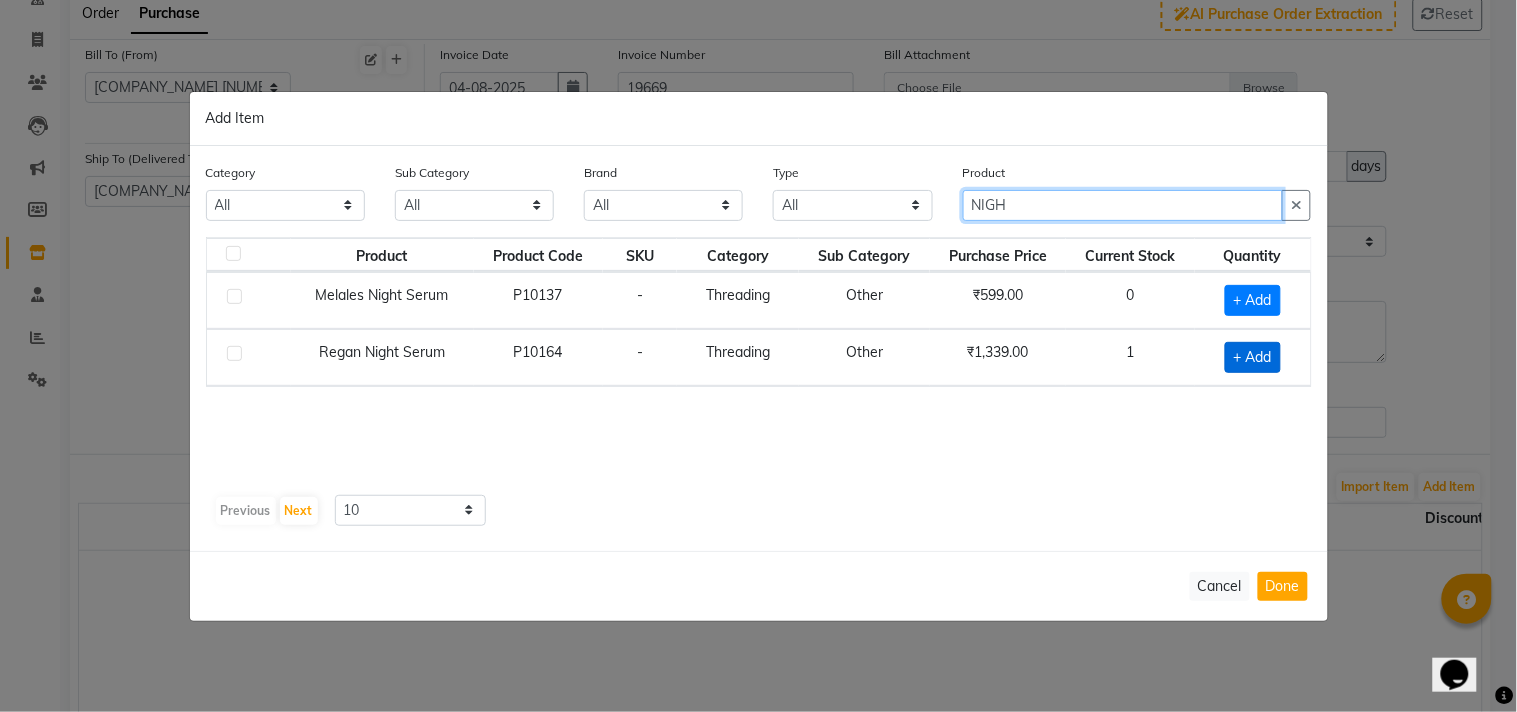 type on "NIGH" 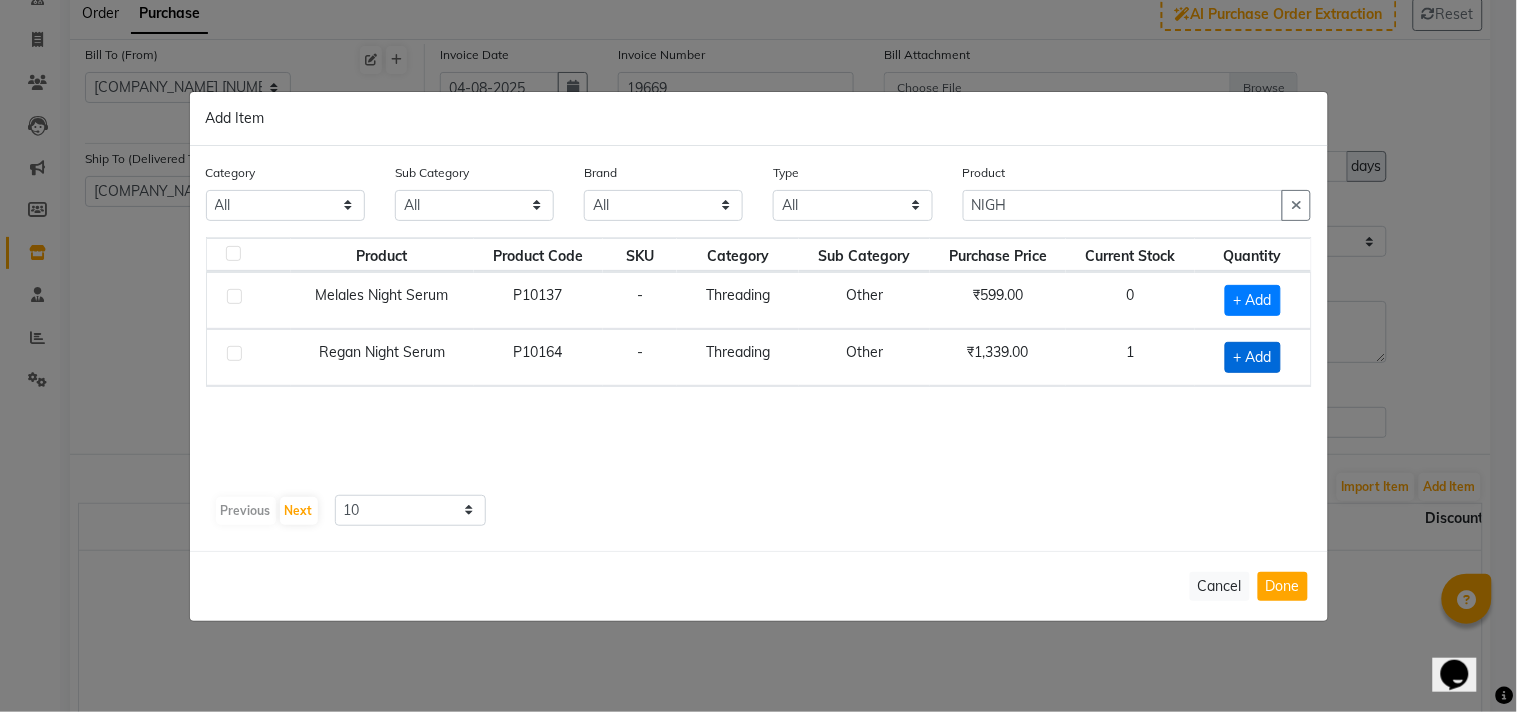 click on "+ Add" 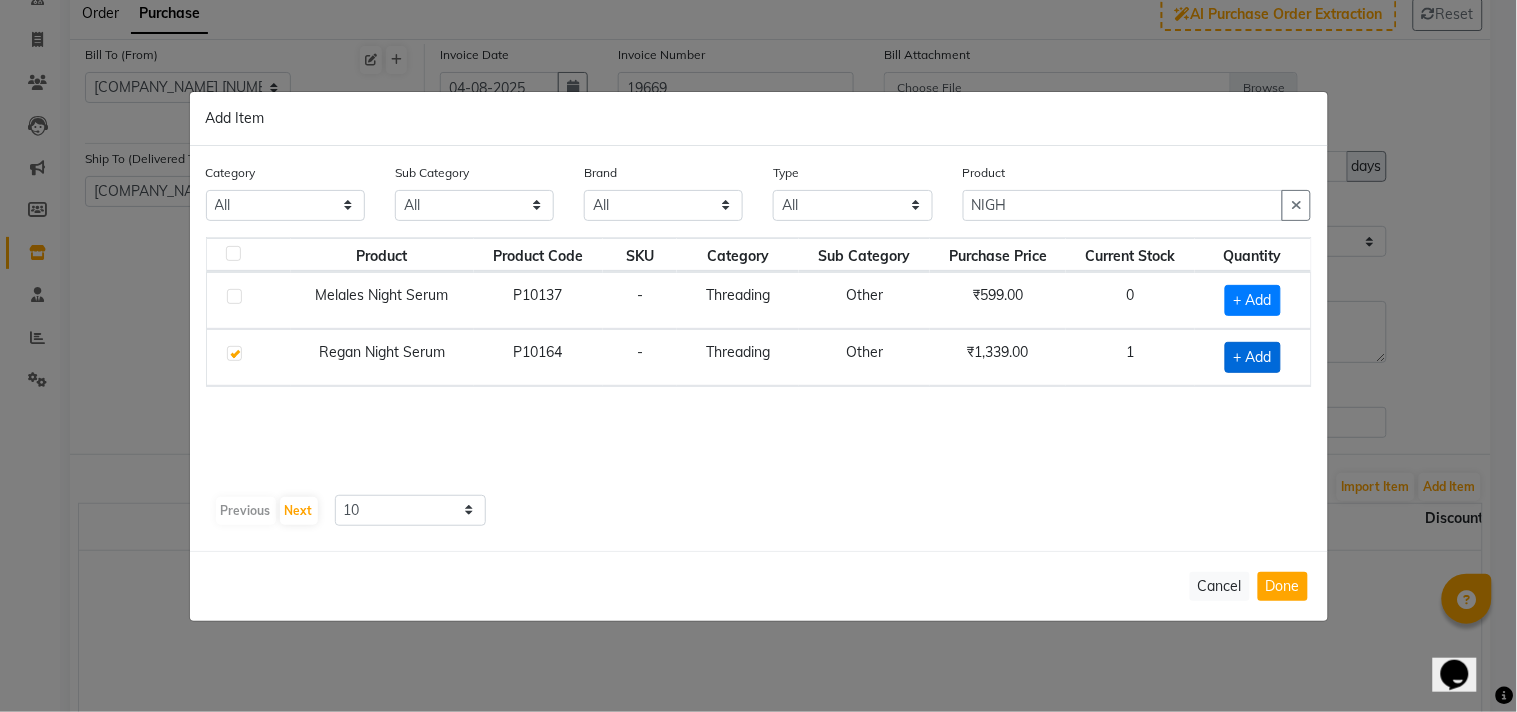 checkbox on "true" 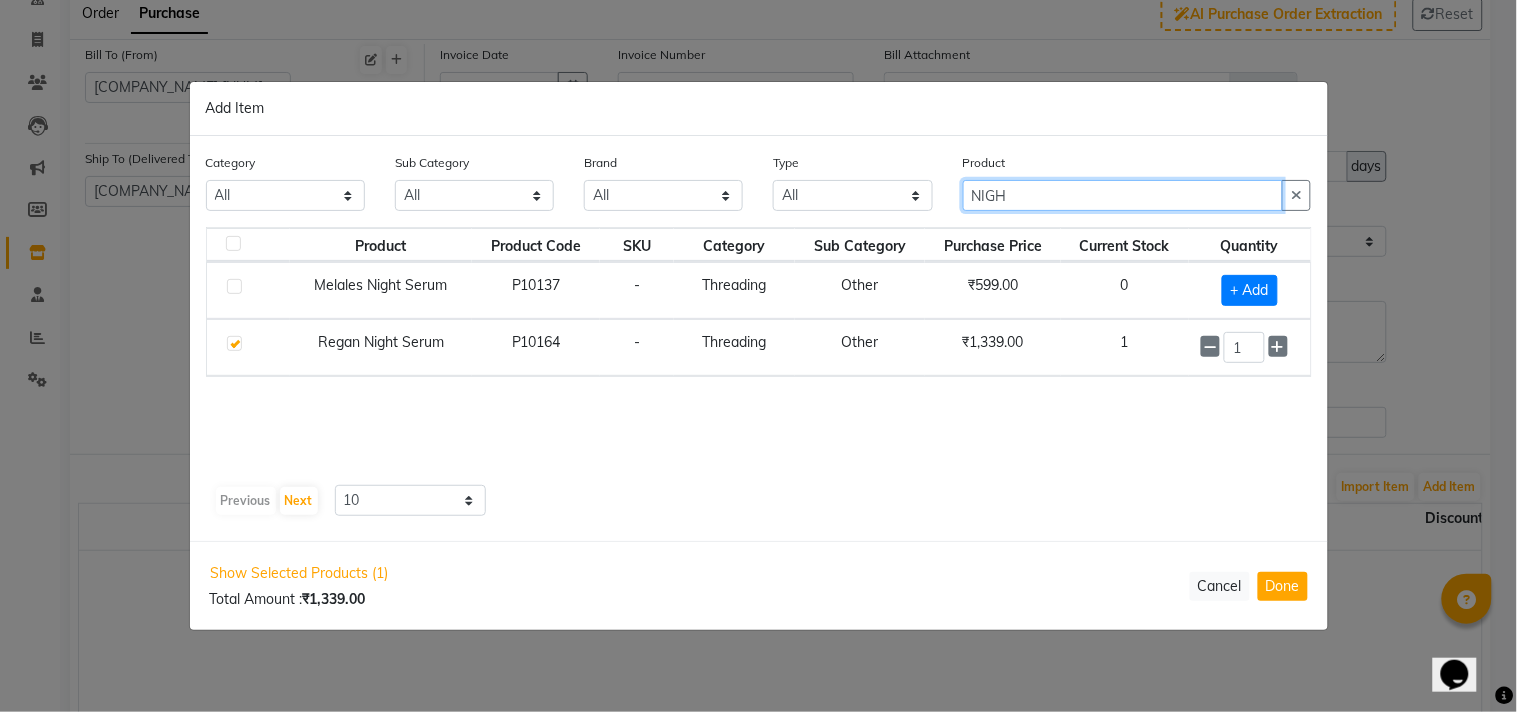 drag, startPoint x: 1004, startPoint y: 210, endPoint x: 916, endPoint y: 216, distance: 88.20431 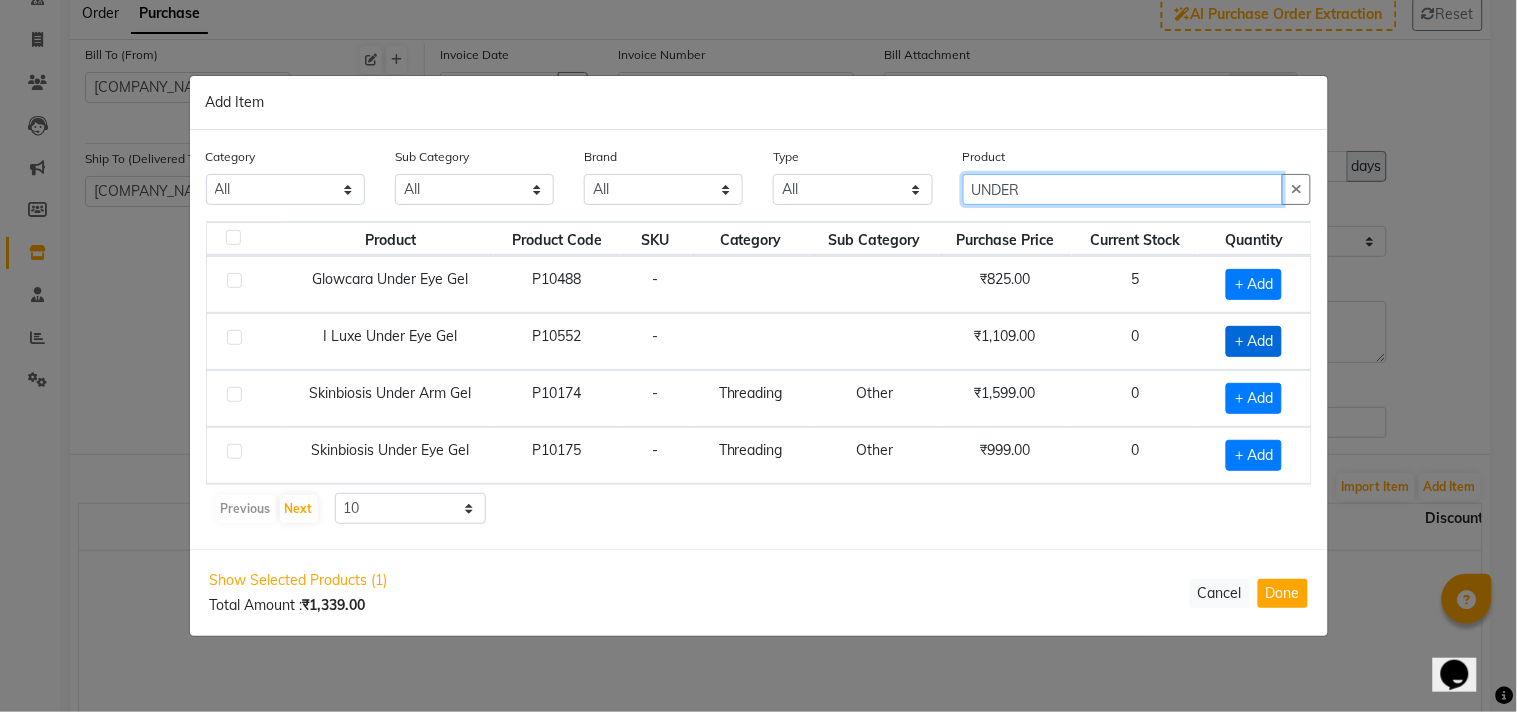type on "UNDER" 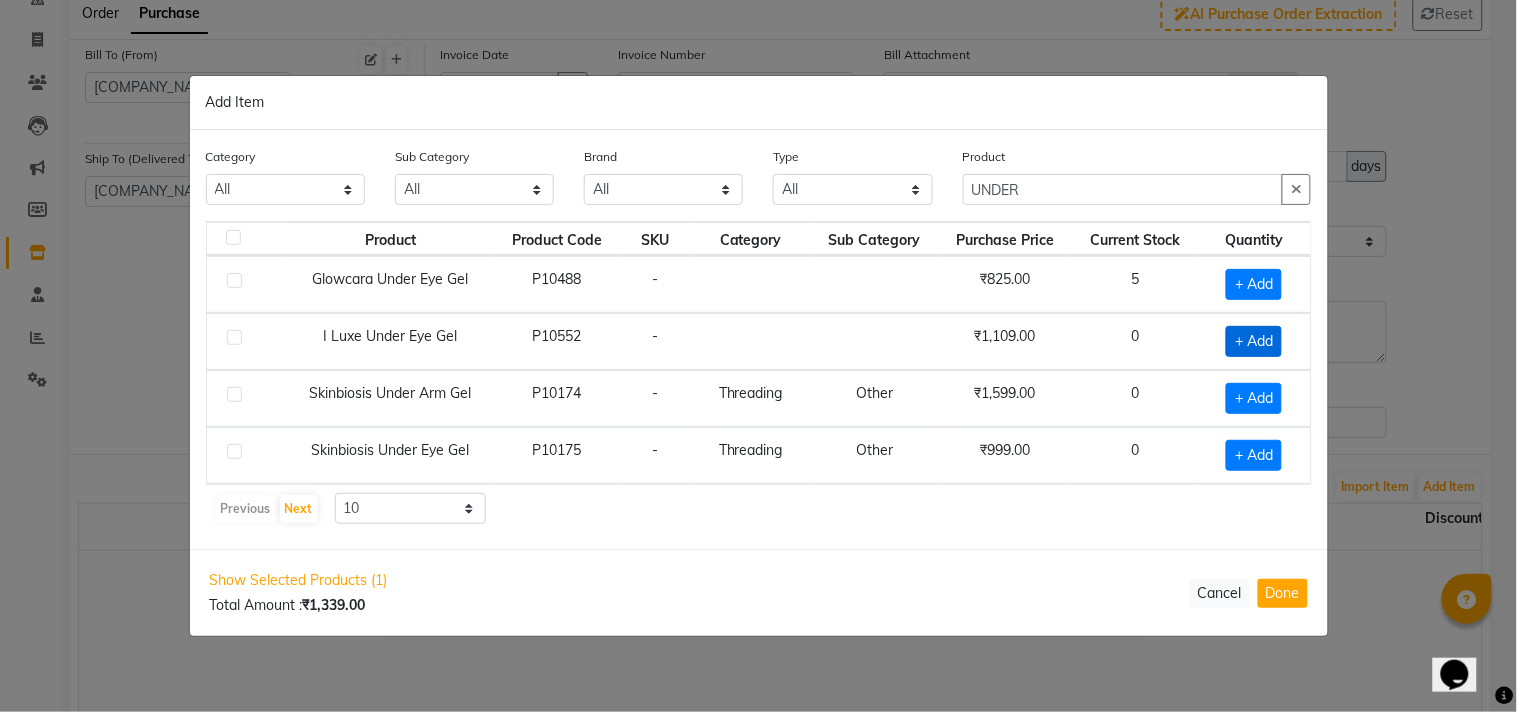 click on "+ Add" 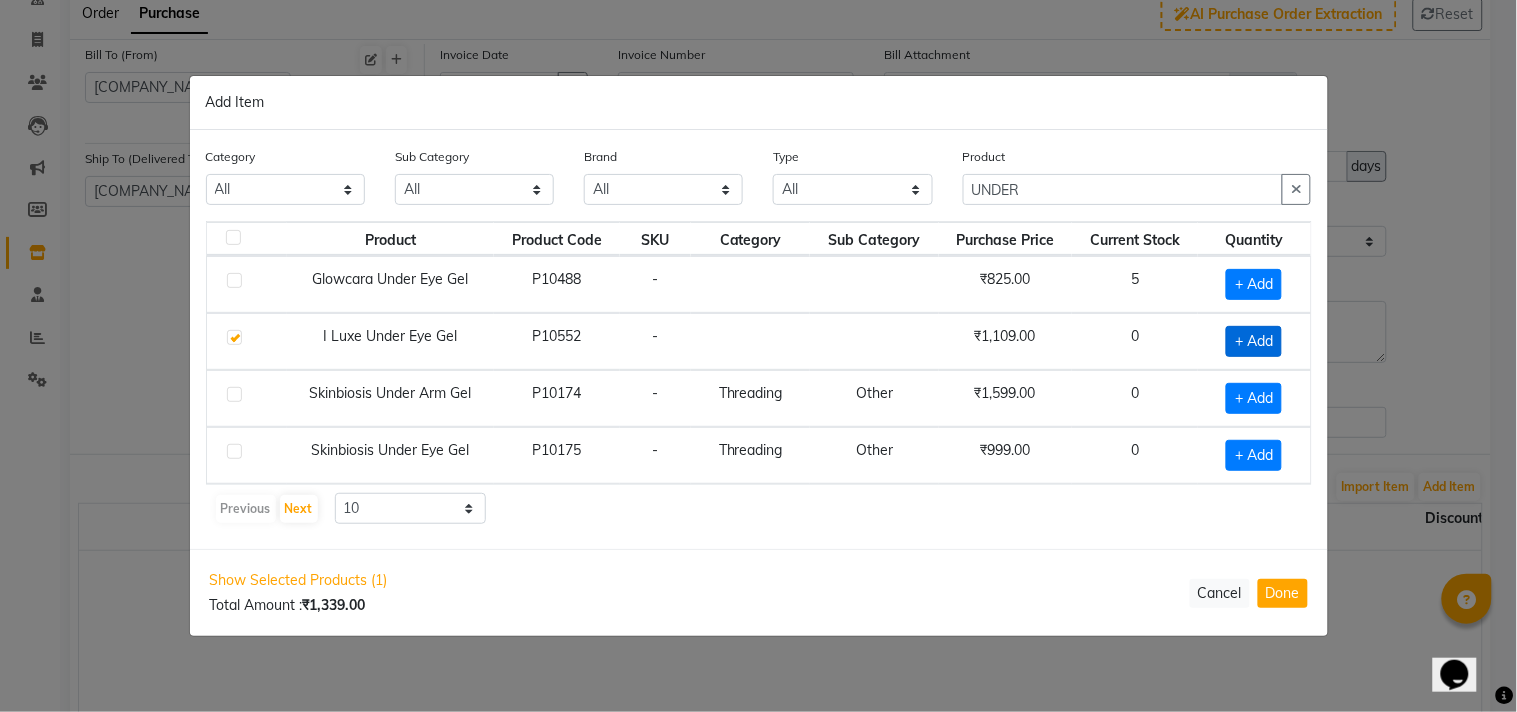 checkbox on "true" 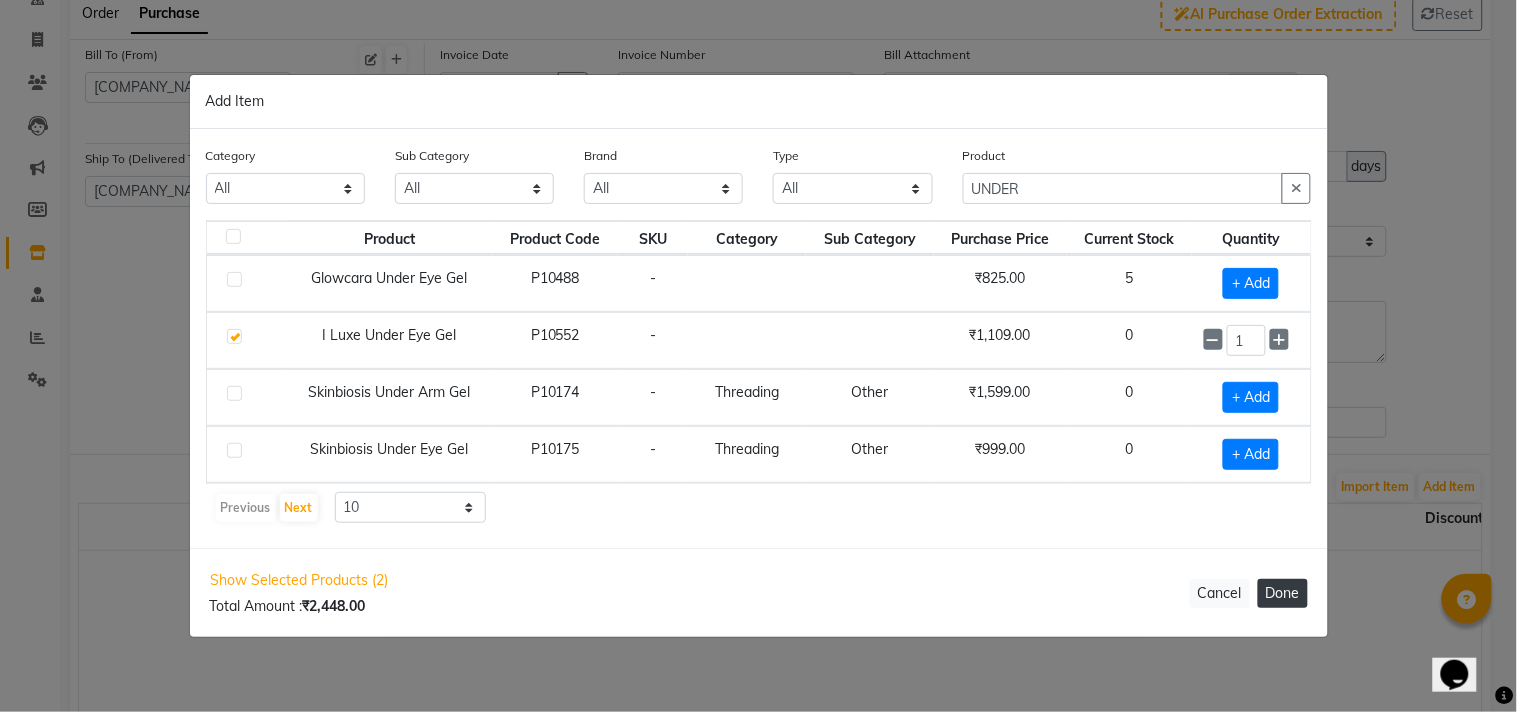click on "Done" 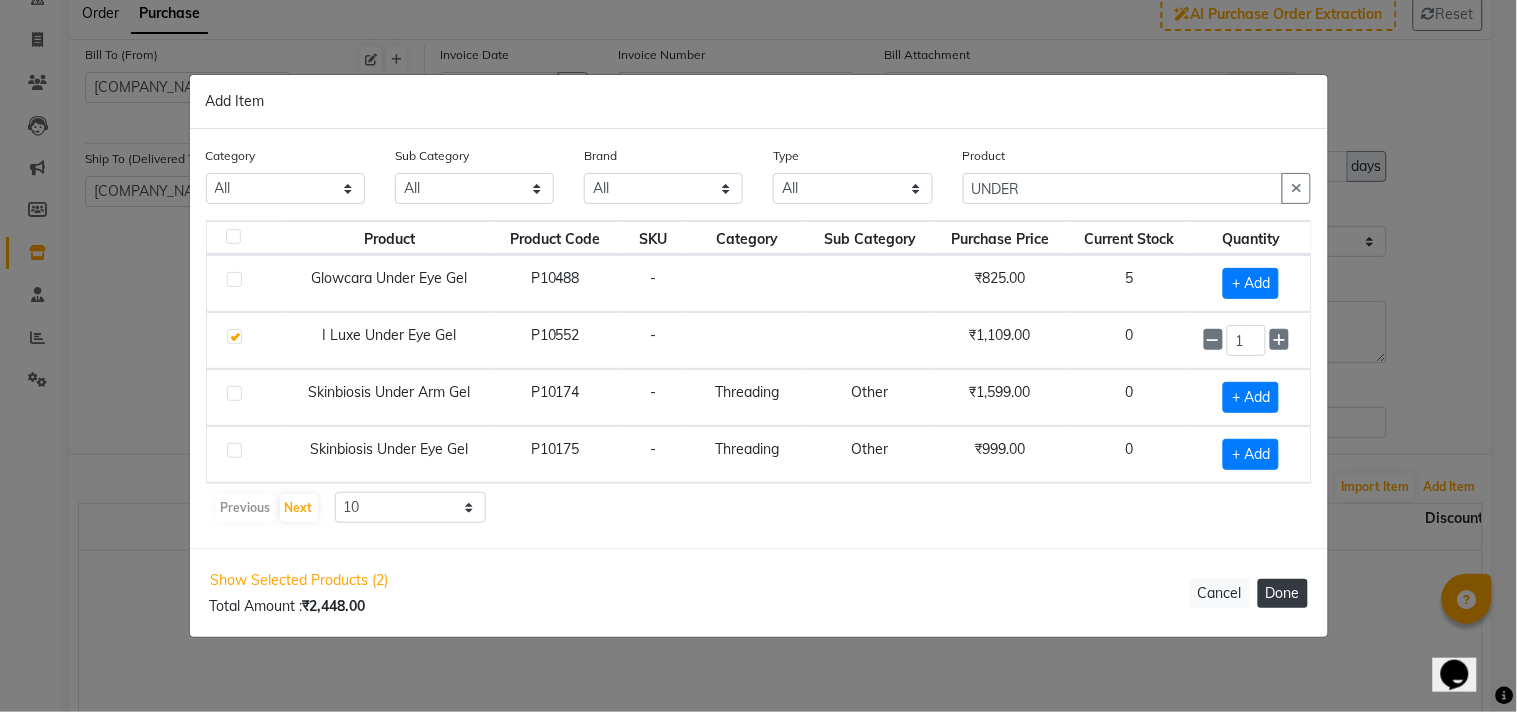 select on "2034" 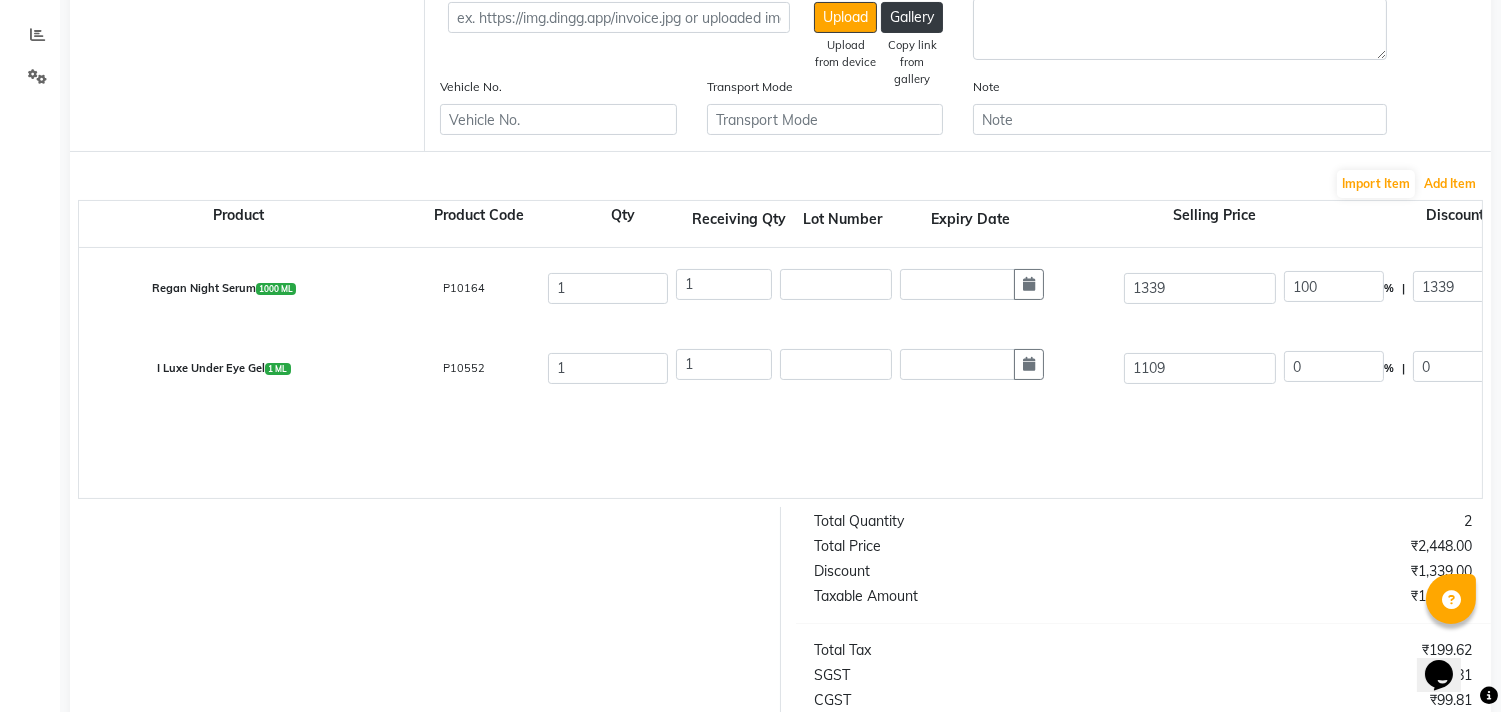 scroll, scrollTop: 444, scrollLeft: 0, axis: vertical 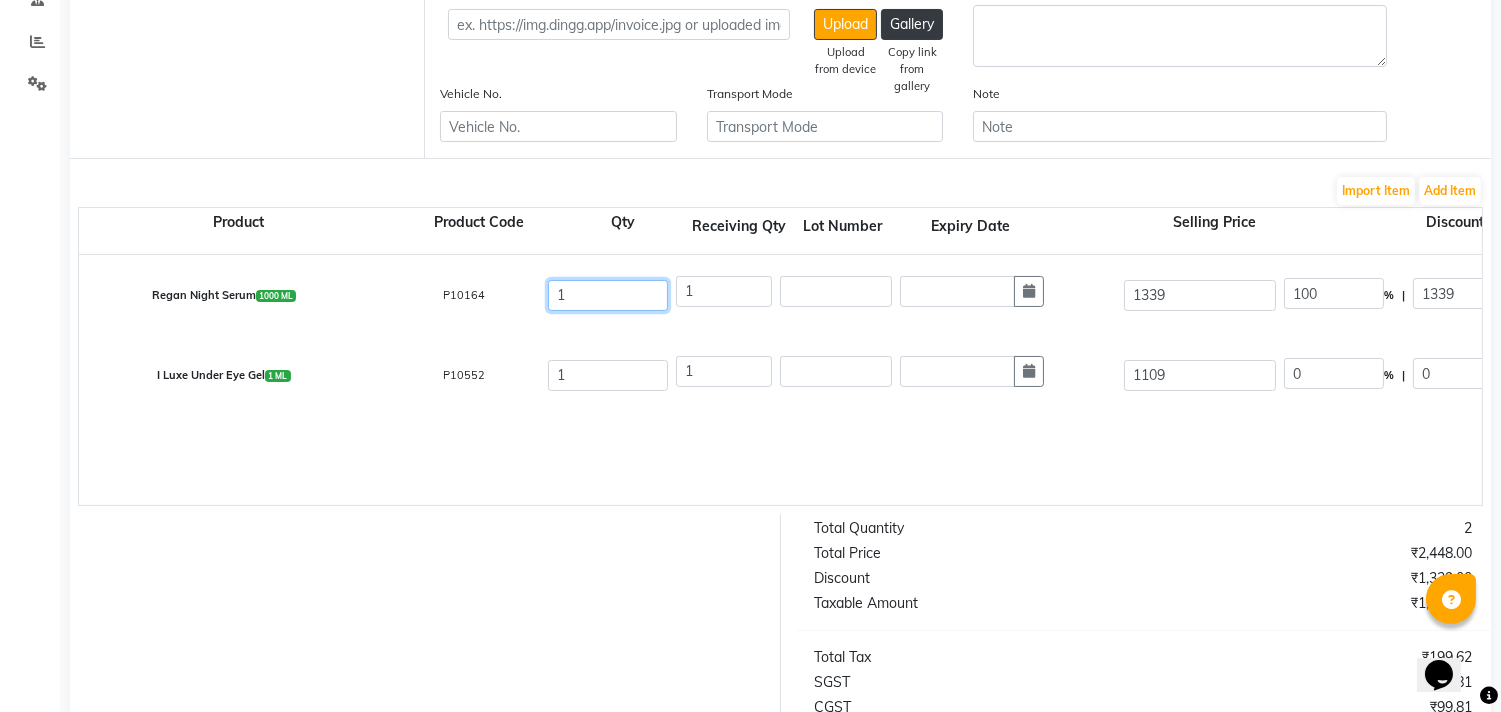 drag, startPoint x: 523, startPoint y: 303, endPoint x: 493, endPoint y: 307, distance: 30.265491 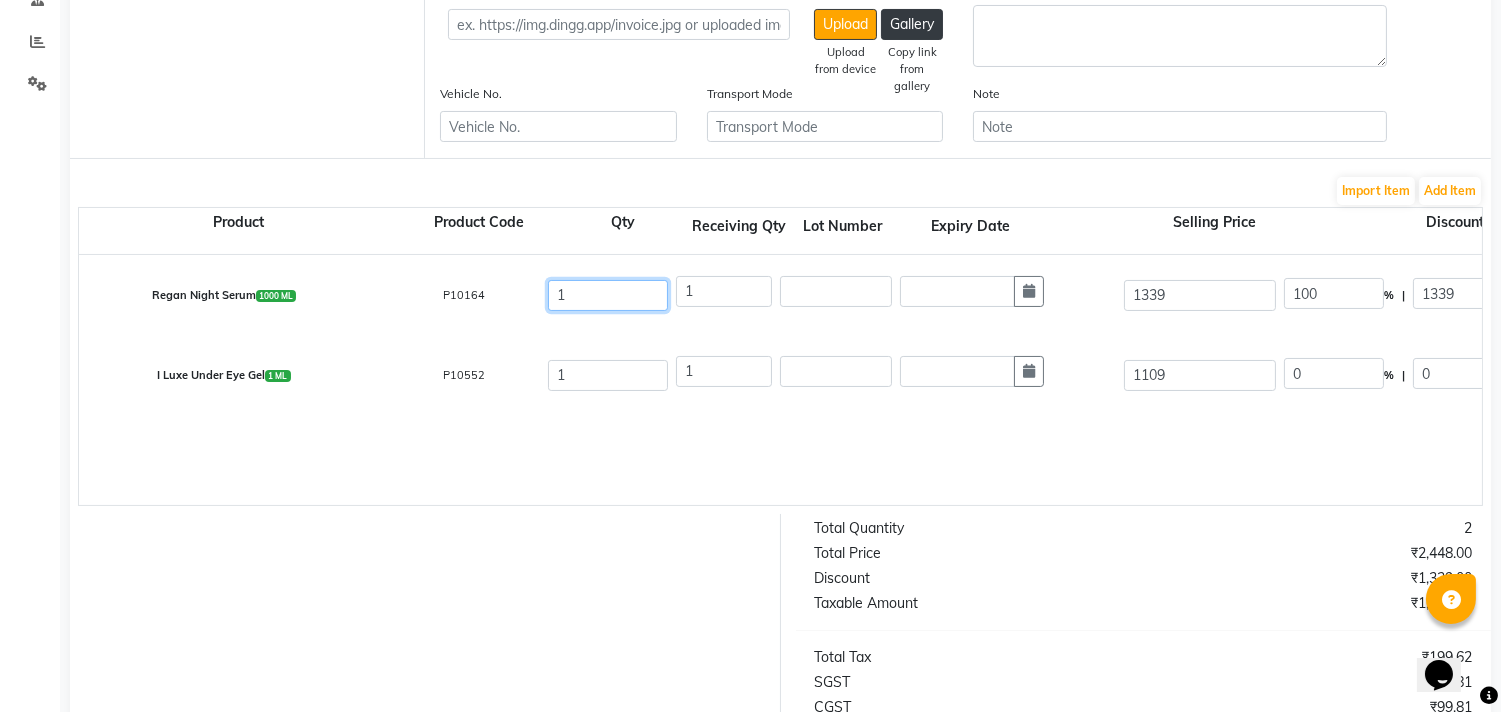 click on "[PRODUCT_NAME]  [QUANTITY] ML  [PRODUCT_CODE]  [QUANTITY] [QUANTITY] [PRICE] [PERCENTAGE] | [PRICE] F [PRICE] [PRICE] None GST 6 GST 12 GST  (18%)  [PRICE] [PRICE]" 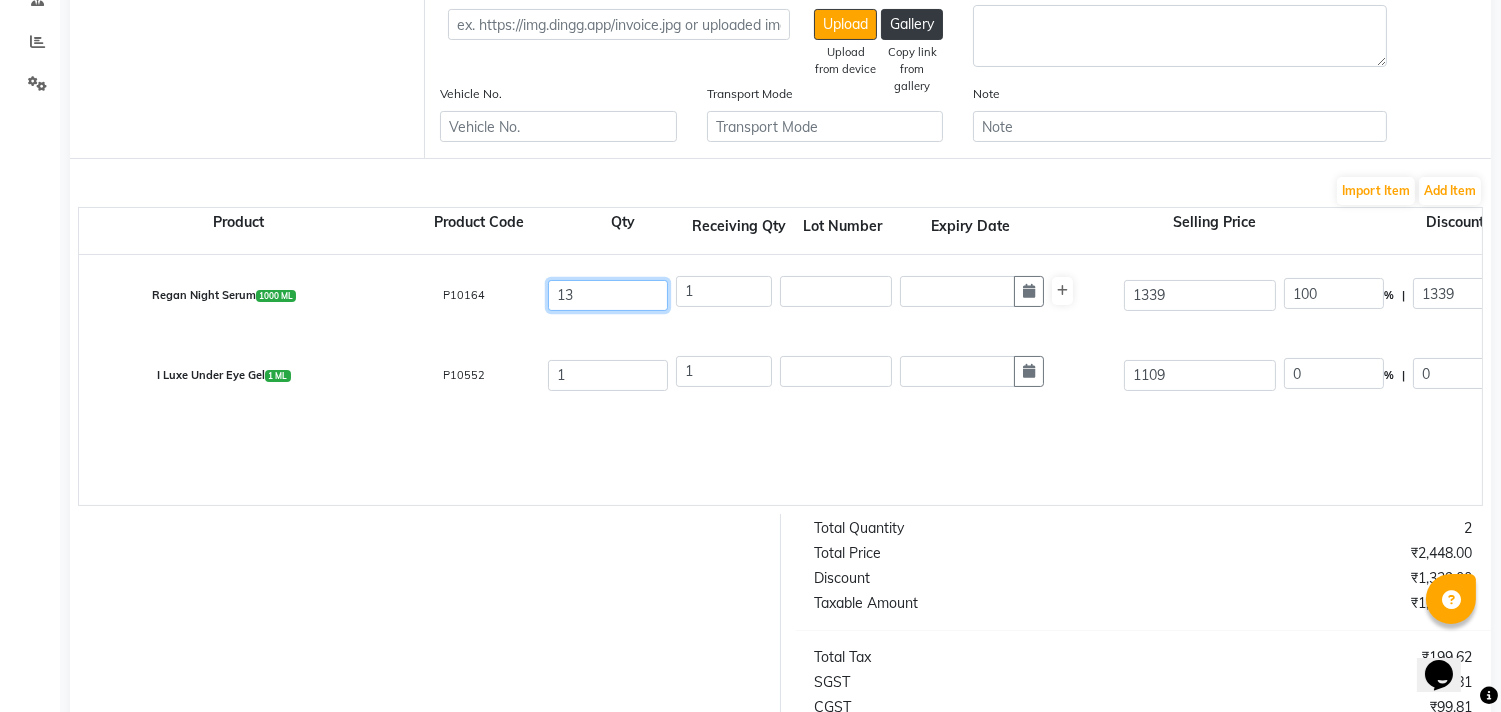 type on "13" 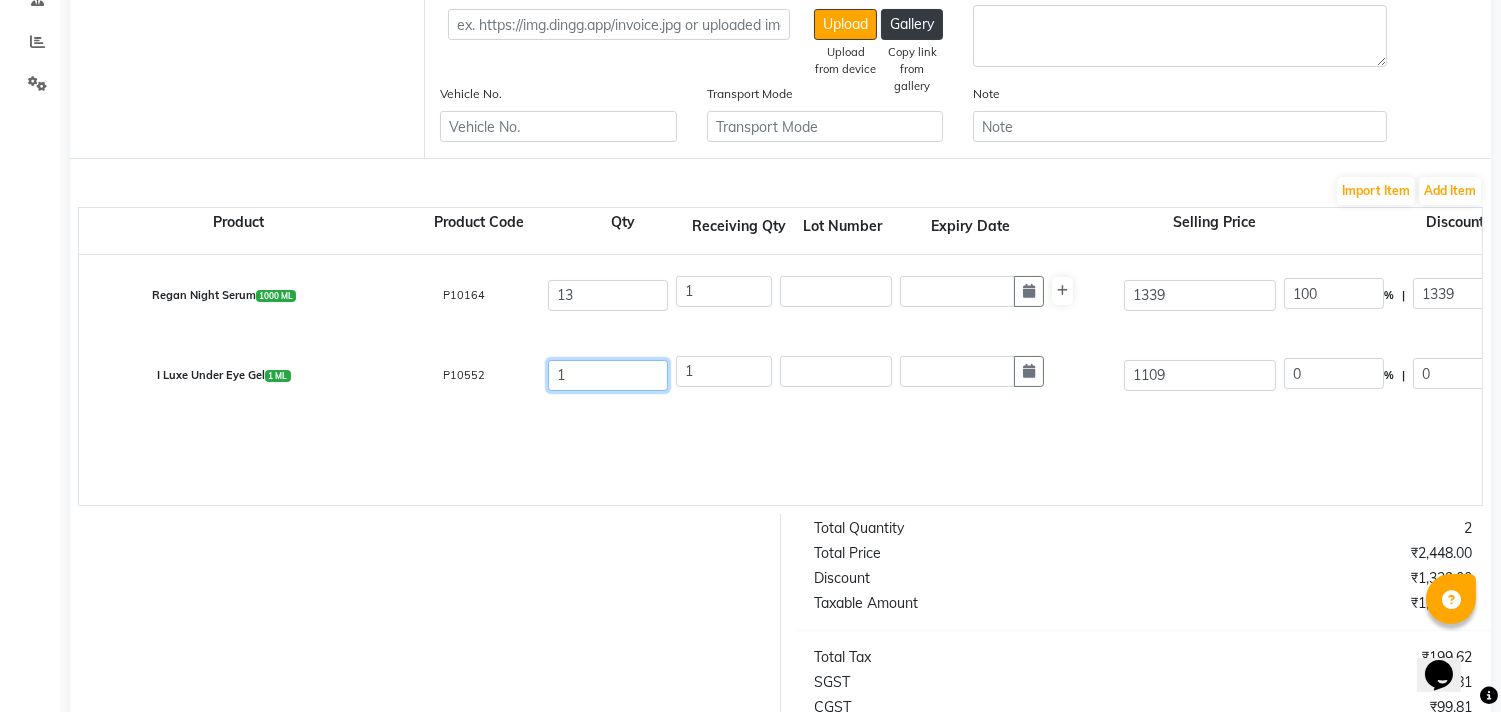 drag, startPoint x: 553, startPoint y: 391, endPoint x: 514, endPoint y: 391, distance: 39 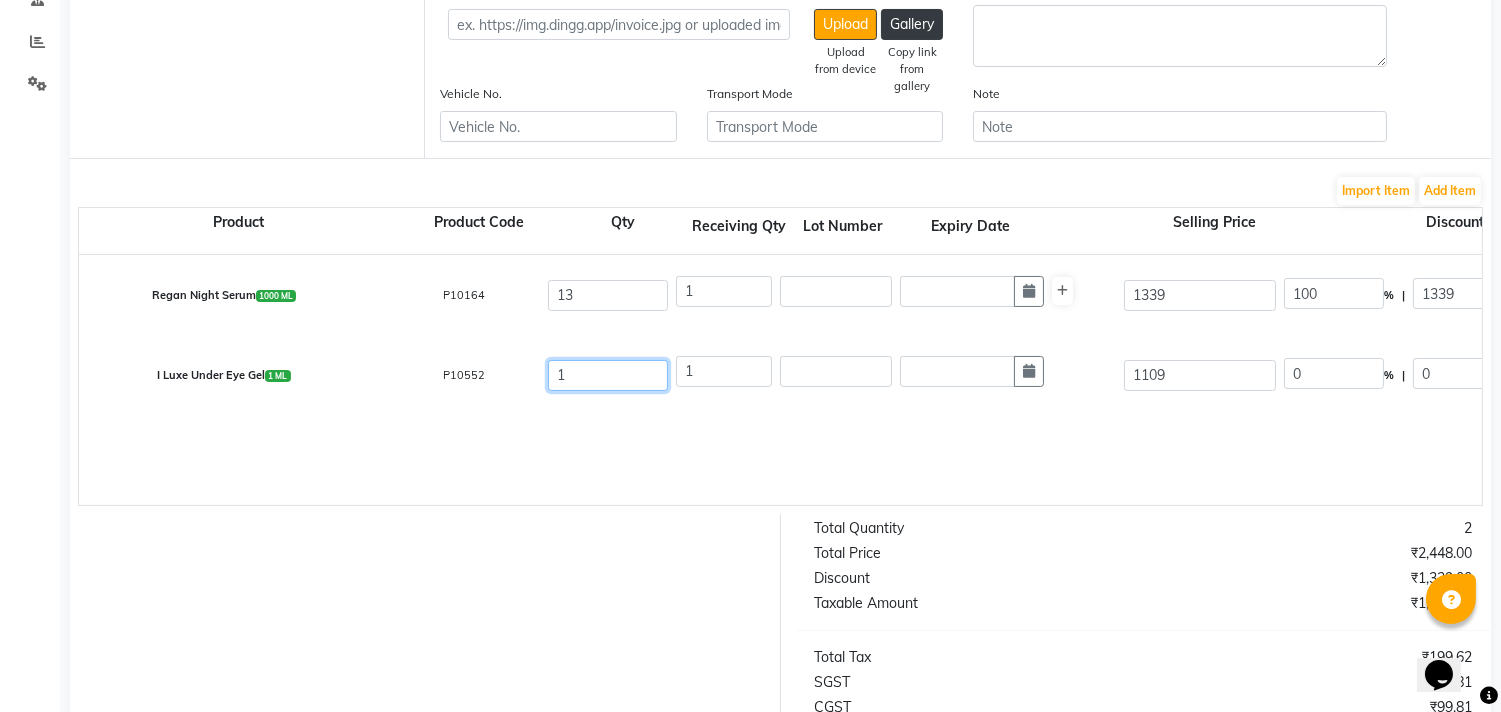 click on "I Luxe Under Eye Gel  1 ML  P10552  1 1 1109 0 % | 0 F 1109 1109 1109 None GST 6 GST 12 GST  (18%)  199.62 1308.62" 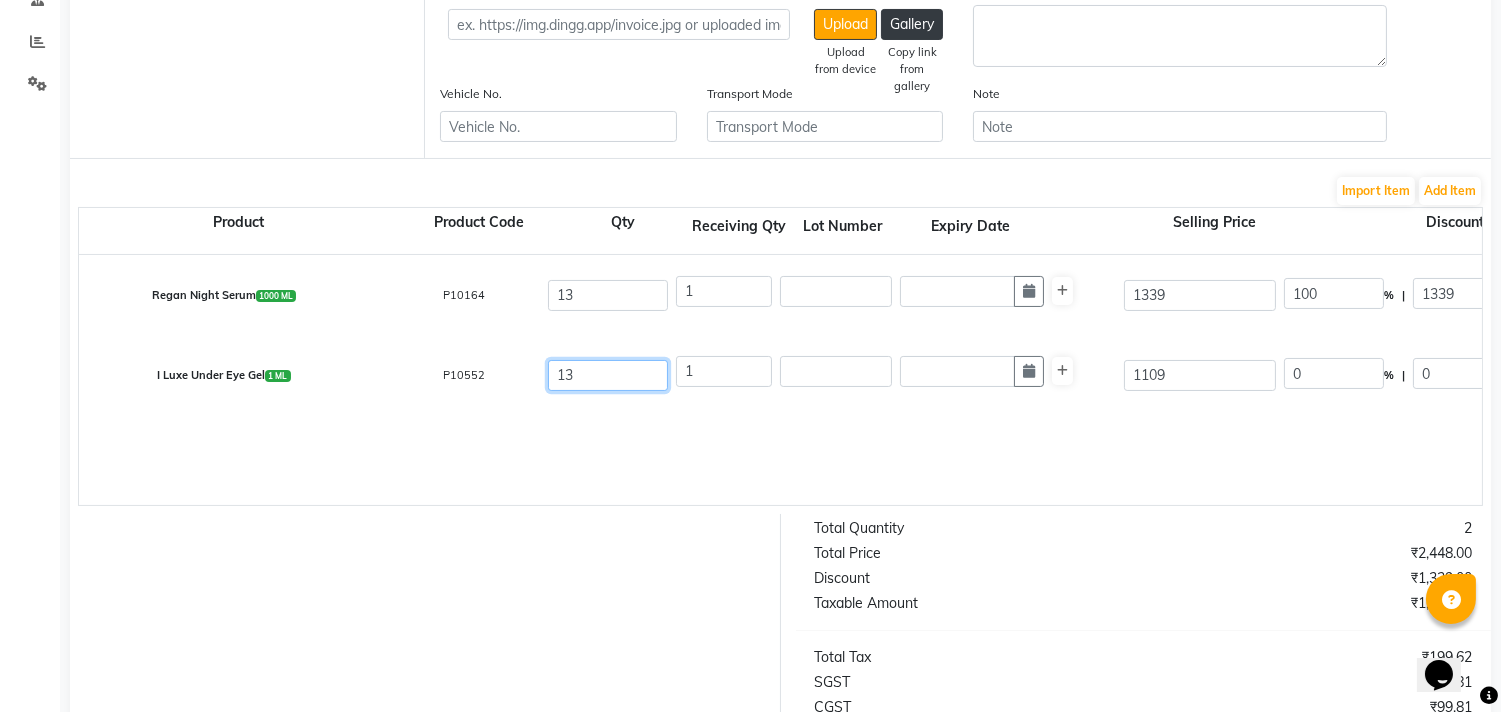type on "13" 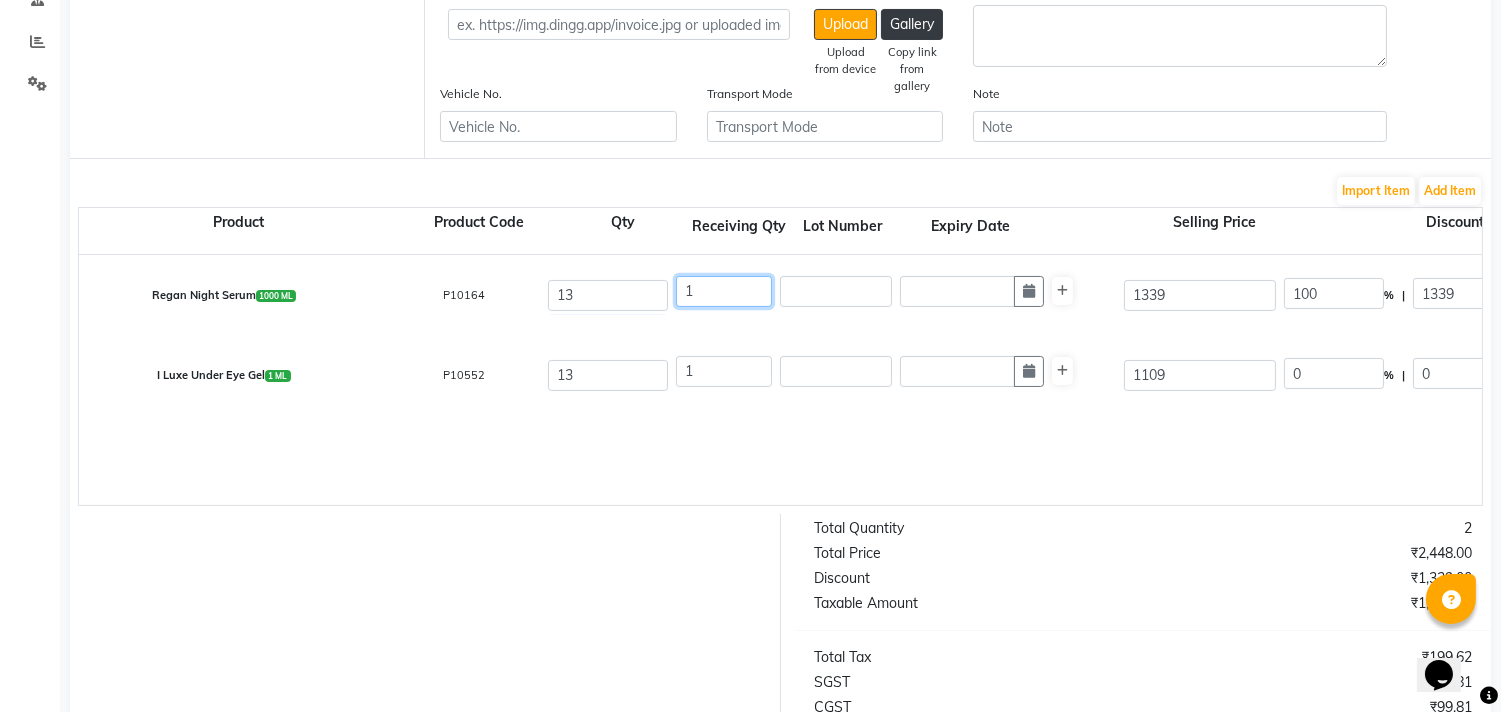 drag, startPoint x: 696, startPoint y: 295, endPoint x: 612, endPoint y: 305, distance: 84.59315 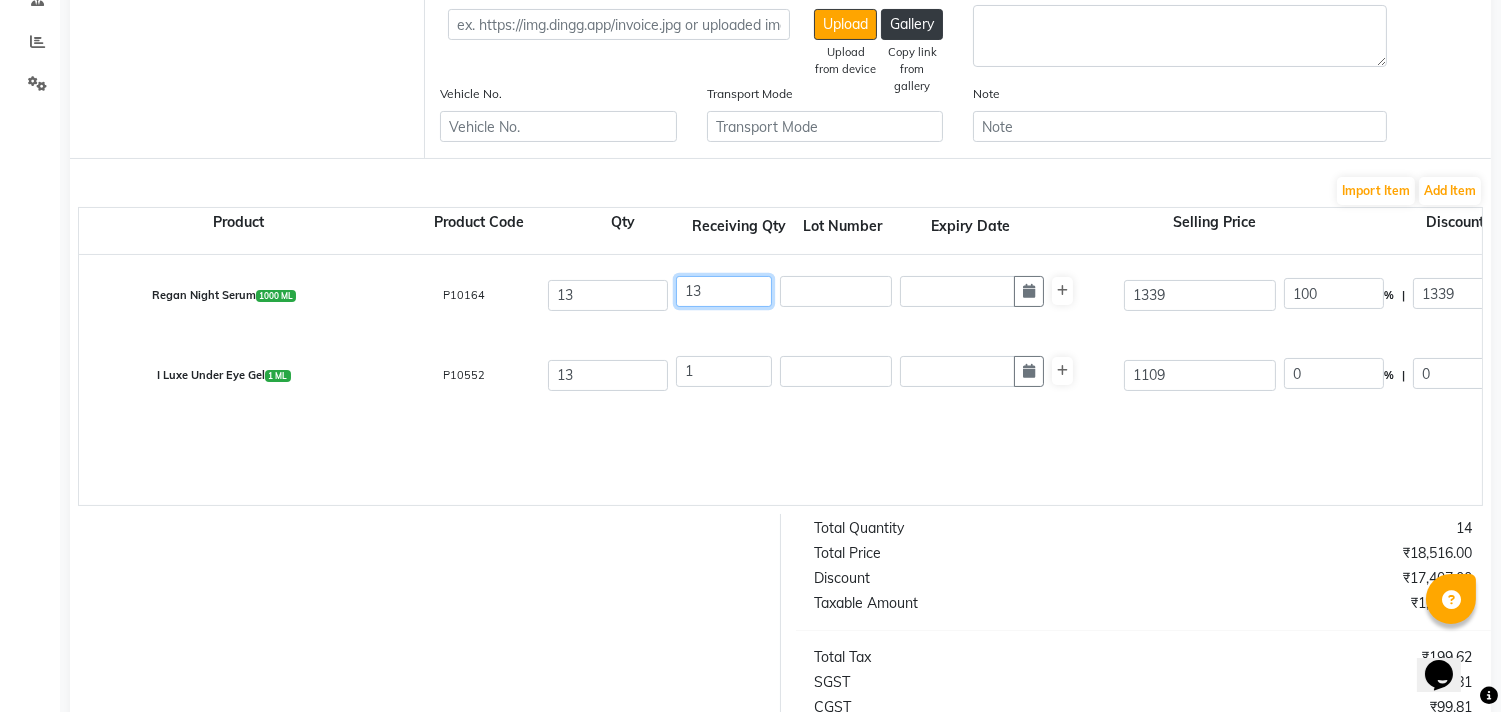 type on "13" 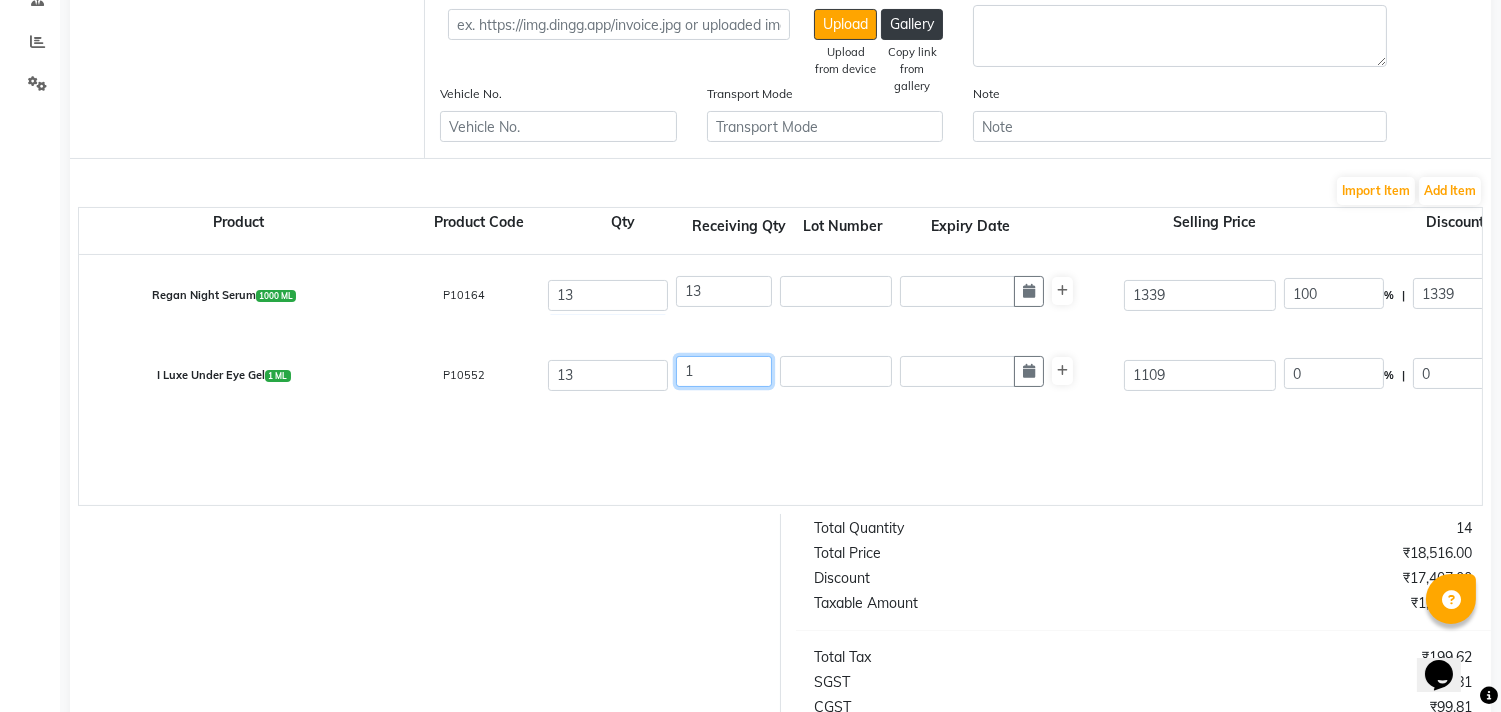 drag, startPoint x: 714, startPoint y: 366, endPoint x: 670, endPoint y: 383, distance: 47.169907 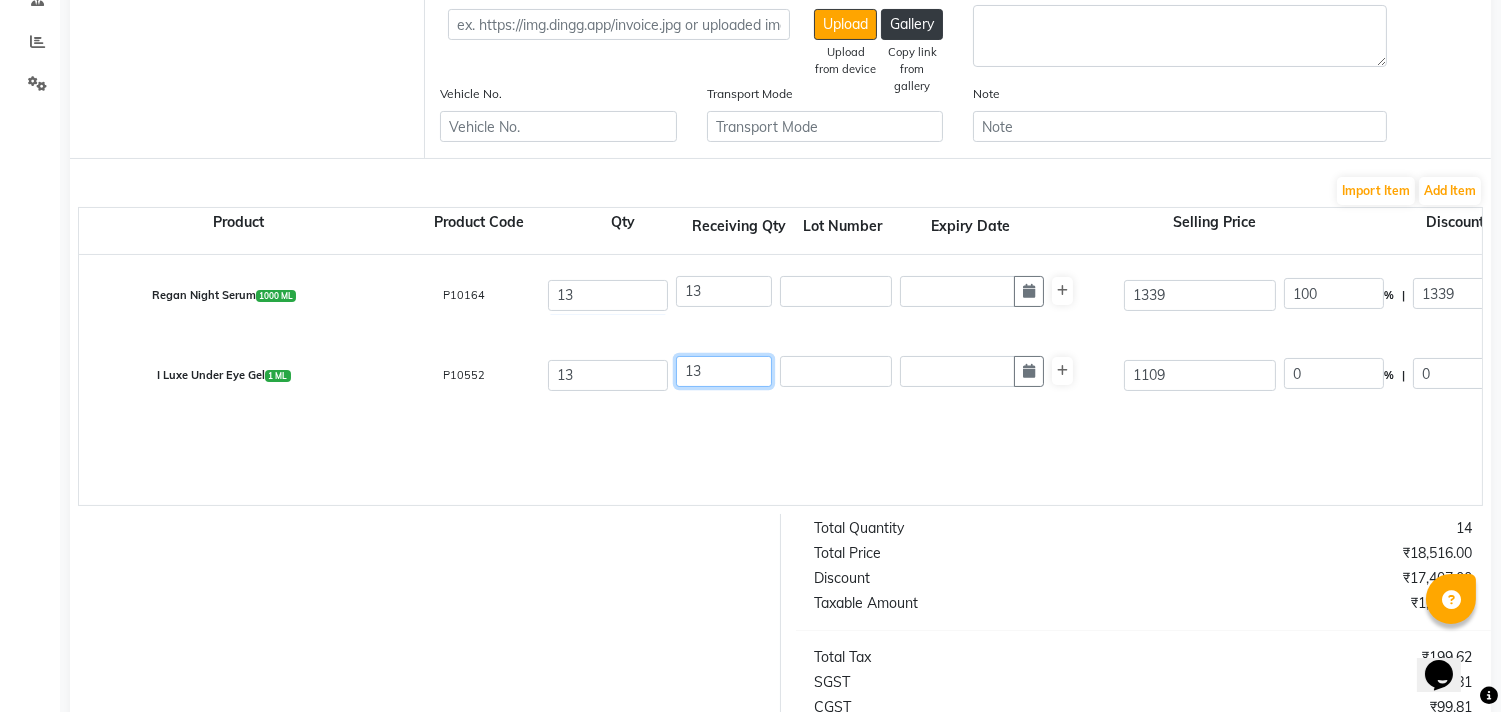 type on "2595.06" 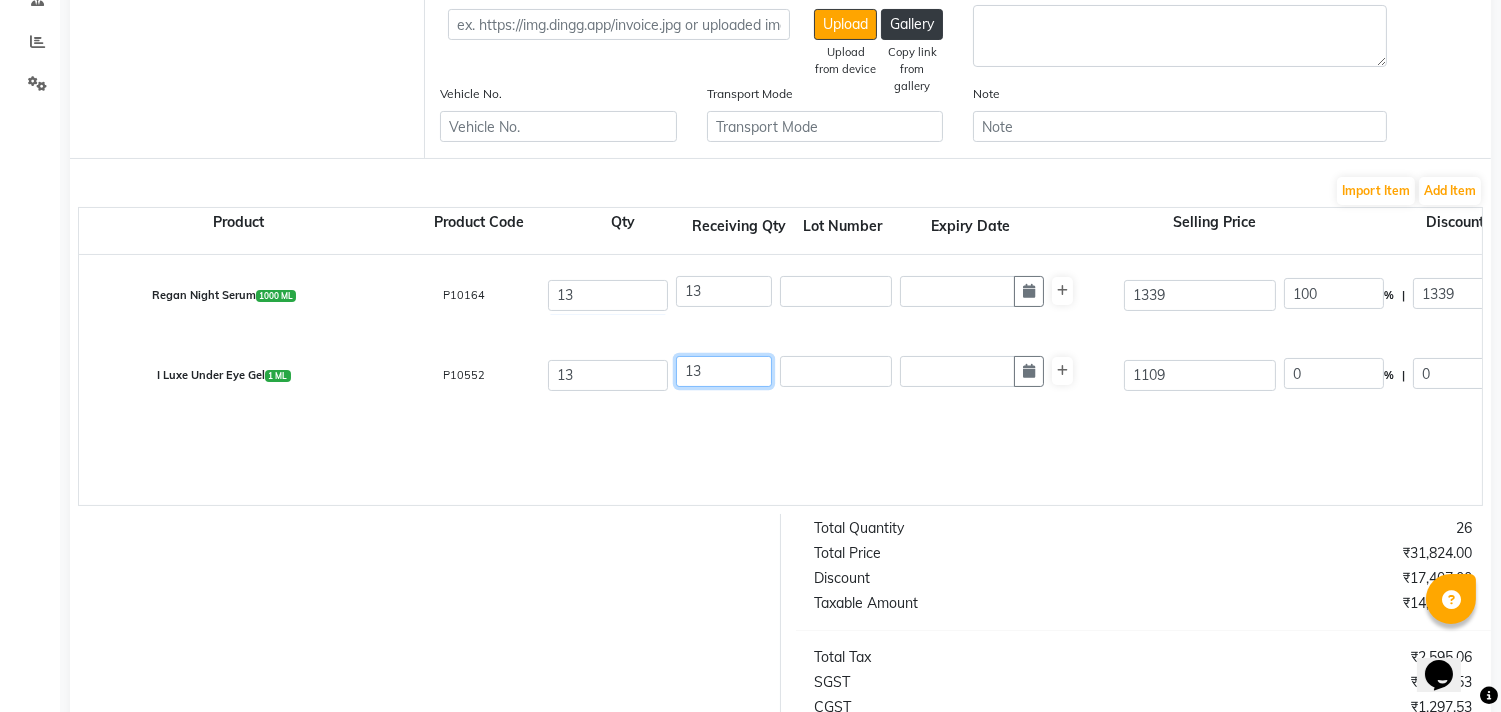 type on "13" 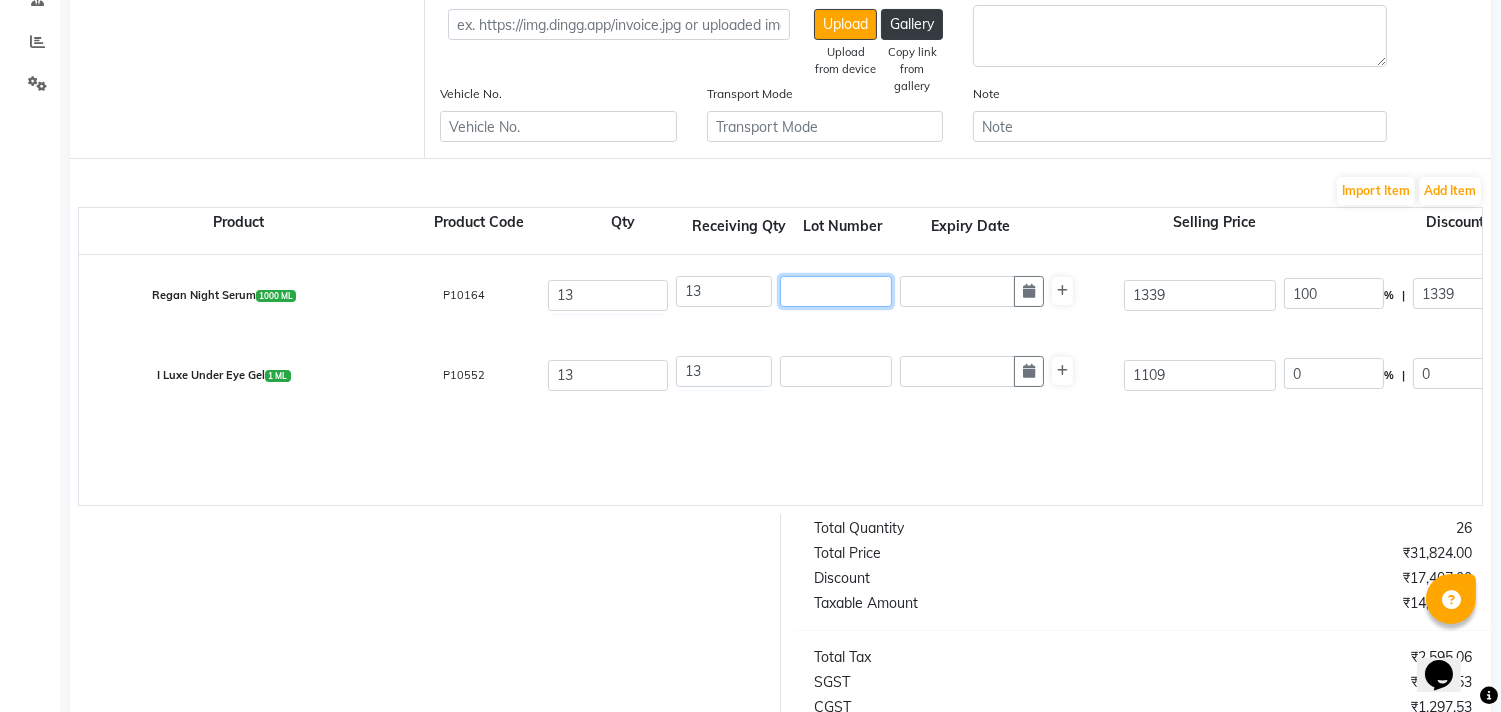 click 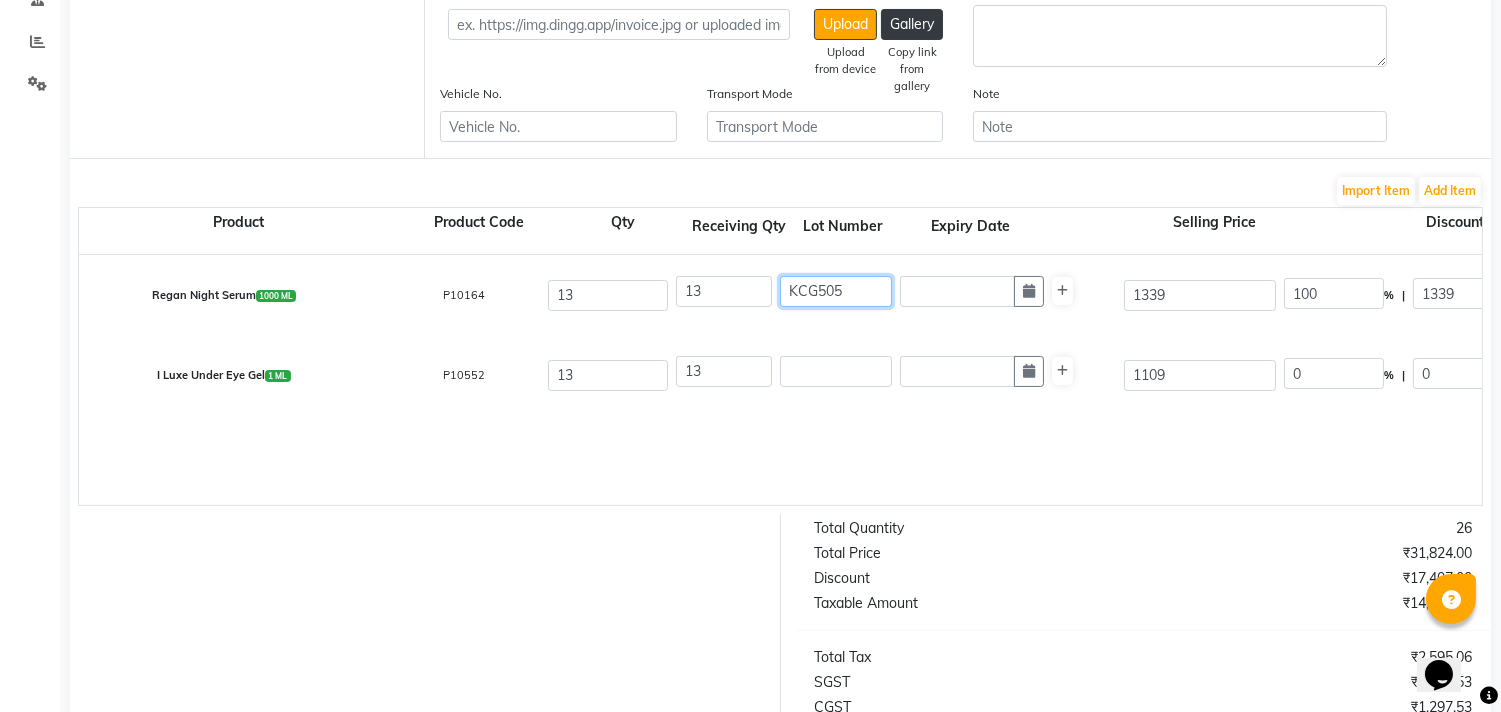 type on "KCG505" 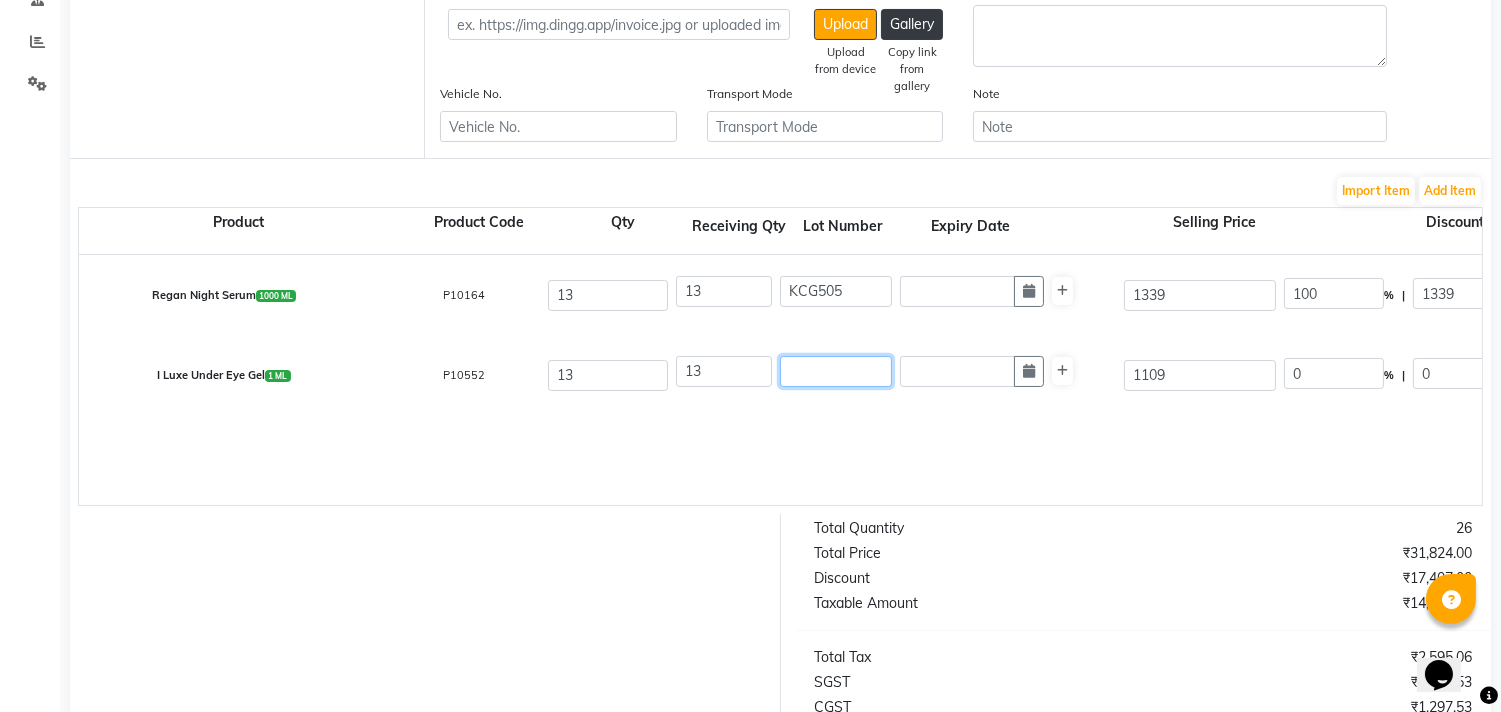 click 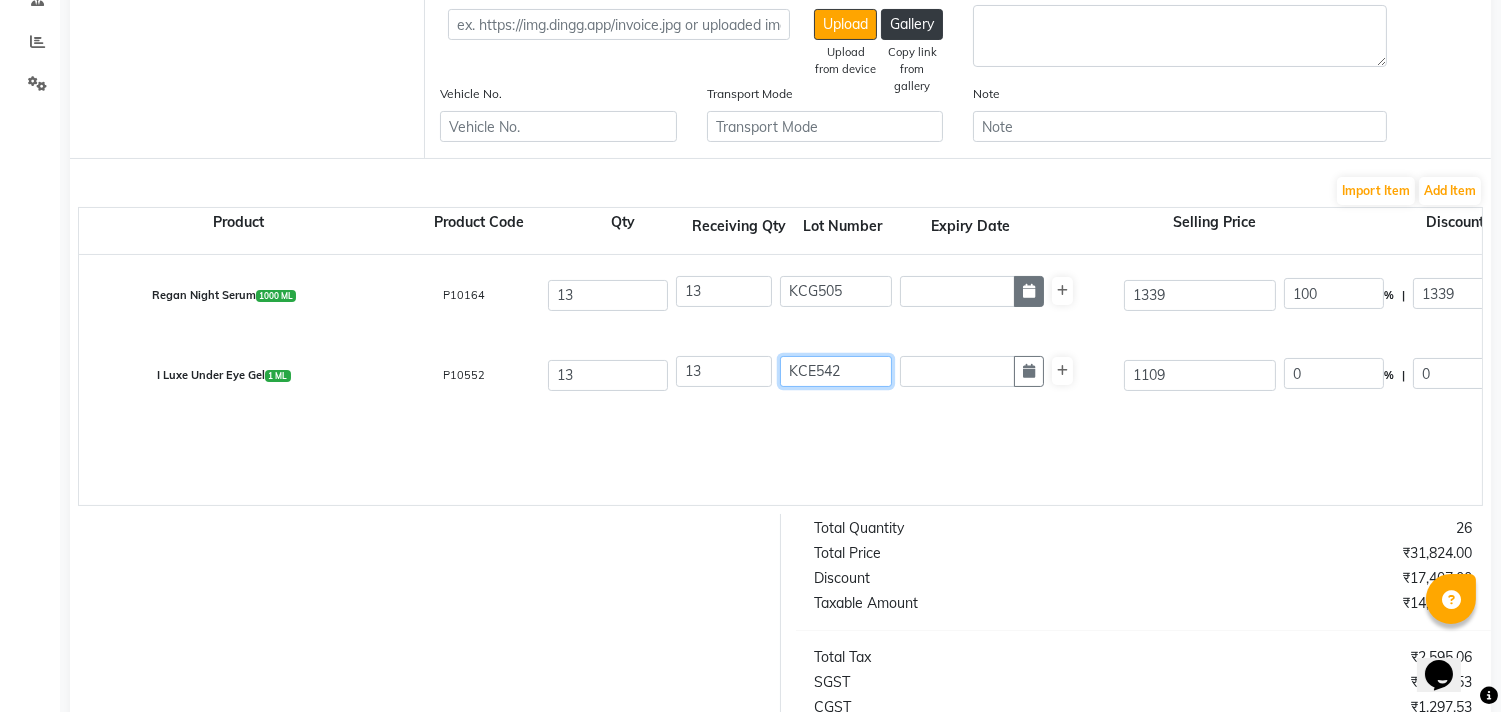 type on "KCE542" 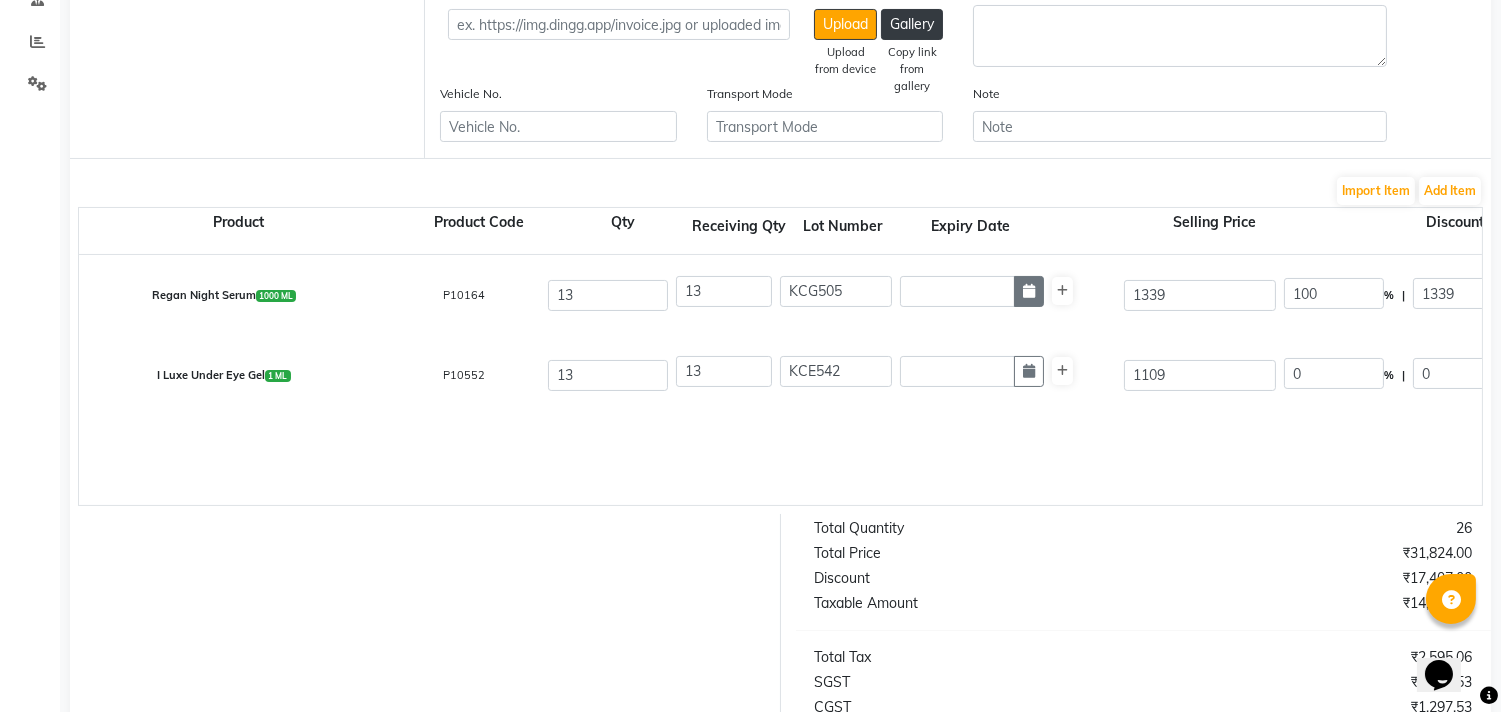 click 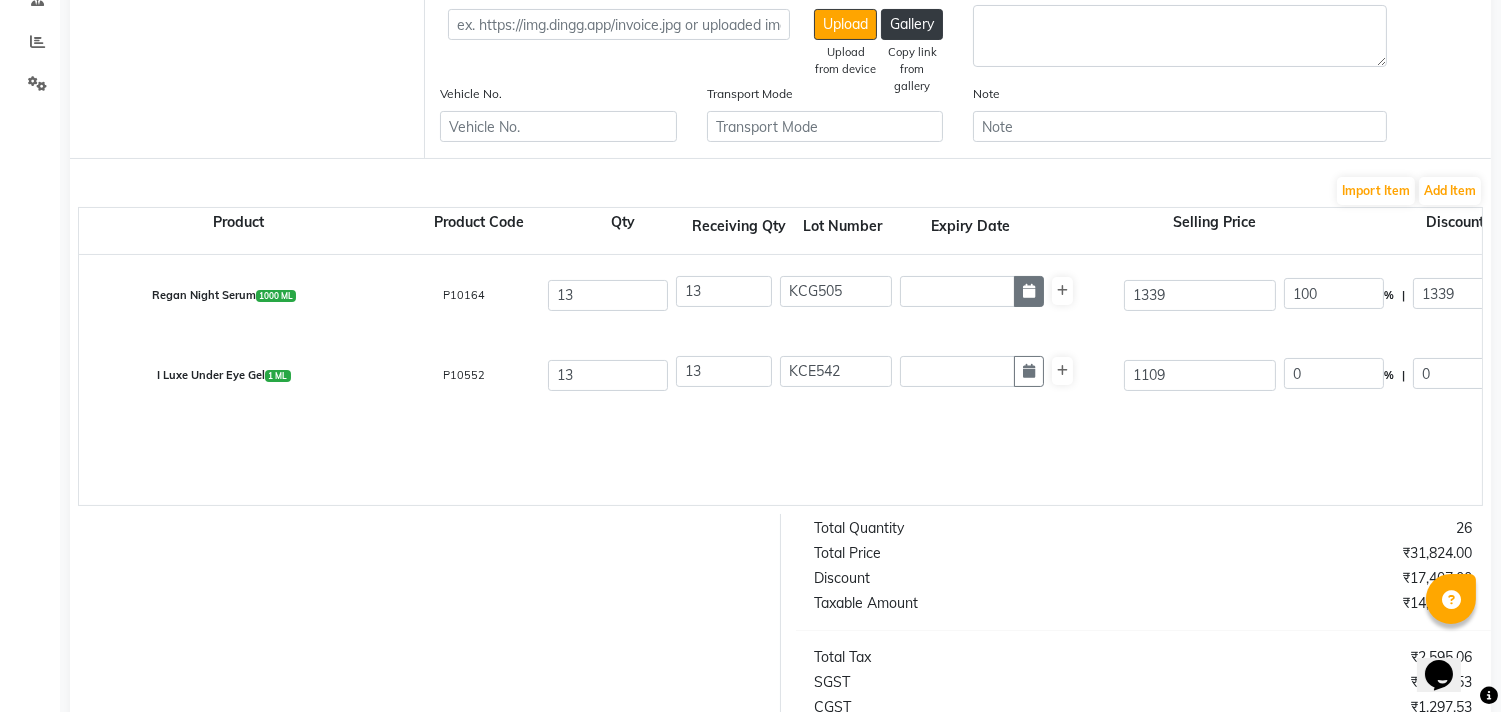 select on "8" 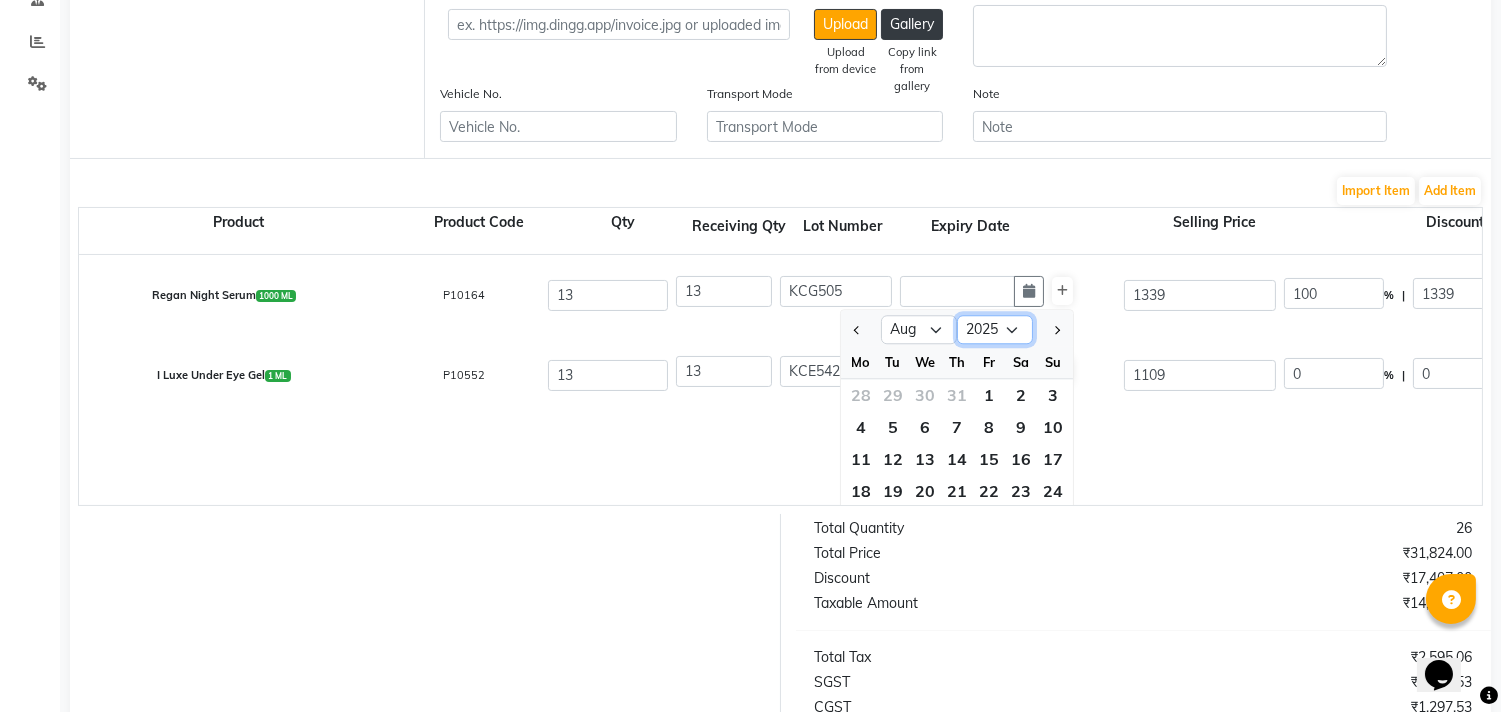 click on "2015 2016 2017 2018 2019 2020 2021 2022 2023 2024 2025 2026 2027 2028 2029 2030 2031 2032 2033 2034 2035" 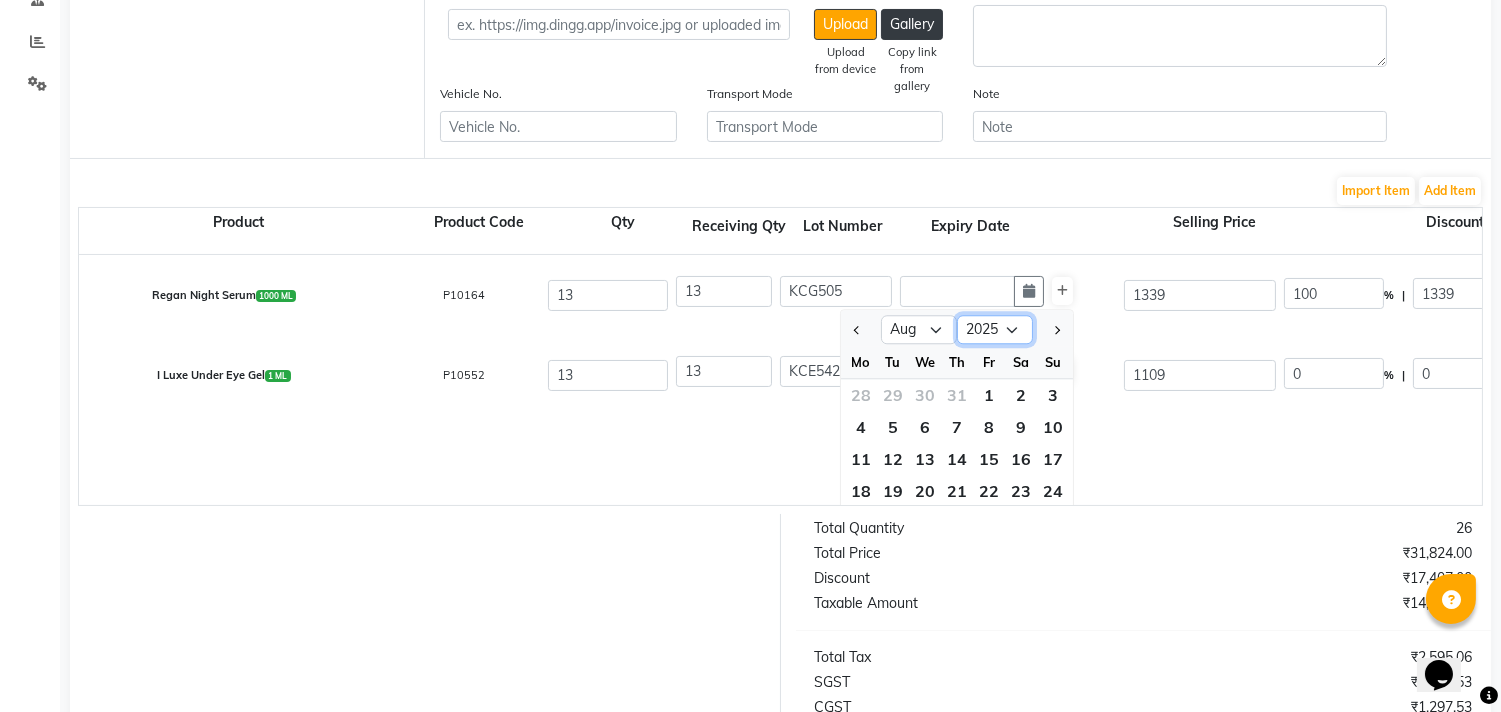 select on "2027" 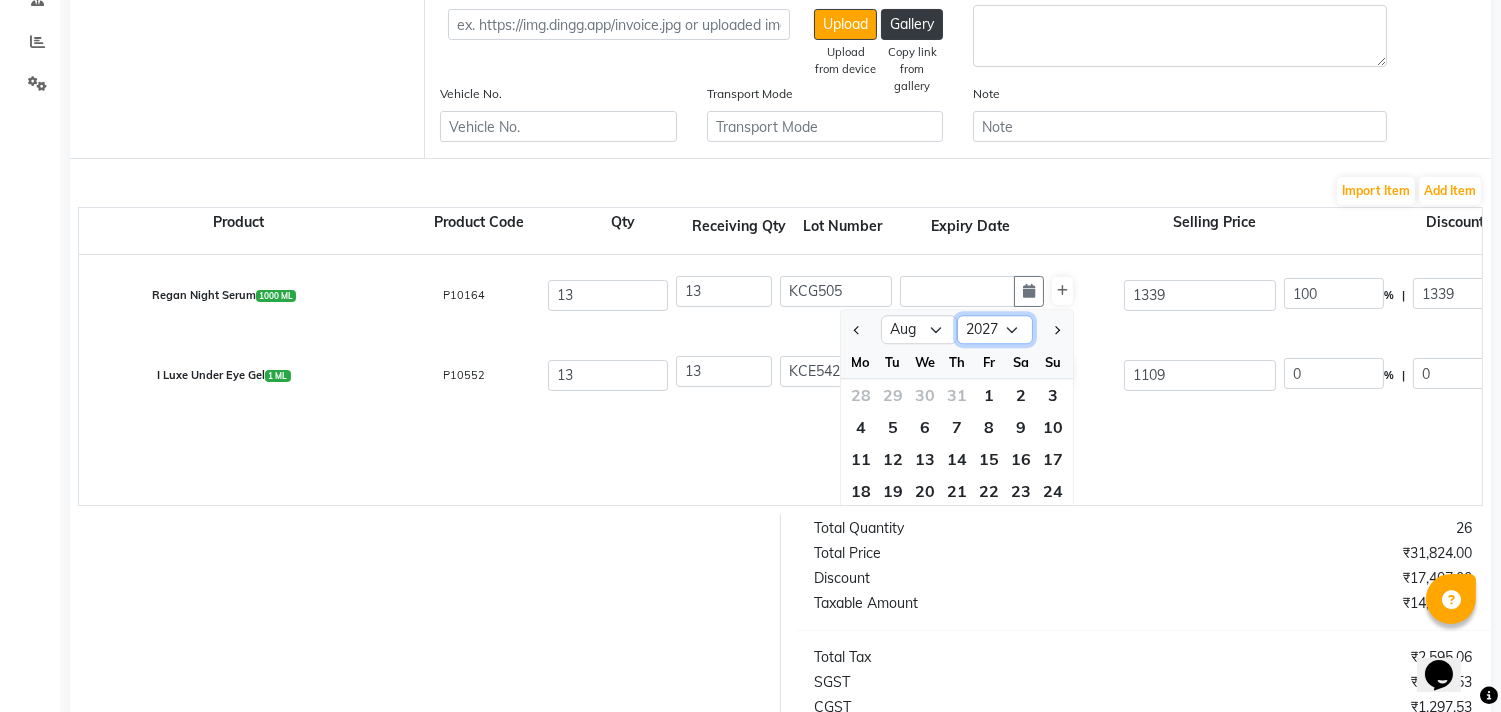 click on "2015 2016 2017 2018 2019 2020 2021 2022 2023 2024 2025 2026 2027 2028 2029 2030 2031 2032 2033 2034 2035" 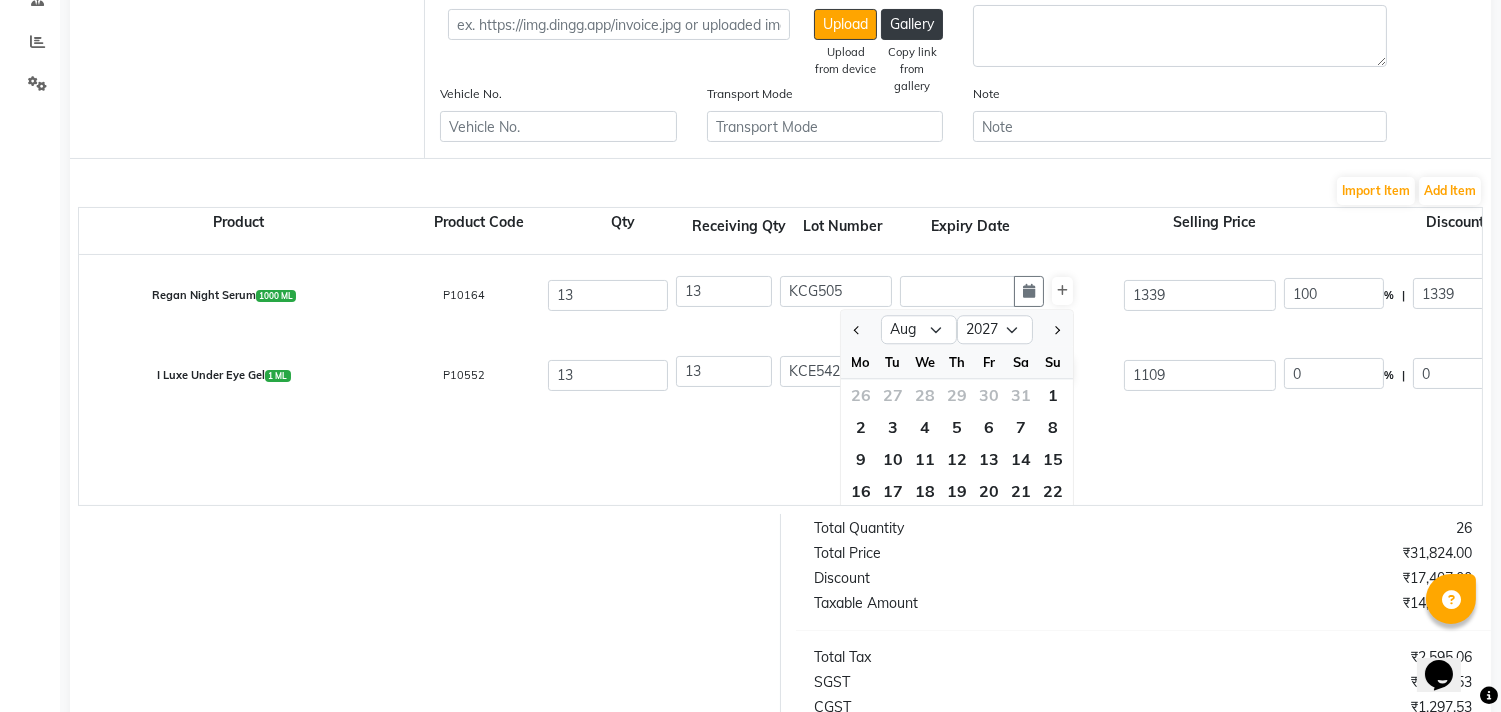 click on "We" 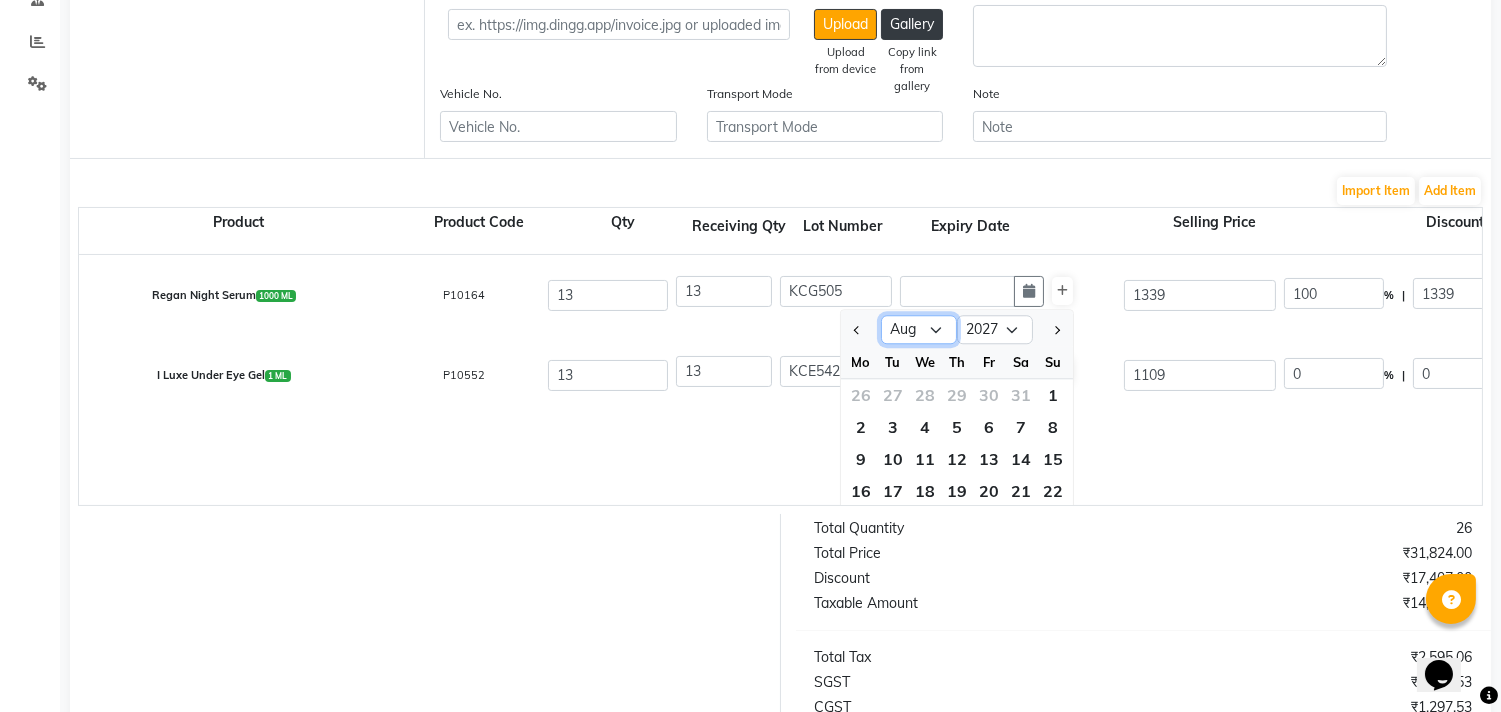 click on "Jan Feb Mar Apr May Jun Jul Aug Sep Oct Nov Dec" 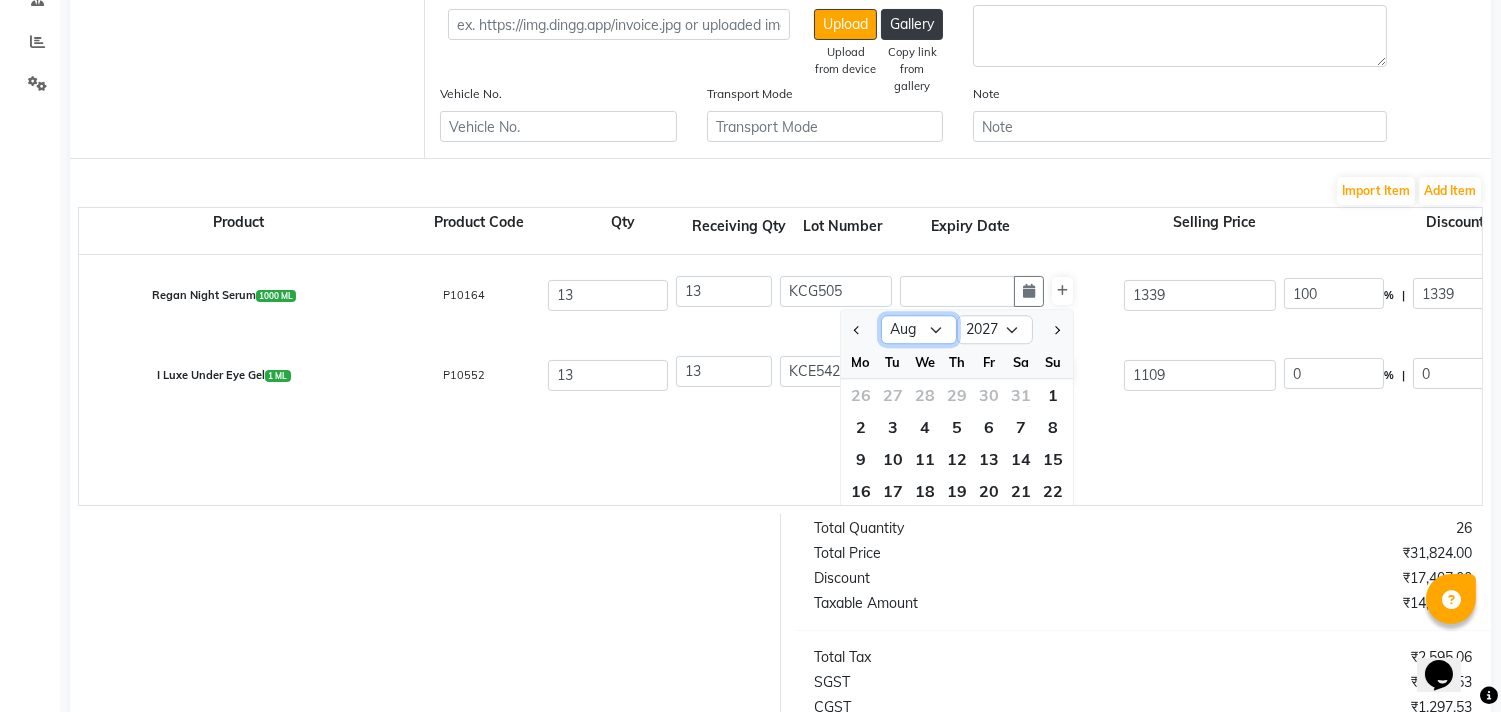 select on "6" 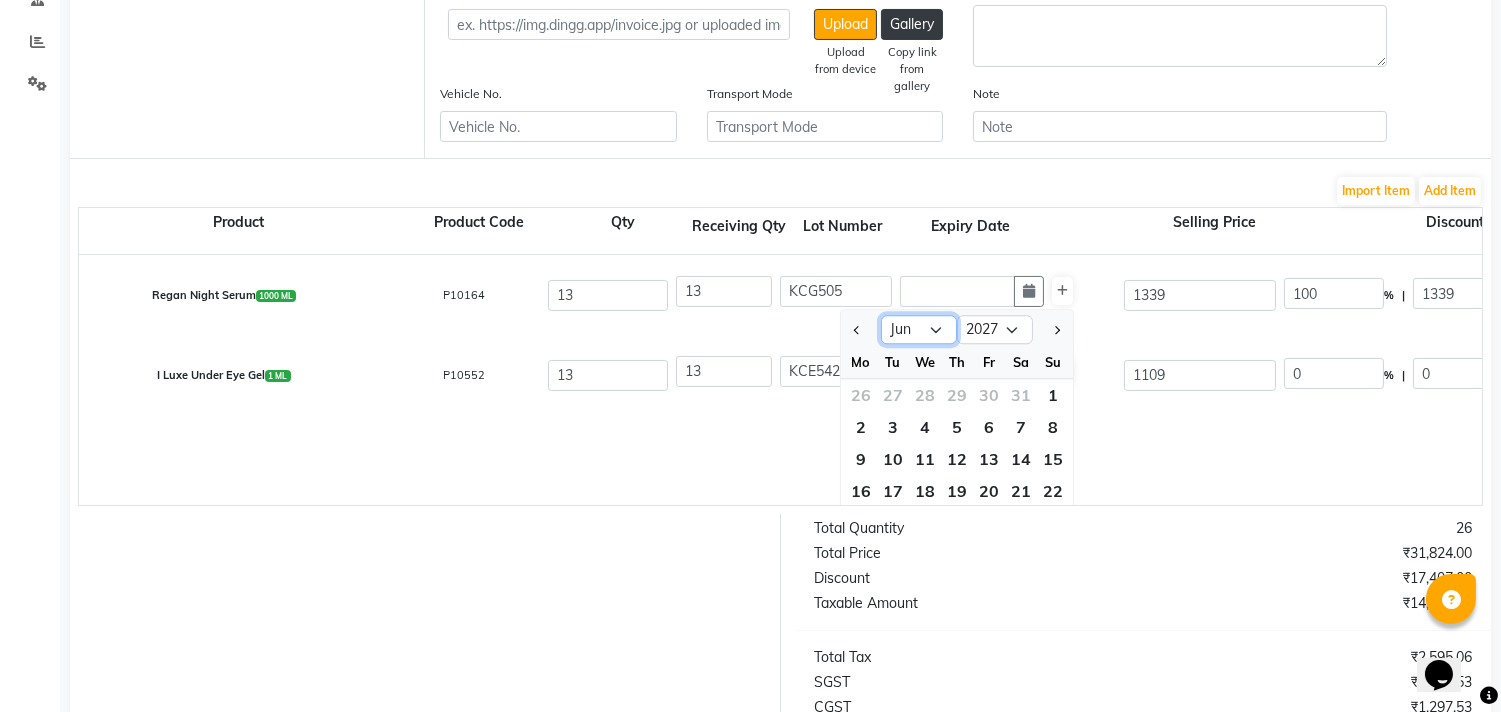 click on "Jan Feb Mar Apr May Jun Jul Aug Sep Oct Nov Dec" 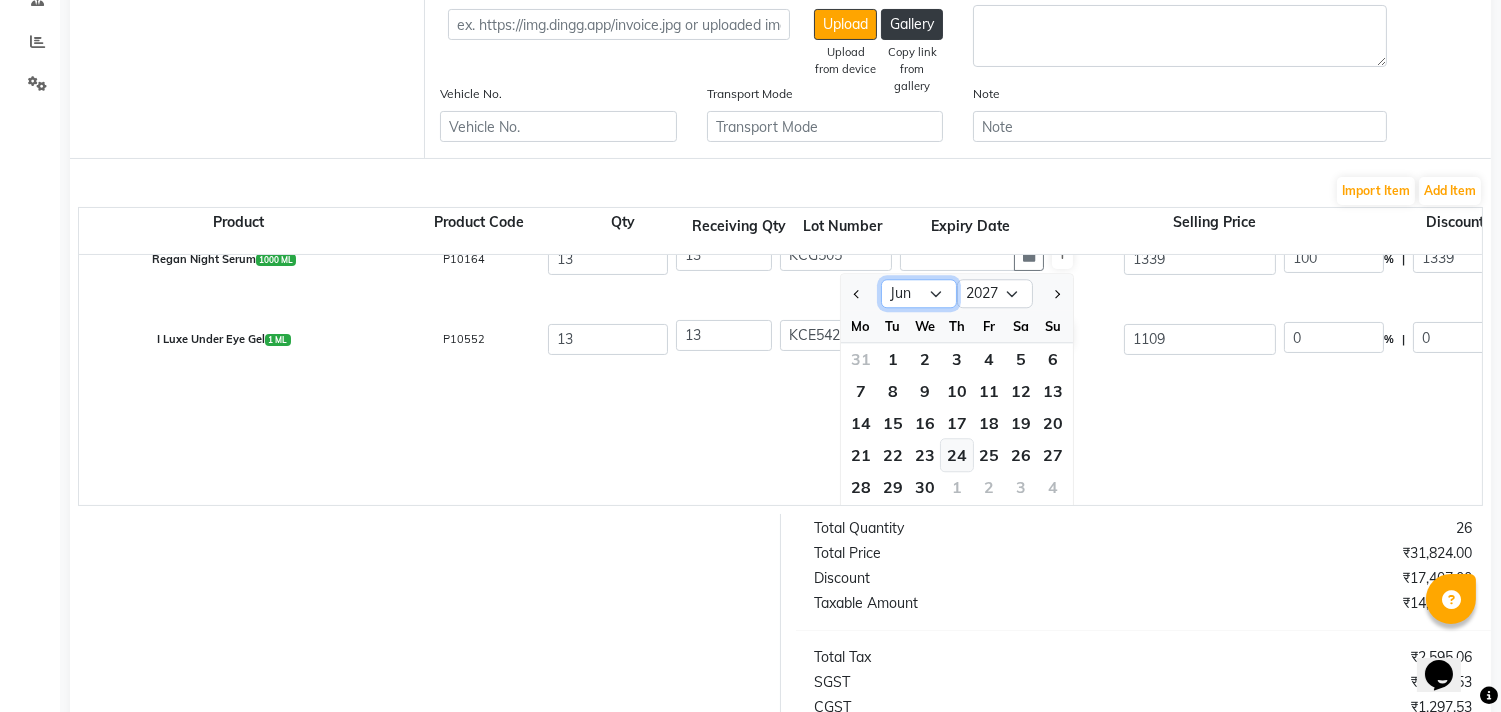 scroll, scrollTop: 71, scrollLeft: 0, axis: vertical 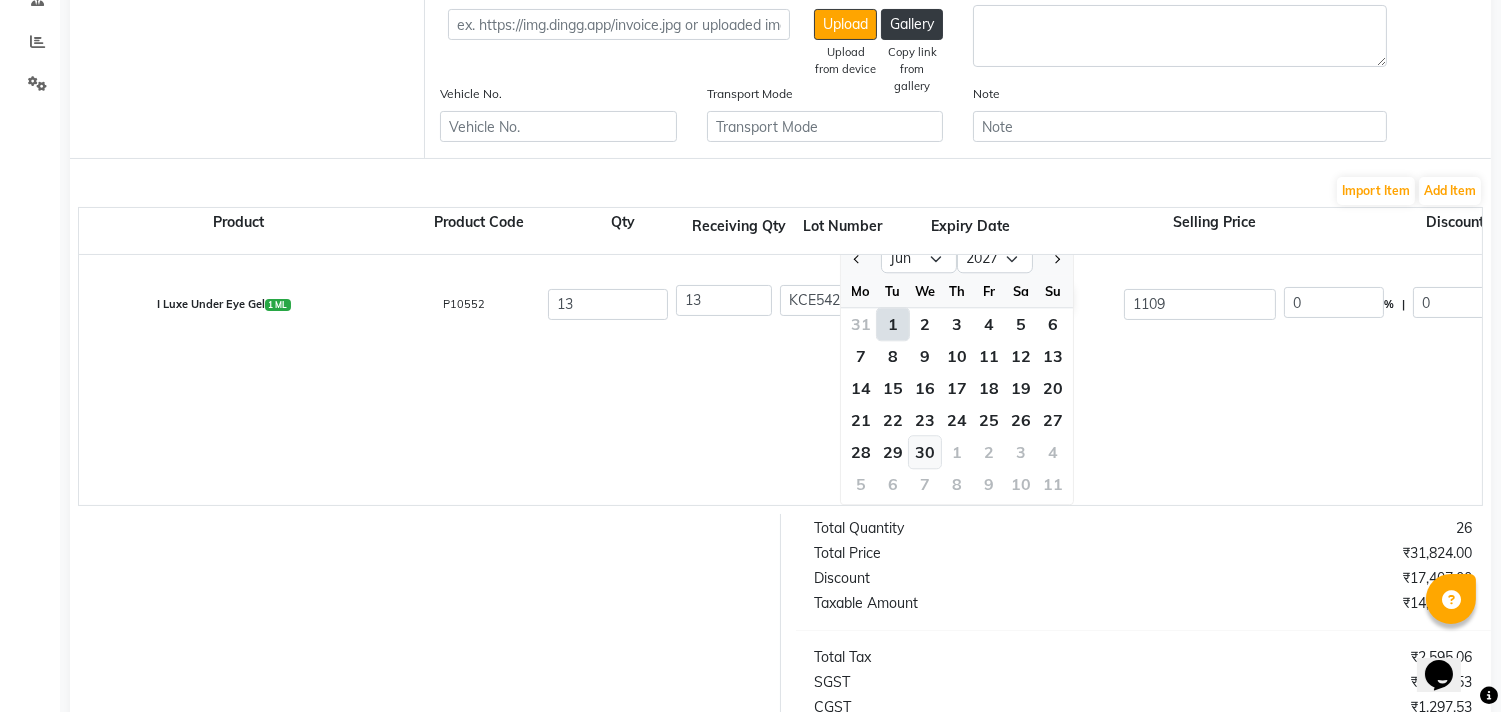 click on "30" 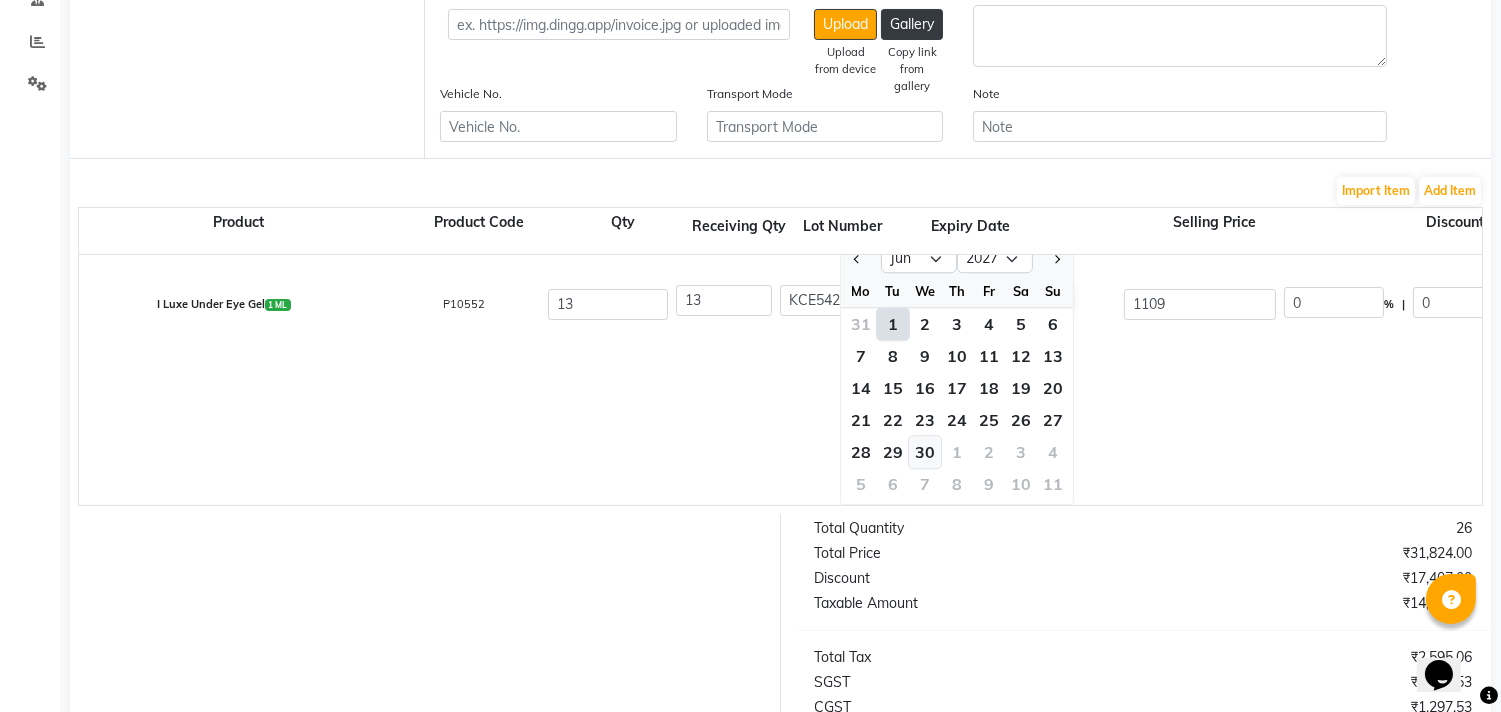 type on "30-06-2027" 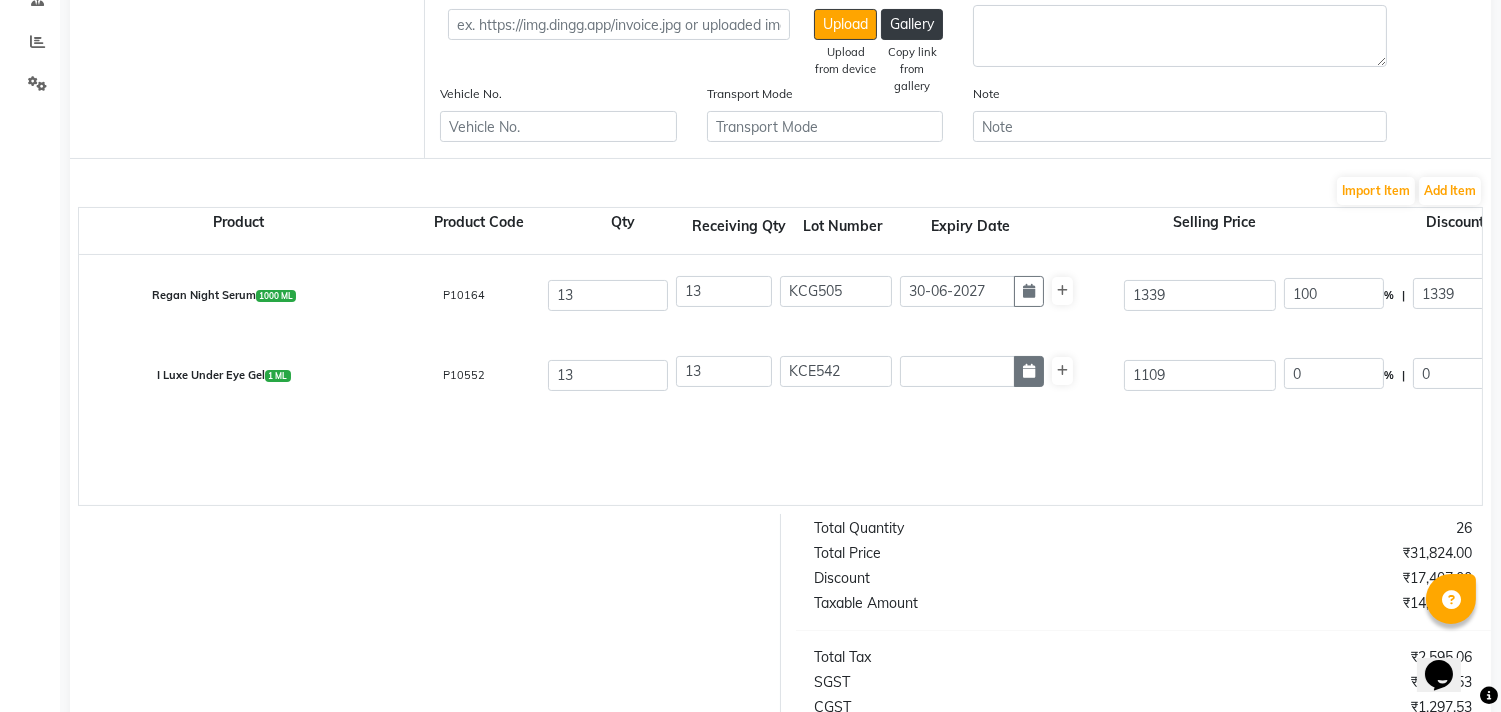 click 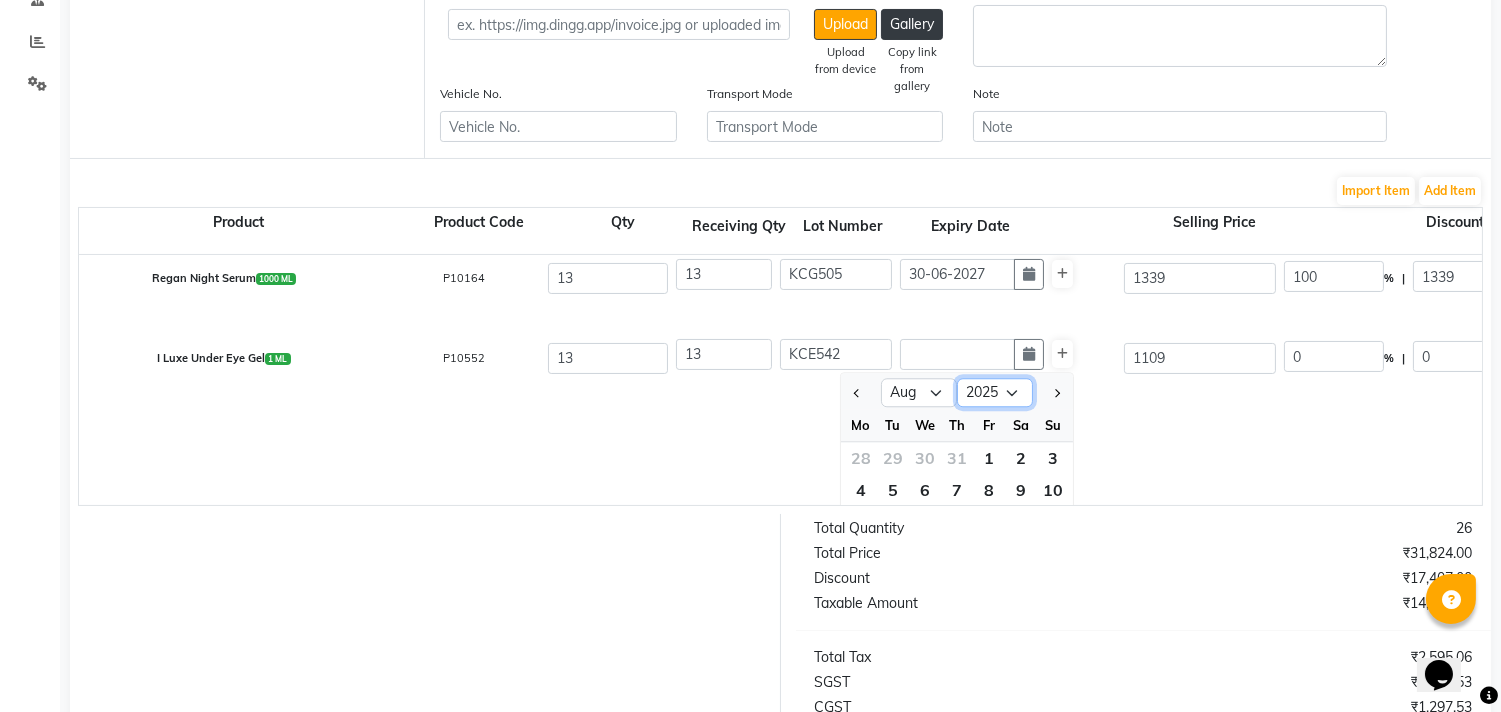 drag, startPoint x: 992, startPoint y: 397, endPoint x: 995, endPoint y: 383, distance: 14.3178215 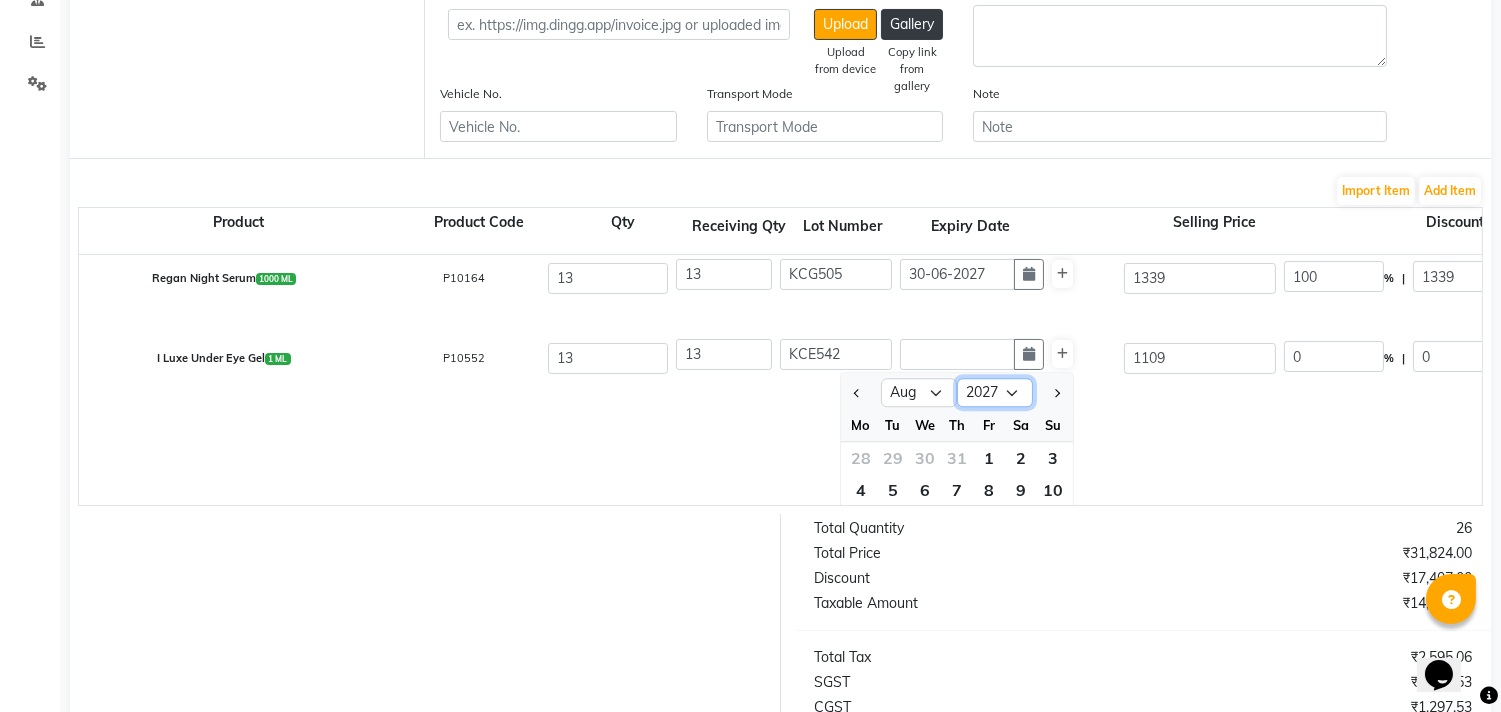 click on "2015 2016 2017 2018 2019 2020 2021 2022 2023 2024 2025 2026 2027 2028 2029 2030 2031 2032 2033 2034 2035" 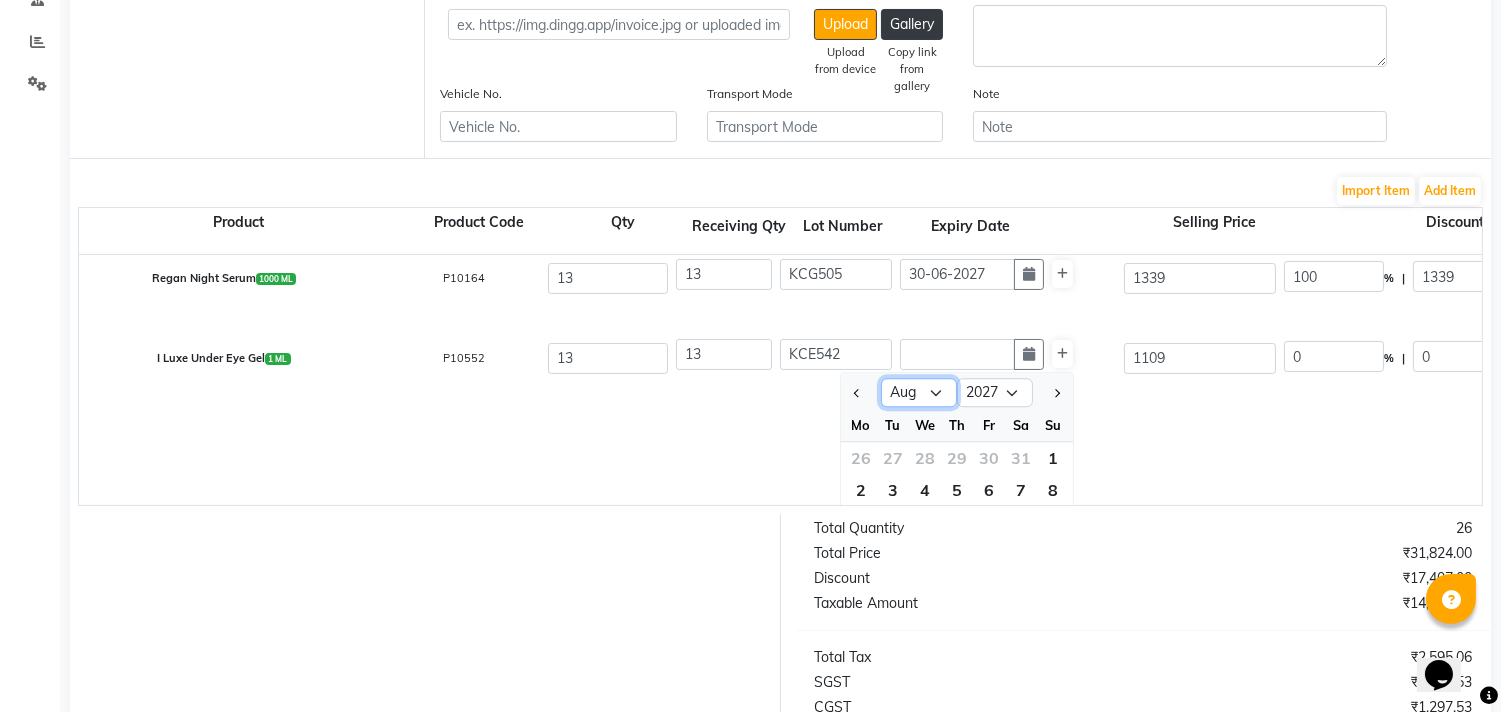 click on "Jan Feb Mar Apr May Jun Jul Aug Sep Oct Nov Dec" 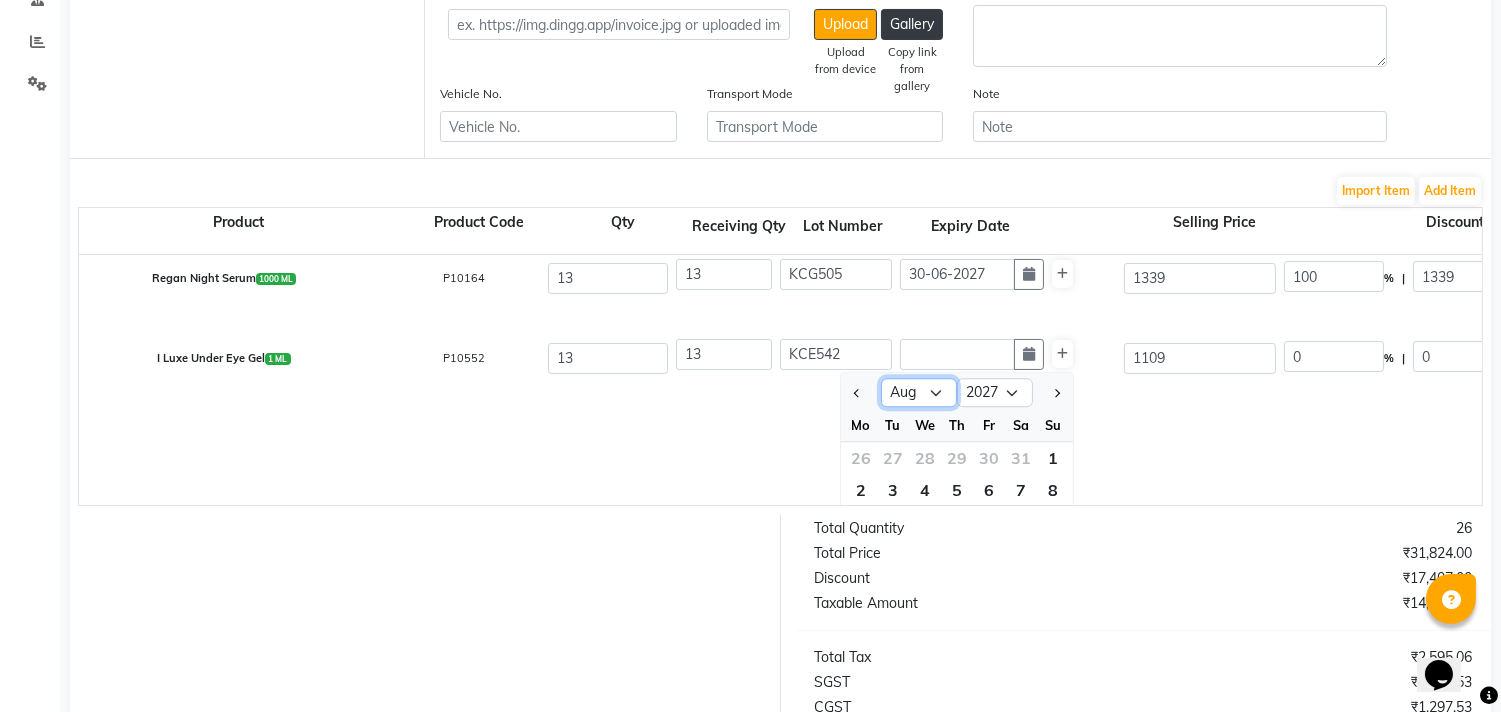 select on "5" 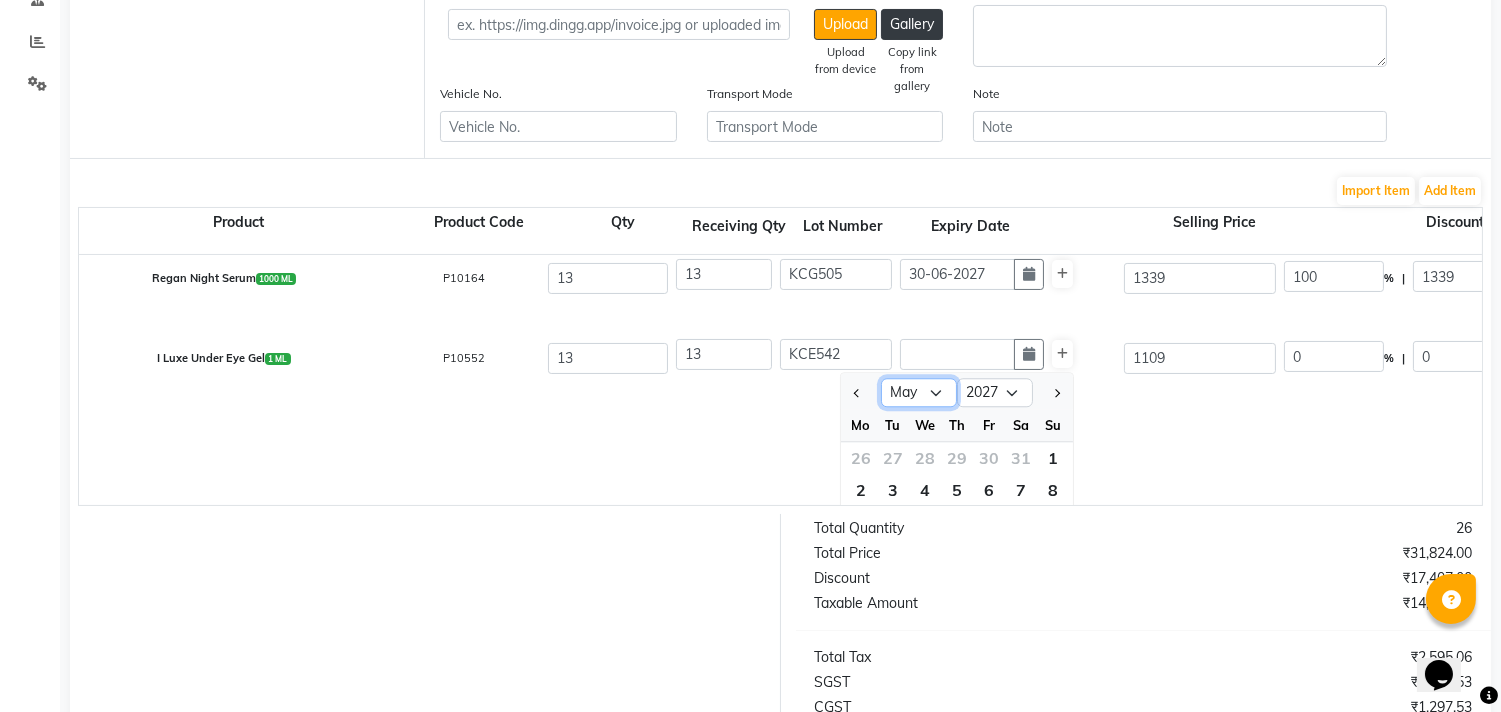 click on "Jan Feb Mar Apr May Jun Jul Aug Sep Oct Nov Dec" 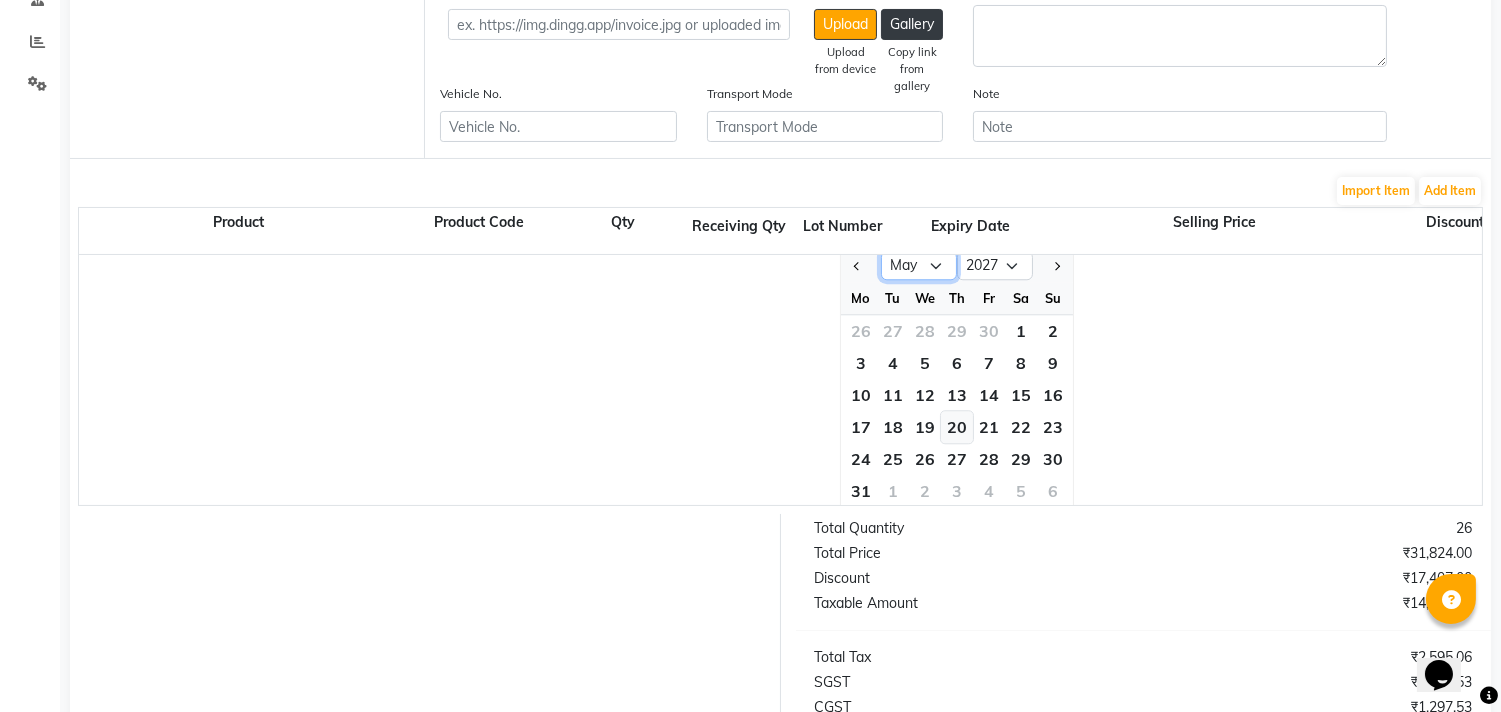 scroll, scrollTop: 151, scrollLeft: 0, axis: vertical 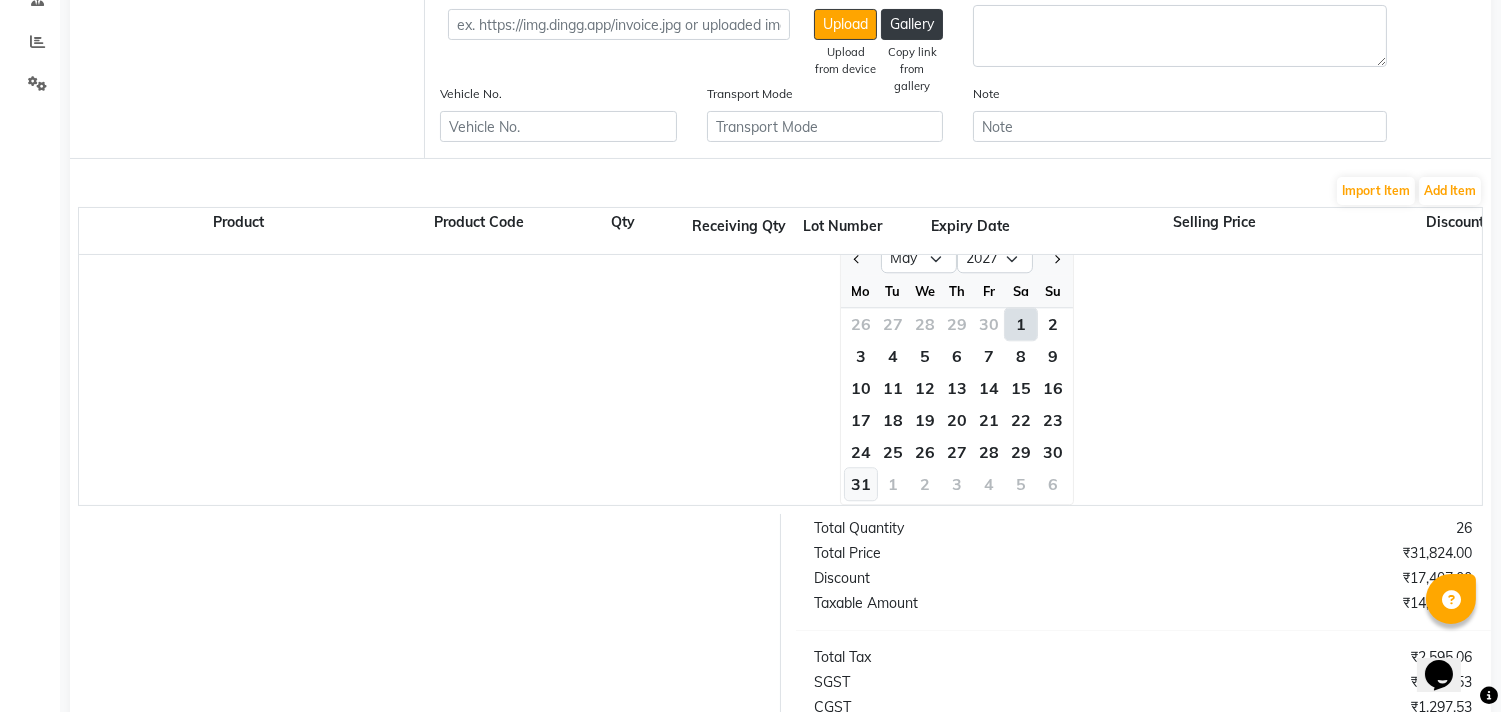 click on "31" 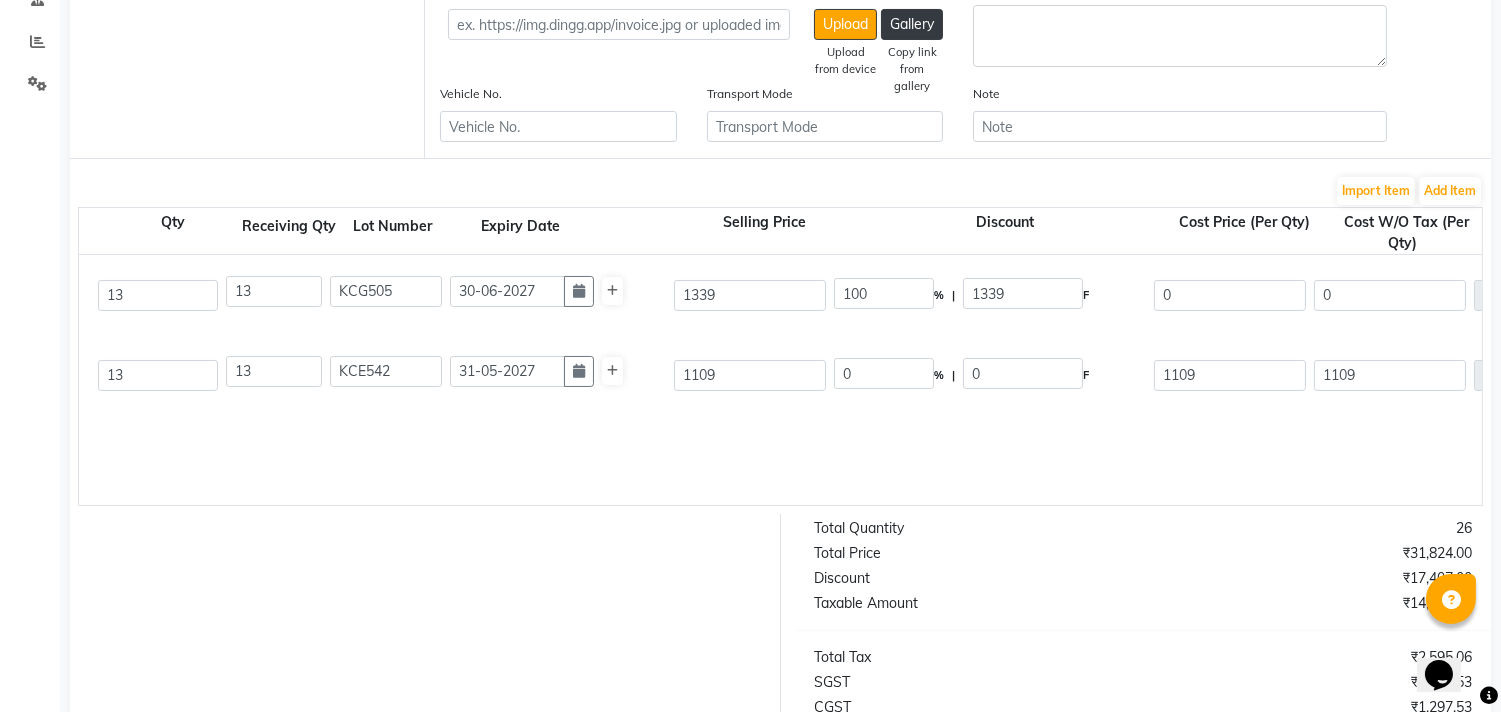 scroll, scrollTop: 0, scrollLeft: 453, axis: horizontal 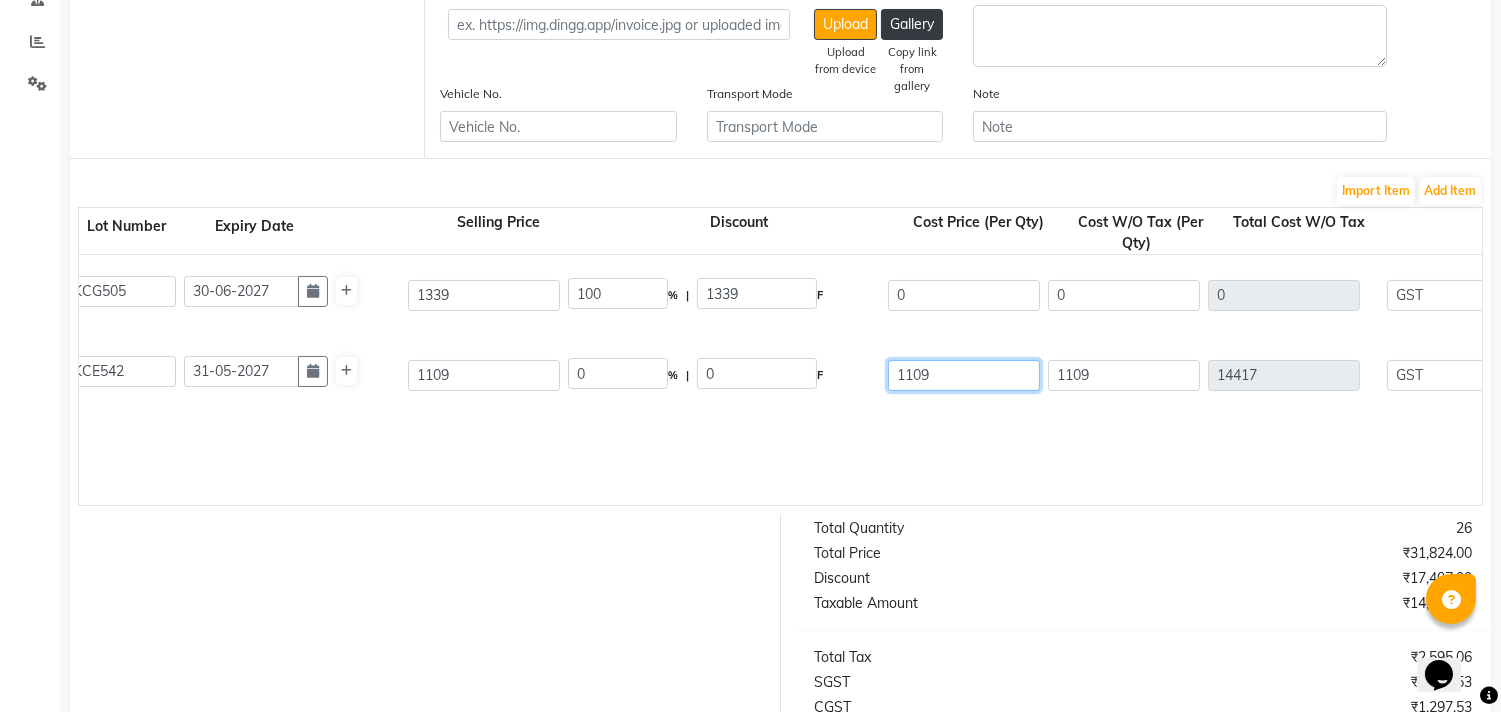 drag, startPoint x: 940, startPoint y: 371, endPoint x: 892, endPoint y: 374, distance: 48.09366 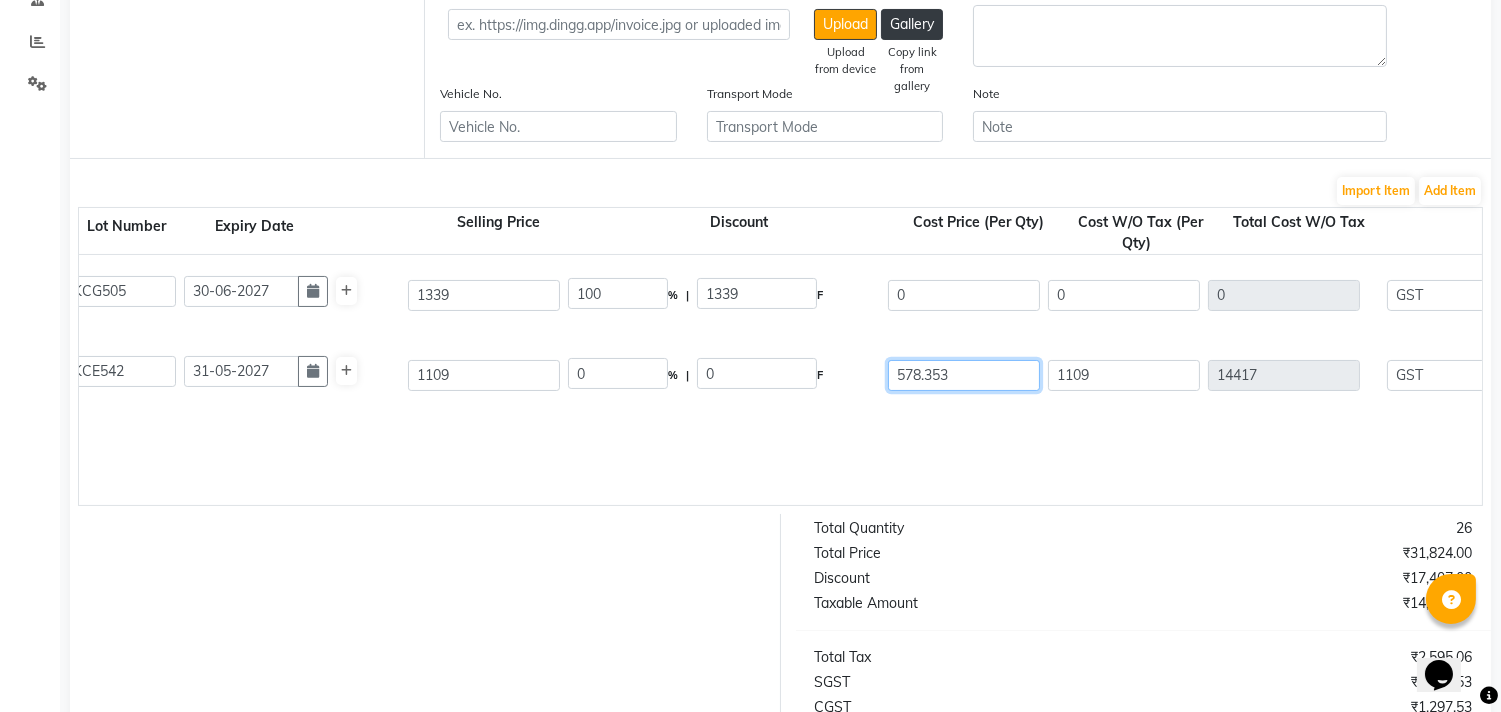 type on "578.353" 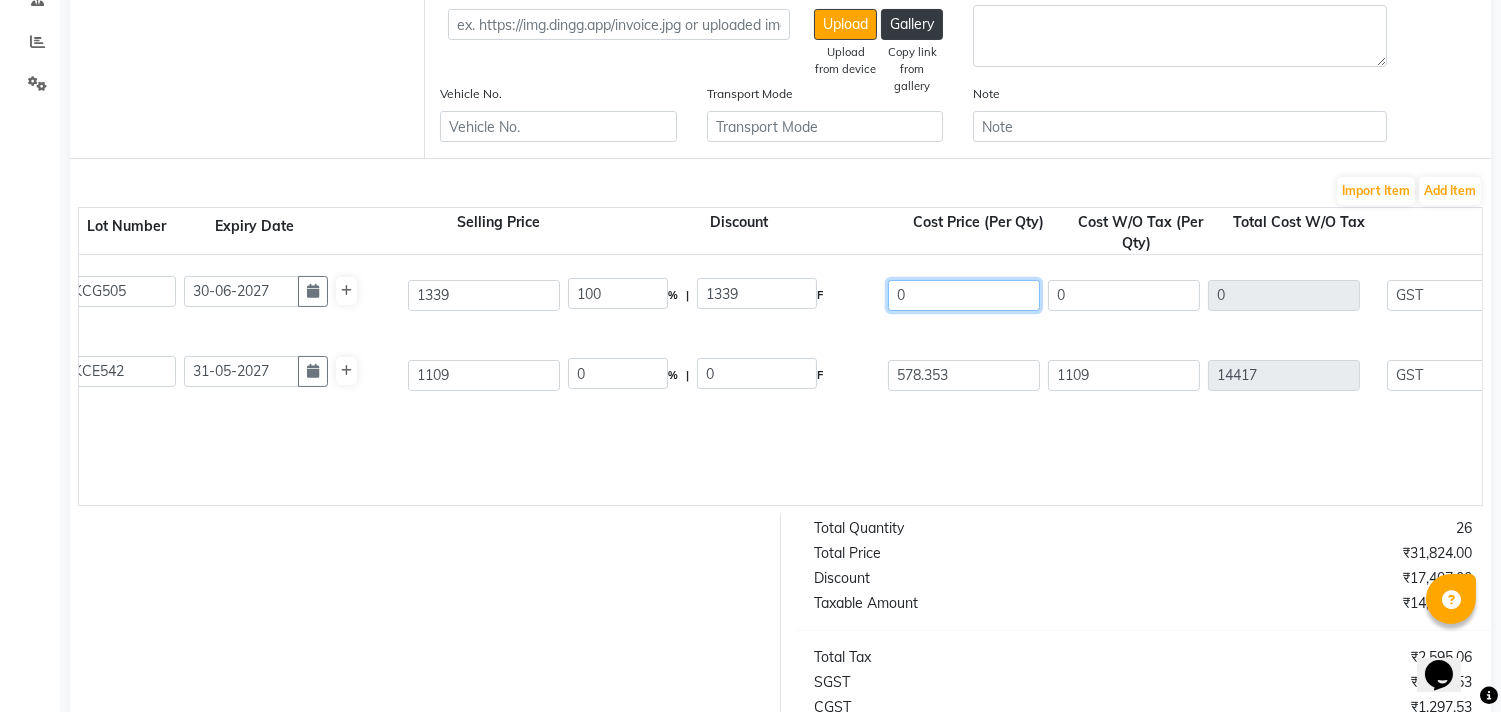 type on "47.85" 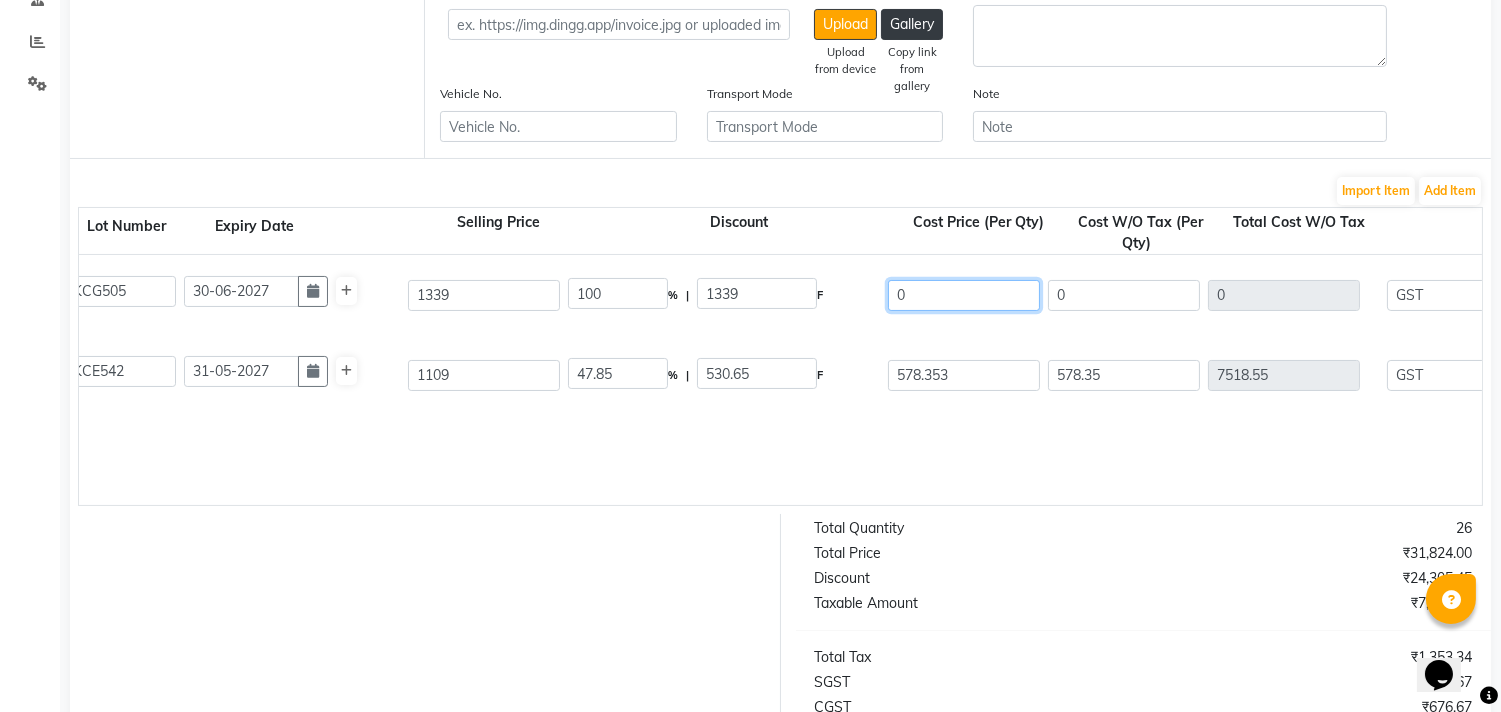 drag, startPoint x: 933, startPoint y: 303, endPoint x: 900, endPoint y: 303, distance: 33 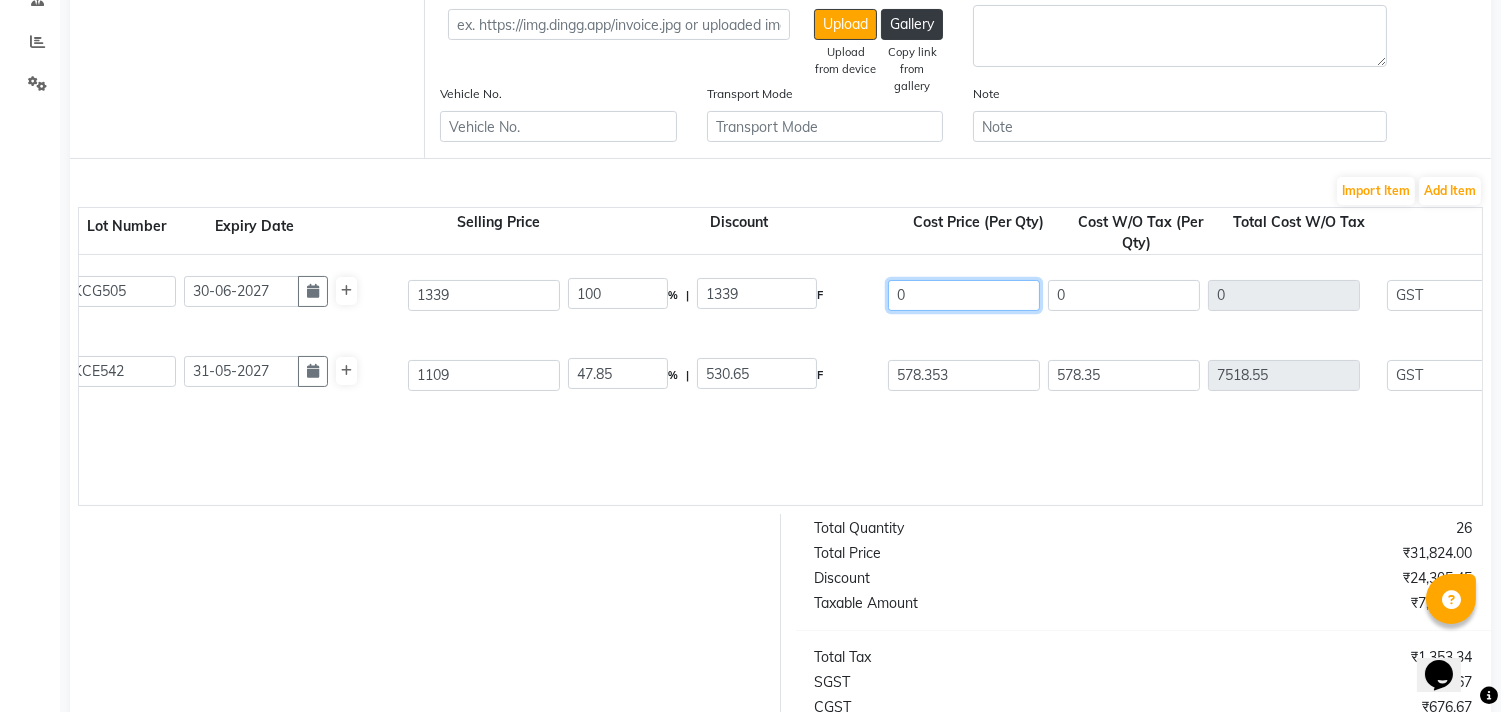 click on "0" 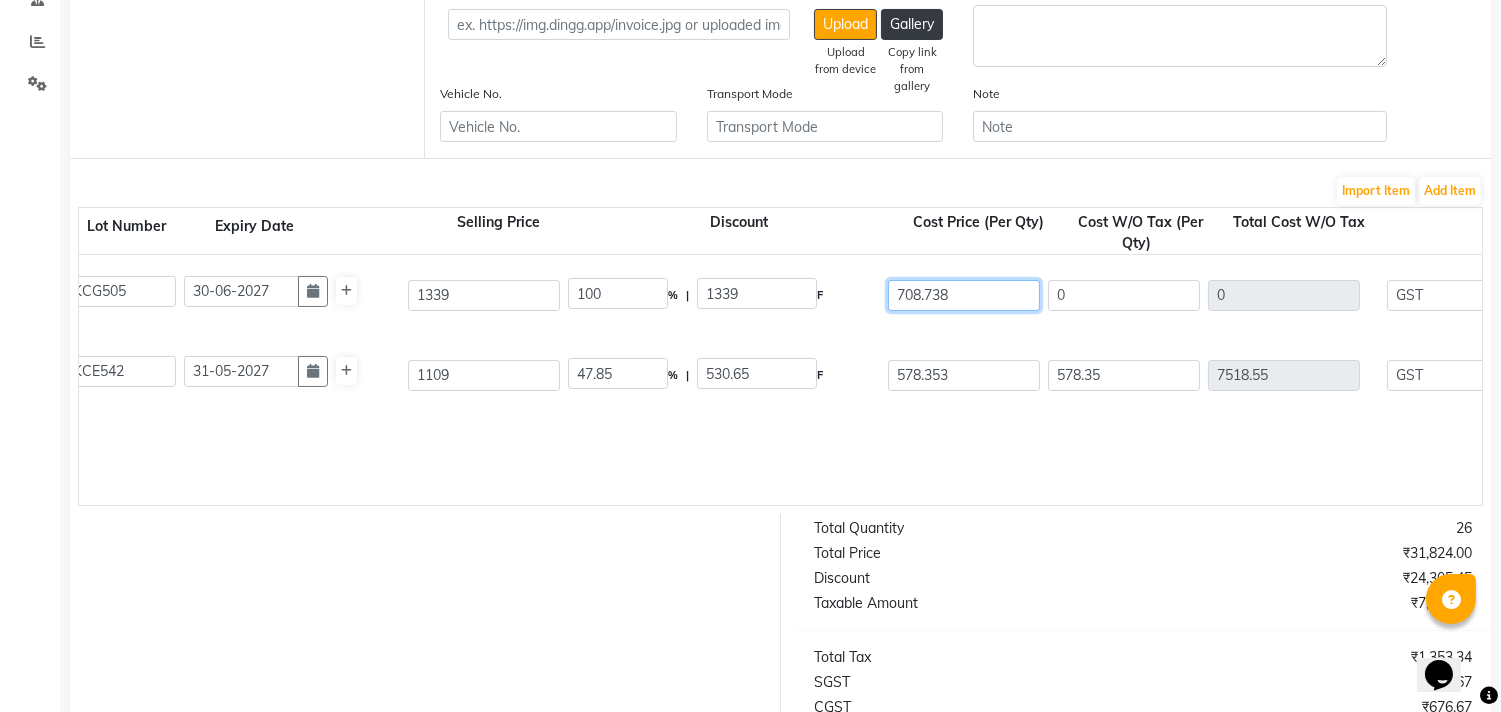 type on "708.738" 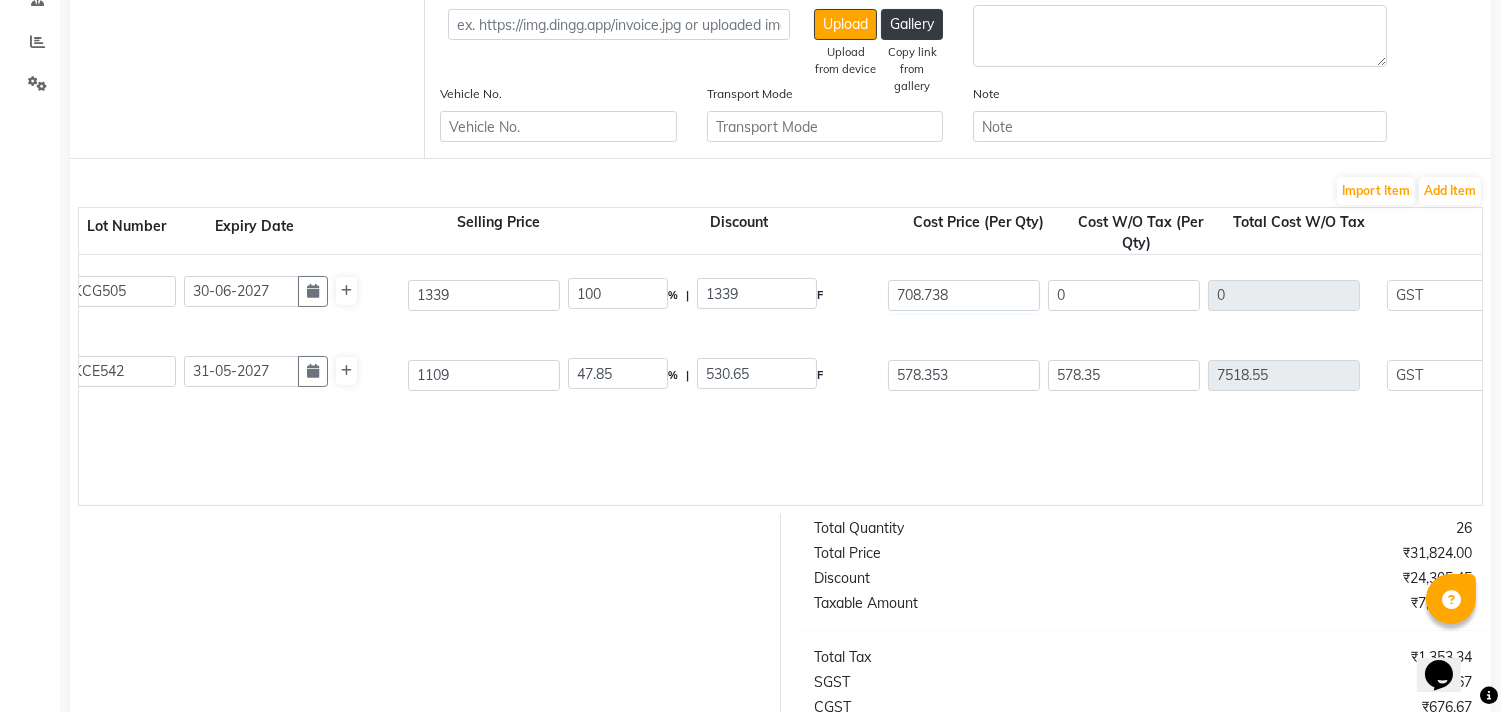 type on "47.07" 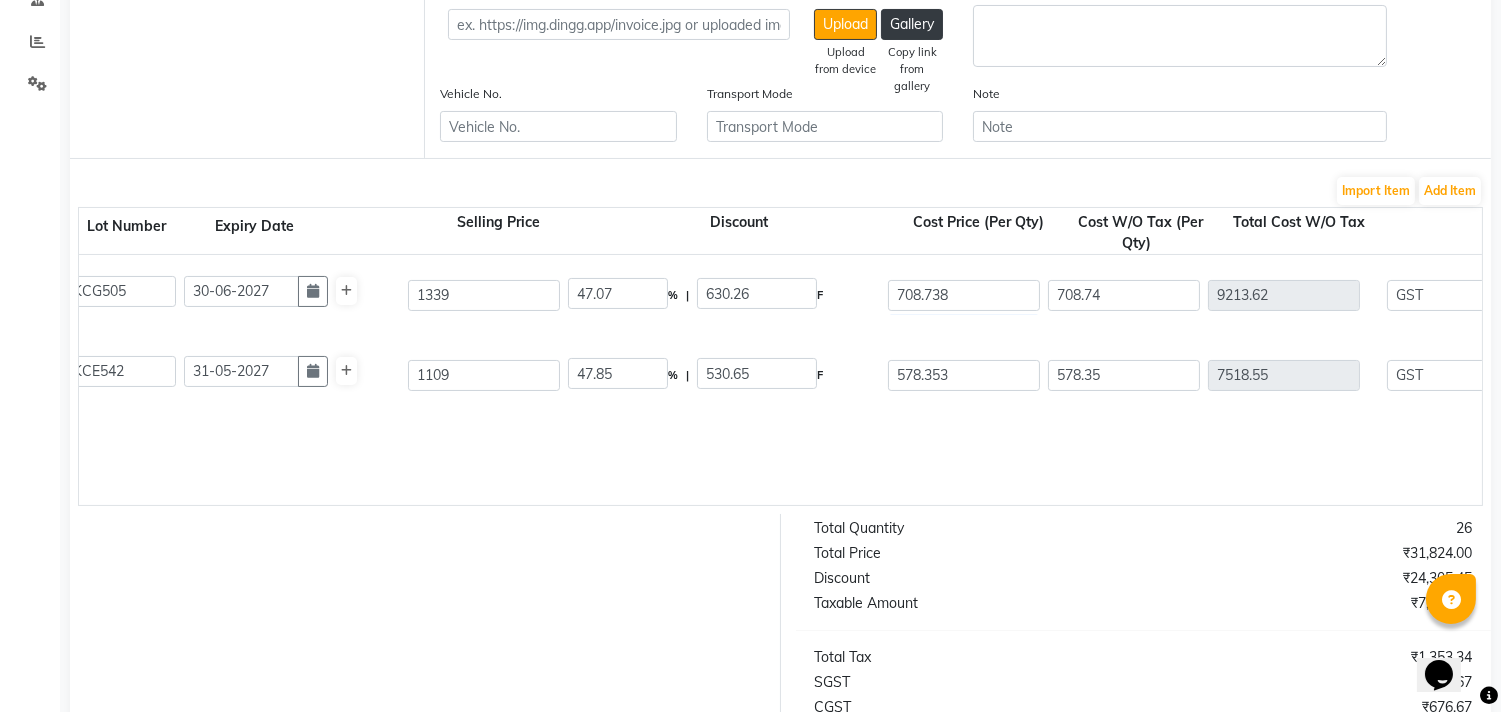 click on "Regan Night Serum  1000 ML  P10164  13 13 KCG505 30-06-2027 1339 47.07 % | 630.26 F 708.738 708.74 9213.62 None GST 6 GST 12 GST  (18%)  1658.45 10872.07  I Luxe Under Eye Gel  1 ML  P10552  13 13 KCE542 31-05-2027 1109 47.85 % | 530.65 F 578.353 578.35 7518.55 None GST 6 GST 12 GST  (18%)  1353.34 8871.89" 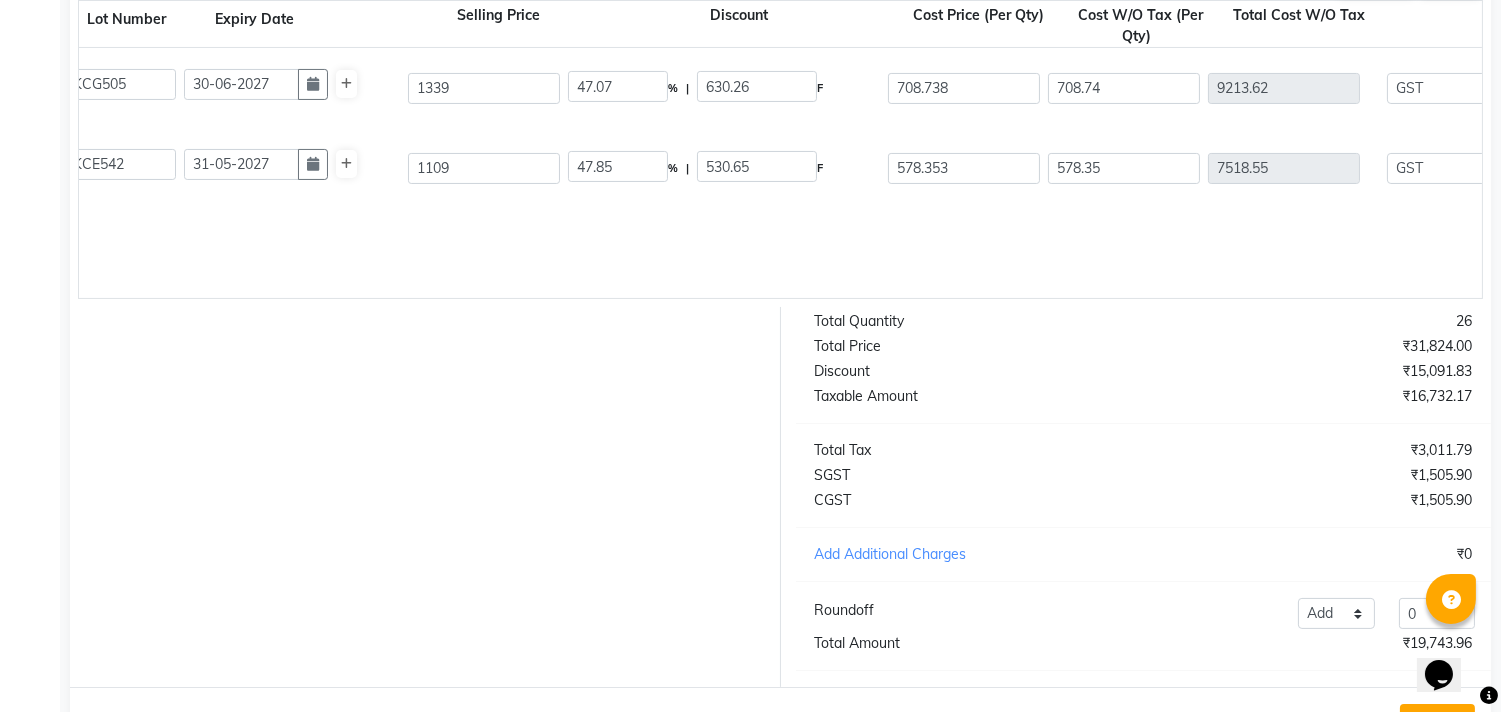 scroll, scrollTop: 745, scrollLeft: 0, axis: vertical 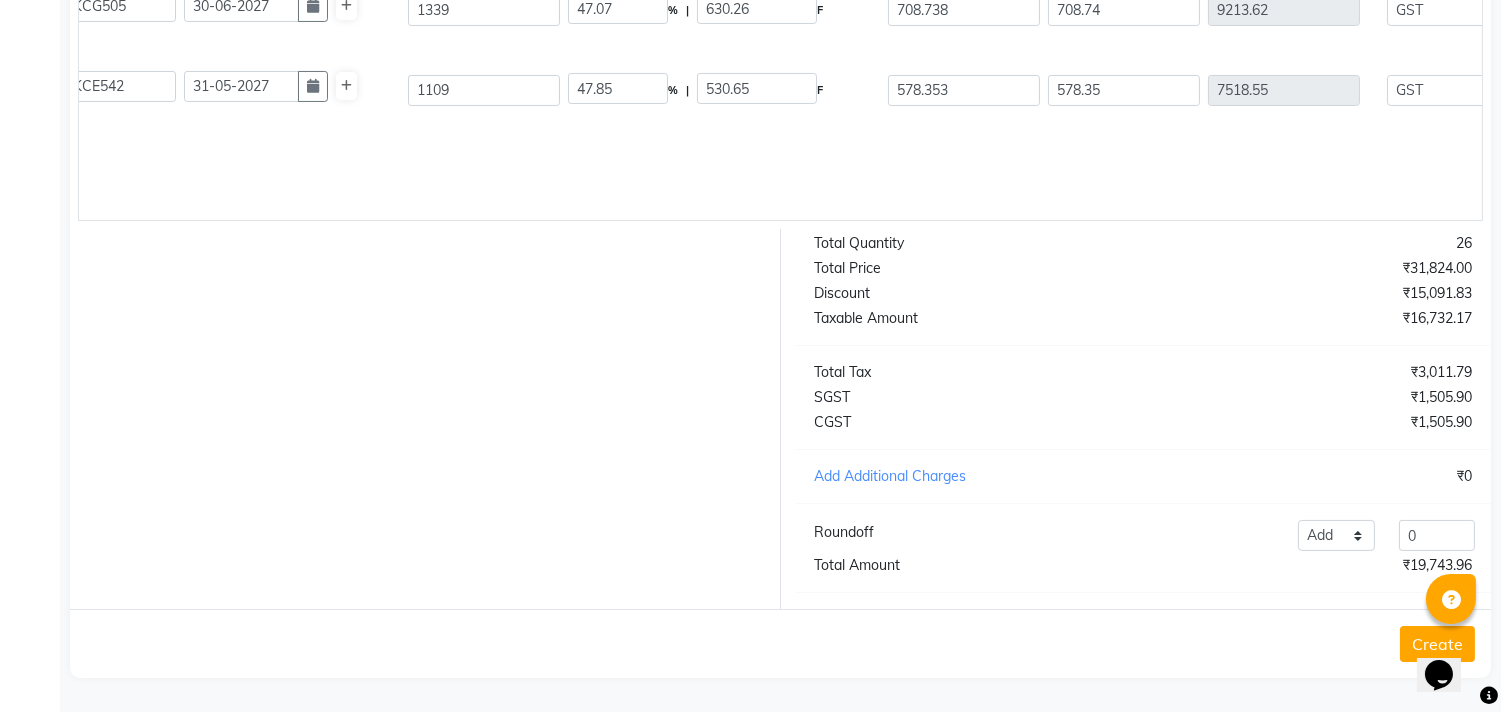 click on "Create" 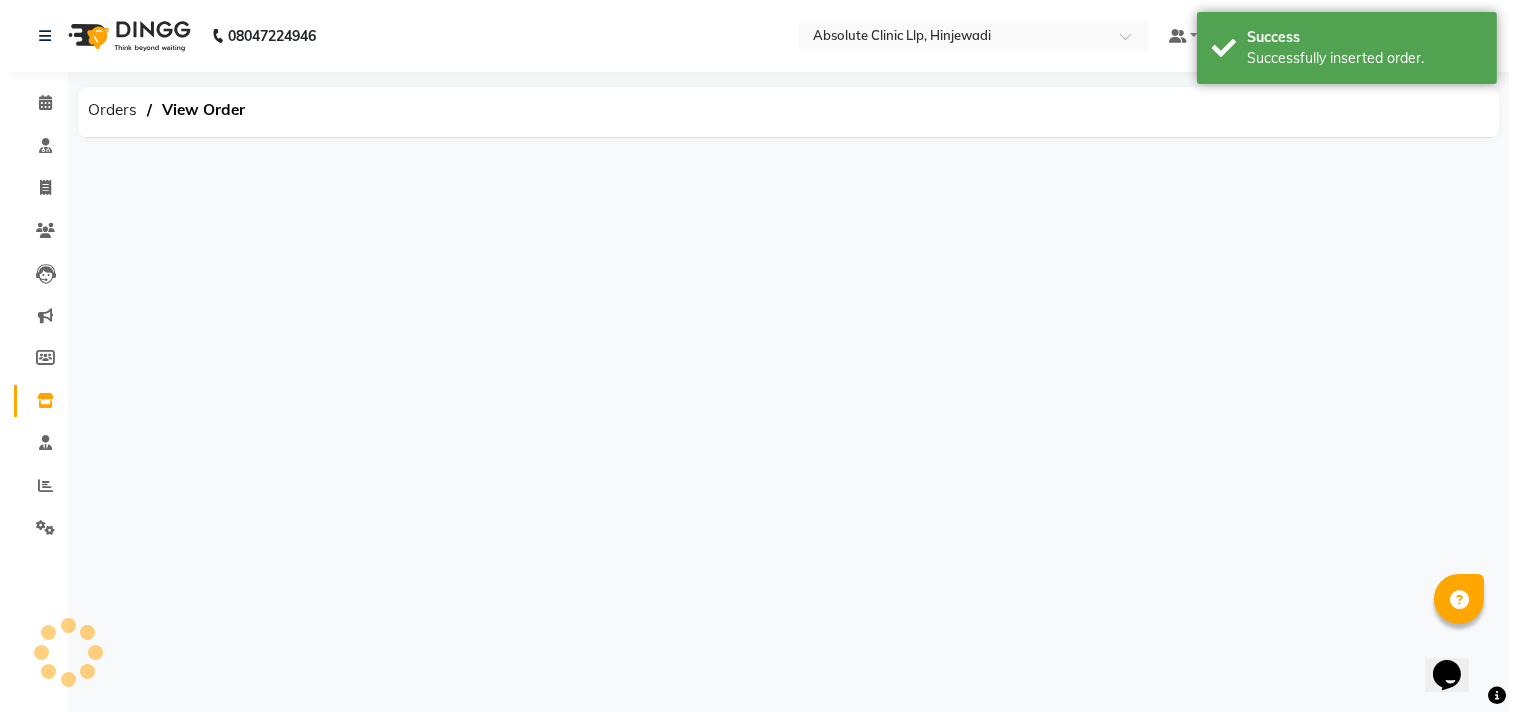 scroll, scrollTop: 0, scrollLeft: 0, axis: both 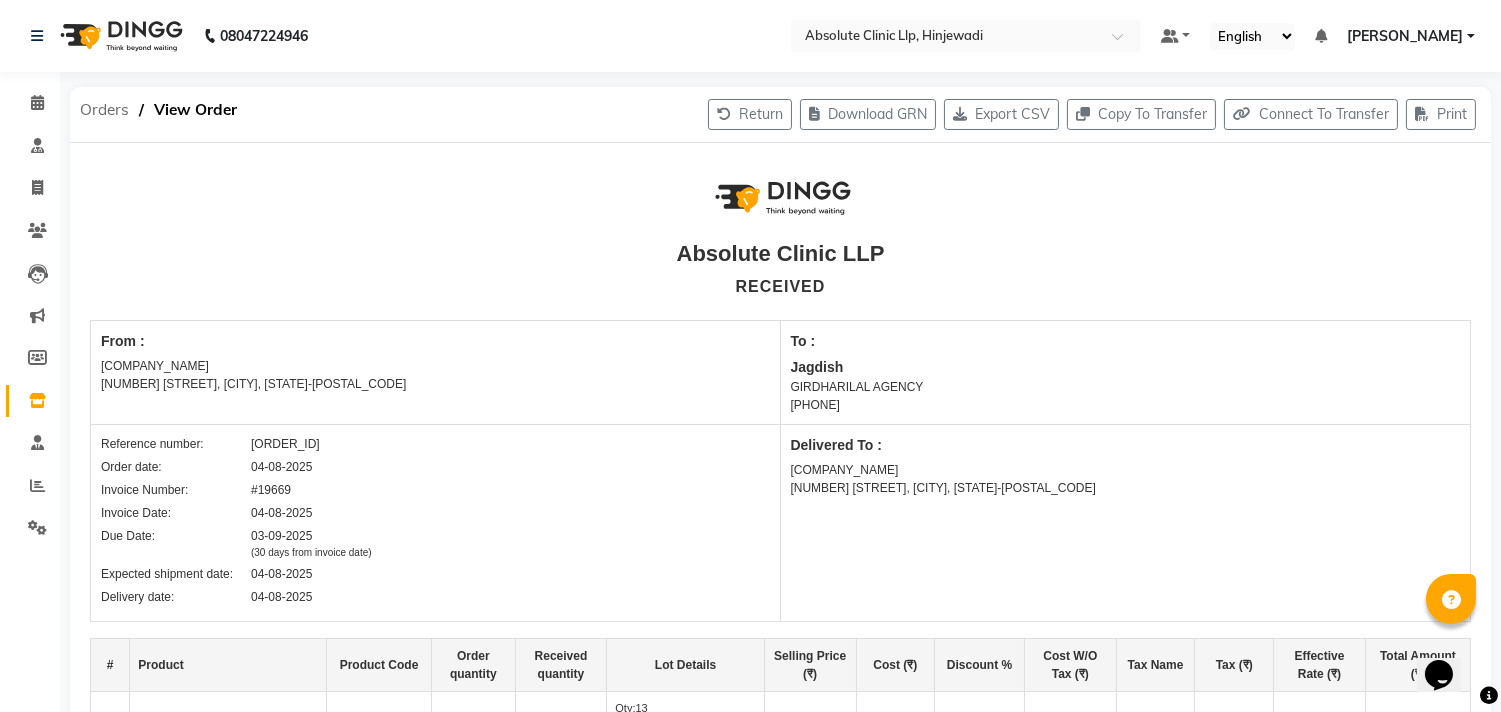 click on "Orders" 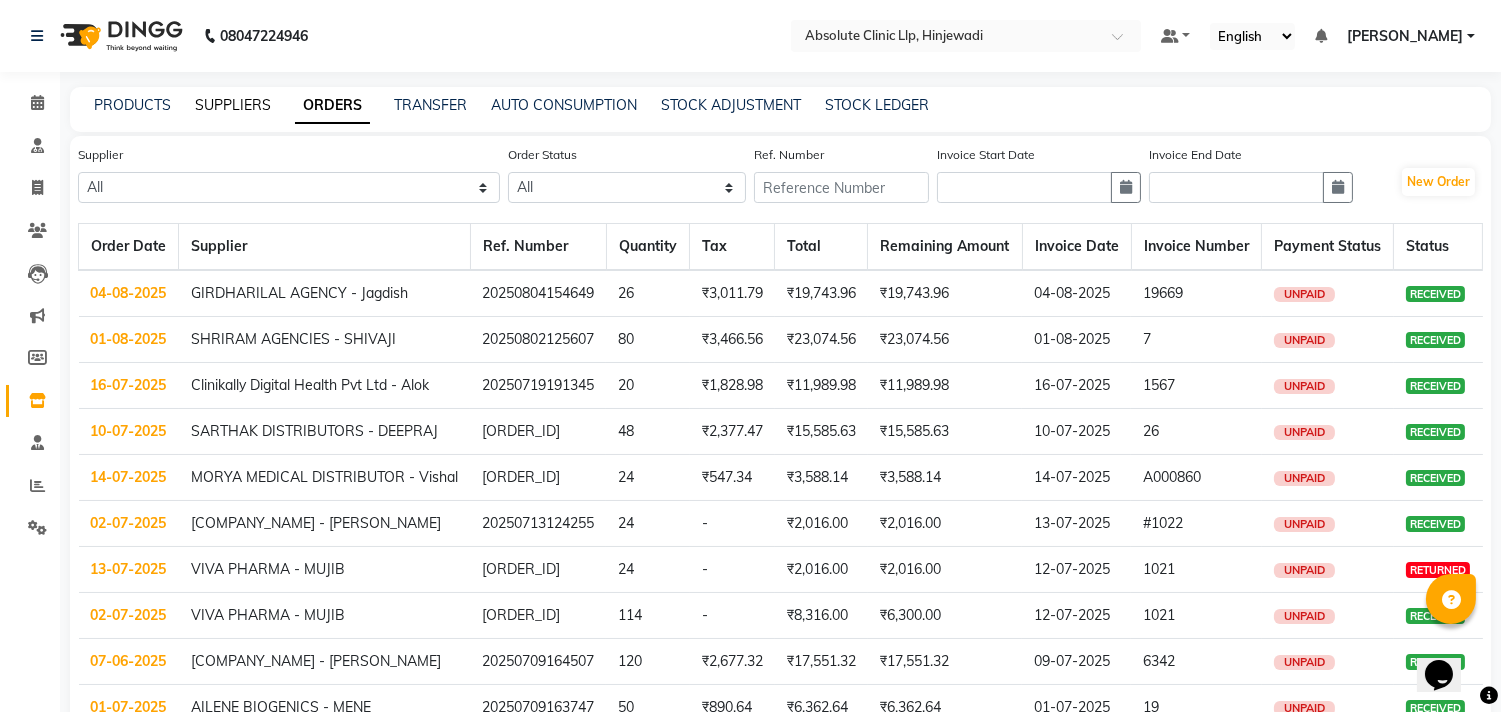 click on "SUPPLIERS" 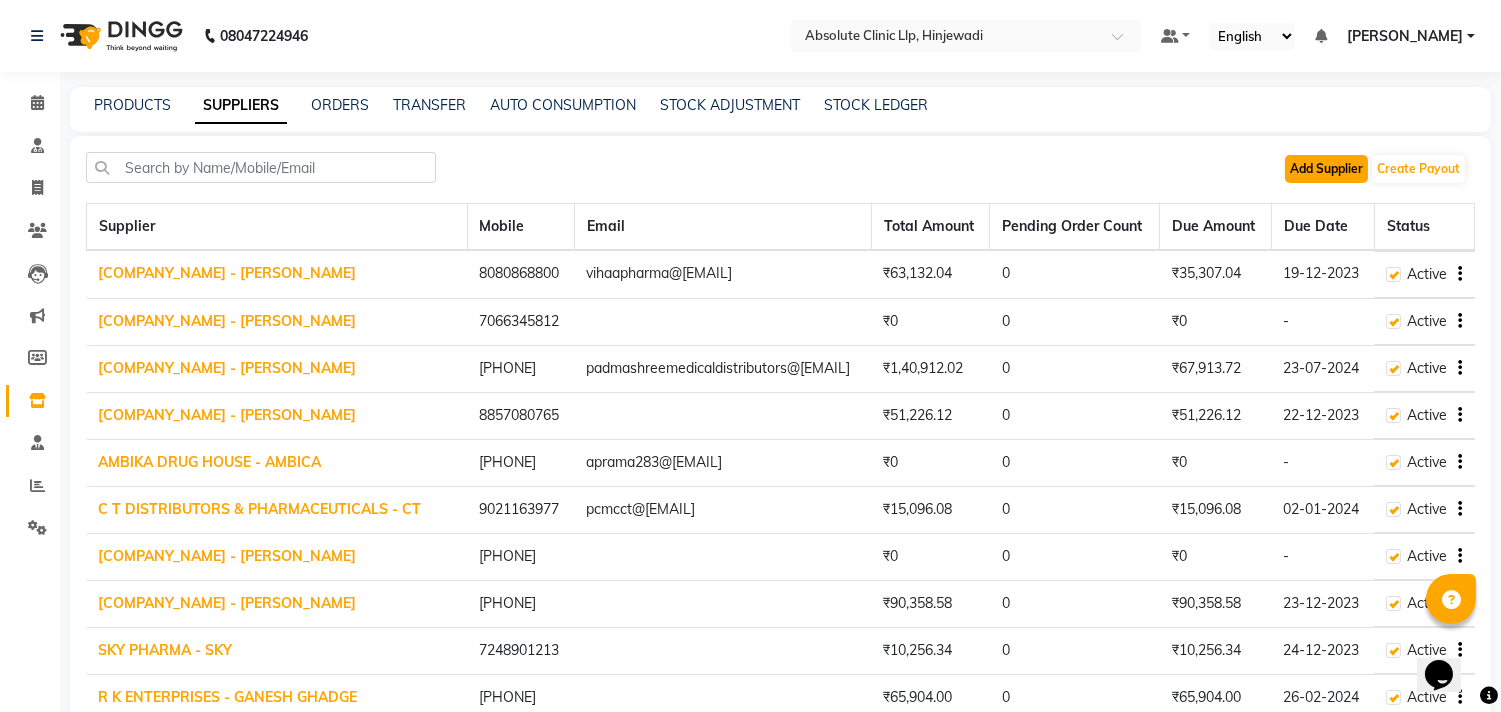 click on "Add Supplier" 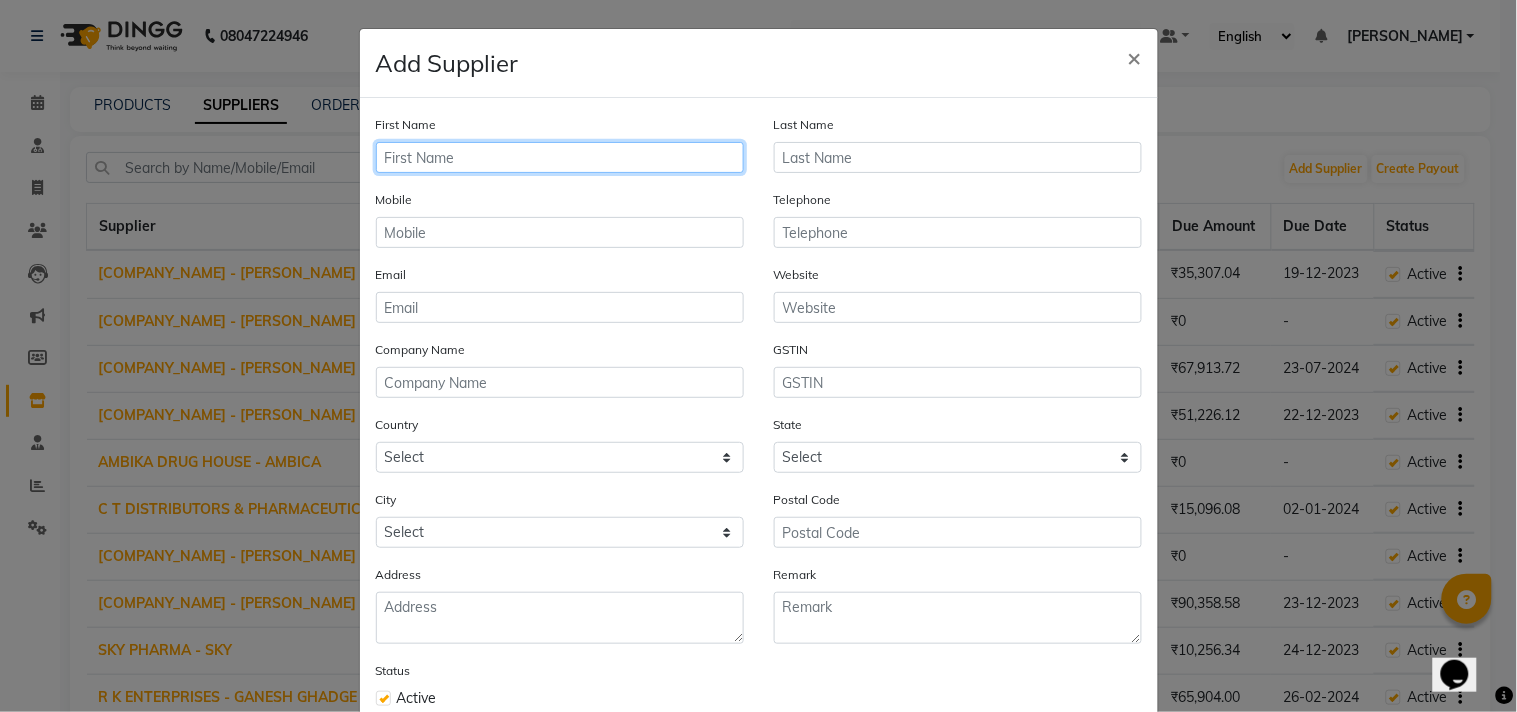 click 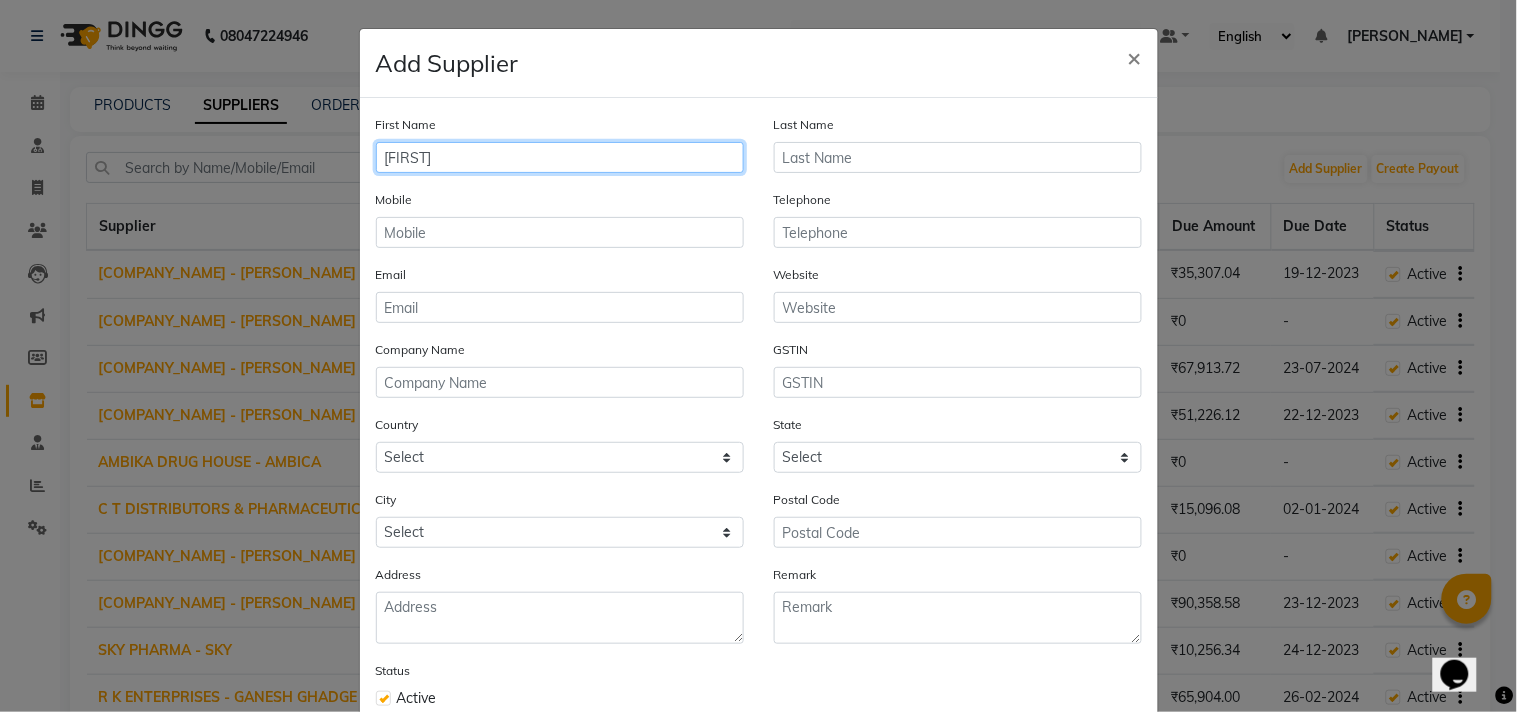 type on "[FIRST]" 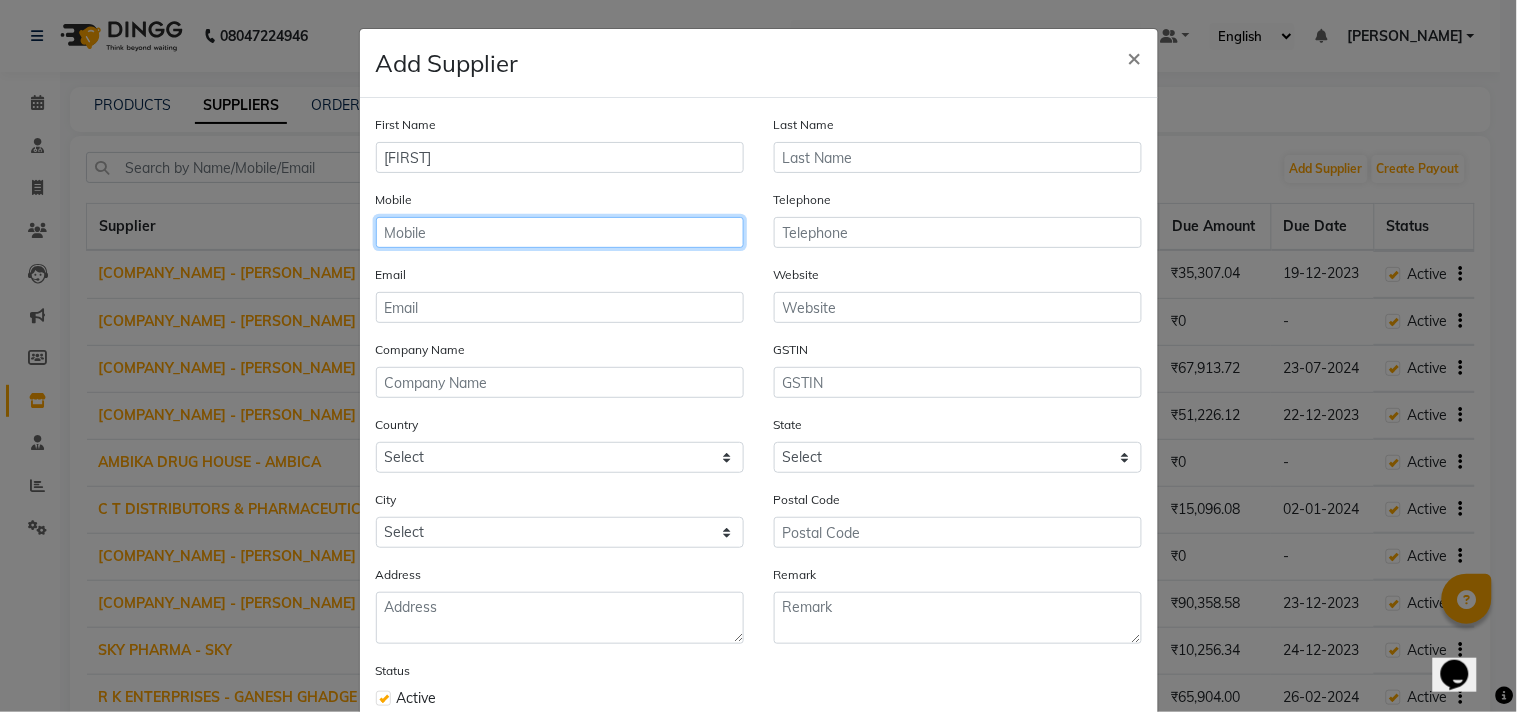 click 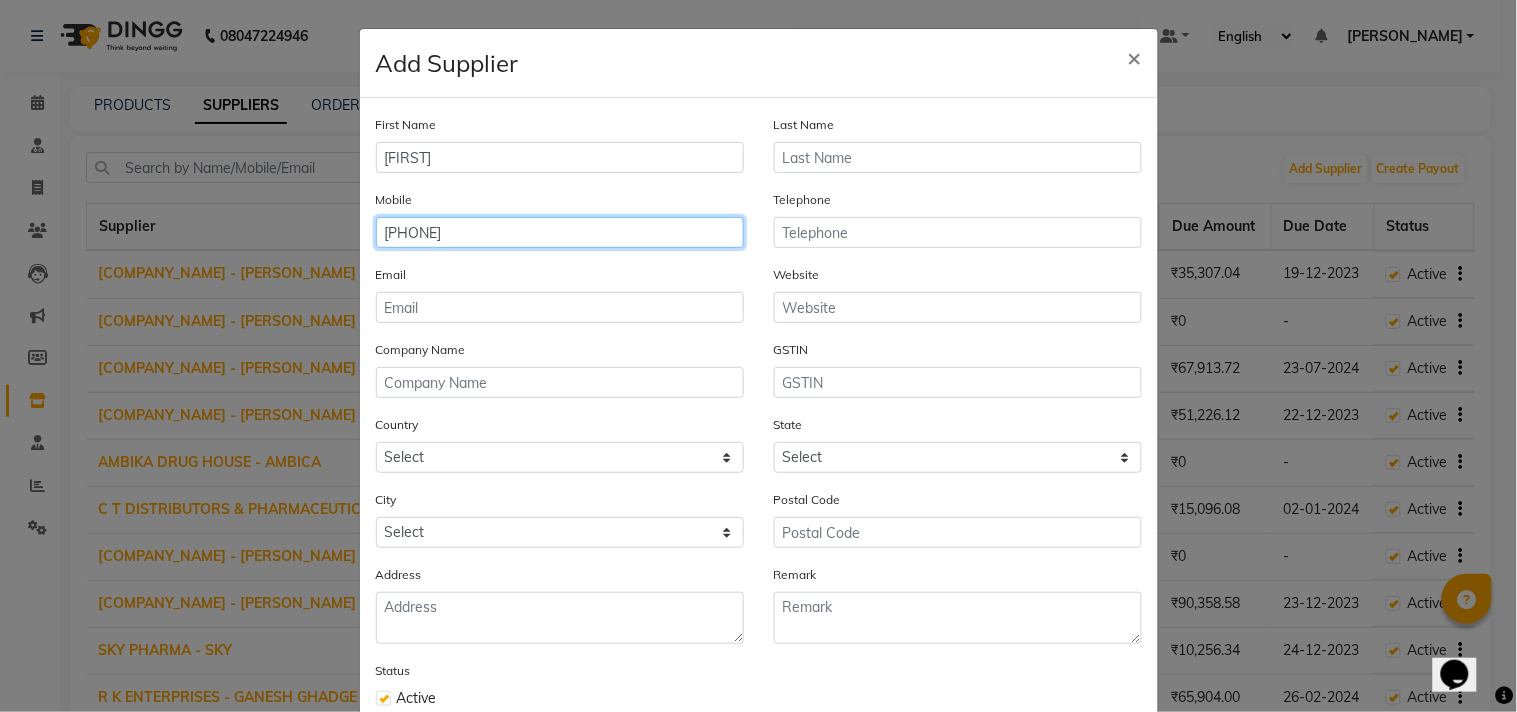 type on "[PHONE]" 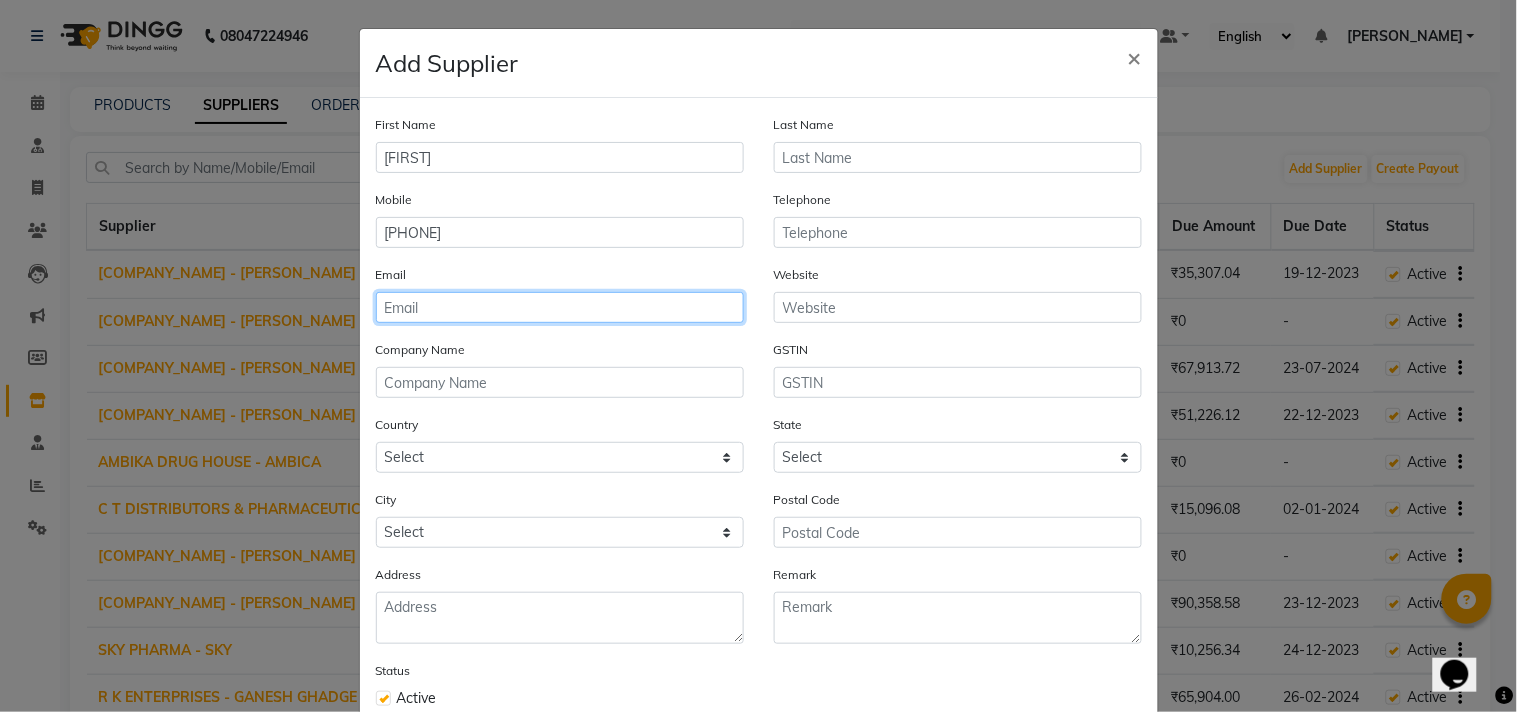click 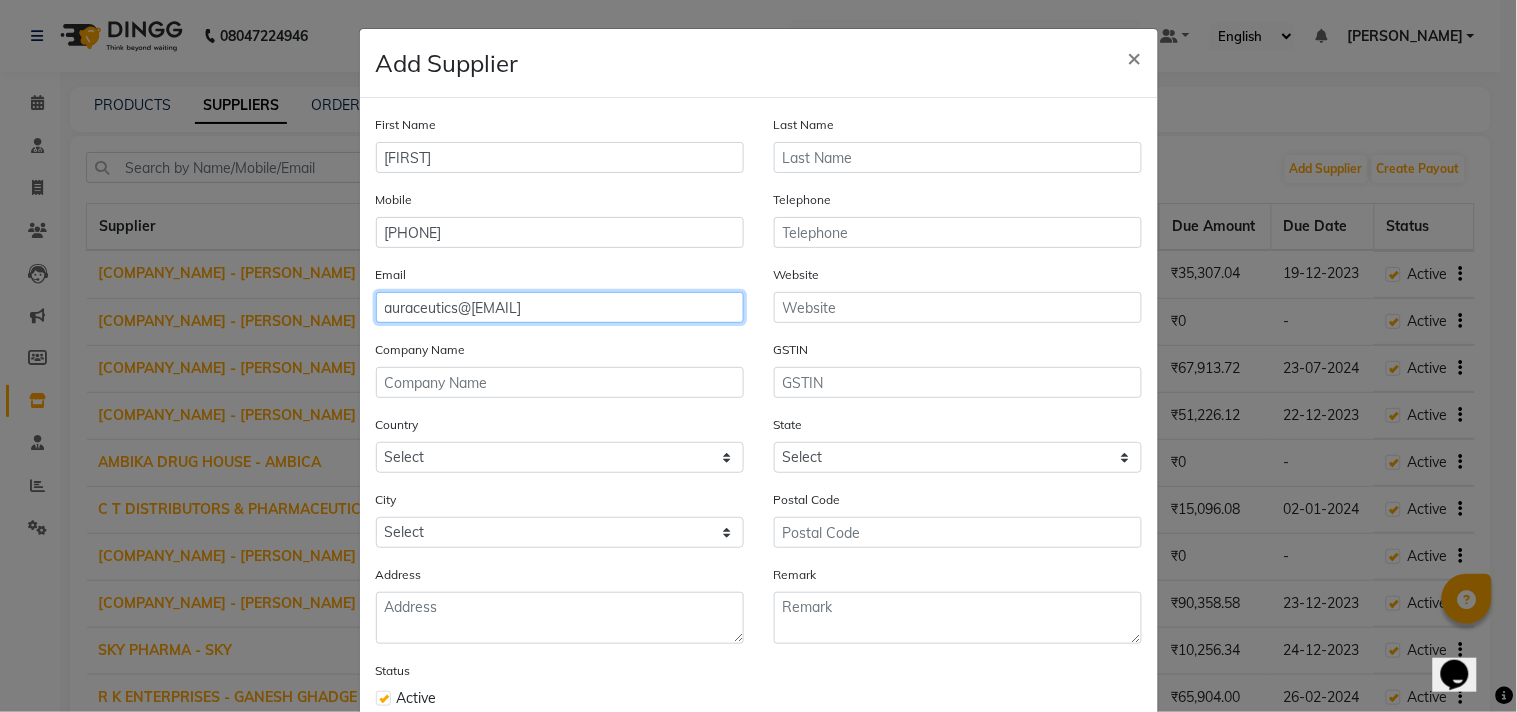 type on "auraceutics@[EMAIL]" 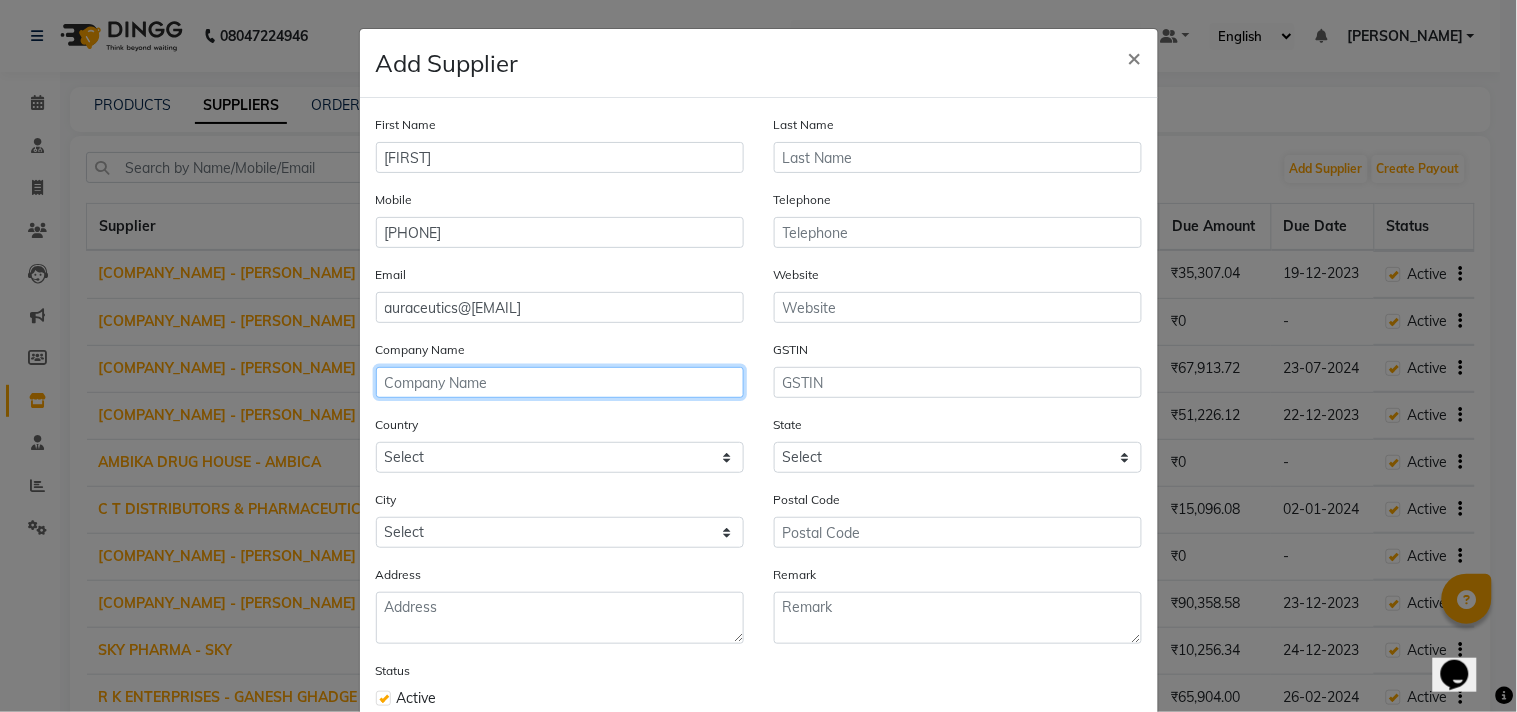 click 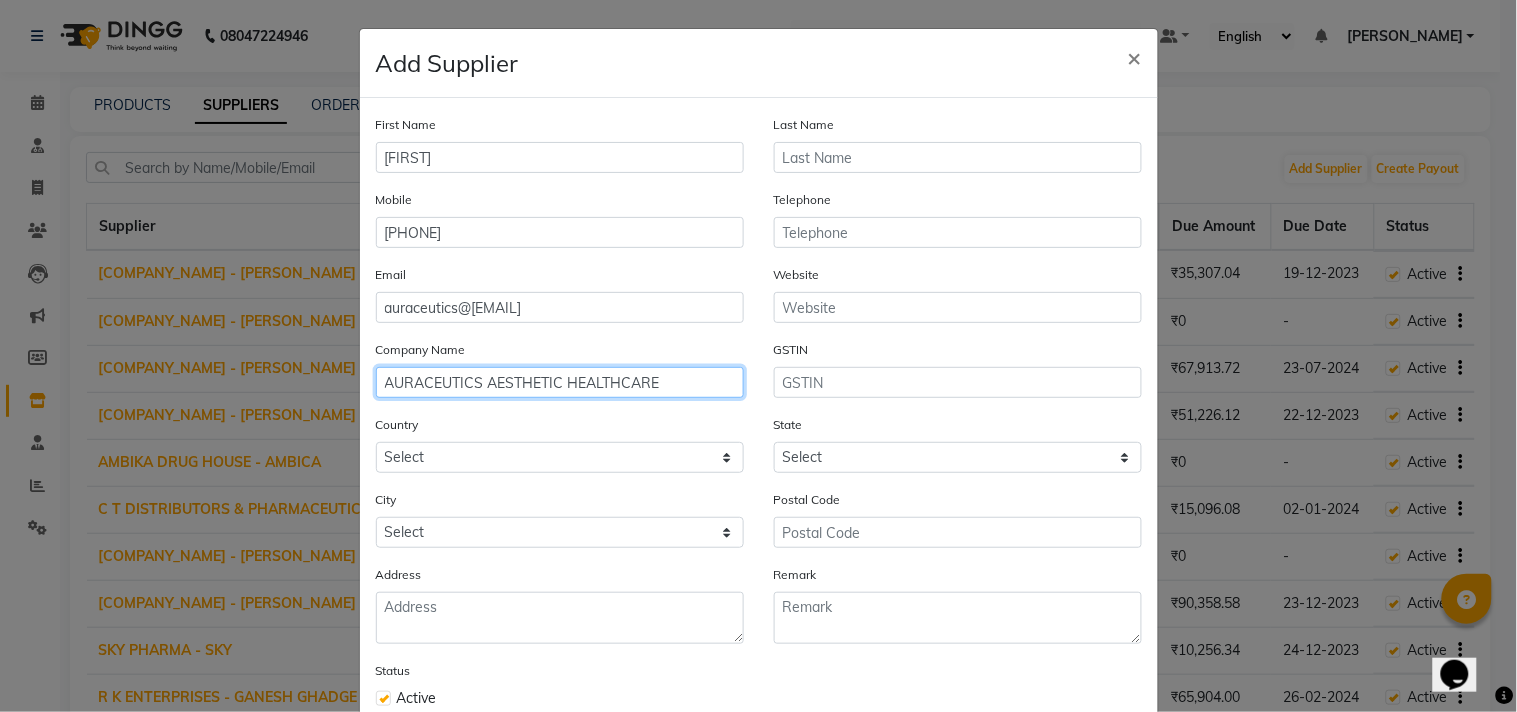 type on "AURACEUTICS AESTHETIC HEALTHCARE" 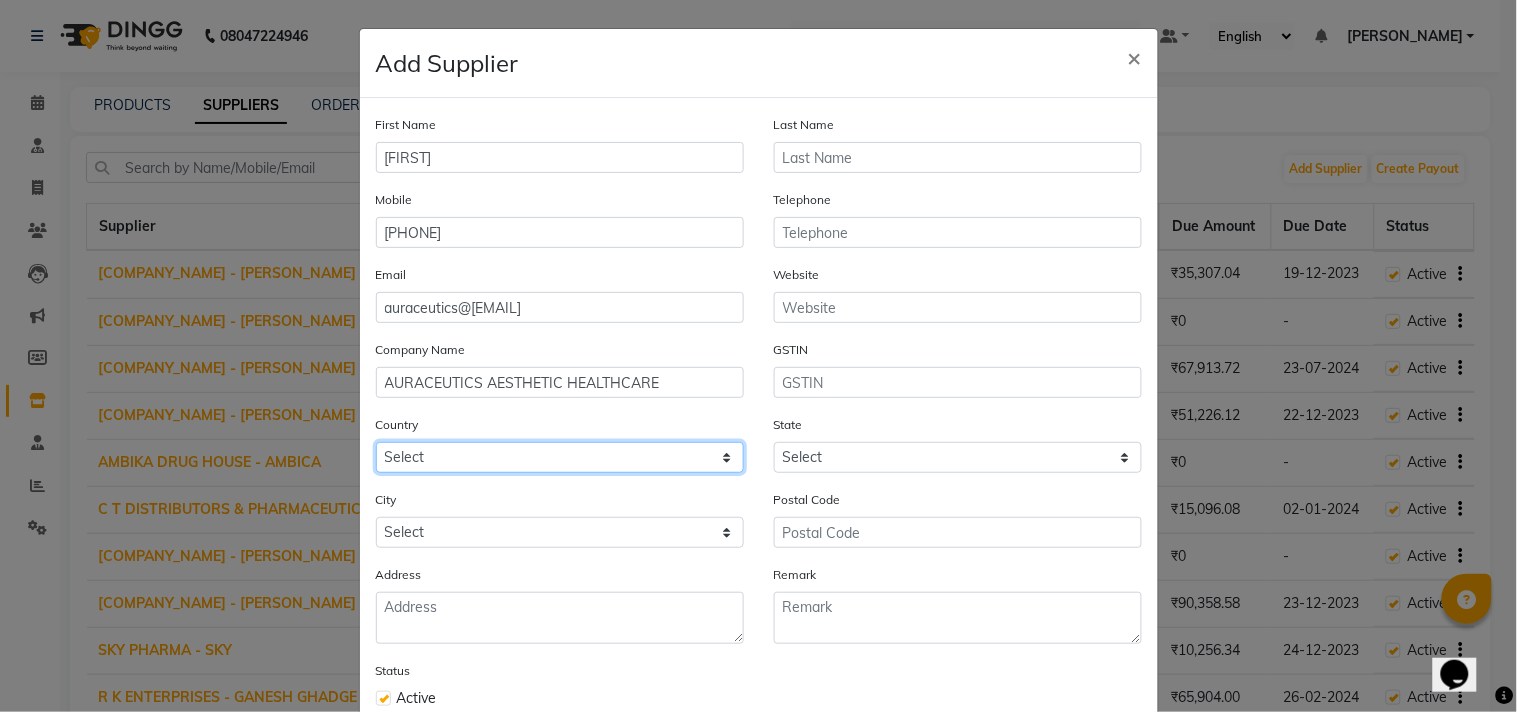 click on "Select Afghanistan Albania Algeria American Samoa Andorra Angola Anguilla Antarctica Antigua And Barbuda Argentina Armenia Aruba Australia Austria Azerbaijan Bahamas Bahrain Bangladesh Barbados Belarus Belgium Belize Benin Bermuda Bhutan Bolivia Bosnia And Herzegovina Botswana Bouvet Island Brazil British Indian Ocean Territory Brunei Darussalam Bulgaria Burkina Faso Burundi Cambodia Cameroon Canada Cape Verde Cayman Islands Central African Republic Chad Chile China Christmas Island Cocos (Keeling) Islands Colombia Comoros Congo Congo, The Democratic Republic Of The Cook Islands Costa Rica Cote D'Ivoire Croatia Cuba Cyprus Czech Republic Denmark Djibouti Dominica Dominican Republic Ecuador Egypt El Salvador Equatorial Guinea Eritrea Estonia Ethiopia Falkland Islands (Malvinas) Faroe Islands Fiji Finland France French Guiana French Polynesia French Southern Territories Gabon Gambia Georgia Germany Ghana Gibraltar Greece Greenland Grenada Guadeloupe Guam Guatemala Guinea Guinea-Bissau Guyana Haiti Honduras Iraq" 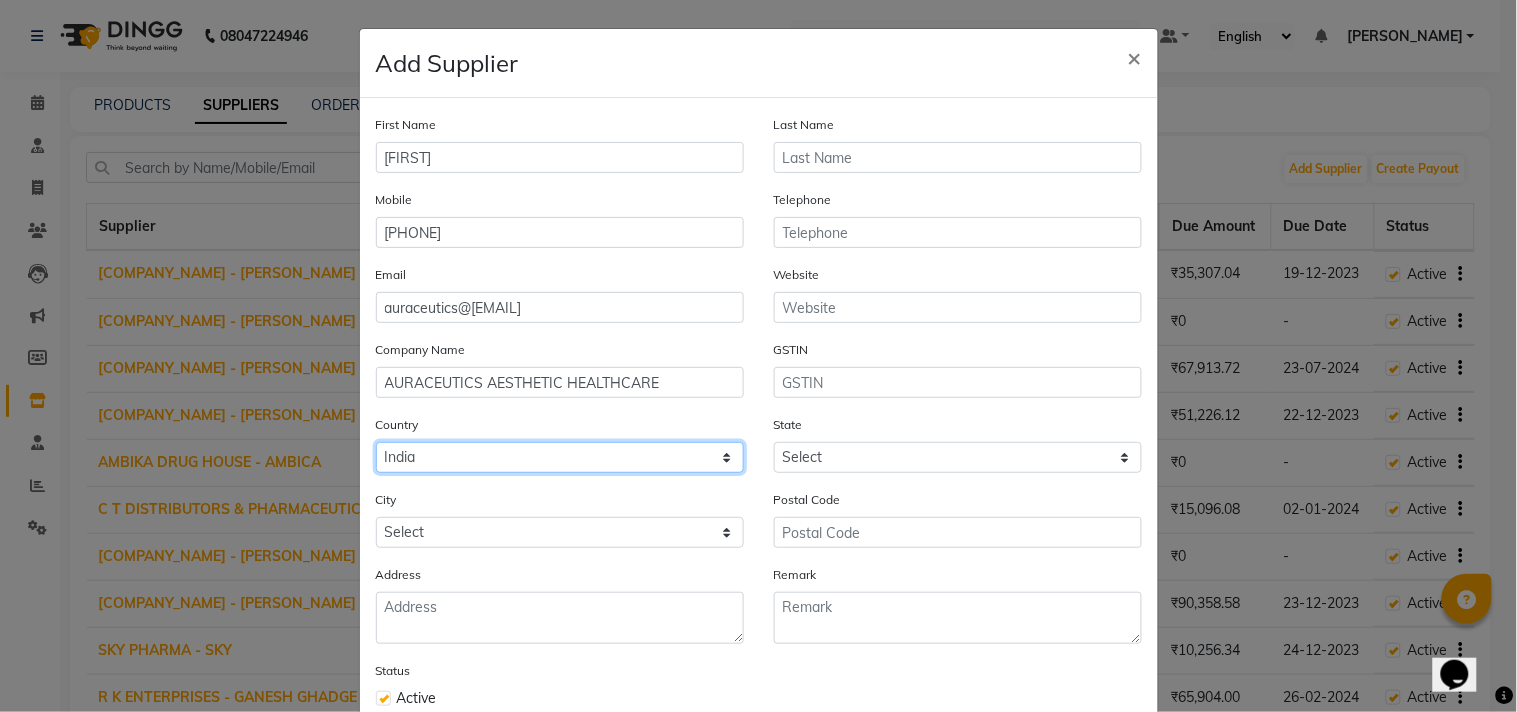 click on "Select Afghanistan Albania Algeria American Samoa Andorra Angola Anguilla Antarctica Antigua And Barbuda Argentina Armenia Aruba Australia Austria Azerbaijan Bahamas Bahrain Bangladesh Barbados Belarus Belgium Belize Benin Bermuda Bhutan Bolivia Bosnia And Herzegovina Botswana Bouvet Island Brazil British Indian Ocean Territory Brunei Darussalam Bulgaria Burkina Faso Burundi Cambodia Cameroon Canada Cape Verde Cayman Islands Central African Republic Chad Chile China Christmas Island Cocos (Keeling) Islands Colombia Comoros Congo Congo, The Democratic Republic Of The Cook Islands Costa Rica Cote D'Ivoire Croatia Cuba Cyprus Czech Republic Denmark Djibouti Dominica Dominican Republic Ecuador Egypt El Salvador Equatorial Guinea Eritrea Estonia Ethiopia Falkland Islands (Malvinas) Faroe Islands Fiji Finland France French Guiana French Polynesia French Southern Territories Gabon Gambia Georgia Germany Ghana Gibraltar Greece Greenland Grenada Guadeloupe Guam Guatemala Guinea Guinea-Bissau Guyana Haiti Honduras Iraq" 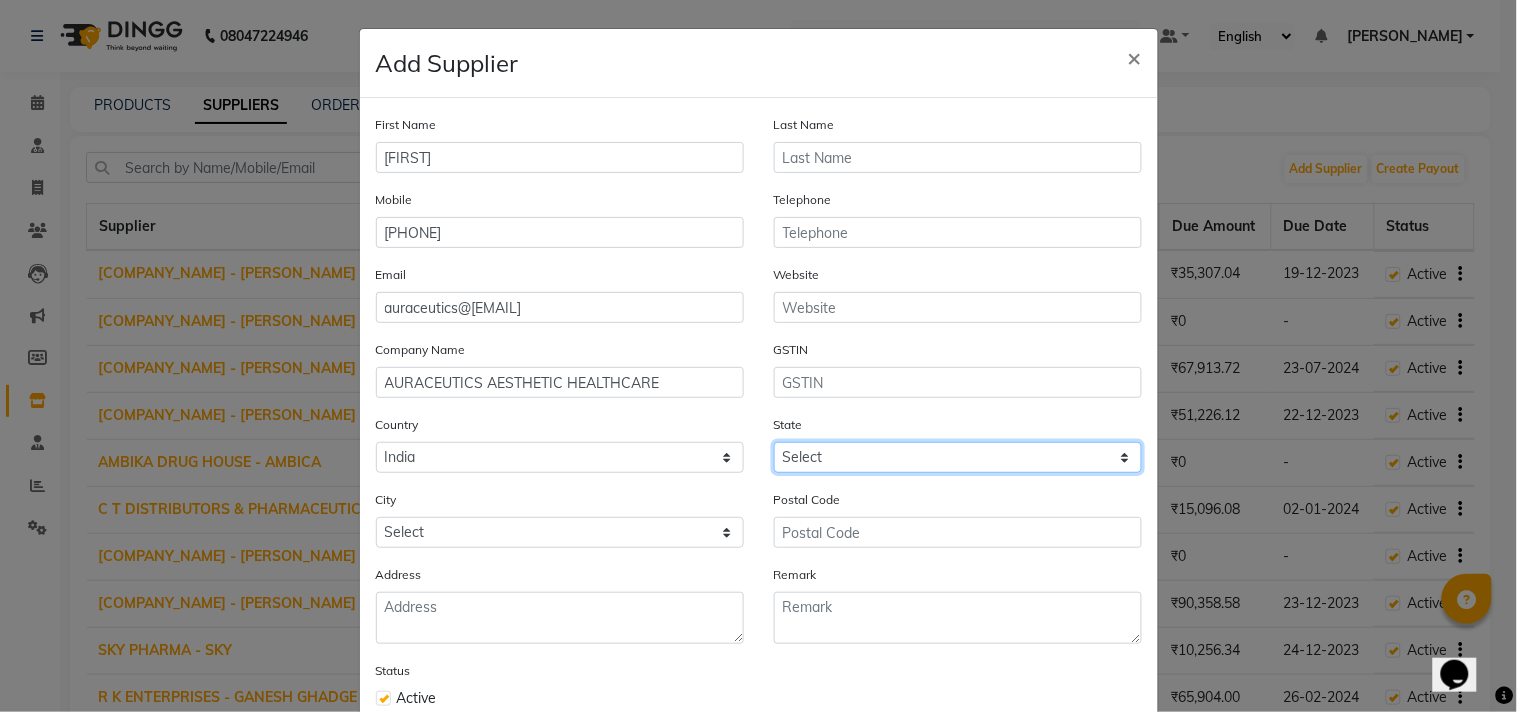 click on "Select Andaman and Nicobar Islands Andhra Pradesh Arunachal Pradesh Assam Bihar Chandigarh Chhattisgarh Dadra and Nagar Haveli Daman and Diu Delhi Goa Gujarat Haryana Himachal Pradesh Jammu and Kashmir Jharkhand Karnataka Kerala Lakshadweep Madhya Pradesh Maharashtra Manipur Meghalaya Mizoram Nagaland Odisha Pondicherry Punjab Rajasthan Sikkim Tamil Nadu Telangana Tripura Uttar Pradesh Uttarakhand West Bengal Ladakh Other Territory Centre Jurisdiction" 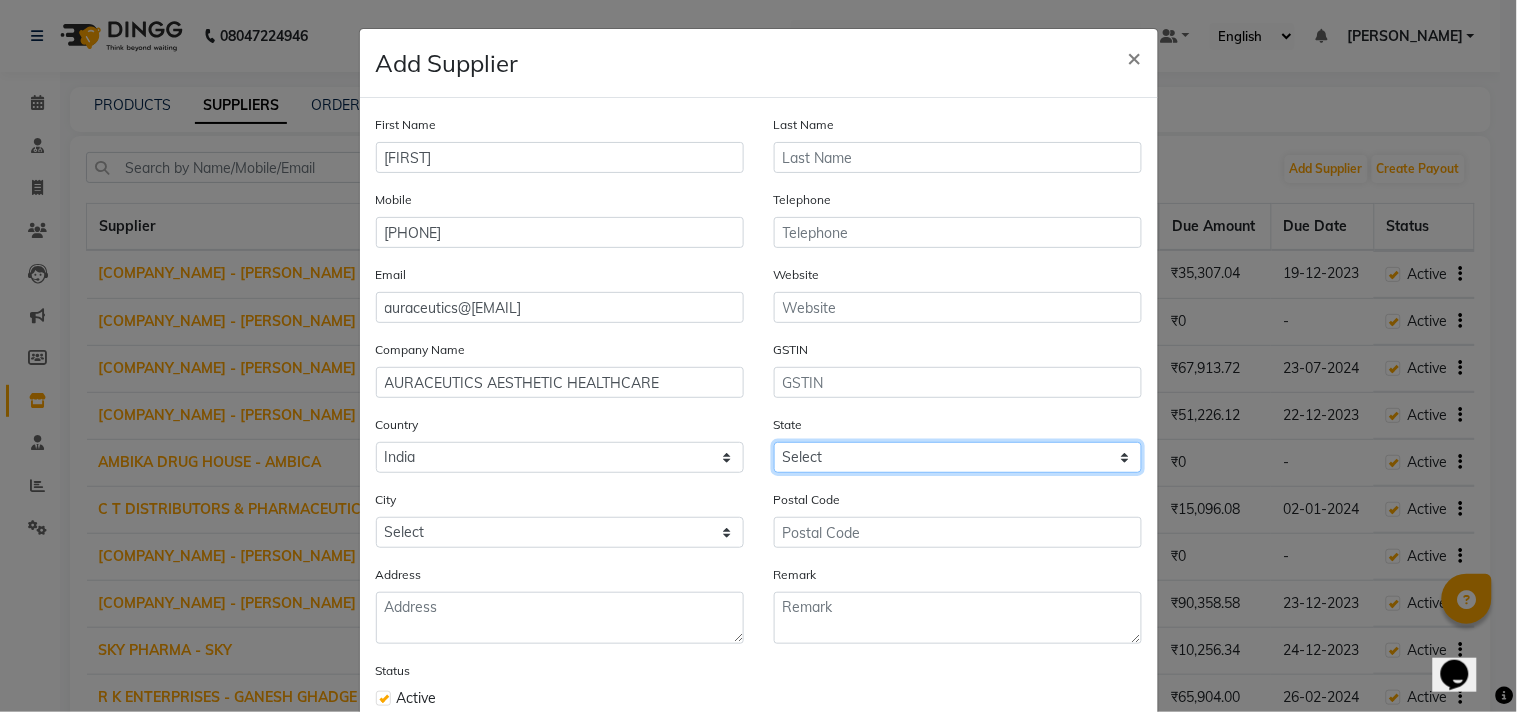 select on "22" 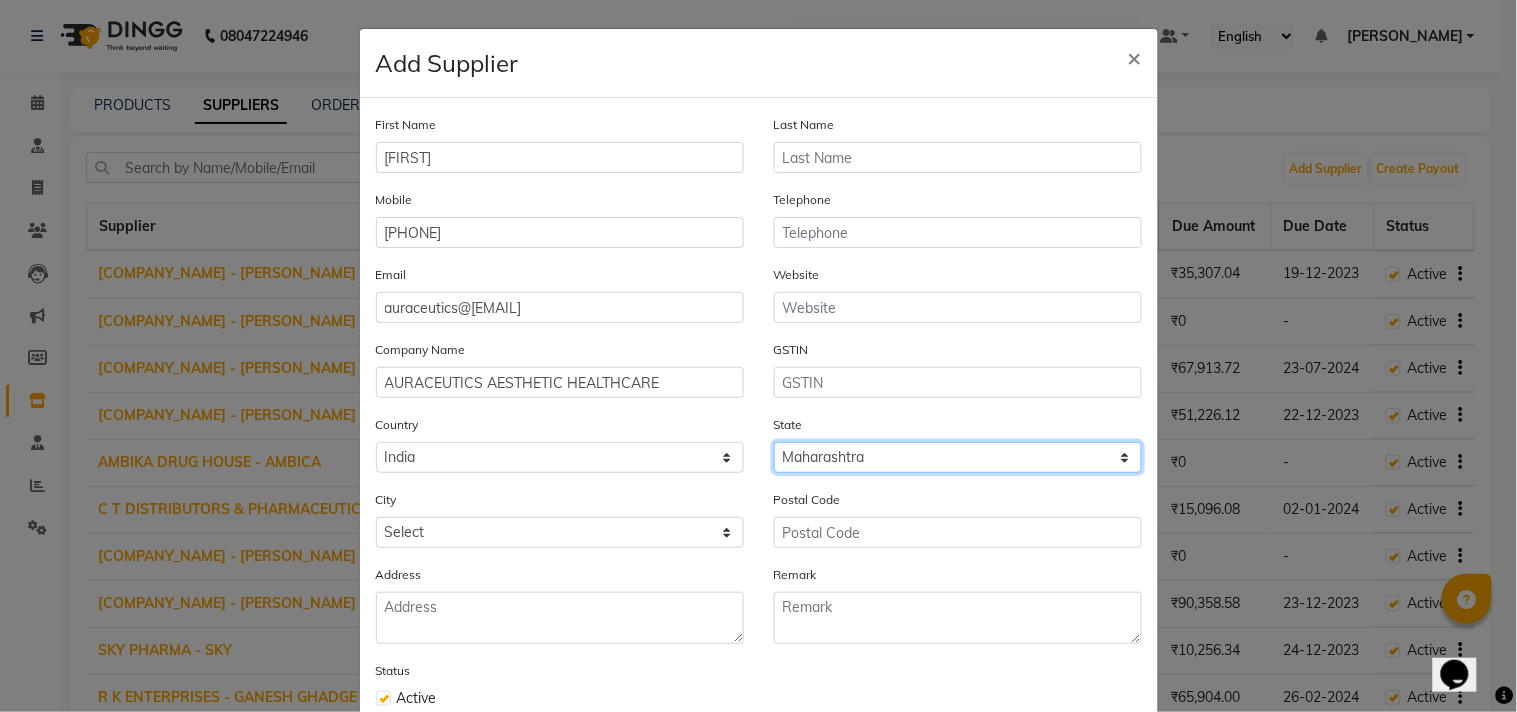 click on "Select Andaman and Nicobar Islands Andhra Pradesh Arunachal Pradesh Assam Bihar Chandigarh Chhattisgarh Dadra and Nagar Haveli Daman and Diu Delhi Goa Gujarat Haryana Himachal Pradesh Jammu and Kashmir Jharkhand Karnataka Kerala Lakshadweep Madhya Pradesh Maharashtra Manipur Meghalaya Mizoram Nagaland Odisha Pondicherry Punjab Rajasthan Sikkim Tamil Nadu Telangana Tripura Uttar Pradesh Uttarakhand West Bengal Ladakh Other Territory Centre Jurisdiction" 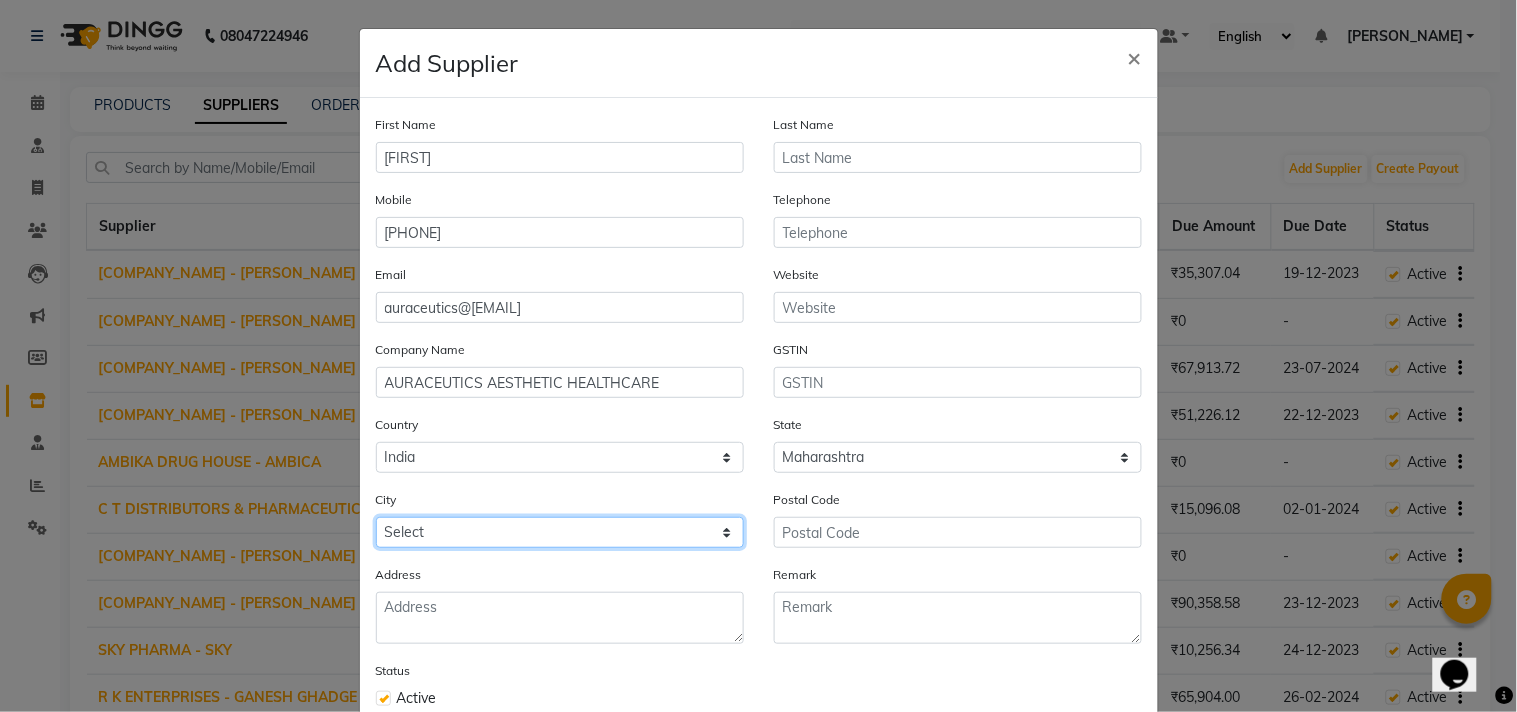 click on "Select Achalpur Aheri Ahmadnagar Cantonment Ahmadpur Ahmednagar Ajra Akalkot Akkalkuwa Akola Akot Alandi Alibag Allapalli Alore Amalner Ambad Ambajogai Ambernath Ambivali Tarf Wankhal Amgaon Amravati Anjangaon Arvi Ashta Ashti Aurangabad Aurangabad Cantonment Ausa Babhulgaon Badlapur Balapur Ballarpur Baramati Barshi Basmat Beed Bhadravati Bhagur Bhandara Bhigvan Bhingar Bhiwandi Bhokhardan Bhor Bhosari Bhum Bhusawal Bid Biloli Birwadi Boisar Bop Khel Brahmapuri Budhgaon Buldana Buldhana Butibori Chakan Chalisgaon Chandrapur Chandur Chandur Bazar Chandvad Chicholi Chikhala Chikhaldara Chikhli Chinchani Chinchwad Chiplun Chopda Dabhol Dahance Dahanu Daharu Dapoli Camp Darwa Daryapur Dattapur Daund Davlameti Deglur Dehu Road Deolali Deolali Pravara Deoli Desaiganj Deulgaon Raja Dewhadi Dharangaon Dharmabad Dharur Dhatau Dhule Digdoh Diglur Digras Dombivli Dondaicha Dudhani Durgapur Dyane Edandol Eklahare Faizpur Fekari Gadchiroli Gadhinghaj Gandhi Nagar Ganeshpur Gangakher Gangapur Gevrai Ghatanji Ghoti Ghugus" 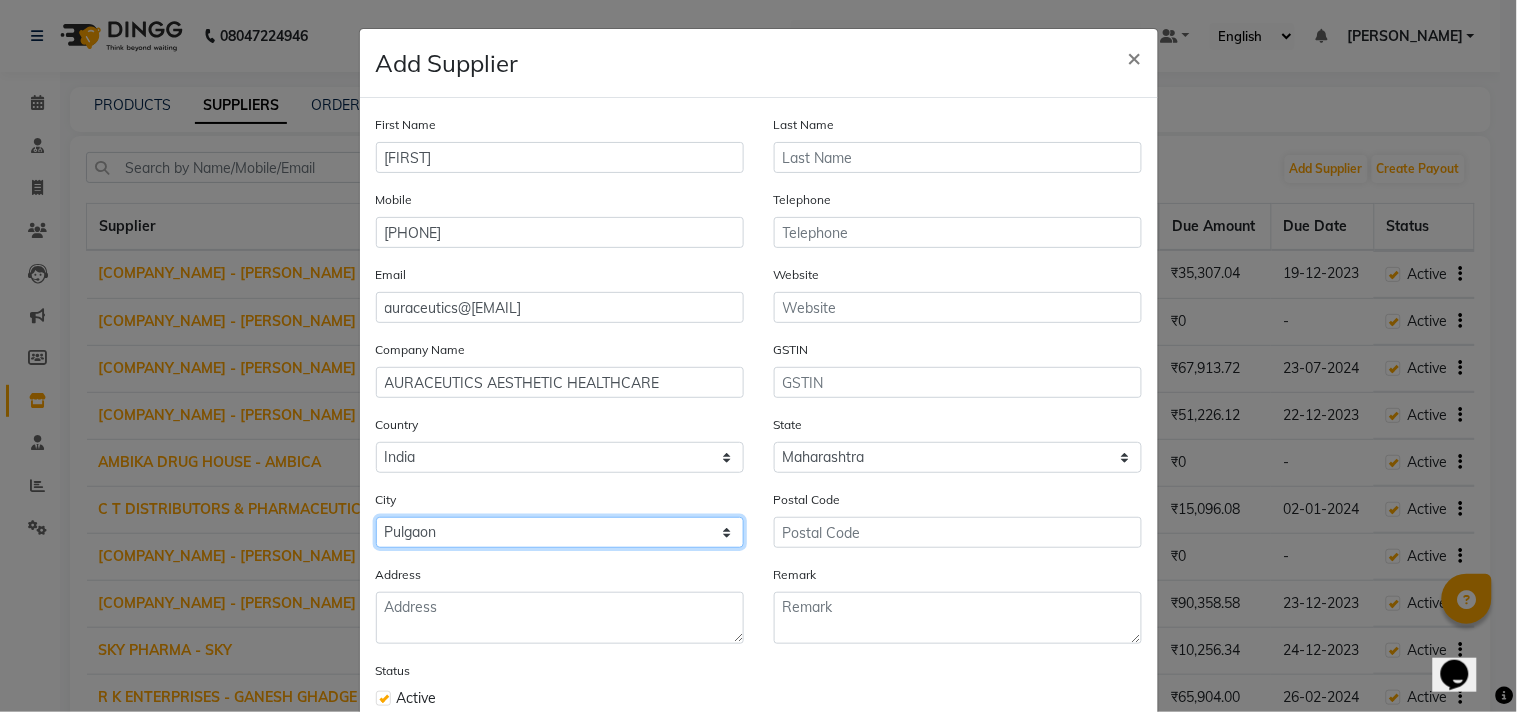 click on "Select Achalpur Aheri Ahmadnagar Cantonment Ahmadpur Ahmednagar Ajra Akalkot Akkalkuwa Akola Akot Alandi Alibag Allapalli Alore Amalner Ambad Ambajogai Ambernath Ambivali Tarf Wankhal Amgaon Amravati Anjangaon Arvi Ashta Ashti Aurangabad Aurangabad Cantonment Ausa Babhulgaon Badlapur Balapur Ballarpur Baramati Barshi Basmat Beed Bhadravati Bhagur Bhandara Bhigvan Bhingar Bhiwandi Bhokhardan Bhor Bhosari Bhum Bhusawal Bid Biloli Birwadi Boisar Bop Khel Brahmapuri Budhgaon Buldana Buldhana Butibori Chakan Chalisgaon Chandrapur Chandur Chandur Bazar Chandvad Chicholi Chikhala Chikhaldara Chikhli Chinchani Chinchwad Chiplun Chopda Dabhol Dahance Dahanu Daharu Dapoli Camp Darwa Daryapur Dattapur Daund Davlameti Deglur Dehu Road Deolali Deolali Pravara Deoli Desaiganj Deulgaon Raja Dewhadi Dharangaon Dharmabad Dharur Dhatau Dhule Digdoh Diglur Digras Dombivli Dondaicha Dudhani Durgapur Dyane Edandol Eklahare Faizpur Fekari Gadchiroli Gadhinghaj Gandhi Nagar Ganeshpur Gangakher Gangapur Gevrai Ghatanji Ghoti Ghugus" 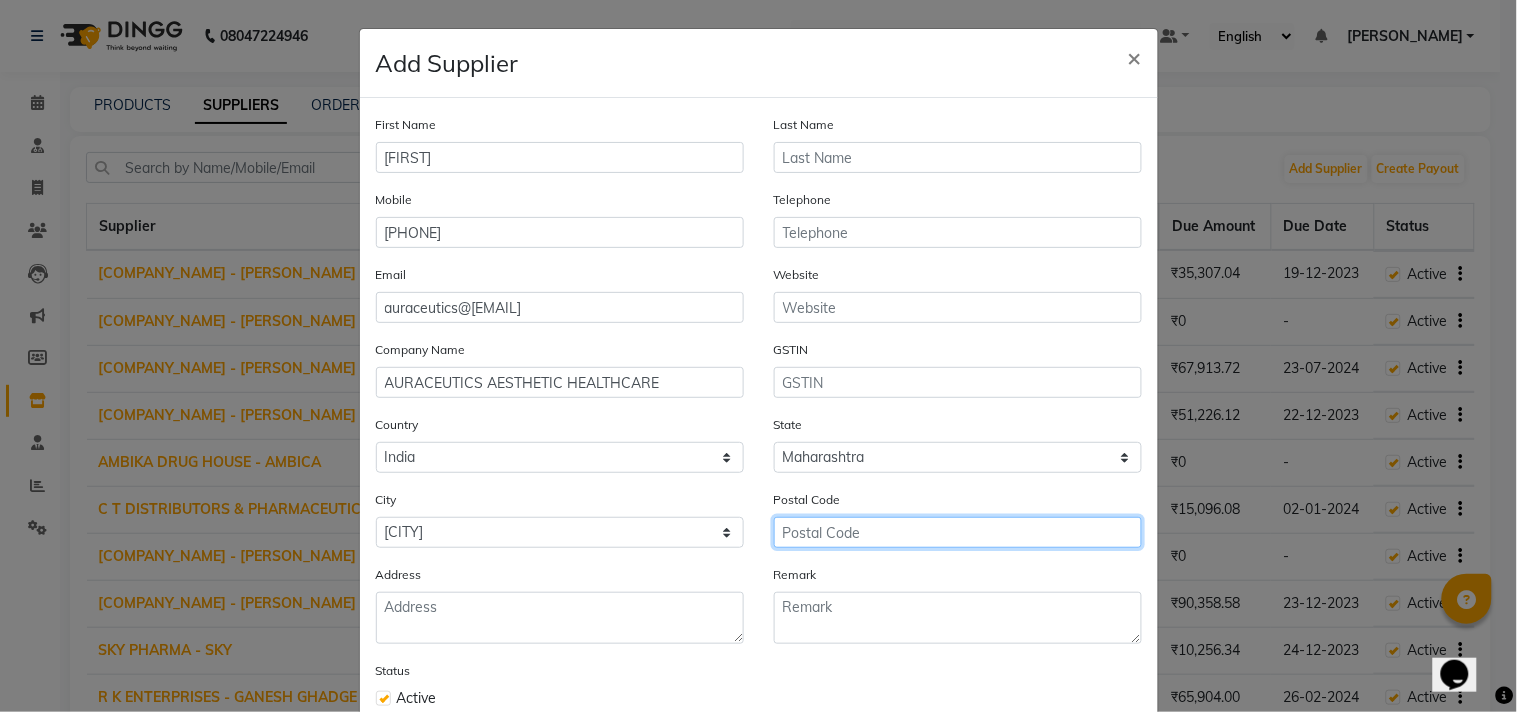 click 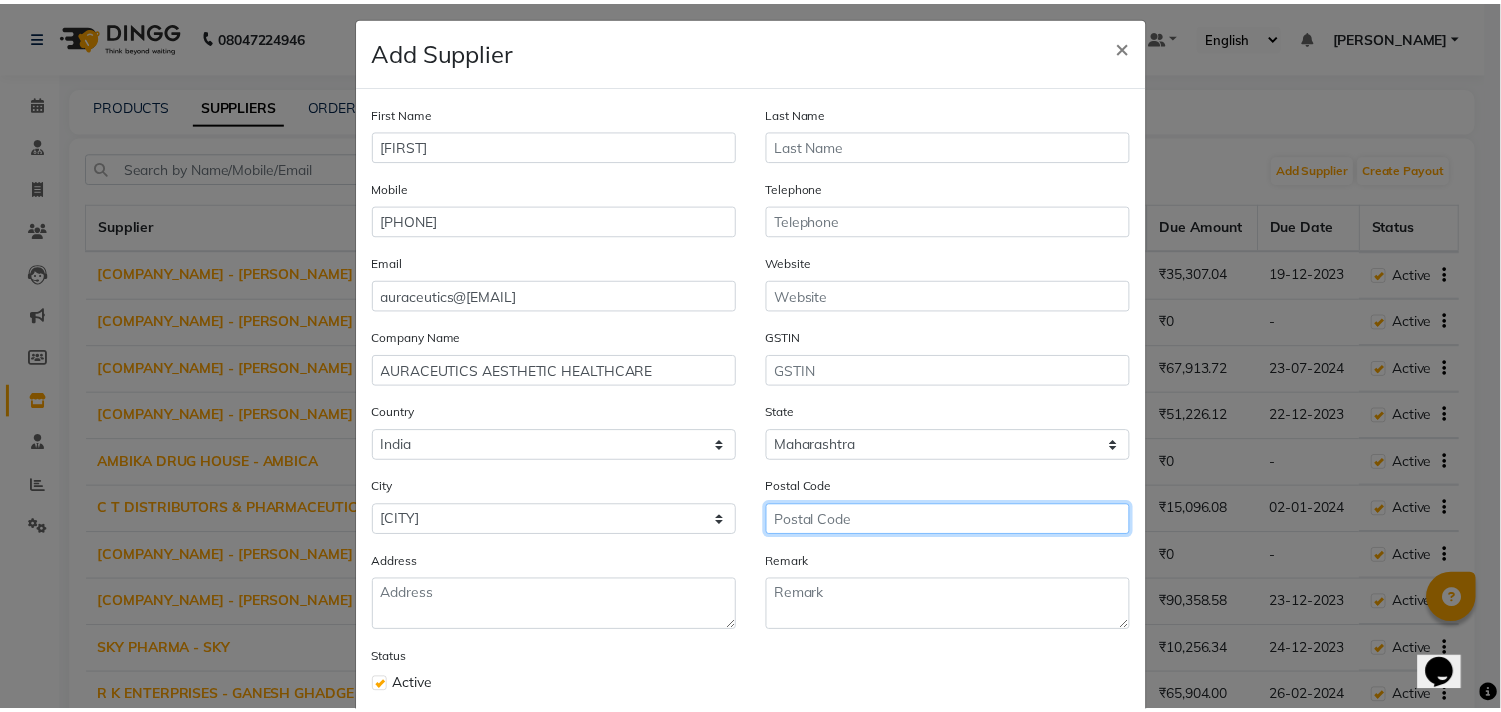 scroll, scrollTop: 123, scrollLeft: 0, axis: vertical 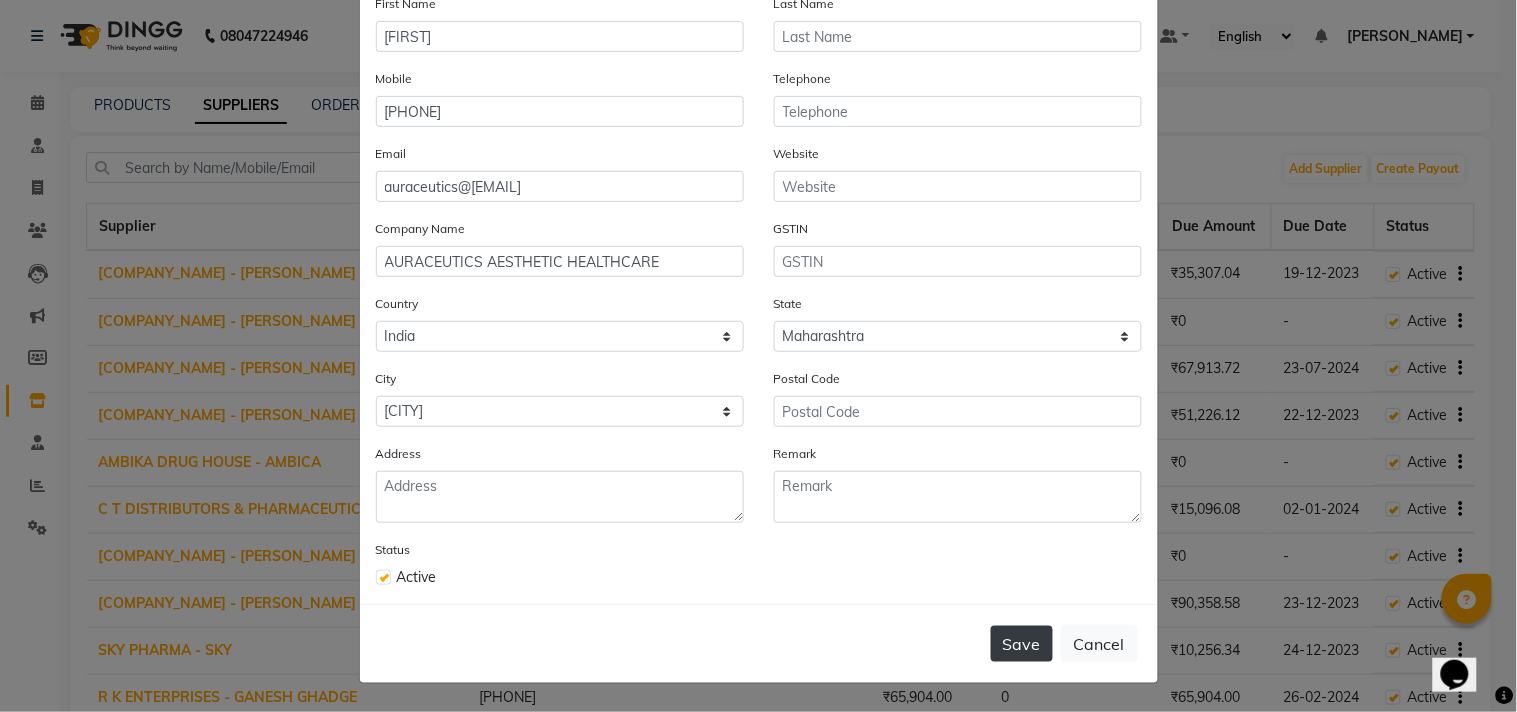 click on "Save" 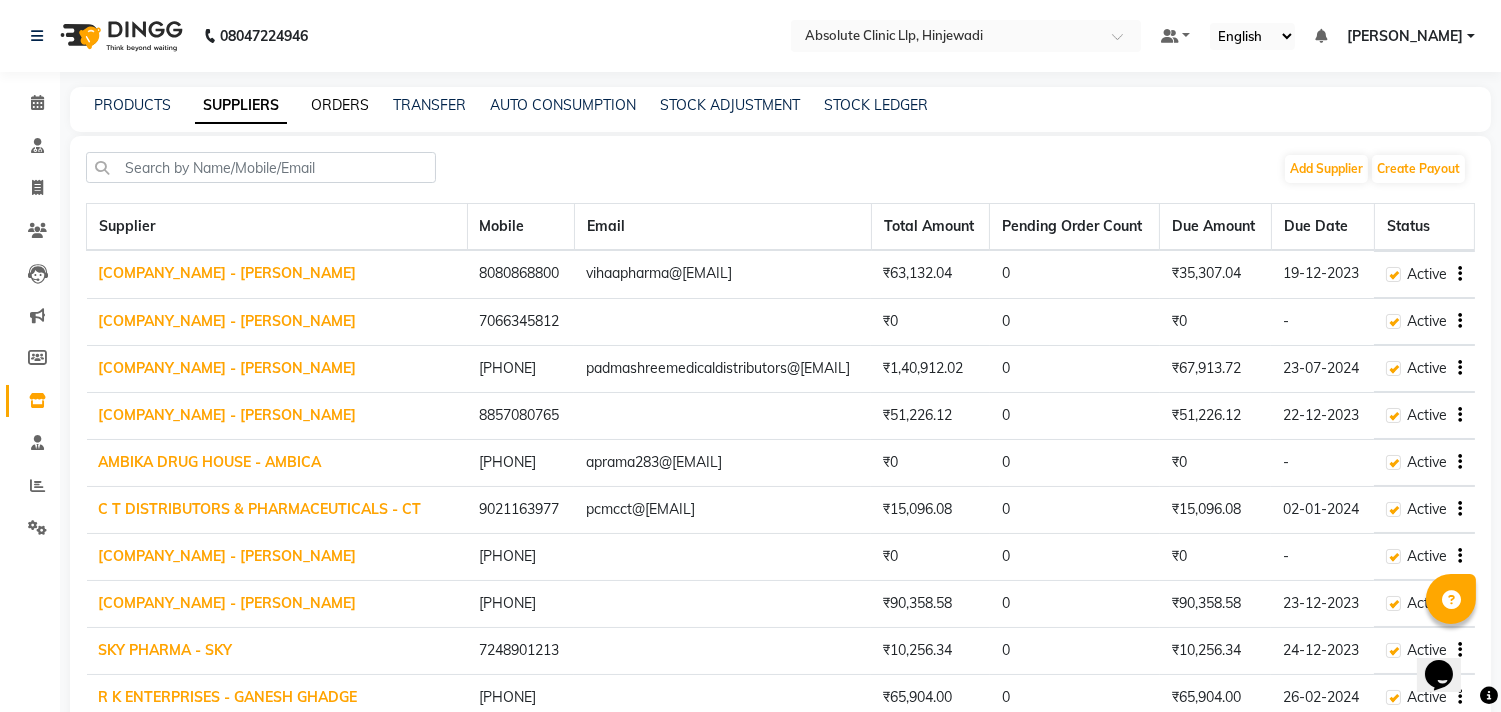 click on "ORDERS" 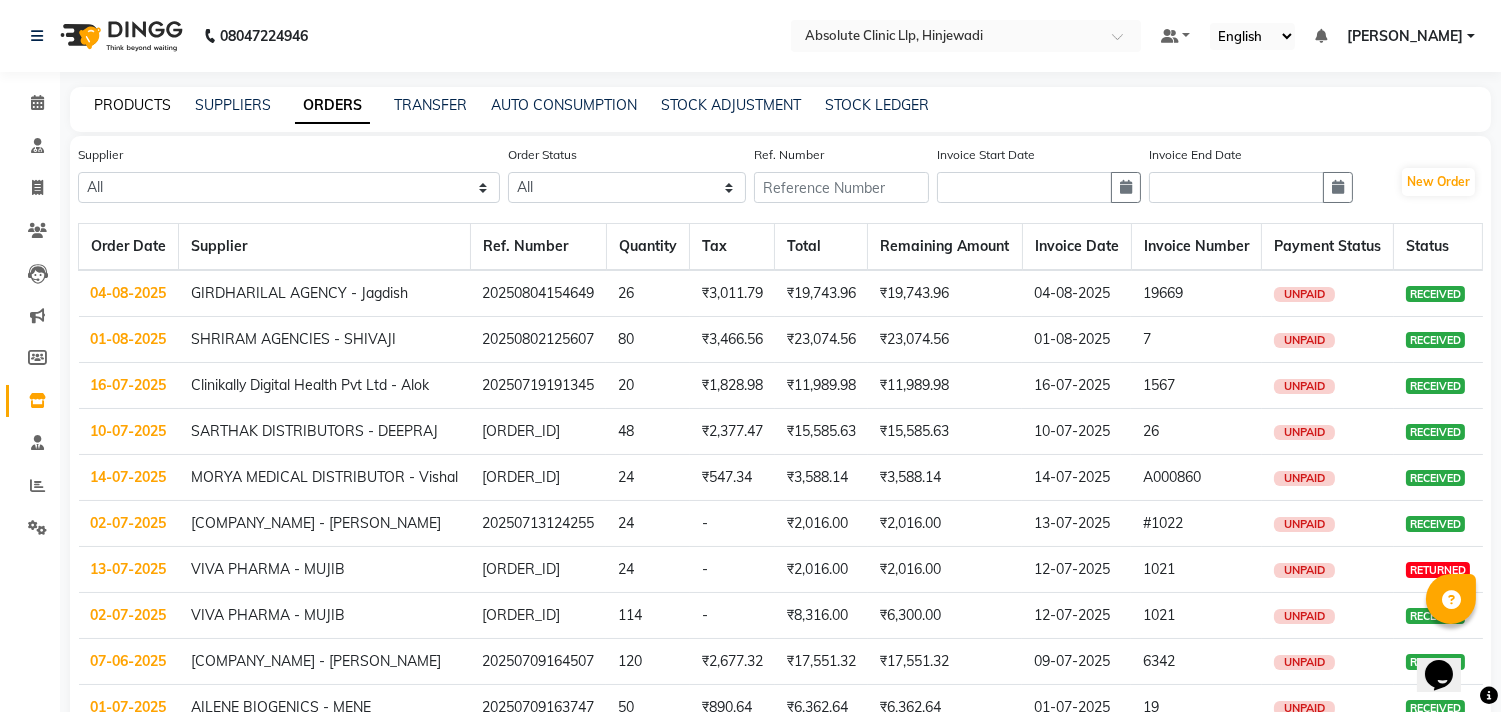 click on "PRODUCTS" 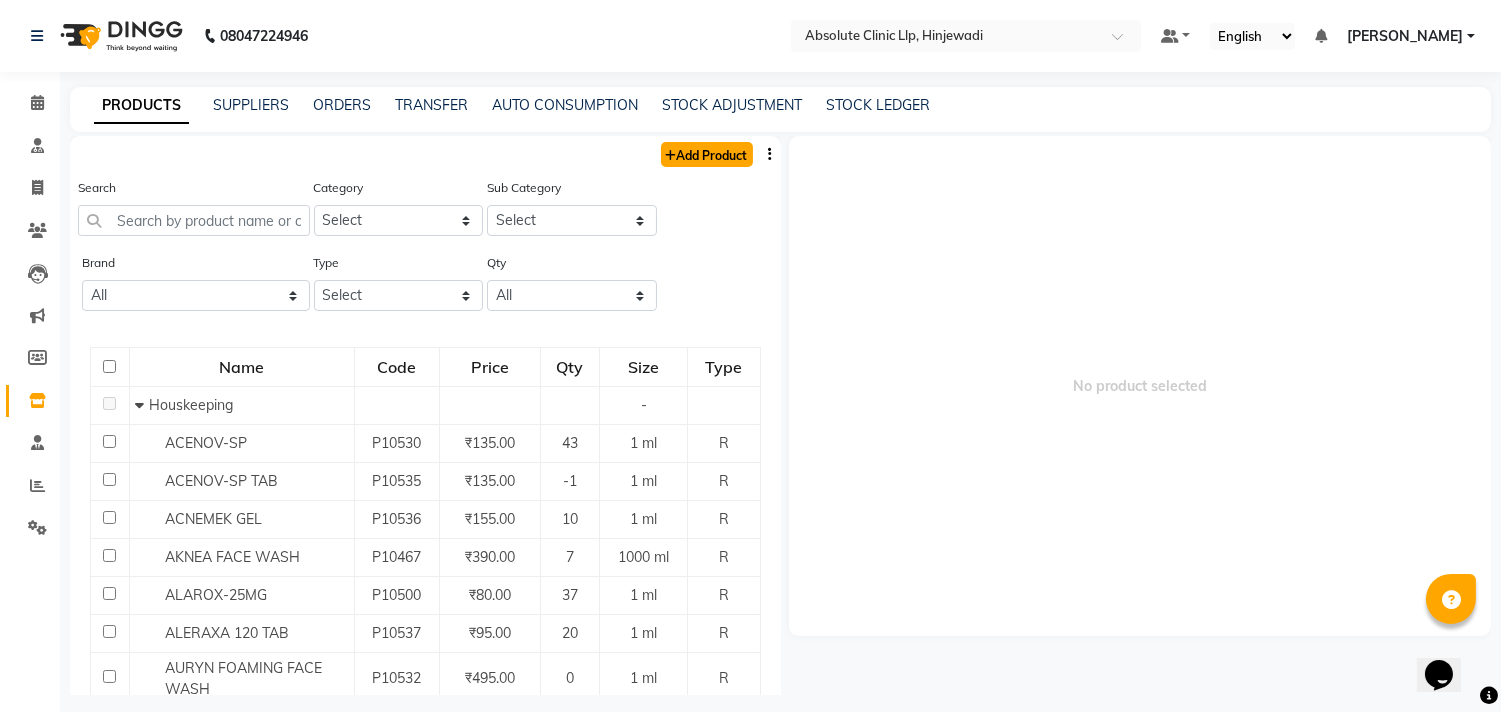 click on "Add Product" 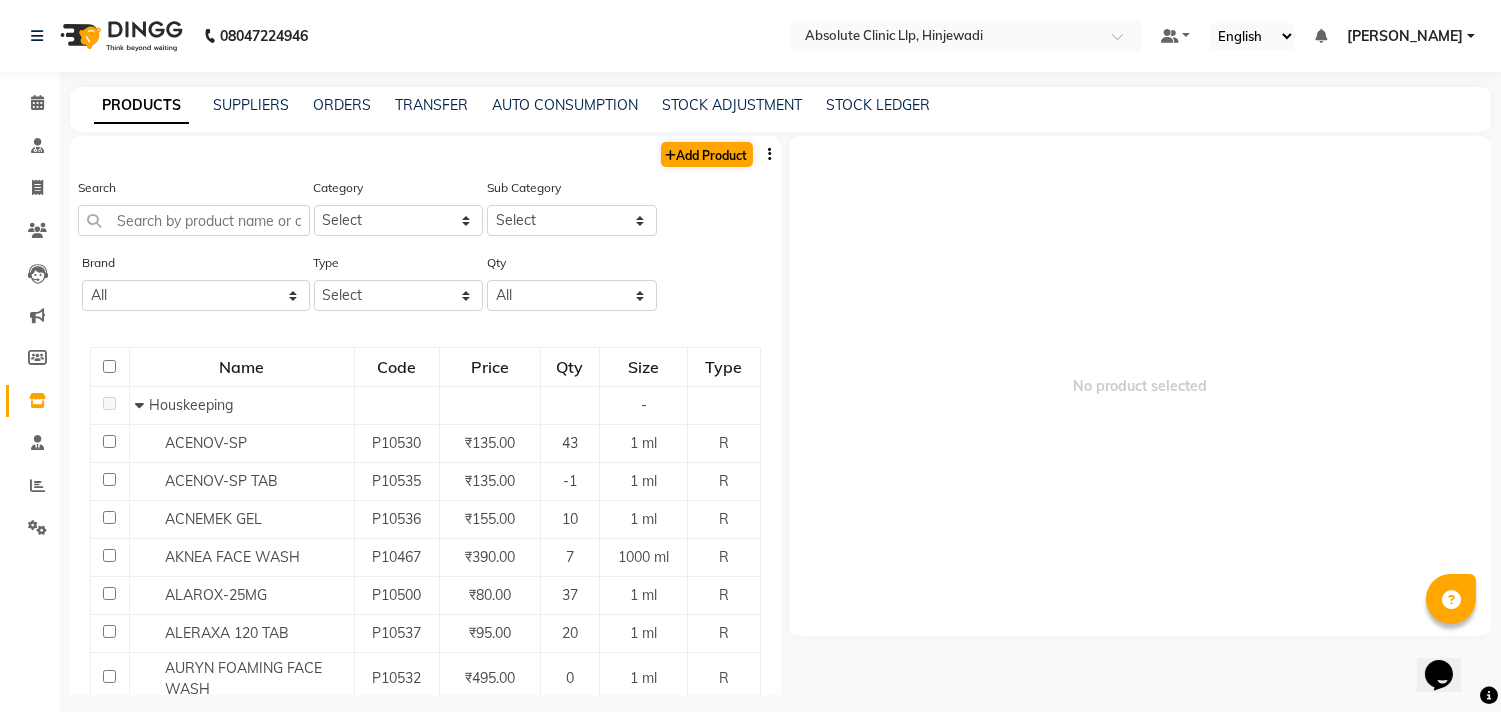 select on "true" 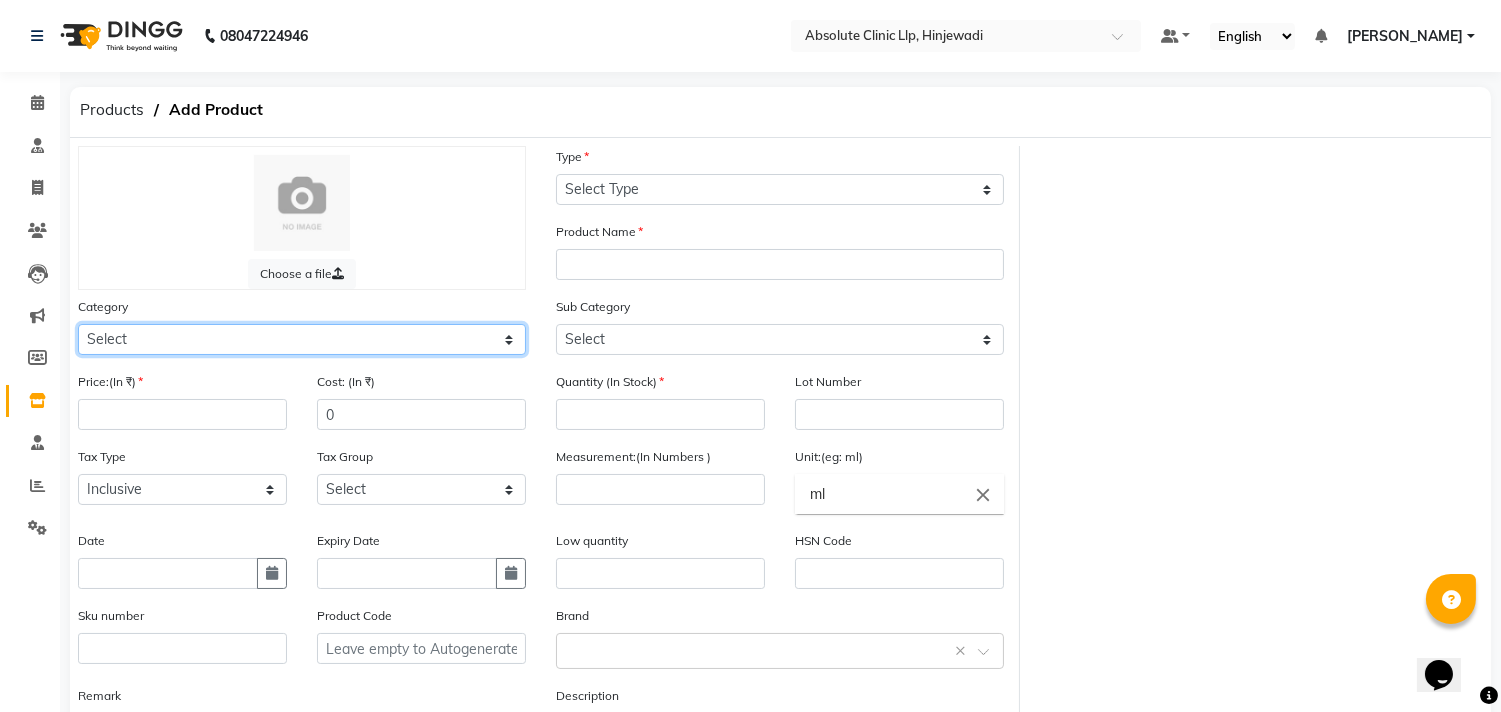click on "Select Hair Skin Makeup Personal Care Waxing Disposable Threading Other" 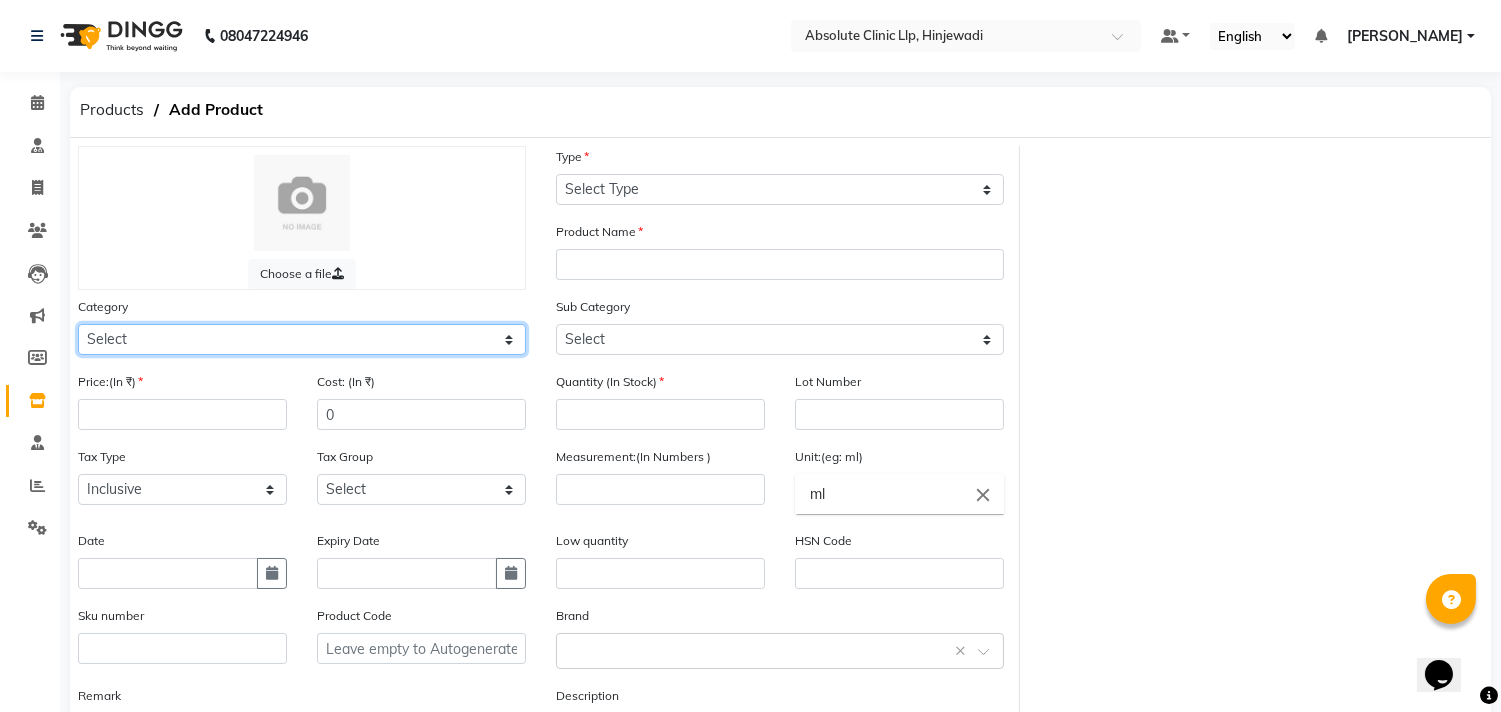 select on "[PHONE]" 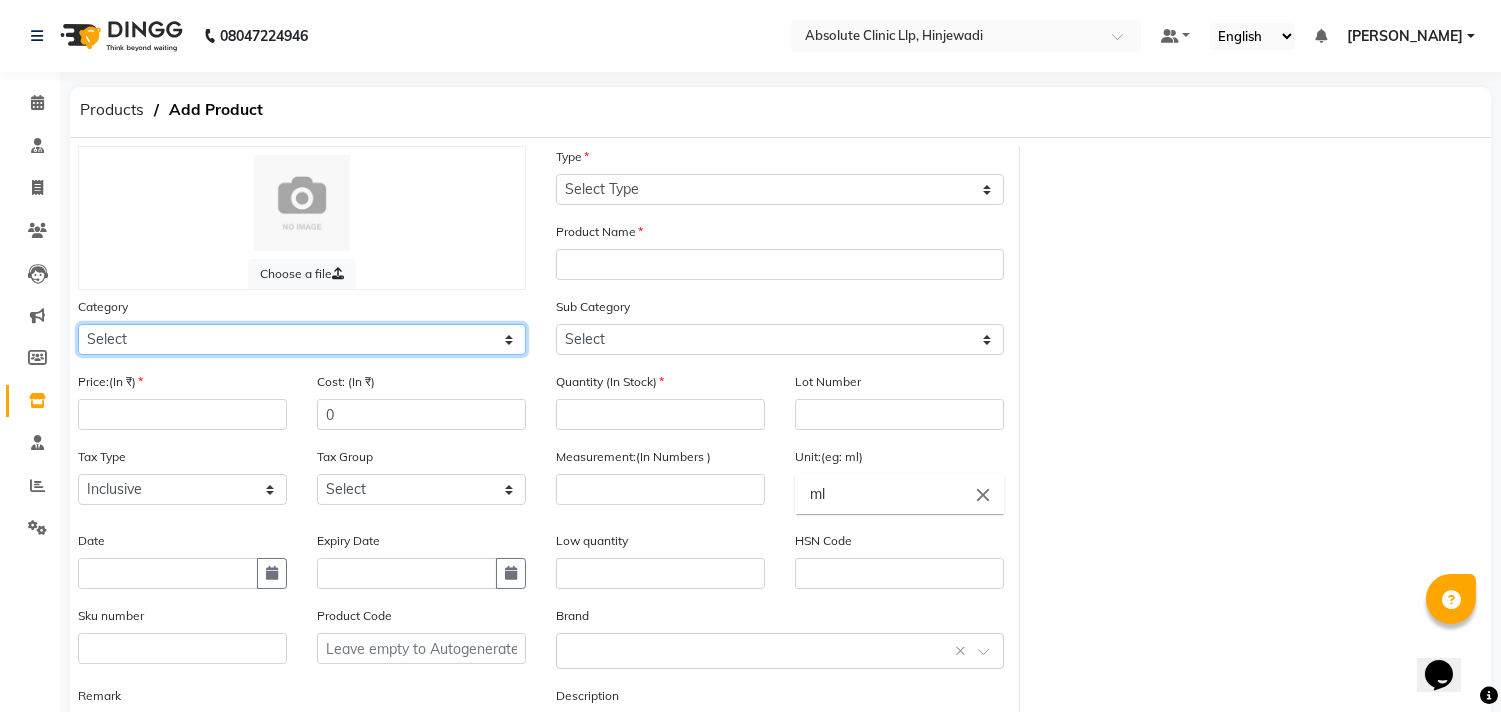 click on "Select Hair Skin Makeup Personal Care Waxing Disposable Threading Other" 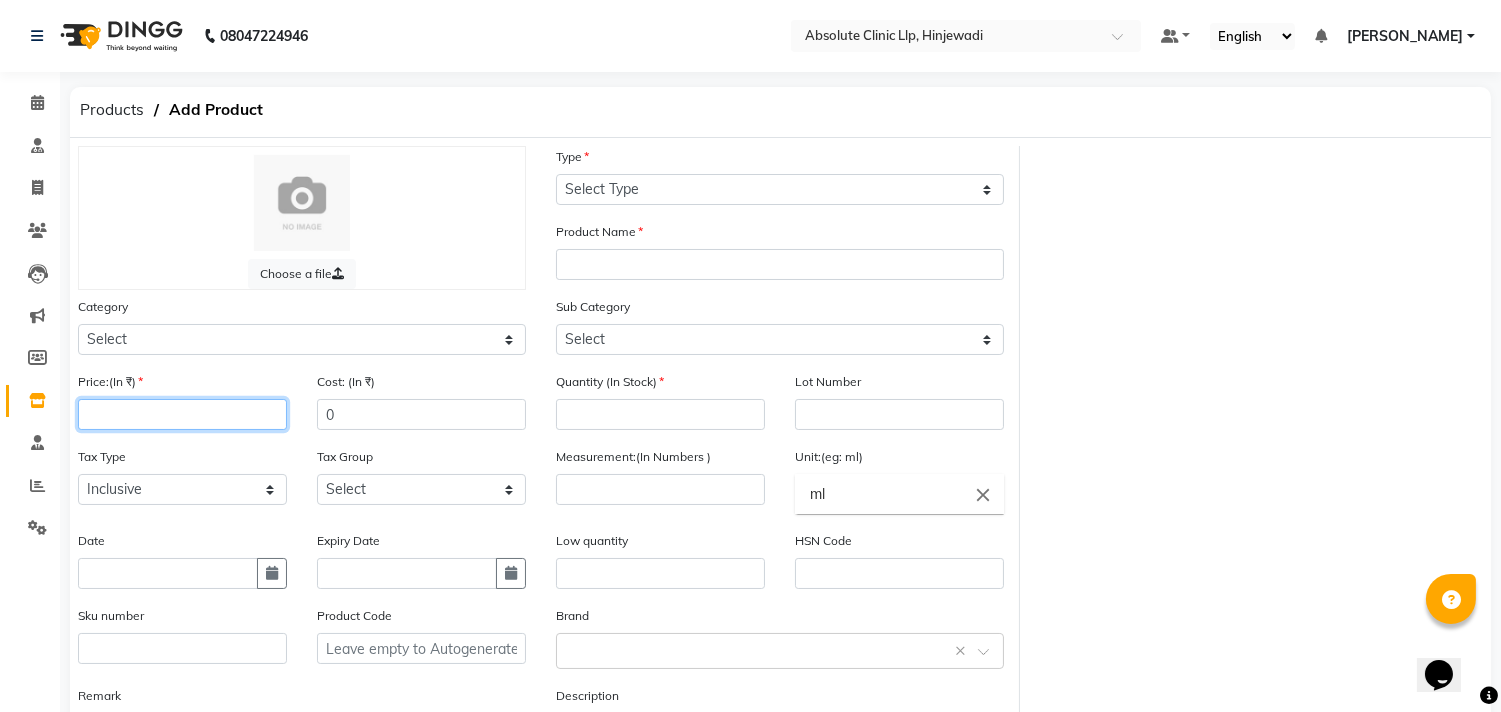 click 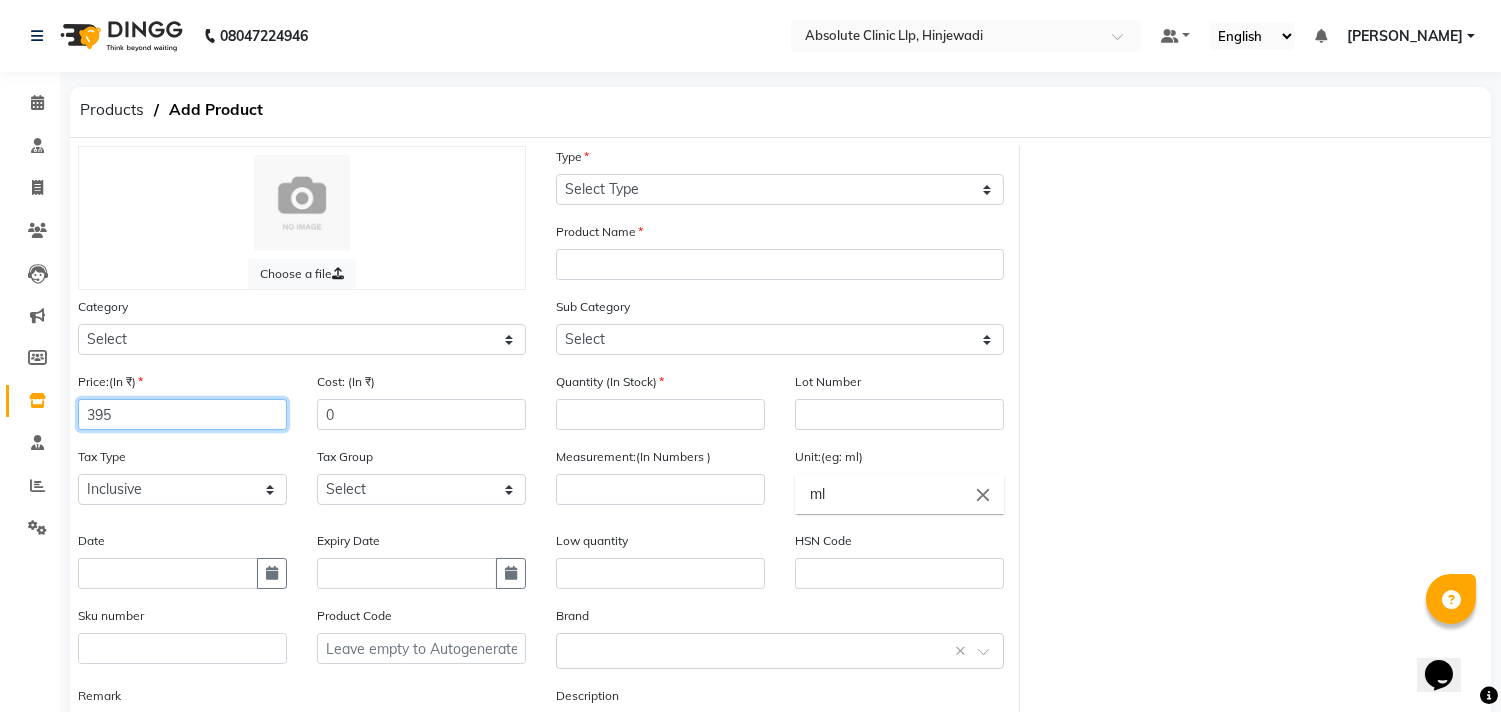 type on "395" 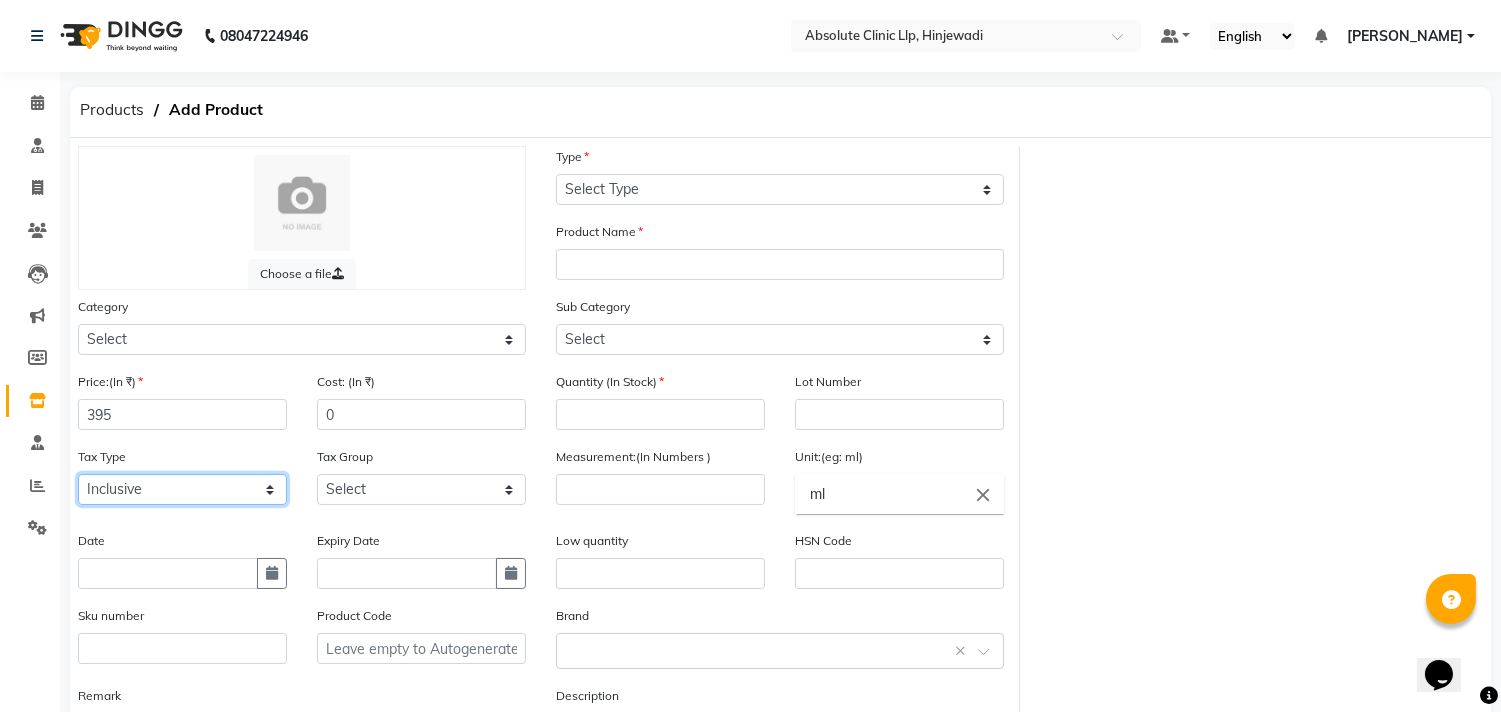 click on "Select Inclusive Exclusive" 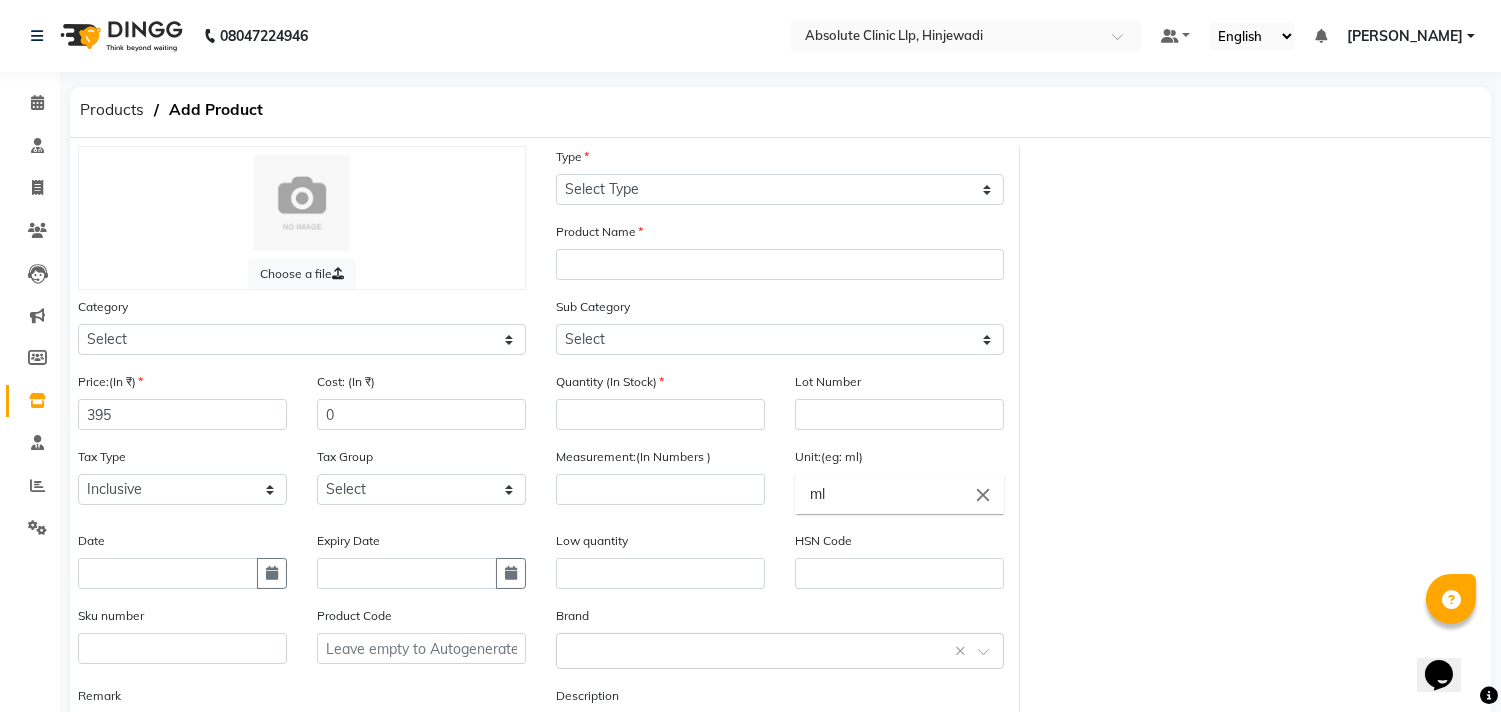 click on "Tax Type Select Inclusive Exclusive" 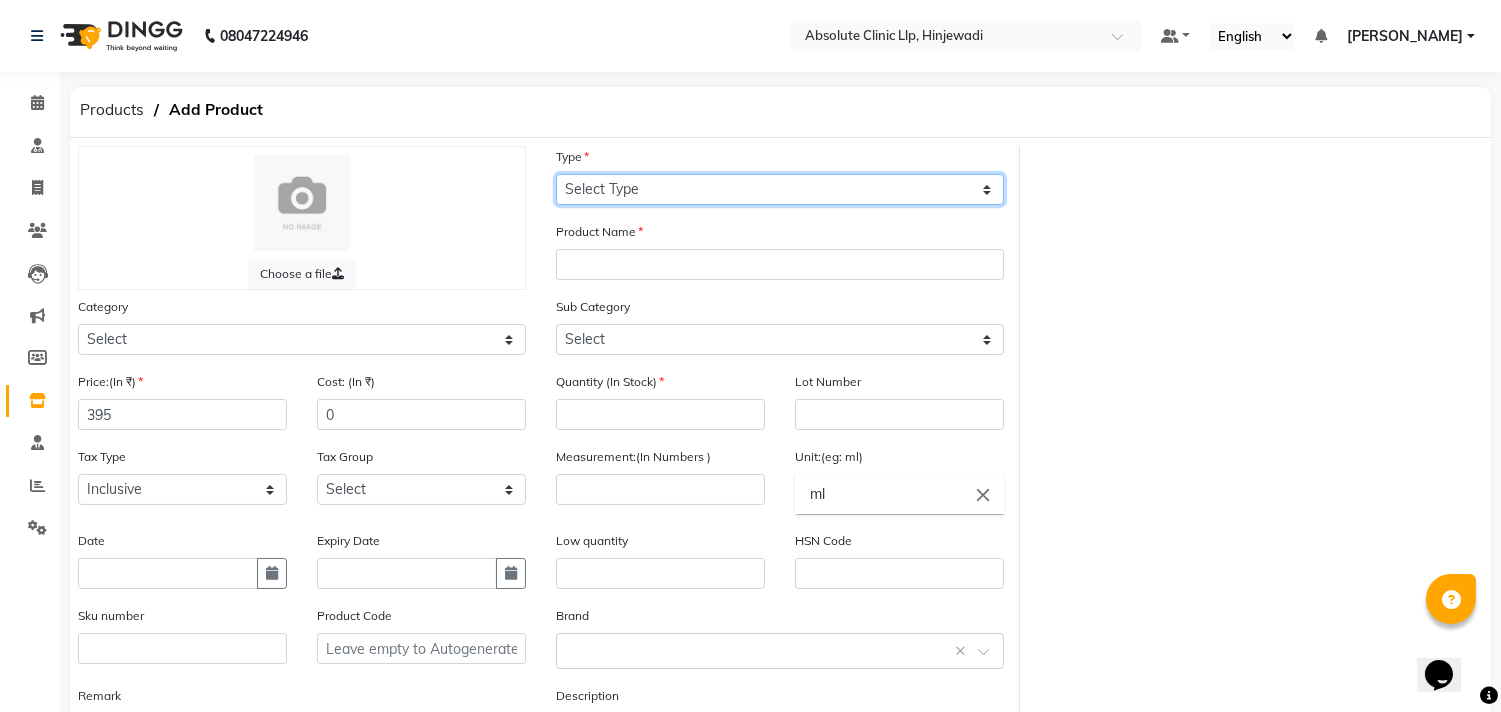 click on "Select Type Both Retail Consumable" 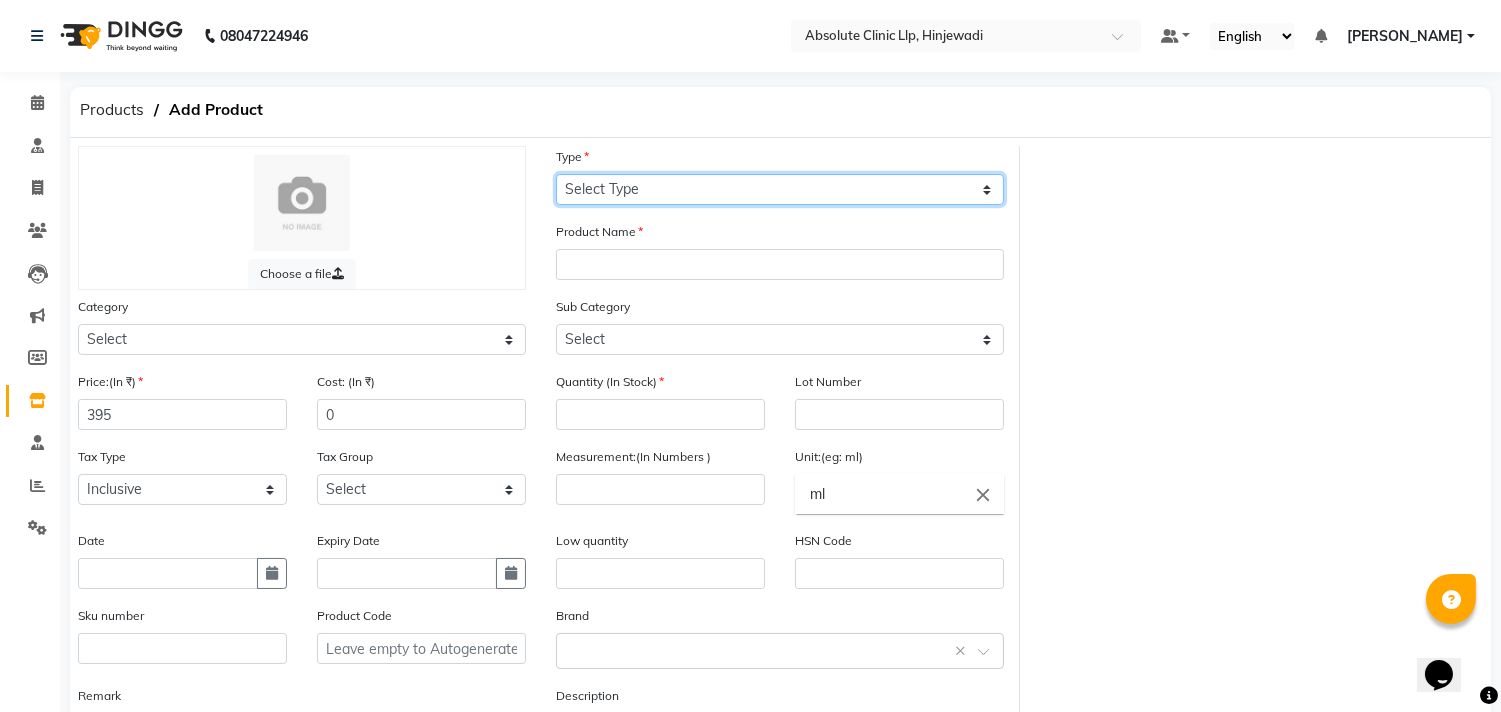 select on "R" 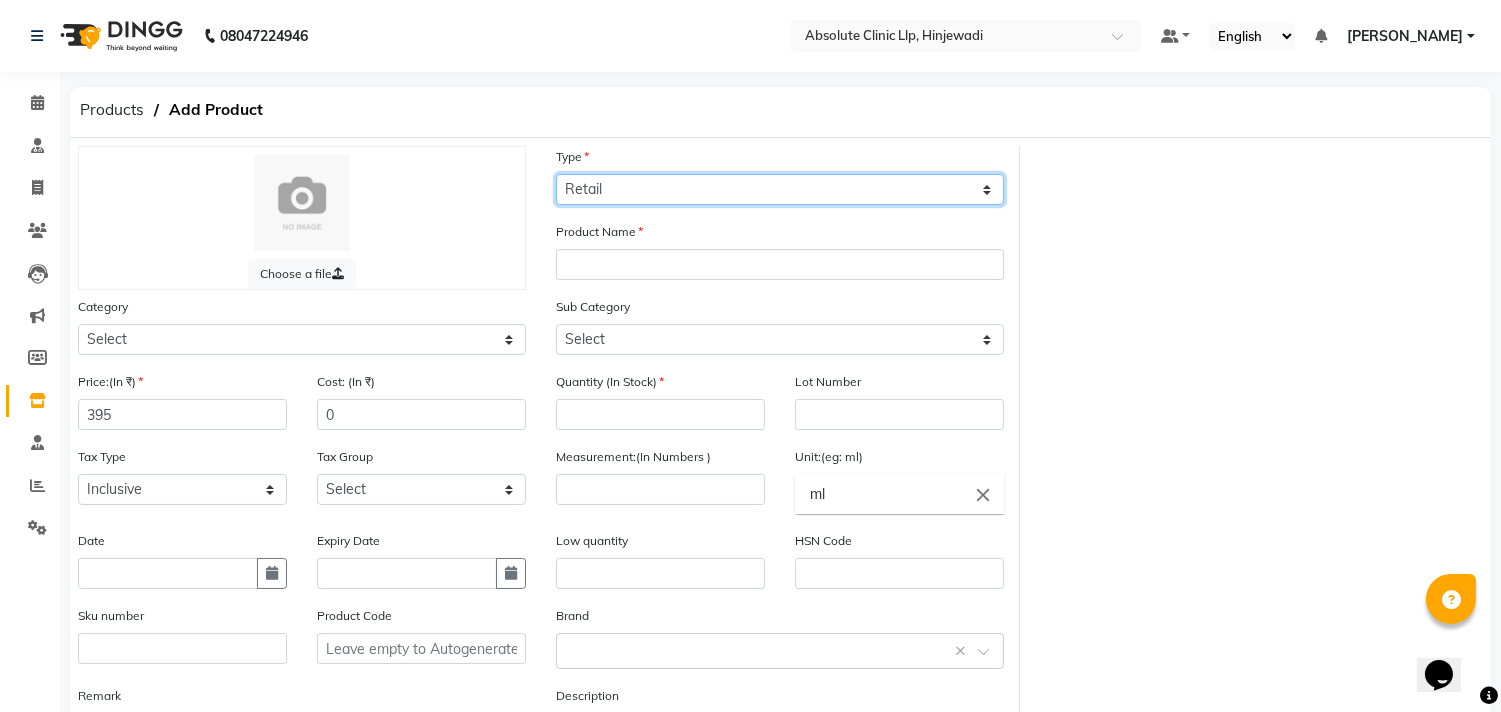 click on "Select Type Both Retail Consumable" 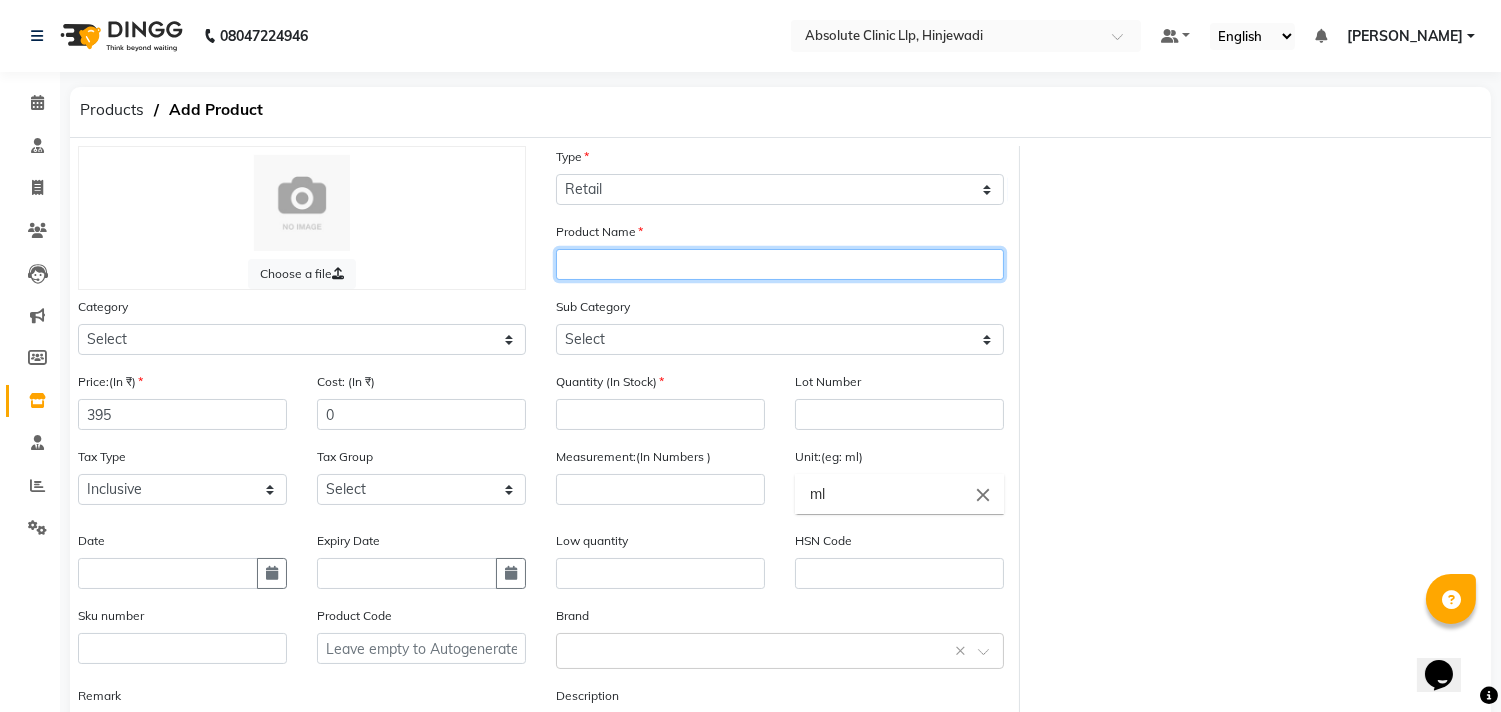 click 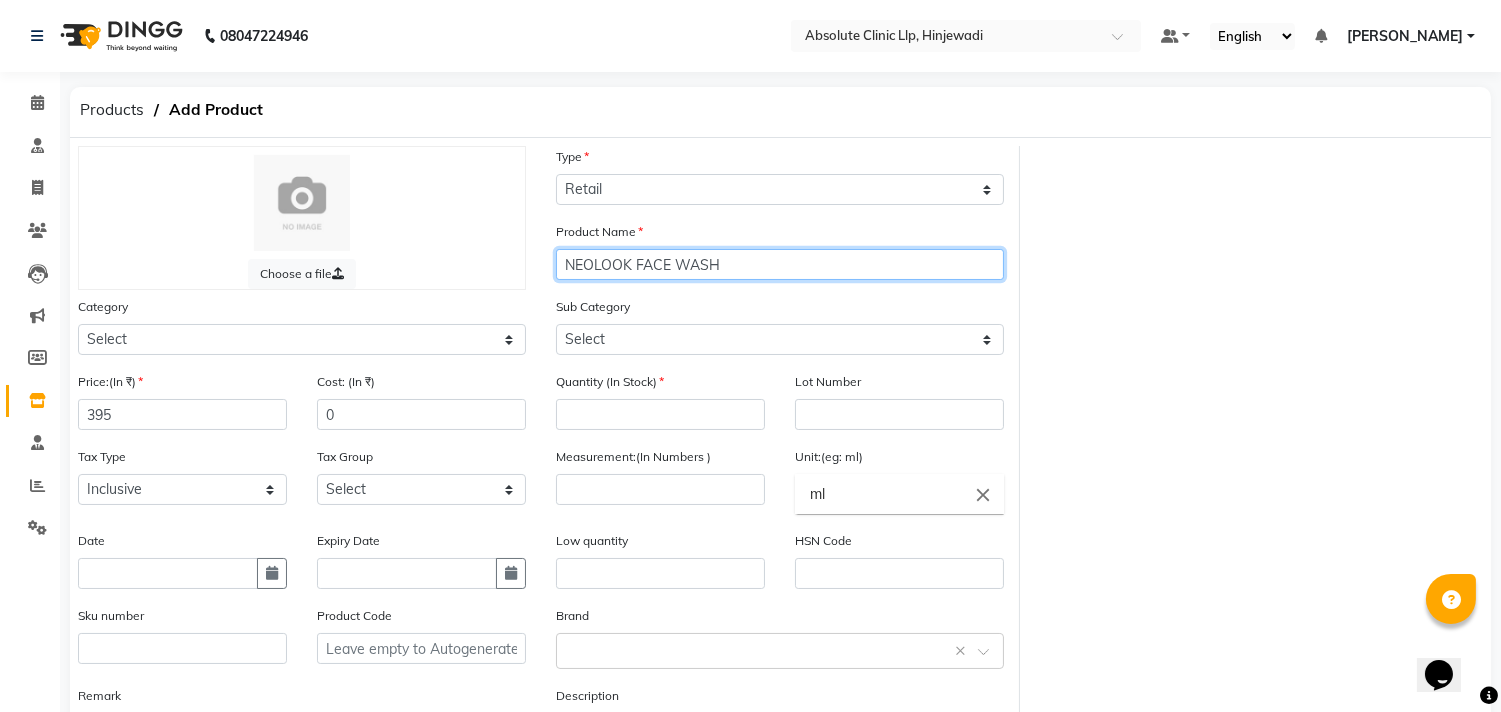 type on "NEOLOOK FACE WASH" 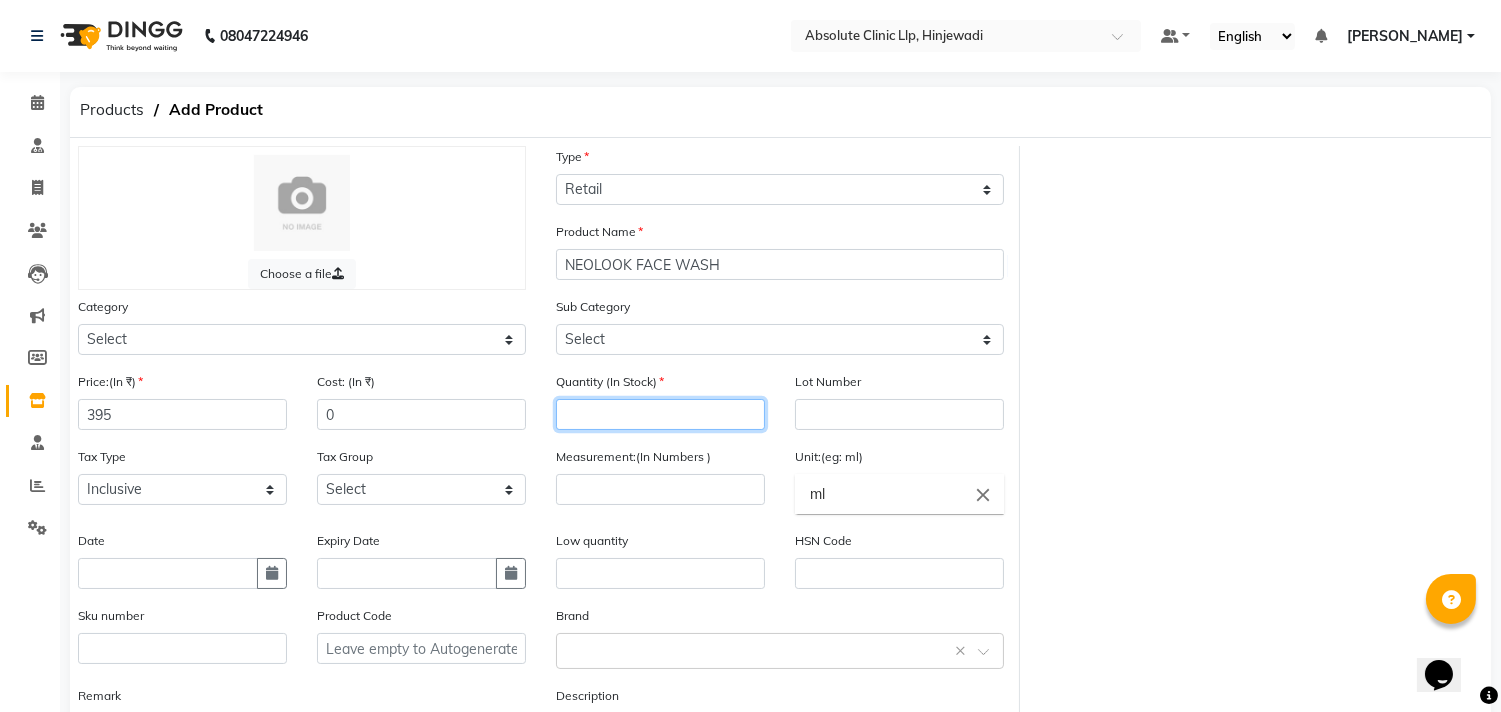 click 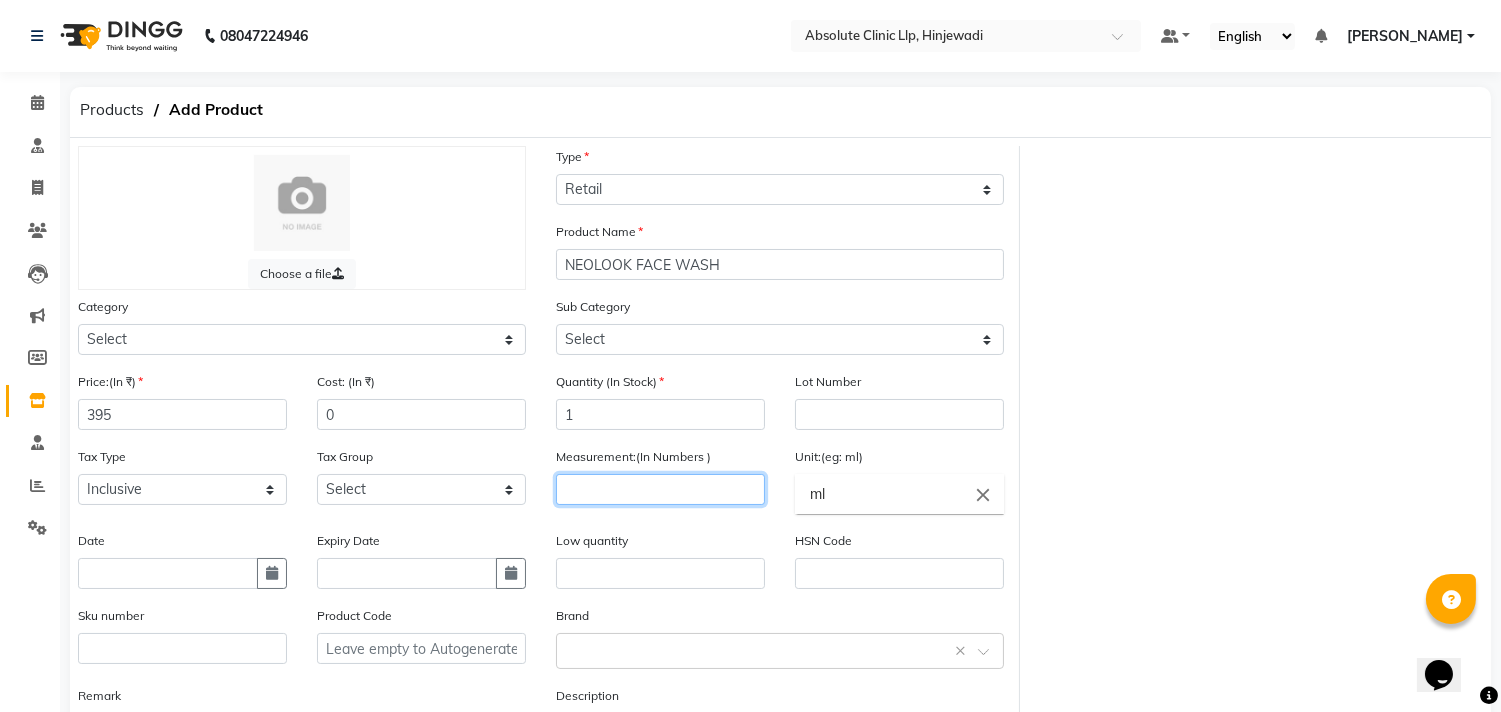 click 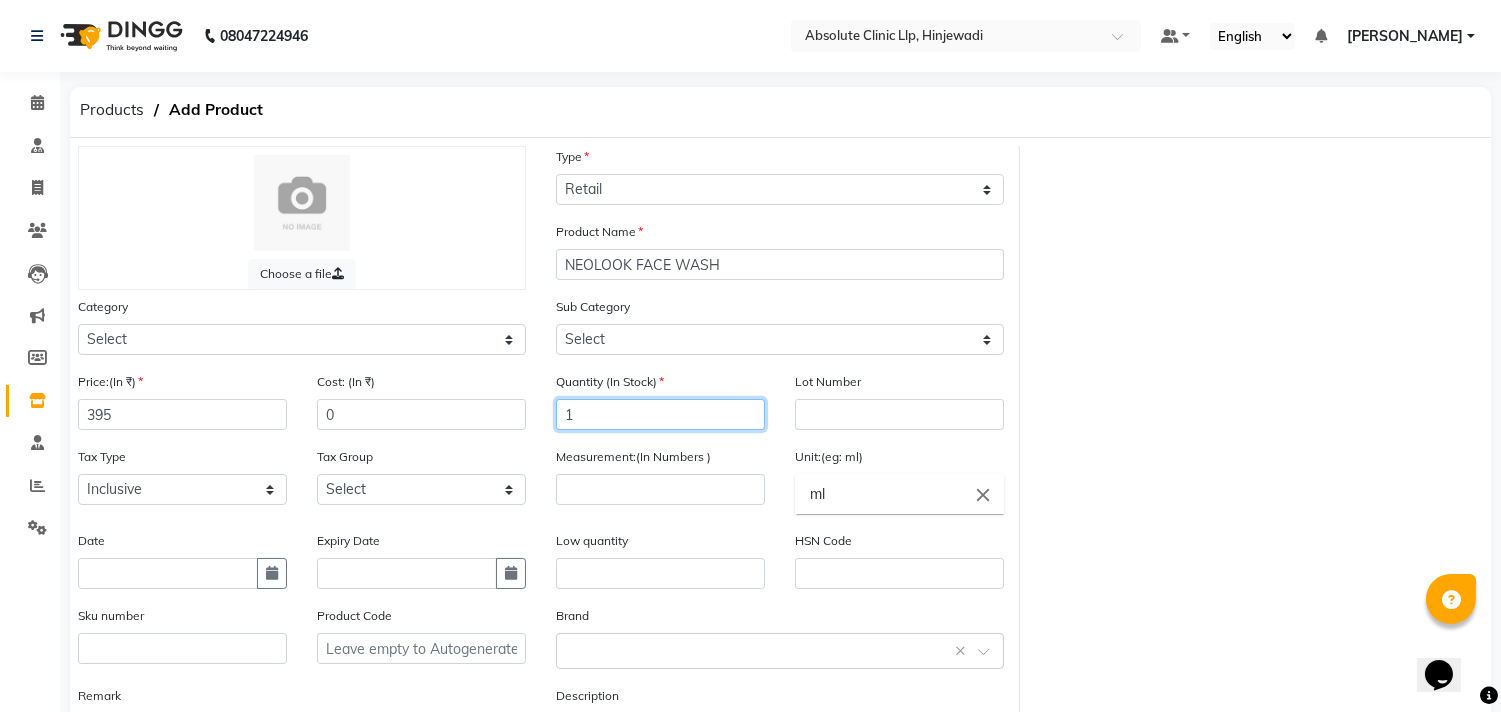 drag, startPoint x: 615, startPoint y: 415, endPoint x: 493, endPoint y: 414, distance: 122.0041 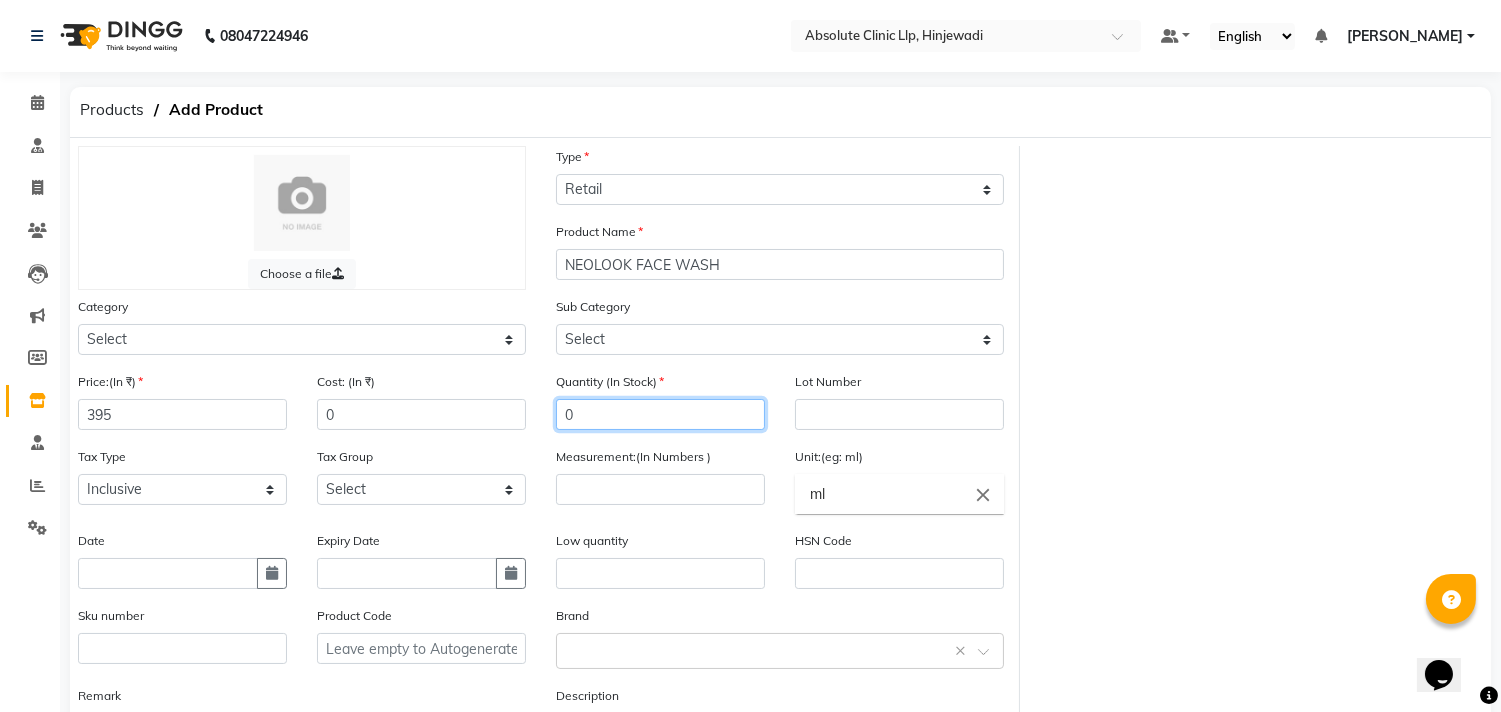 type on "0" 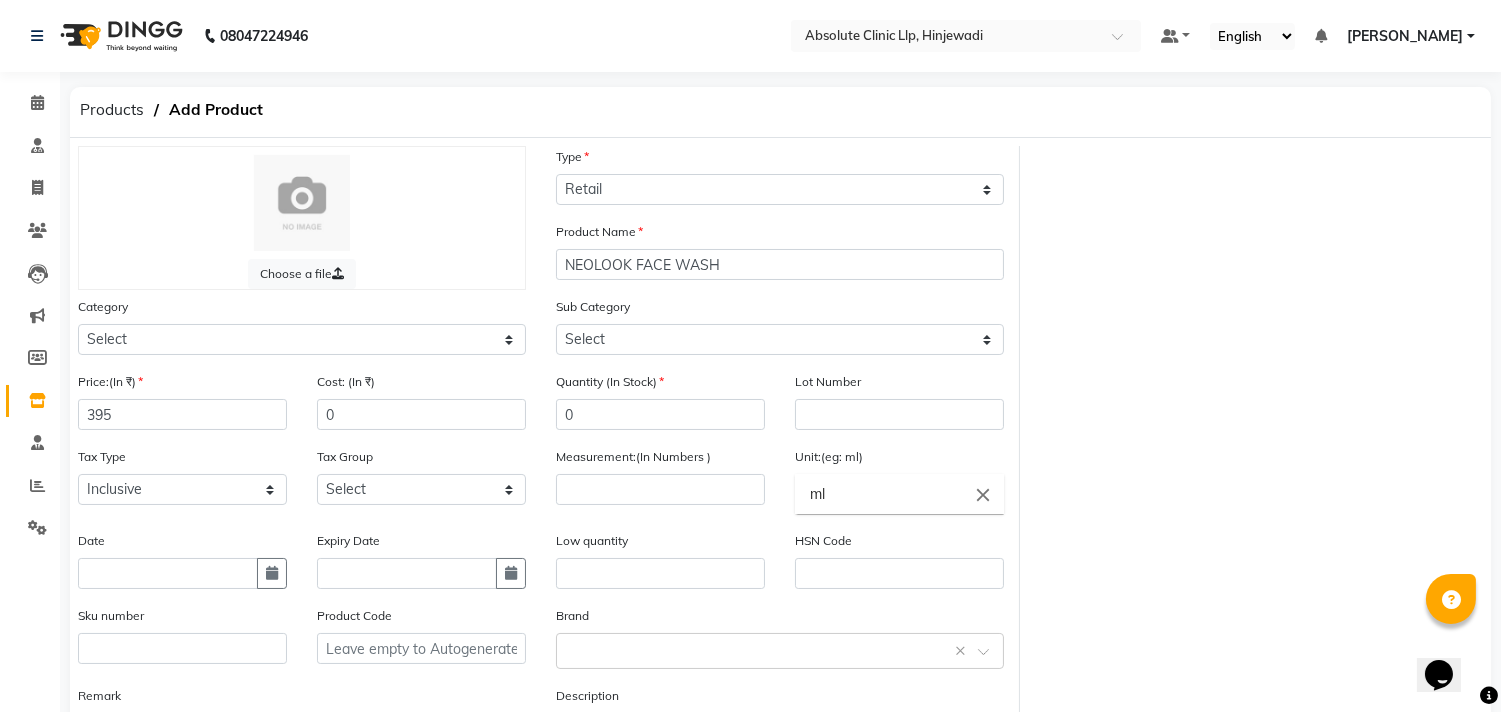 click on "Measurement:(In Numbers )" 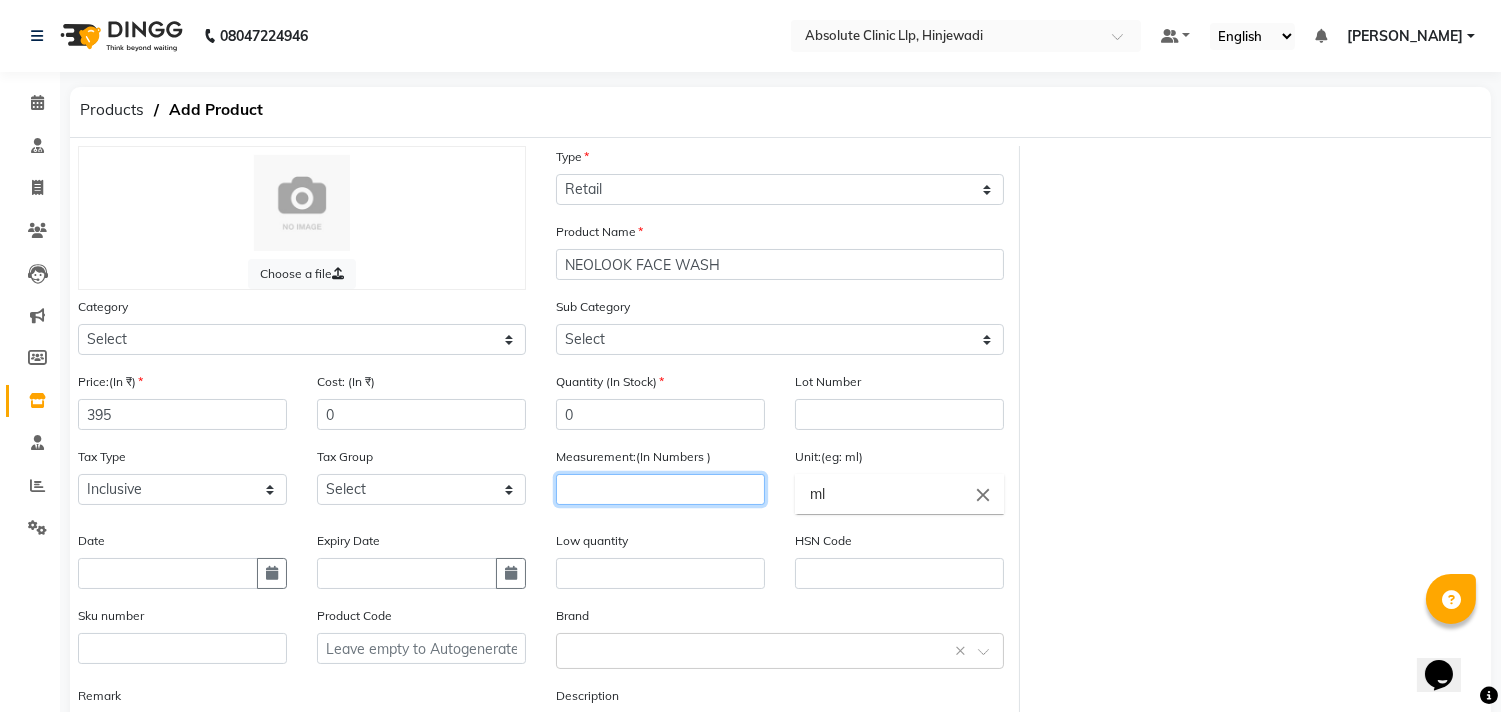 click 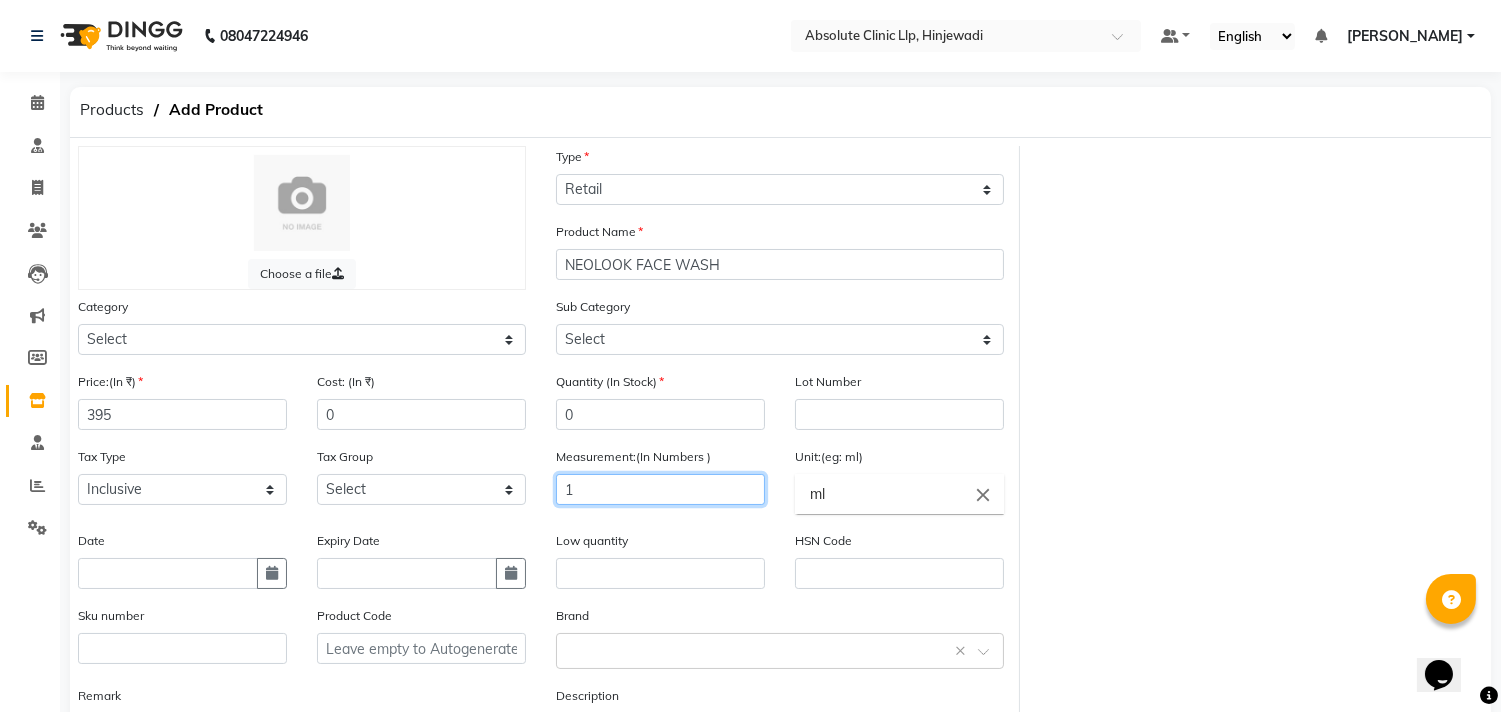 type on "1" 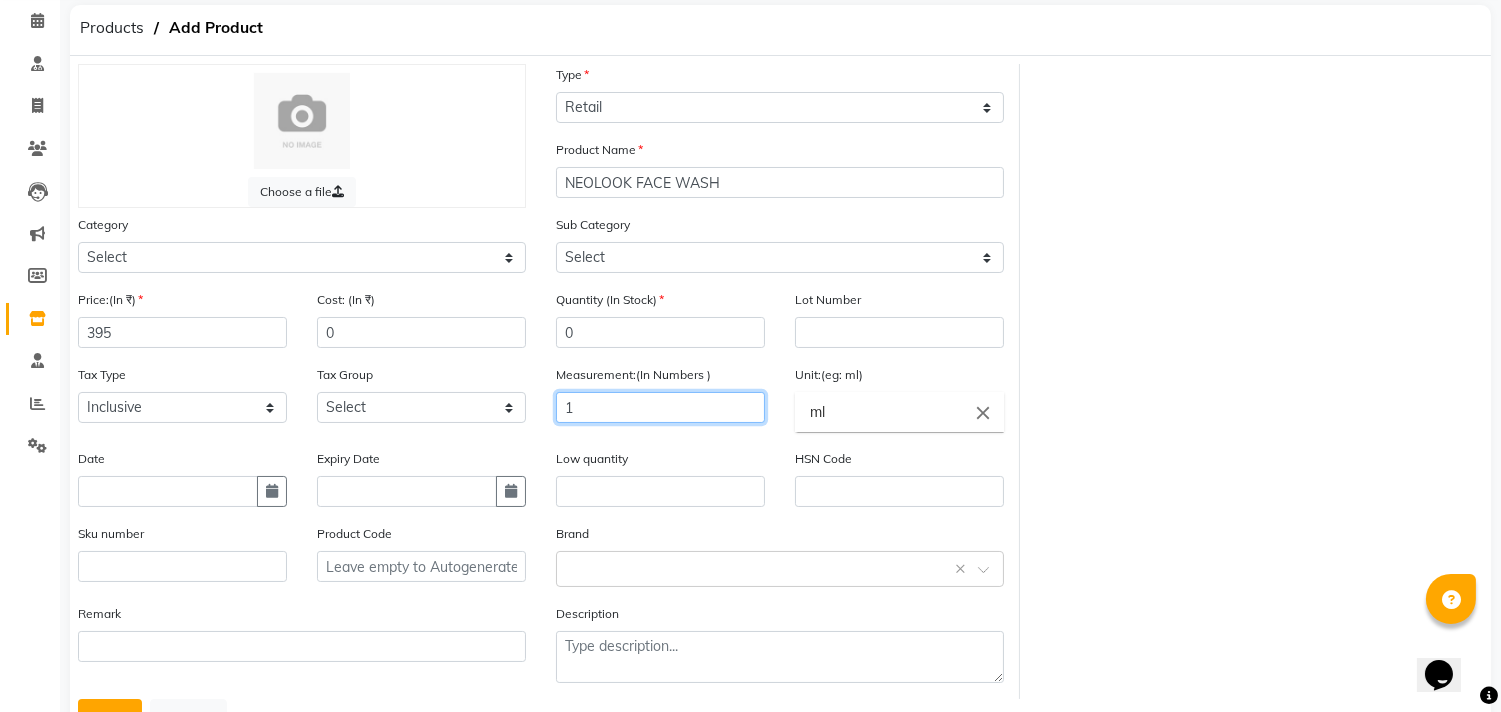 scroll, scrollTop: 166, scrollLeft: 0, axis: vertical 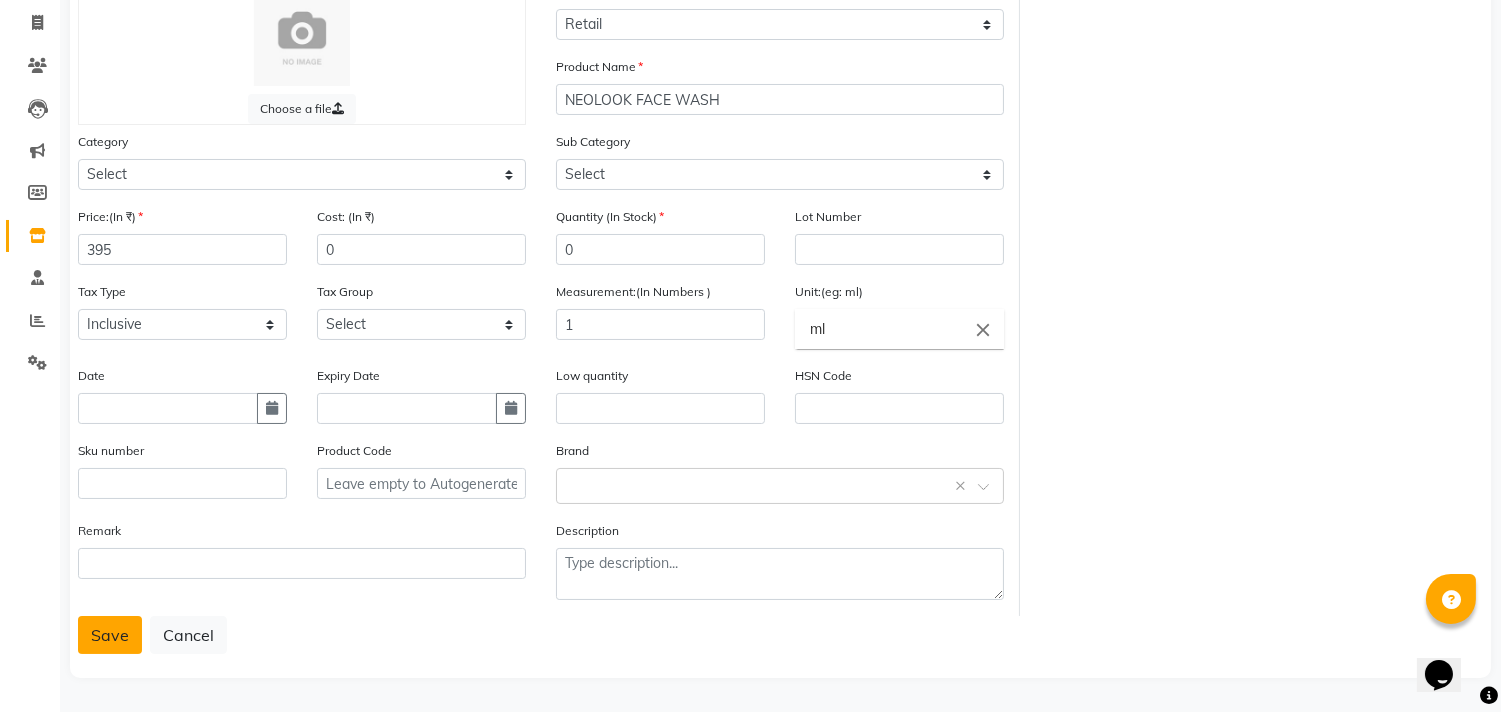click on "Save" 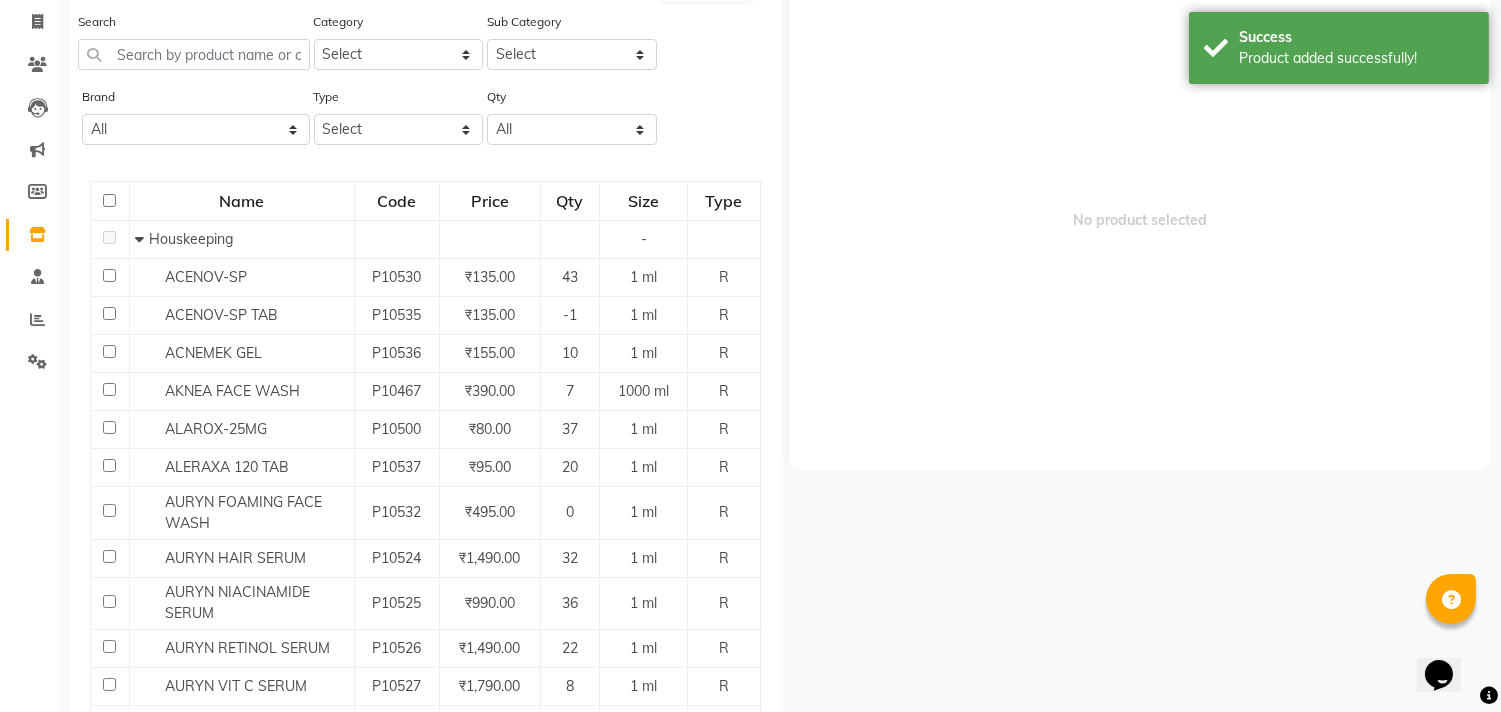 scroll, scrollTop: 0, scrollLeft: 0, axis: both 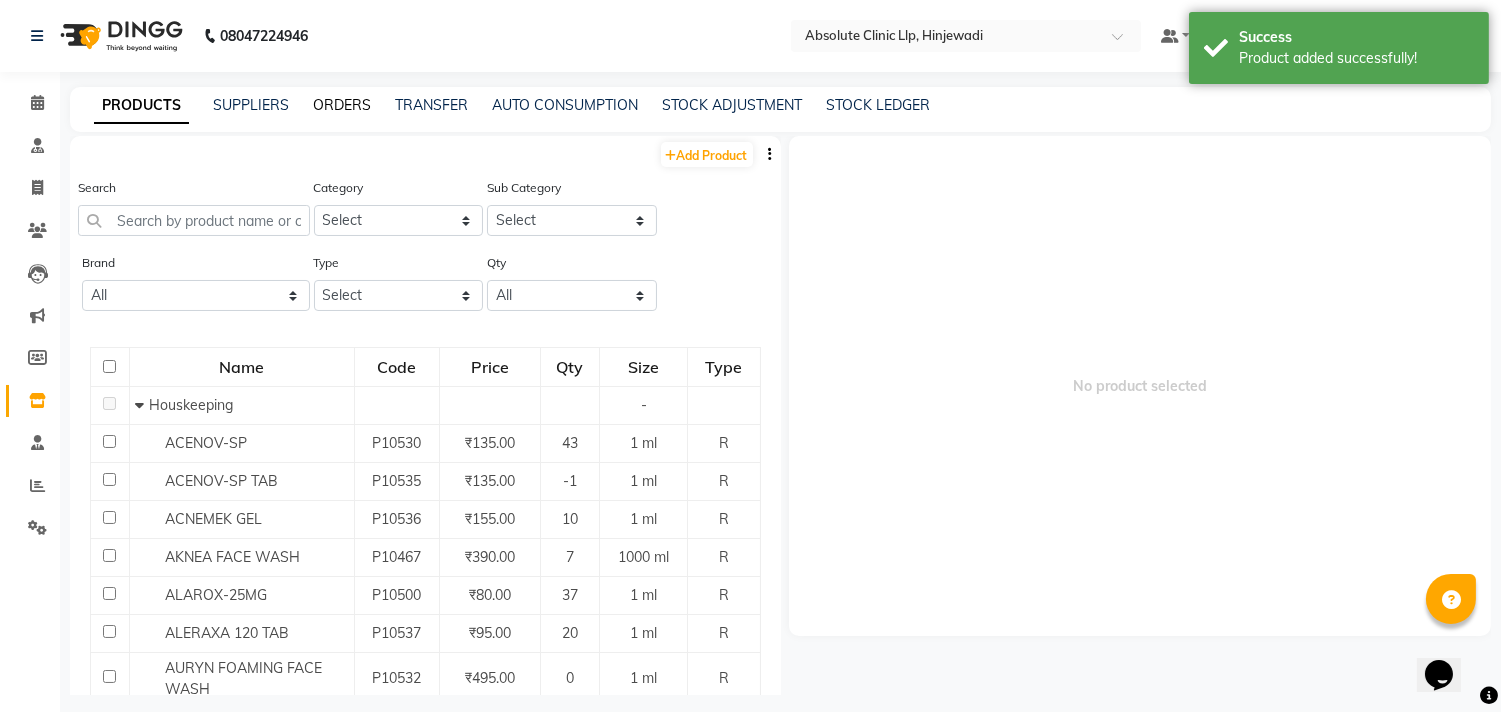 click on "ORDERS" 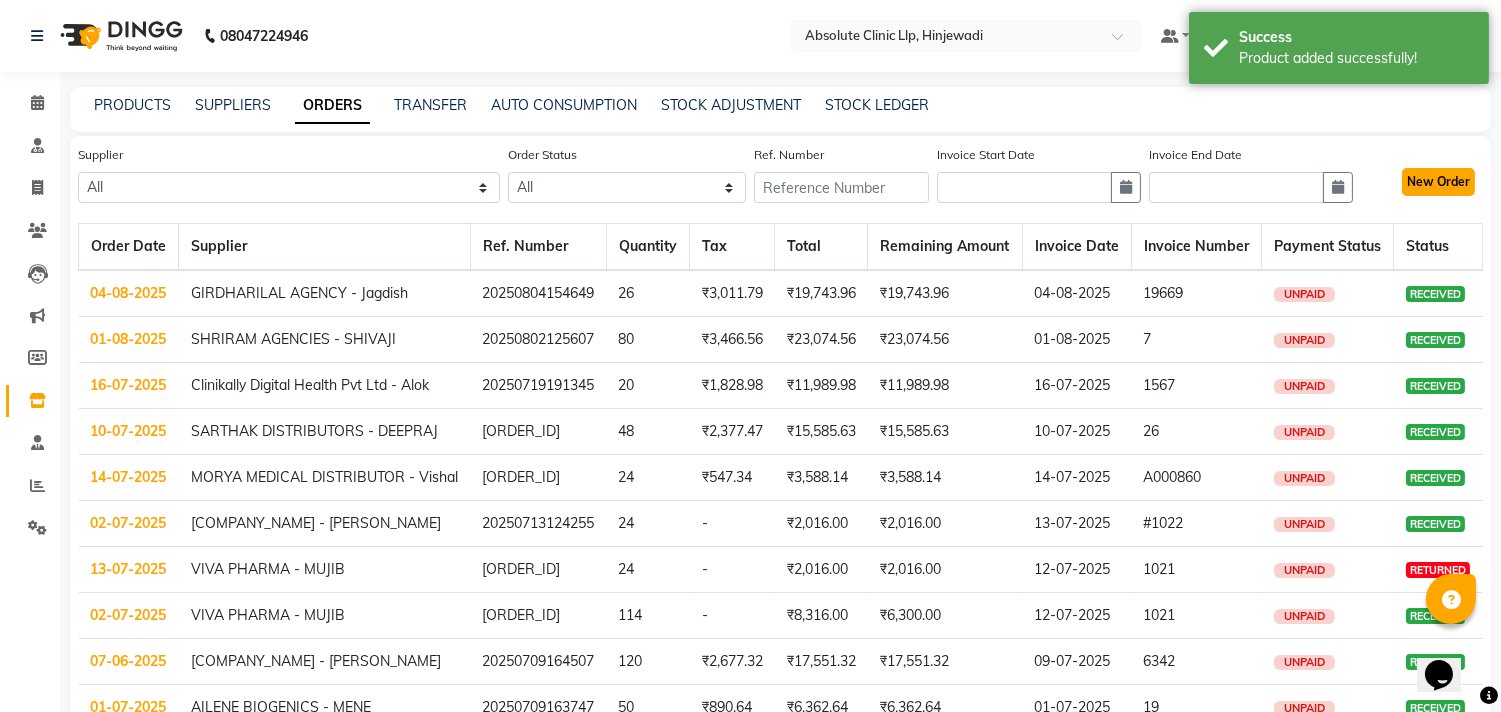 click on "New Order" 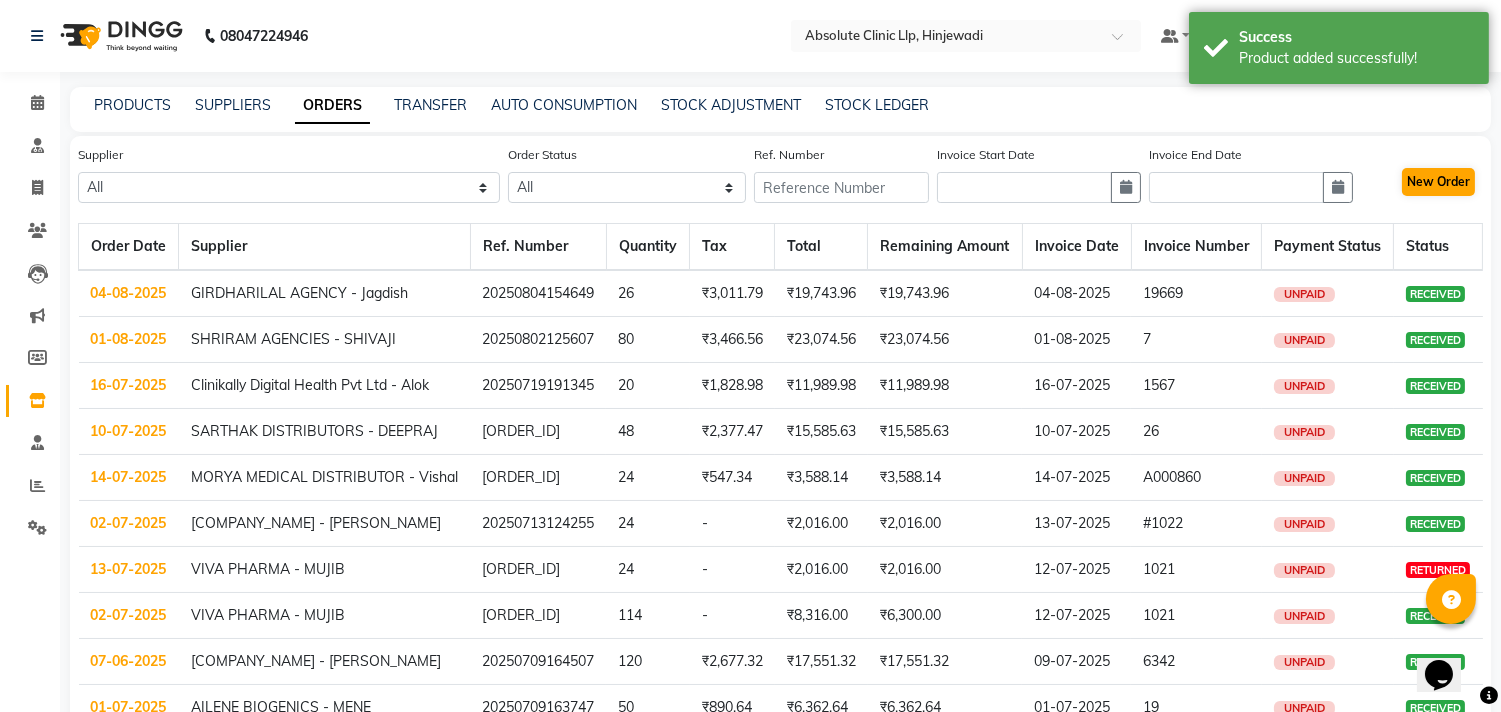select on "true" 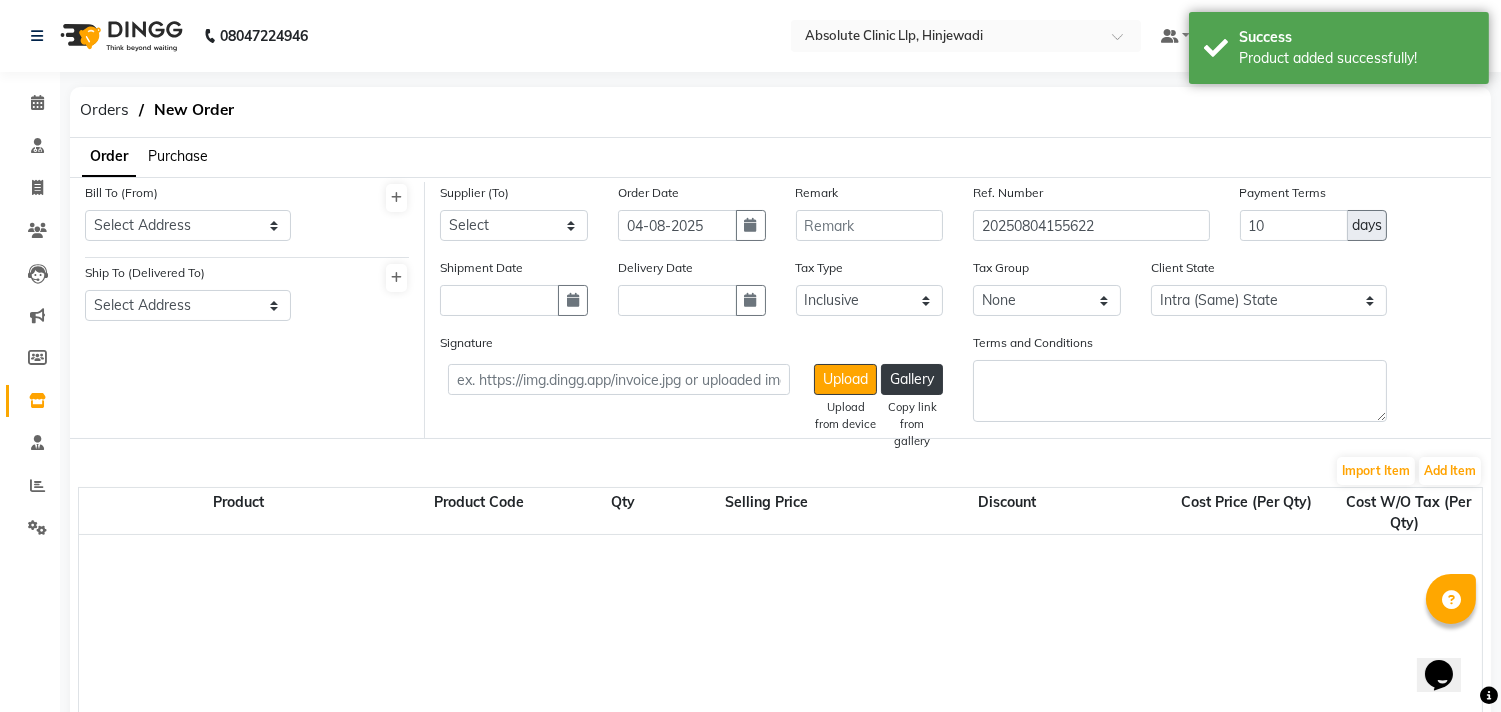 select on "2221" 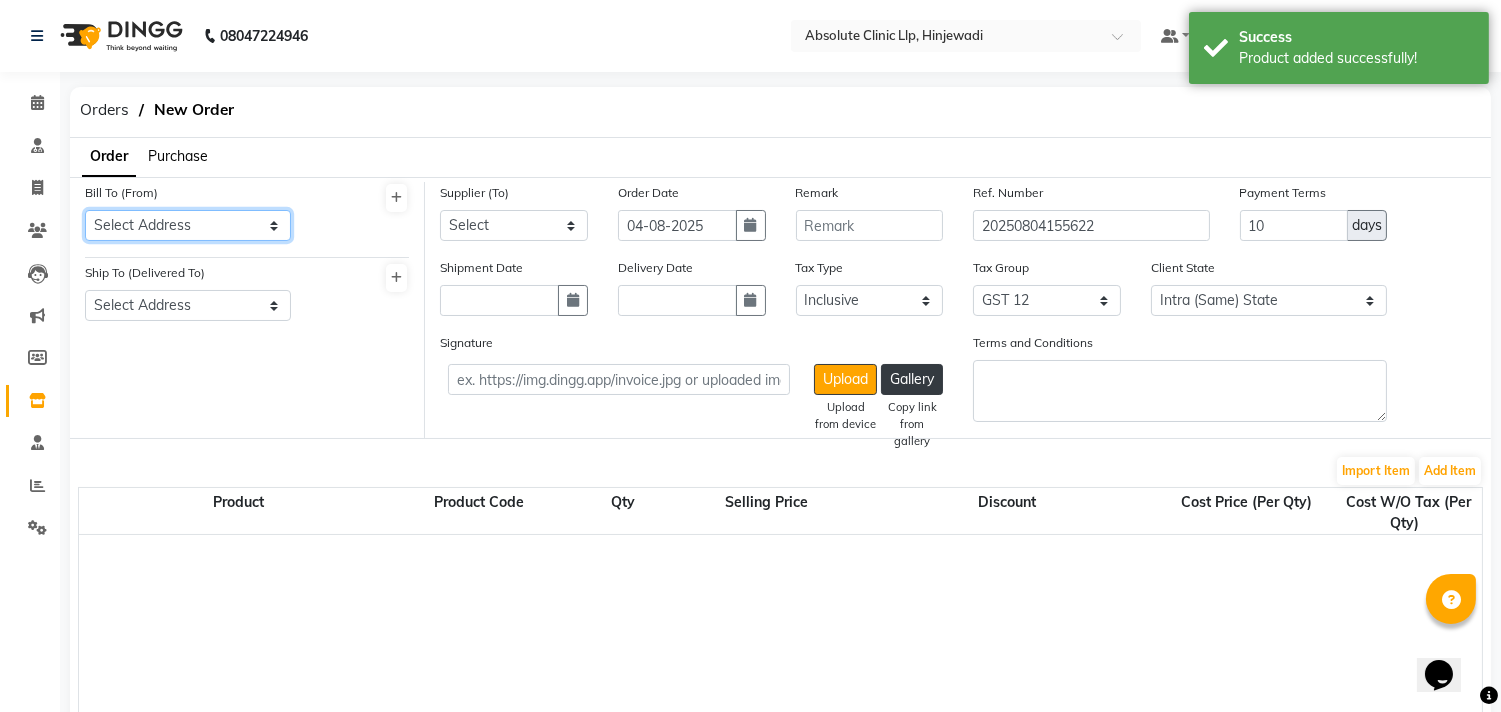 drag, startPoint x: 228, startPoint y: 213, endPoint x: 227, endPoint y: 236, distance: 23.021729 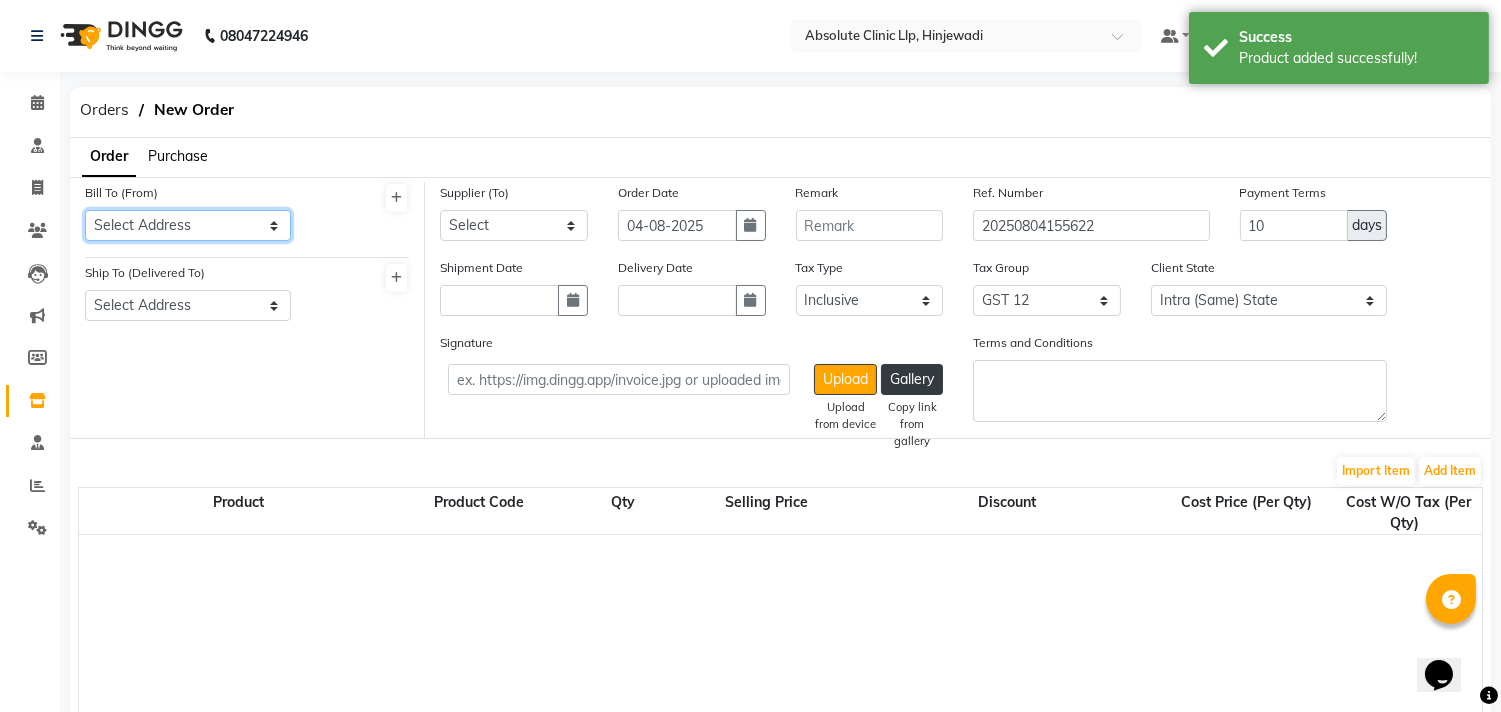 select on "681" 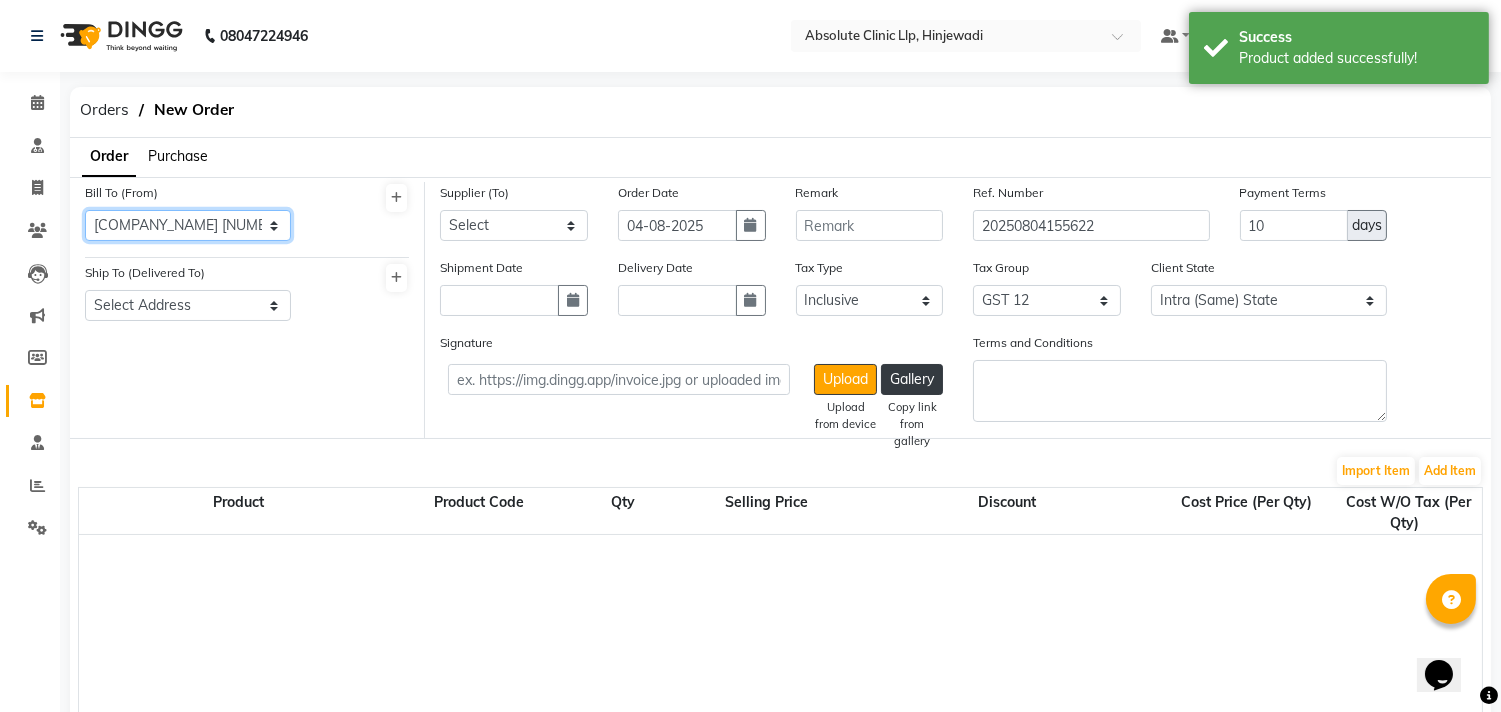 click on "Select Address  Absolute Dreams LLP
Shop No. 211A/212, Gera's Imperium Rise, Wipro Circle, Hinjawadi, Phase2, Pune-411057" 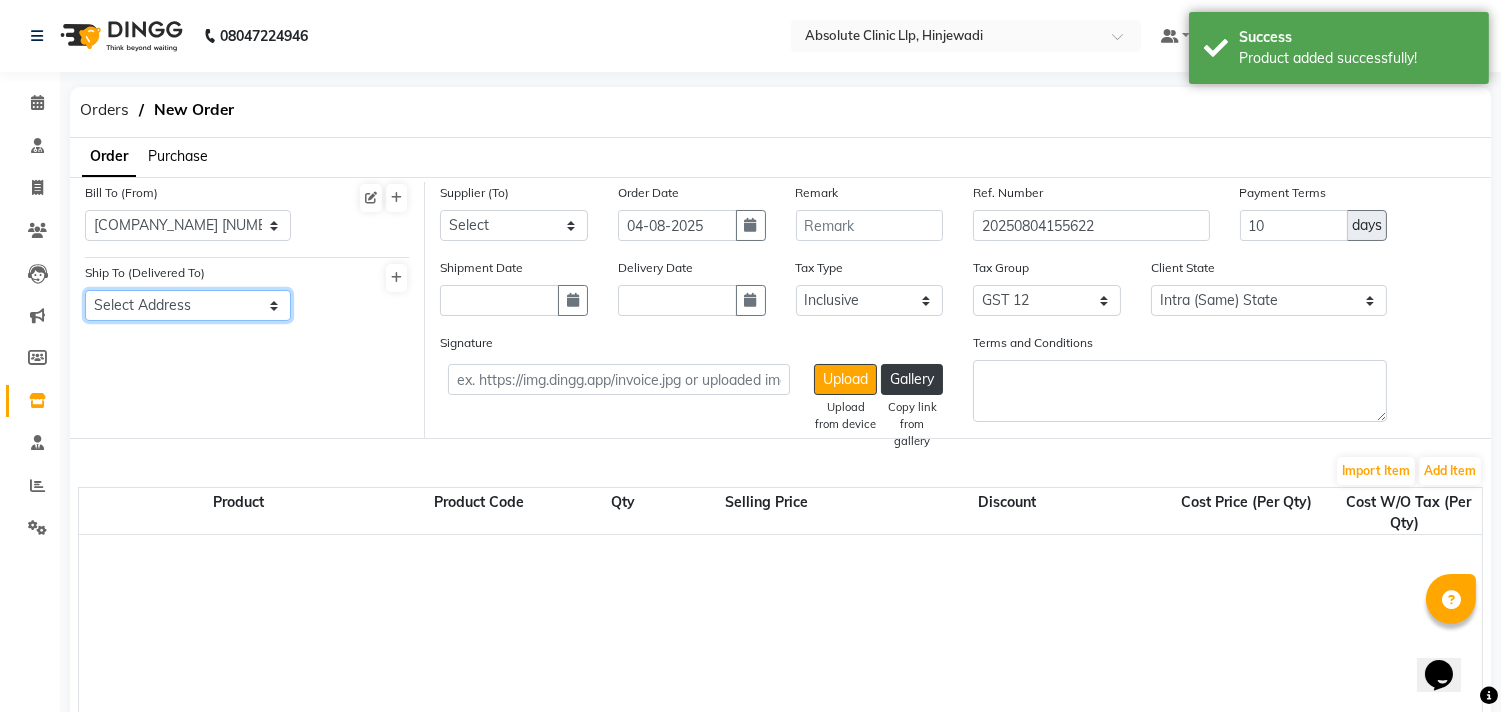 click on "Select Address  Absolute Dreams LLP
Shop No. 211A/212, Gera's Imperium Rise, Wipro Circle, Hinjawadi, Phase2, Pune-411057" 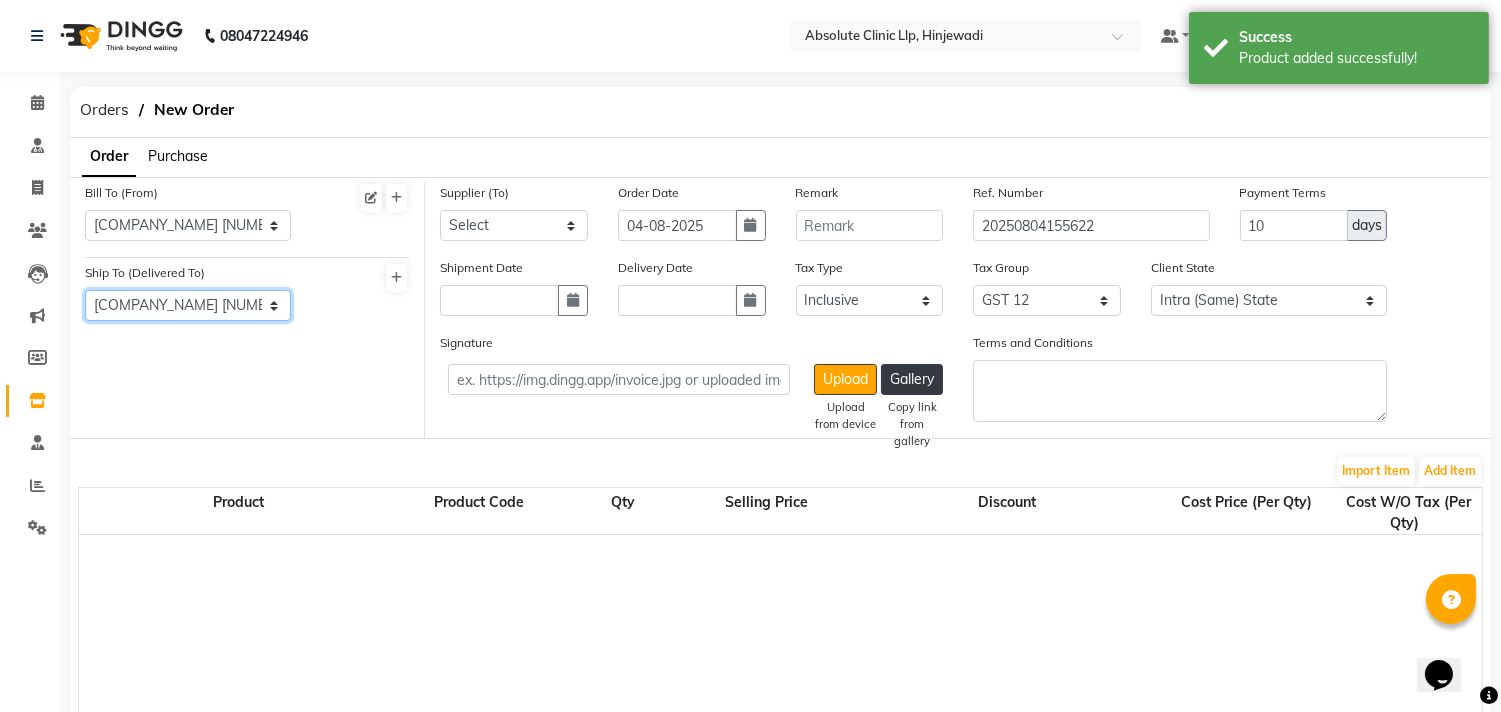 click on "Select Address  Absolute Dreams LLP
Shop No. 211A/212, Gera's Imperium Rise, Wipro Circle, Hinjawadi, Phase2, Pune-411057" 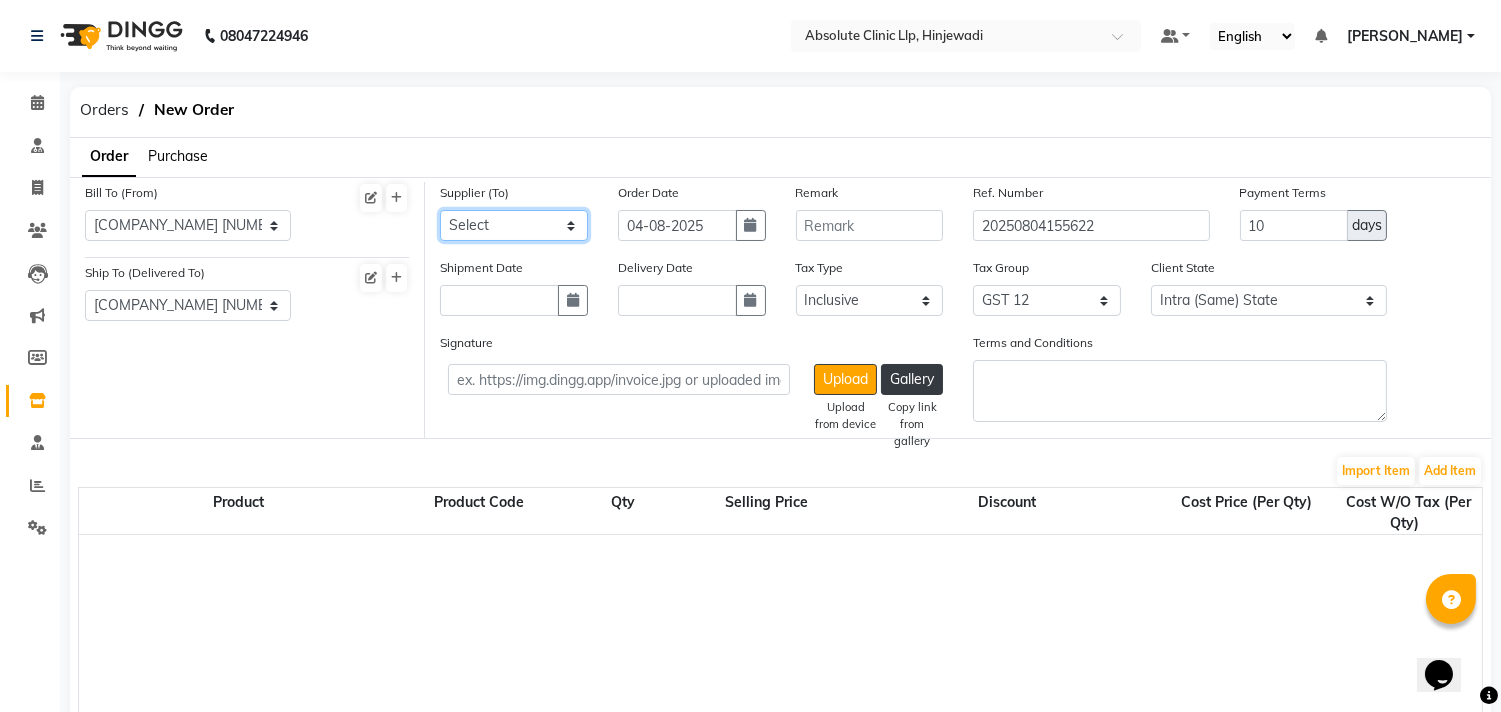 click on "Select [COMPANY_NAME] - [PERSON_NAME]" 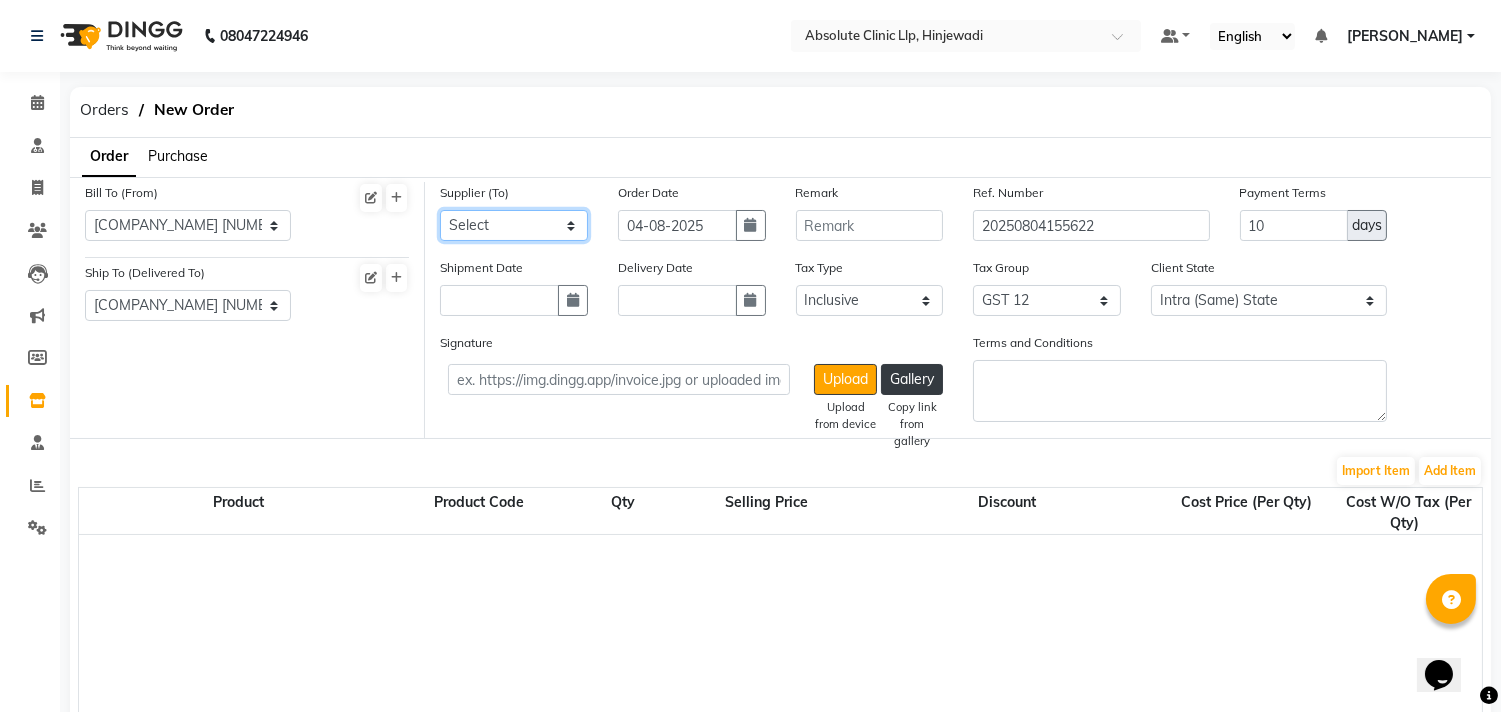 select on "5535" 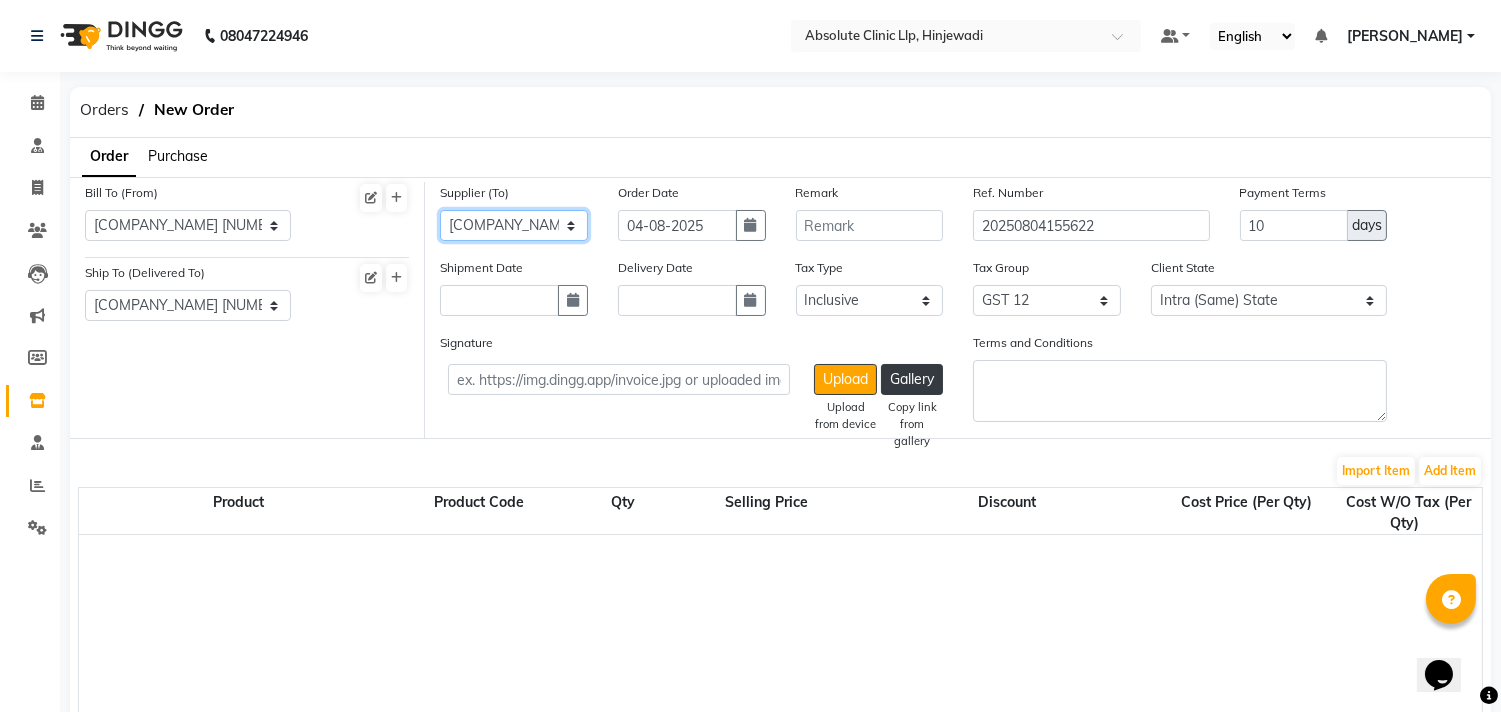 click on "Select [COMPANY_NAME] - [PERSON_NAME]" 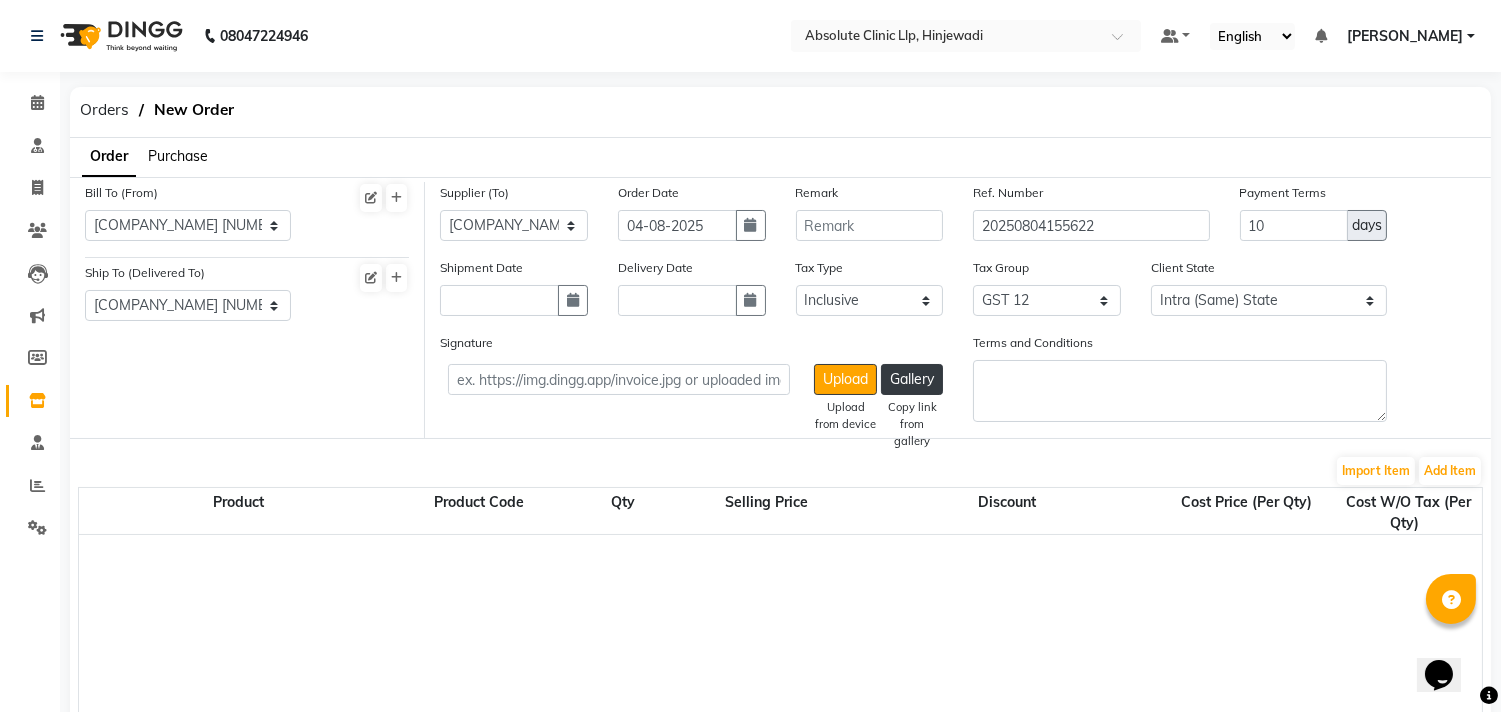 click on "Purchase" 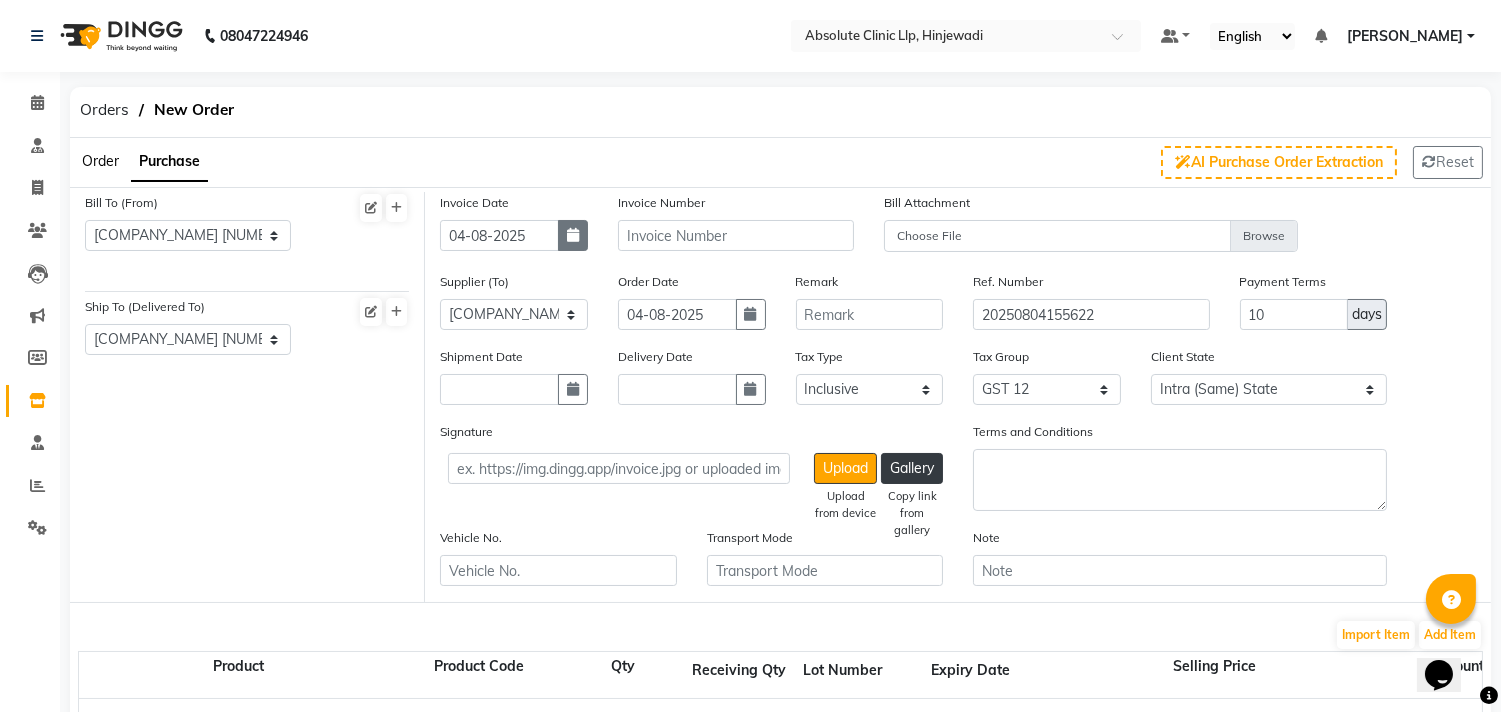 click 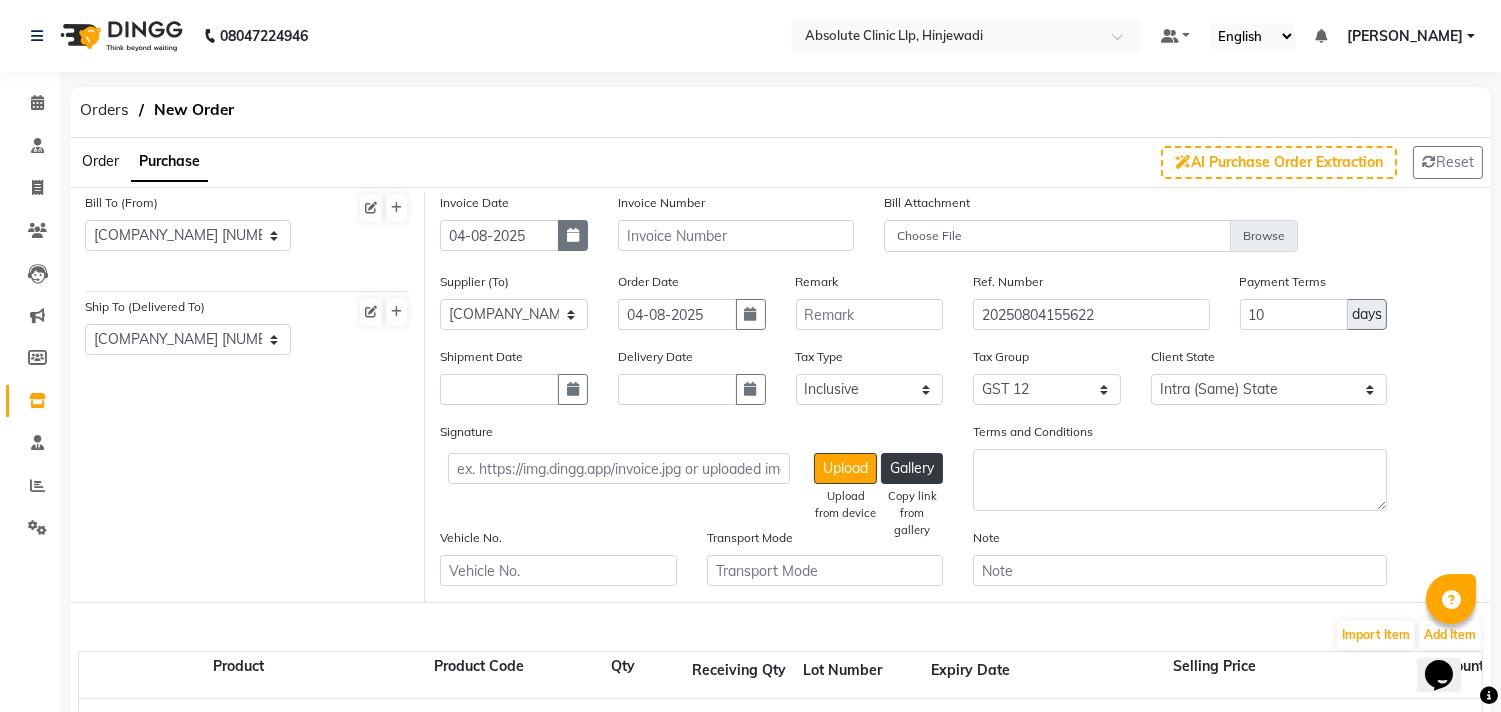select on "8" 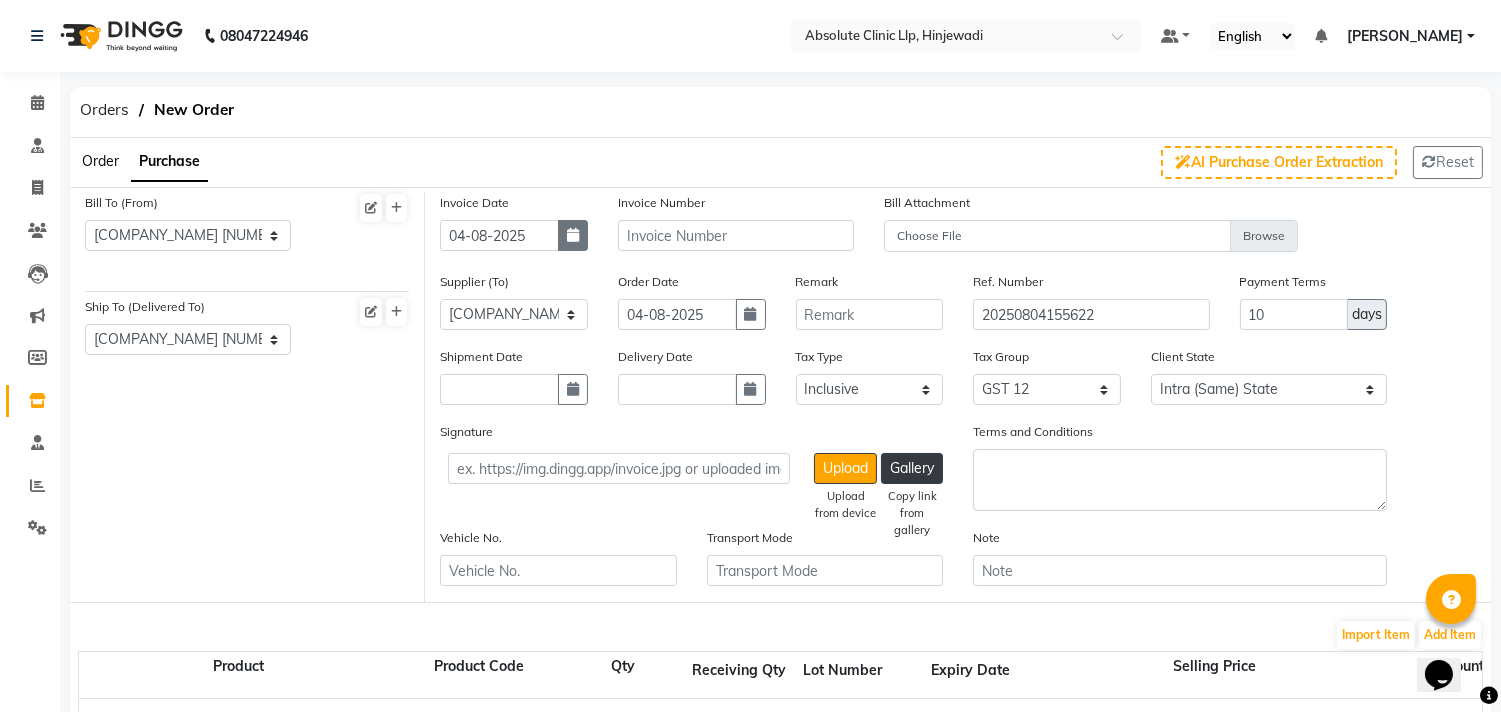 select on "2025" 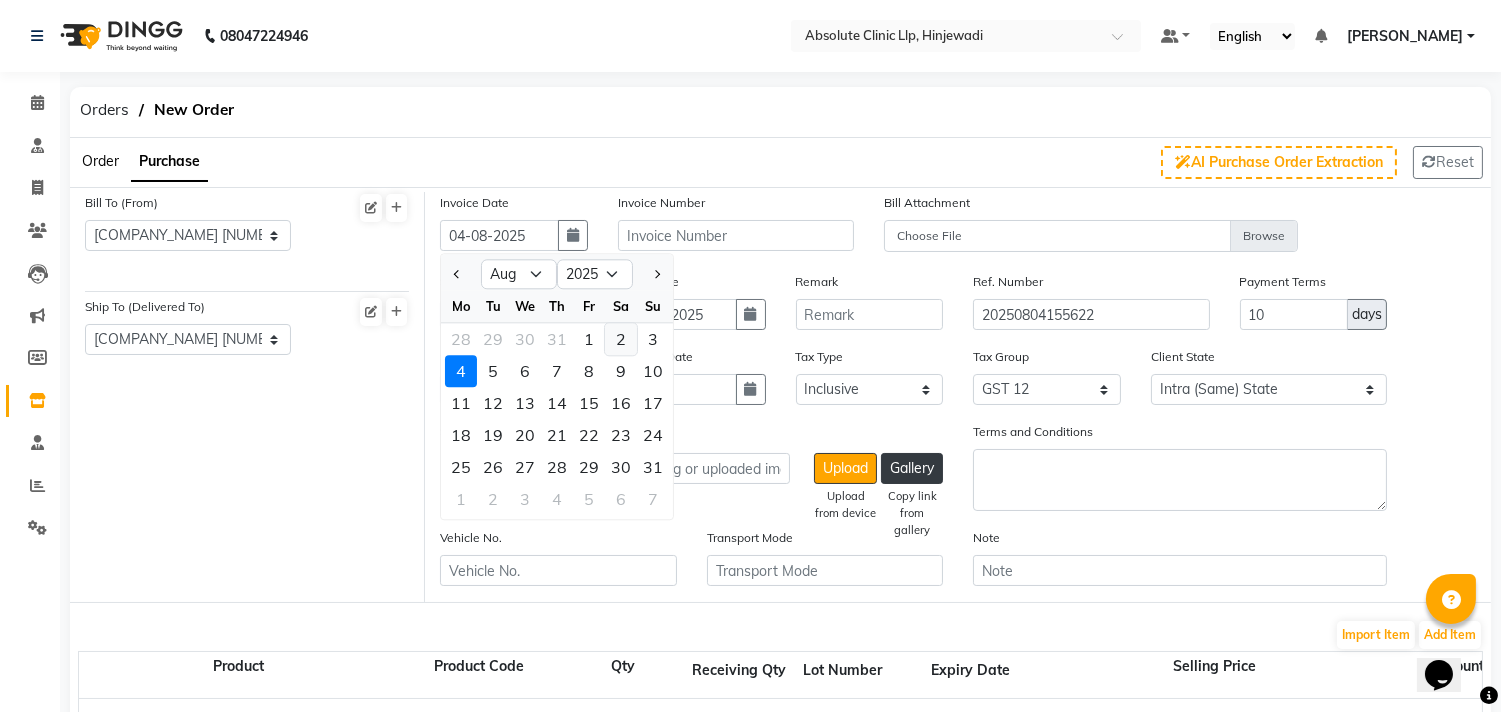 click on "2" 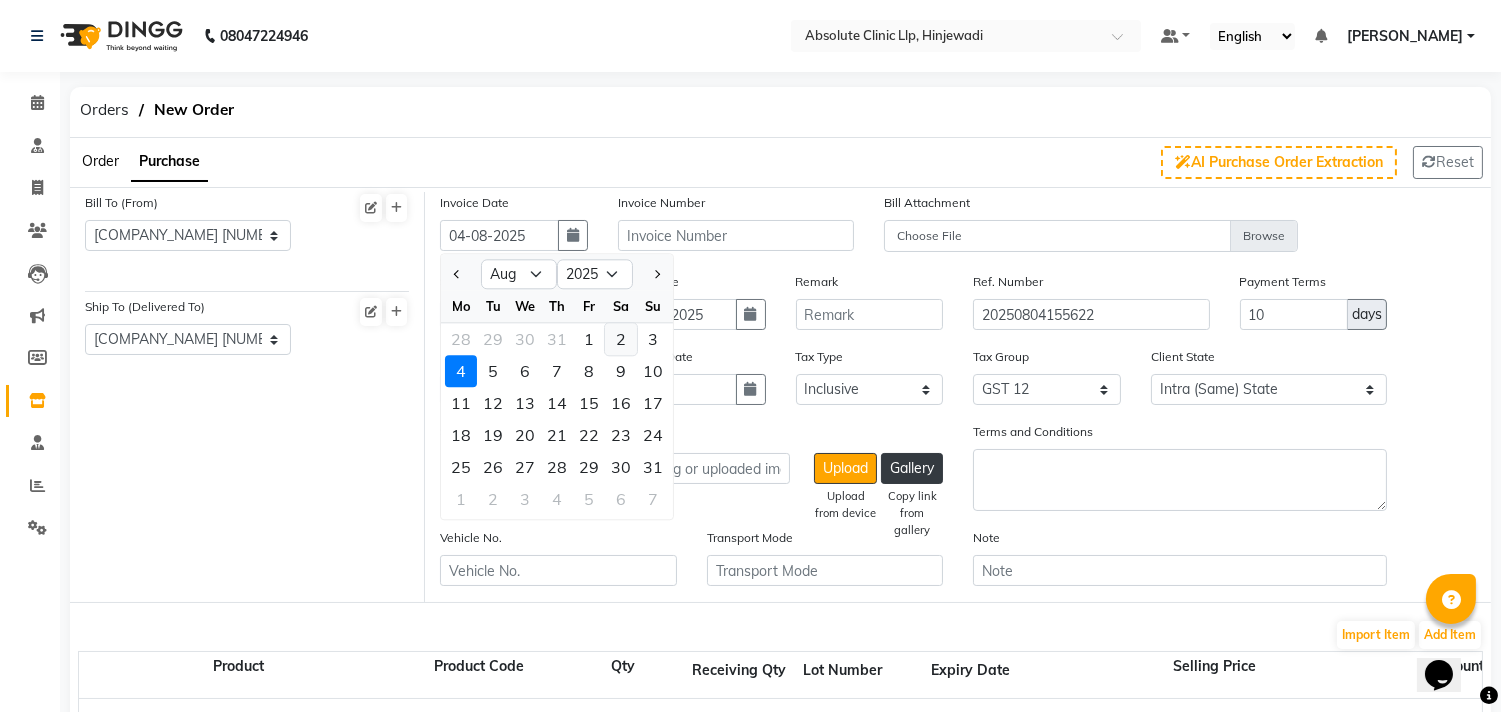 type on "02-08-2025" 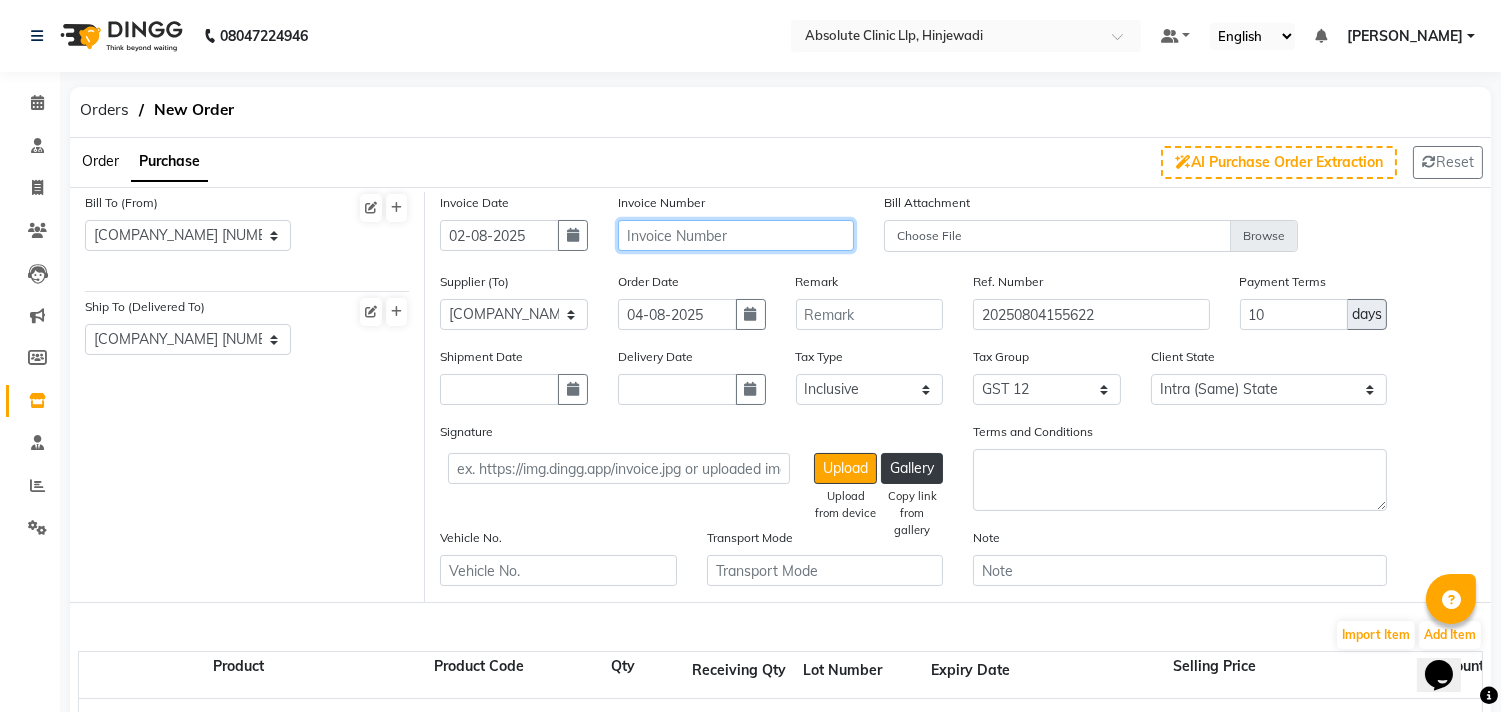 click 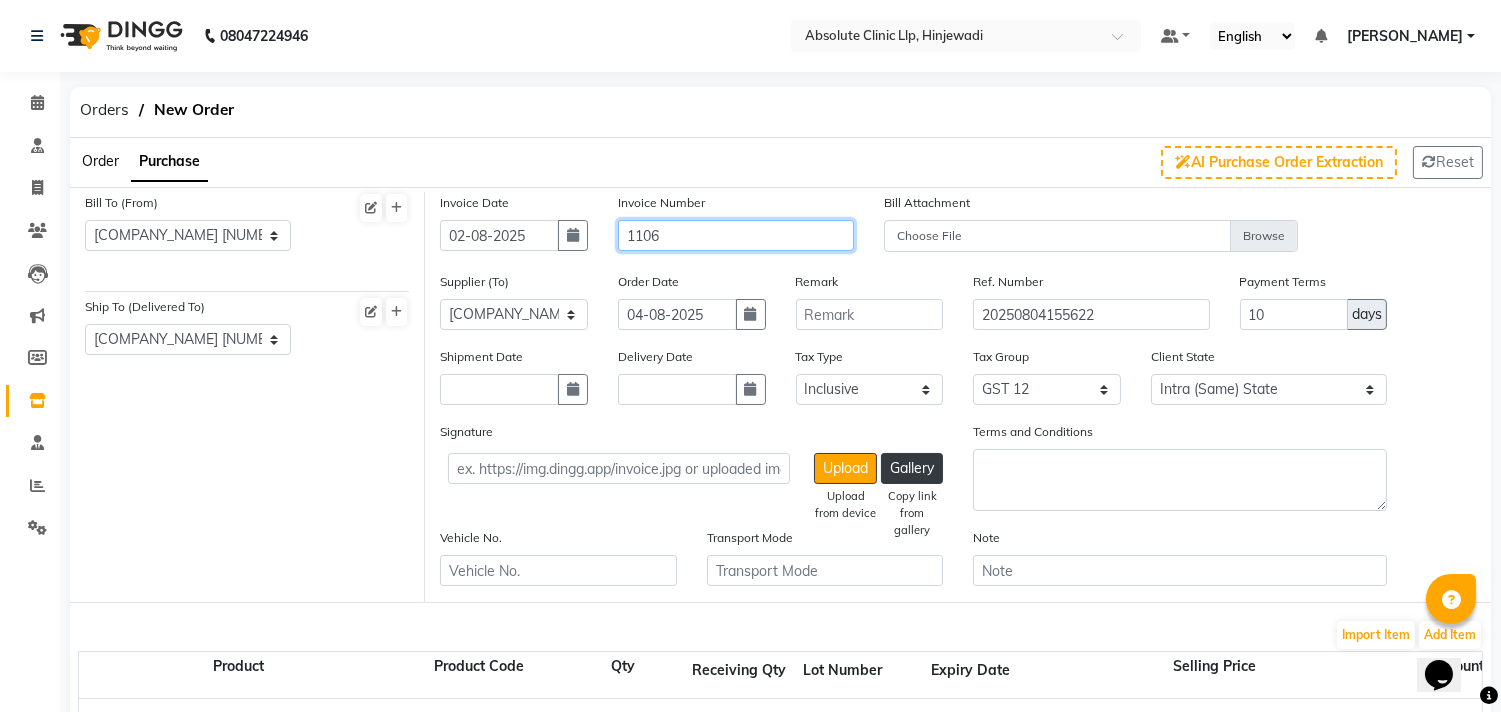 type on "1106" 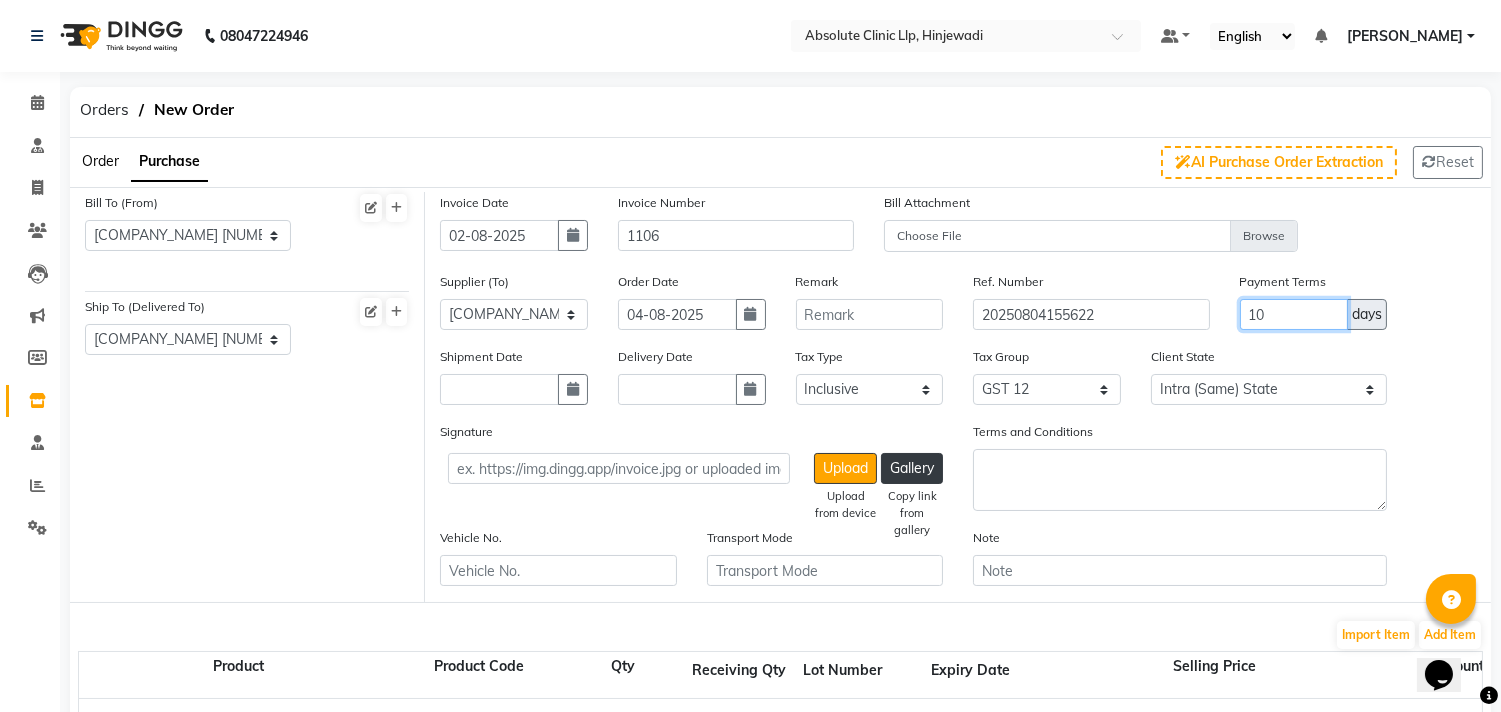drag, startPoint x: 1281, startPoint y: 323, endPoint x: 1117, endPoint y: 324, distance: 164.00305 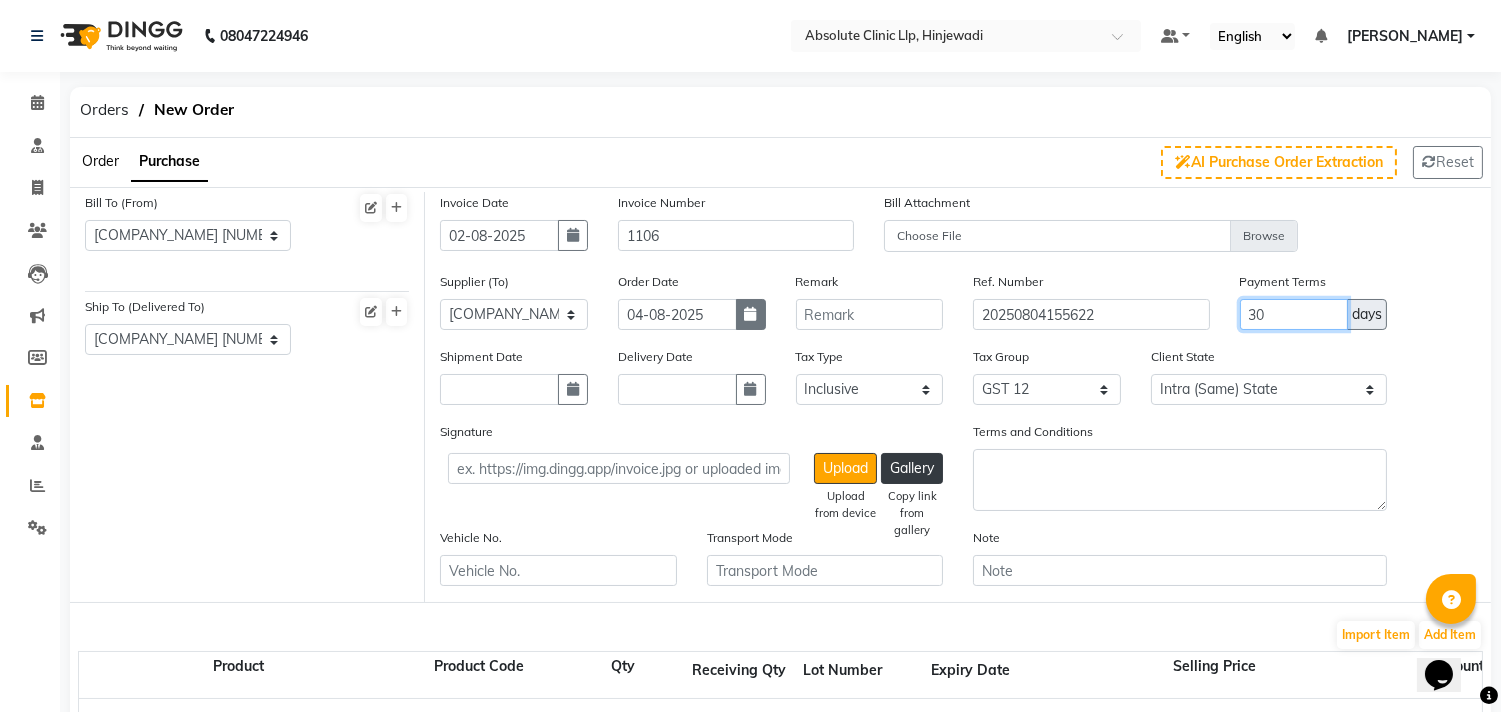 type on "30" 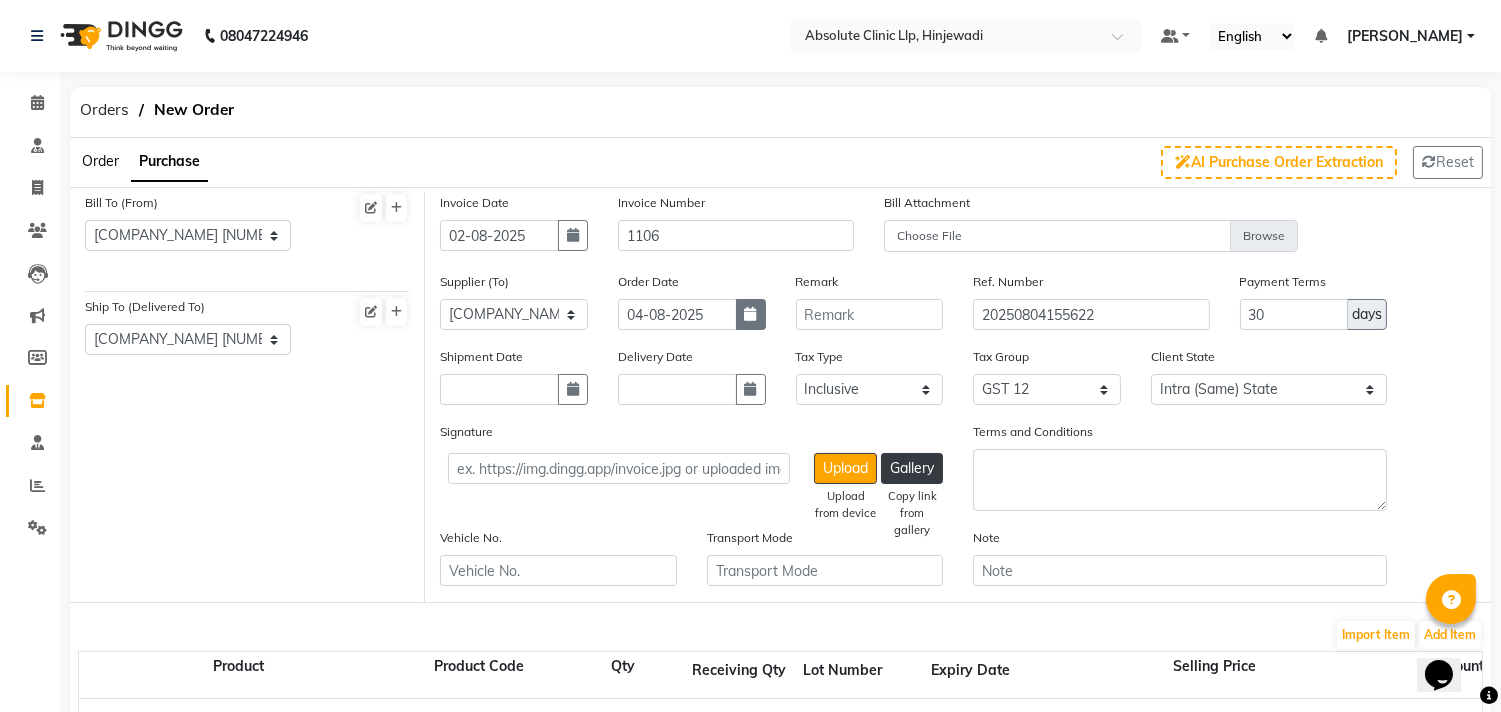 click 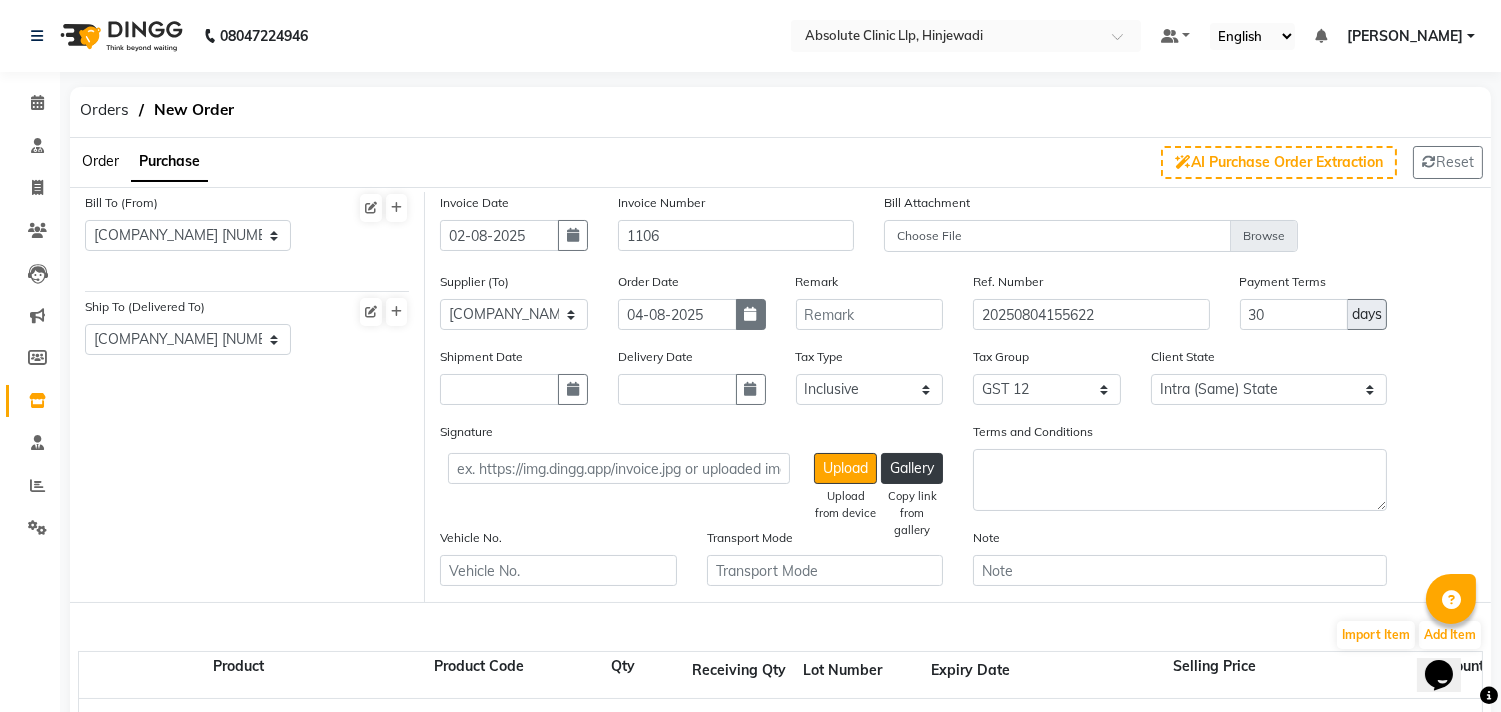 select on "8" 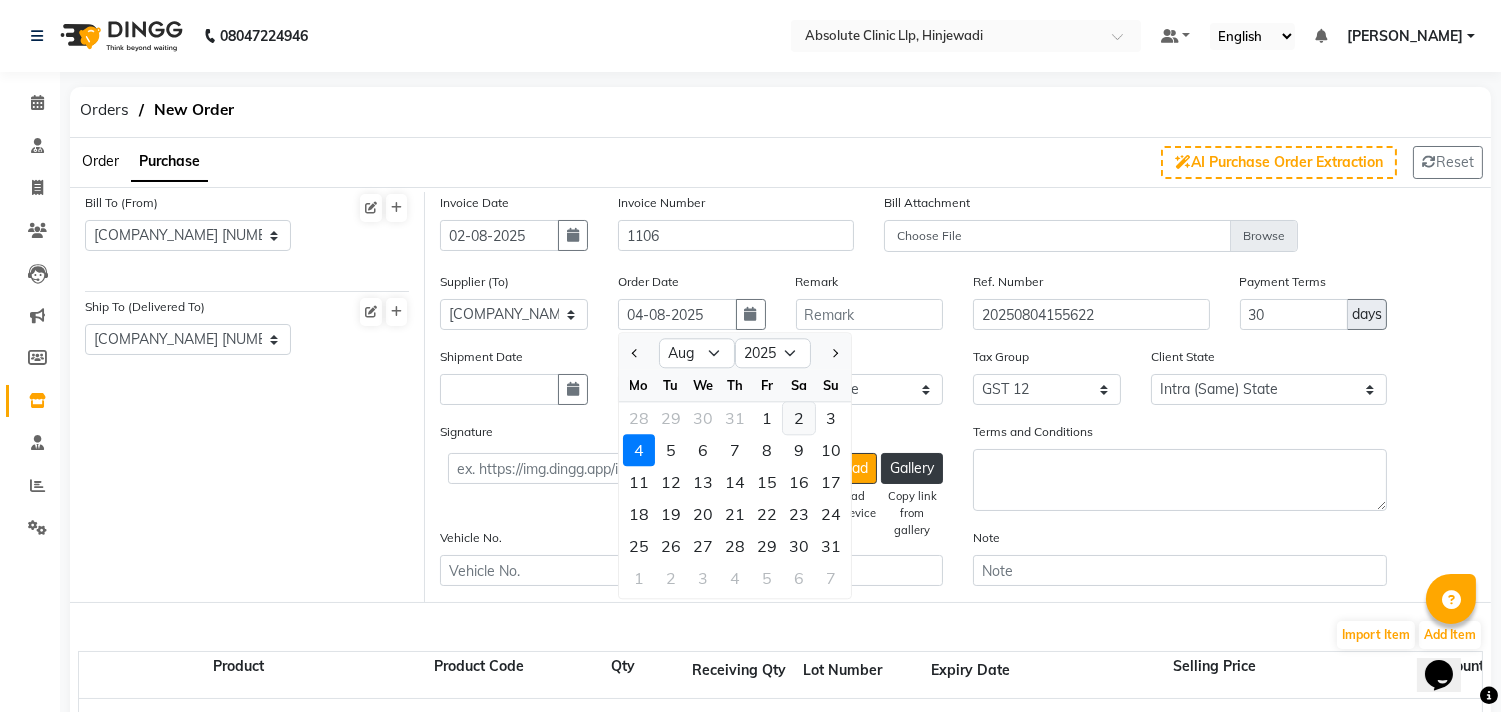 click on "2" 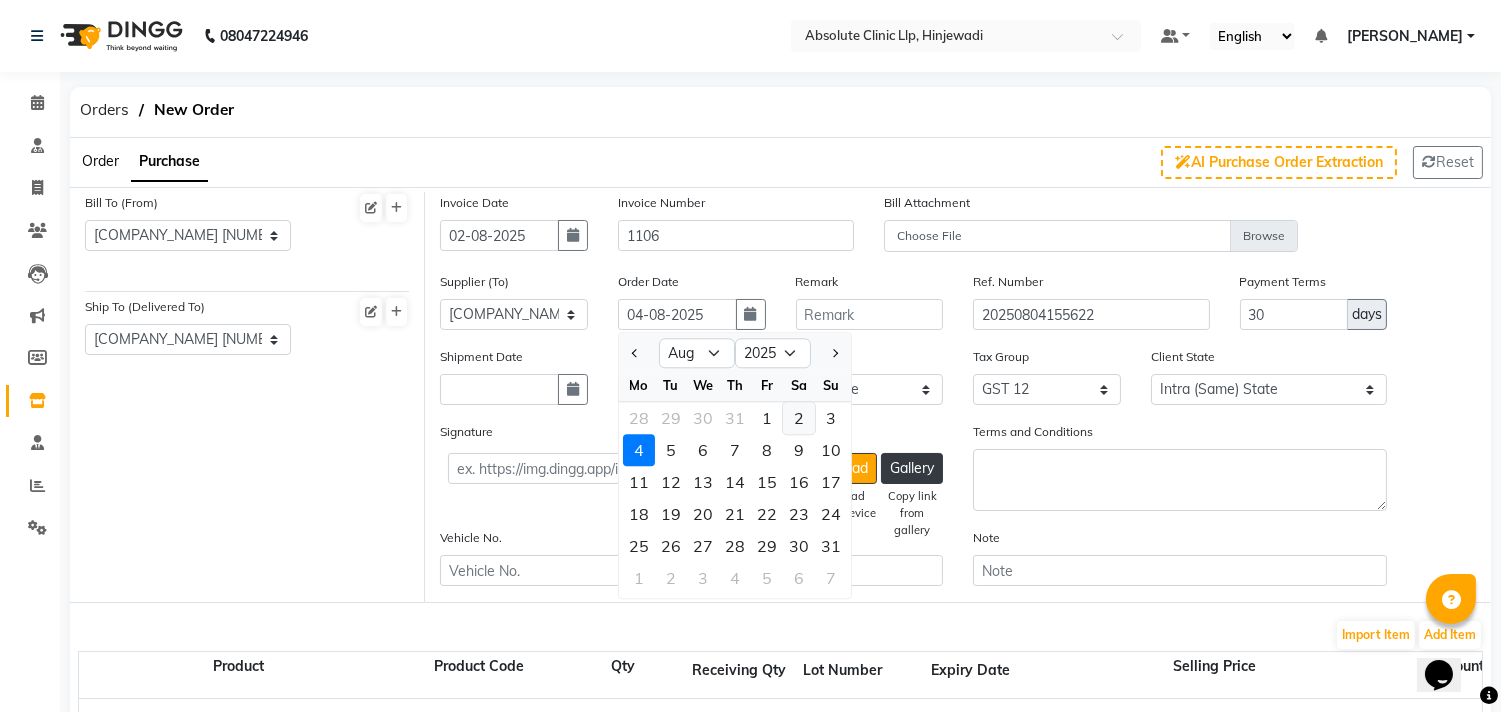 type on "02-08-2025" 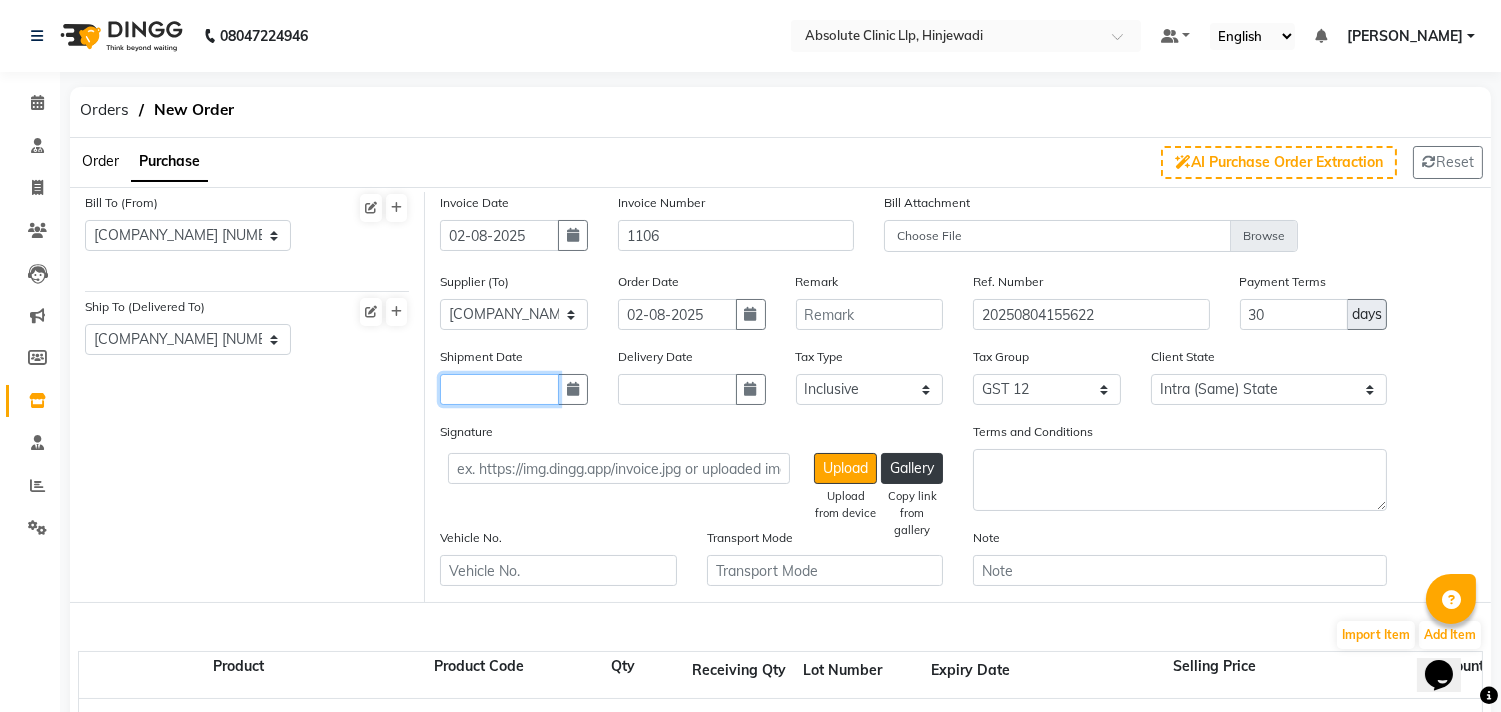 click 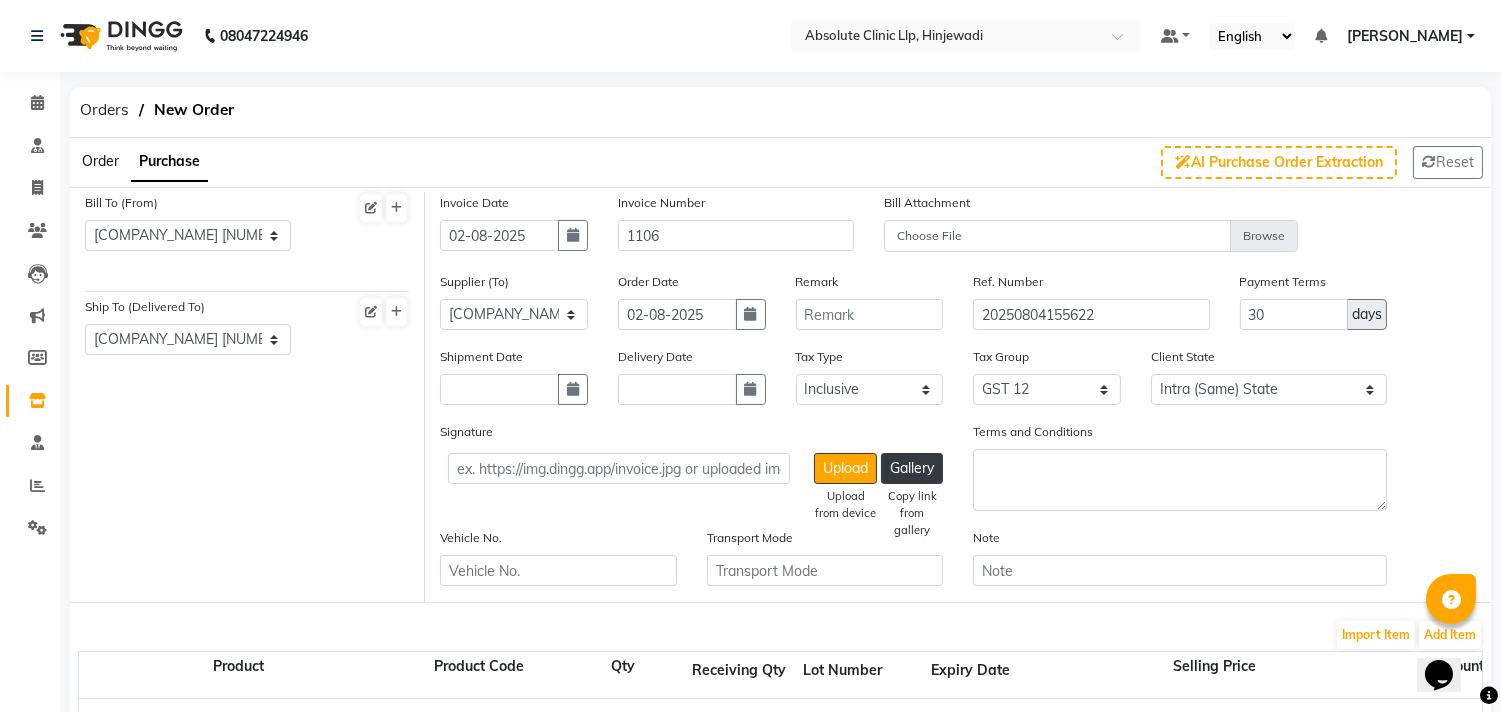 select on "8" 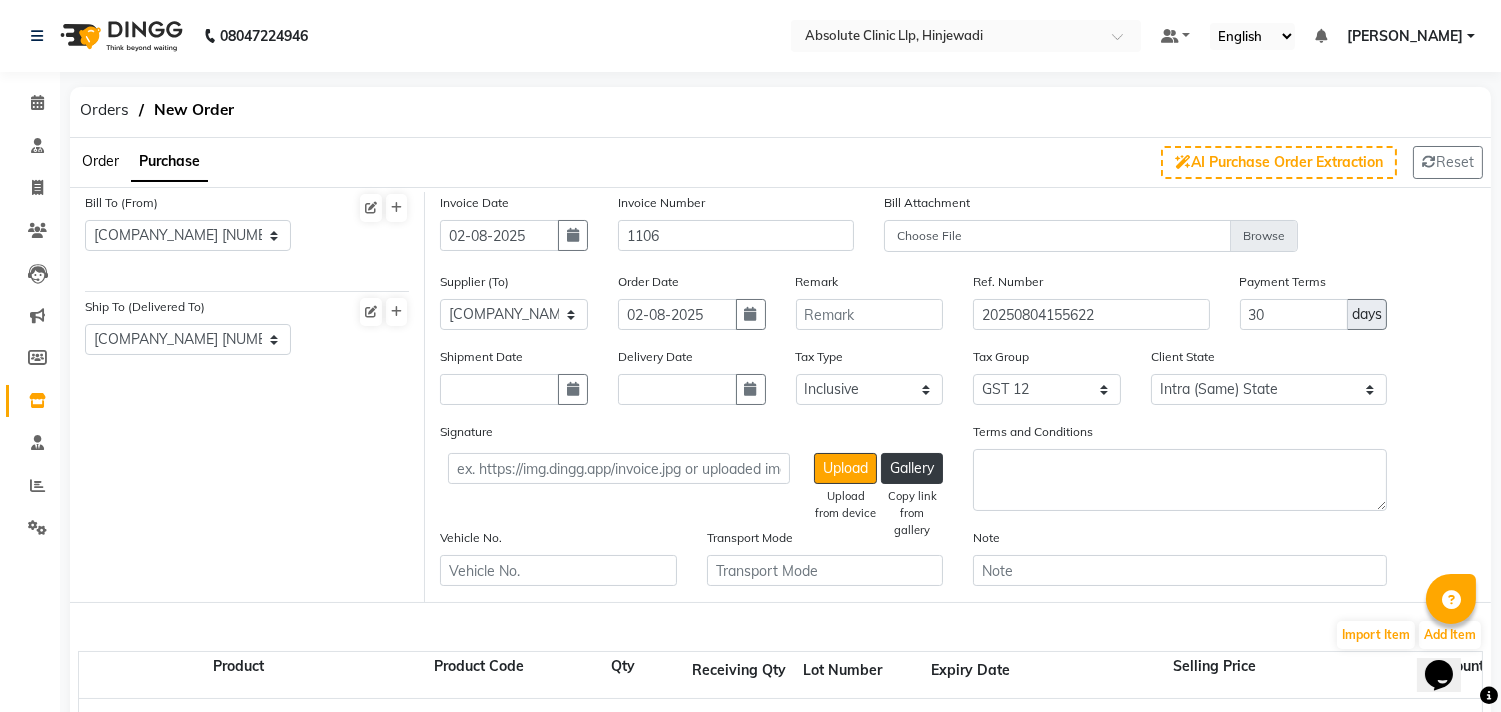 select on "2025" 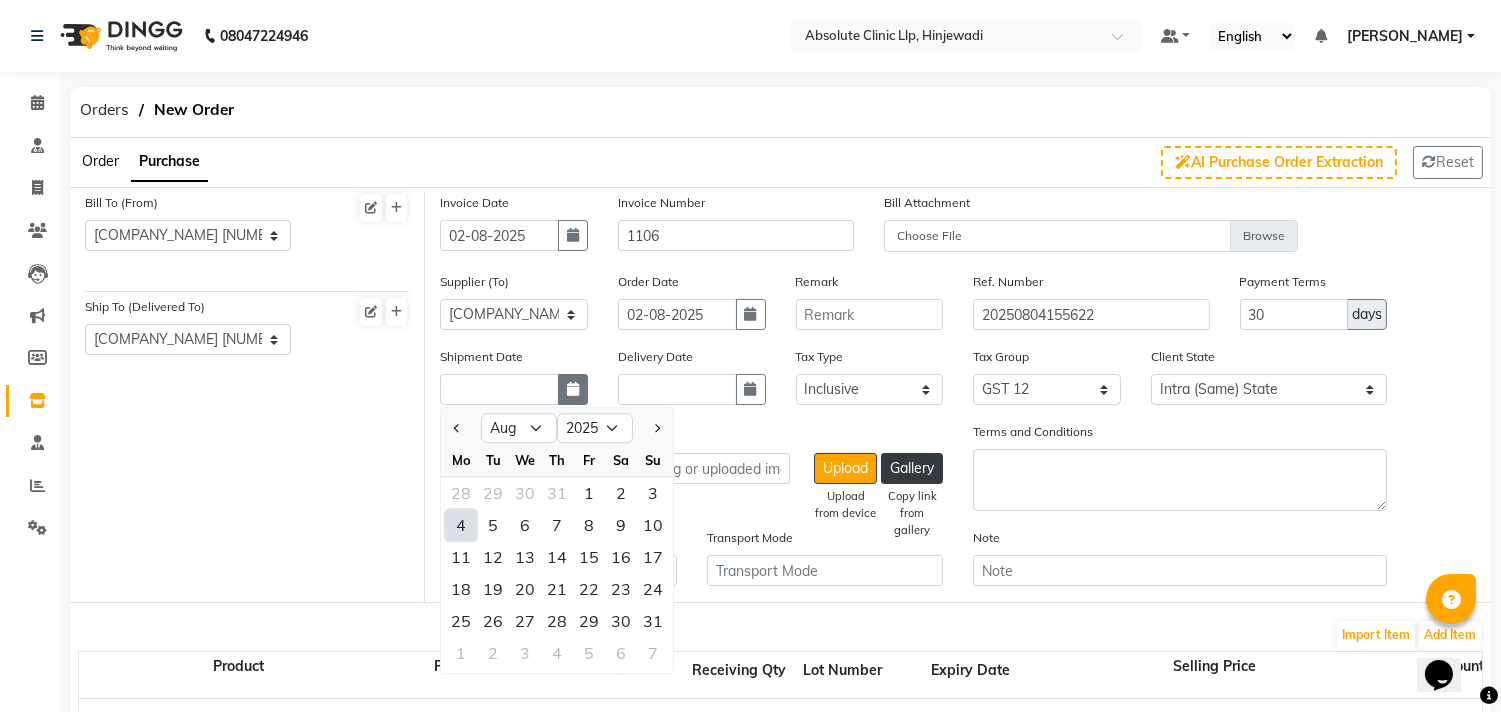 click 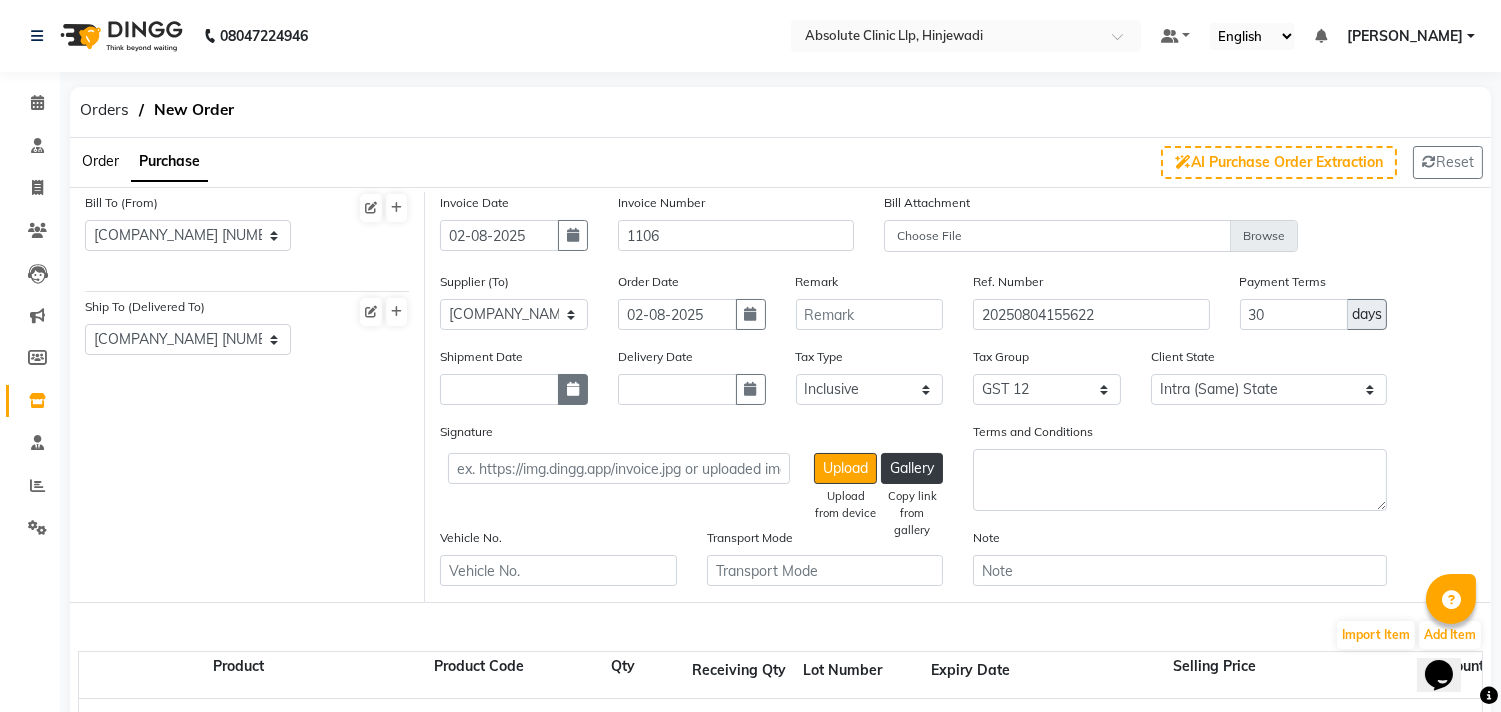 click 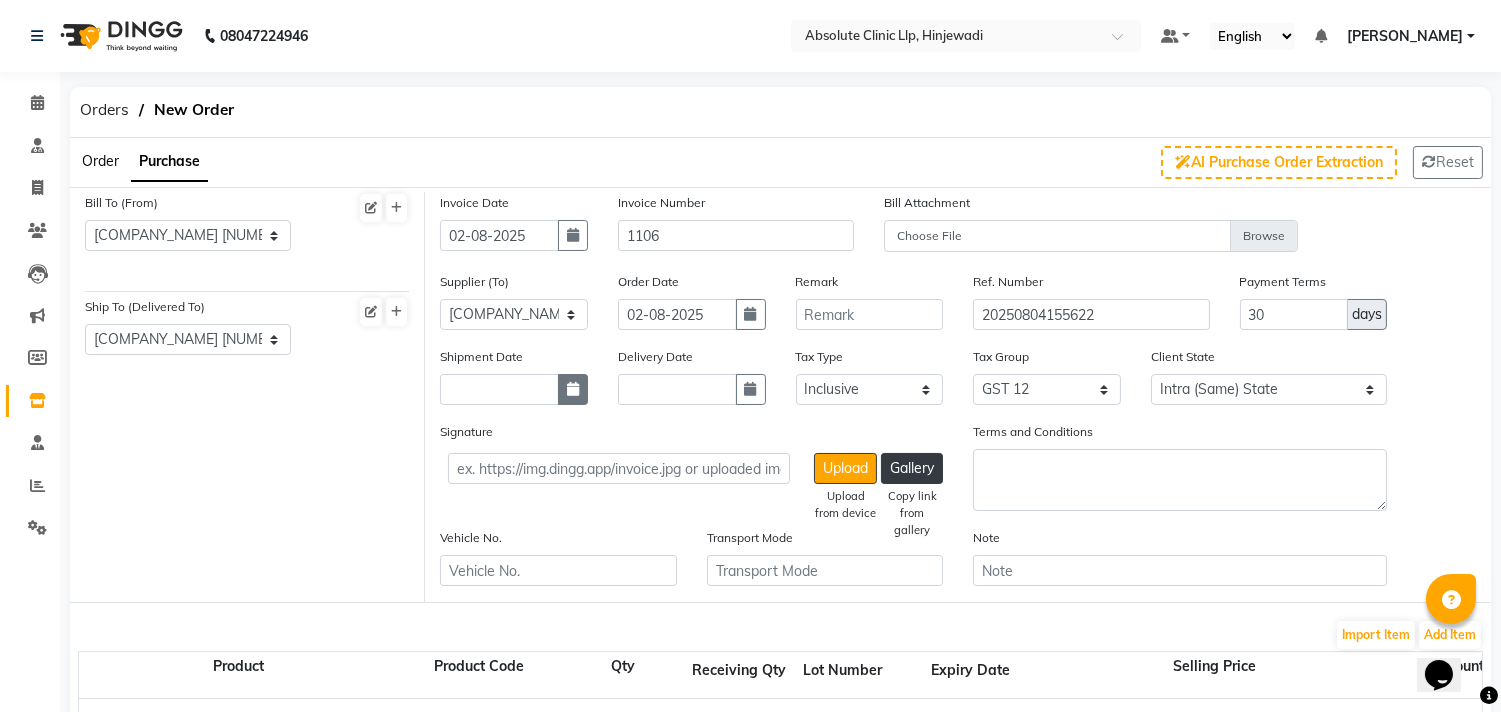 select on "8" 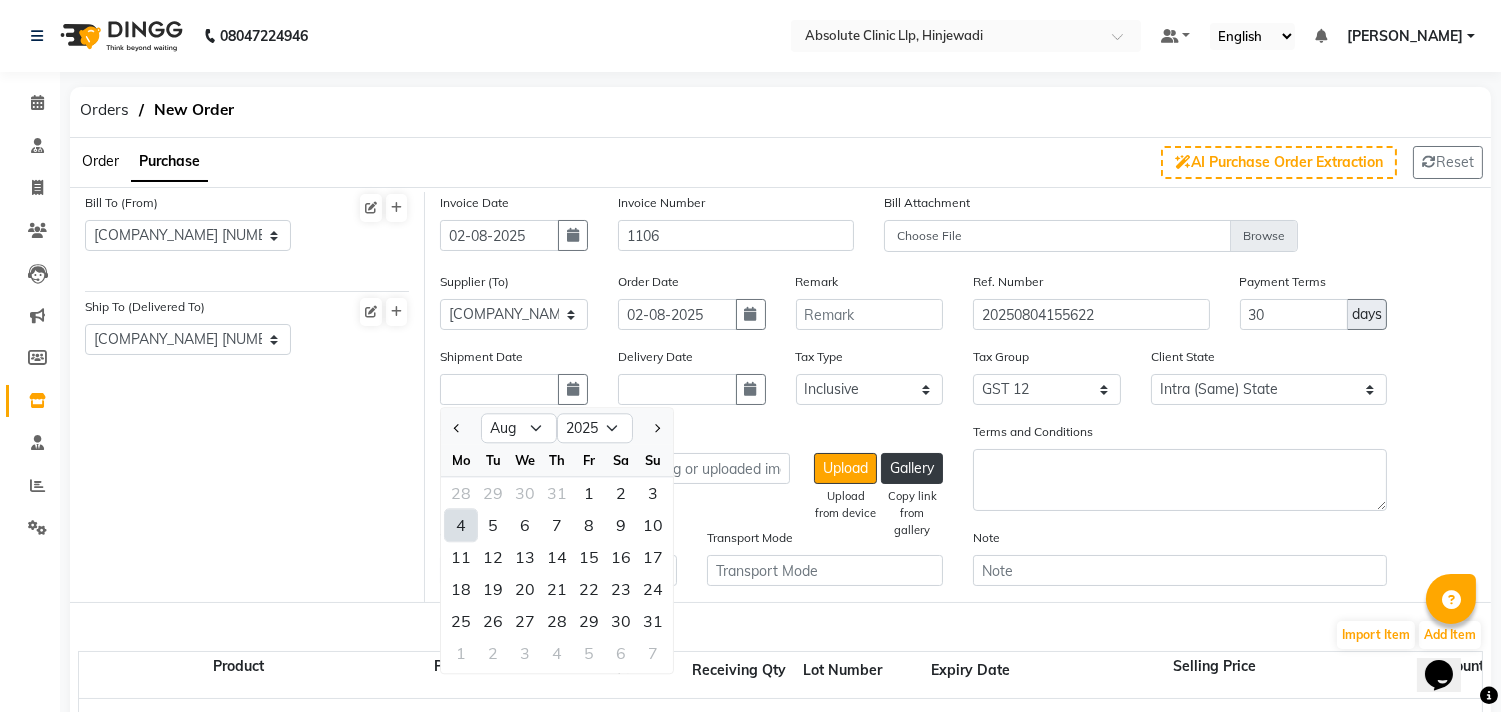 click on "4" 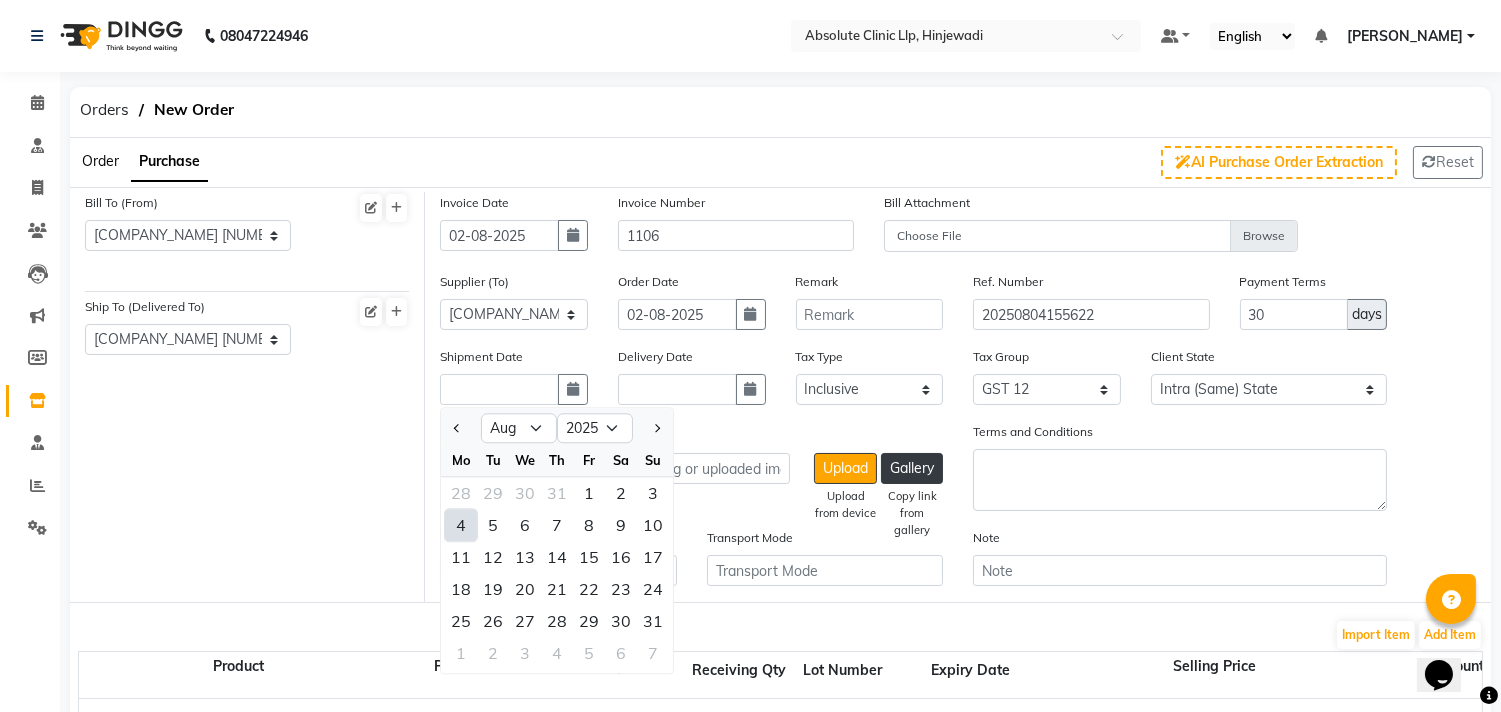 type on "04-08-2025" 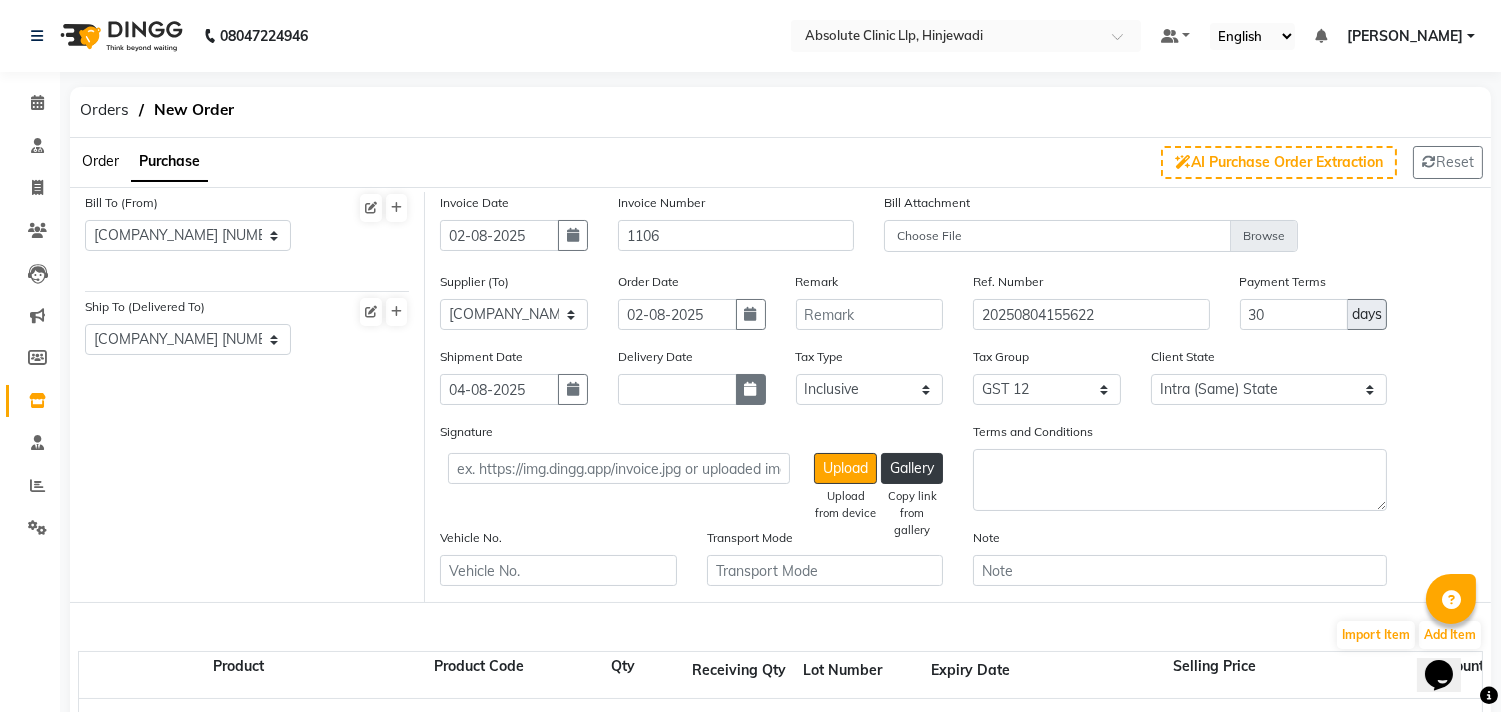 click 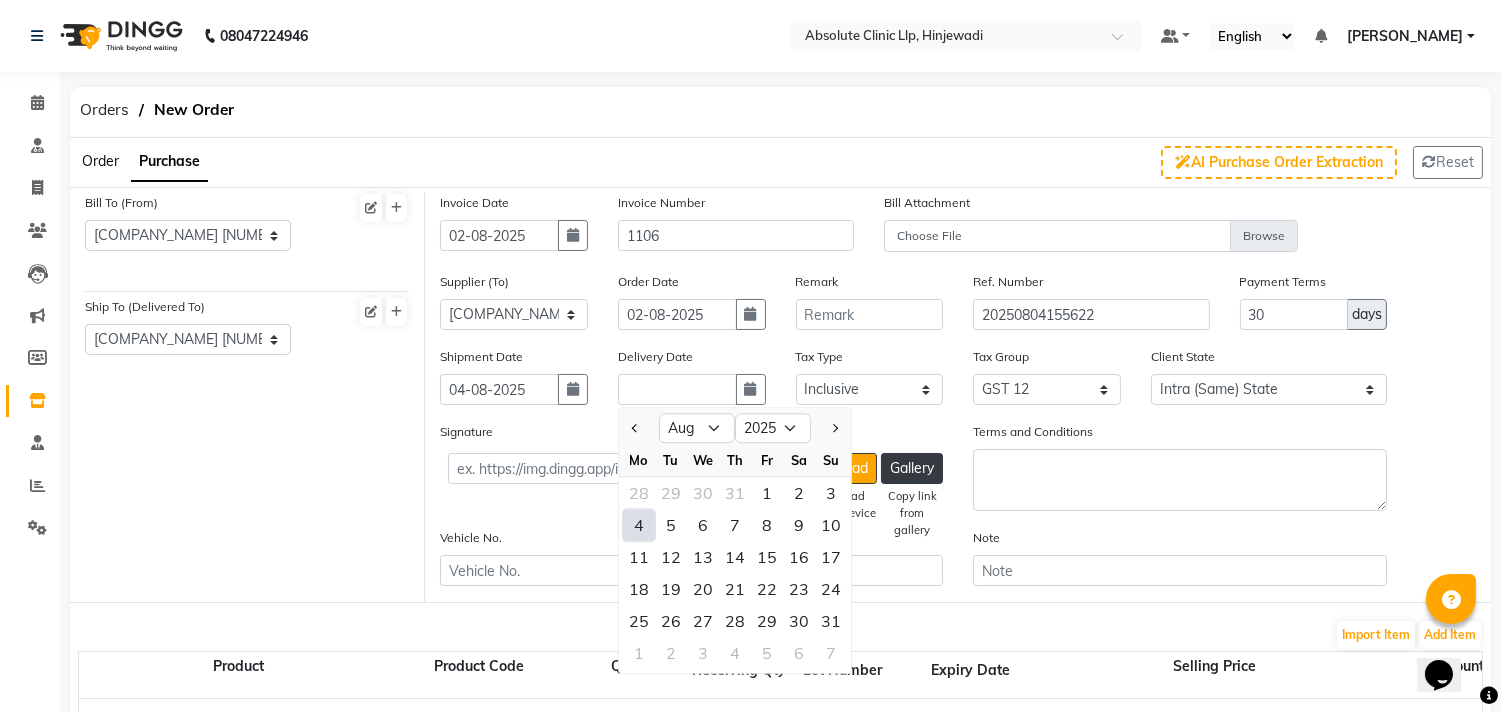 click on "4" 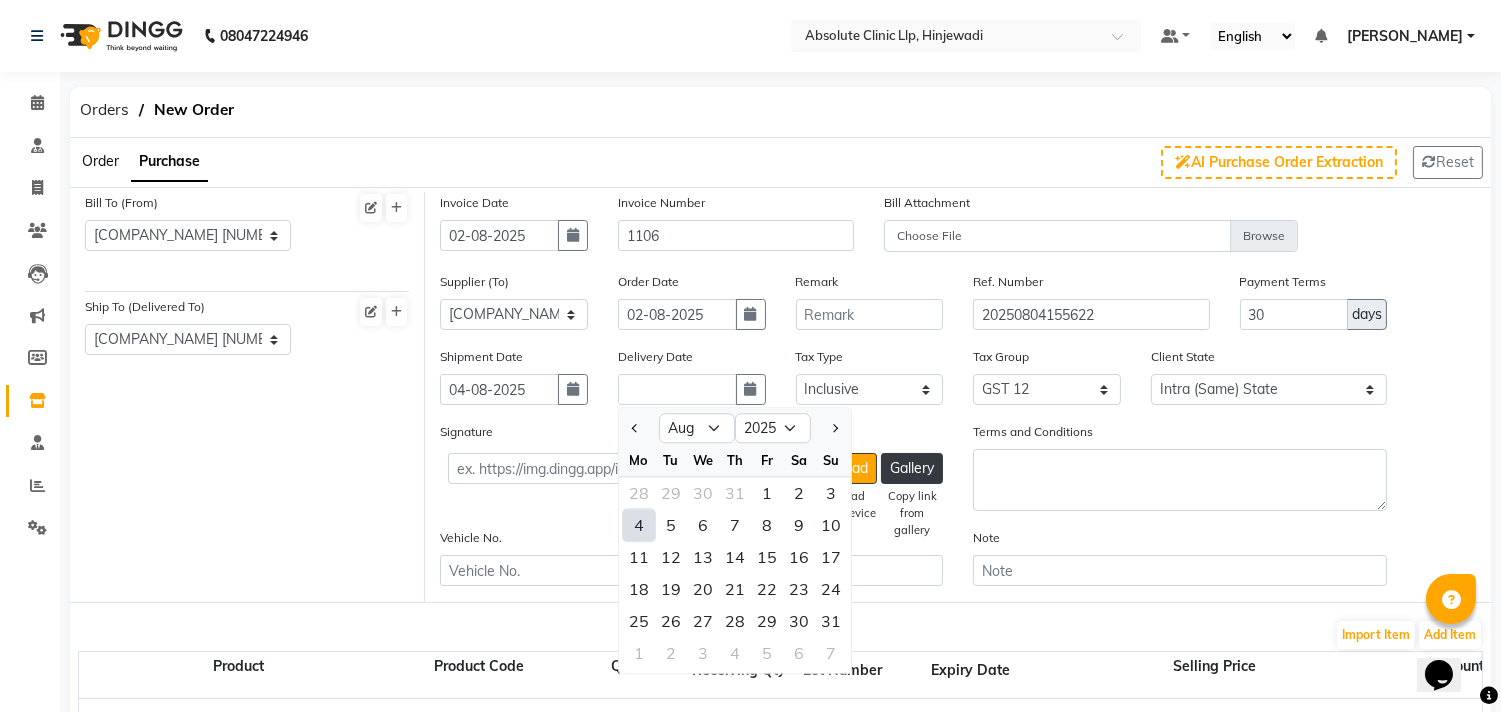 type on "04-08-2025" 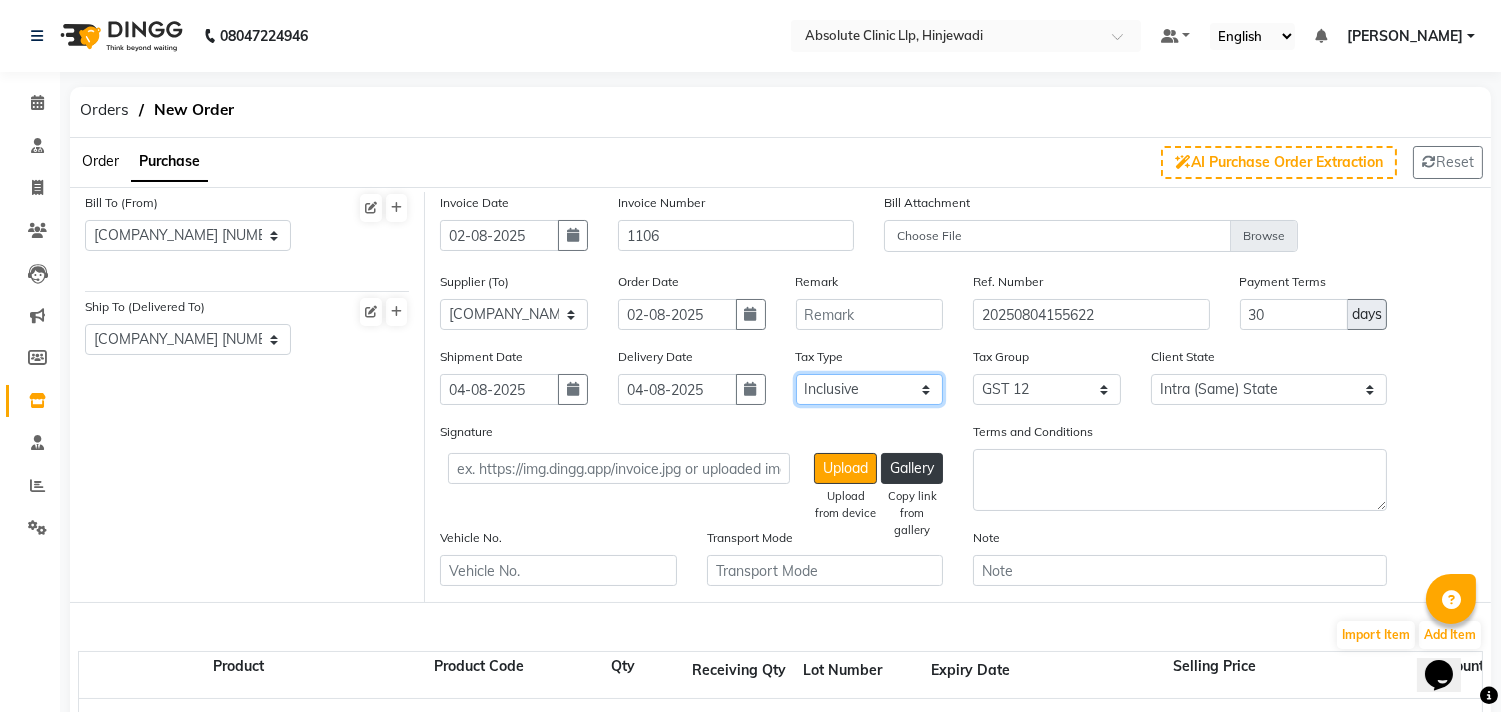 click on "Select Inclusive Exclusive" 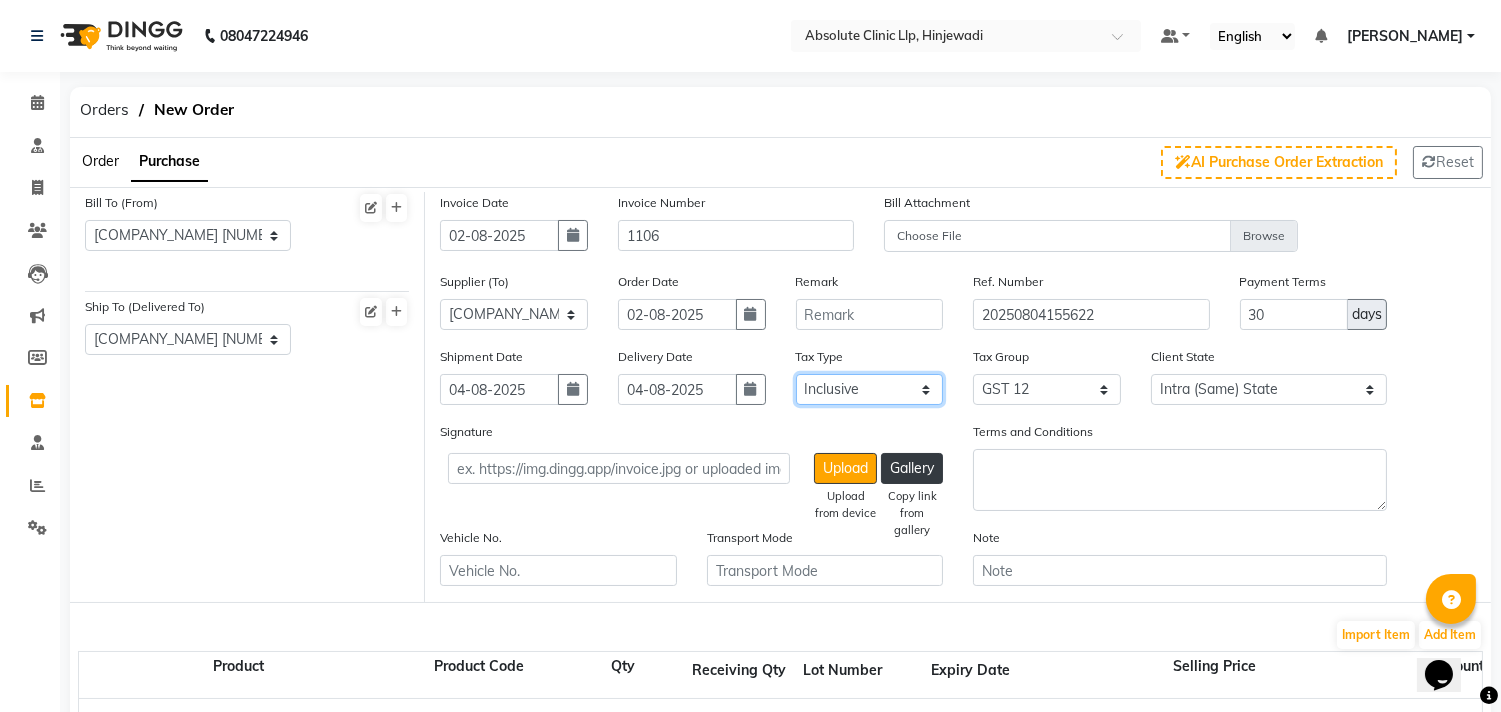 select on "false" 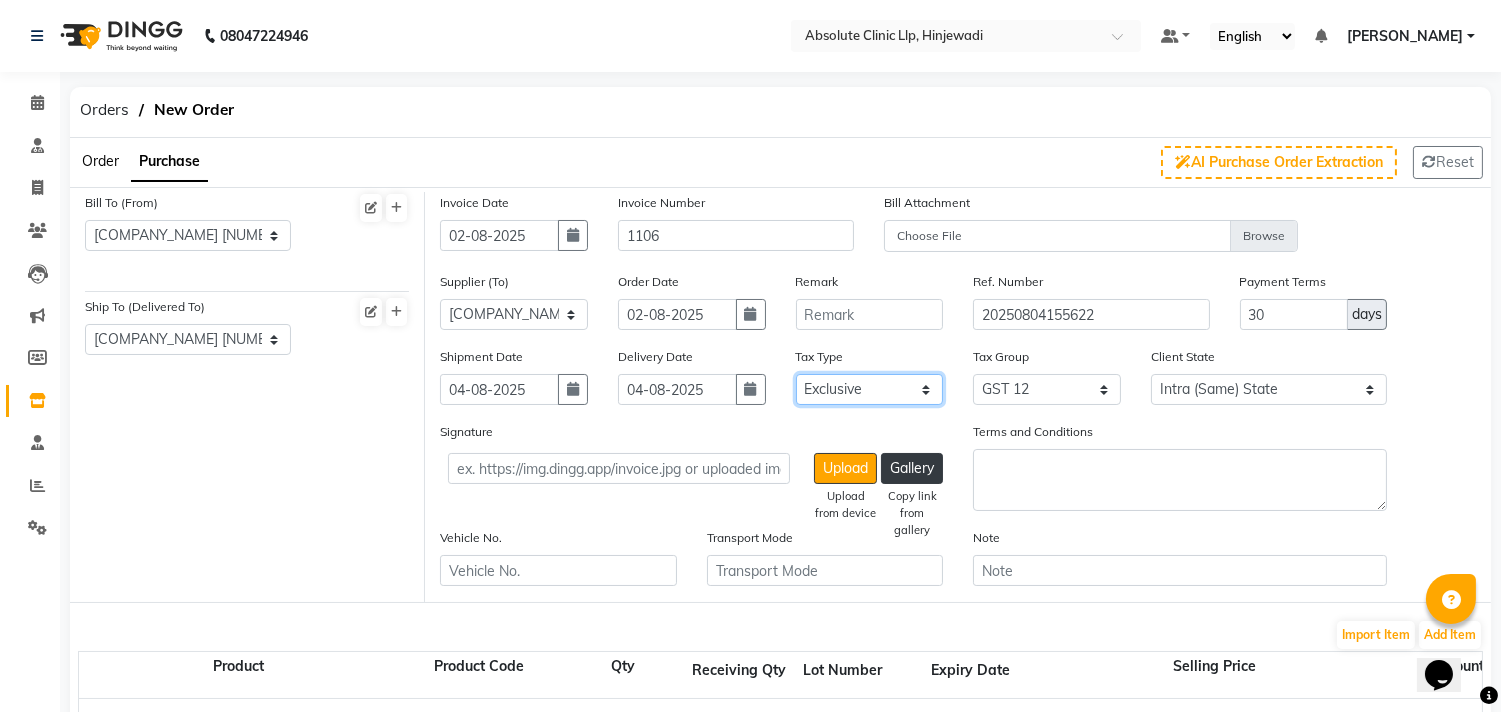 click on "Select Inclusive Exclusive" 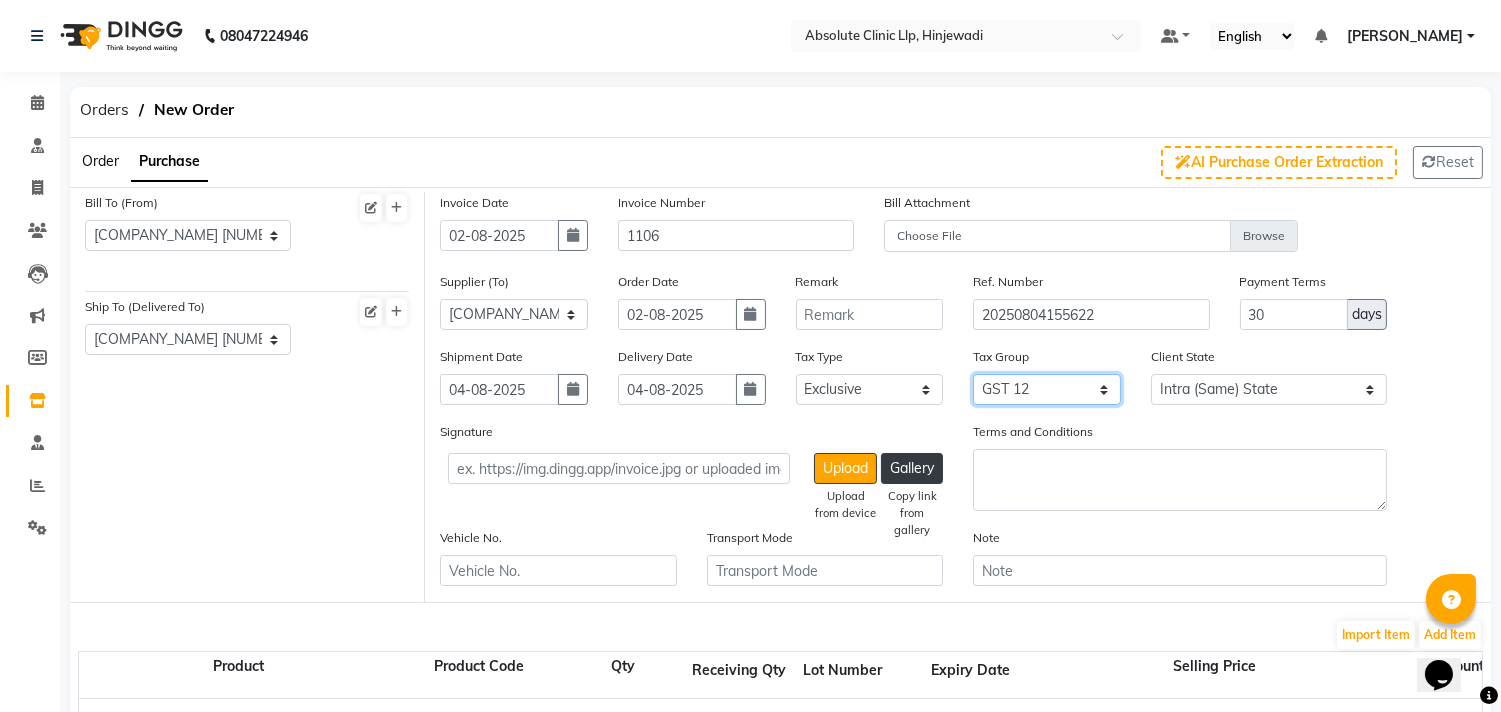 click on "None GST 6 GST 12 GST" 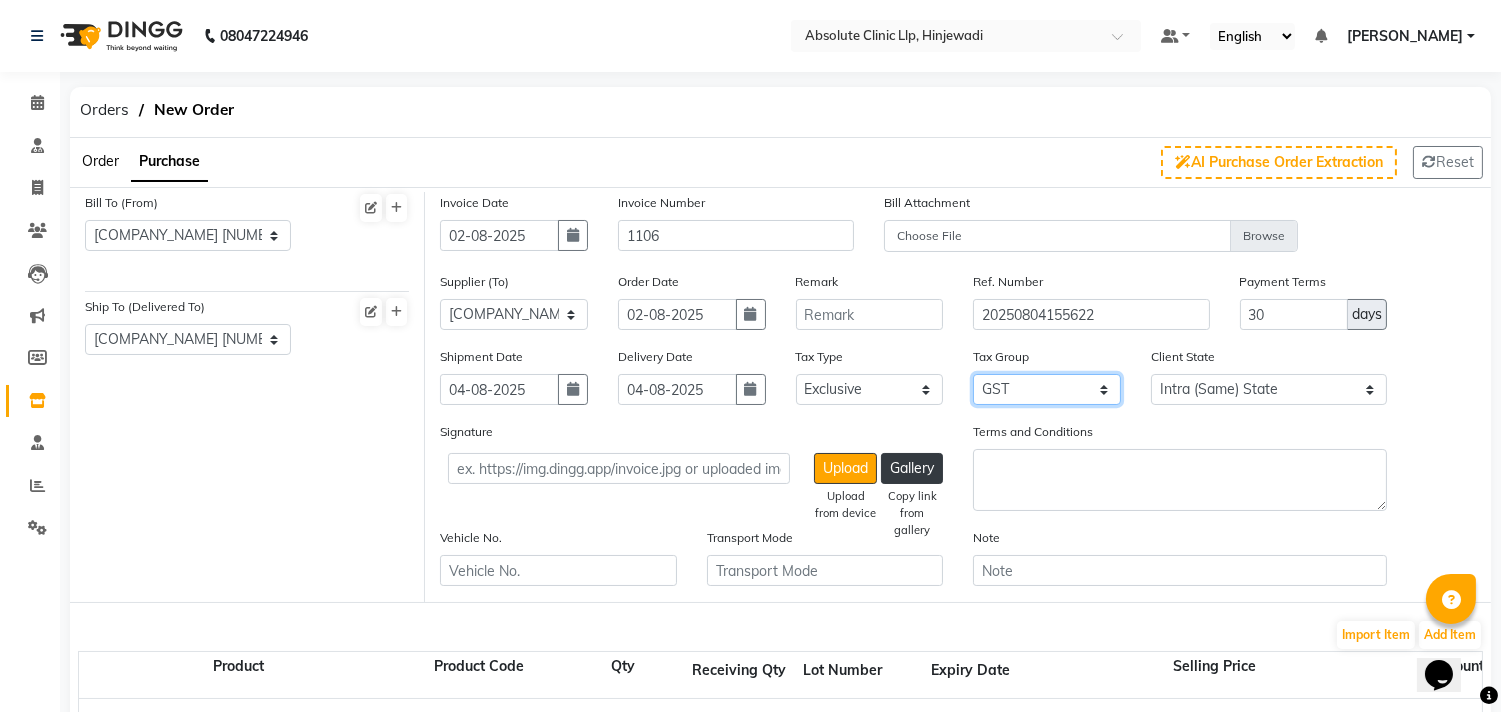 click on "None GST 6 GST 12 GST" 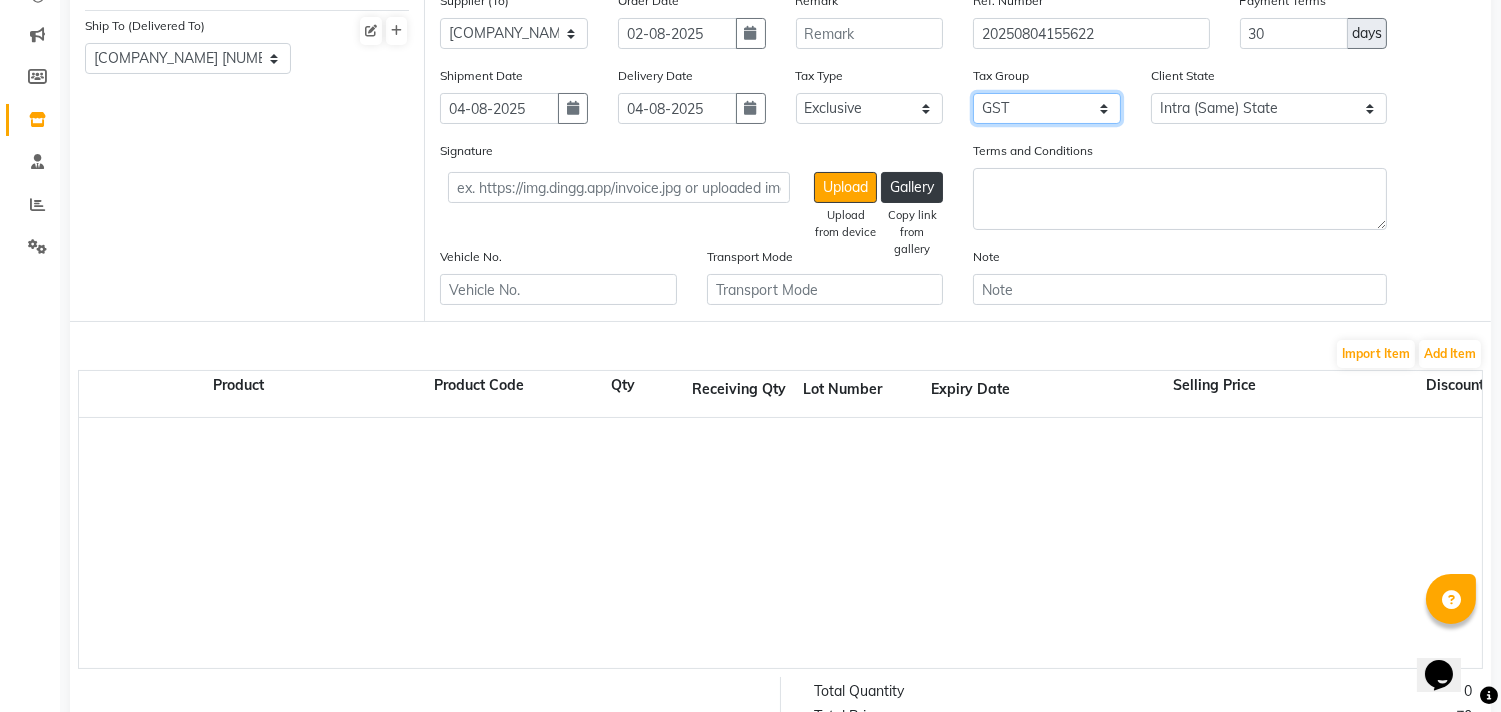 scroll, scrollTop: 291, scrollLeft: 0, axis: vertical 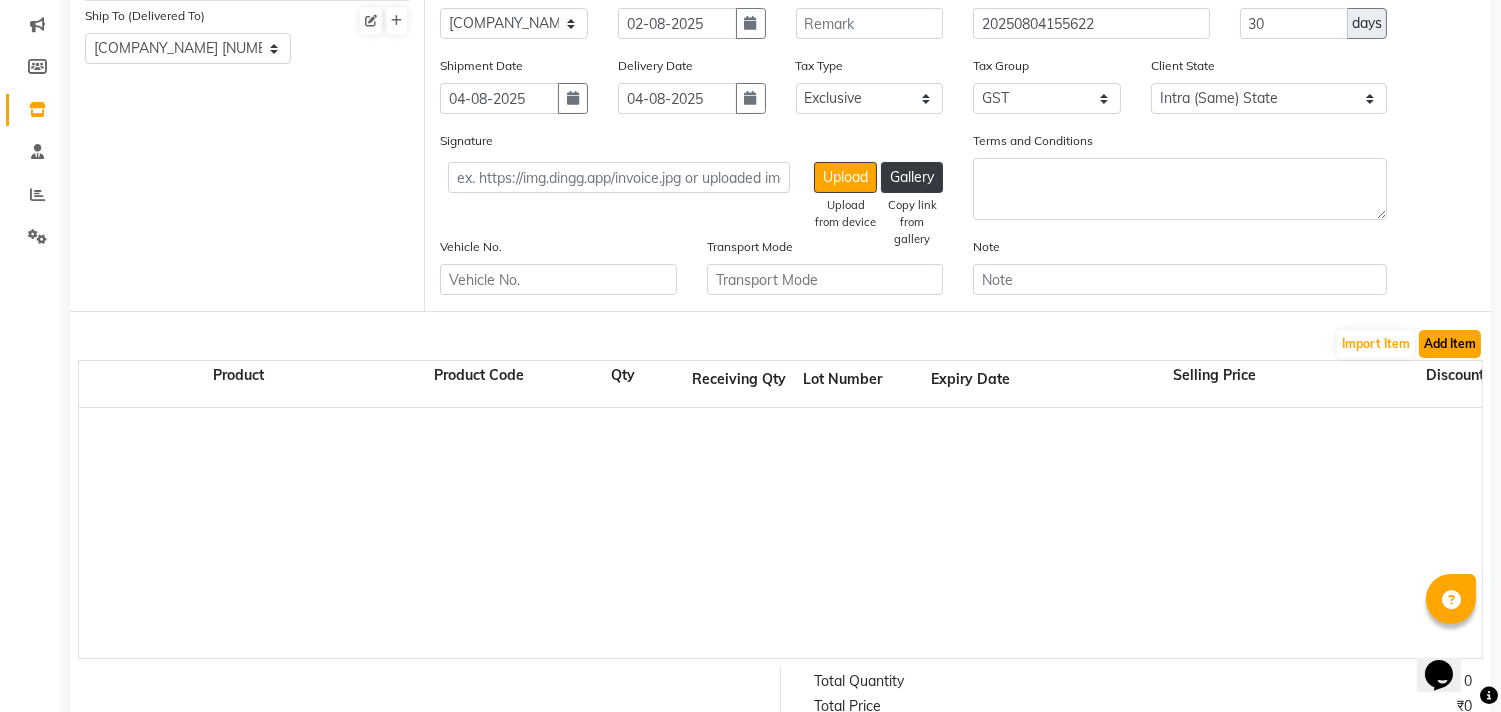 click on "Add Item" 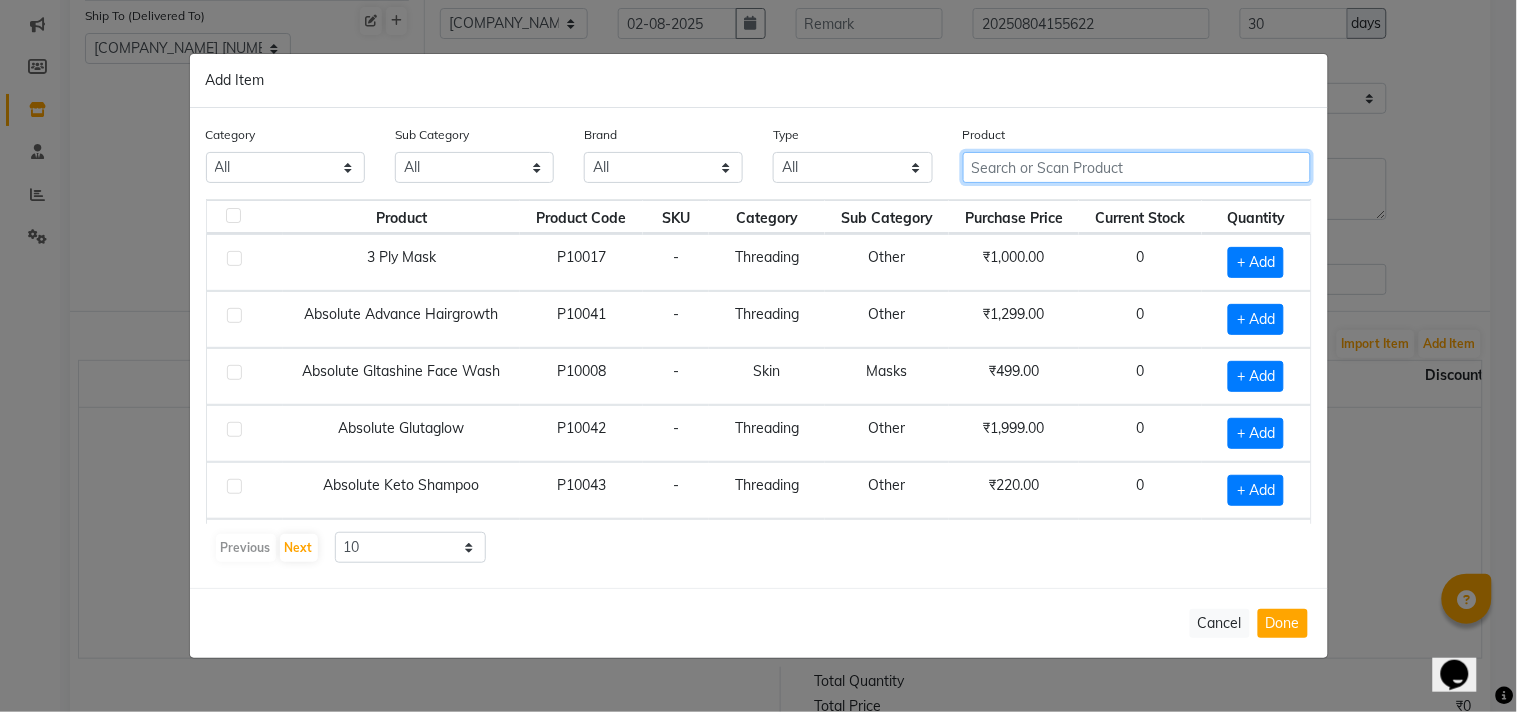 click 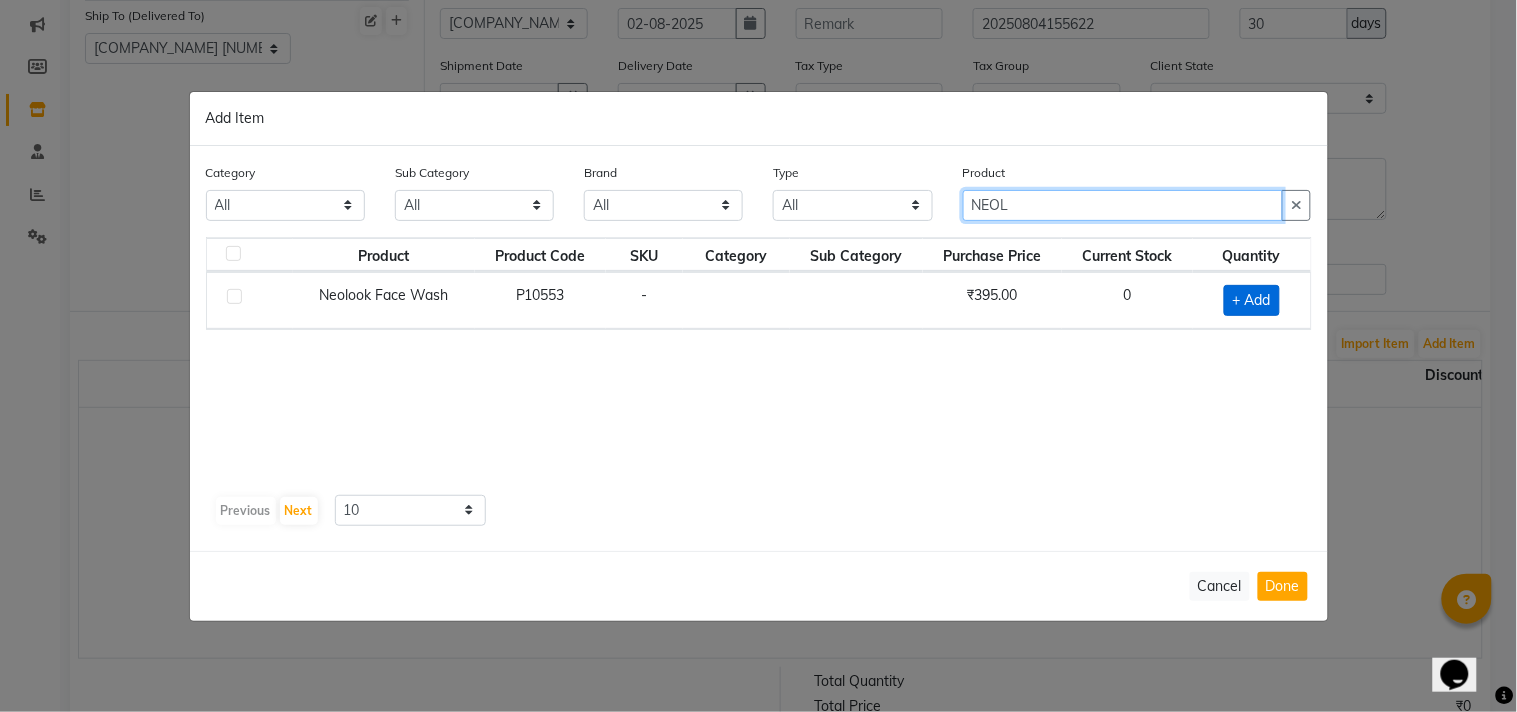 type on "NEOL" 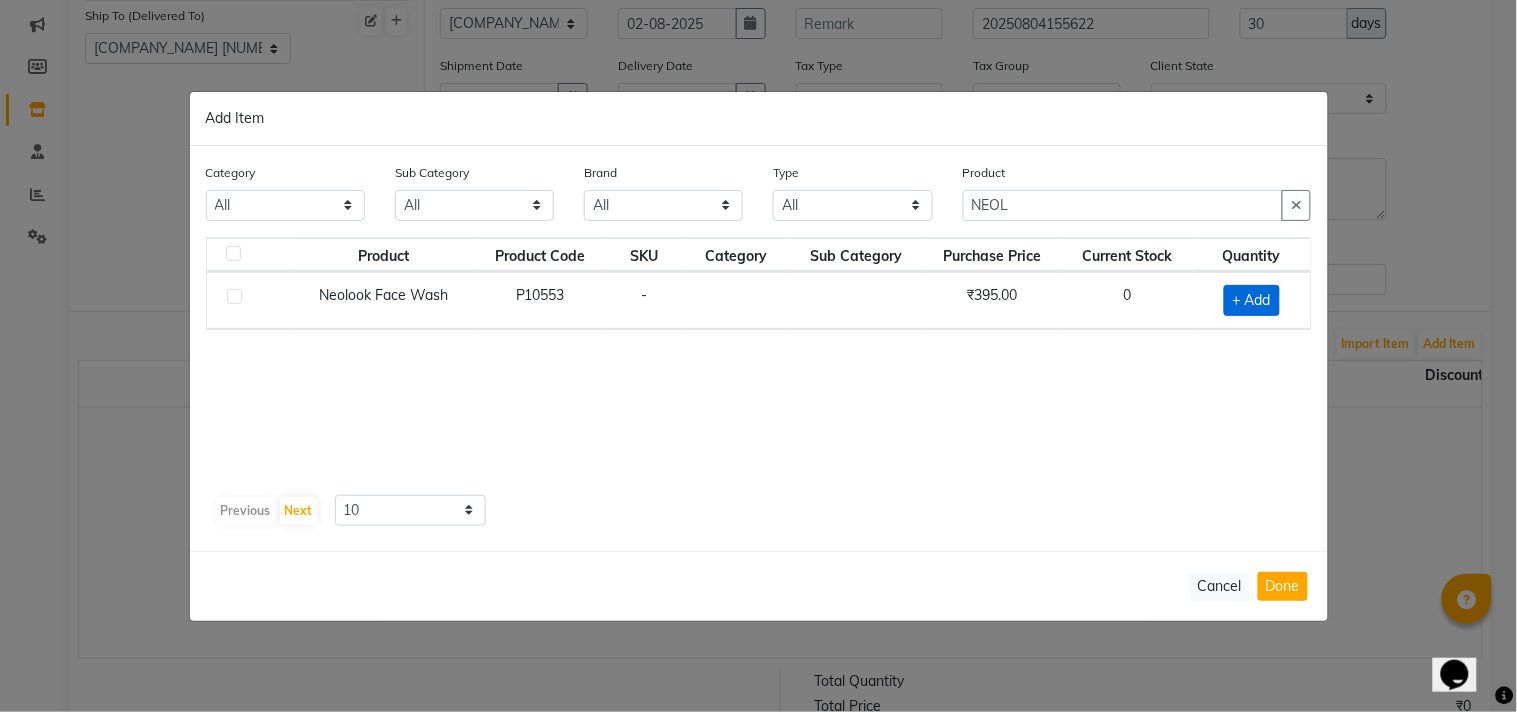click on "+ Add" 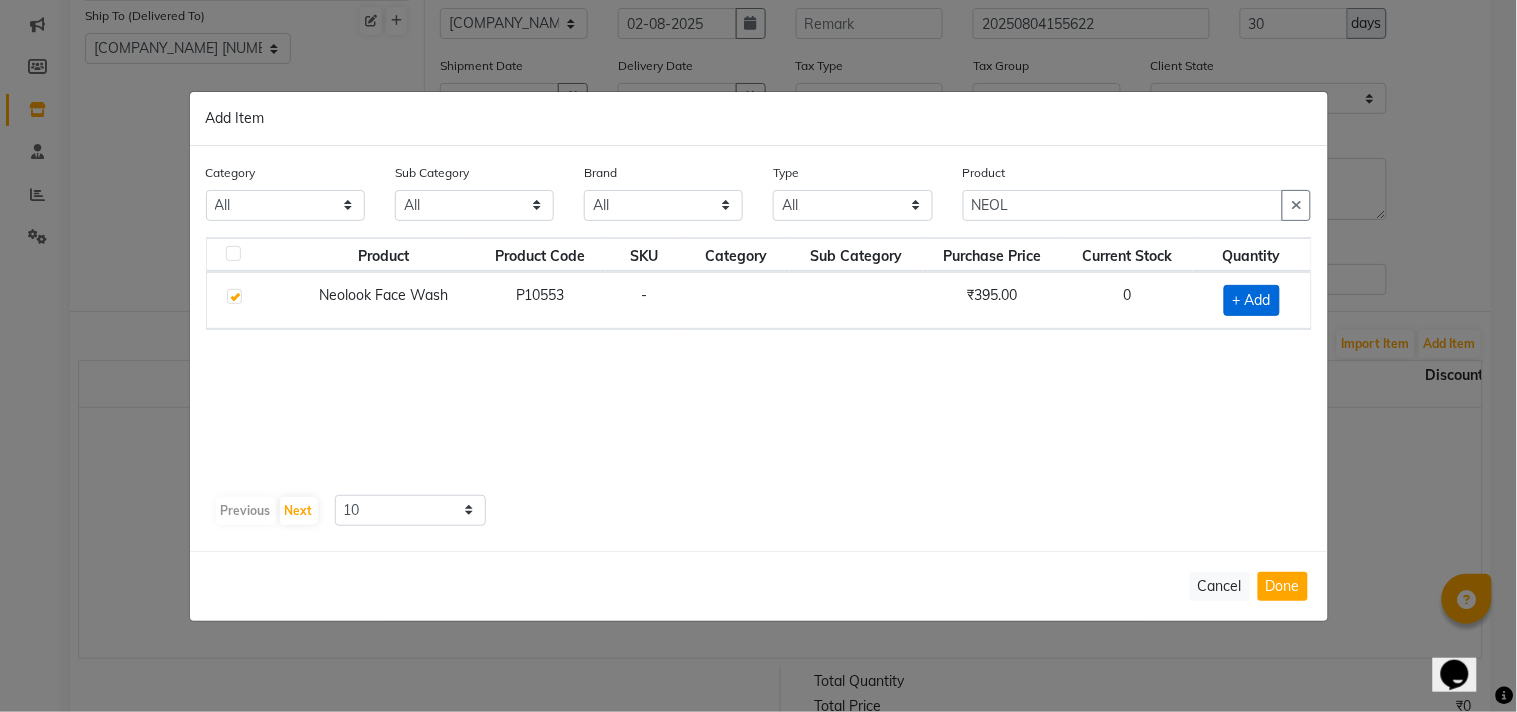 checkbox on "true" 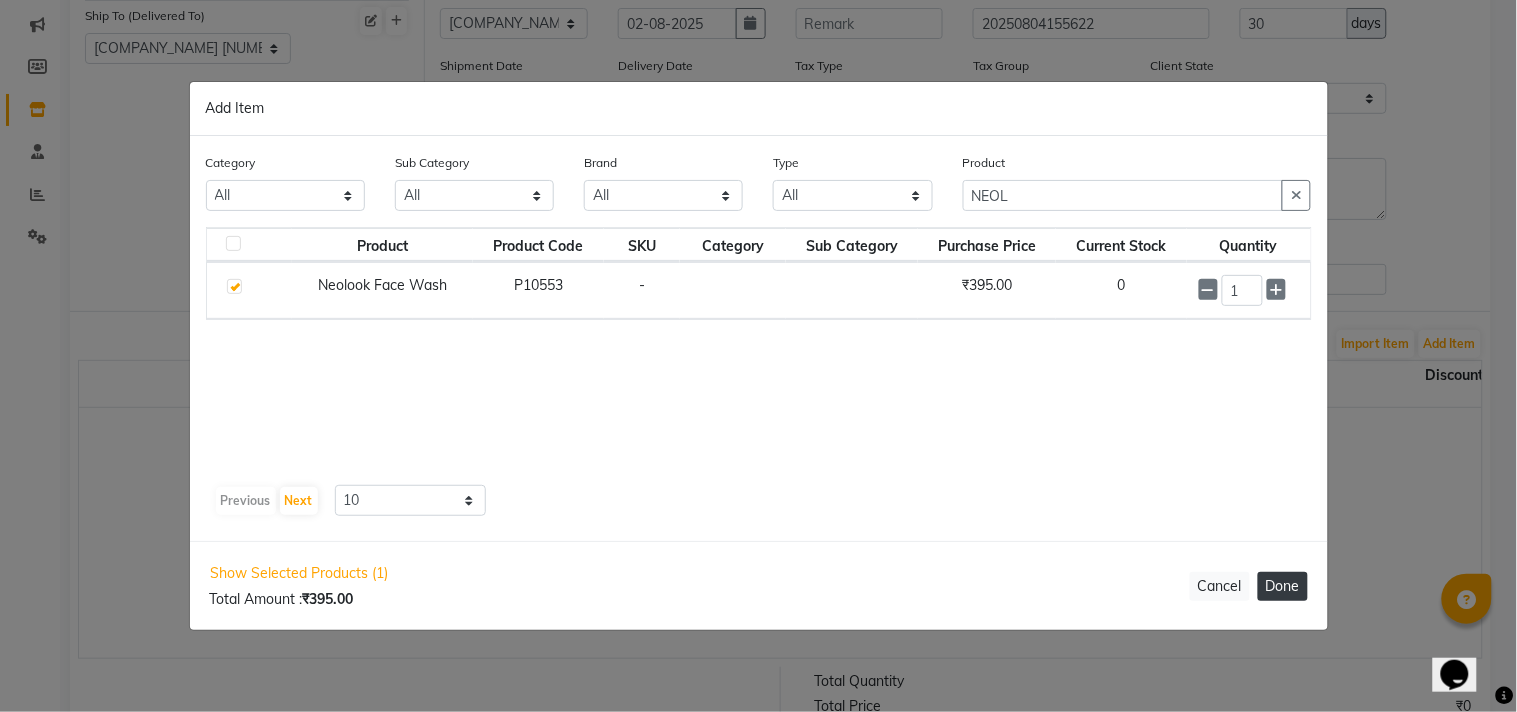 click on "Done" 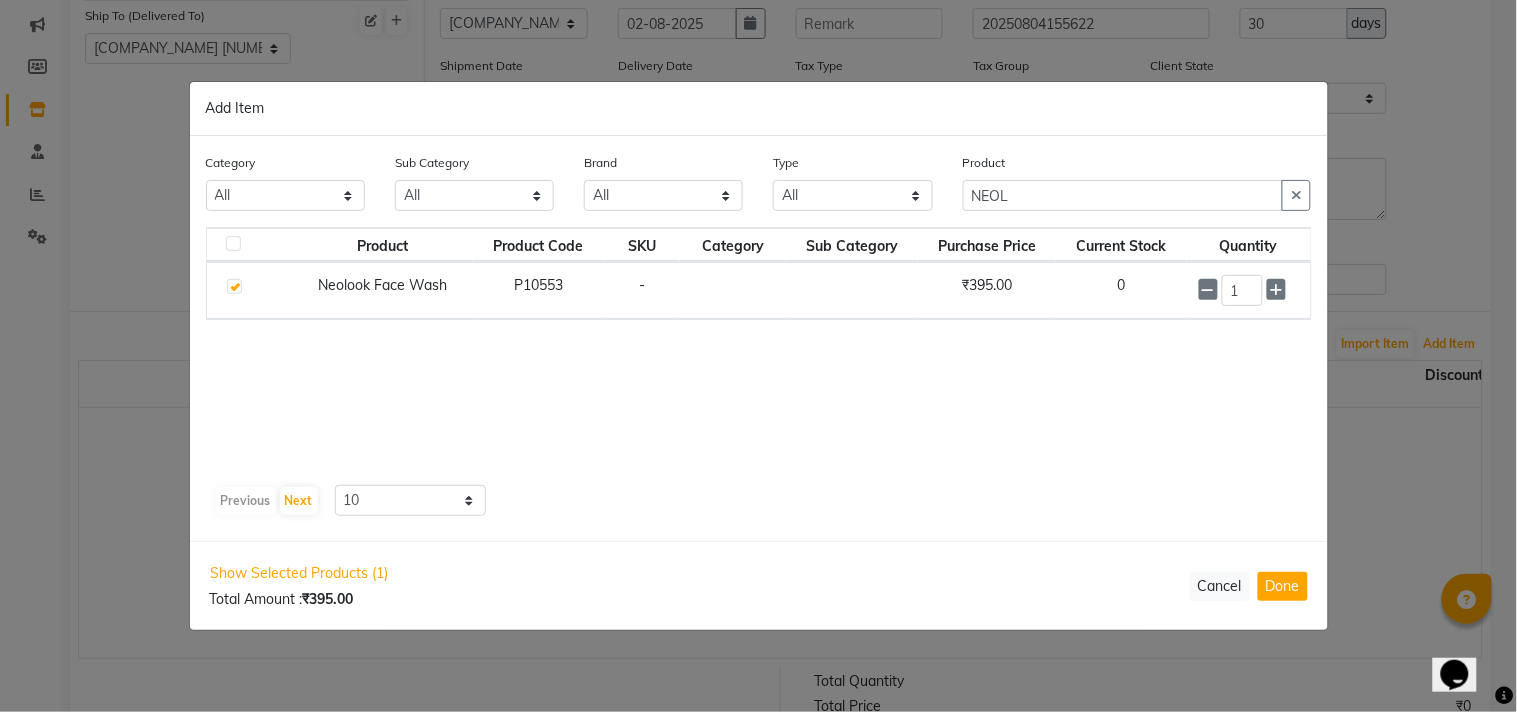 select on "2034" 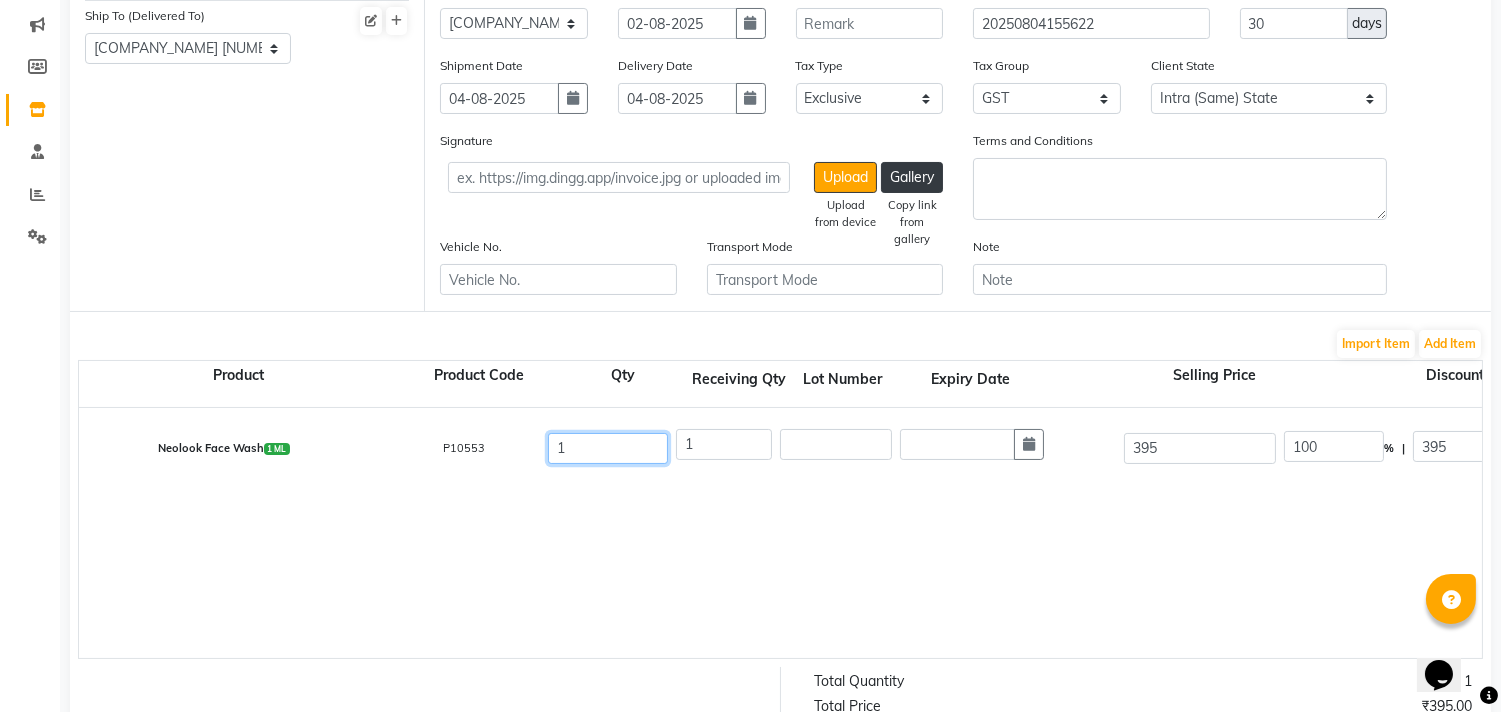 drag, startPoint x: 548, startPoint y: 450, endPoint x: 521, endPoint y: 450, distance: 27 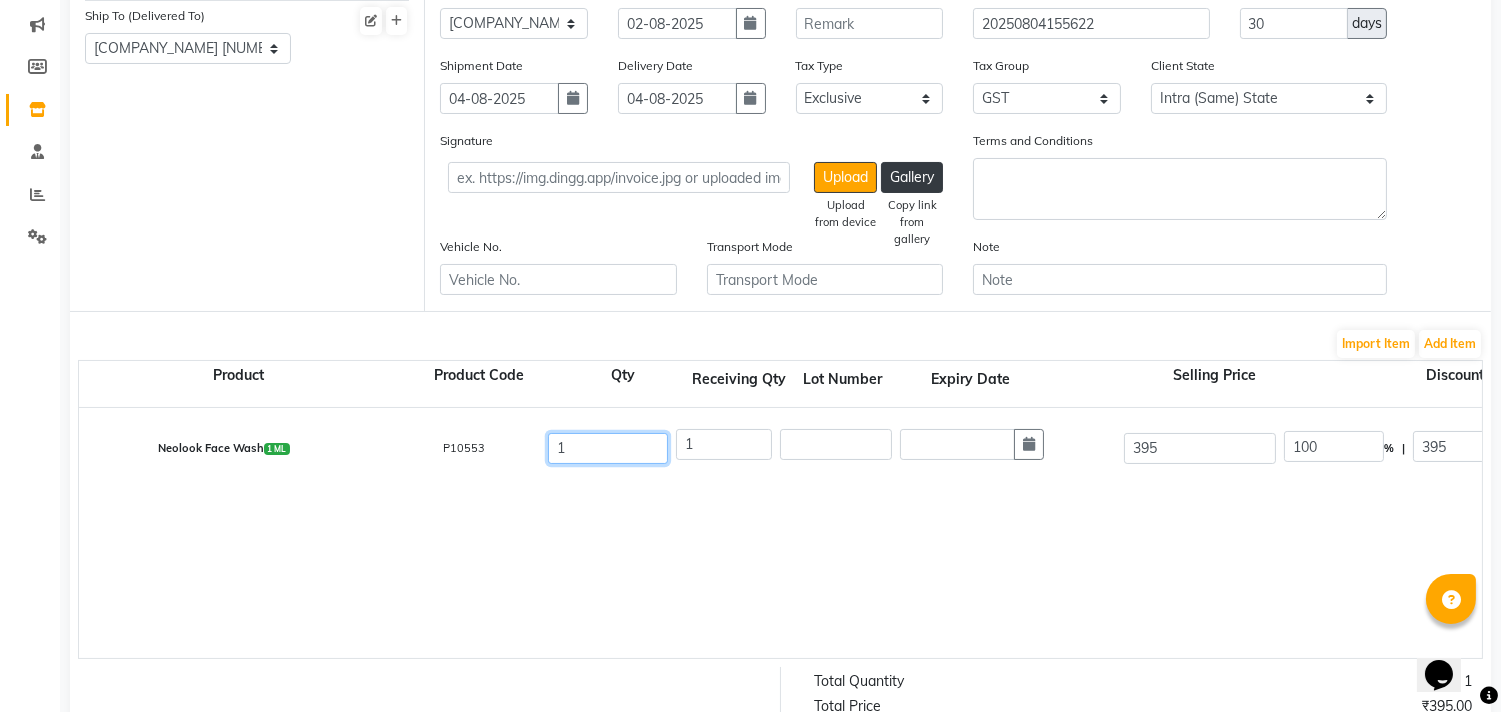 click on "Neolook Face Wash  1 ML  P10553  1 1 395 100 % | 395 F 0 0 0 None GST 6 GST 12 GST  (18%)  0 0" 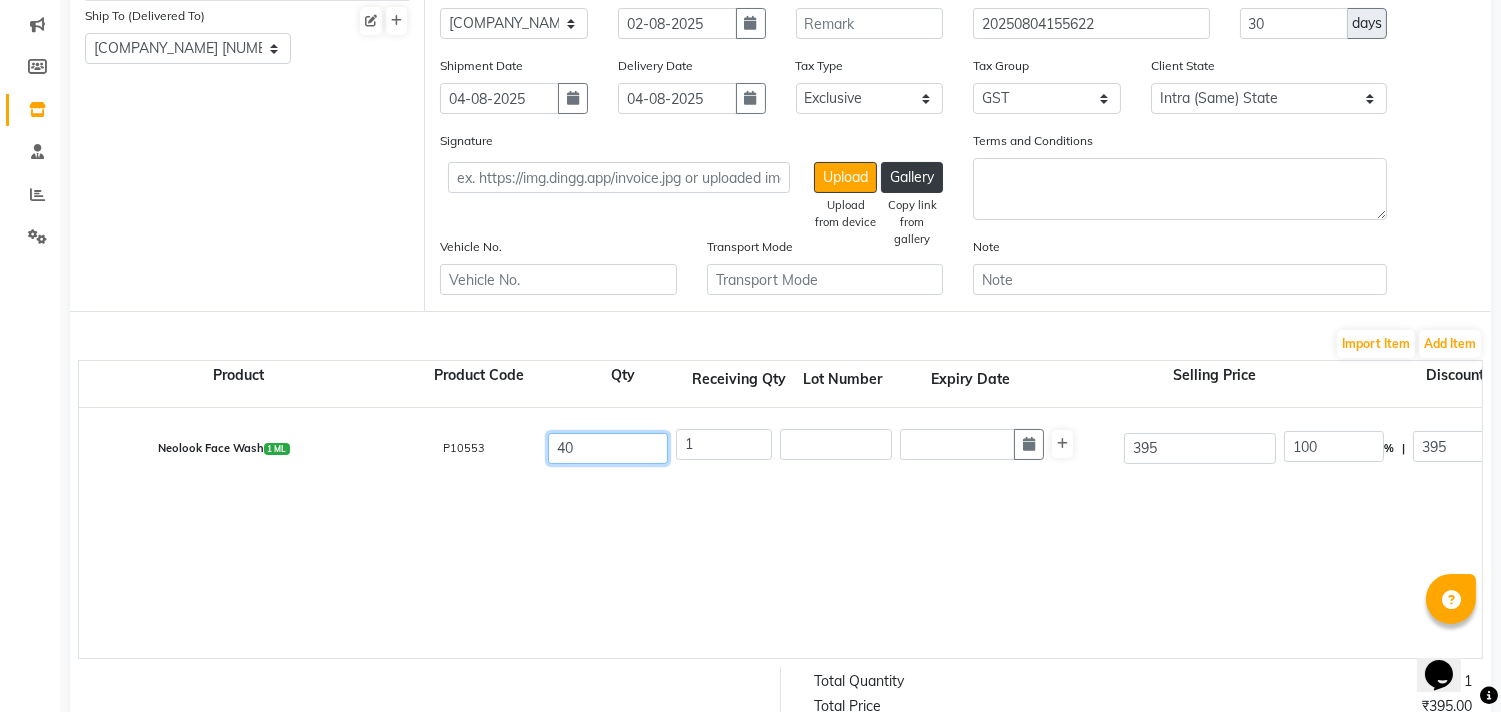 type on "40" 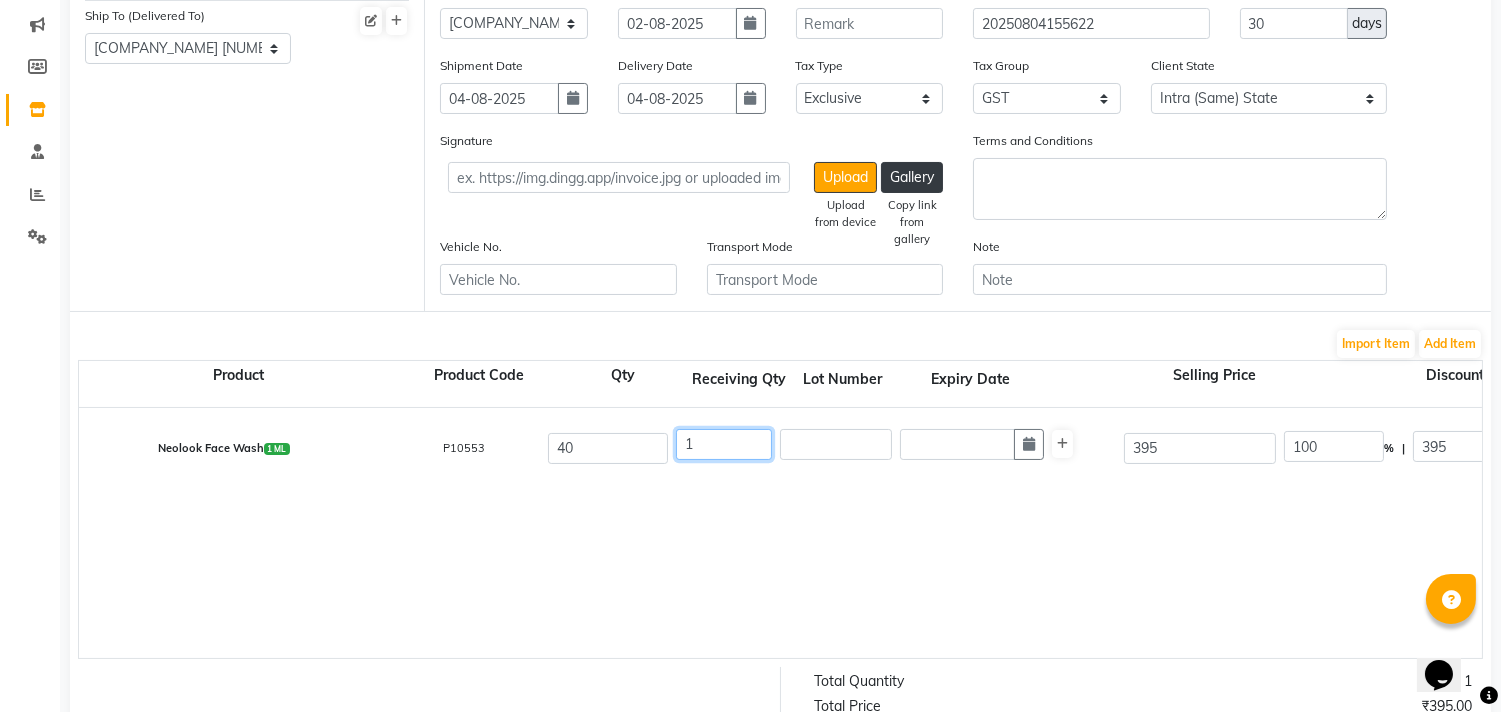drag, startPoint x: 715, startPoint y: 445, endPoint x: 655, endPoint y: 444, distance: 60.00833 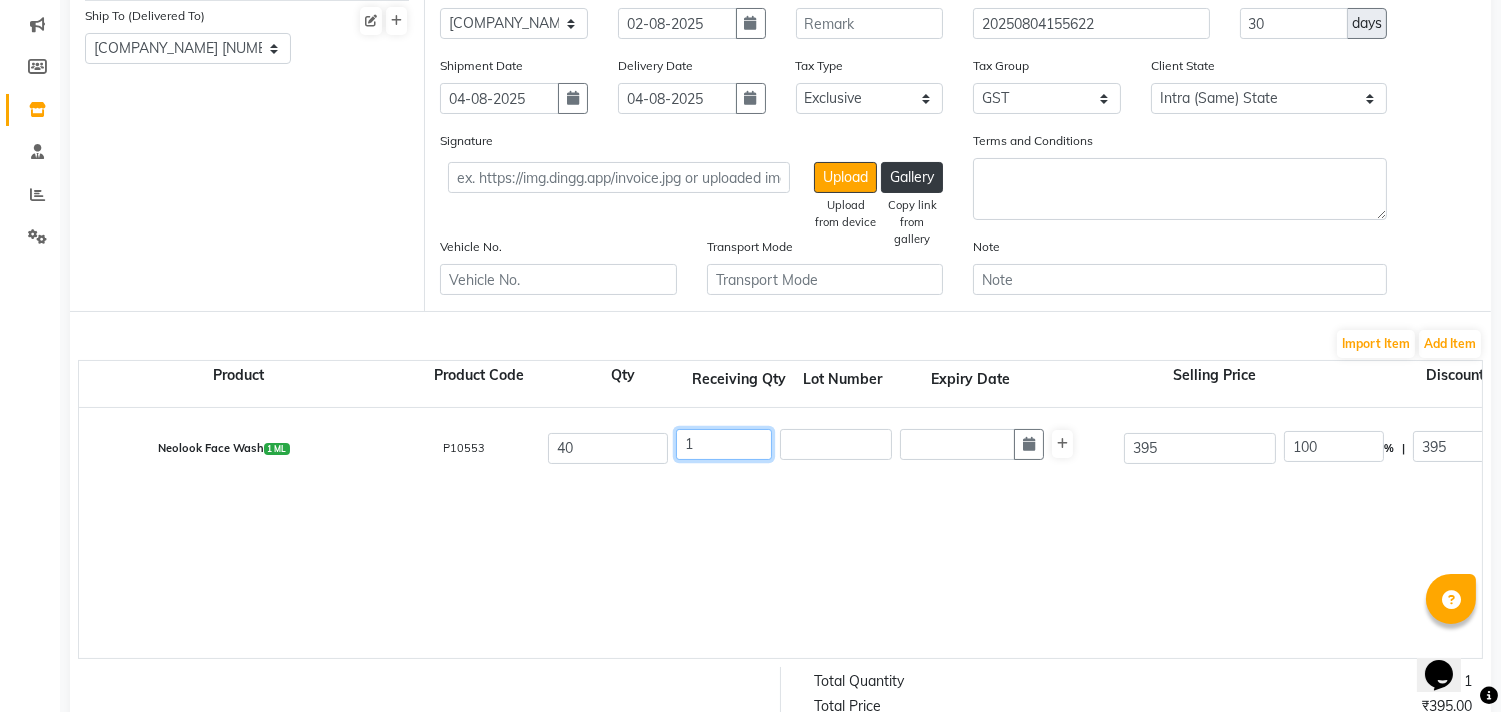 click on "Neolook Face Wash  1 ML  P10553  40 1 395 100 % | 395 F 0 0 0 None GST 6 GST 12 GST  (18%)  0 0" 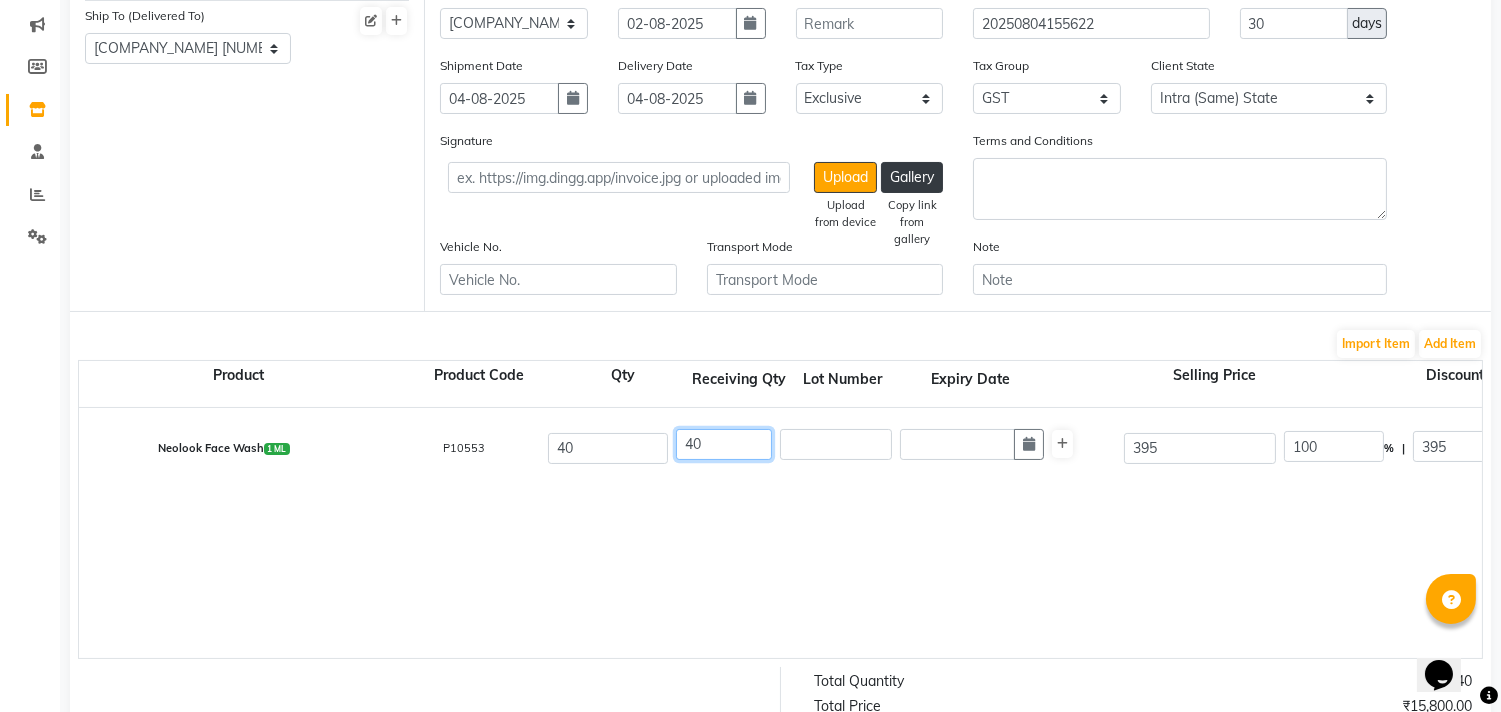 type on "40" 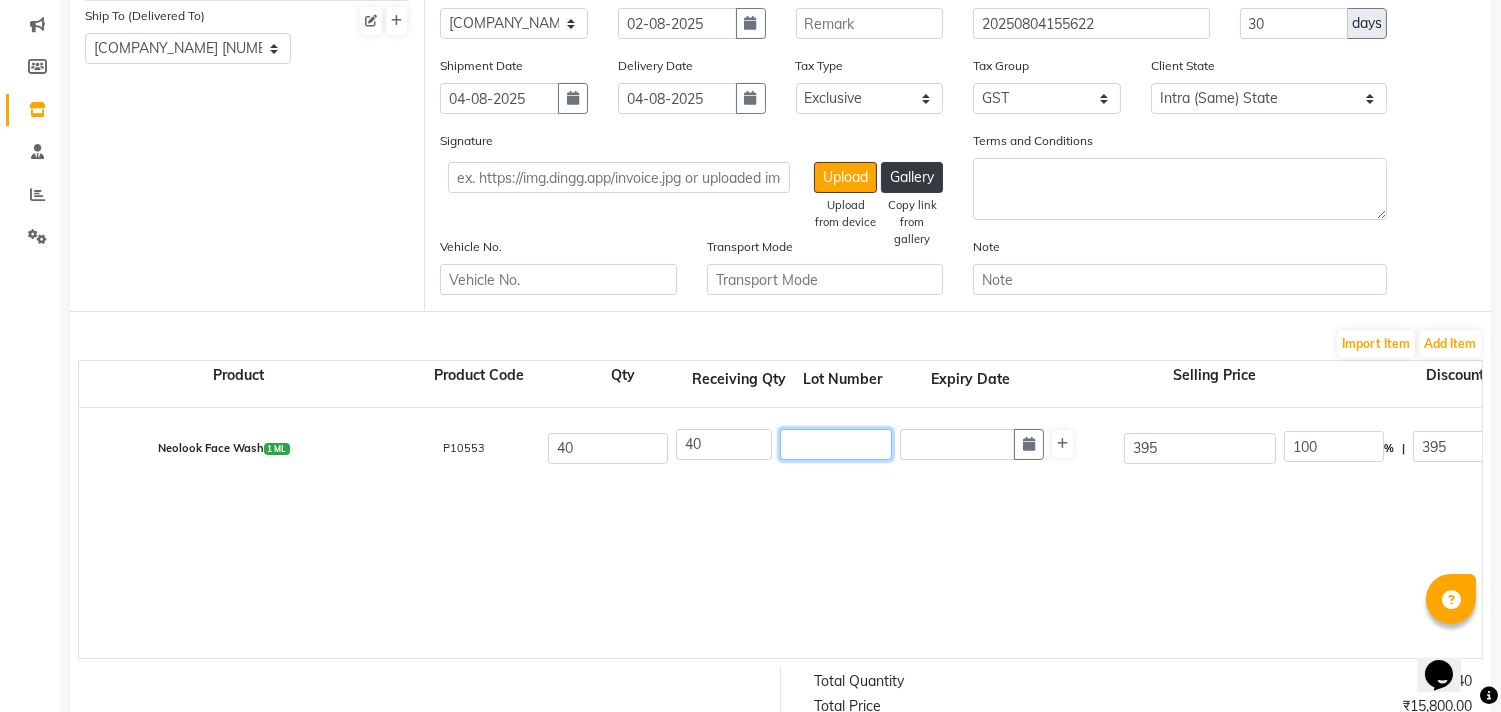 click 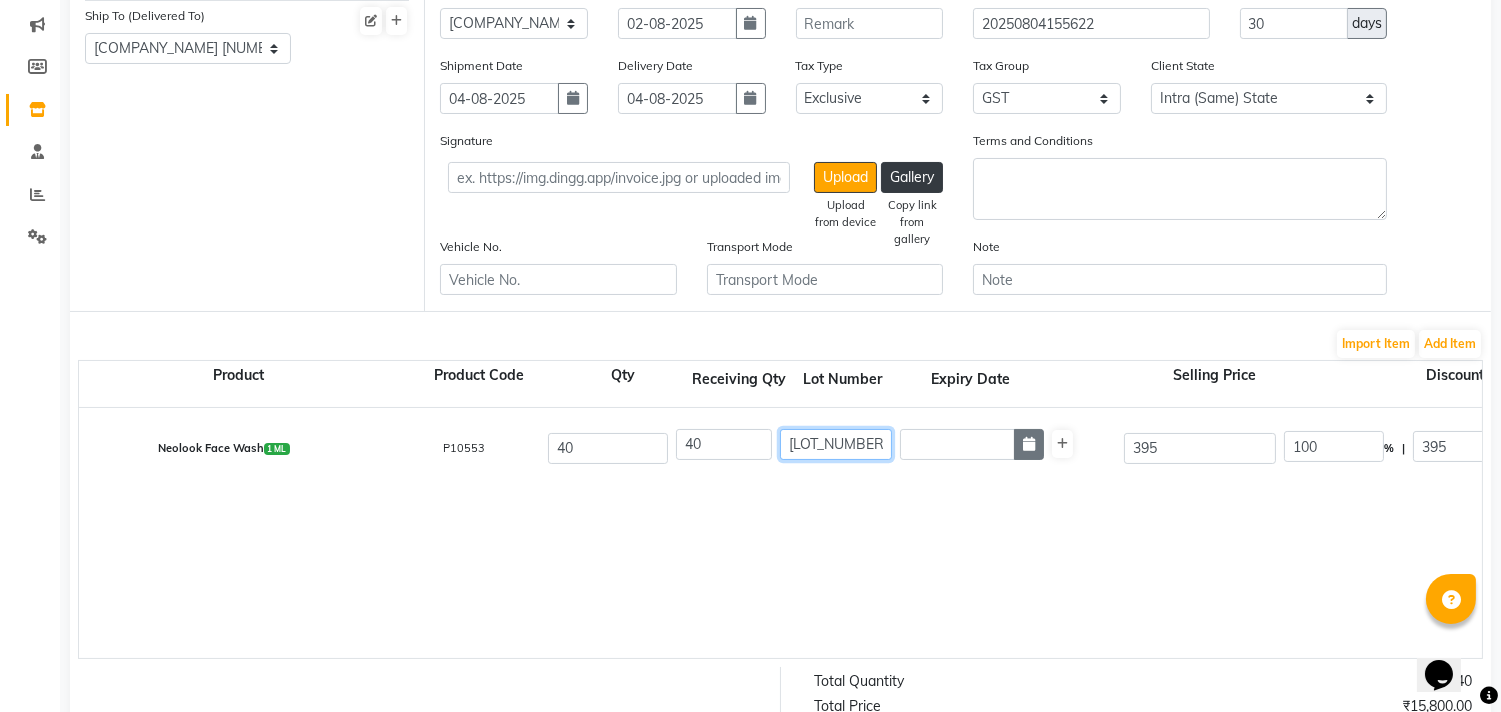 type on "[LOT_NUMBER]" 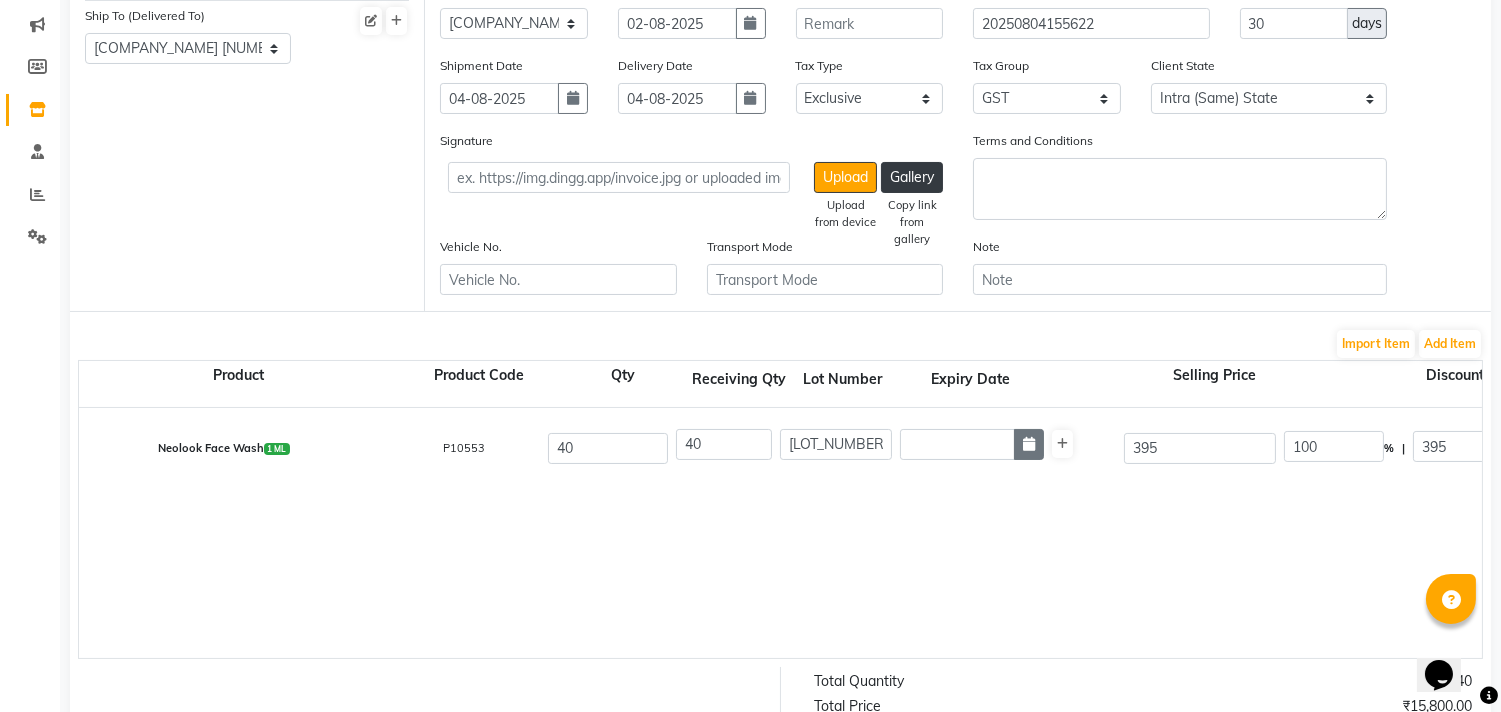 click 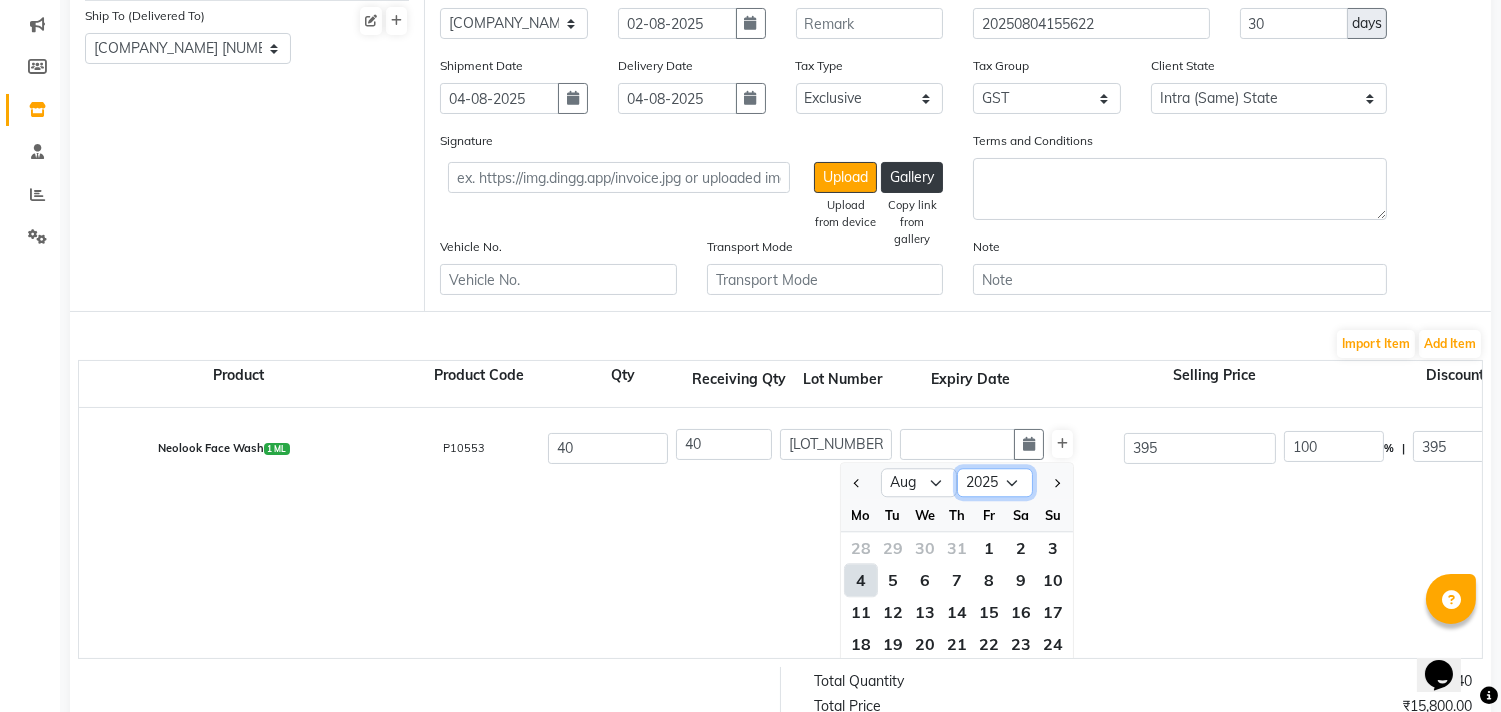click on "2015 2016 2017 2018 2019 2020 2021 2022 2023 2024 2025 2026 2027 2028 2029 2030 2031 2032 2033 2034 2035" 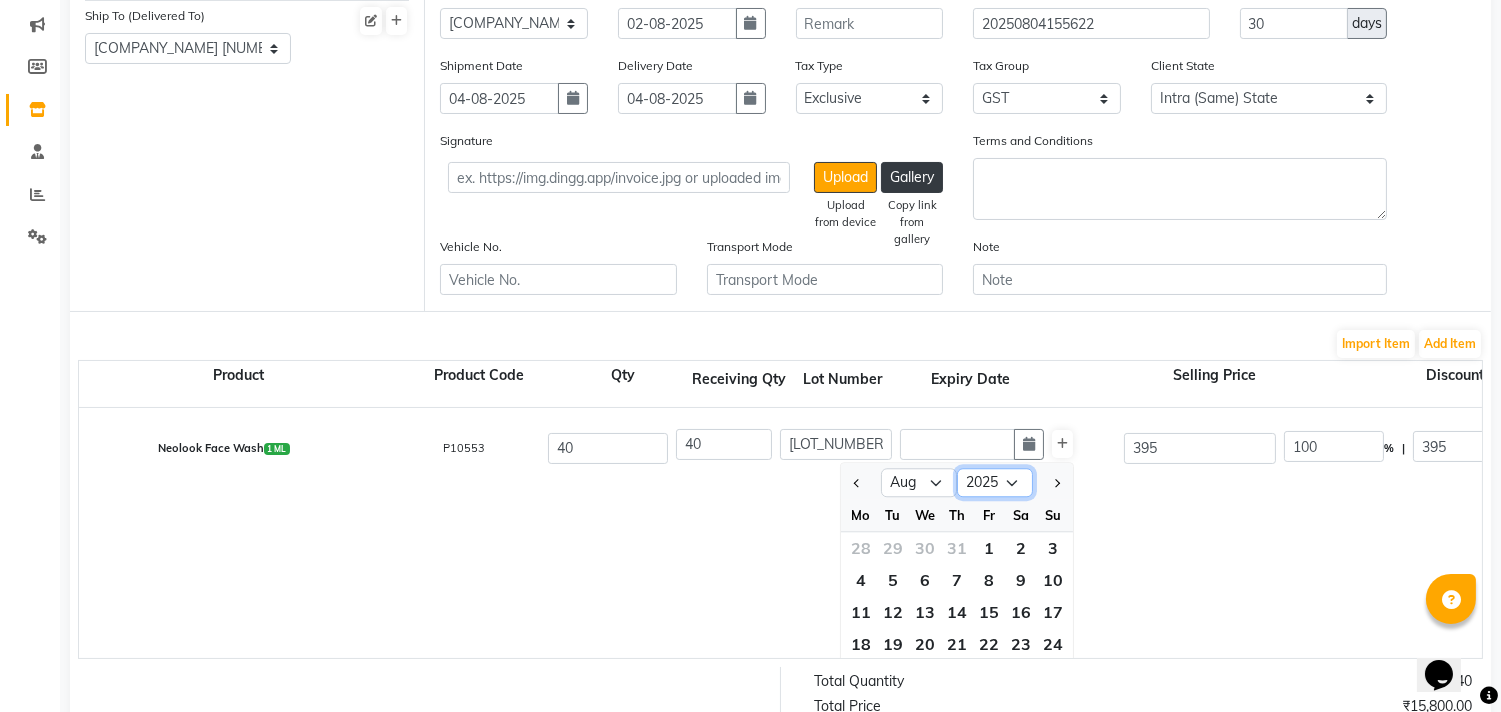 select on "2027" 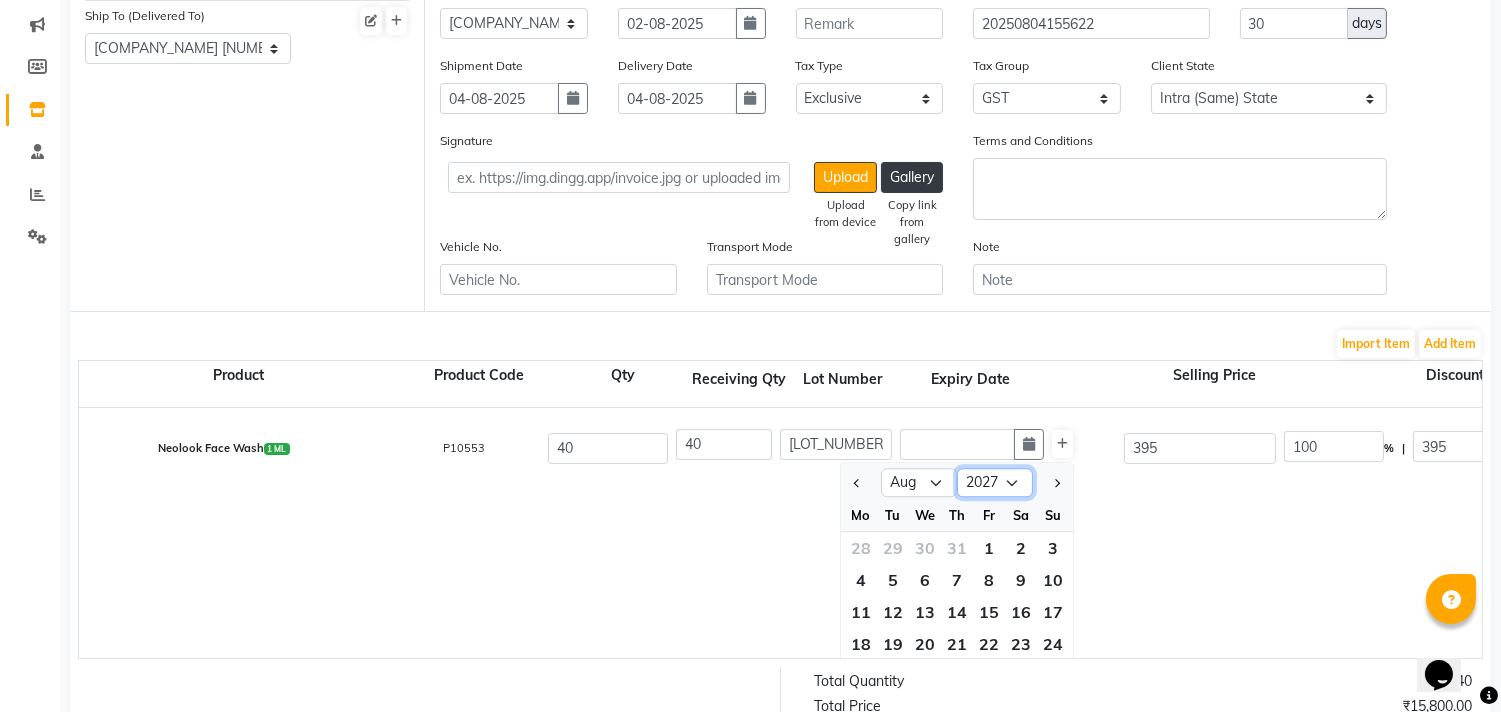 click on "2015 2016 2017 2018 2019 2020 2021 2022 2023 2024 2025 2026 2027 2028 2029 2030 2031 2032 2033 2034 2035" 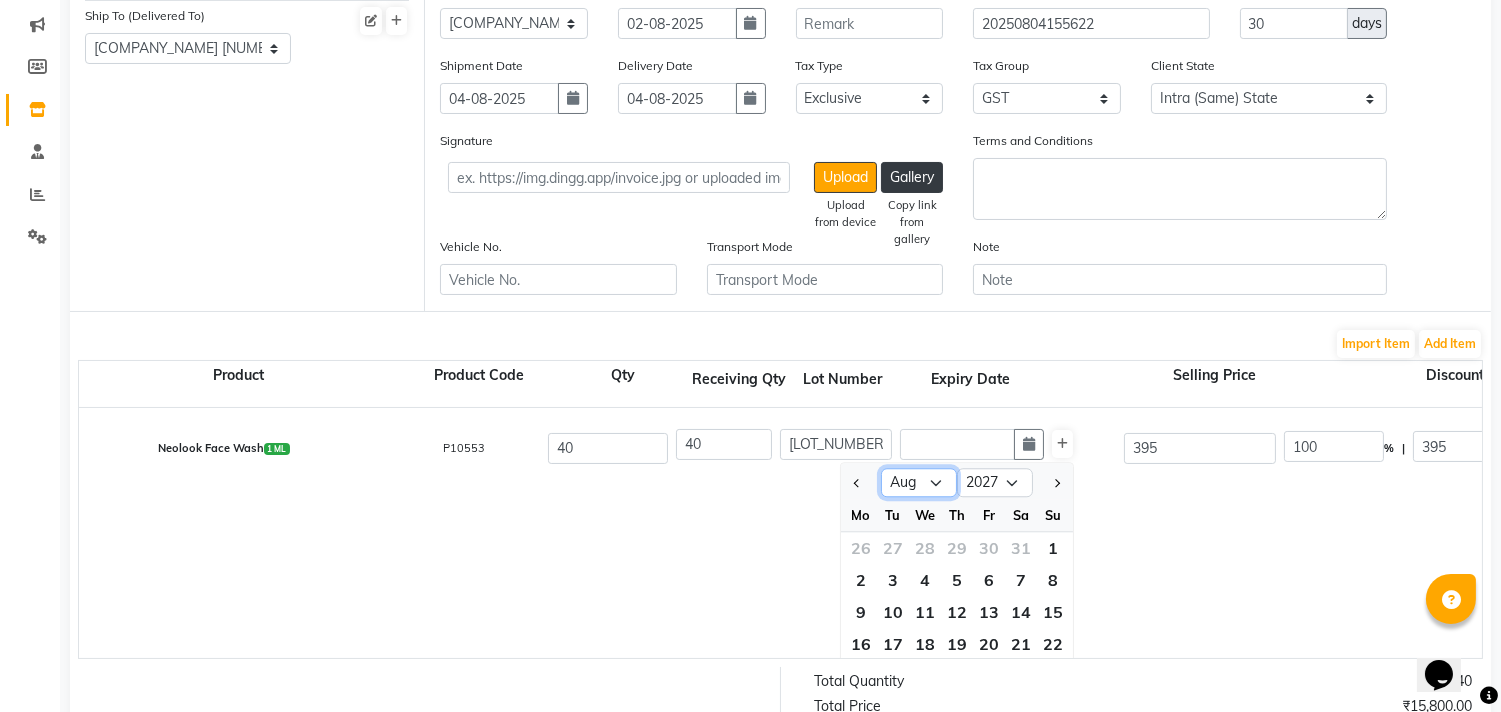 click on "Jan Feb Mar Apr May Jun Jul Aug Sep Oct Nov Dec" 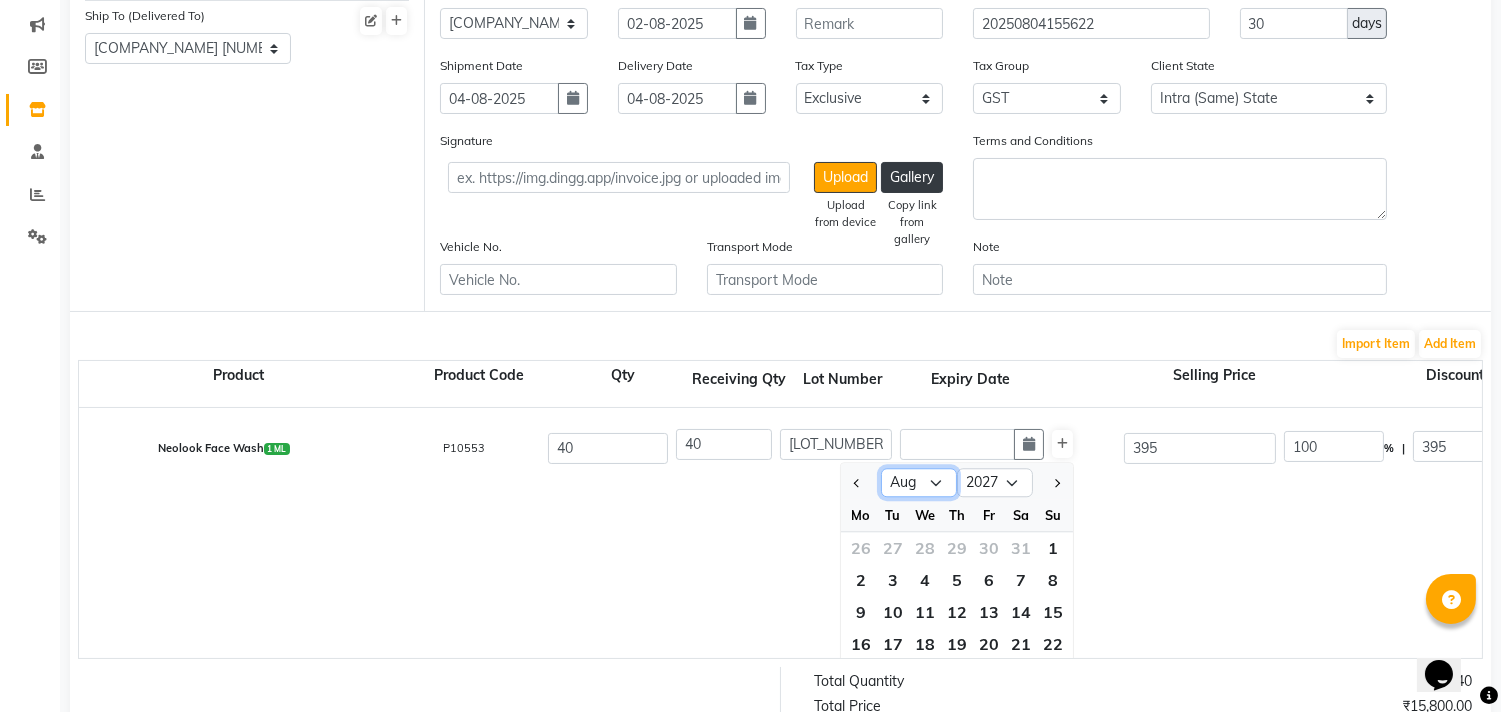 select on "5" 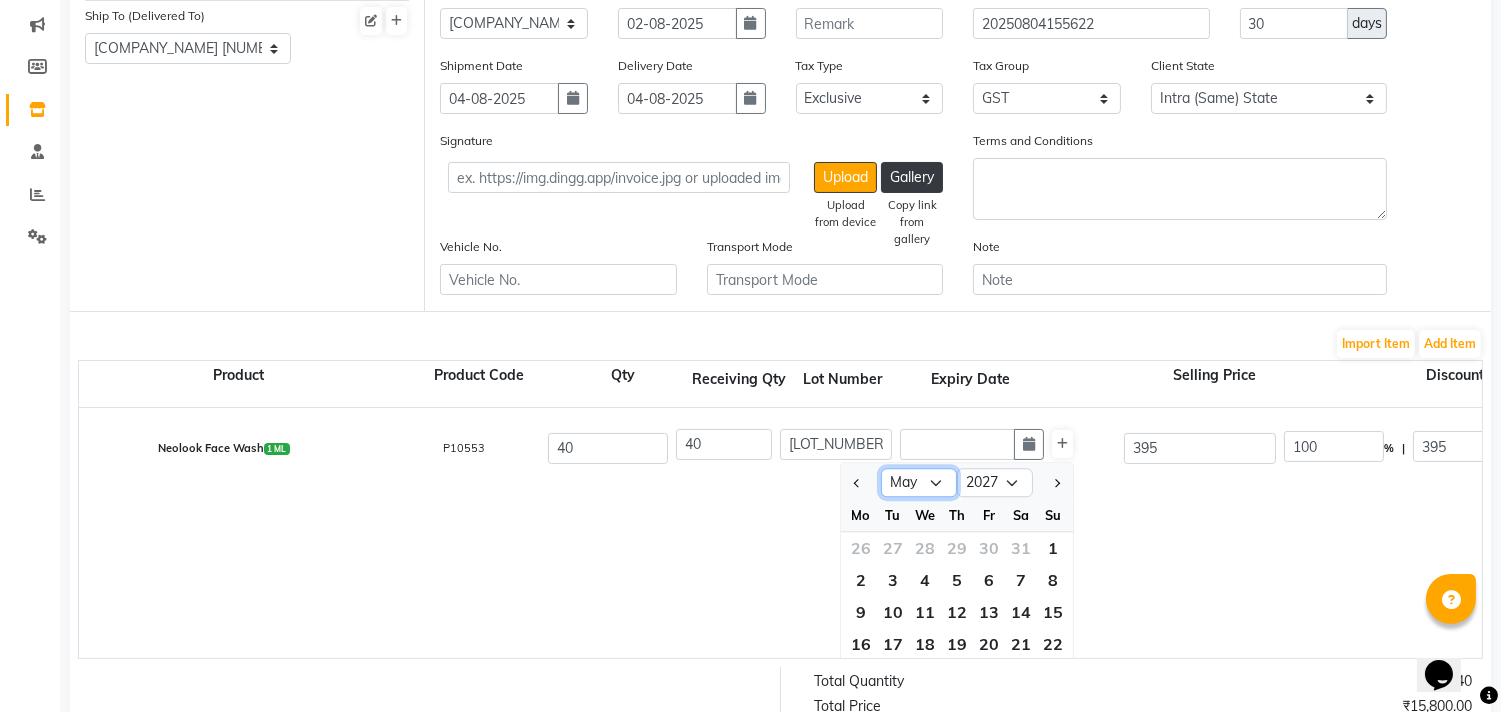 click on "Jan Feb Mar Apr May Jun Jul Aug Sep Oct Nov Dec" 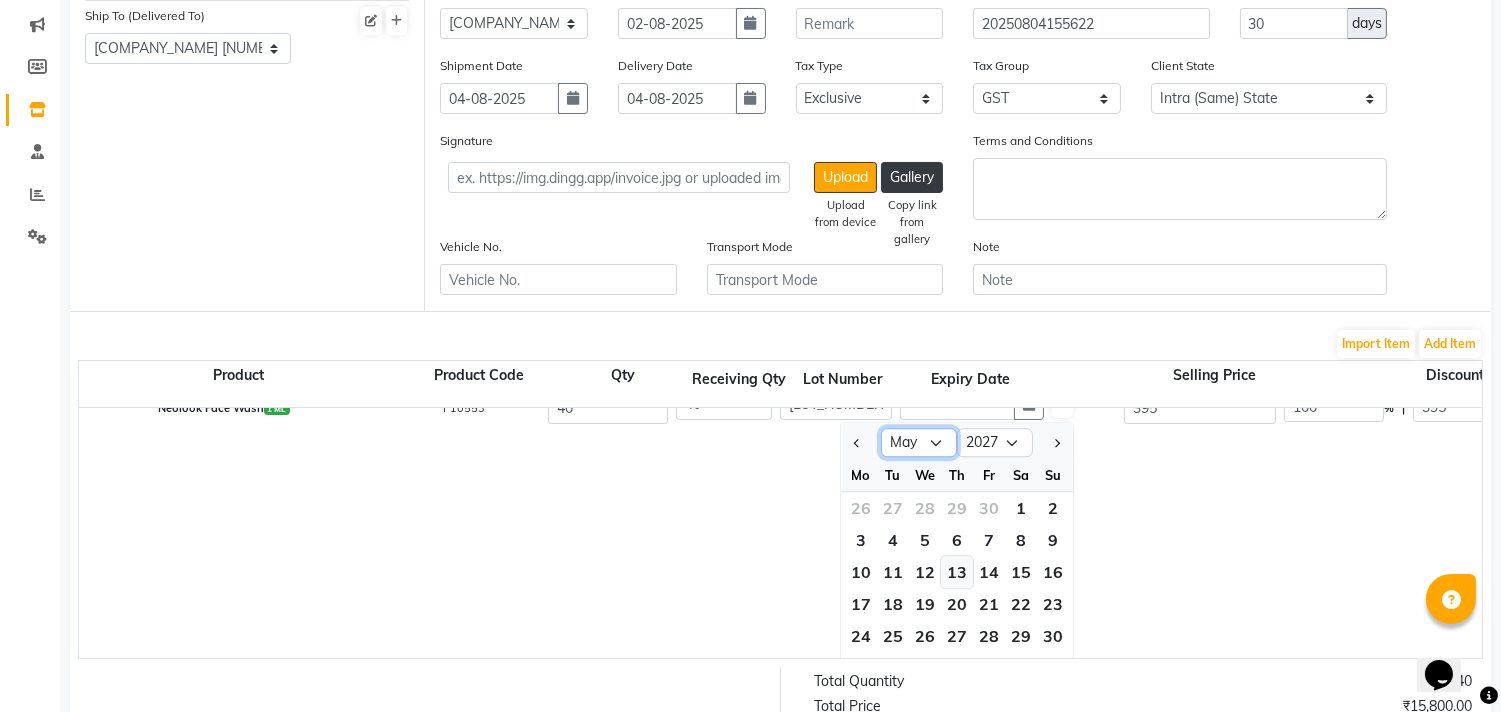 scroll, scrollTop: 71, scrollLeft: 0, axis: vertical 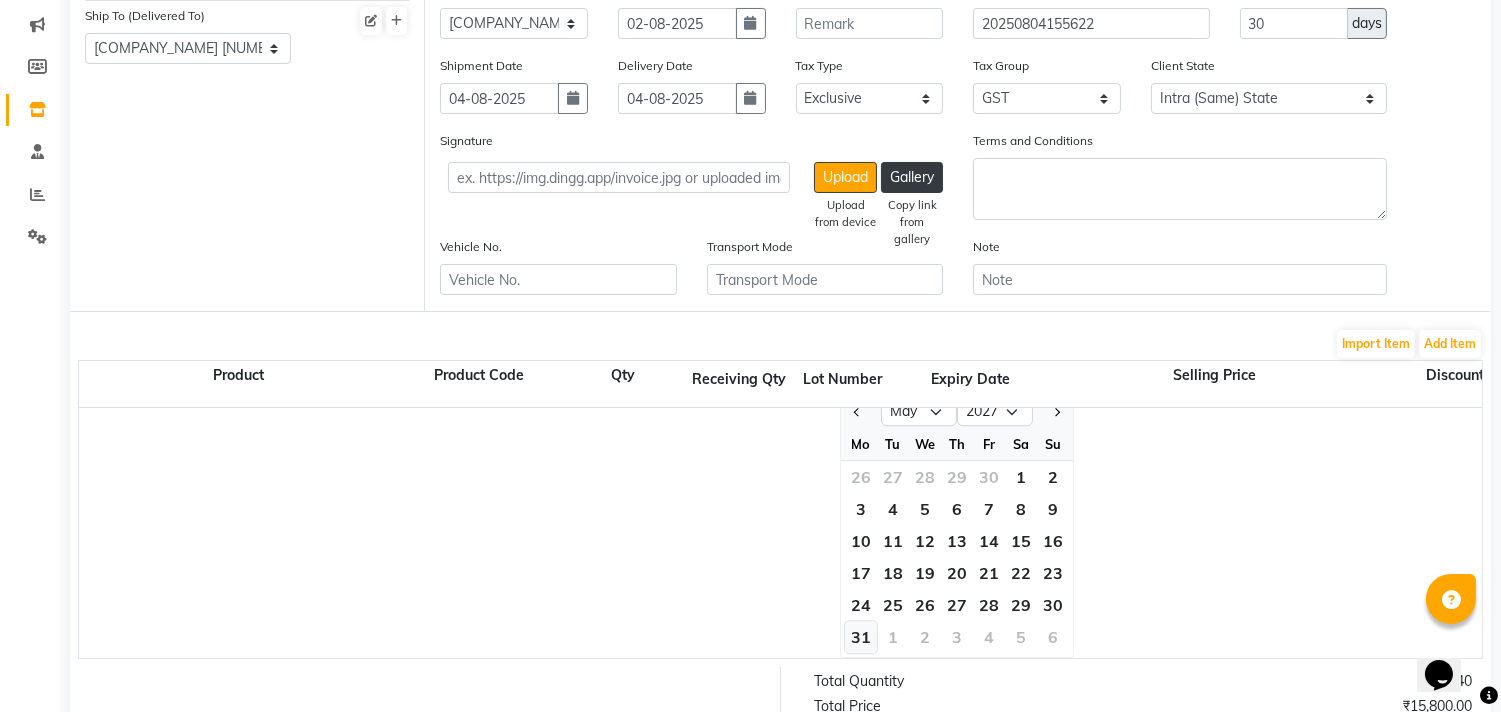 click on "31" 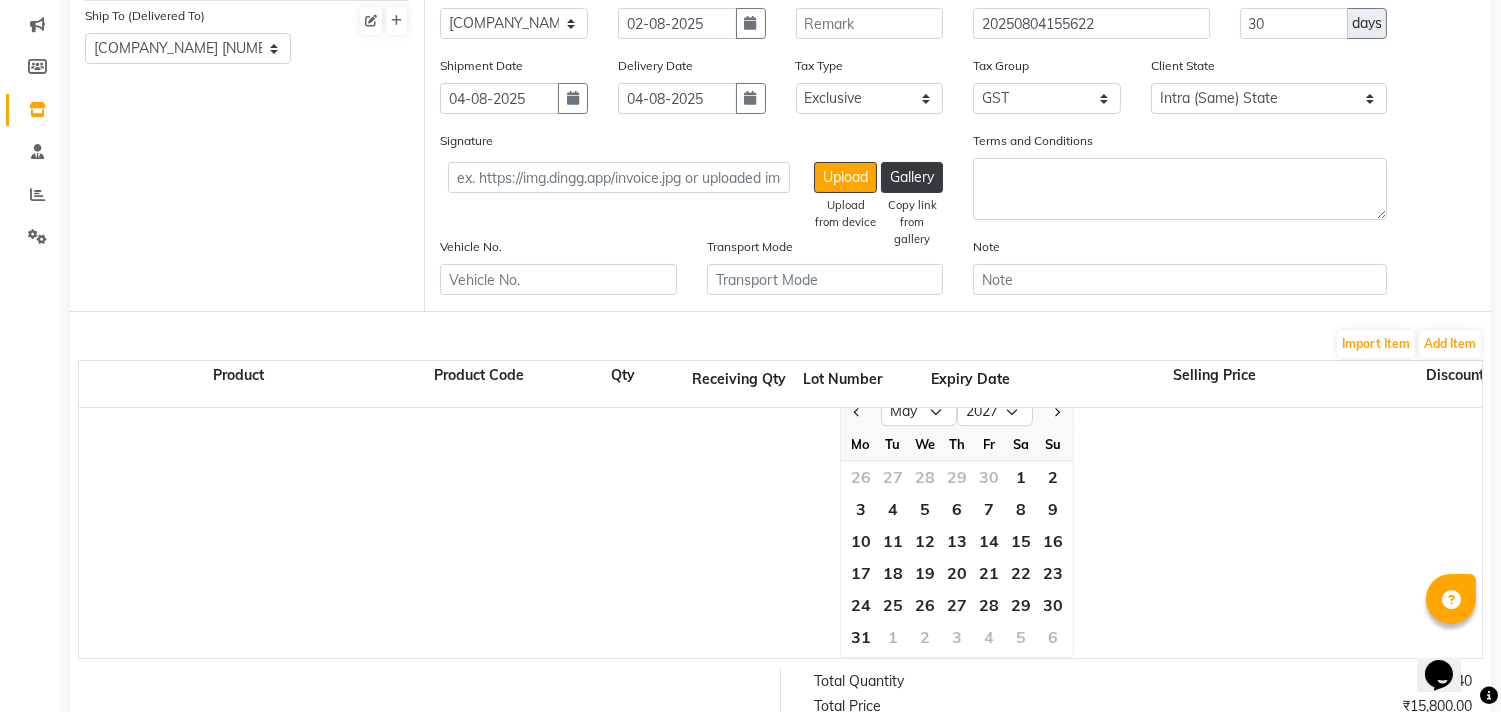 scroll, scrollTop: 0, scrollLeft: 0, axis: both 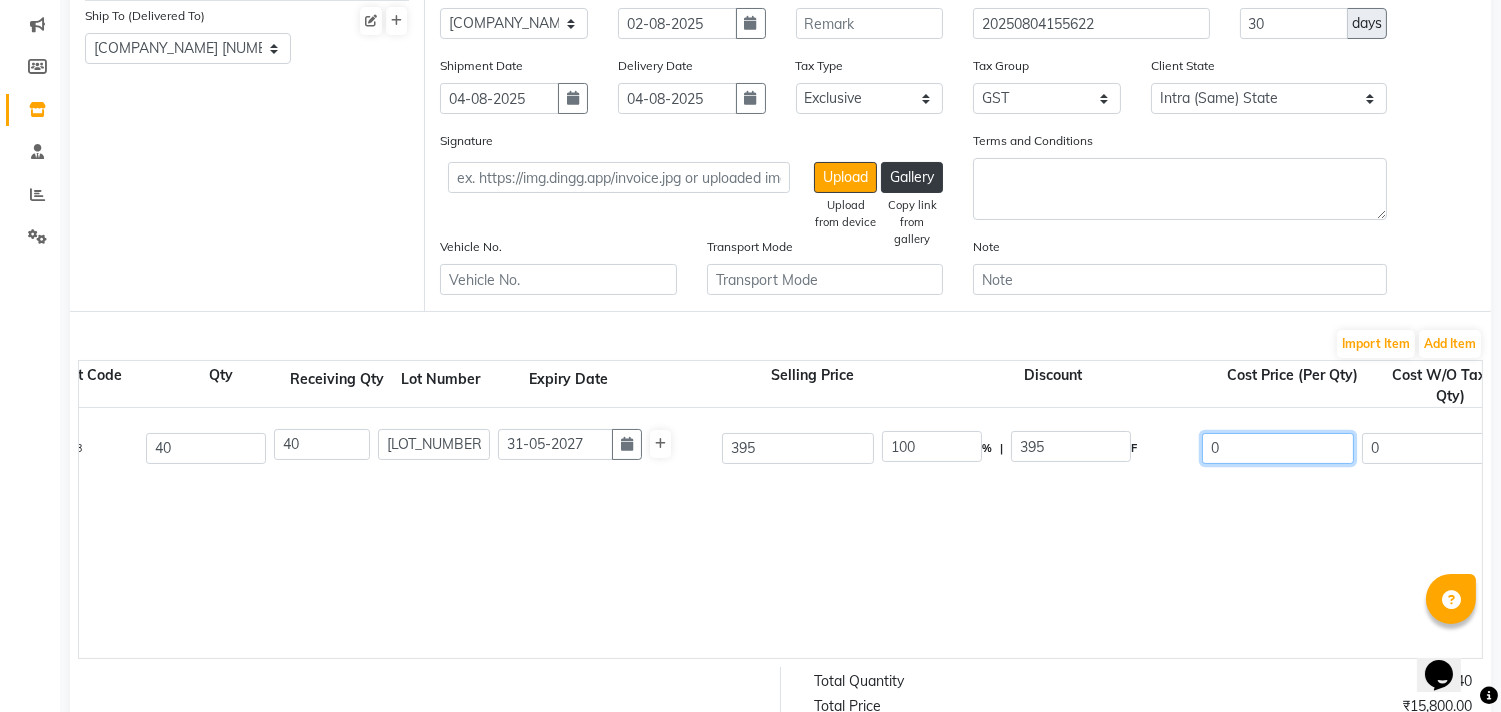 click on "0" 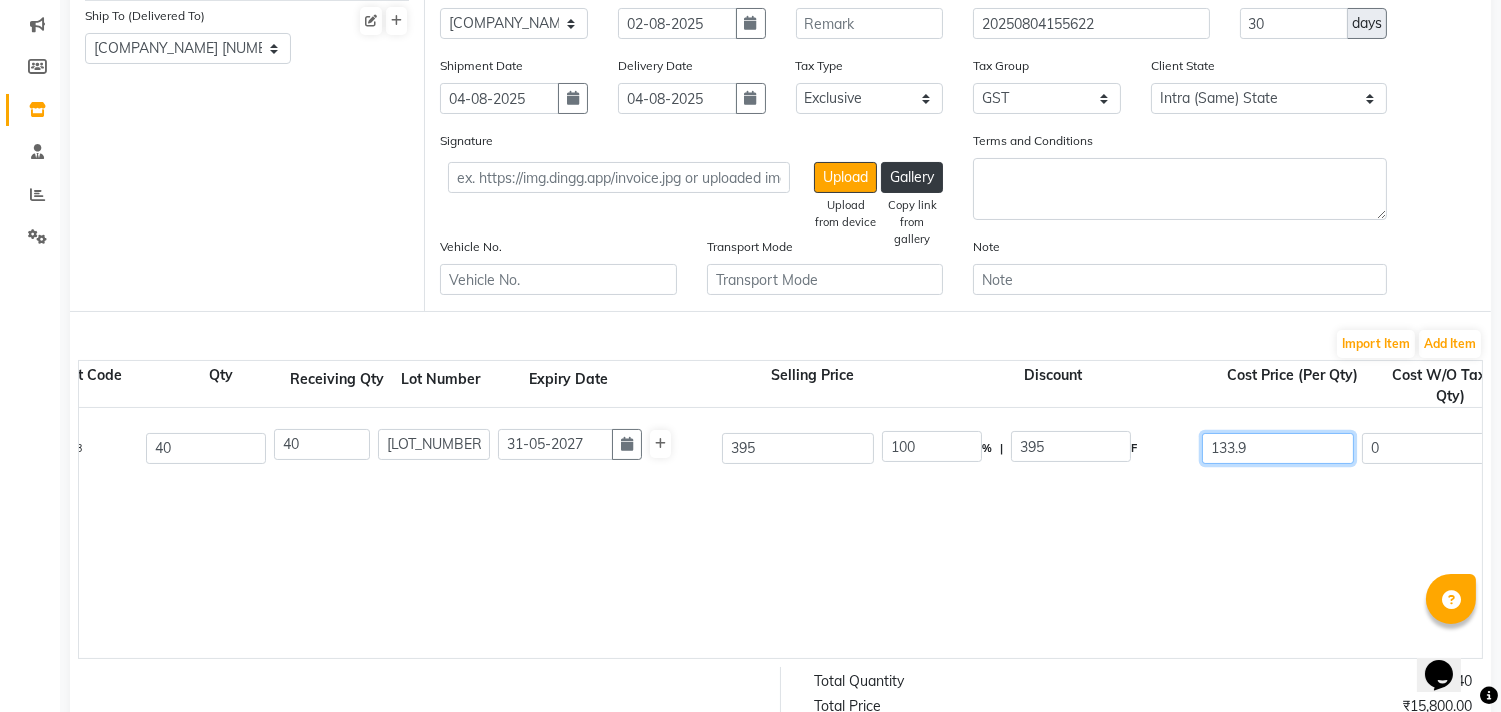 type on "133.9" 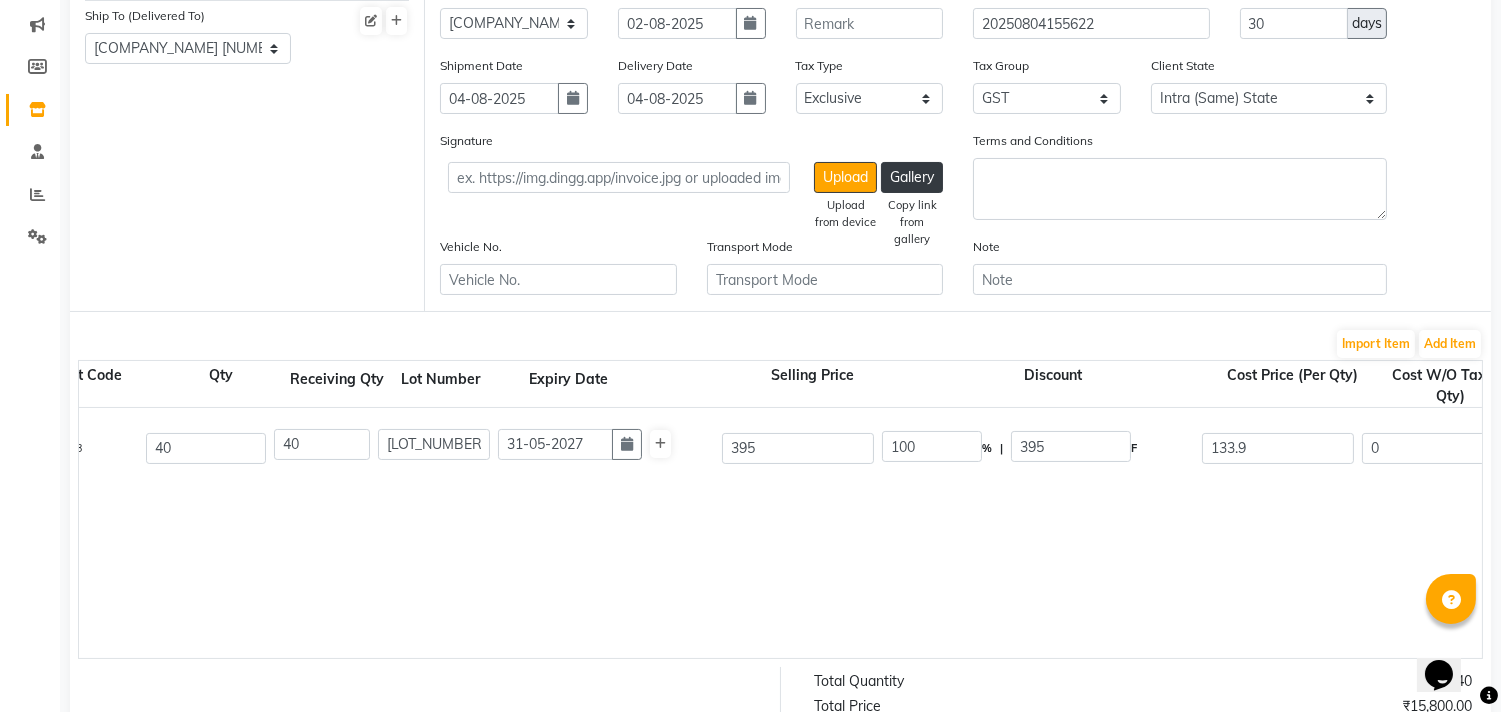 type on "66.1" 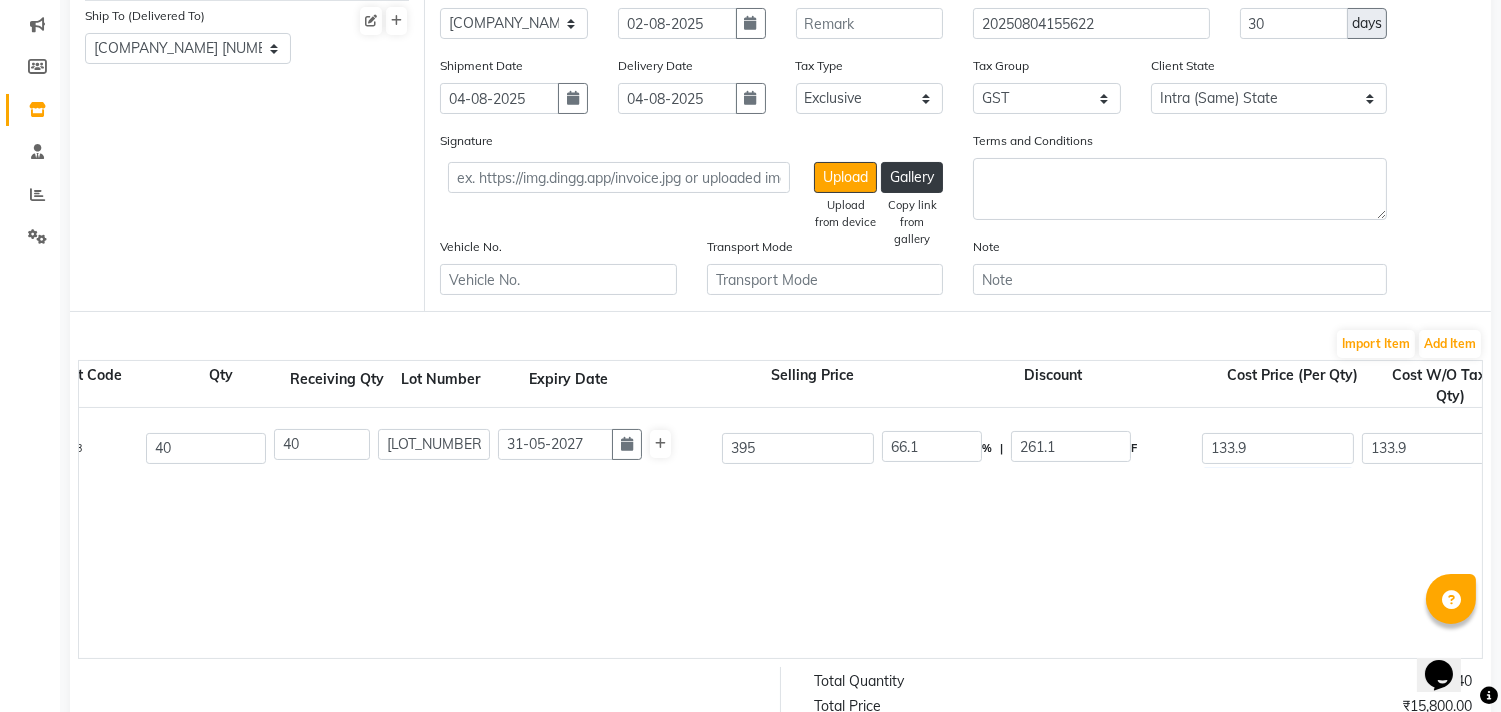 click on "Neolook Face Wash  1 ML  P10553  40 40 M250392 31-05-2027 395 66.1 % | 261.1 F 133.9 133.9 5356 None GST 6 GST 12 GST  (18%)  964.08 6320.08" 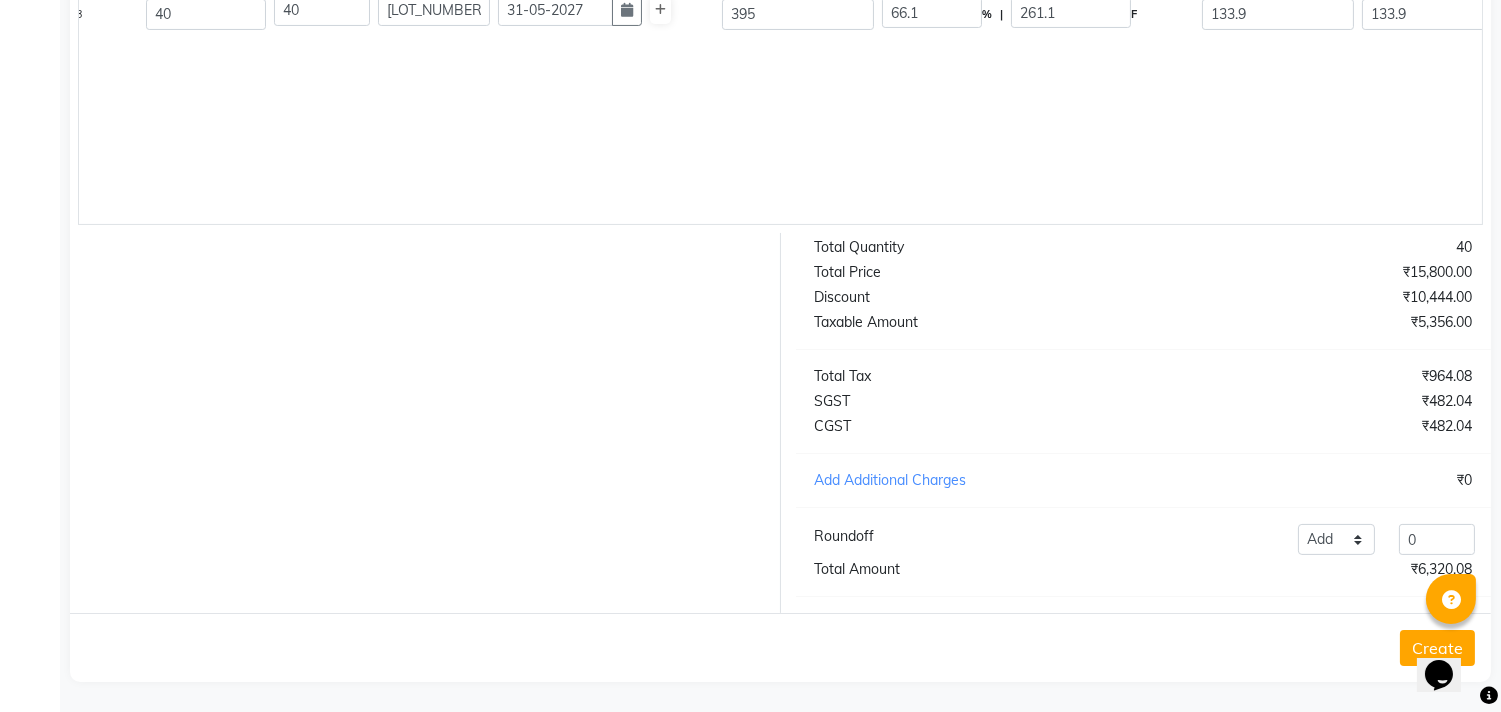 scroll, scrollTop: 745, scrollLeft: 0, axis: vertical 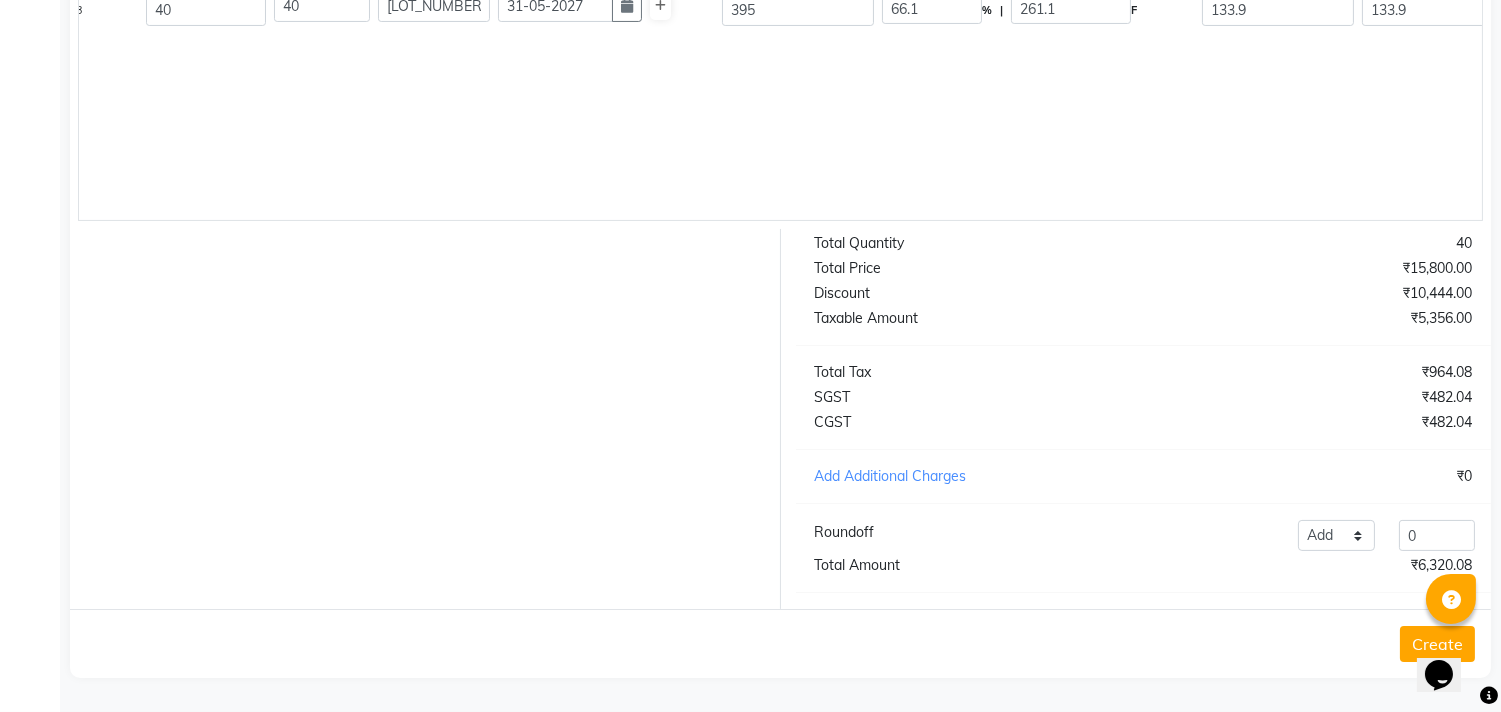 click on "Create" 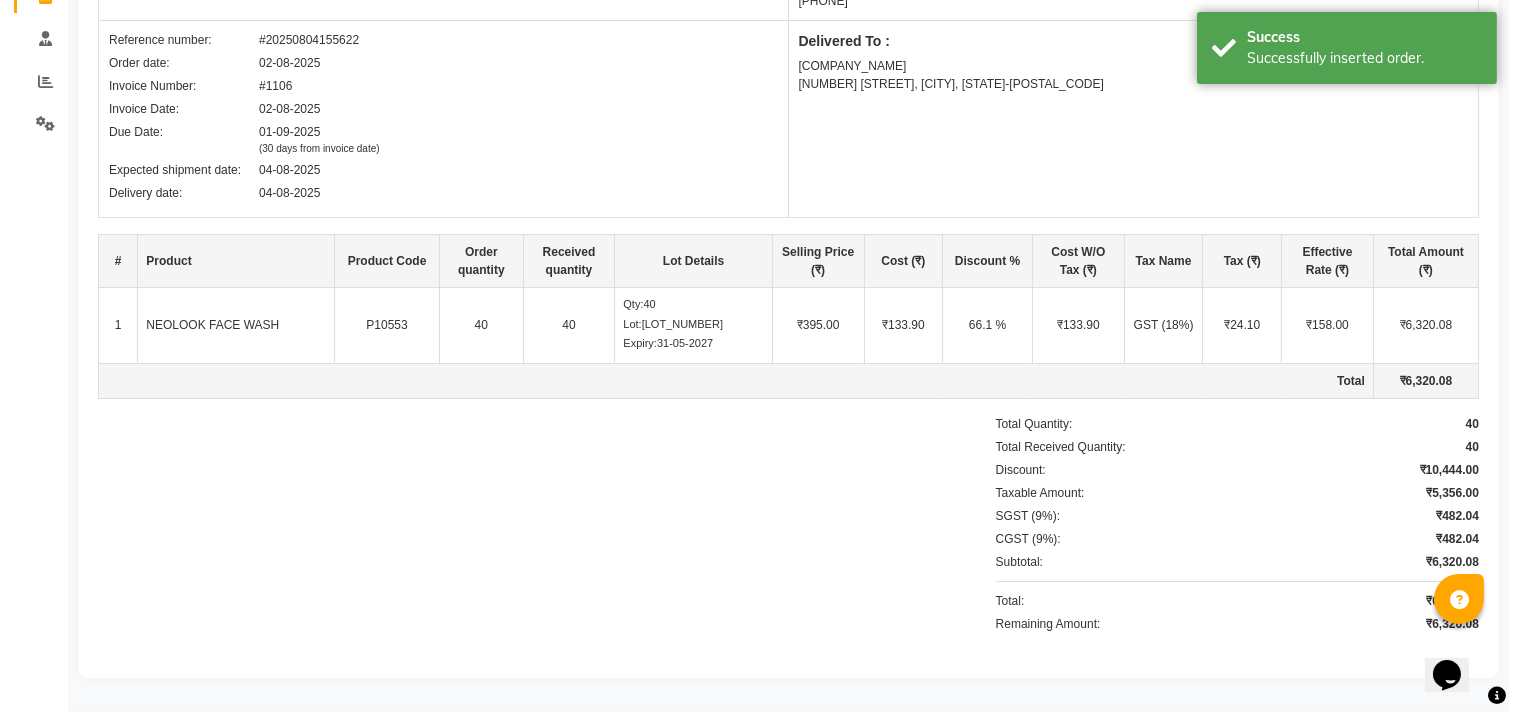 scroll, scrollTop: 0, scrollLeft: 0, axis: both 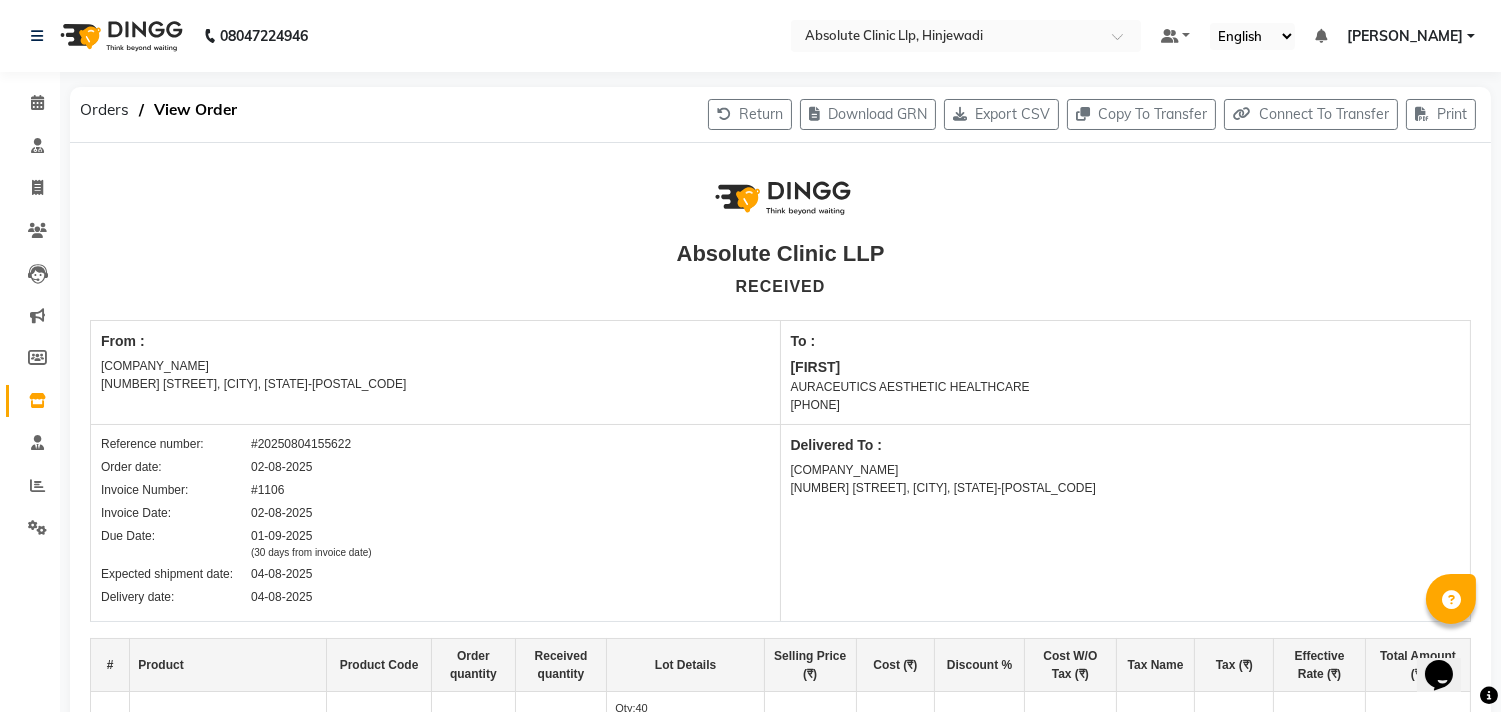 click 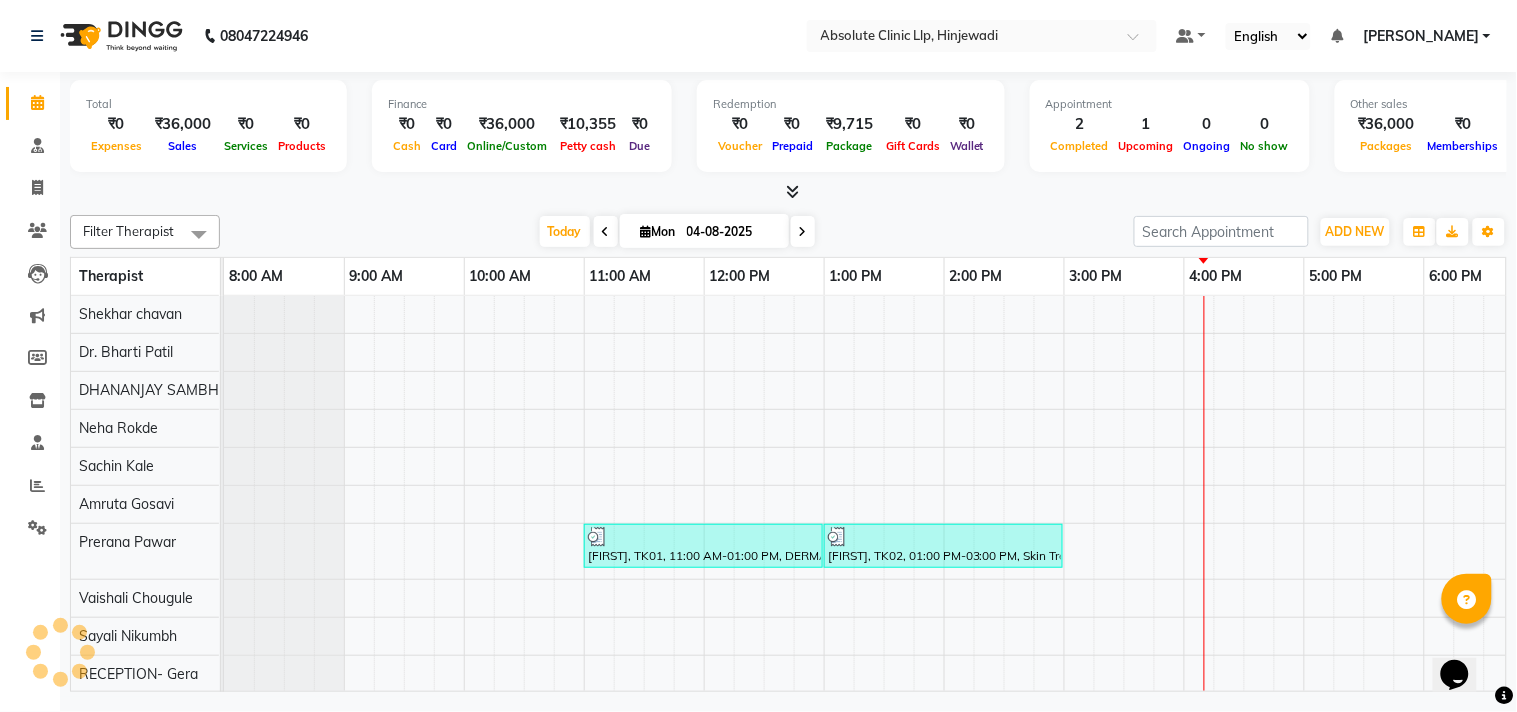 scroll, scrollTop: 0, scrollLeft: 277, axis: horizontal 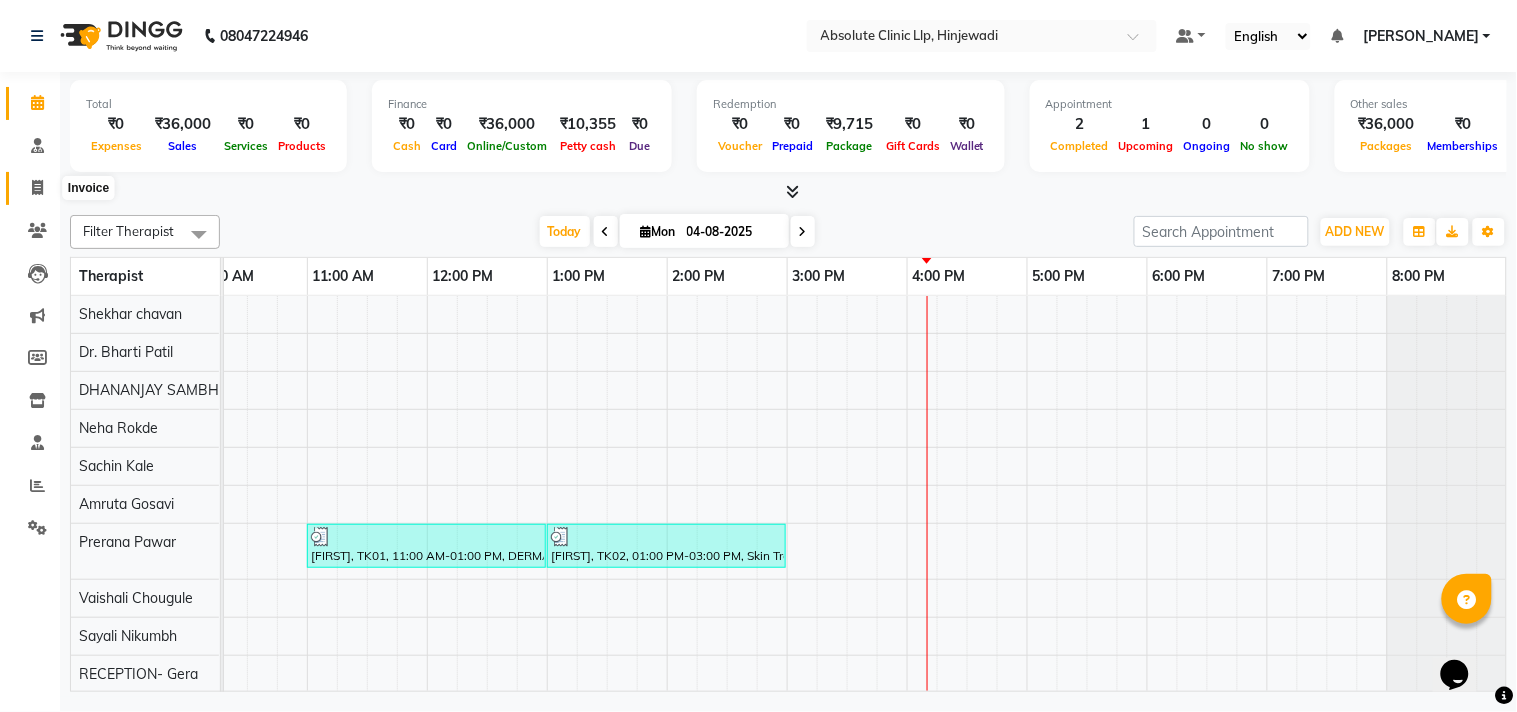 click 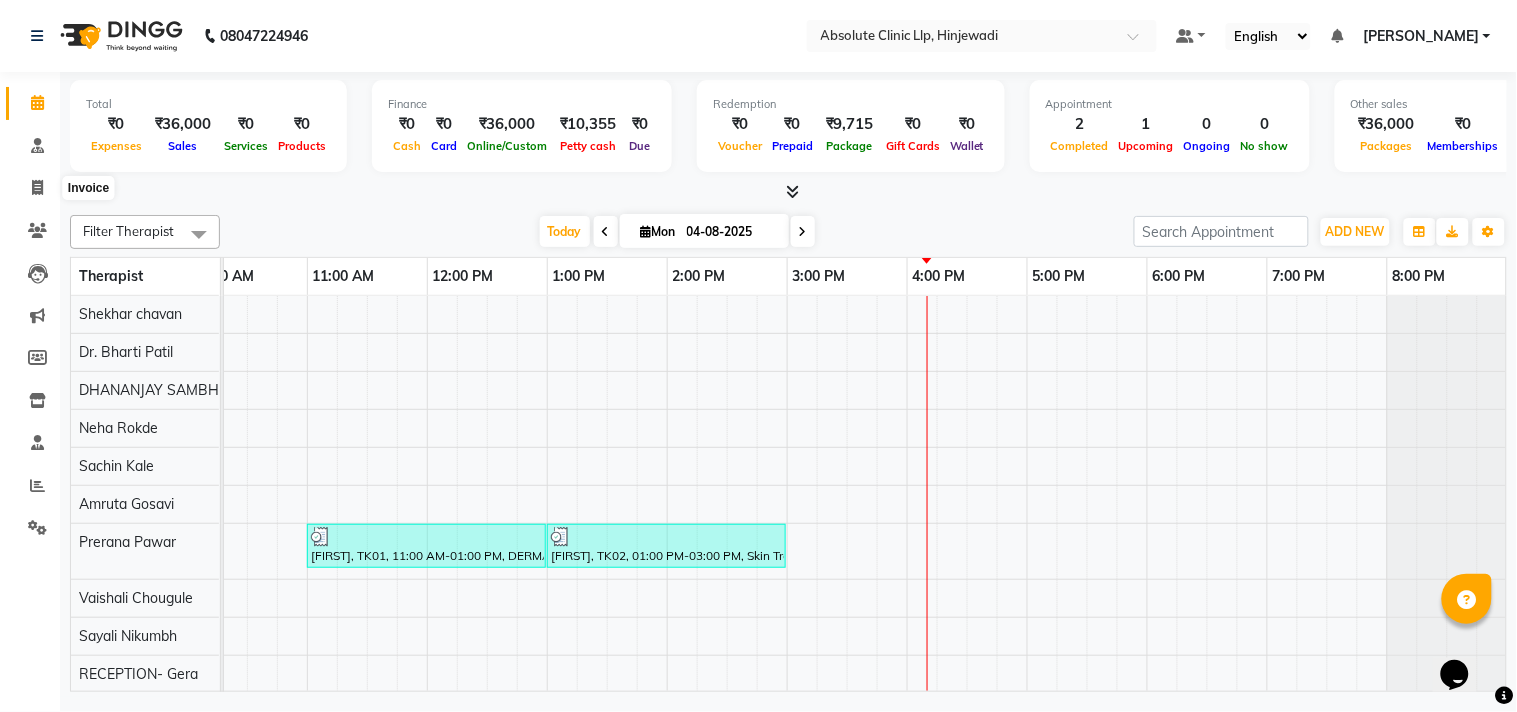 select on "service" 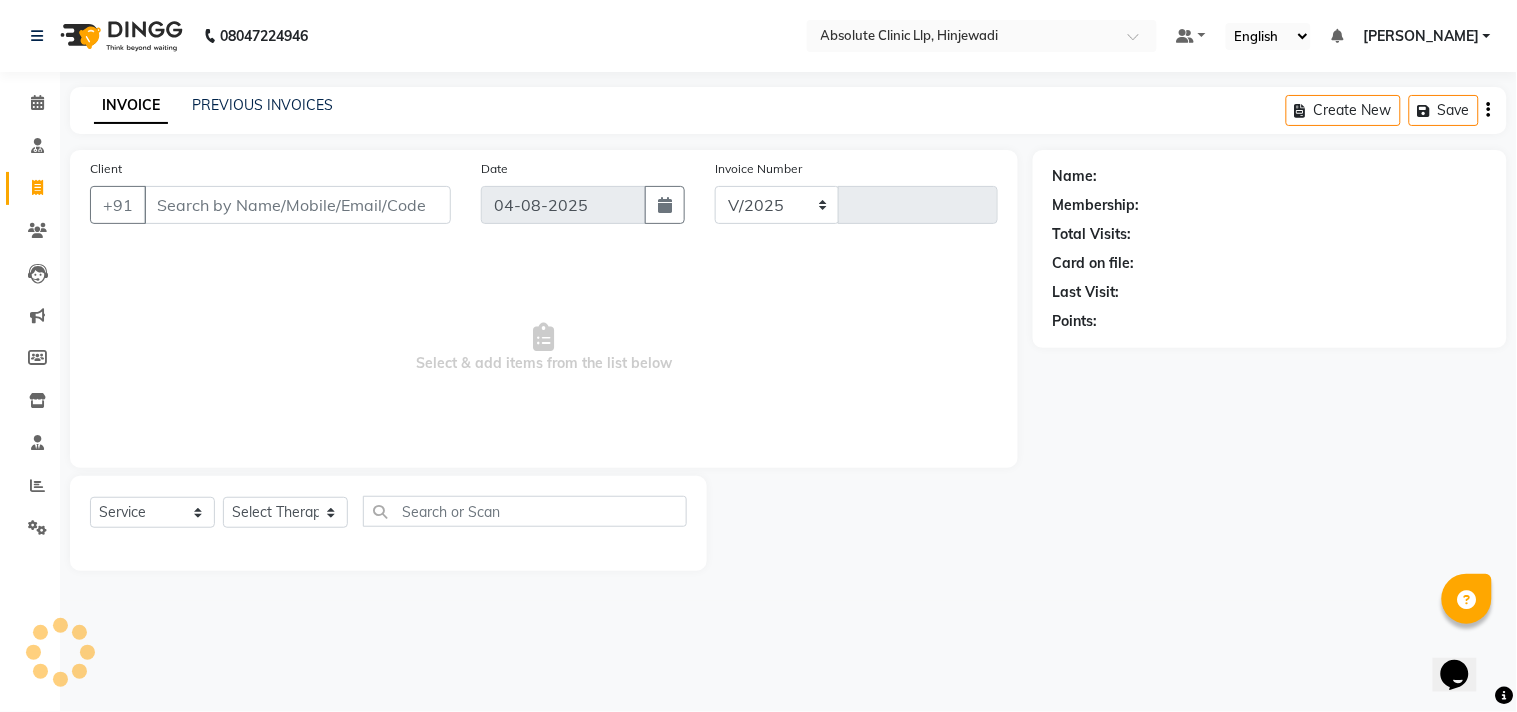 select on "5113" 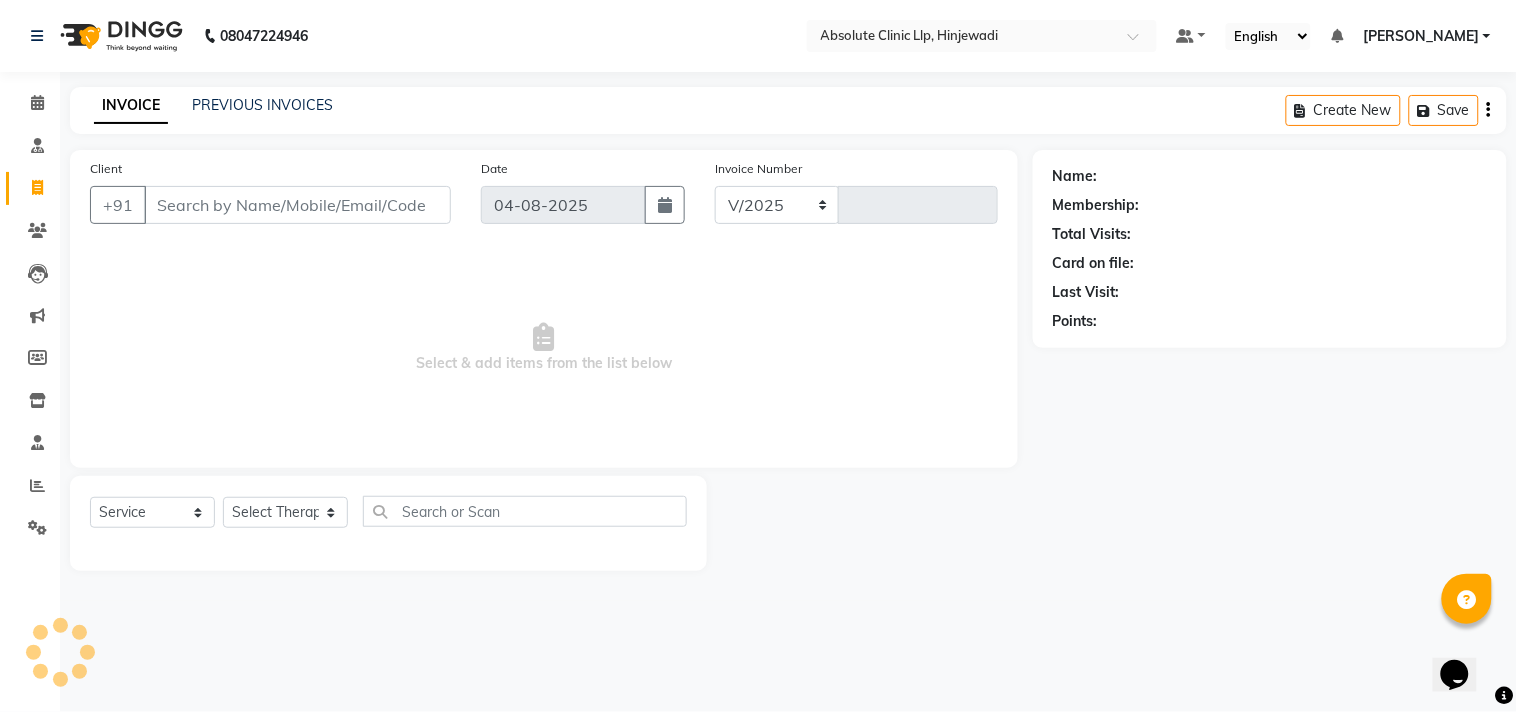 type on "1780" 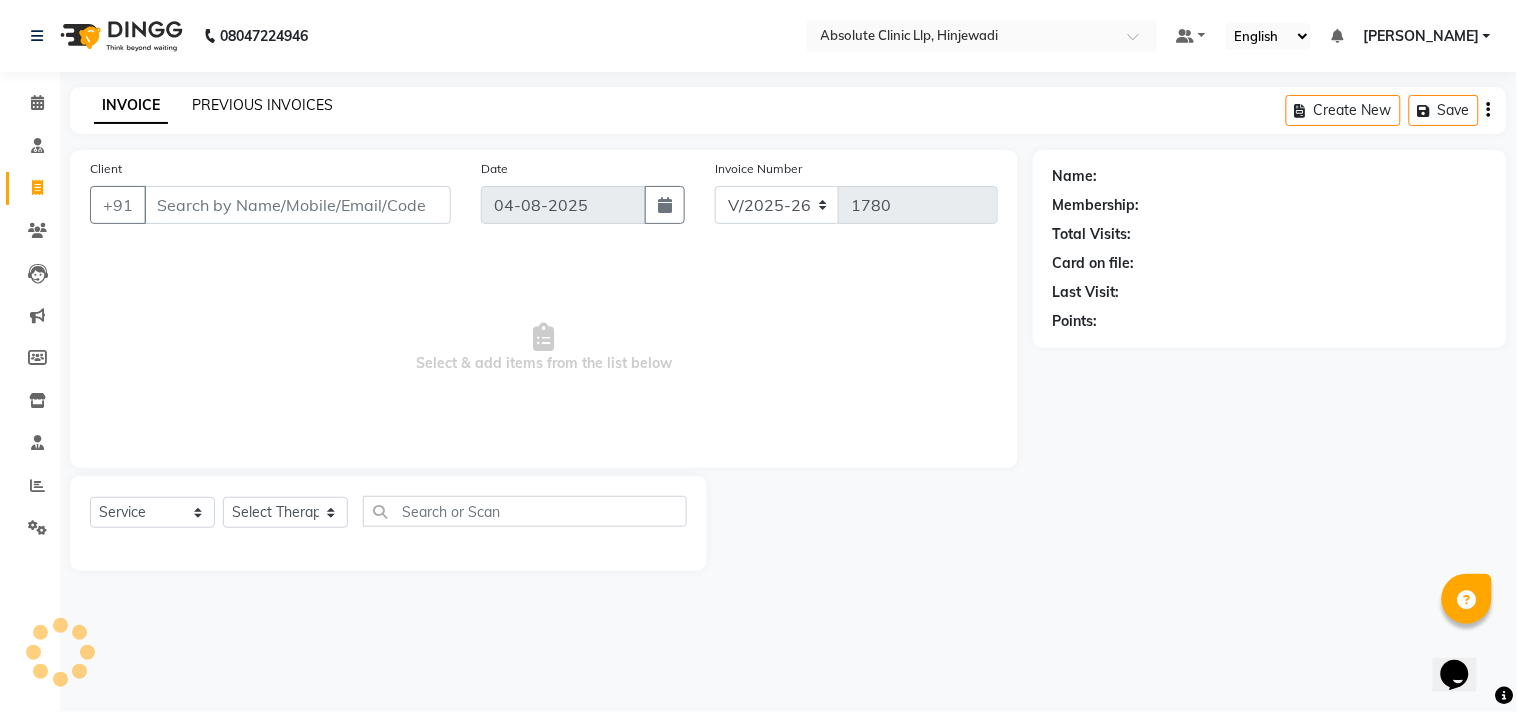 click on "PREVIOUS INVOICES" 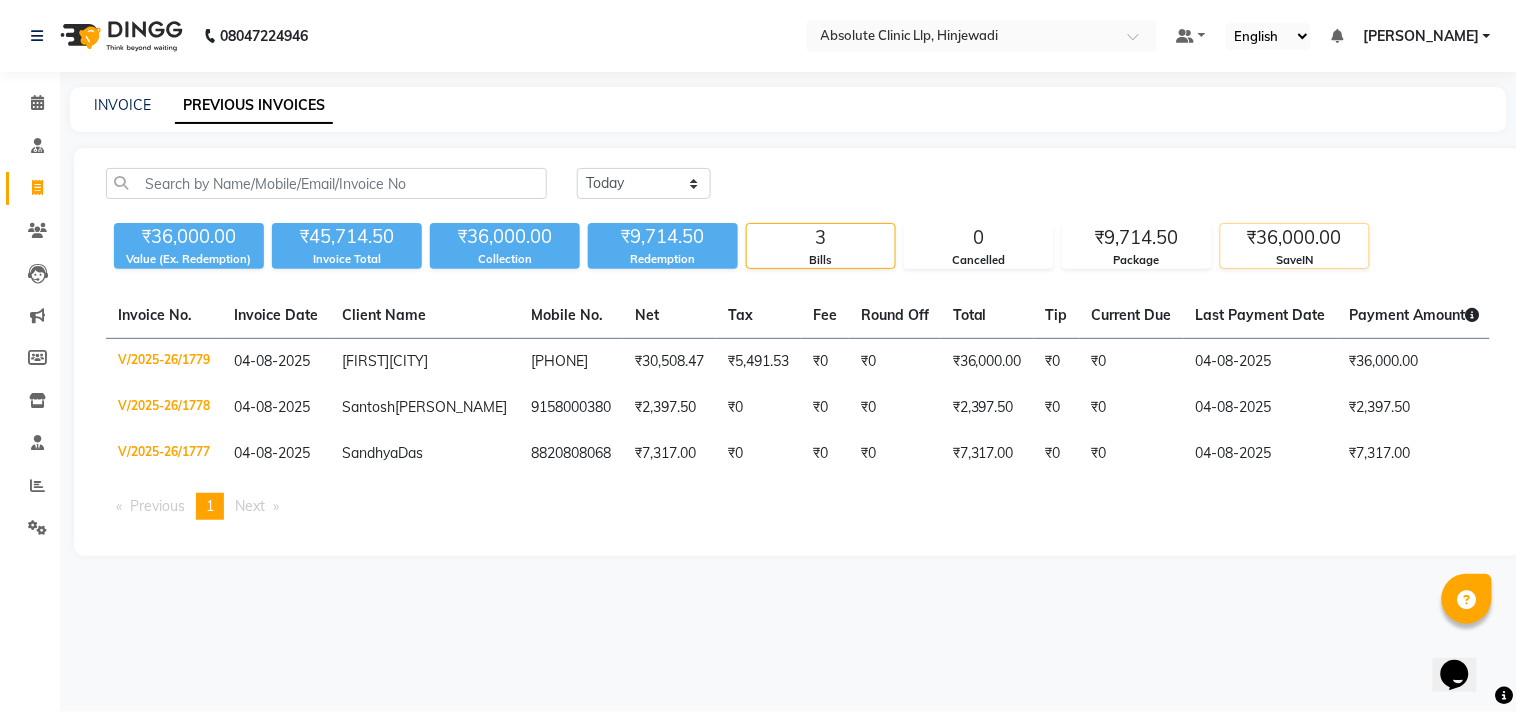 click on "₹36,000.00" 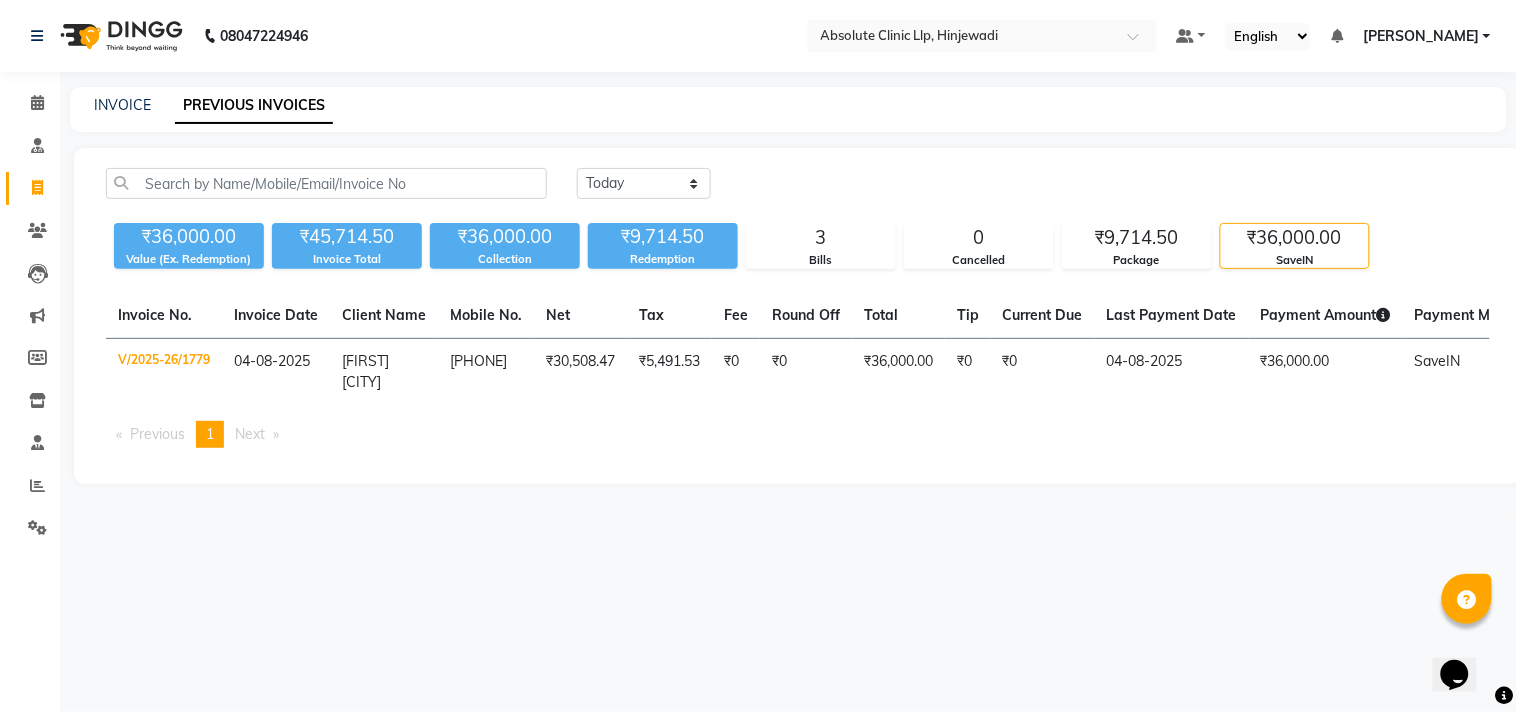 click 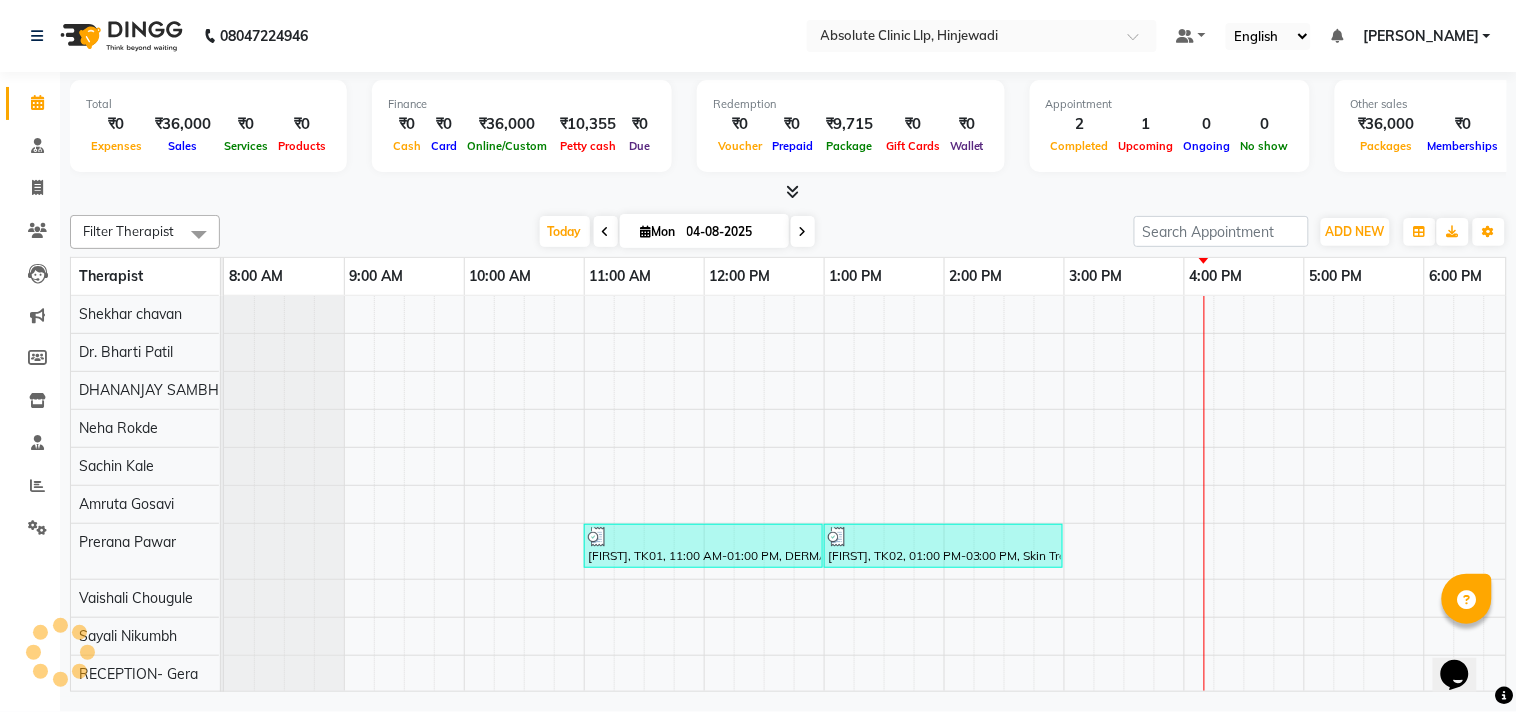 scroll, scrollTop: 0, scrollLeft: 0, axis: both 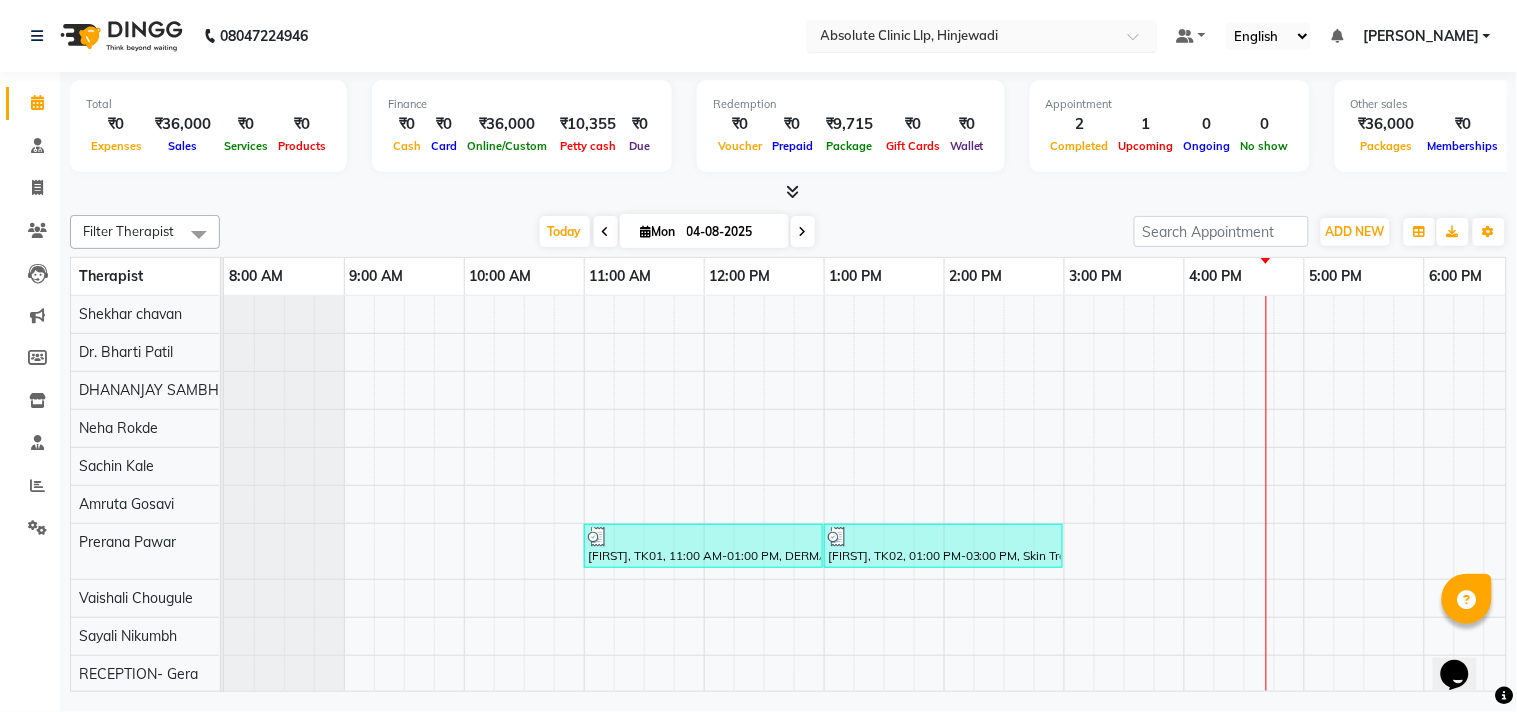 click at bounding box center [962, 35] 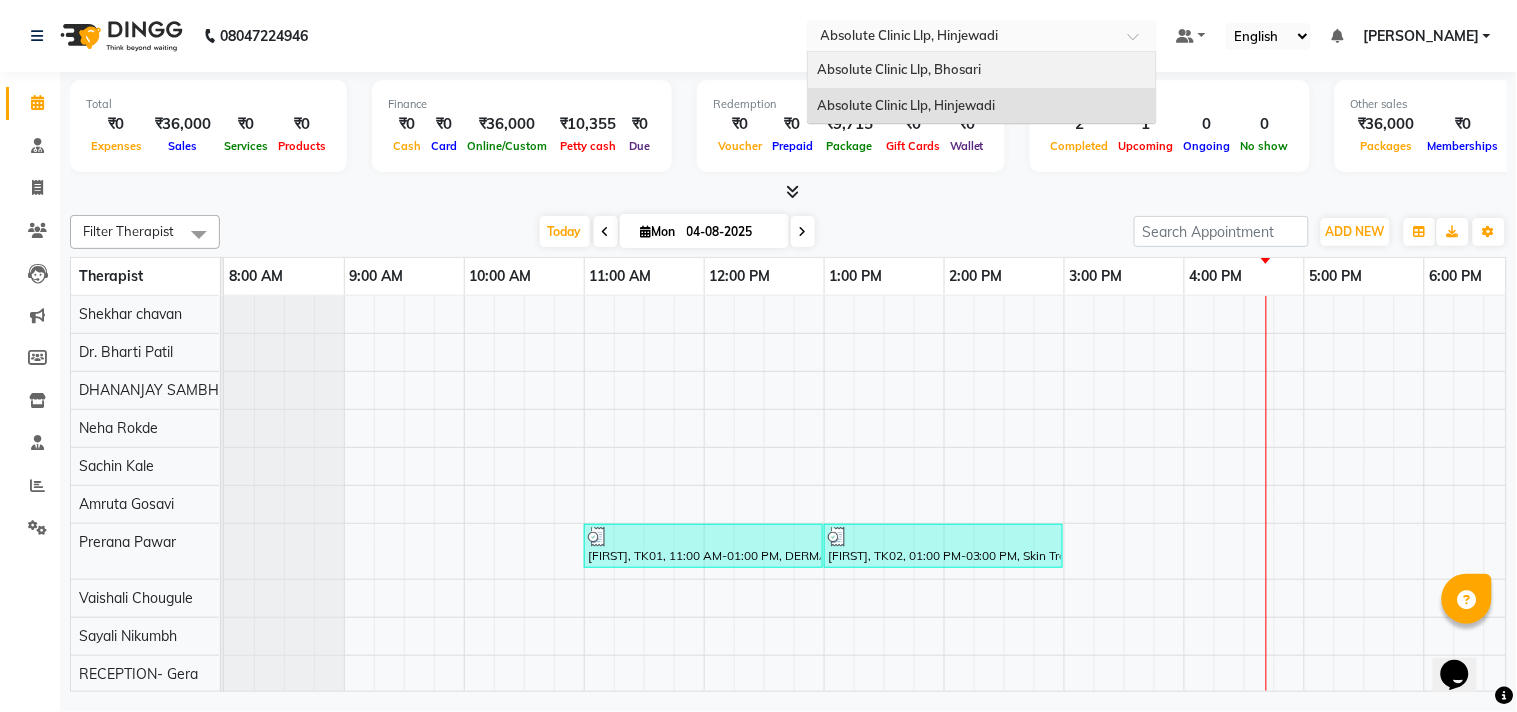 click on "Absolute Clinic Llp, Bhosari" at bounding box center [900, 69] 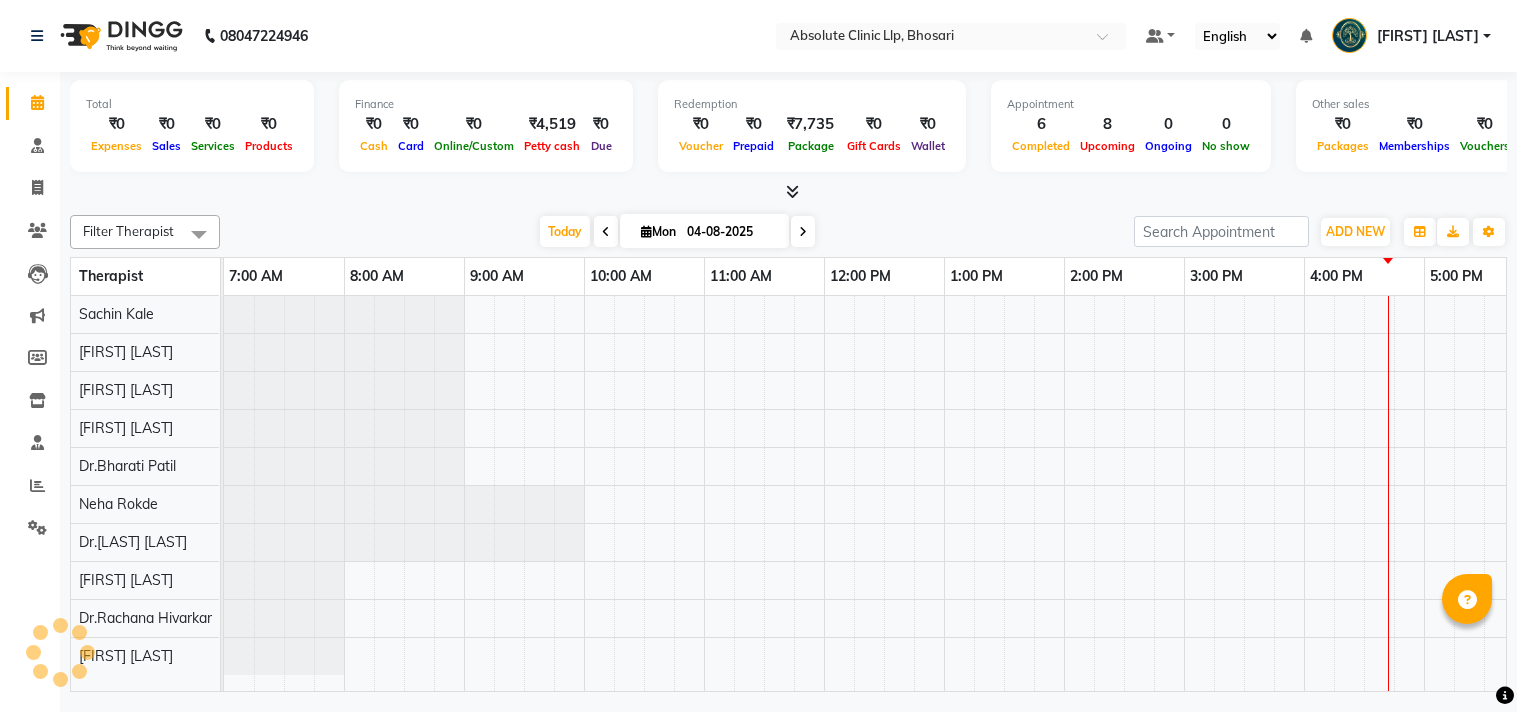 scroll, scrollTop: 0, scrollLeft: 0, axis: both 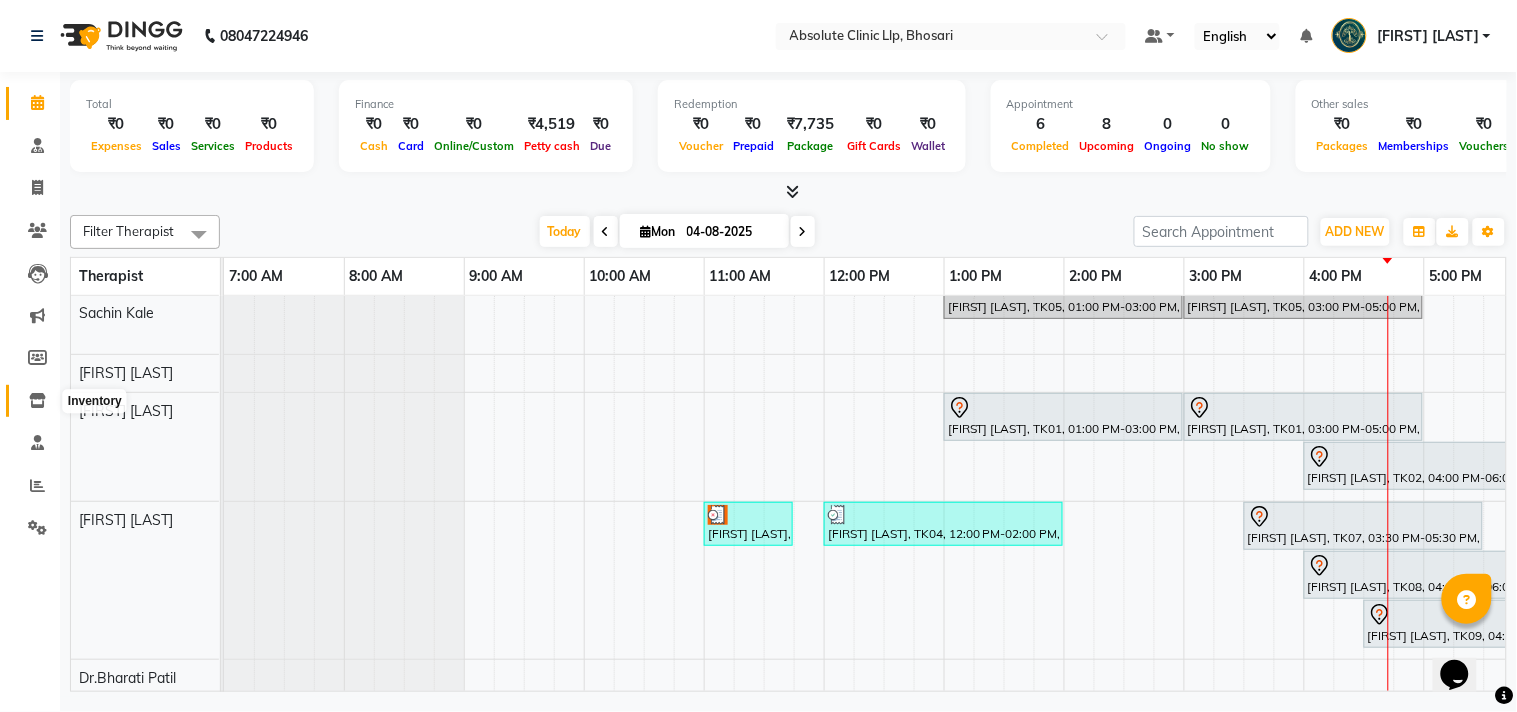 click 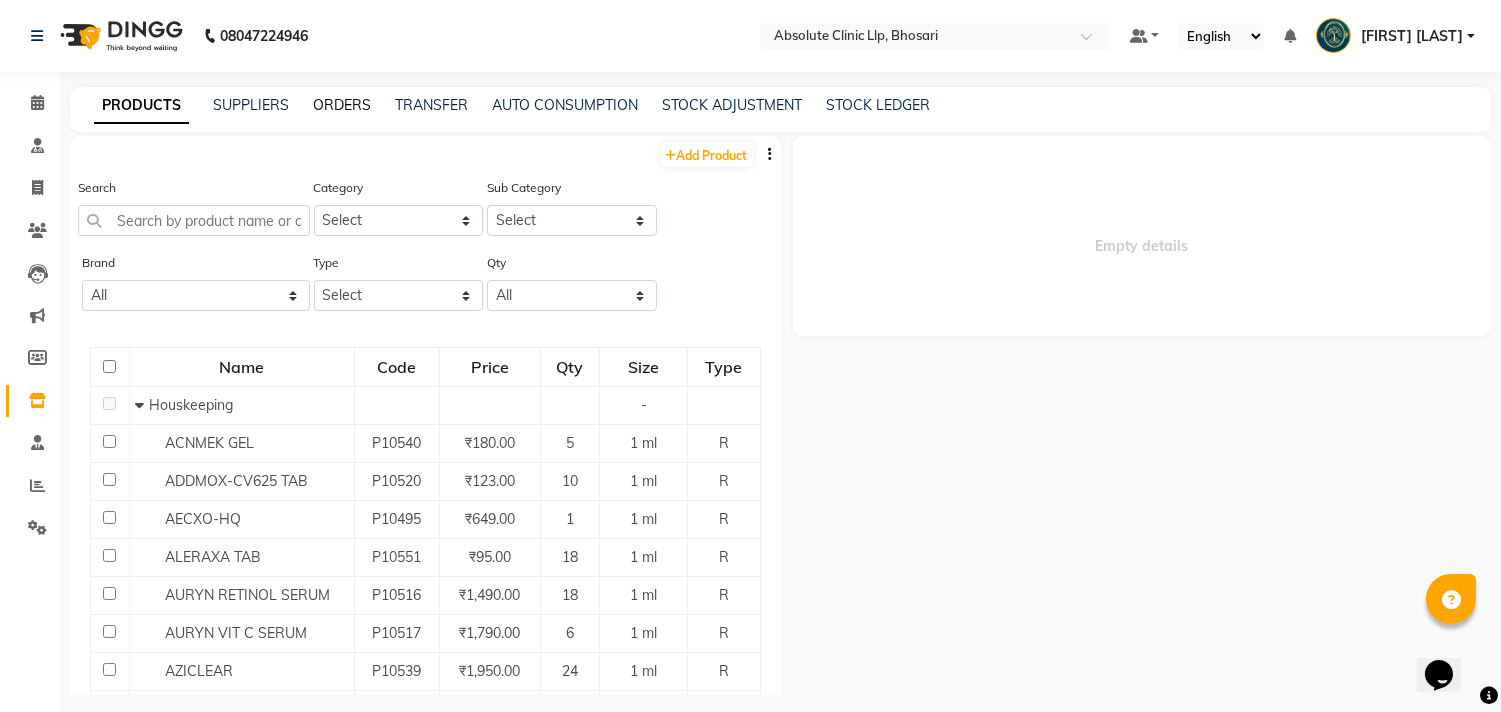click on "ORDERS" 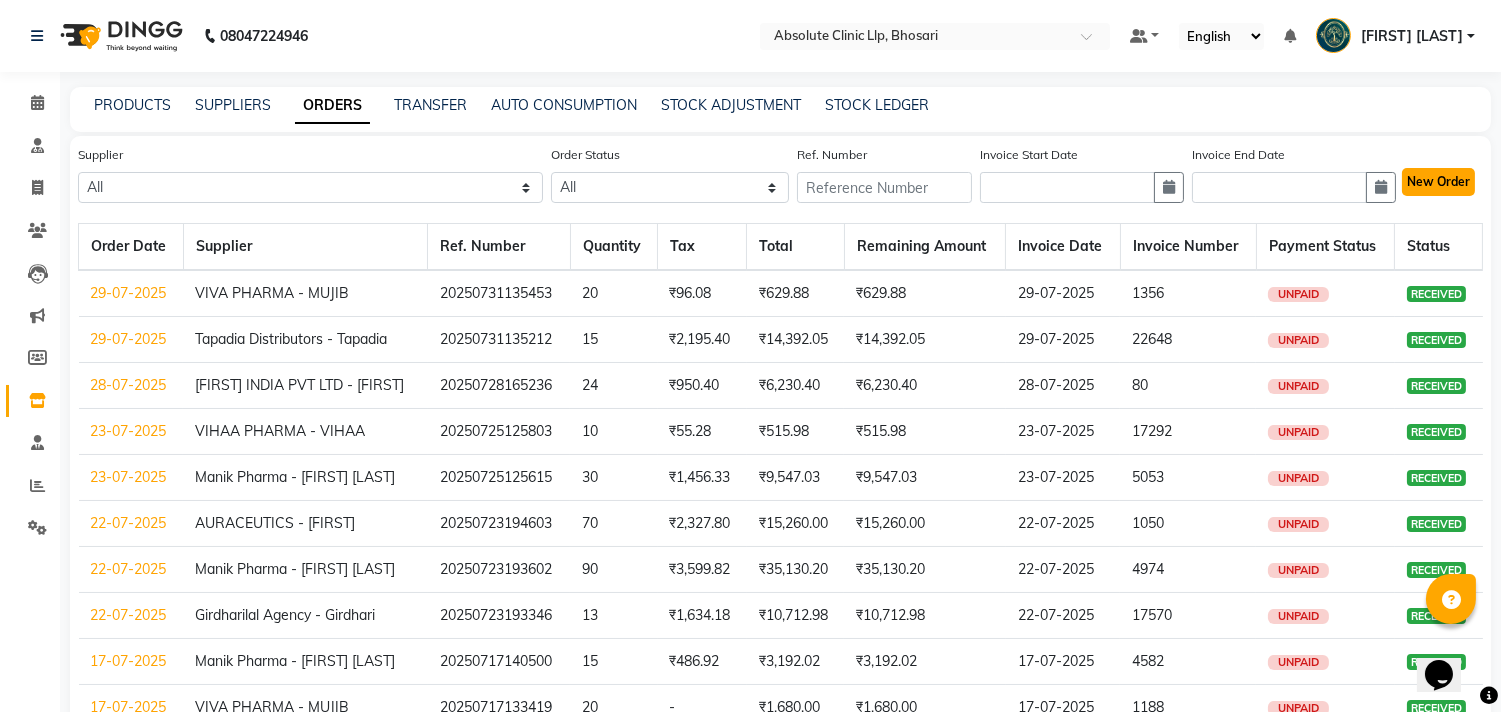 click on "New Order" 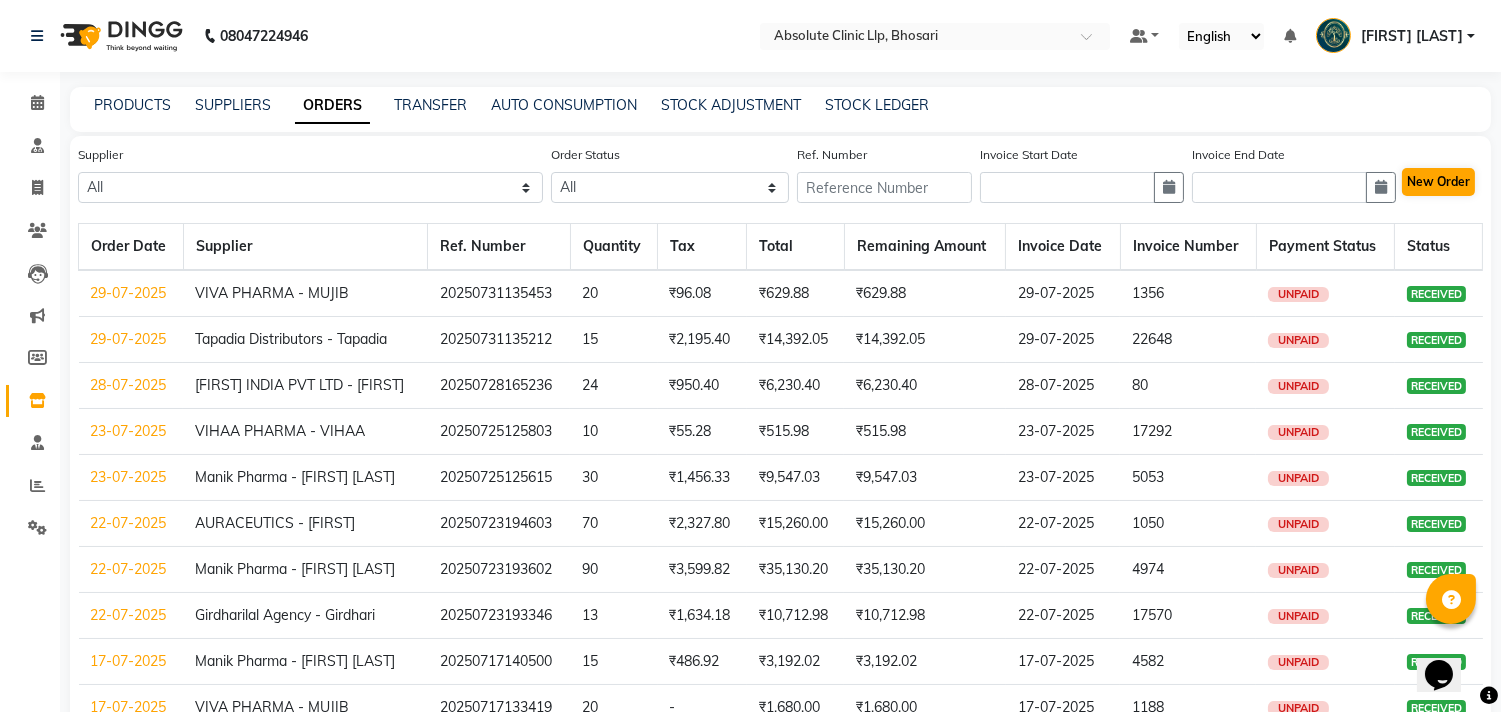 select on "true" 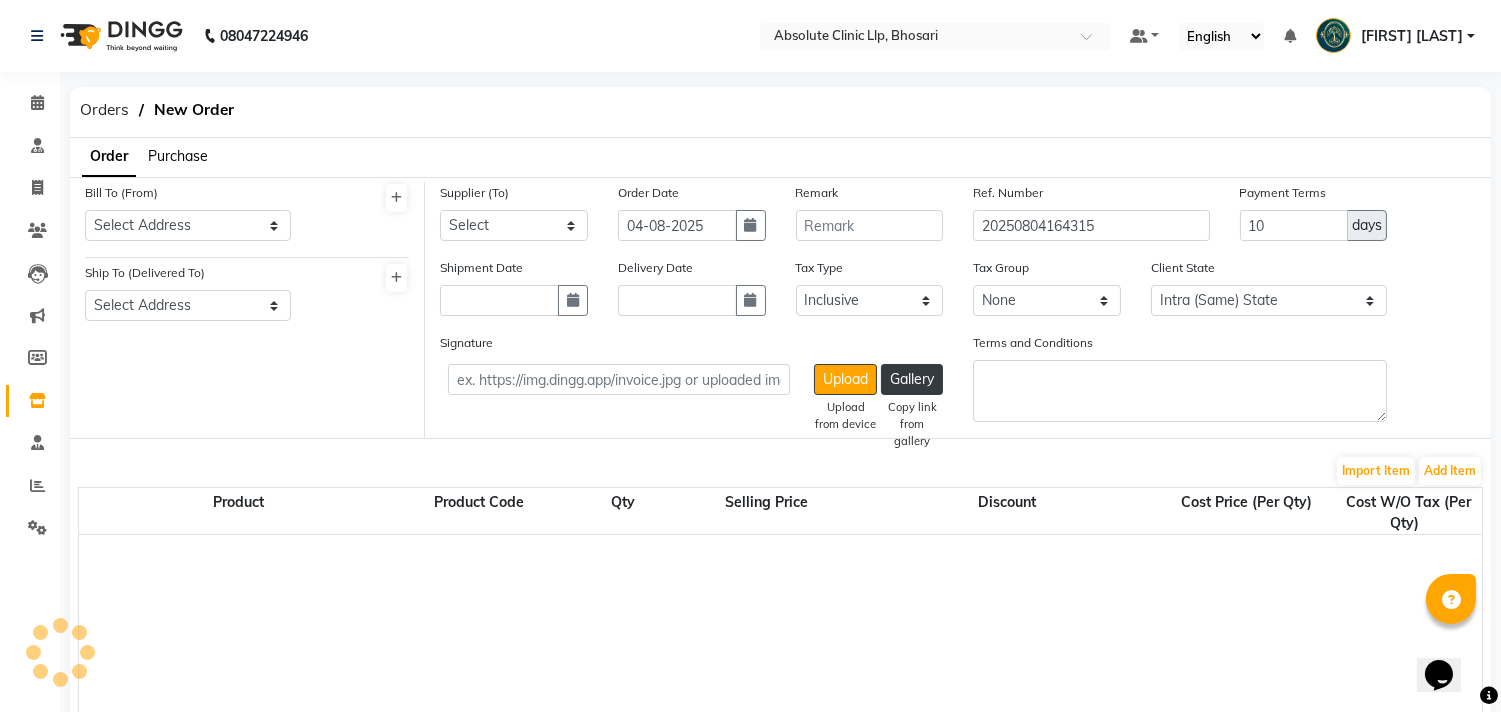 select on "1820" 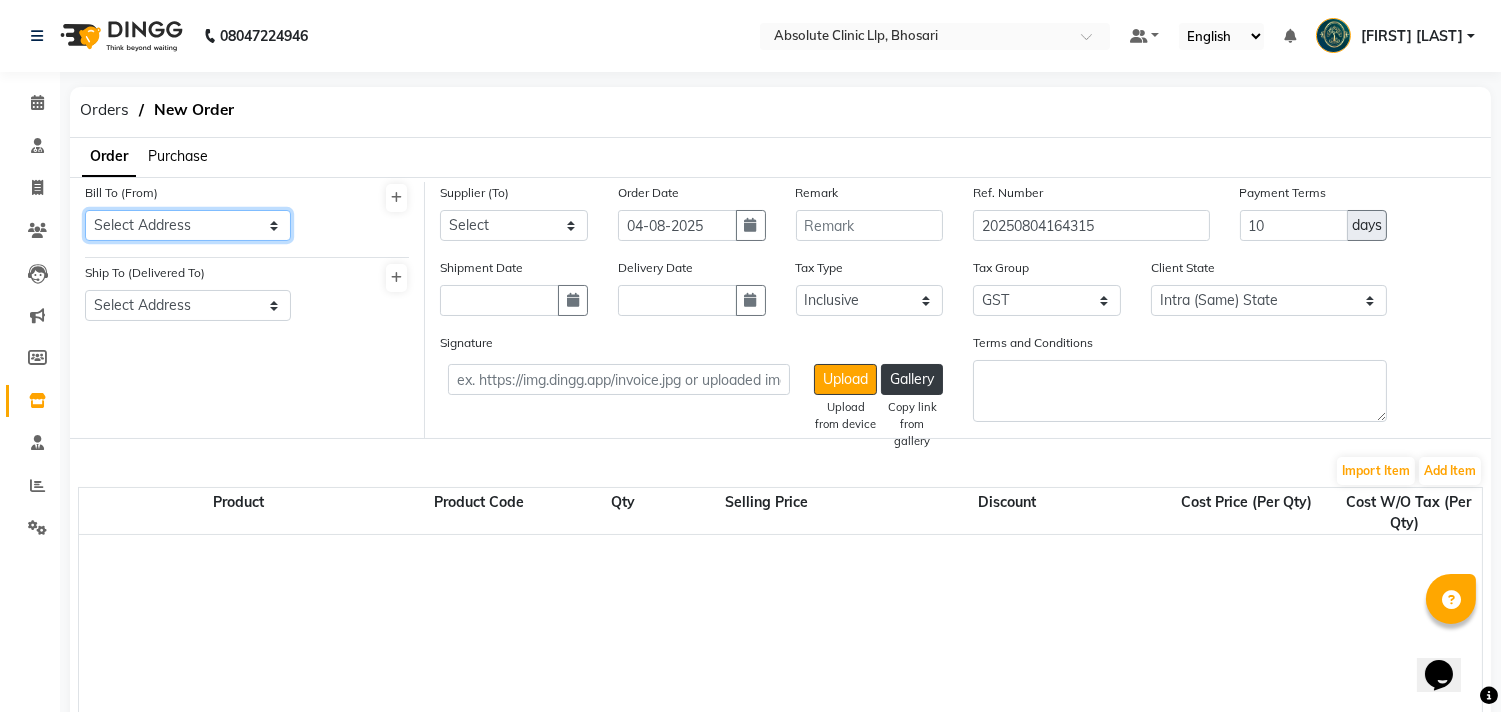 click on "Select Address  ABSOLUTE CLINIC LLP, SHOP NO. 11, 3RD FLR PHUGE PRIMA, DIGHI ROAD, BHOSARI" 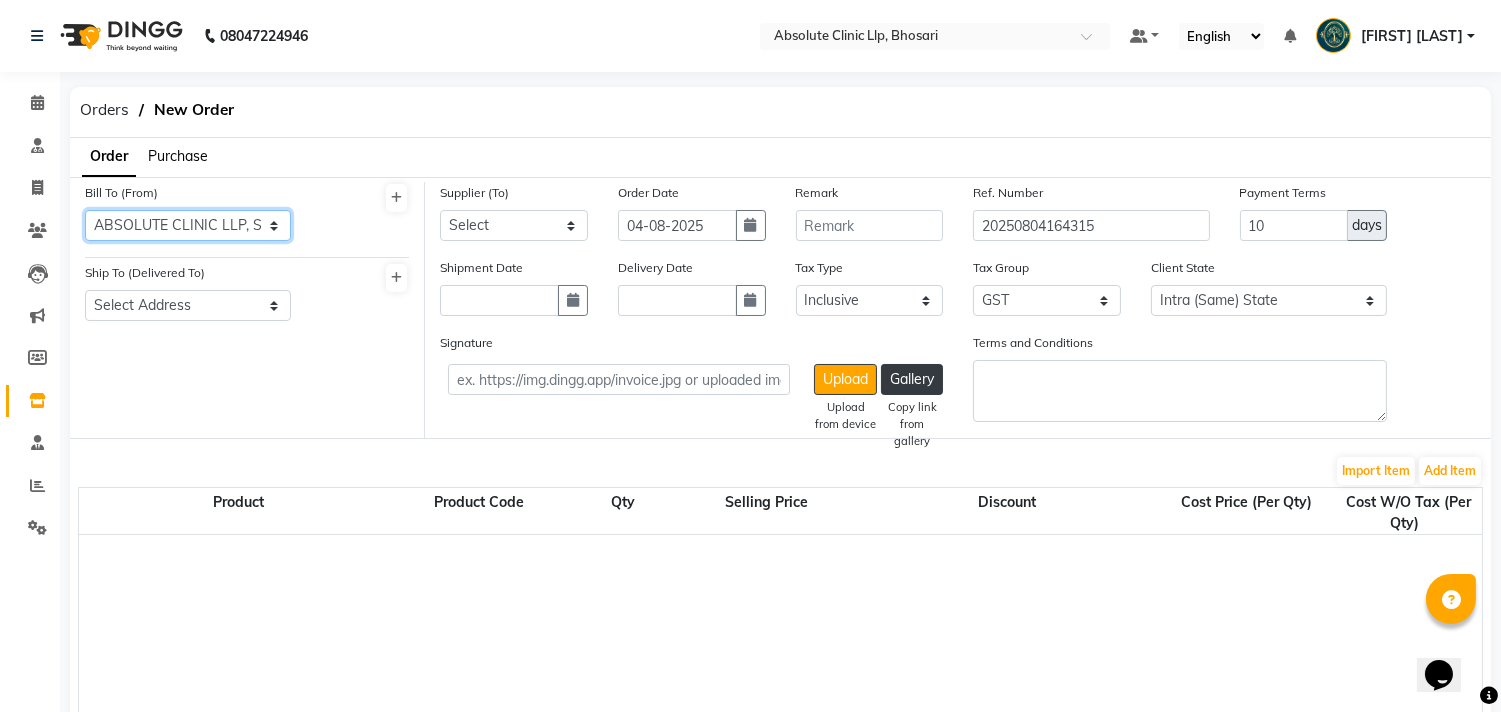 click on "Select Address  ABSOLUTE CLINIC LLP, SHOP NO. 11, 3RD FLR PHUGE PRIMA, DIGHI ROAD, BHOSARI" 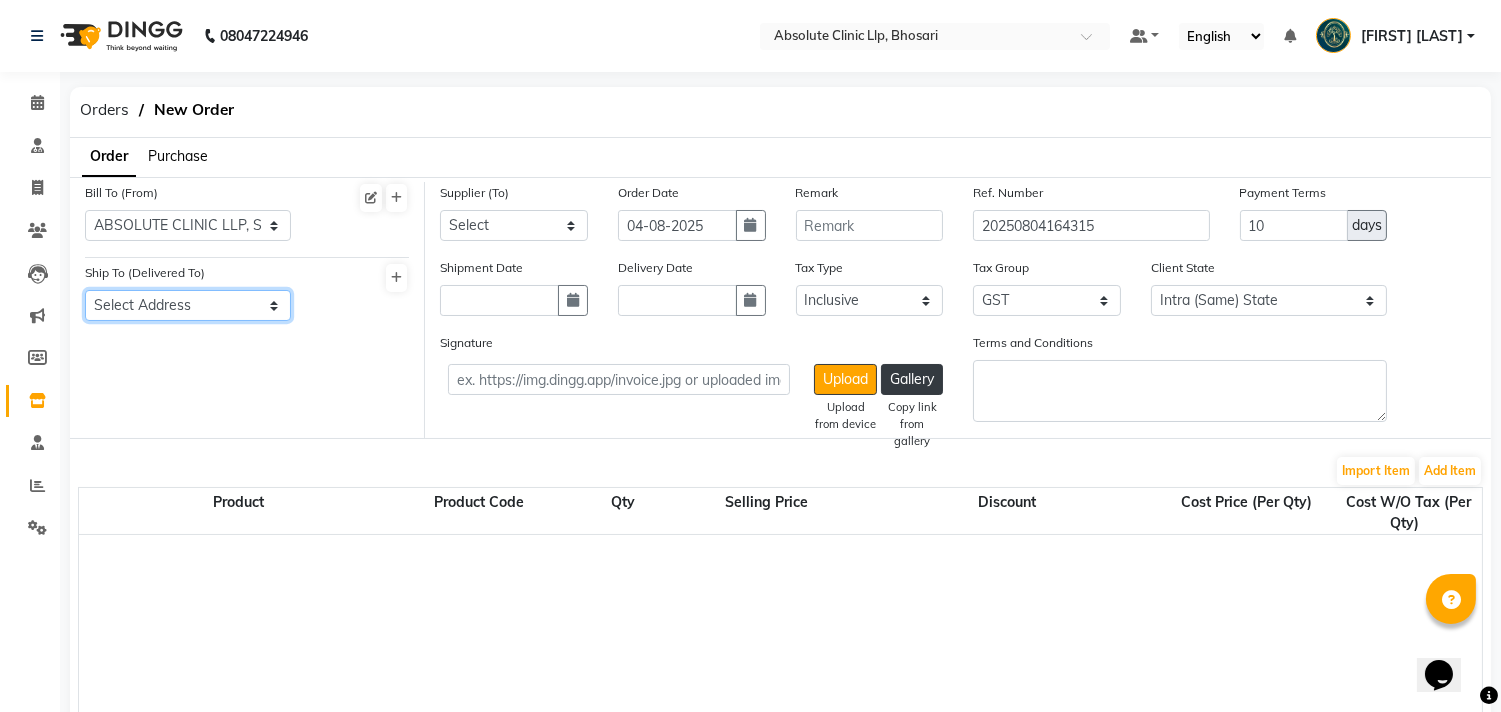 click on "Select Address  ABSOLUTE CLINIC LLP, SHOP NO. 11, 3RD FLR PHUGE PRIMA, DIGHI ROAD, BHOSARI" 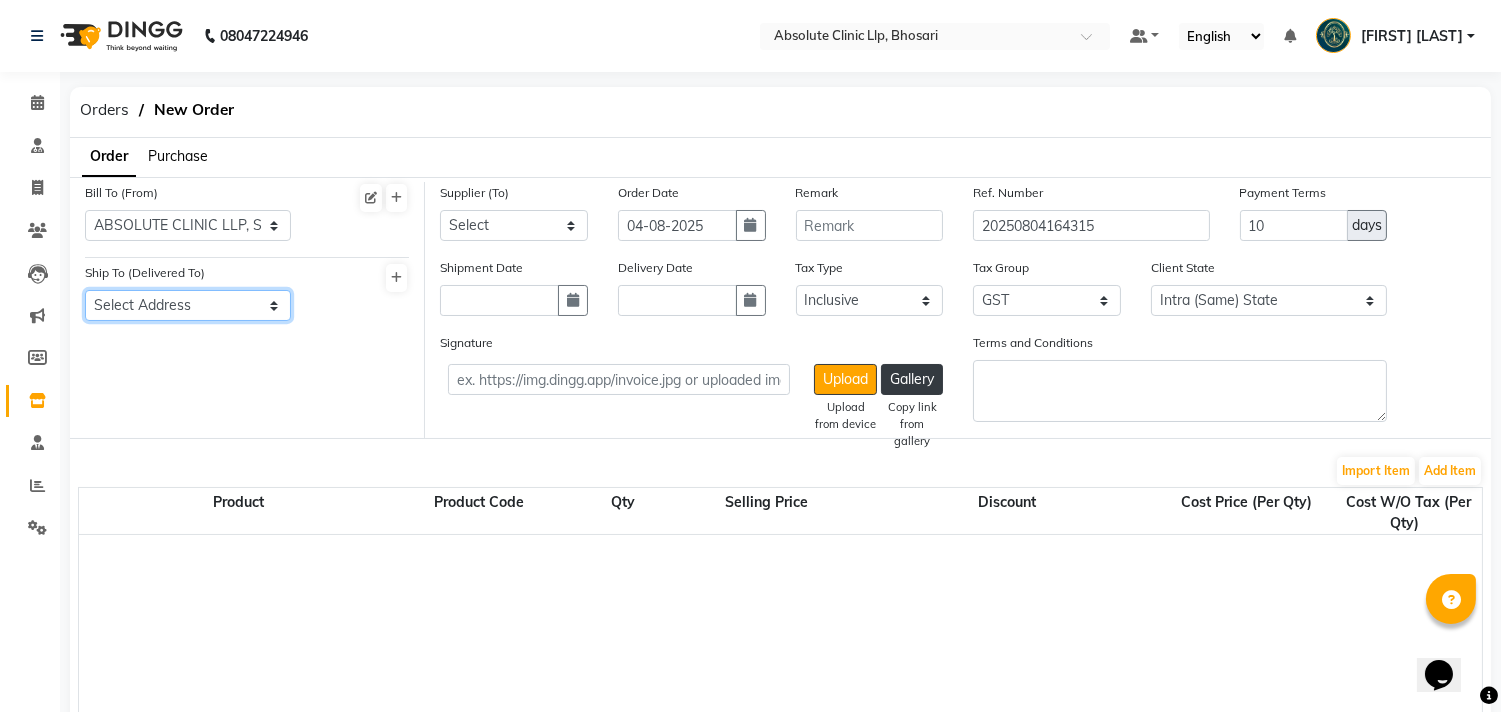 select on "513" 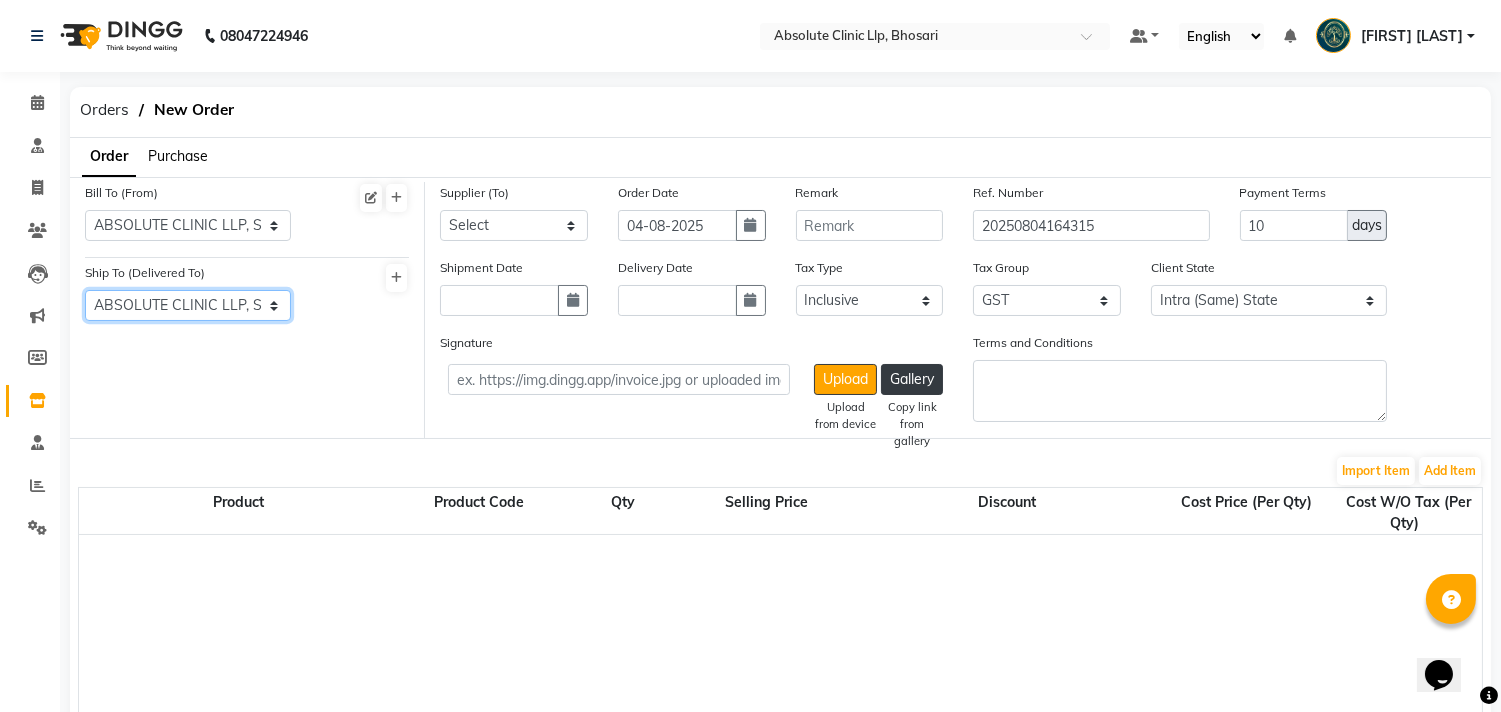 click on "Select Address  ABSOLUTE CLINIC LLP, SHOP NO. 11, 3RD FLR PHUGE PRIMA, DIGHI ROAD, BHOSARI" 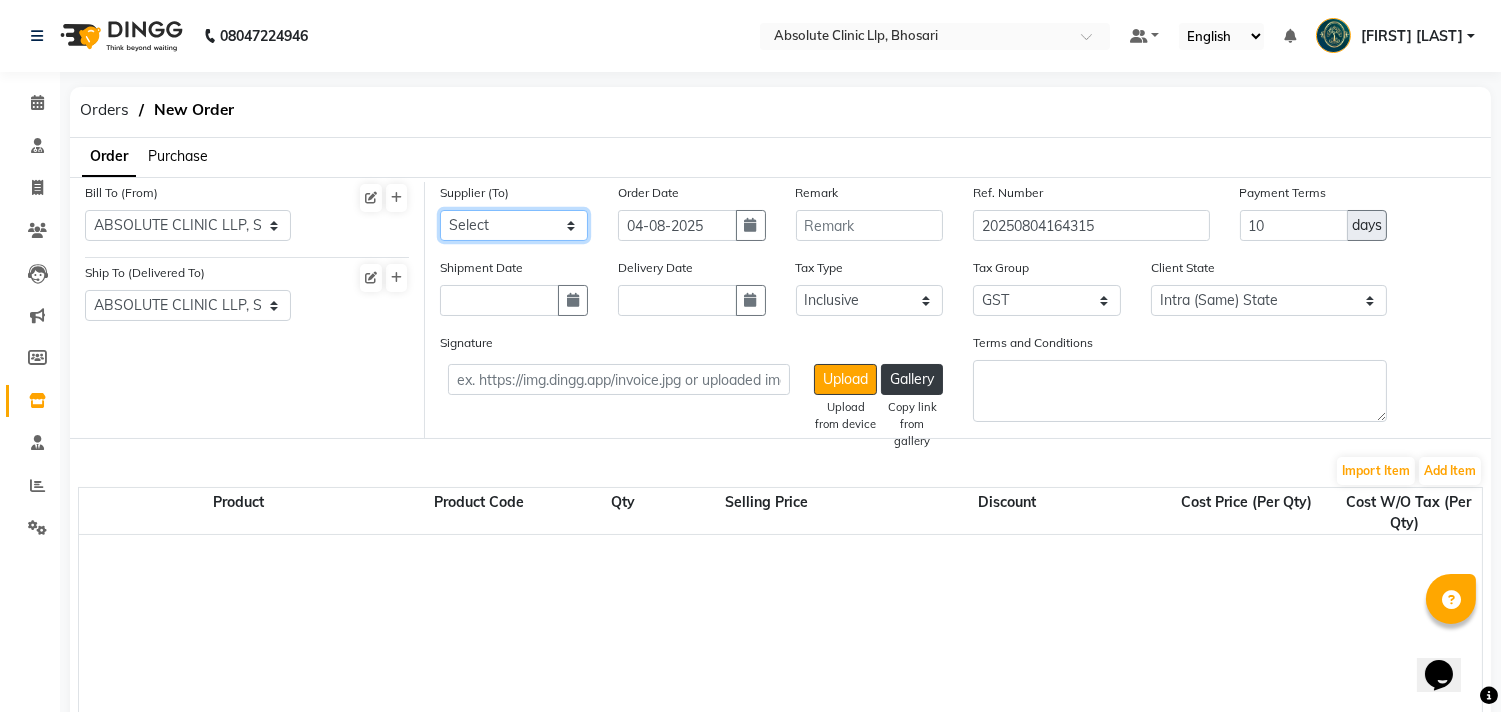 click on "Select SAHYADRI PHARMA - SAHYADRI PHARMA Saijeevan Medico - Umesh Vishwkarma Tapadia Distributors - Tapadia PAREKH INTEGRATED SERVICES PVT LTD - PAREKH M.M.PHARMA - M M PHARMA AMBIKA DRUG HOUSE - AMBIKA SKIN AESTHETICS INT PVT - SKIN H & M PHARMA - RAHUL  CHAVAN AESTICARE HEALTH SERVICE OPC PVT LTD - AESTICARE VIHAA PHARMA - VIHAA Aesthetics Zone Medisys Pvt Ltd - Aesticare C.T.DISTRIBUTOR - C.T, C.T.DISTRIBUTOR SANDEEP AGENCY - Mayur  Mandhare Padmashree Medical Distributors - Deepraj Maheshwari Deepali Lifesciences - Krishna Uttirwar Girdharilal Agency - Girdhari SKY PHARMA - Avni R K Enterprises - Ganesh  Ghadge MEGALOSS PHARMA PVT LTD - SUJAY Manik Pharma - Hemant  Patil Morya Medical Distributors - sagar UNIVERSAL INC - Azelac CD4 BIOTECH - Vaibhav CHINTAMANI PHARMA - MAYUR MANDHRE BHAIRAVPRASAD LIFE SAVING - SADASHIV BHAIRAV PRASAD LIFE SAVING - BHAIRAV  GLOWCUTIS INDIA PVT LTD - Vaibhav ICON PHARMA - Sanjay Dawra Dawchem Pharma Pvt Ltd - Sanjay Dawra Clinikally Digital Health Pvt Ltd - Clinik Haryana" 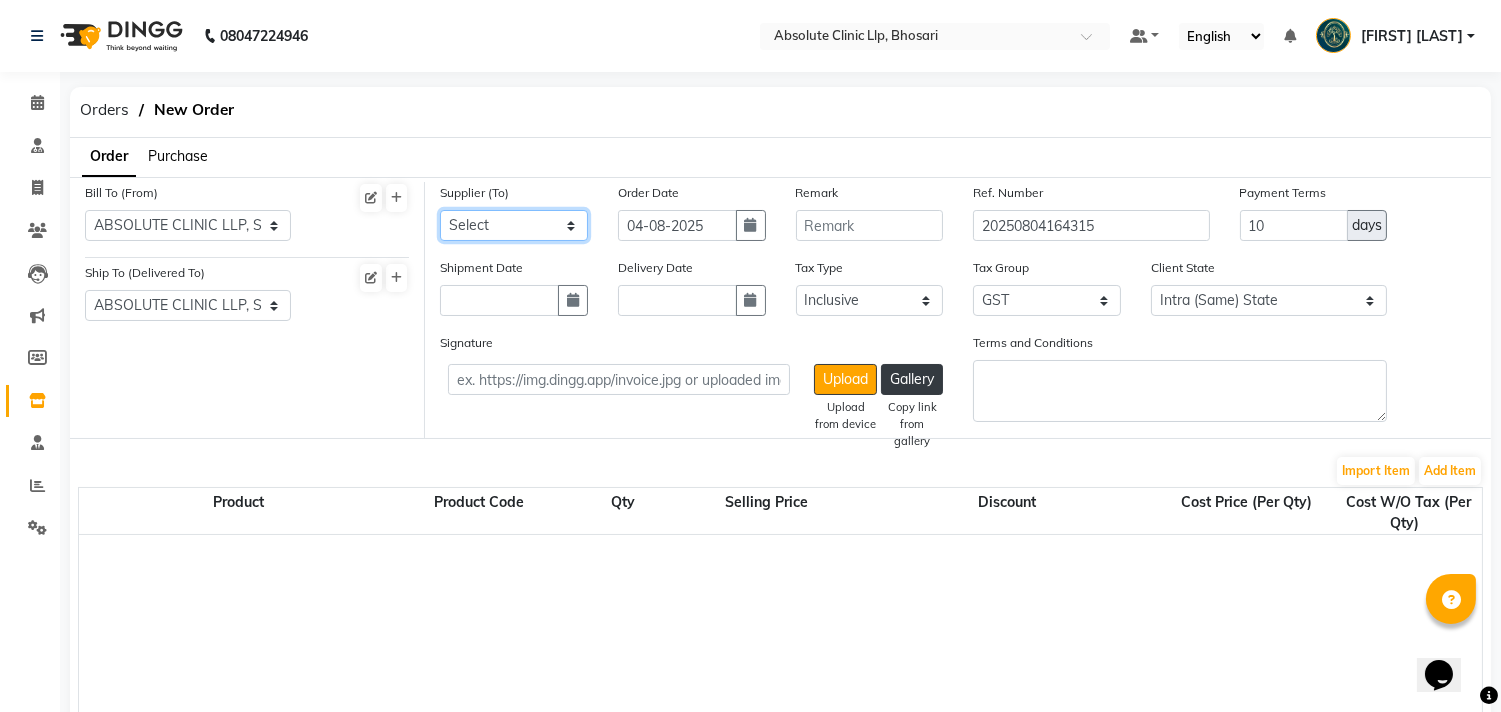 select on "1235" 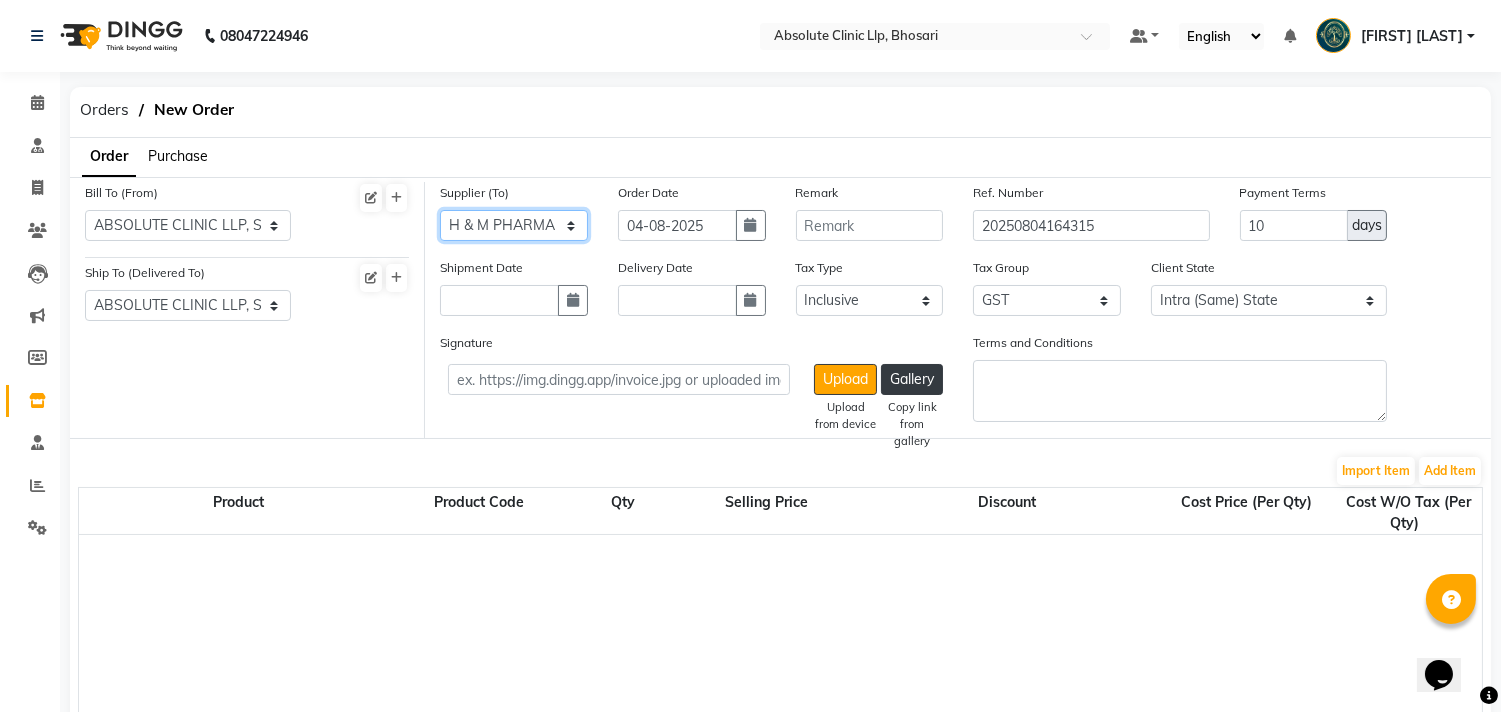 click on "Select SAHYADRI PHARMA - SAHYADRI PHARMA Saijeevan Medico - Umesh Vishwkarma Tapadia Distributors - Tapadia PAREKH INTEGRATED SERVICES PVT LTD - PAREKH M.M.PHARMA - M M PHARMA AMBIKA DRUG HOUSE - AMBIKA SKIN AESTHETICS INT PVT - SKIN H & M PHARMA - RAHUL  CHAVAN AESTICARE HEALTH SERVICE OPC PVT LTD - AESTICARE VIHAA PHARMA - VIHAA Aesthetics Zone Medisys Pvt Ltd - Aesticare C.T.DISTRIBUTOR - C.T, C.T.DISTRIBUTOR SANDEEP AGENCY - Mayur  Mandhare Padmashree Medical Distributors - Deepraj Maheshwari Deepali Lifesciences - Krishna Uttirwar Girdharilal Agency - Girdhari SKY PHARMA - Avni R K Enterprises - Ganesh  Ghadge MEGALOSS PHARMA PVT LTD - SUJAY Manik Pharma - Hemant  Patil Morya Medical Distributors - sagar UNIVERSAL INC - Azelac CD4 BIOTECH - Vaibhav CHINTAMANI PHARMA - MAYUR MANDHRE BHAIRAVPRASAD LIFE SAVING - SADASHIV BHAIRAV PRASAD LIFE SAVING - BHAIRAV  GLOWCUTIS INDIA PVT LTD - Vaibhav ICON PHARMA - Sanjay Dawra Dawchem Pharma Pvt Ltd - Sanjay Dawra Clinikally Digital Health Pvt Ltd - Clinik Haryana" 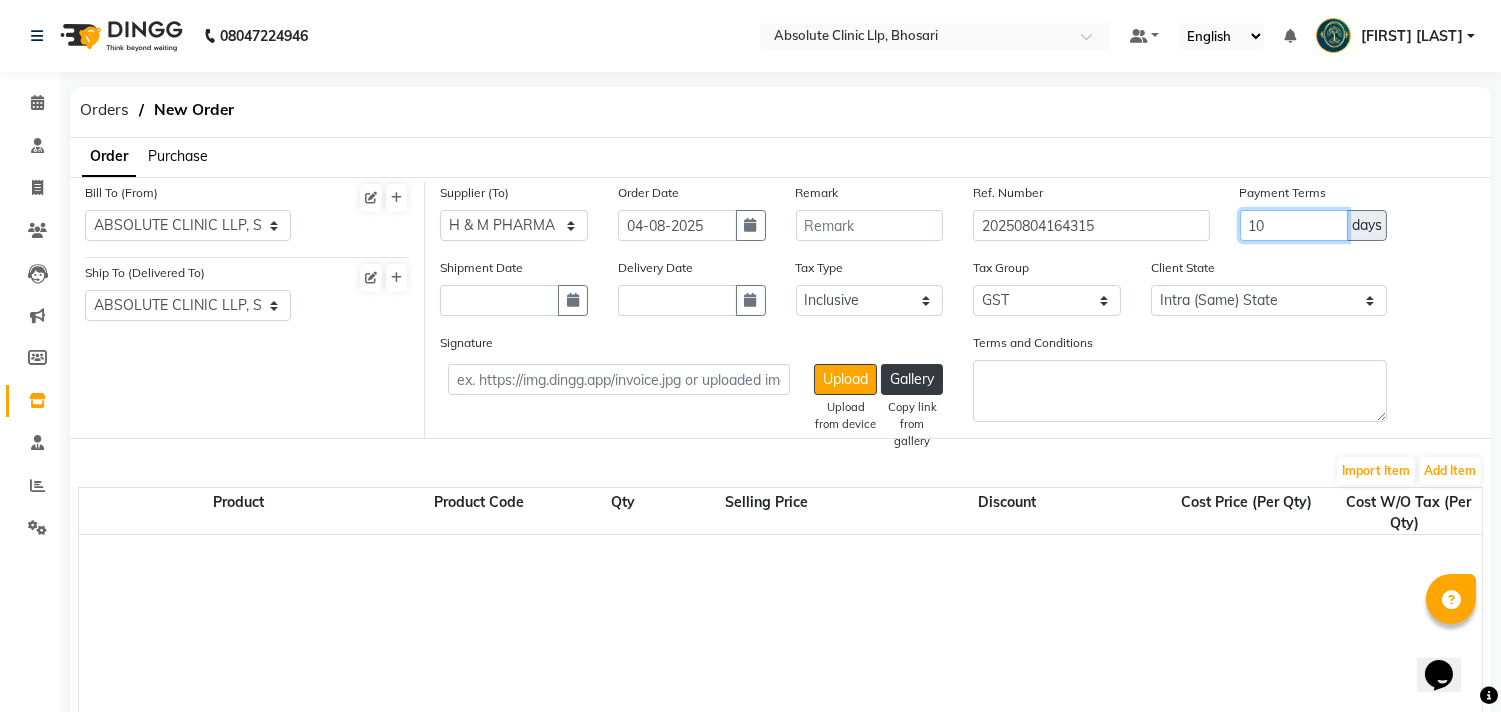 drag, startPoint x: 1276, startPoint y: 223, endPoint x: 1224, endPoint y: 233, distance: 52.95281 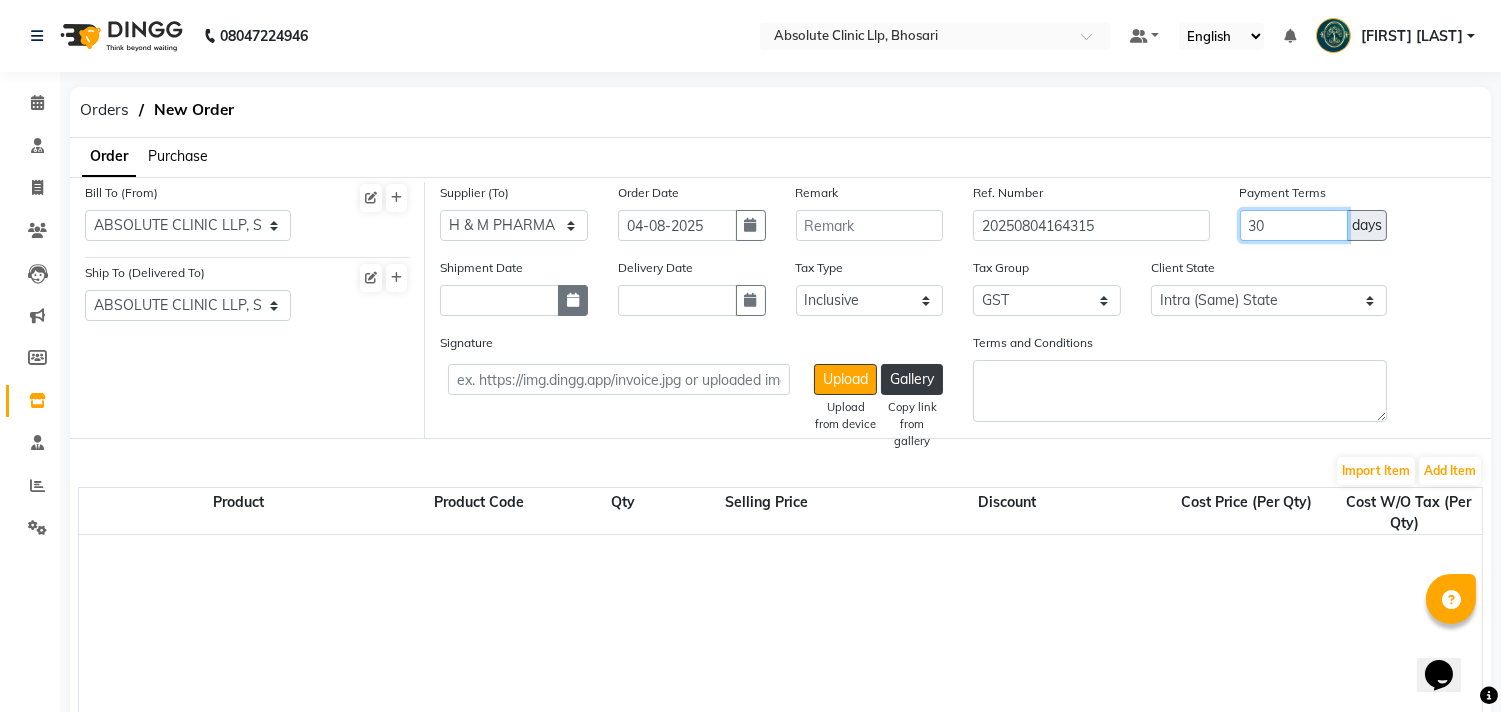 type on "30" 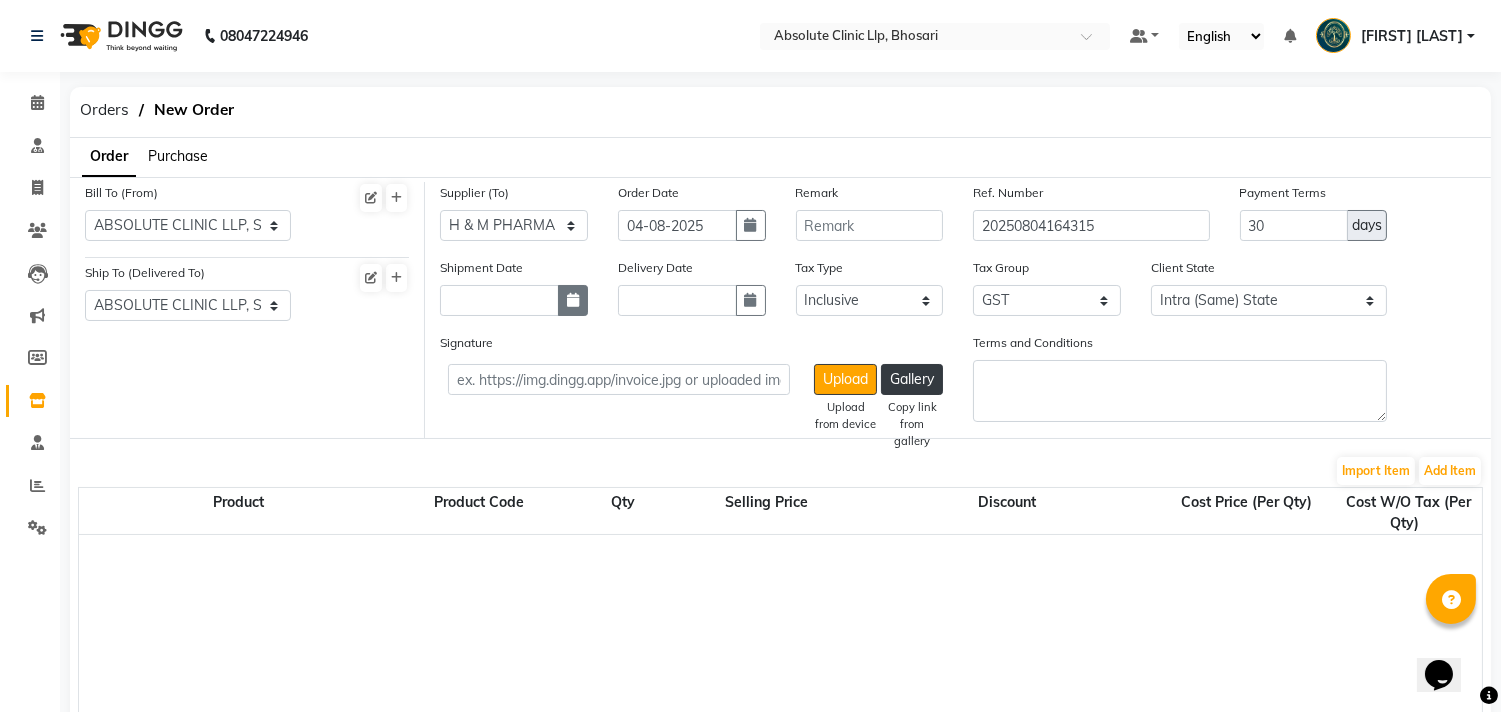 click 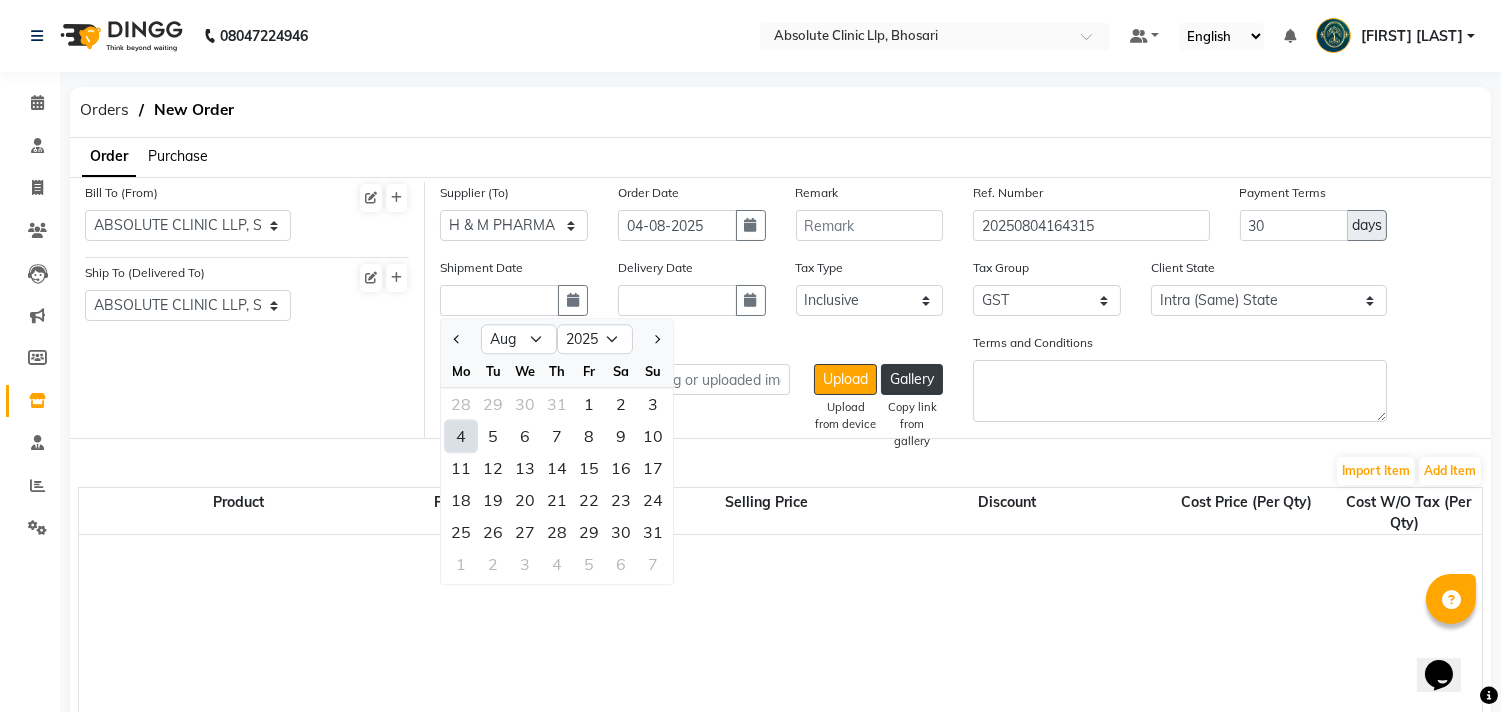 click on "4" 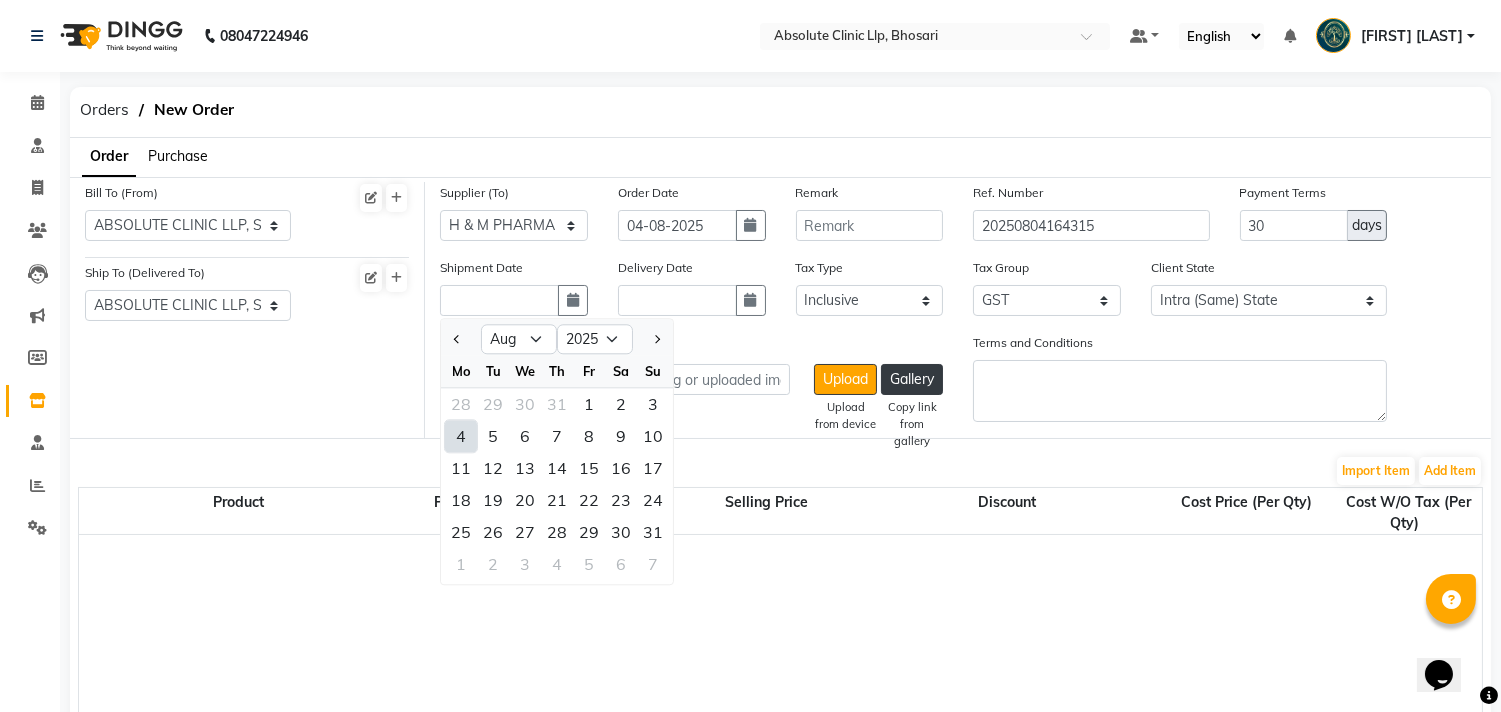 type on "04-08-2025" 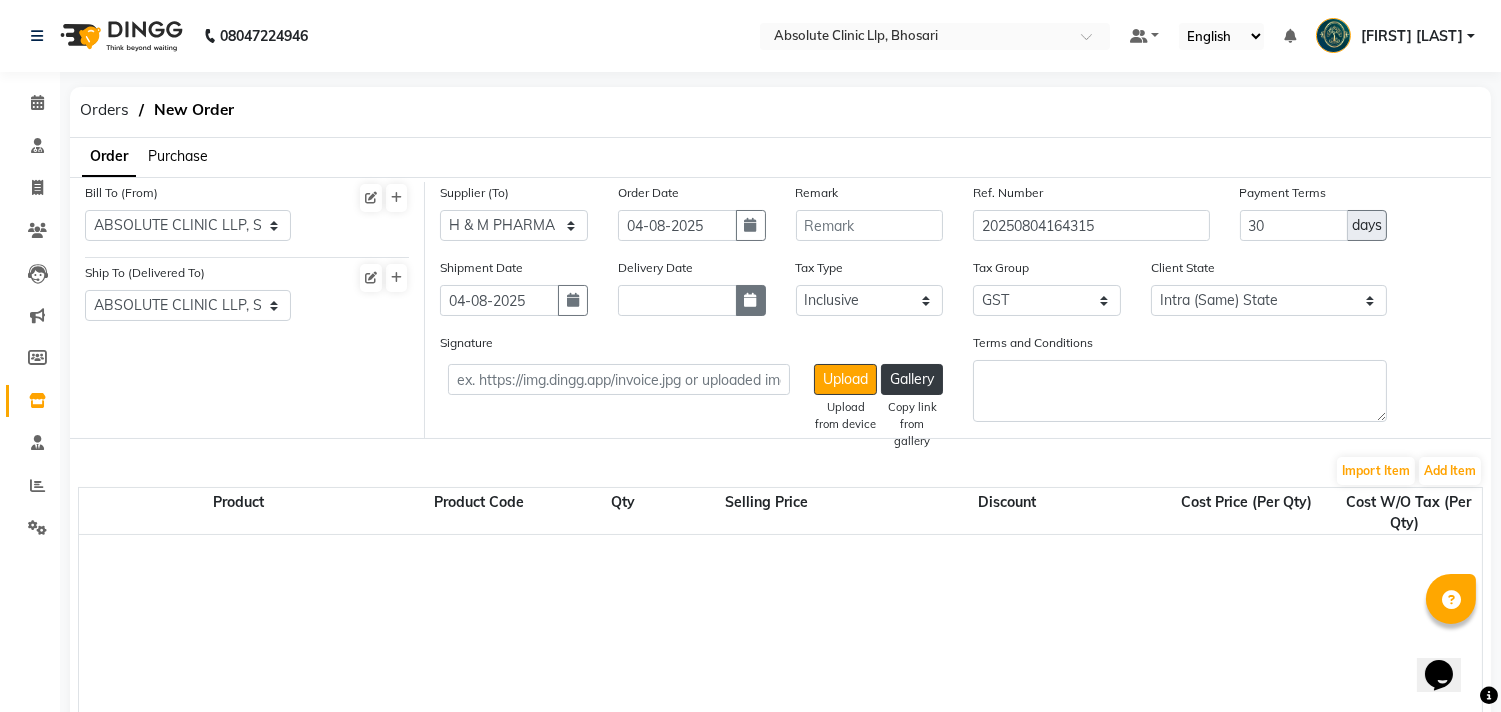 click 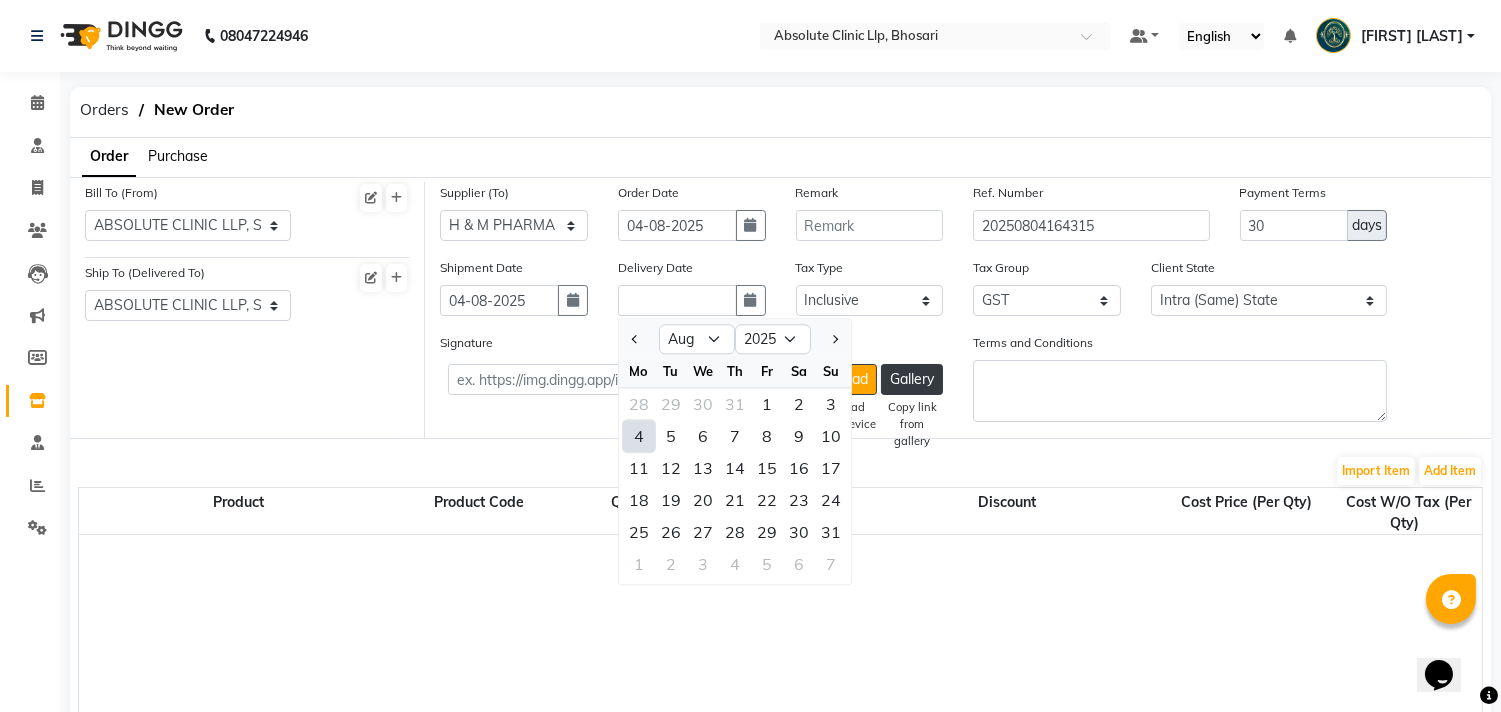 click on "4" 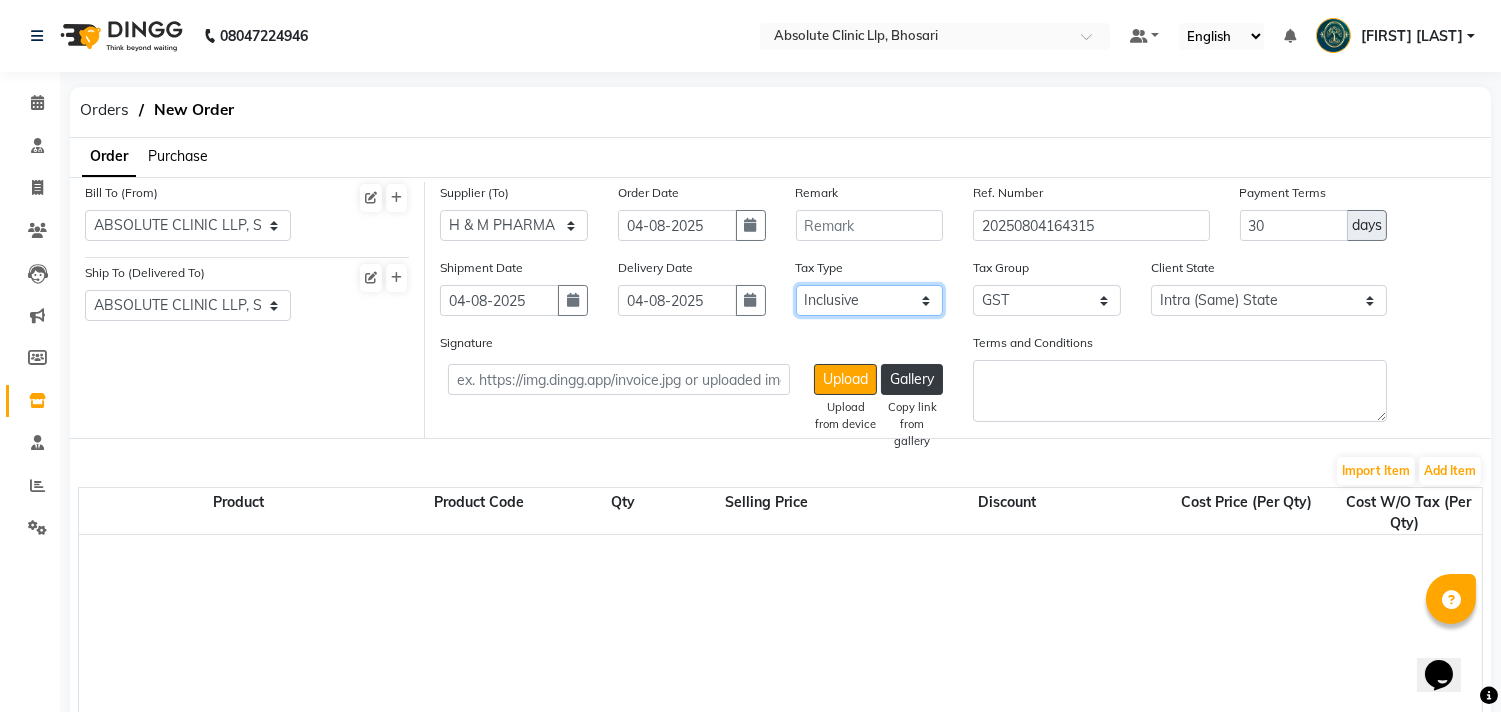 click on "Select Inclusive Exclusive" 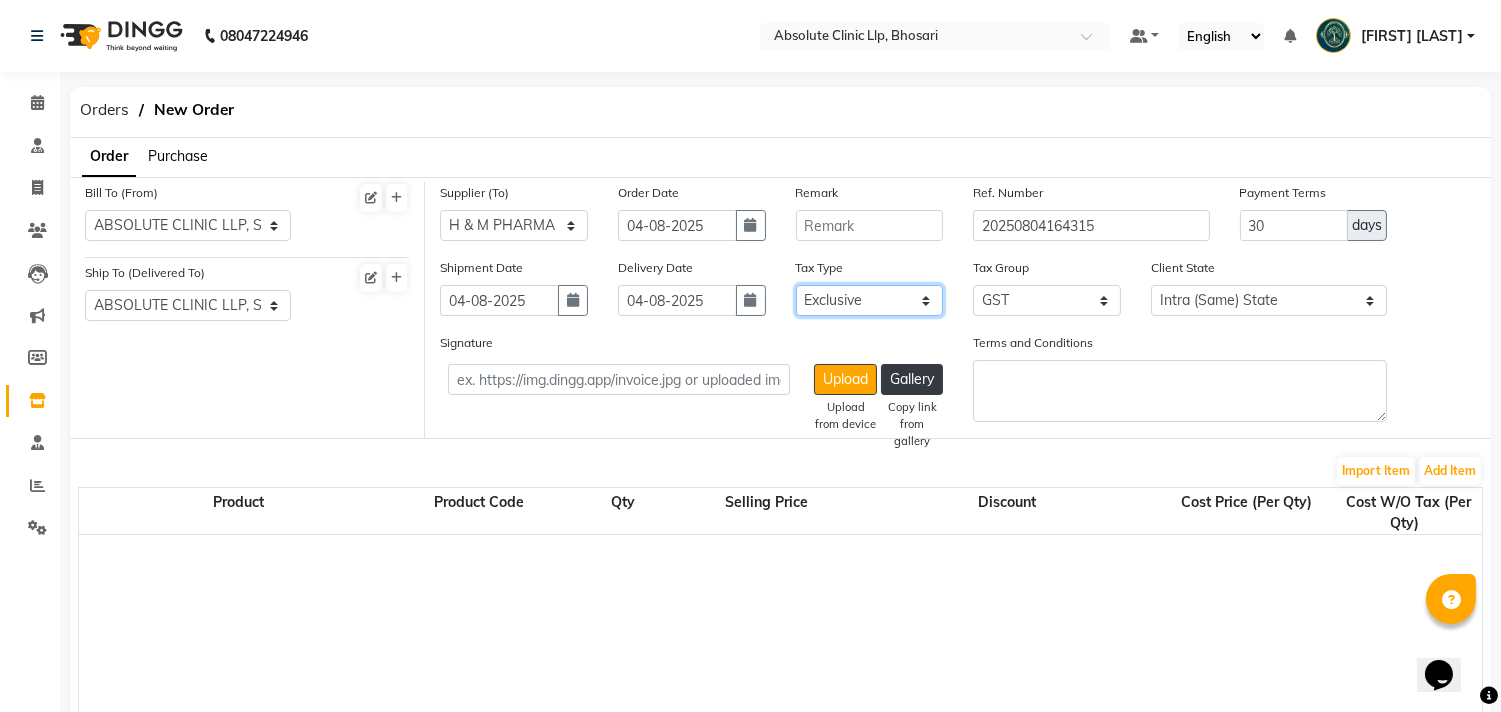 click on "Select Inclusive Exclusive" 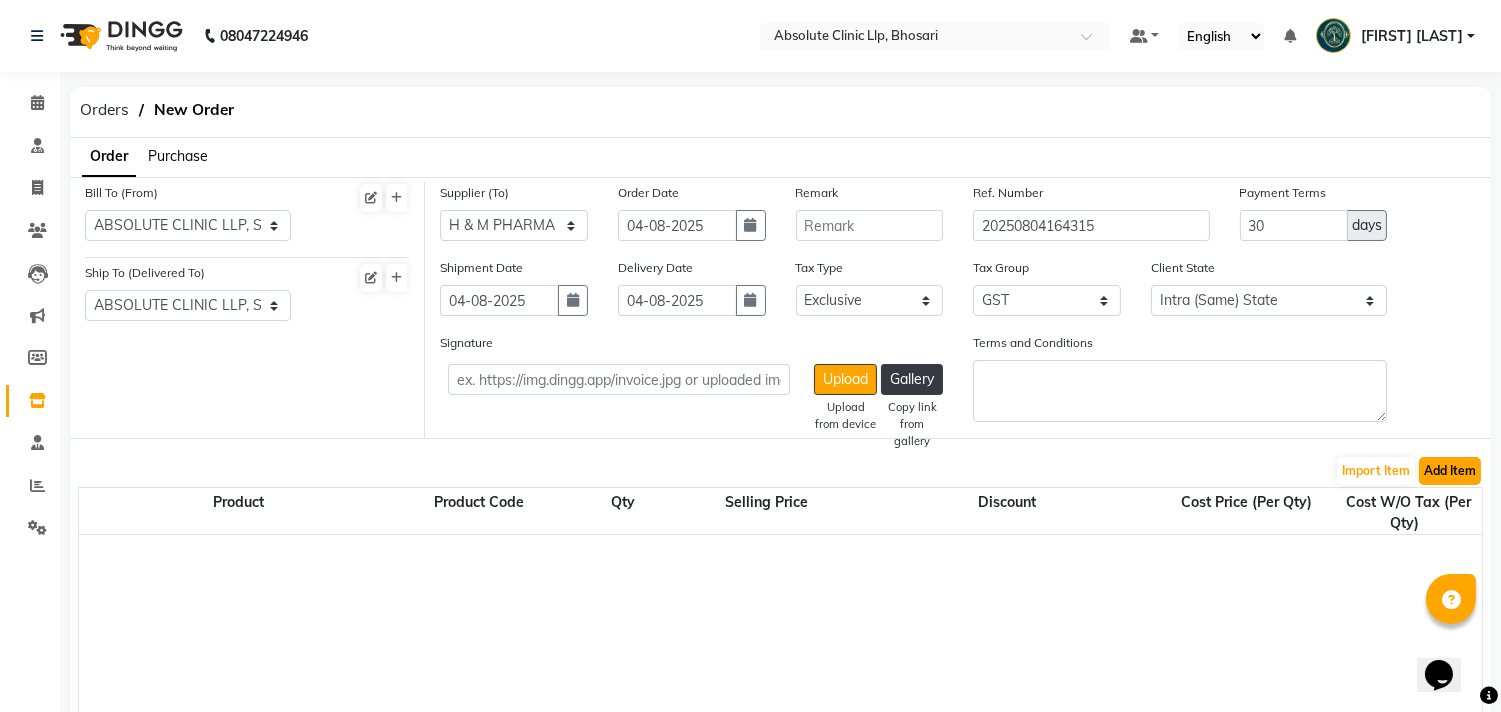 click on "Add Item" 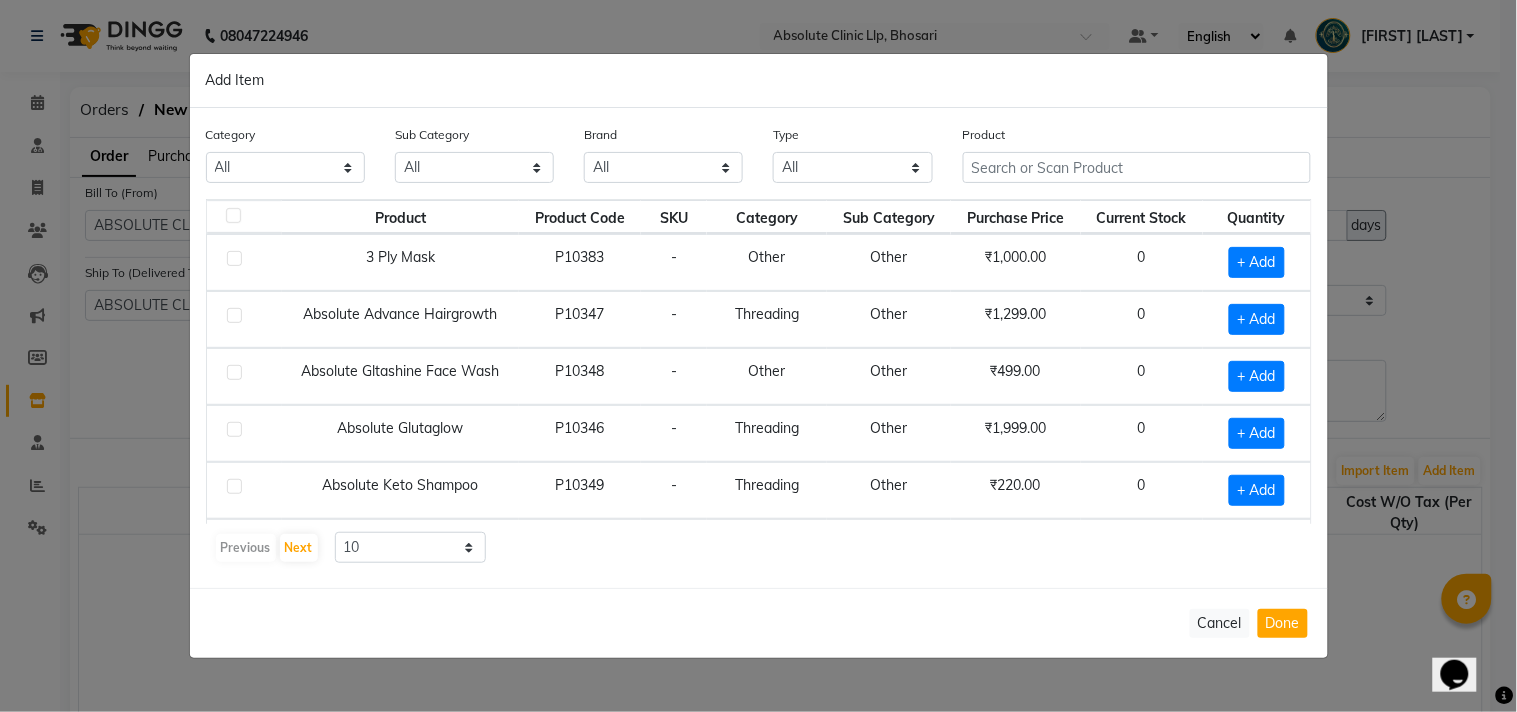click on "Purchase Price" 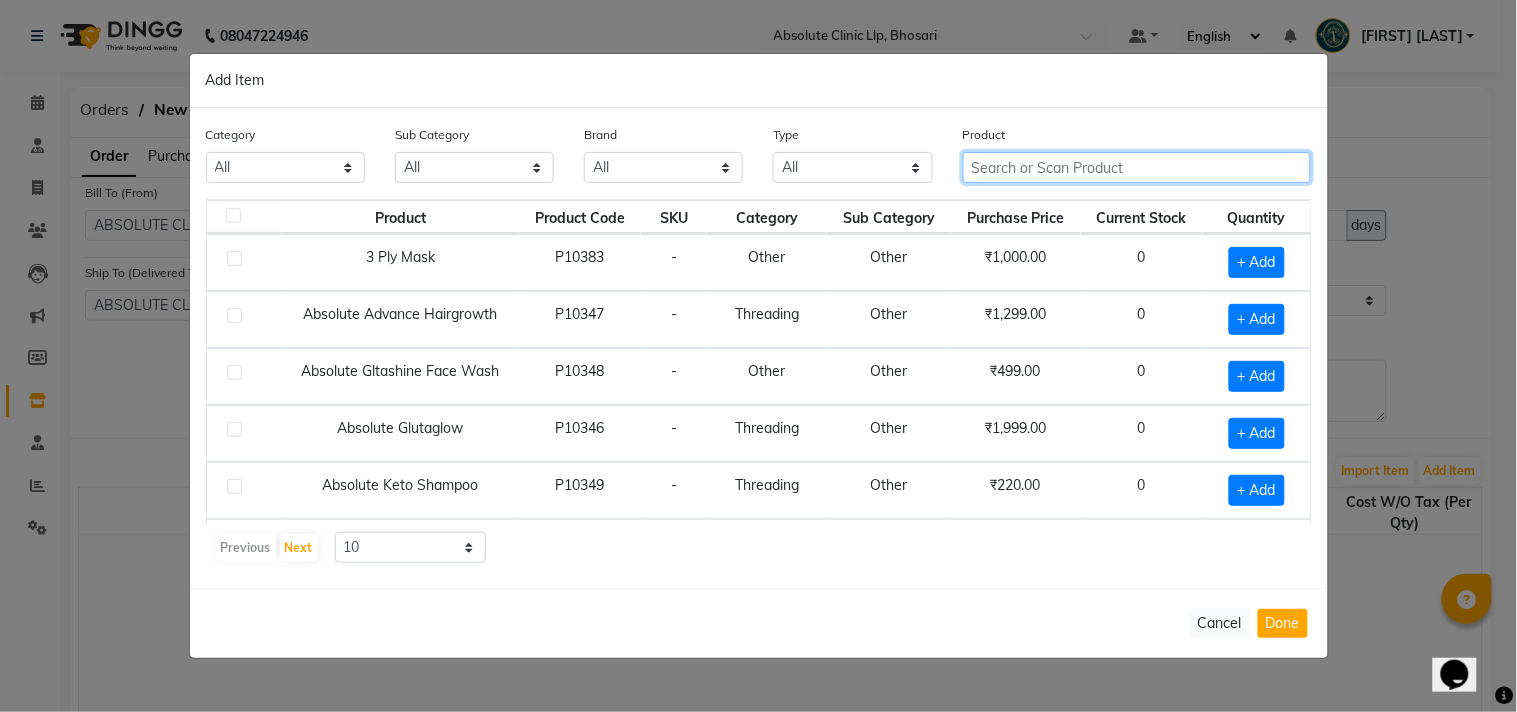 click 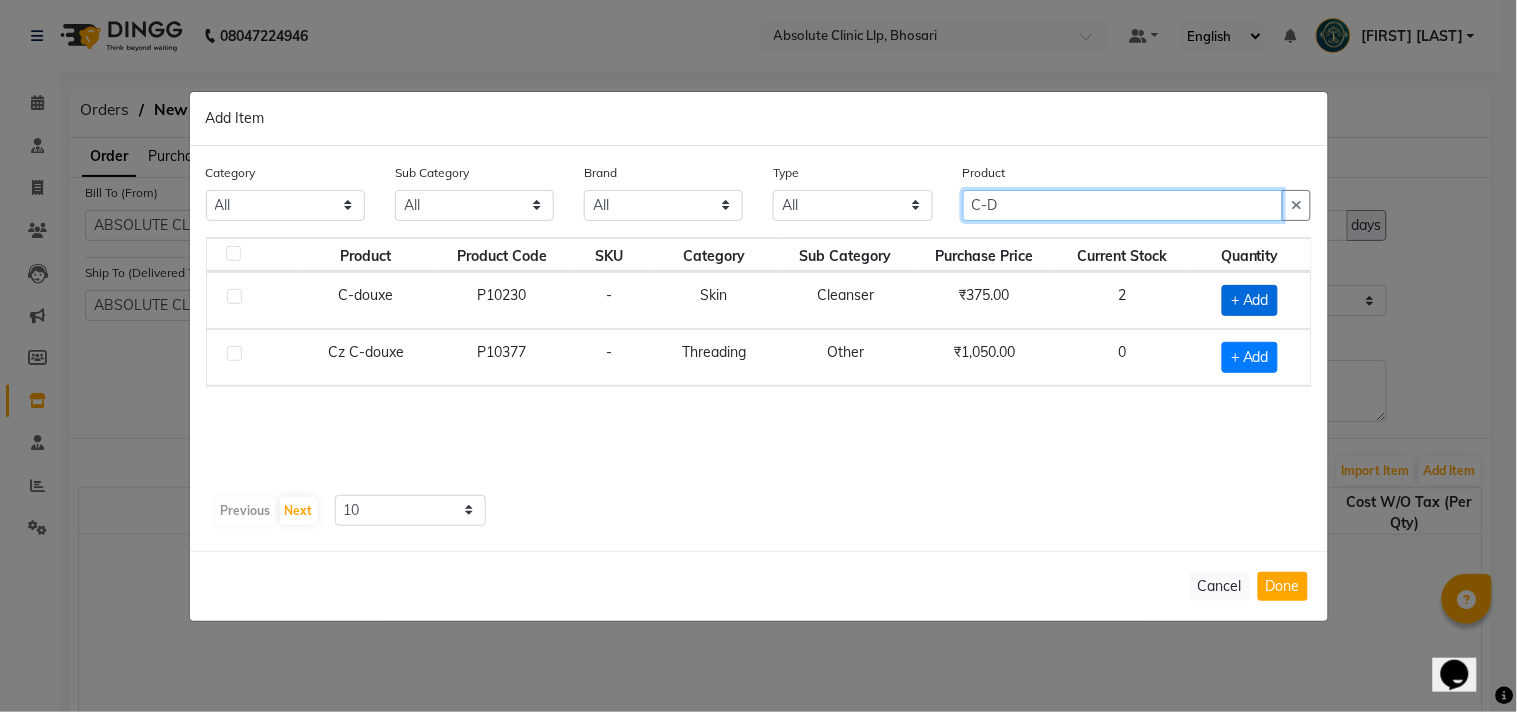 type on "C-D" 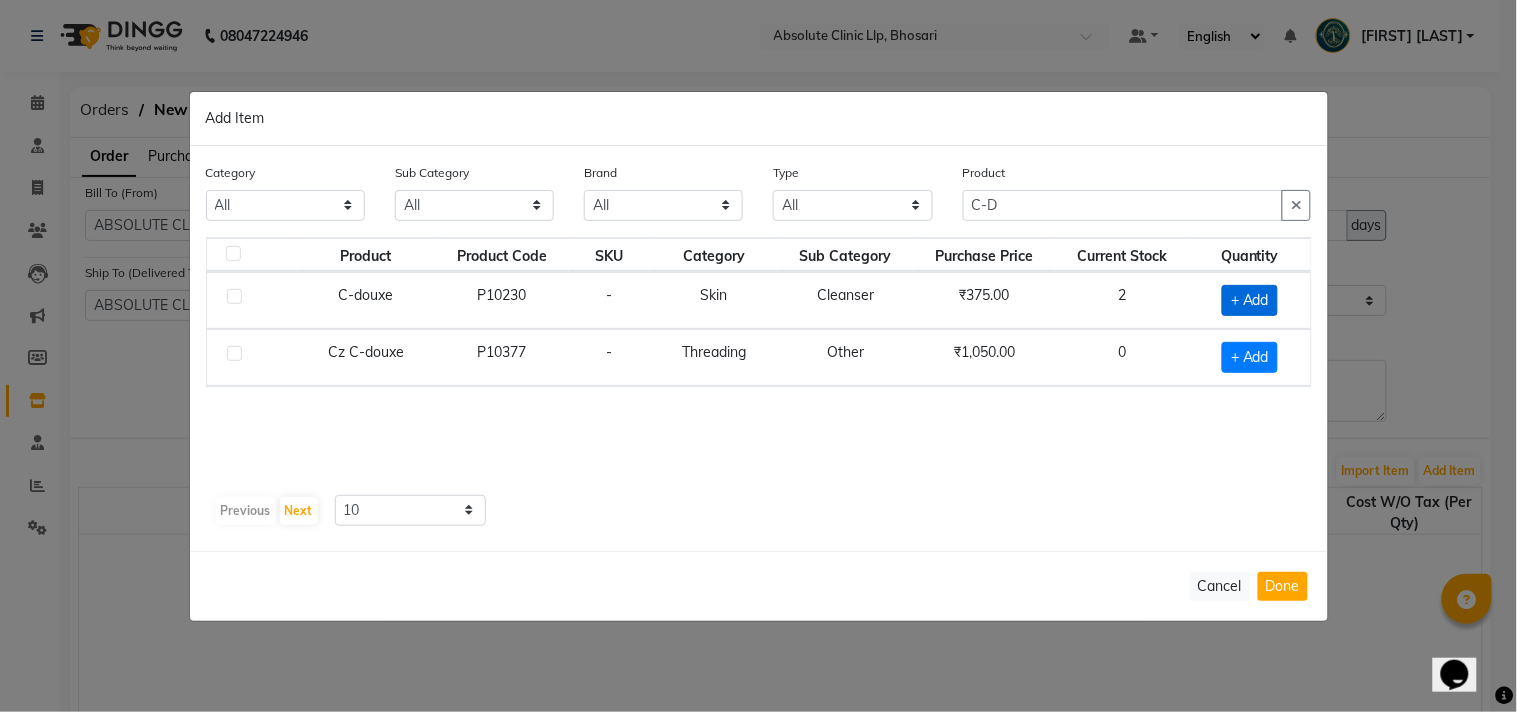 click on "+ Add" 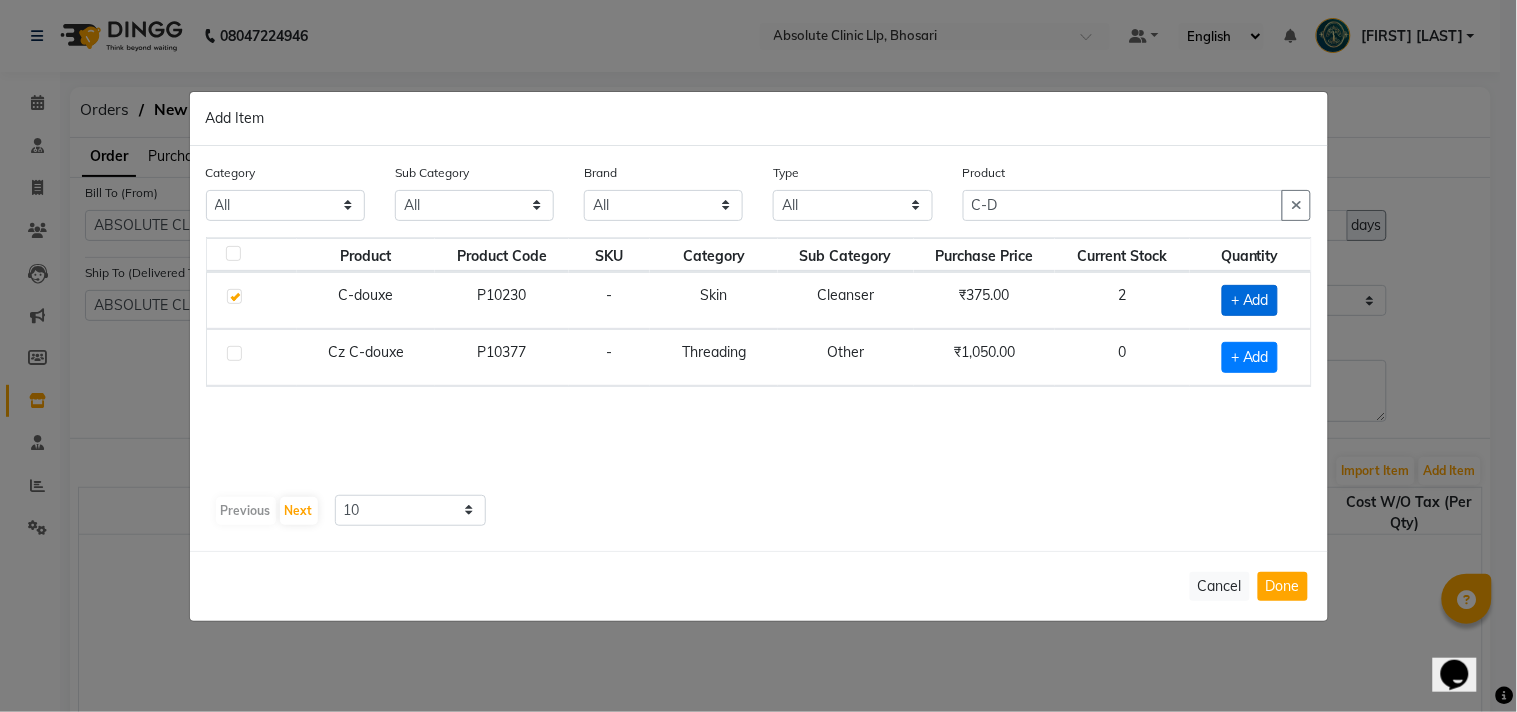 checkbox on "true" 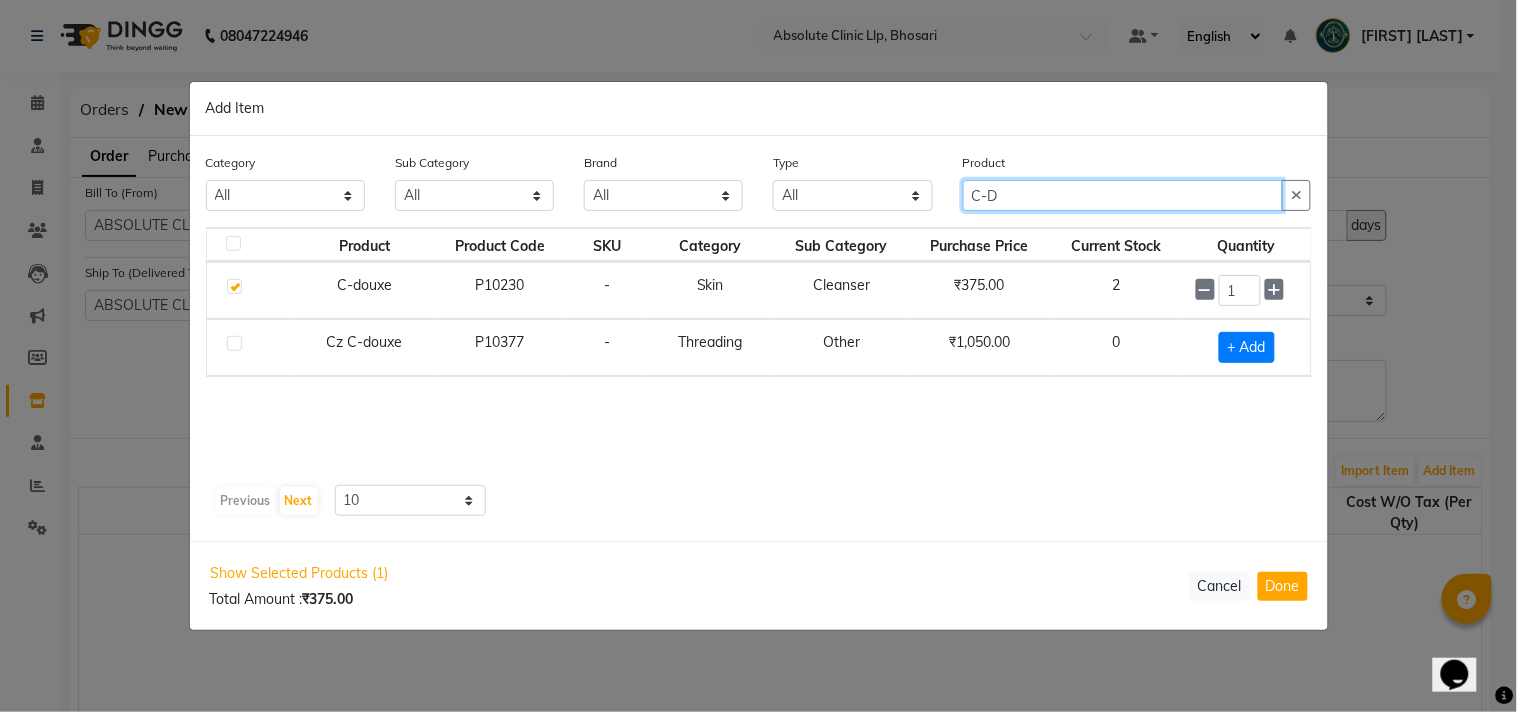 drag, startPoint x: 1011, startPoint y: 195, endPoint x: 941, endPoint y: 195, distance: 70 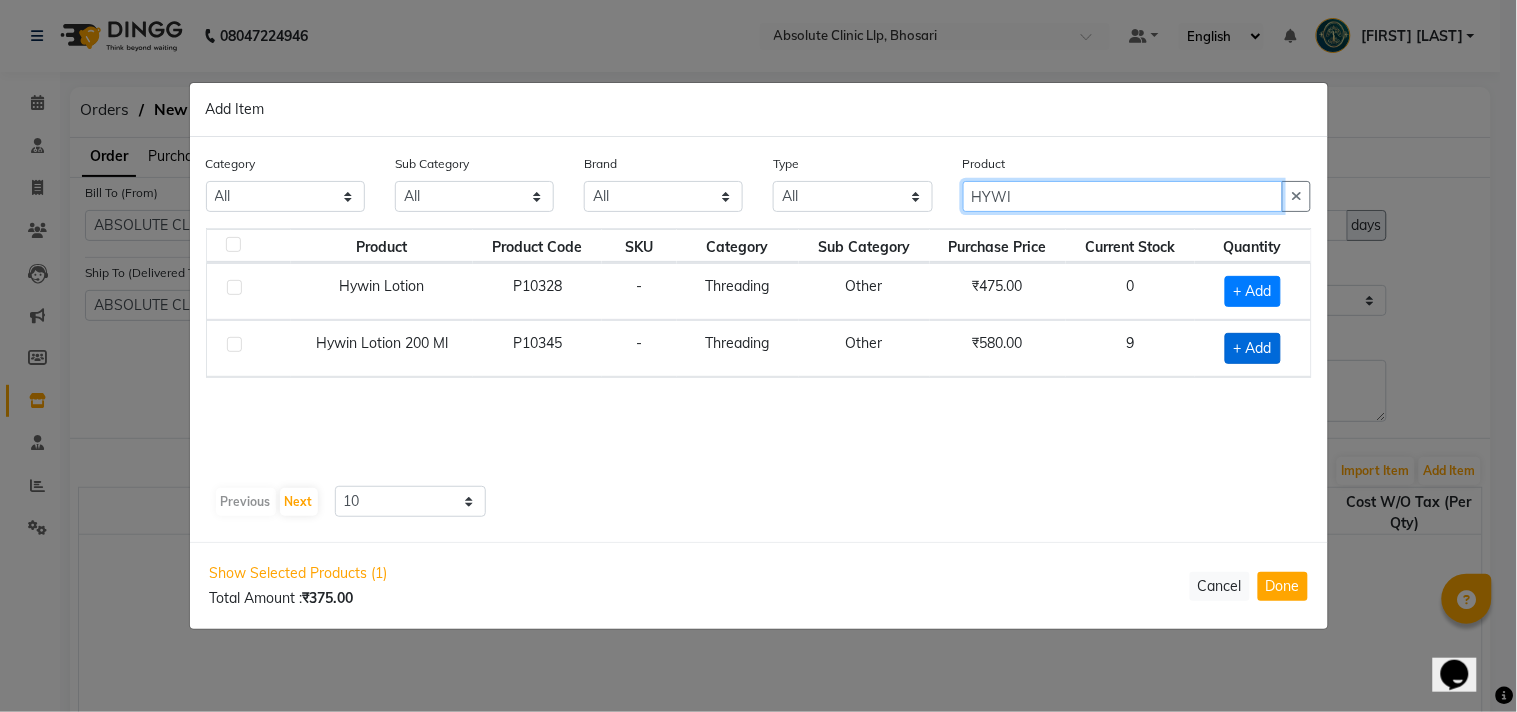 type on "HYWI" 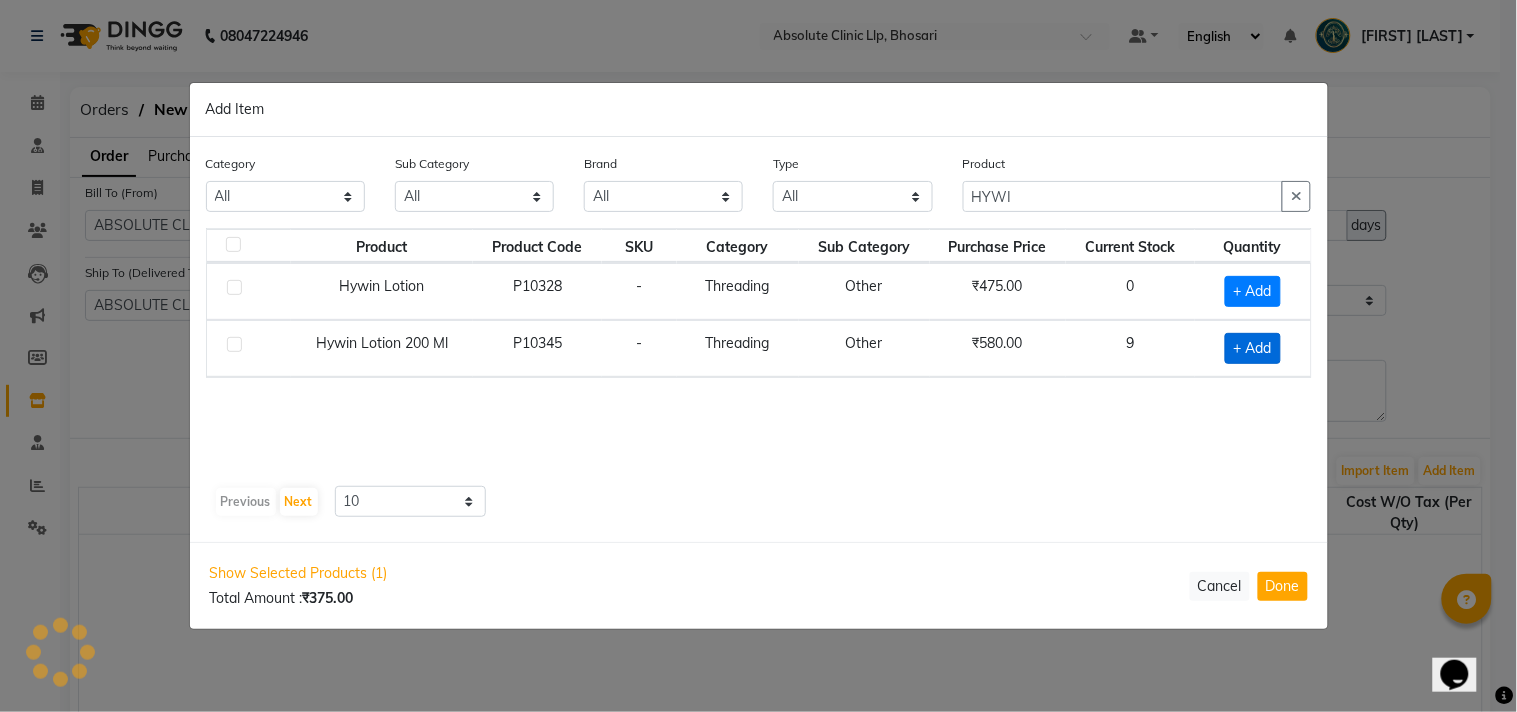 click on "+ Add" 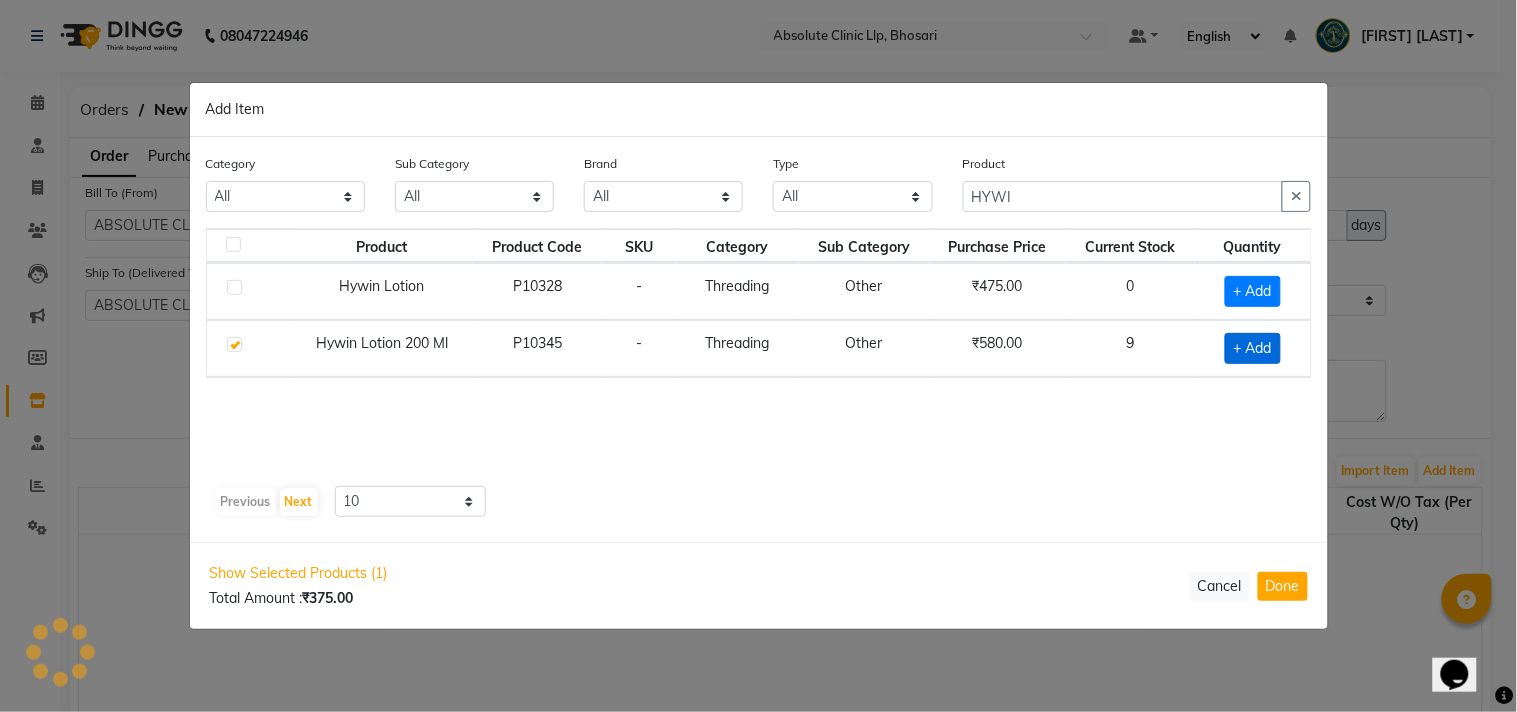 checkbox on "true" 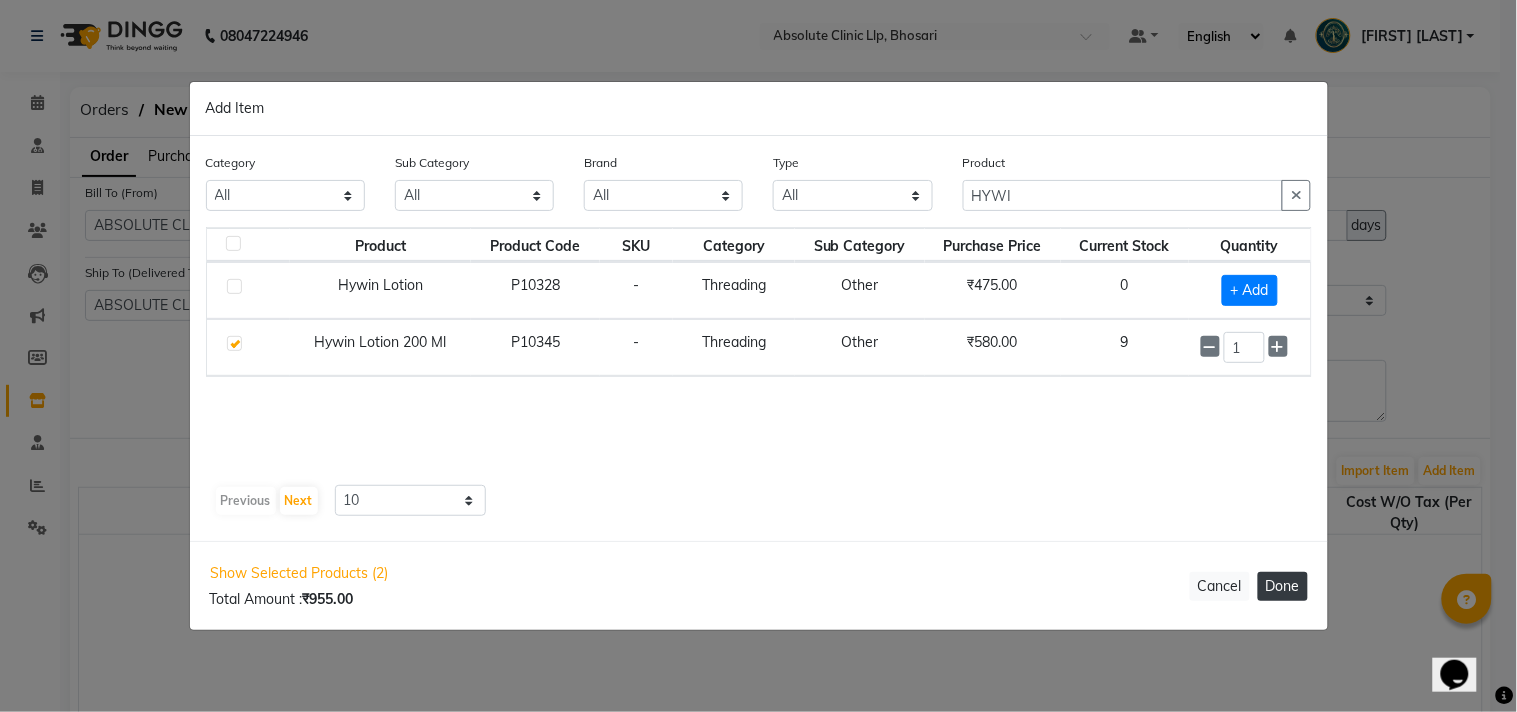 click on "Done" 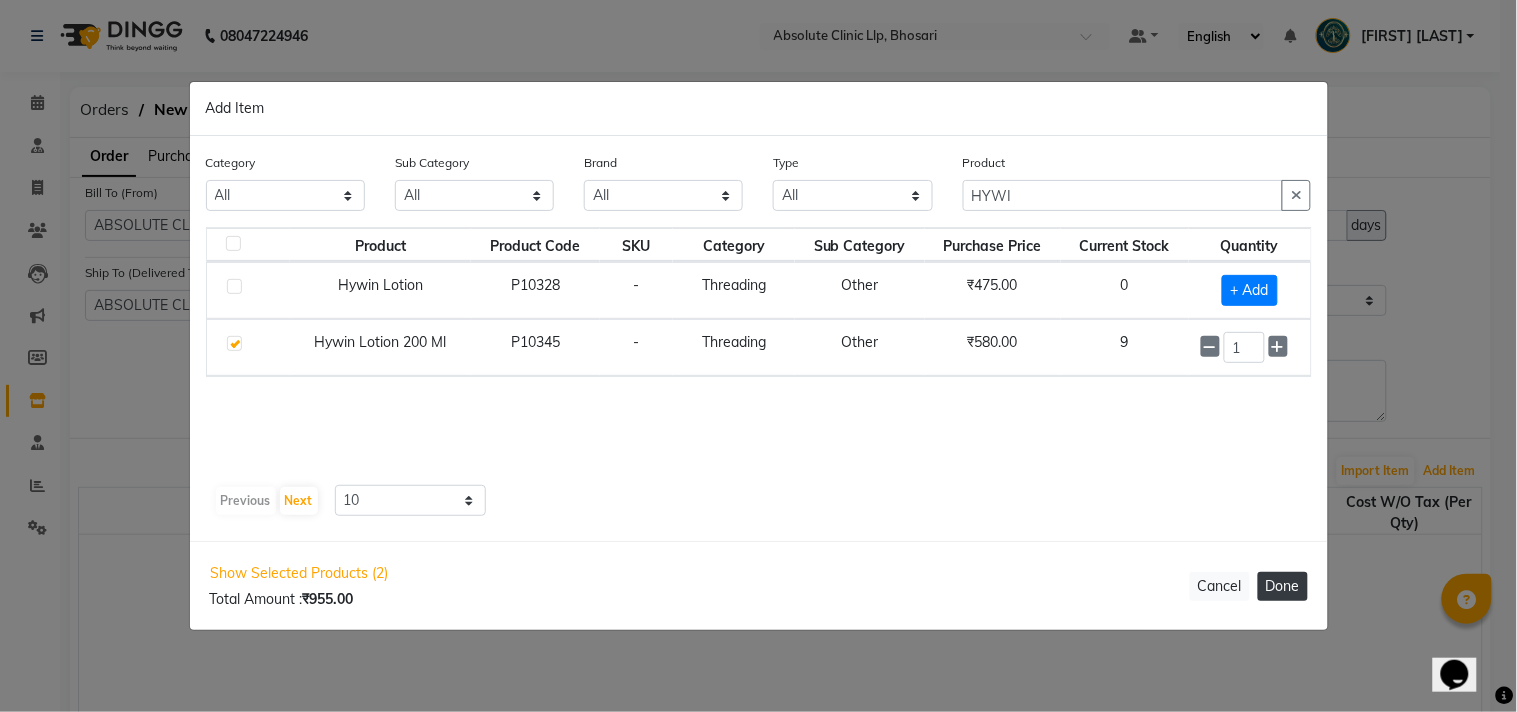 select on "1820" 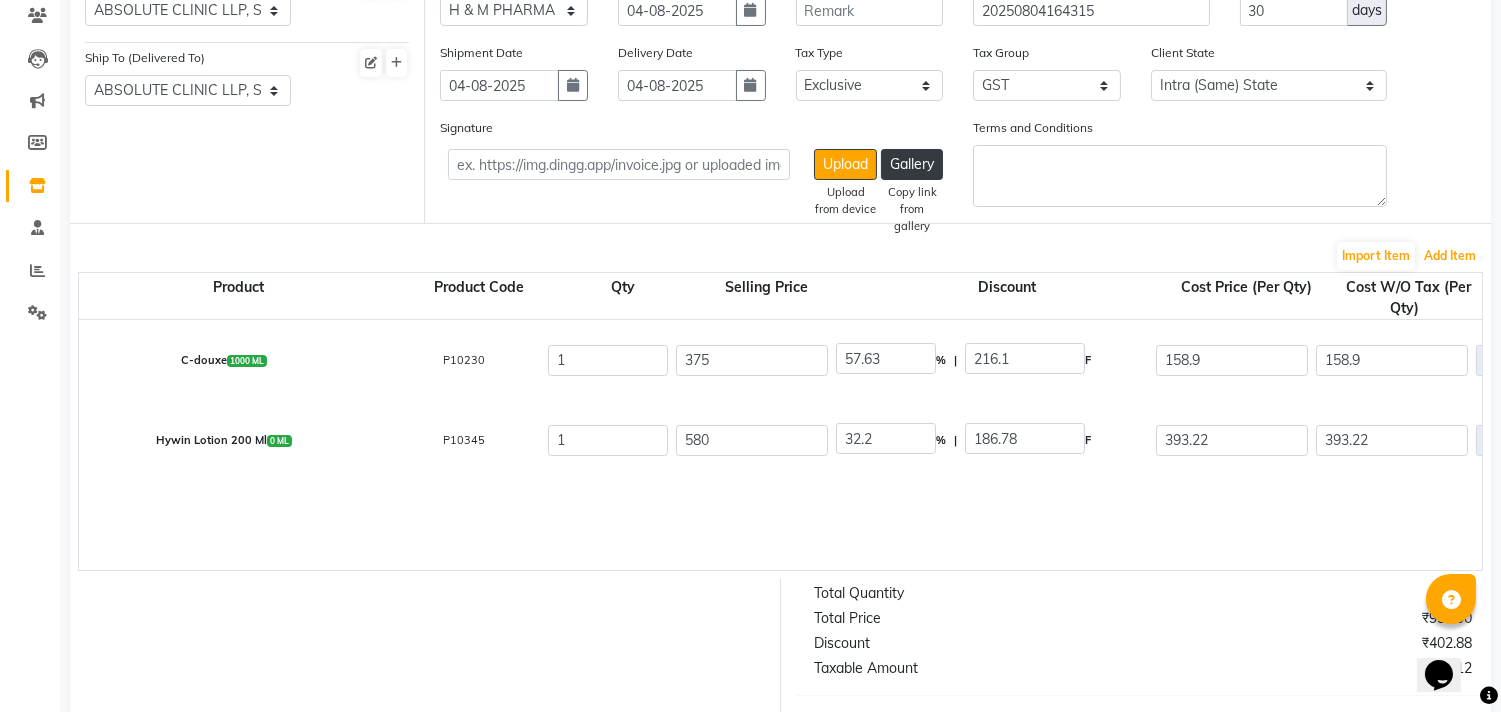 scroll, scrollTop: 333, scrollLeft: 0, axis: vertical 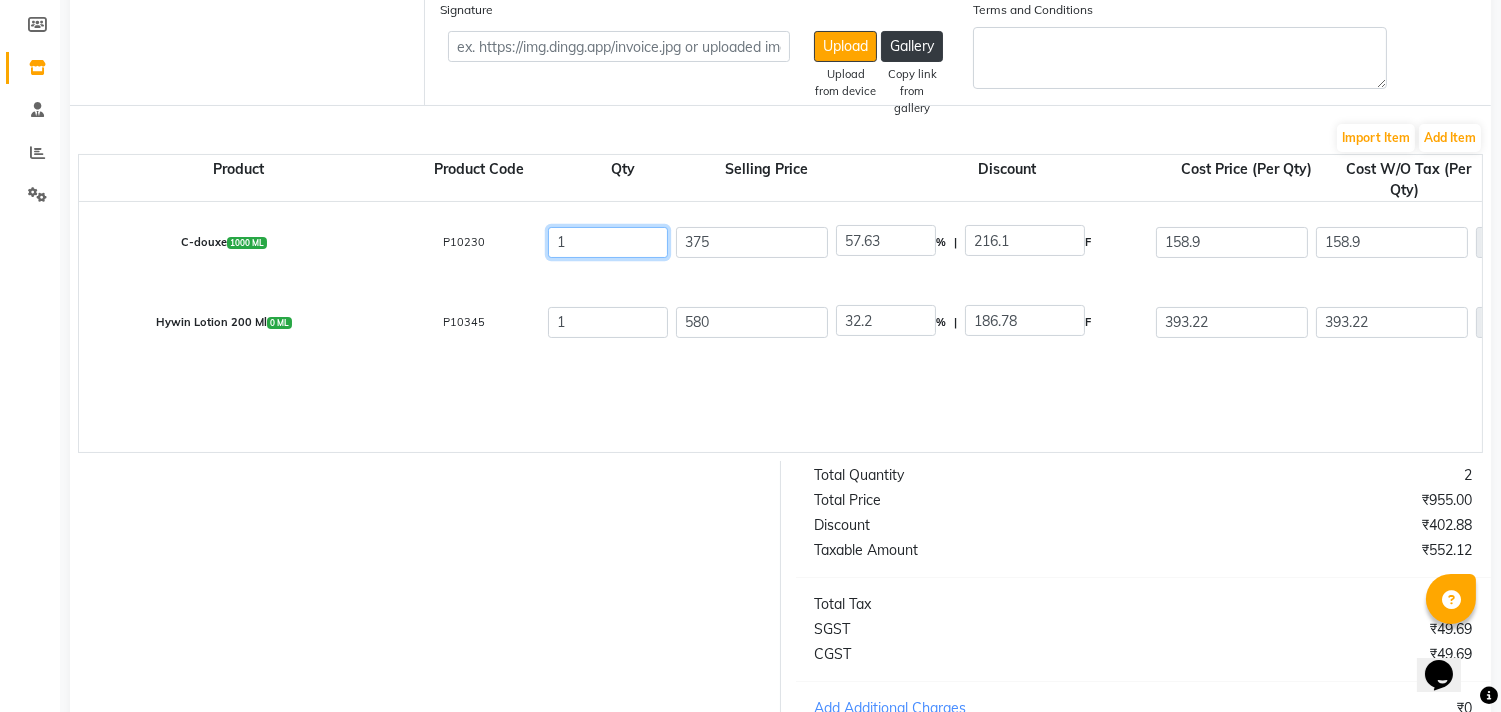 drag, startPoint x: 584, startPoint y: 243, endPoint x: 543, endPoint y: 247, distance: 41.19466 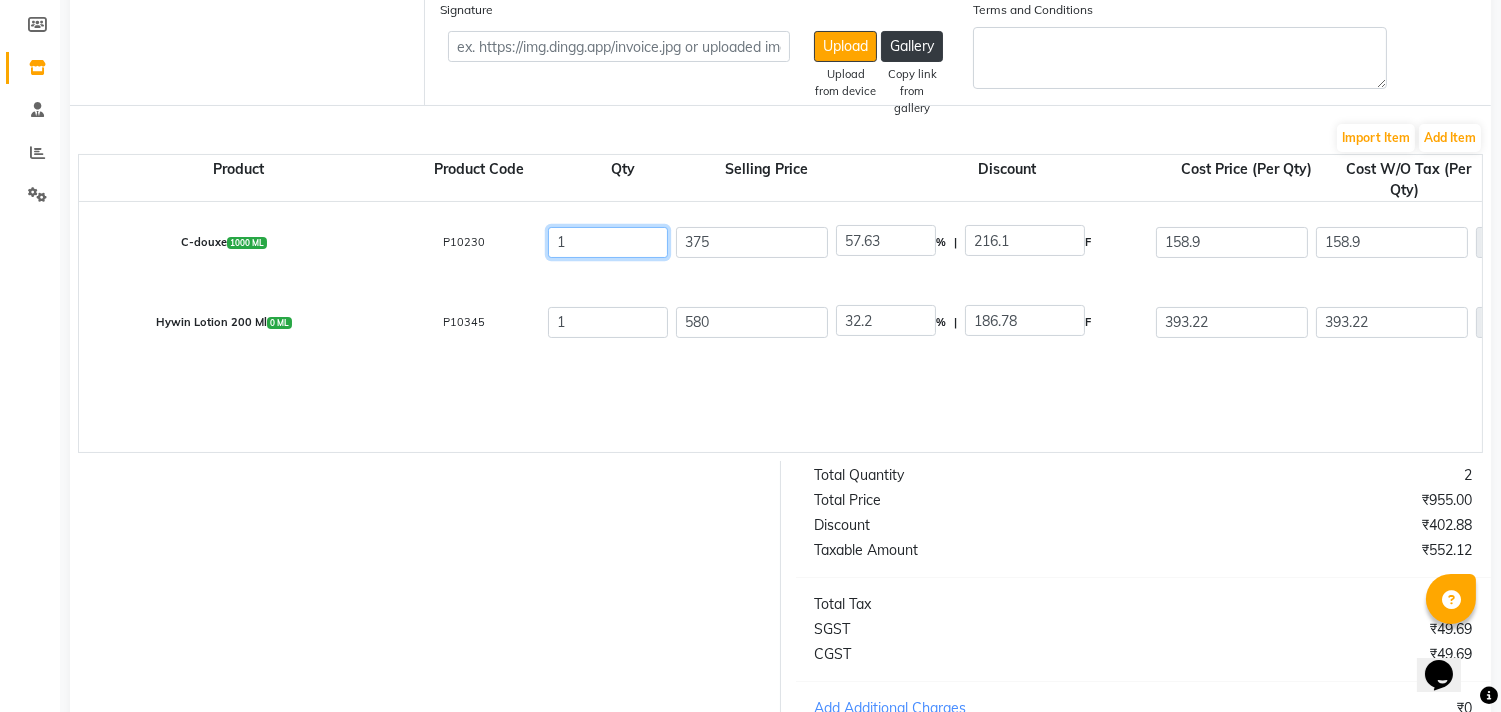 click on "1" 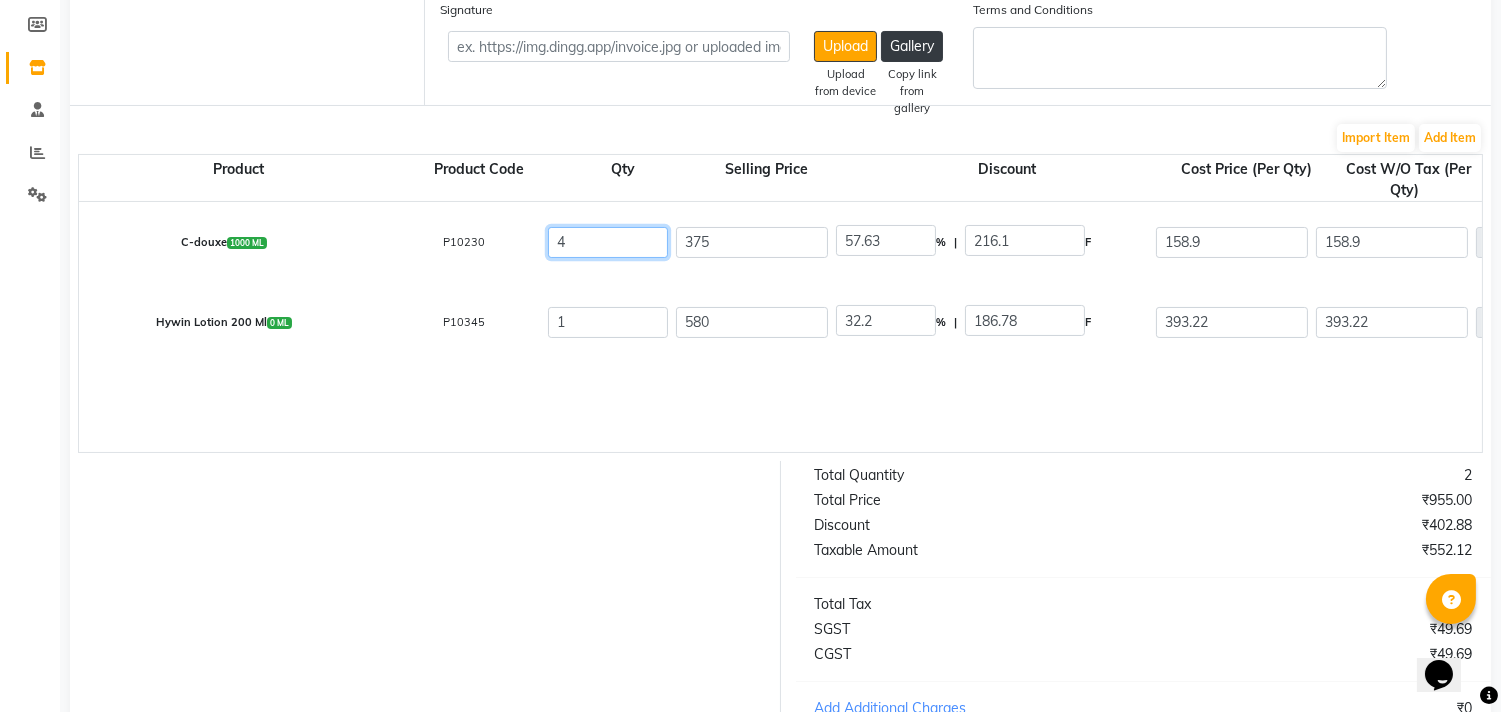 type on "635.6" 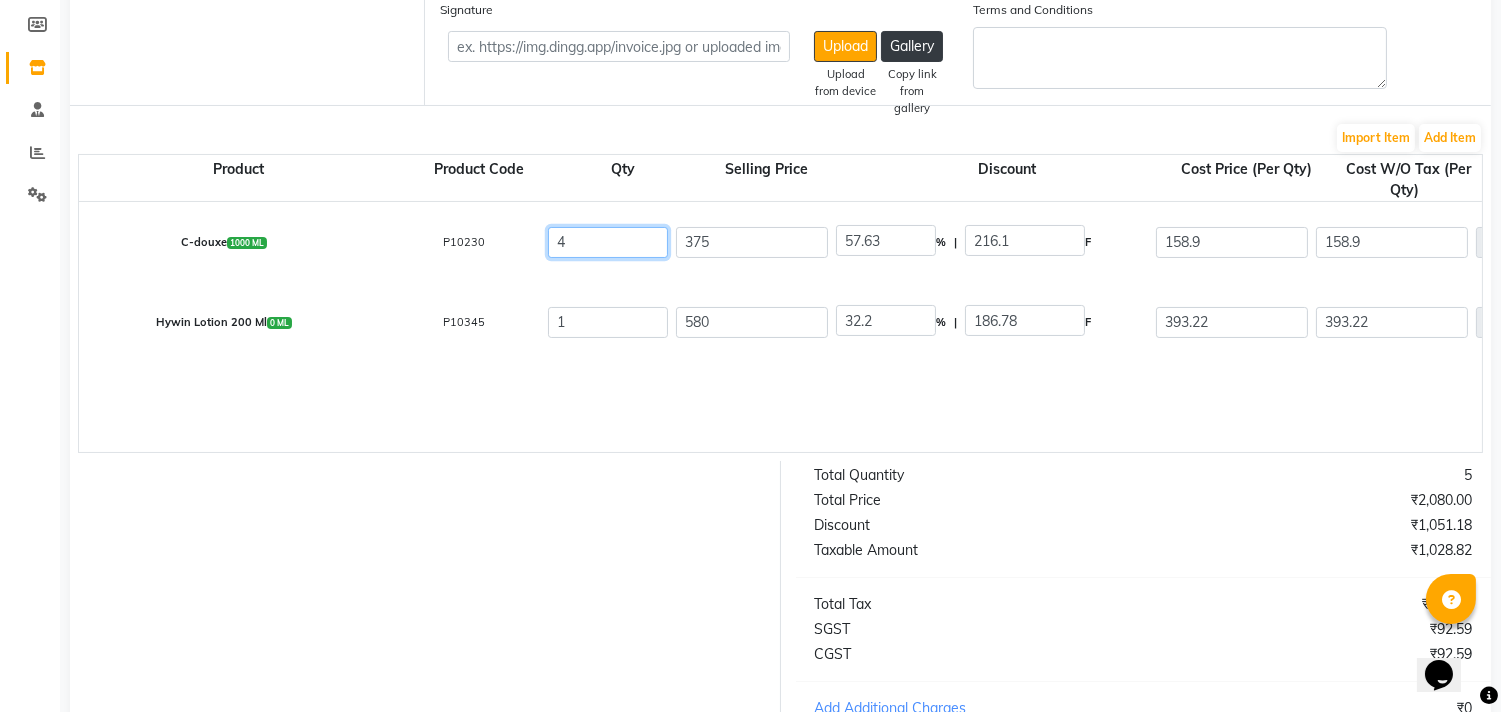 type on "48" 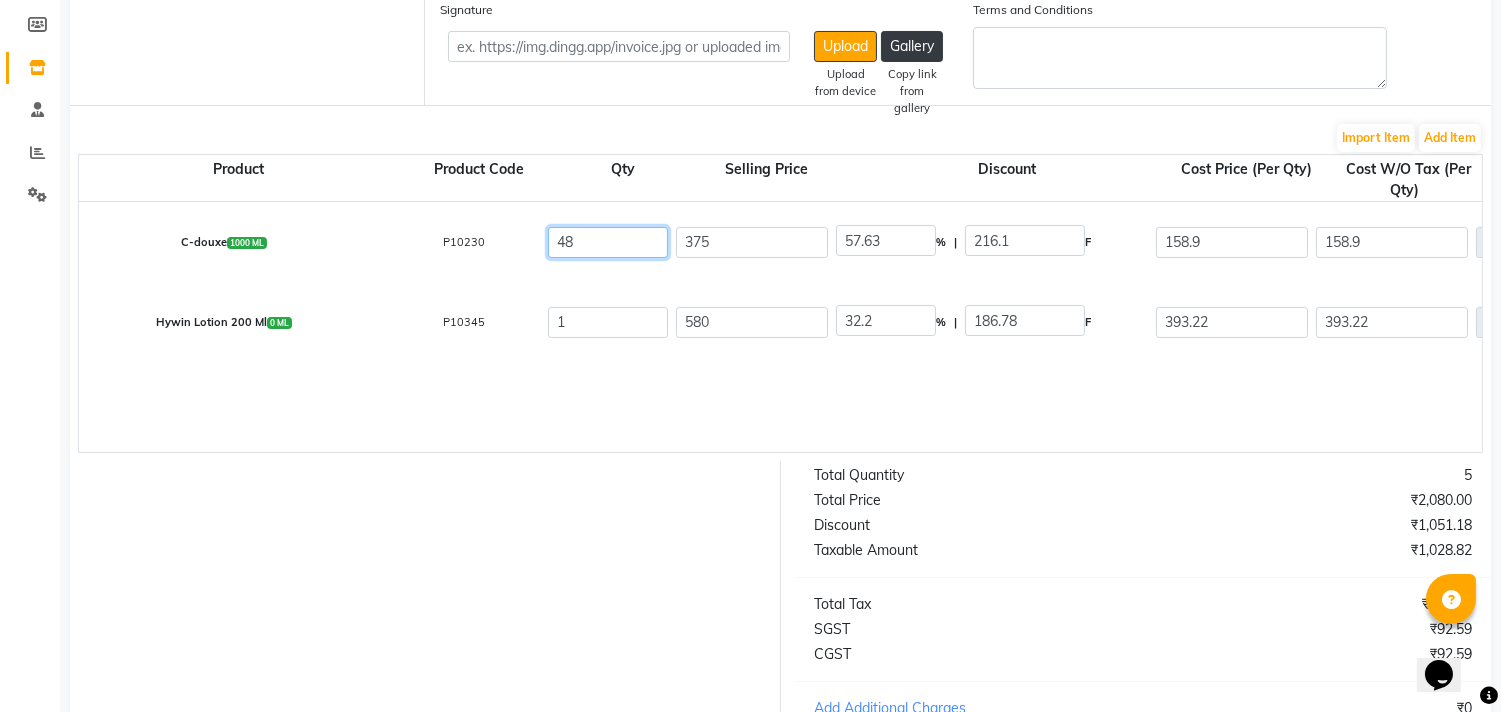 type on "1372.9" 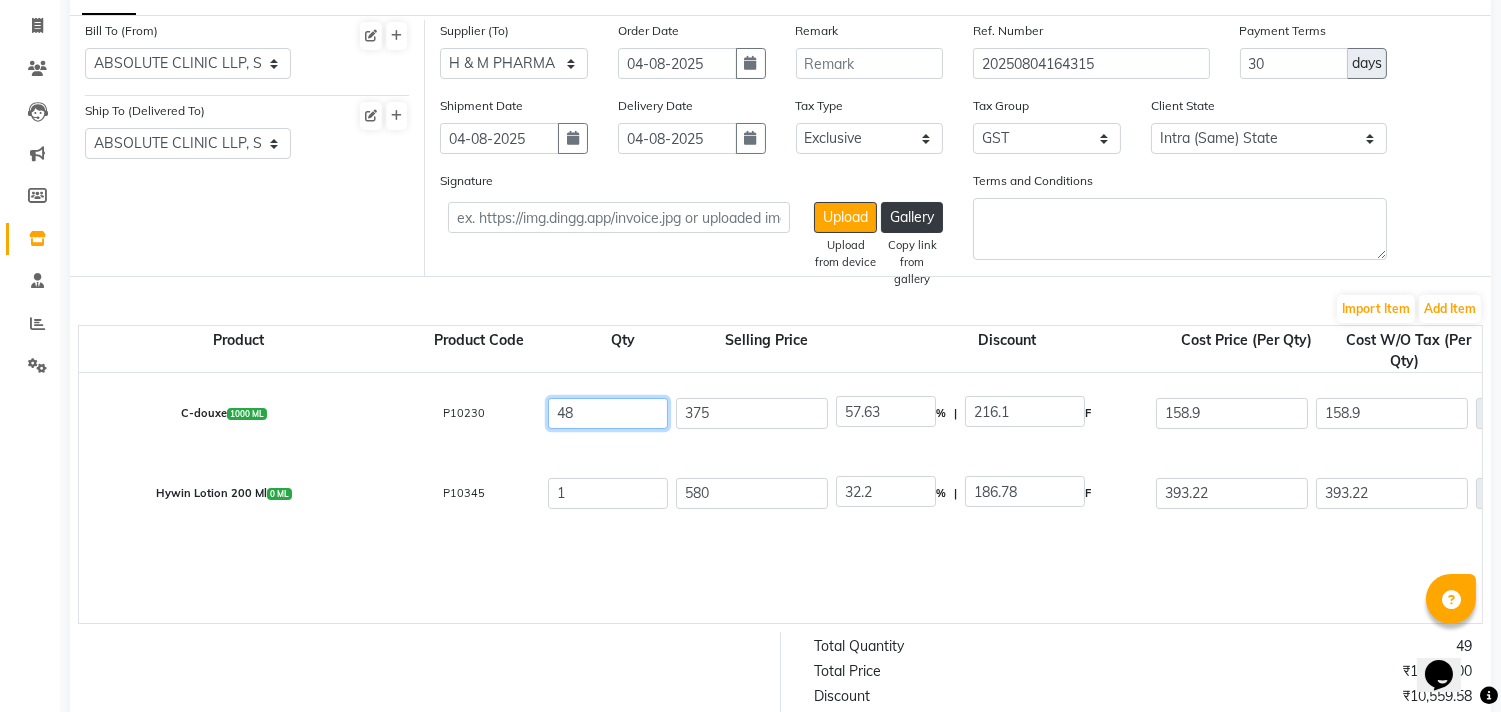 scroll, scrollTop: 0, scrollLeft: 0, axis: both 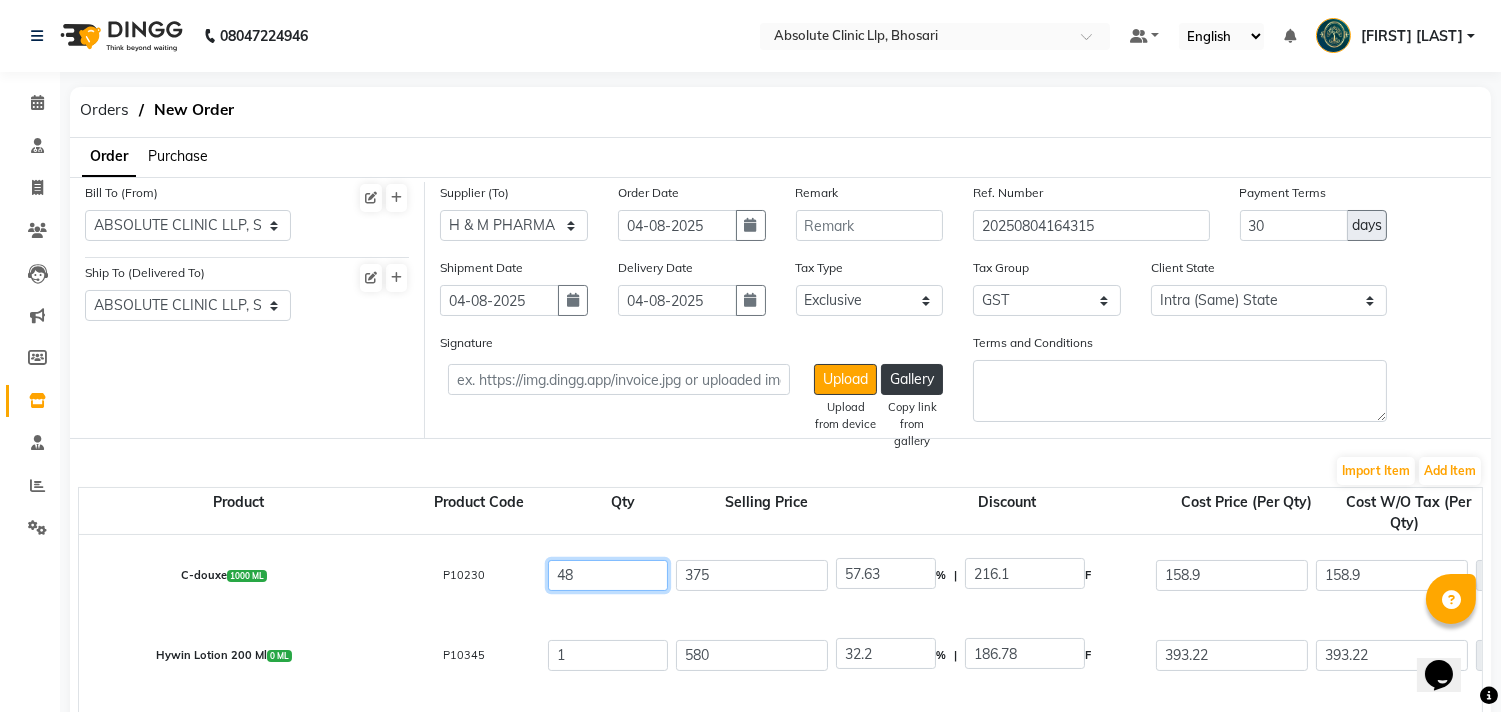 type on "48" 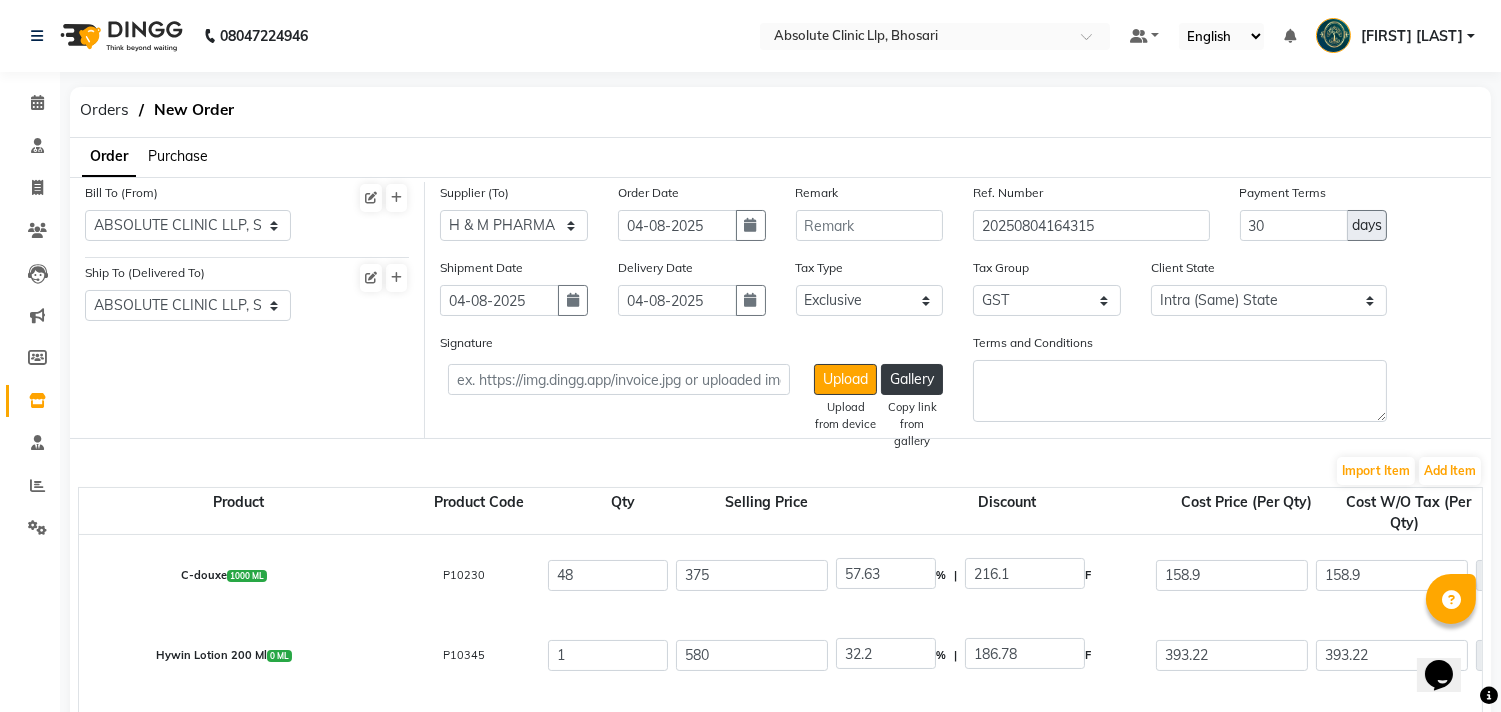 click on "Purchase" 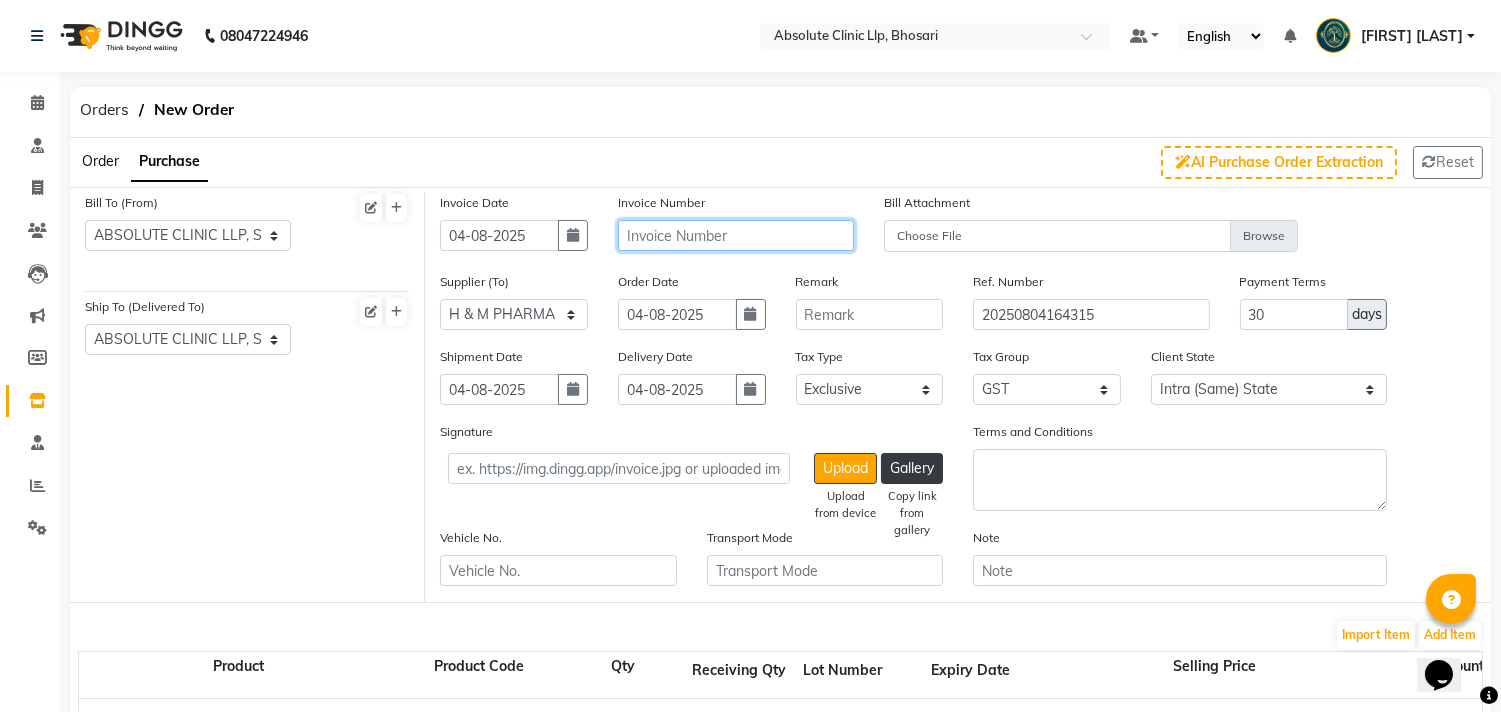 click 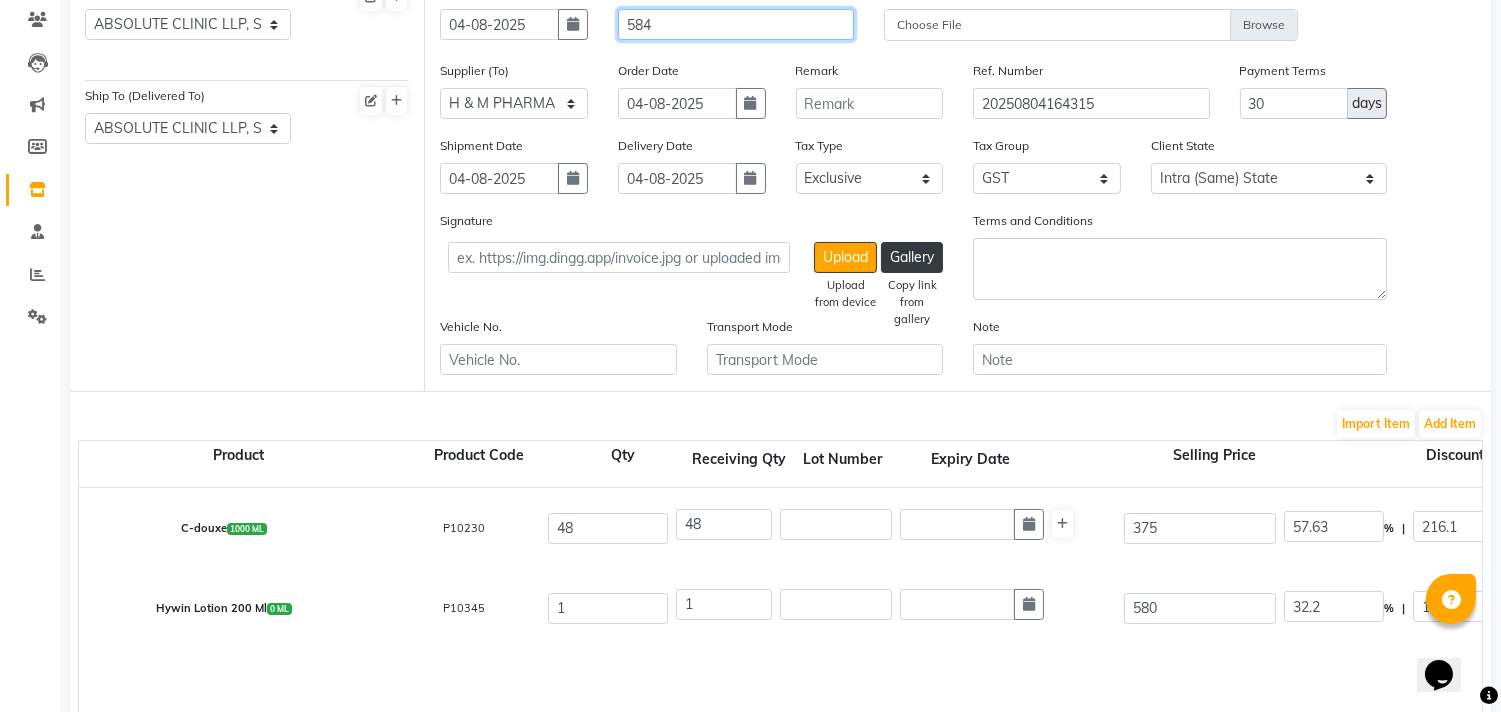 scroll, scrollTop: 333, scrollLeft: 0, axis: vertical 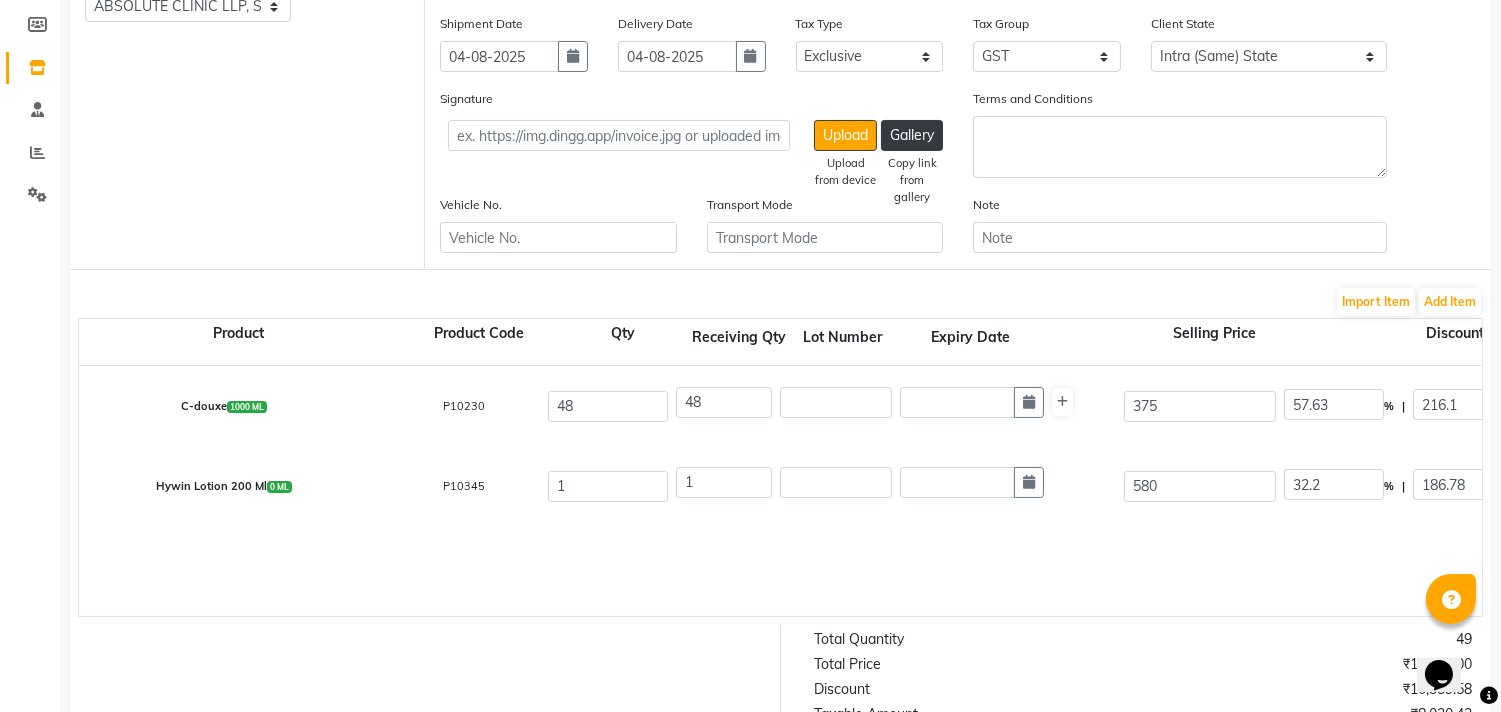 type on "584" 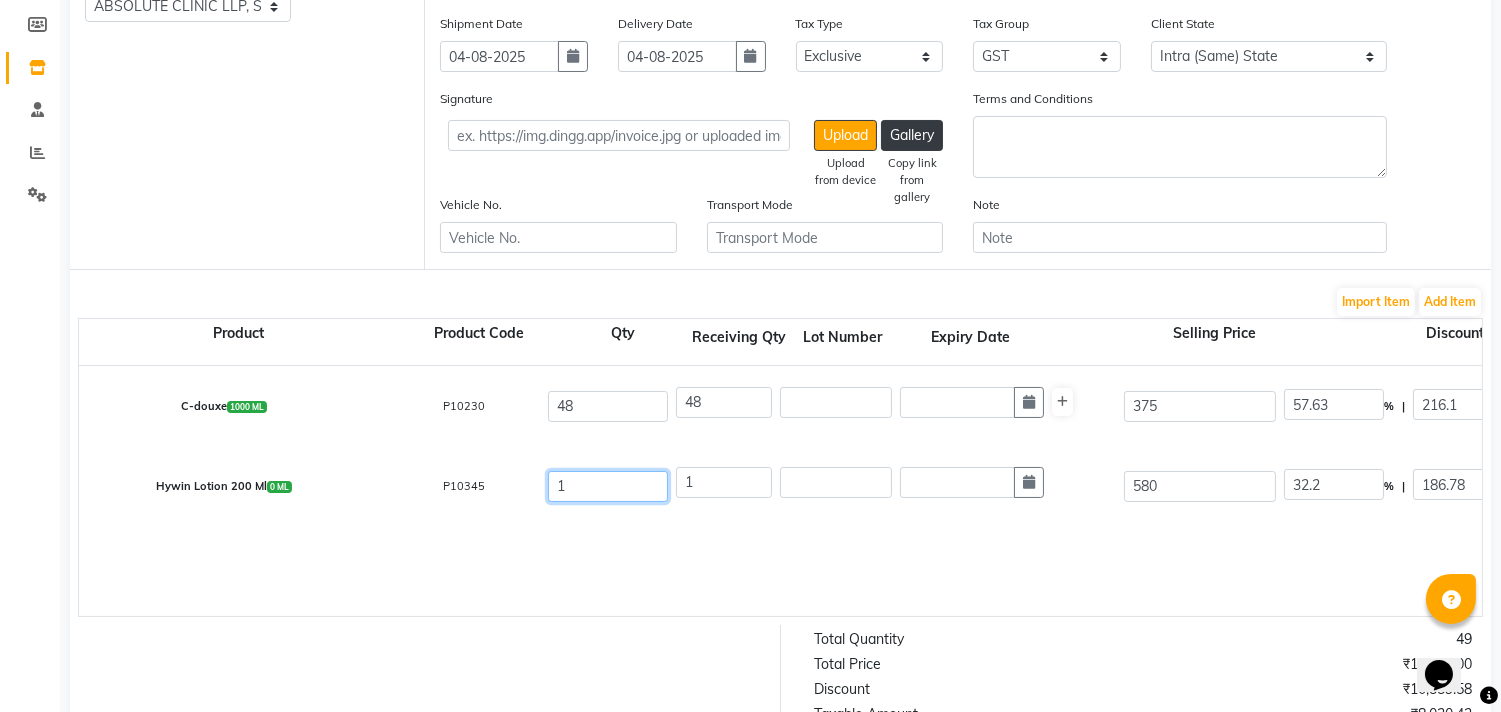 drag, startPoint x: 592, startPoint y: 494, endPoint x: 490, endPoint y: 491, distance: 102.044106 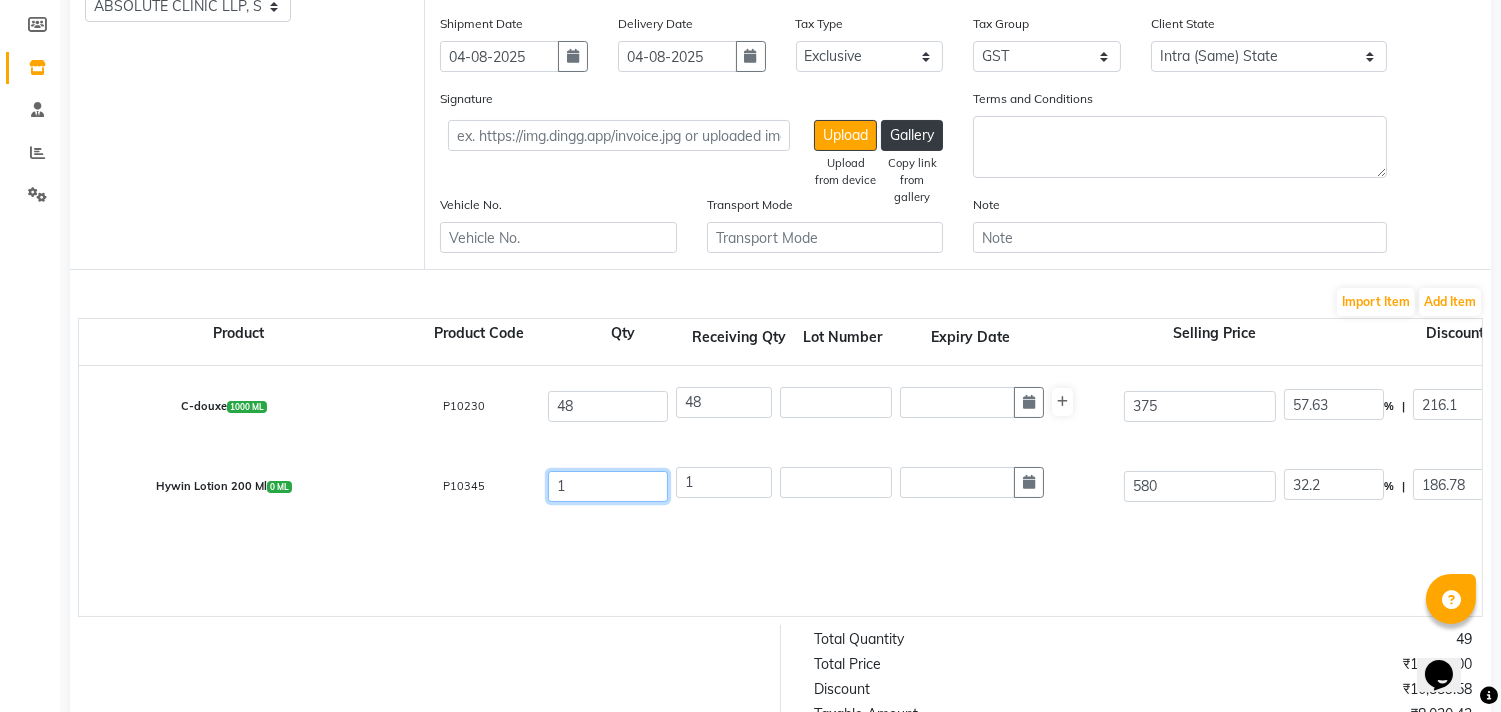 click on "Hywin Lotion 200 Ml  0 ML  P10345  1 1 580 32.2 % | 186.78 F 393.22 393.22 393.22 None 12%Tax 5% Tax GST  (18%)  70.78 464" 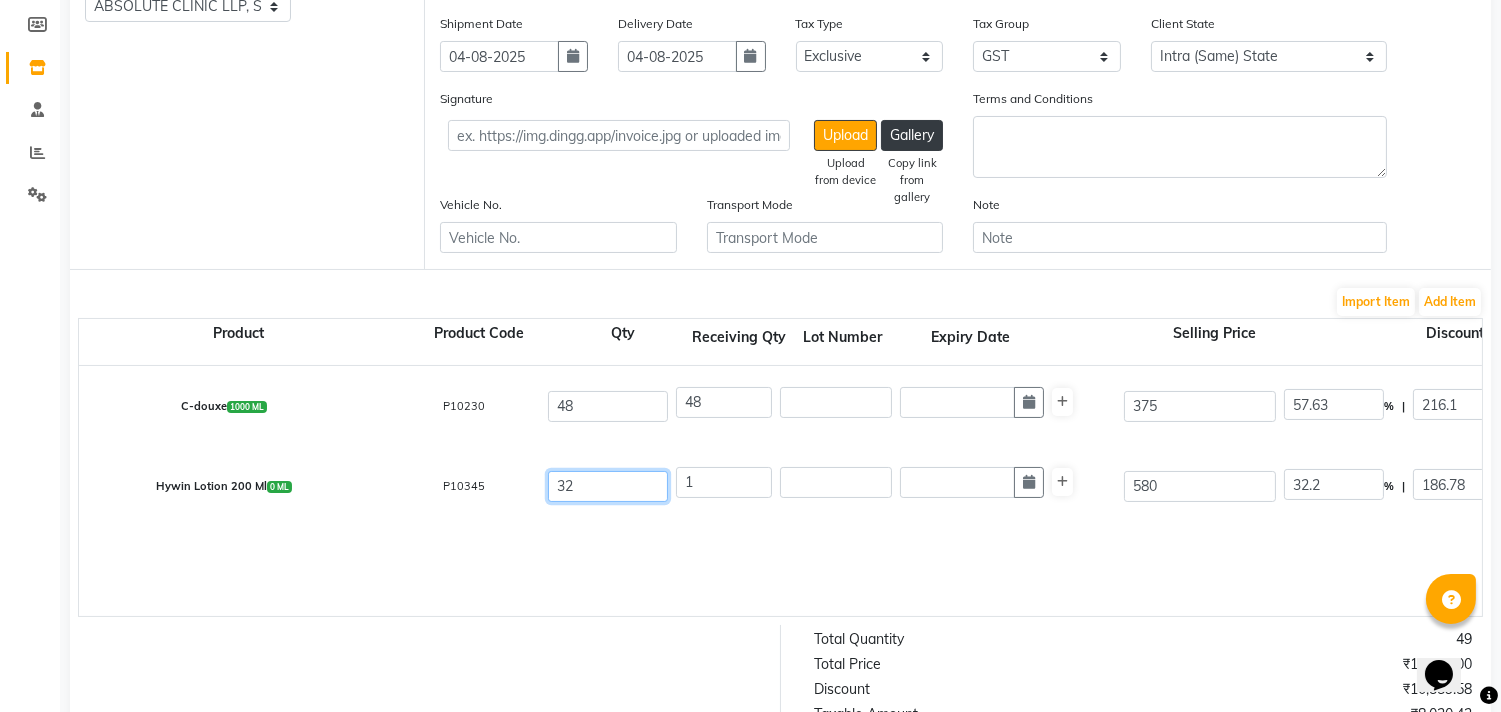 type on "32" 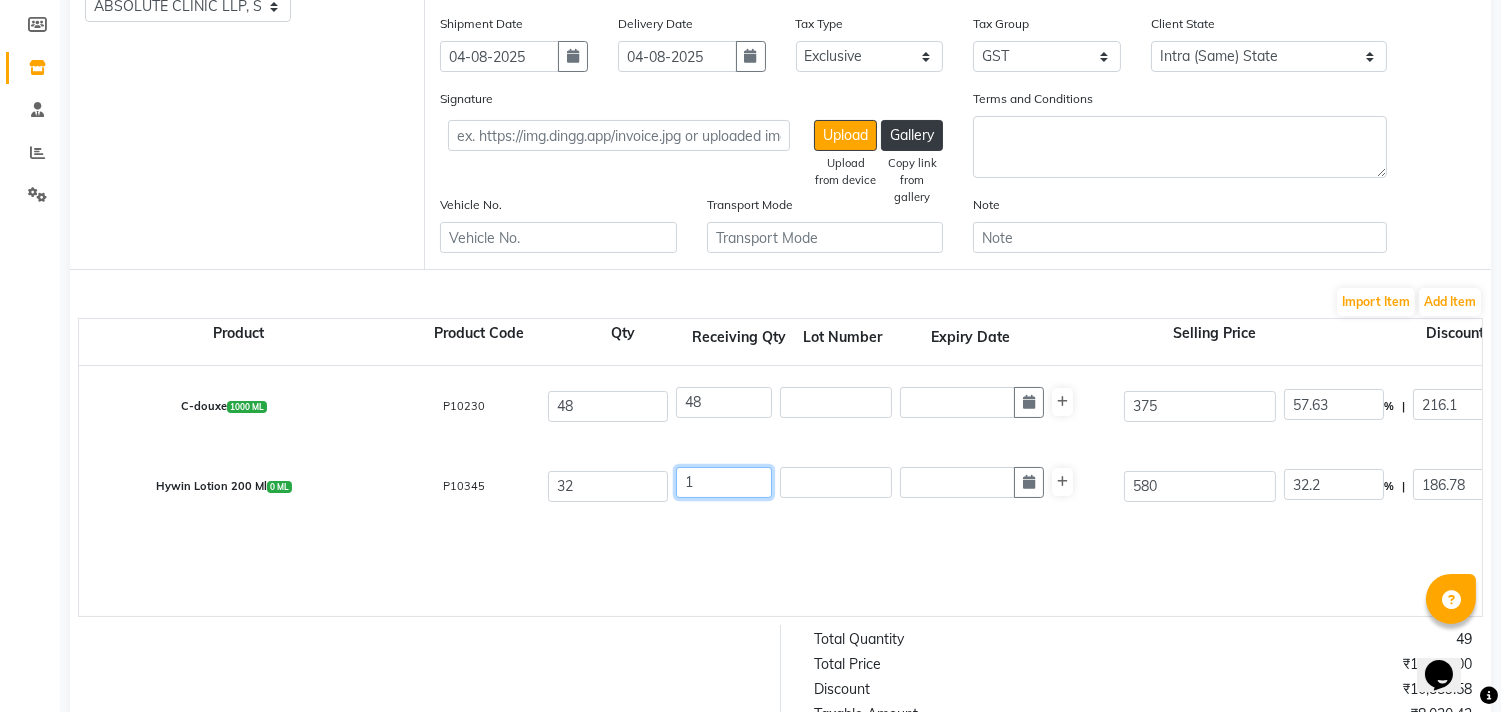 drag, startPoint x: 703, startPoint y: 487, endPoint x: 654, endPoint y: 491, distance: 49.162994 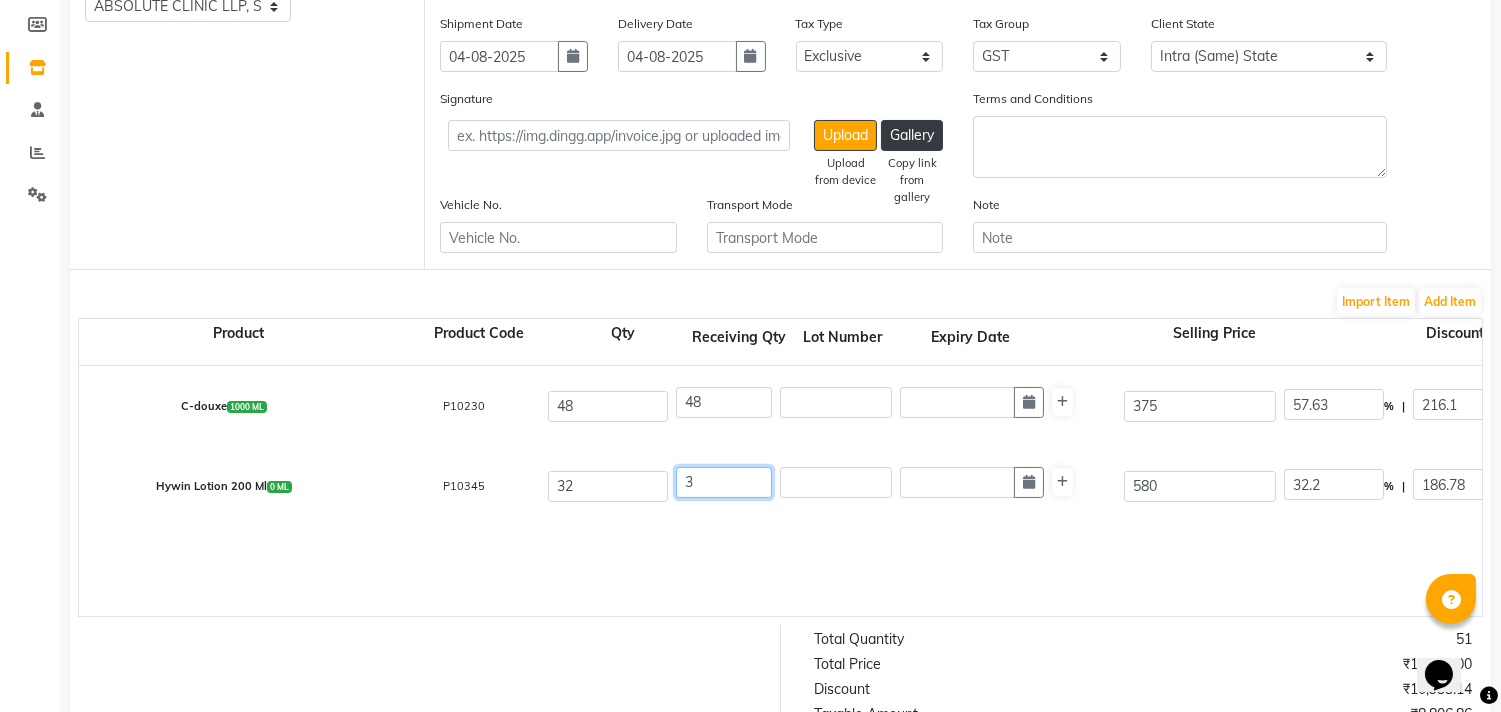 type on "212.34" 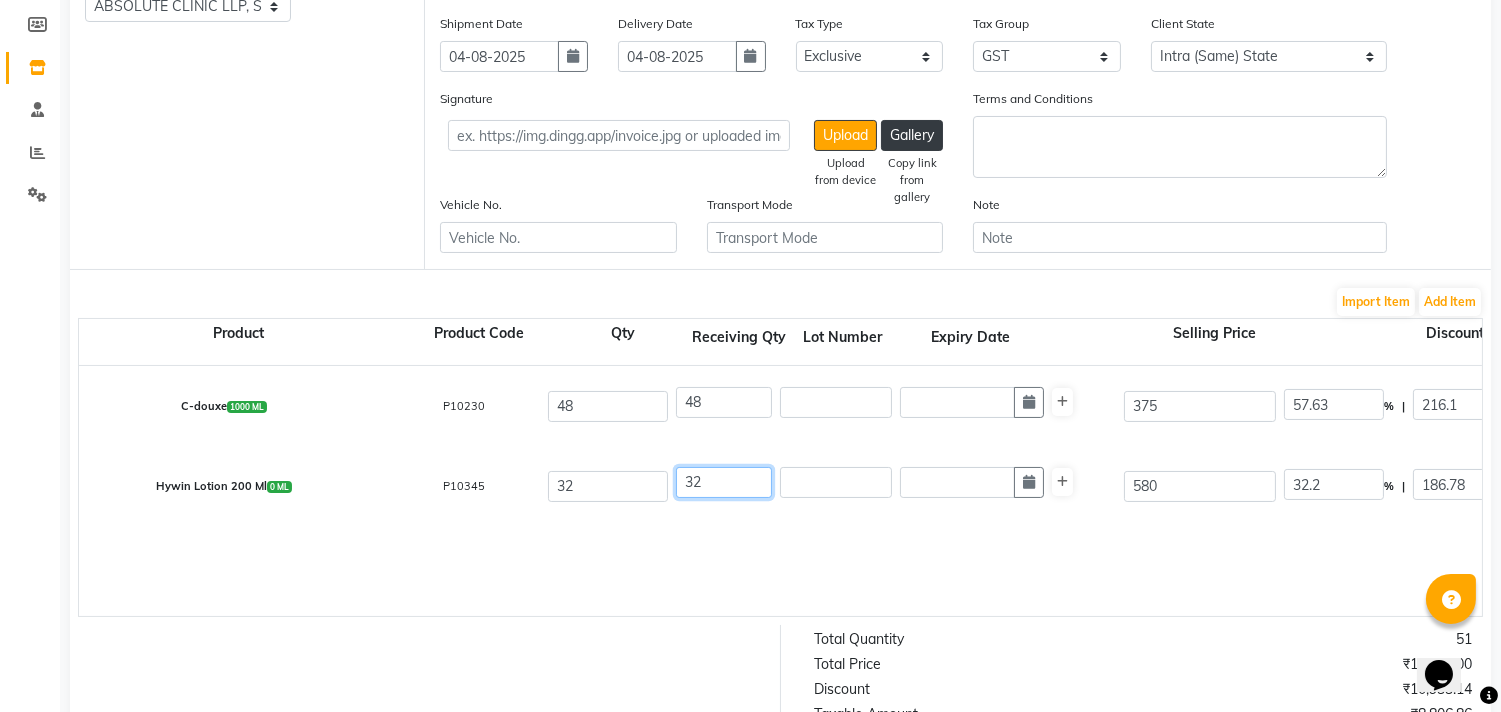 type on "2264.95" 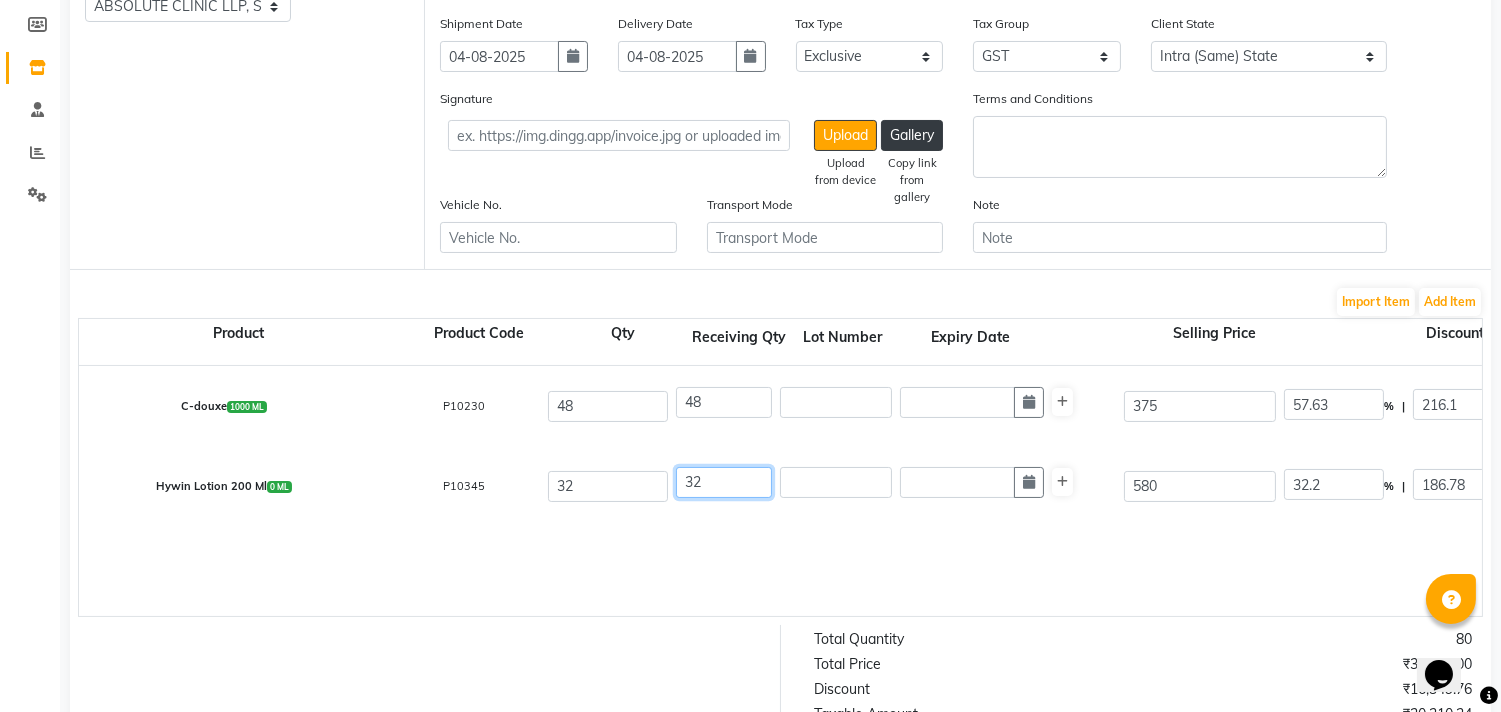type on "32" 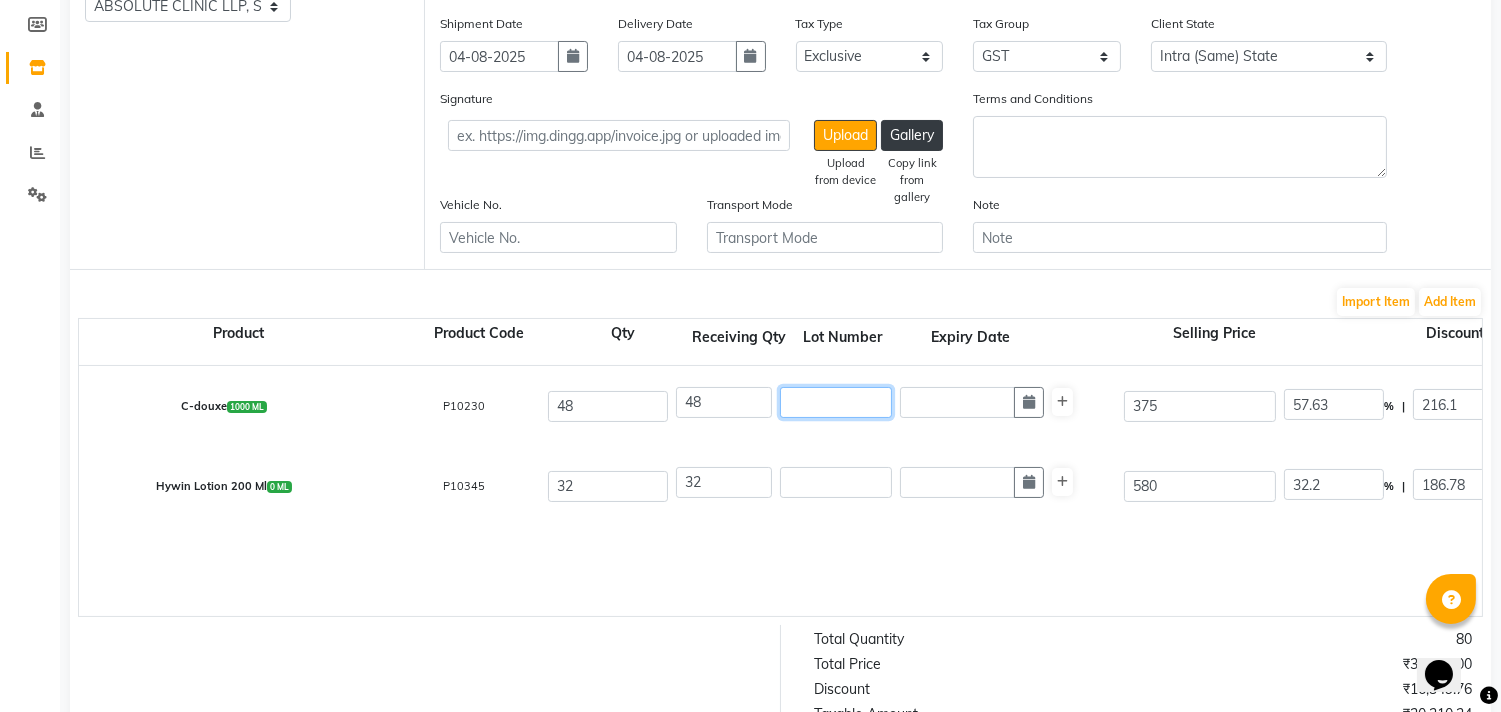 click 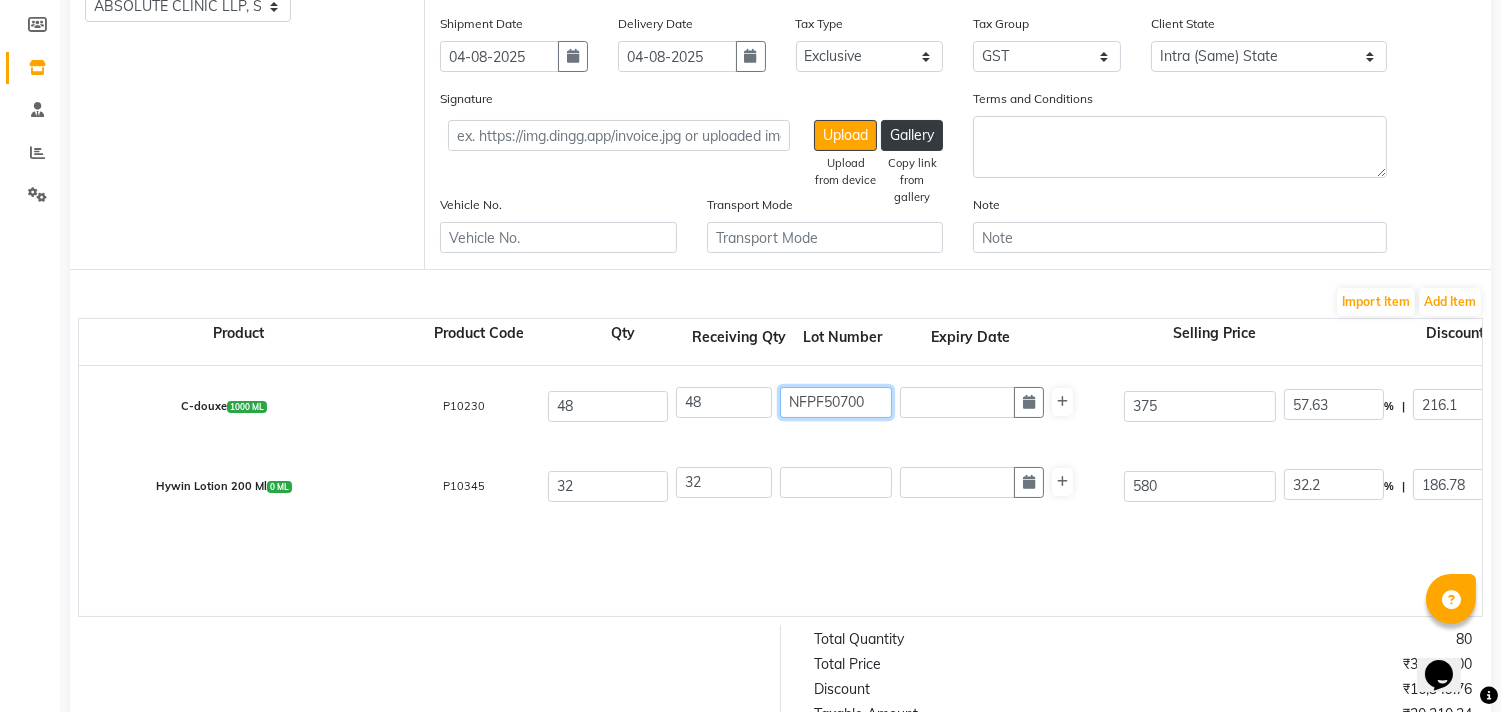 type on "NFPF50700" 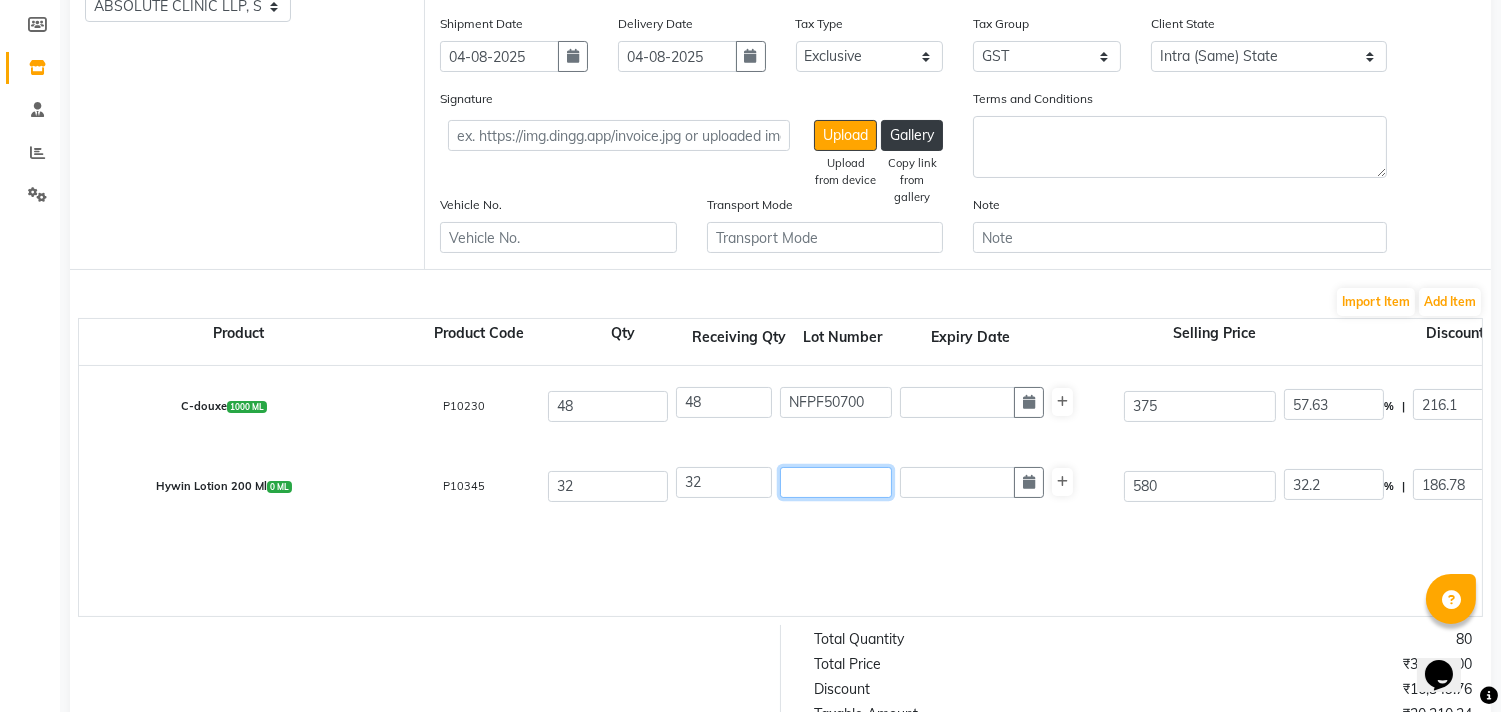 click 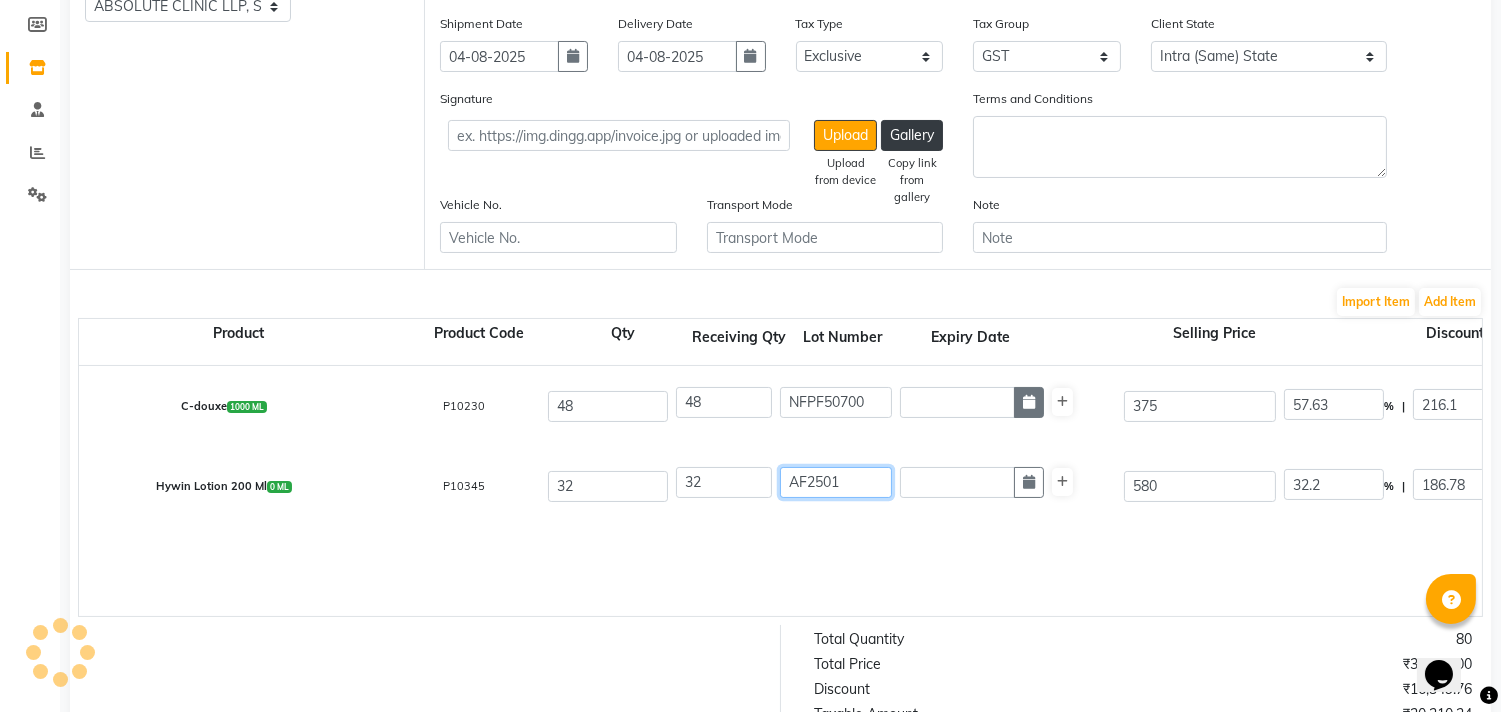 type on "AF2501" 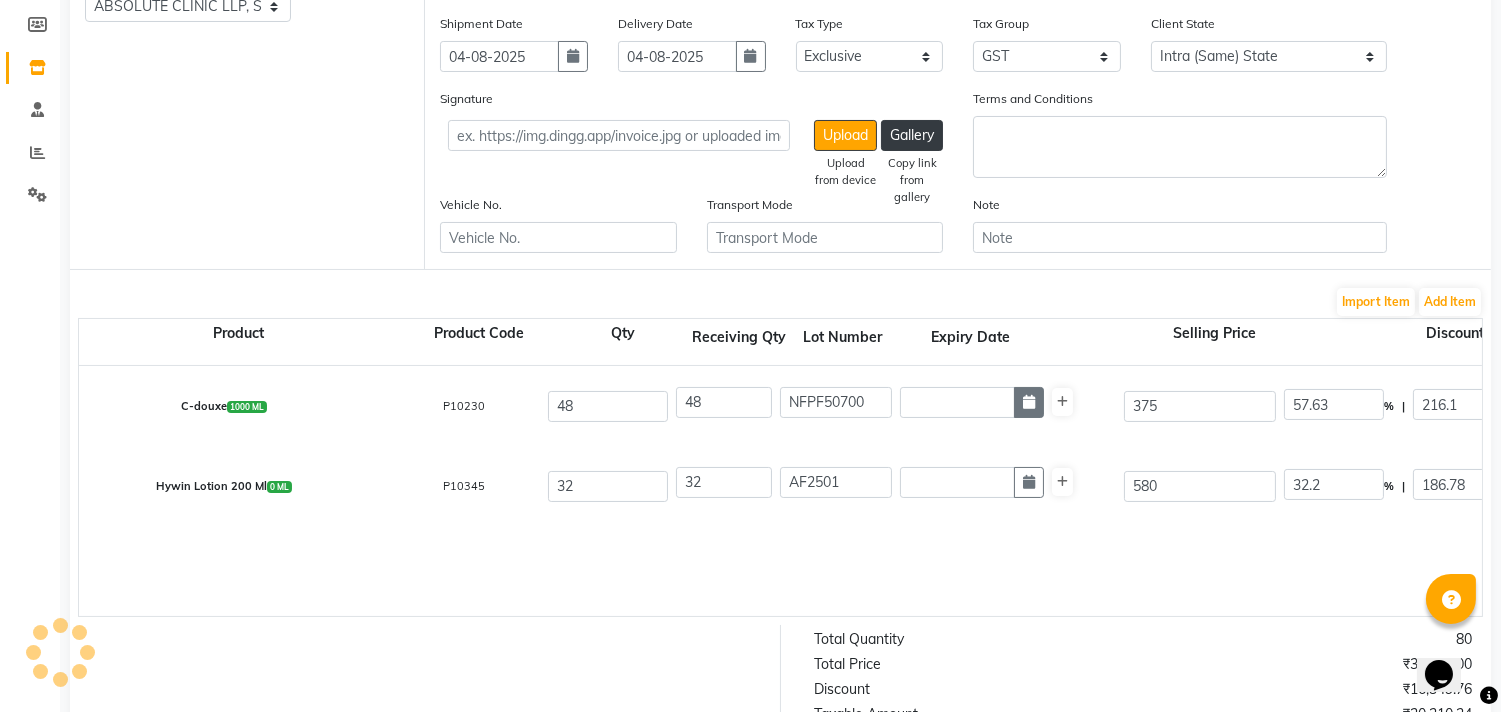 click 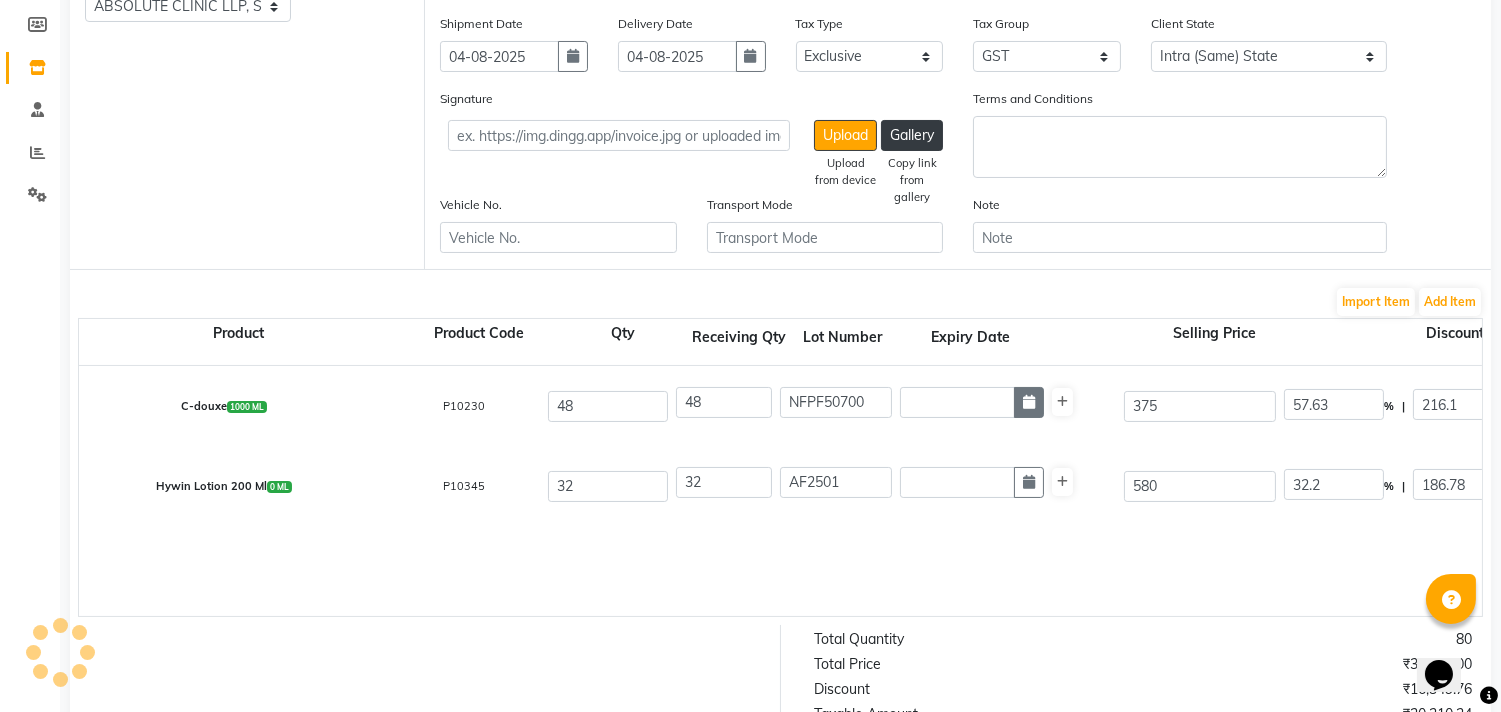select on "8" 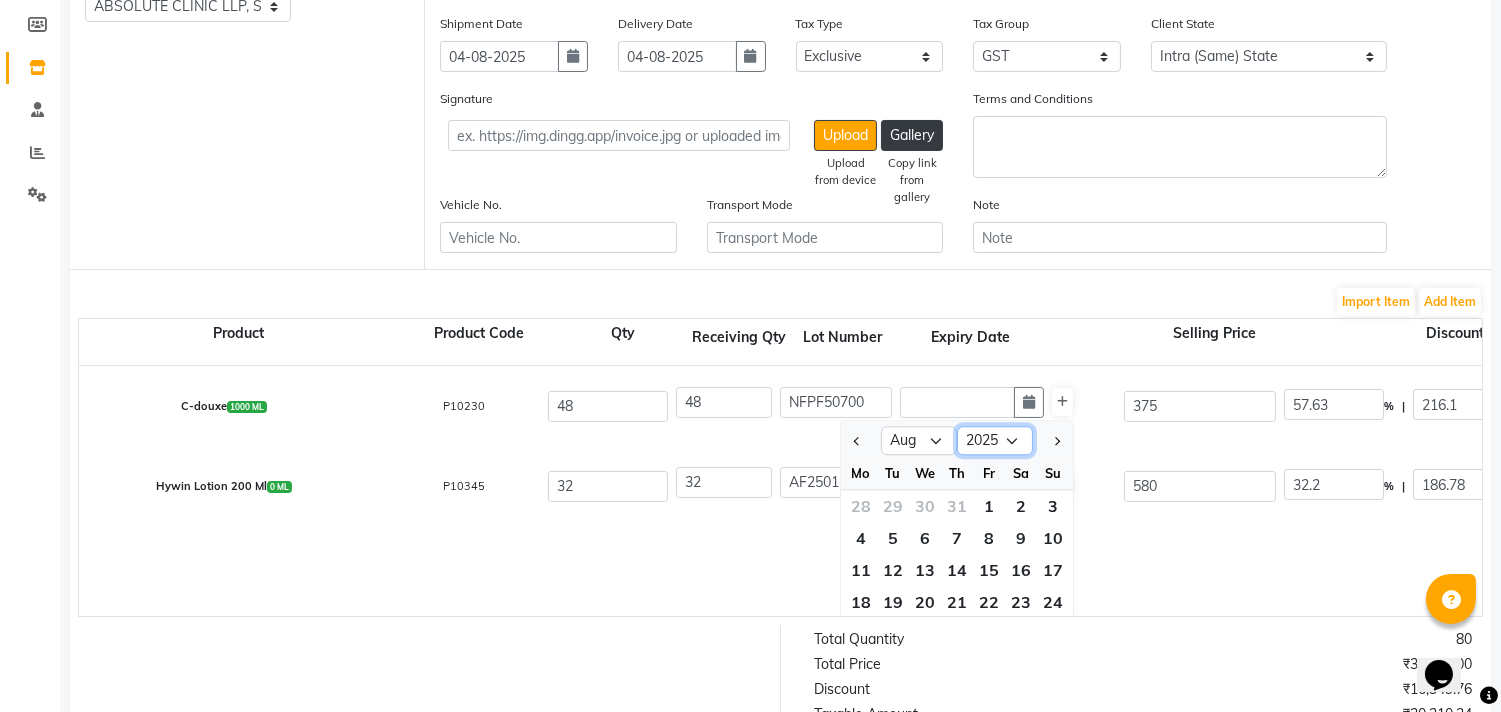 click on "2015 2016 2017 2018 2019 2020 2021 2022 2023 2024 2025 2026 2027 2028 2029 2030 2031 2032 2033 2034 2035" 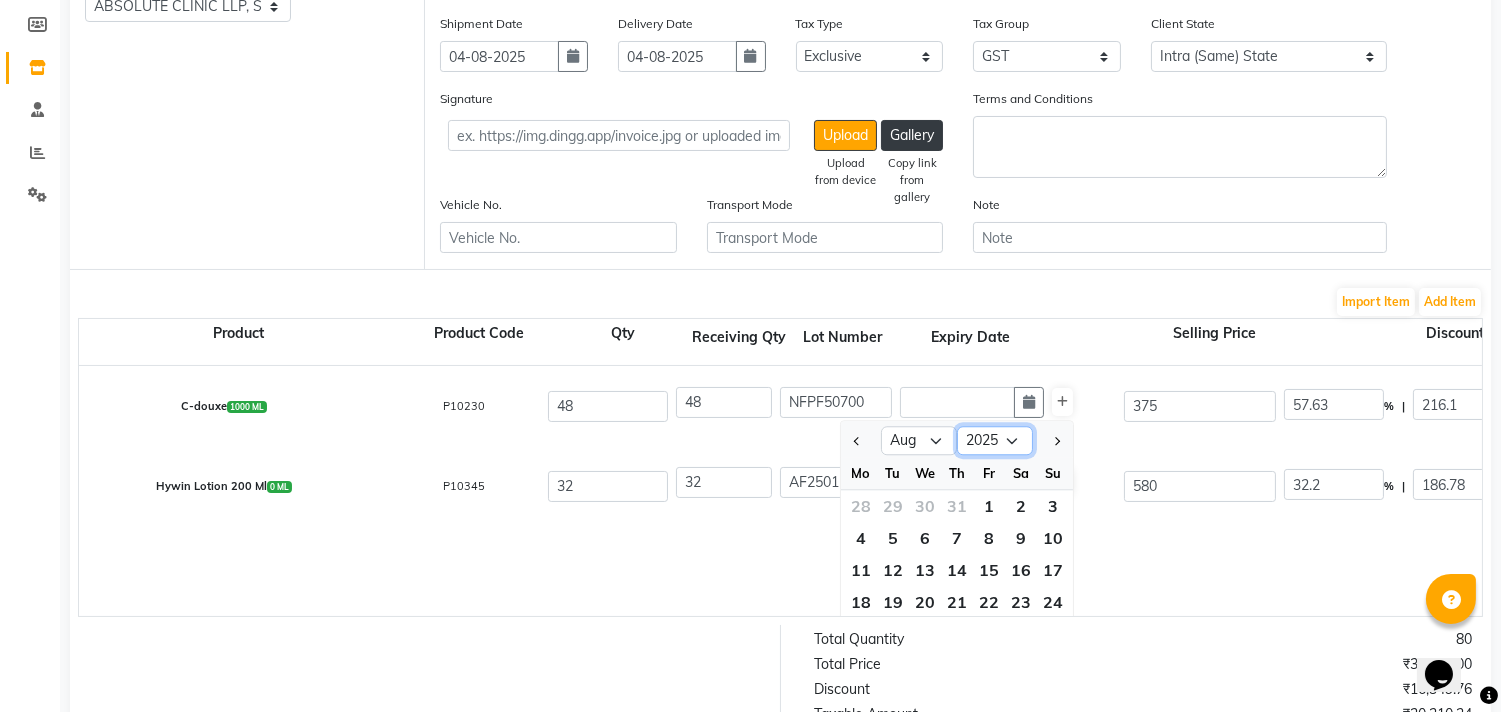 select on "2026" 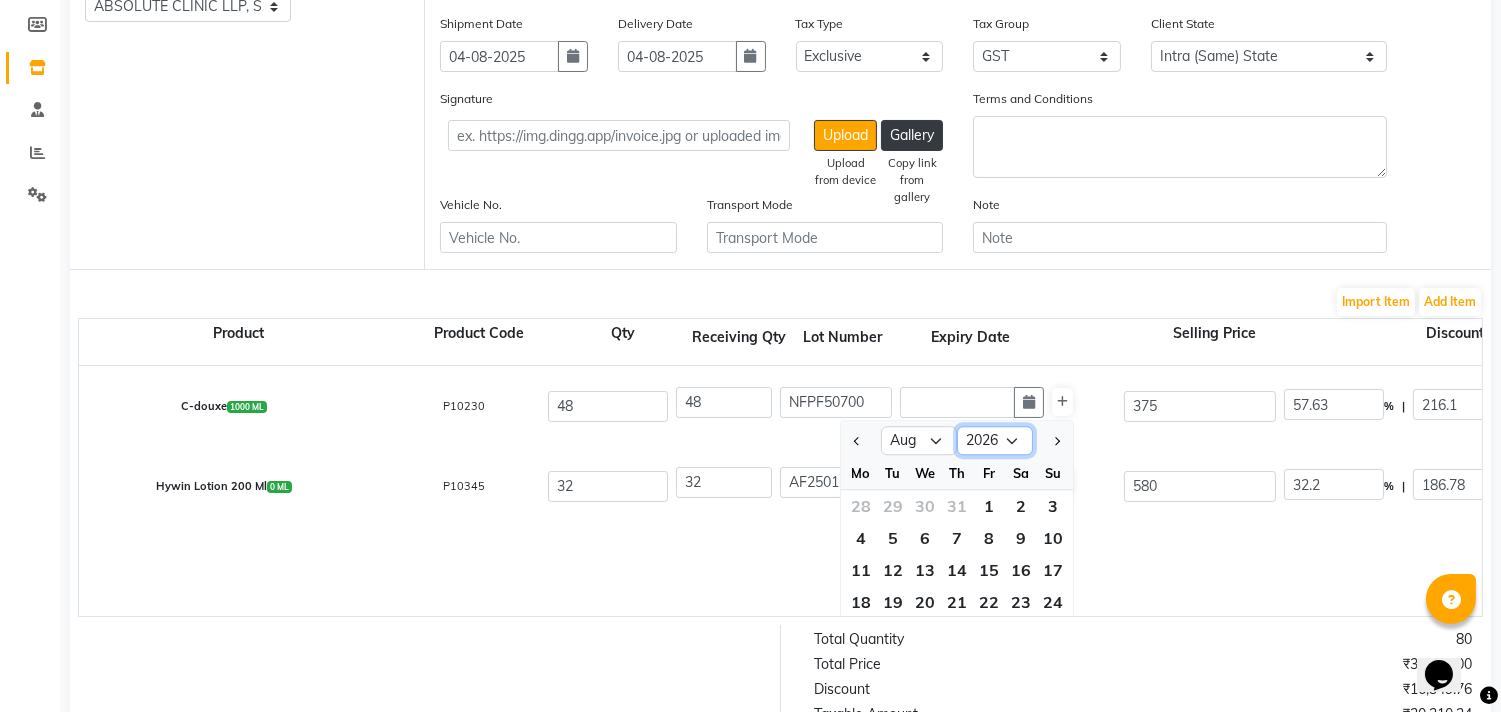 click on "2015 2016 2017 2018 2019 2020 2021 2022 2023 2024 2025 2026 2027 2028 2029 2030 2031 2032 2033 2034 2035" 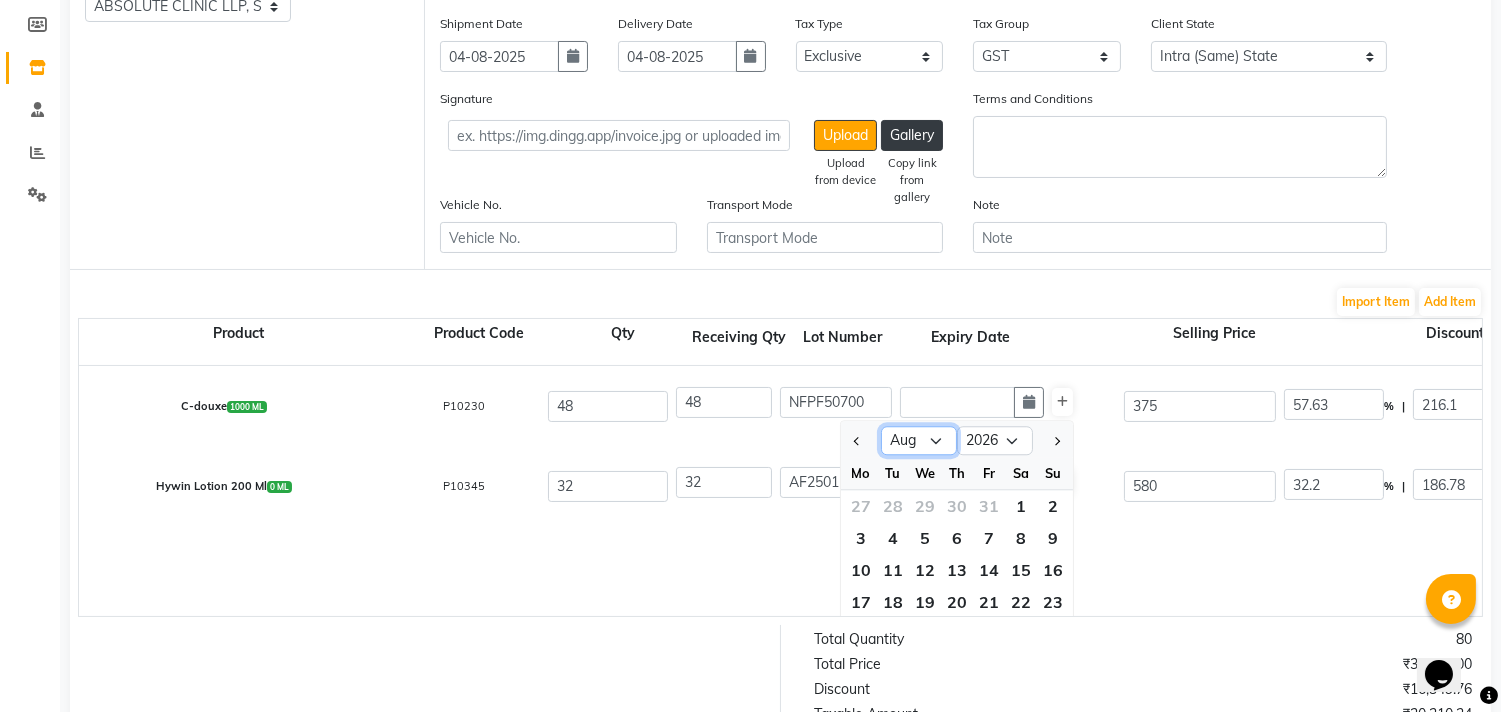 click on "Jan Feb Mar Apr May Jun Jul Aug Sep Oct Nov Dec" 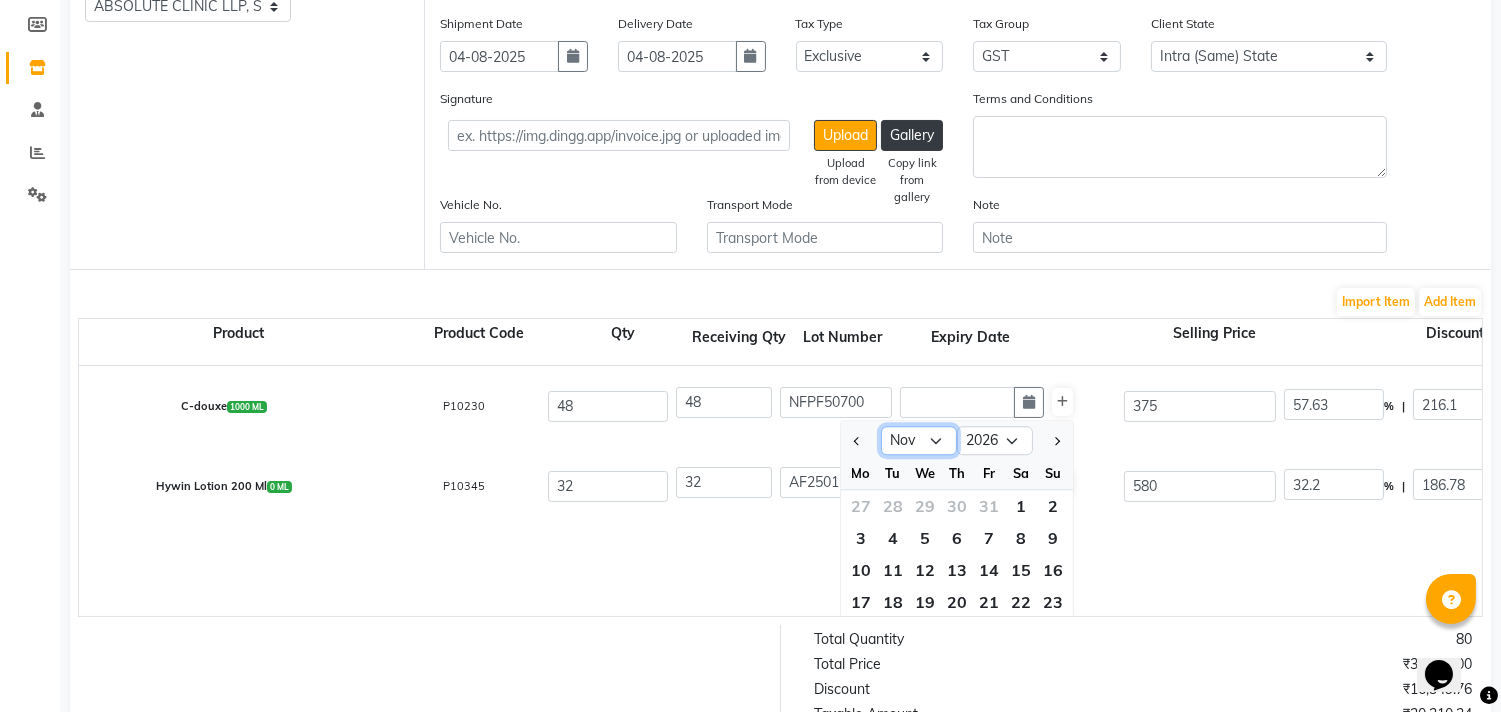 click on "Jan Feb Mar Apr May Jun Jul Aug Sep Oct Nov Dec" 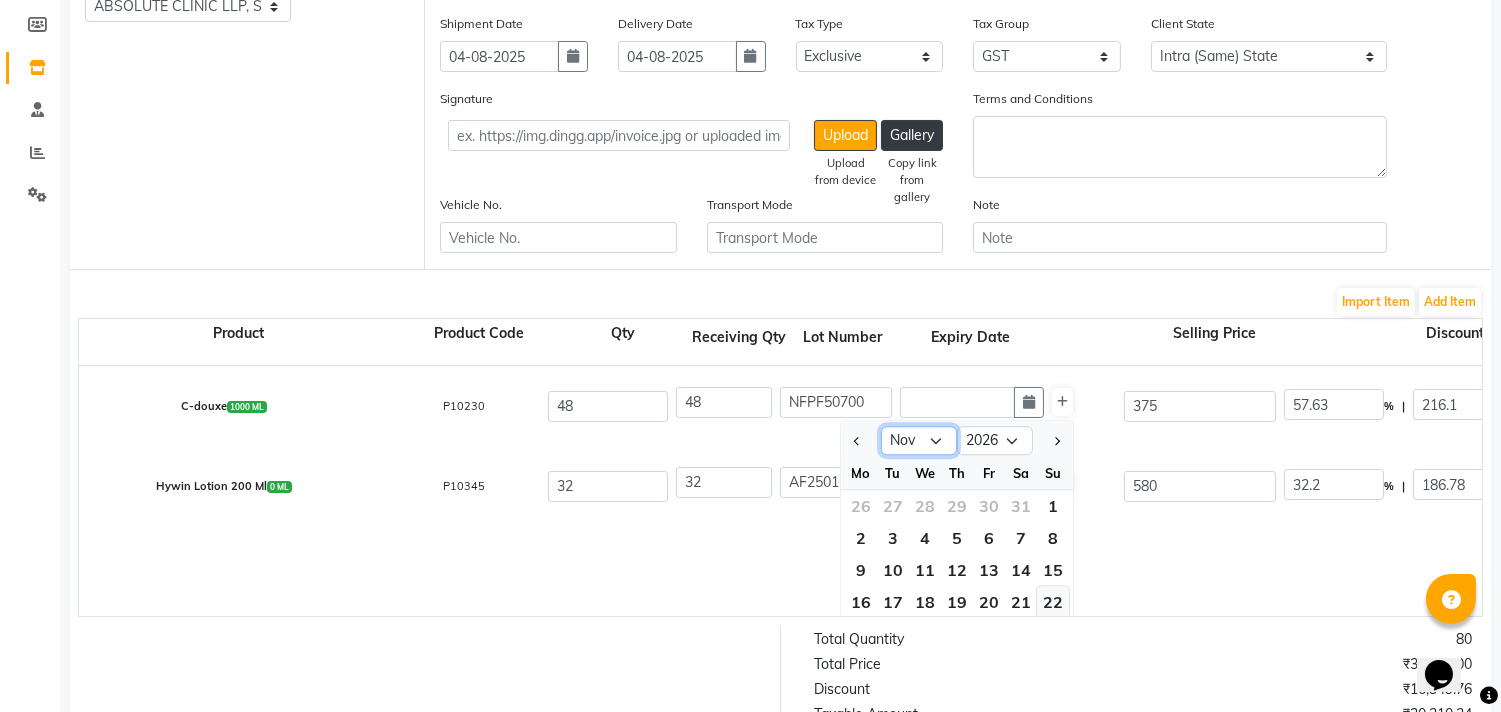 scroll, scrollTop: 71, scrollLeft: 0, axis: vertical 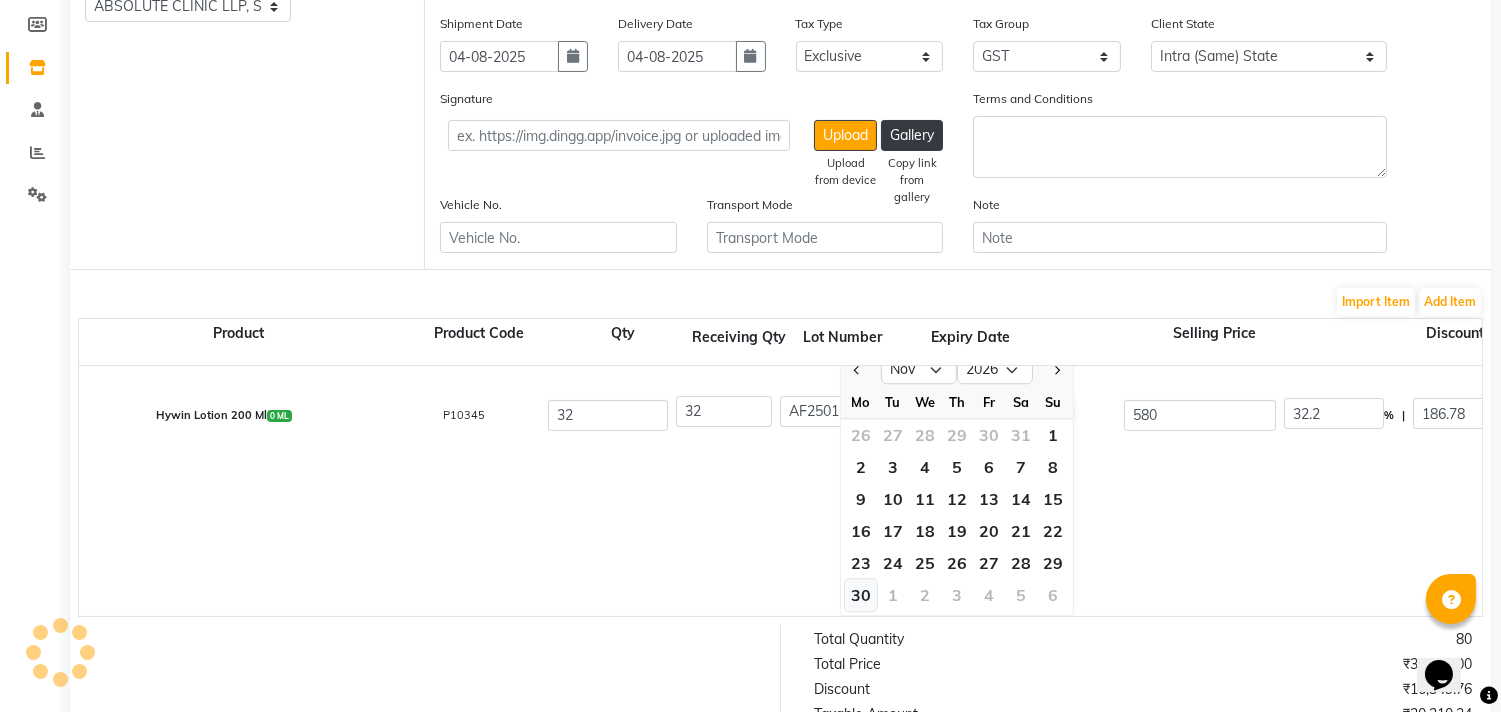 click on "30" 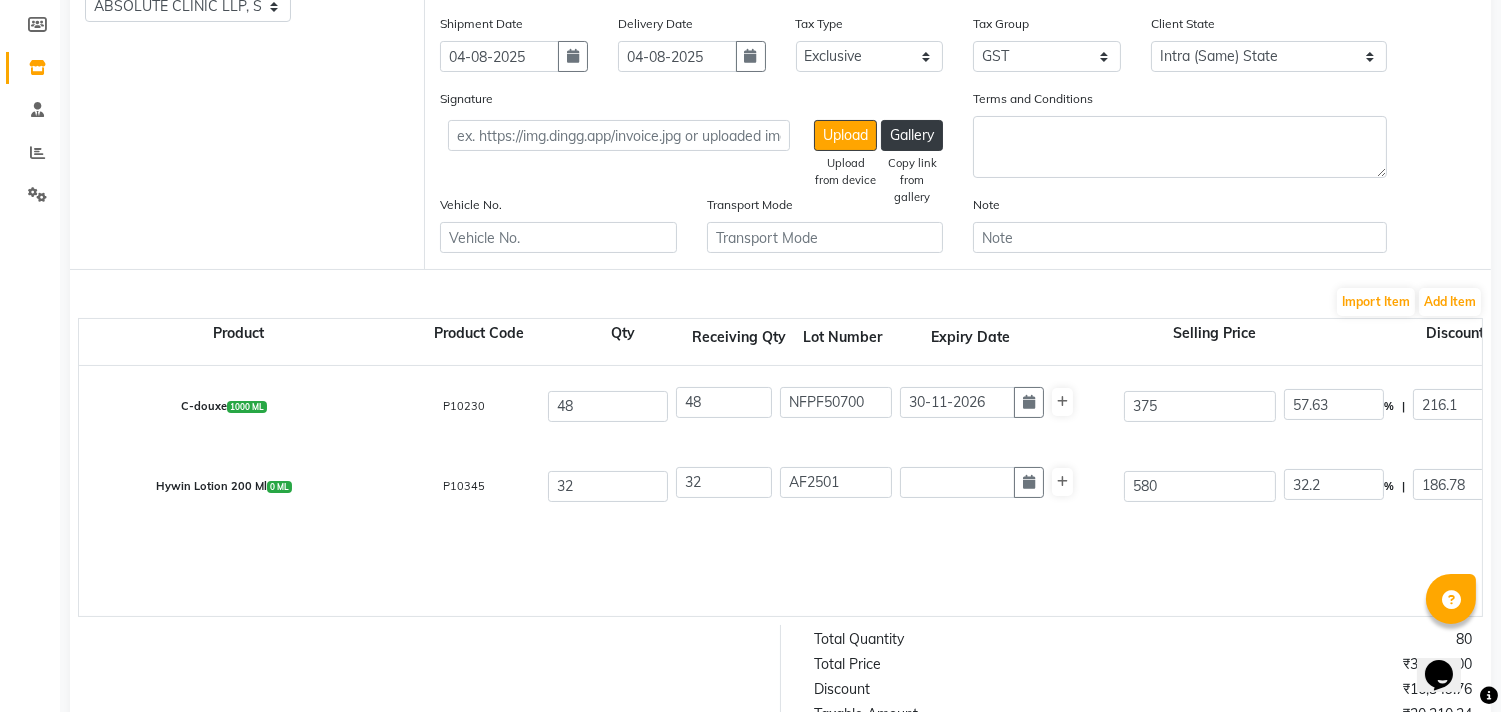 scroll, scrollTop: 0, scrollLeft: 0, axis: both 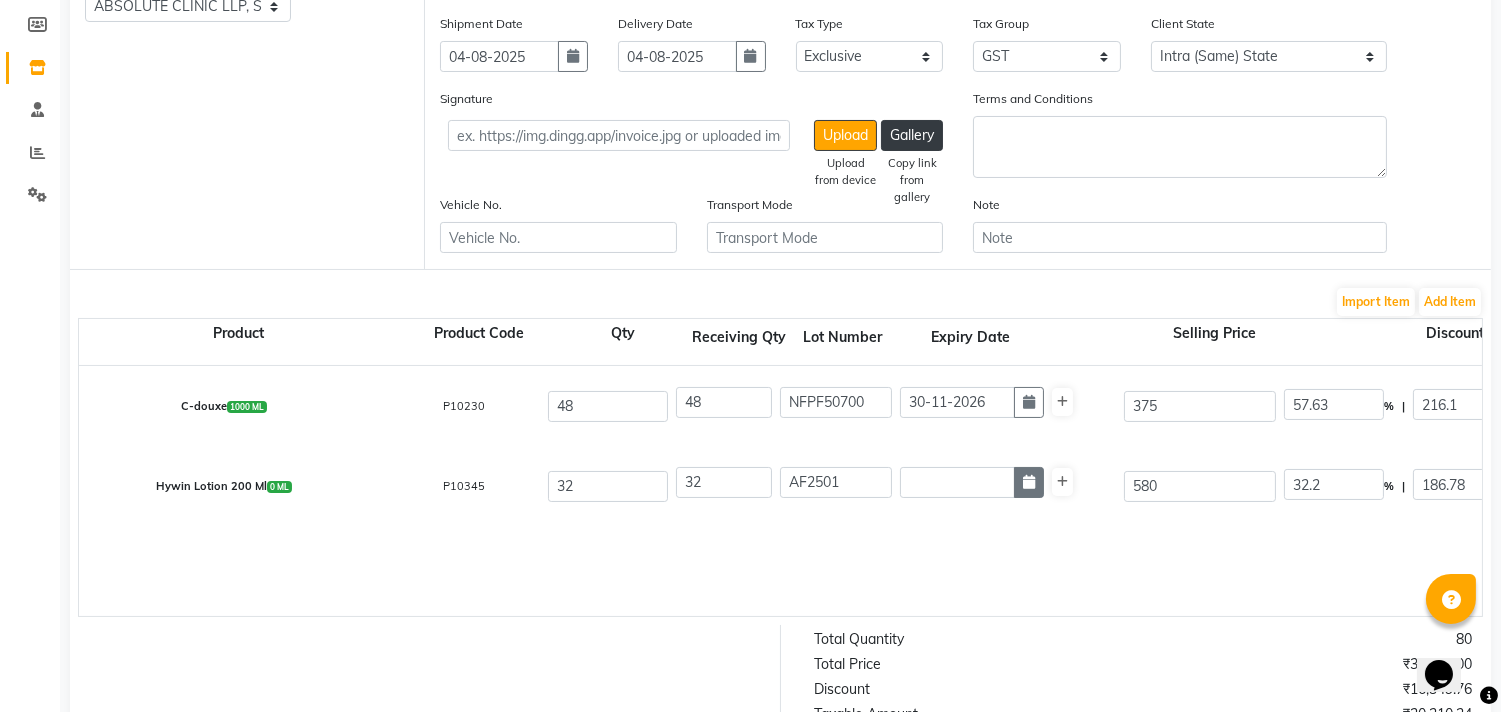 click 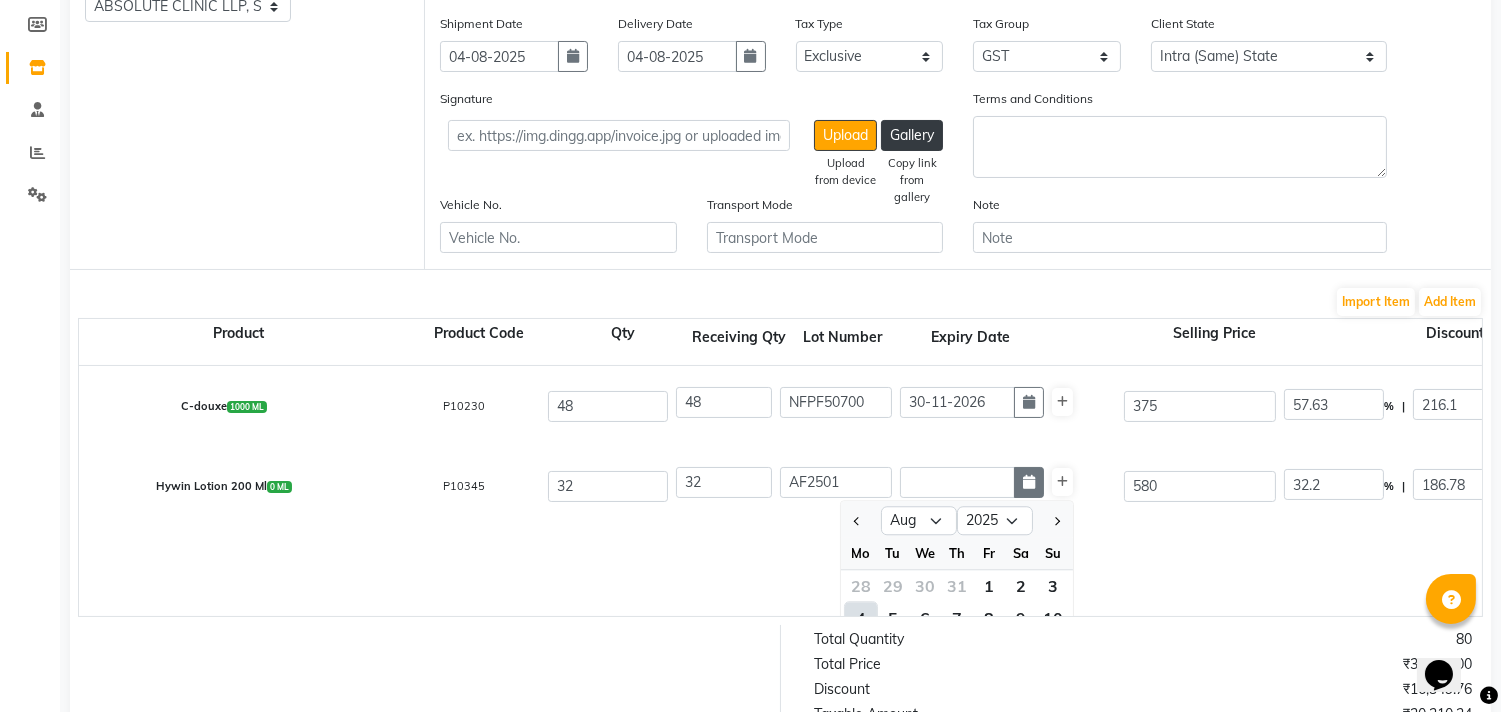 scroll, scrollTop: 17, scrollLeft: 0, axis: vertical 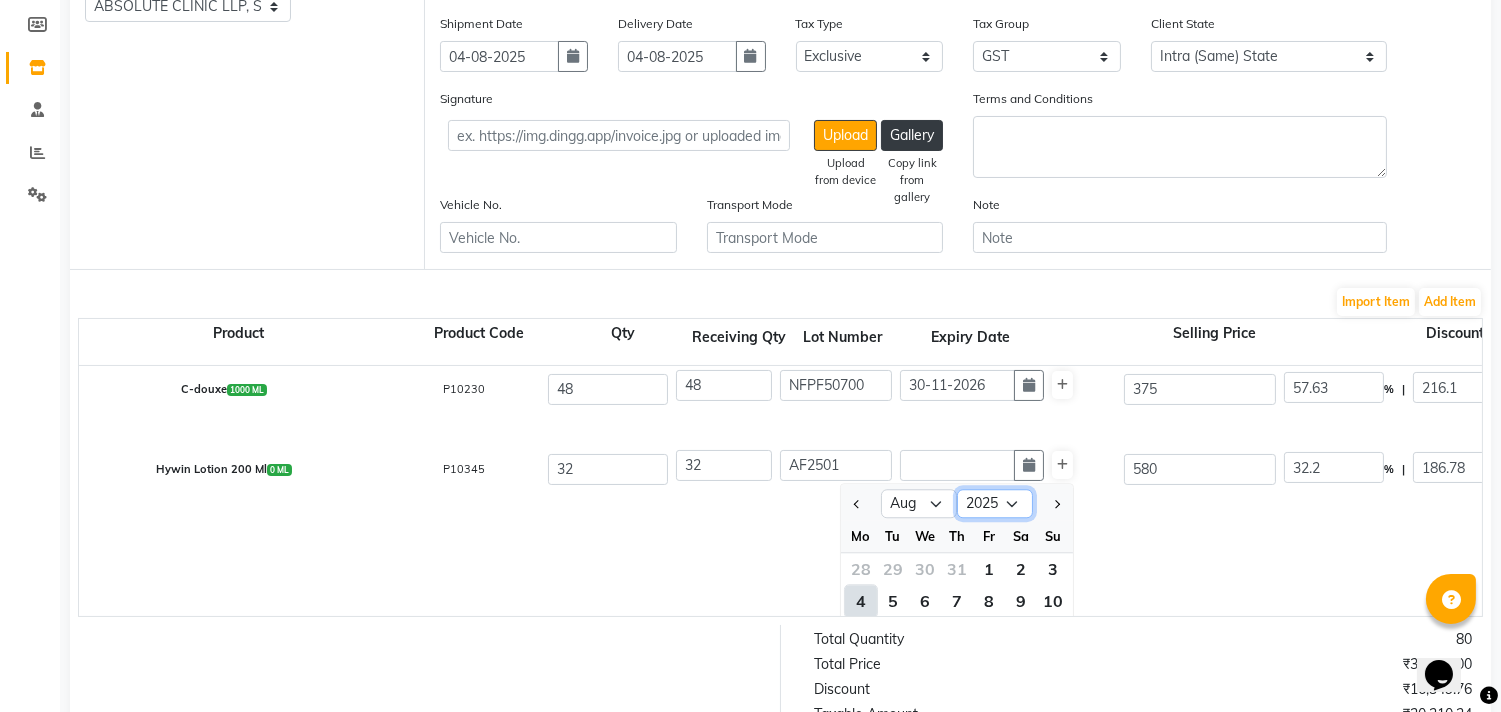 click on "2015 2016 2017 2018 2019 2020 2021 2022 2023 2024 2025 2026 2027 2028 2029 2030 2031 2032 2033 2034 2035" 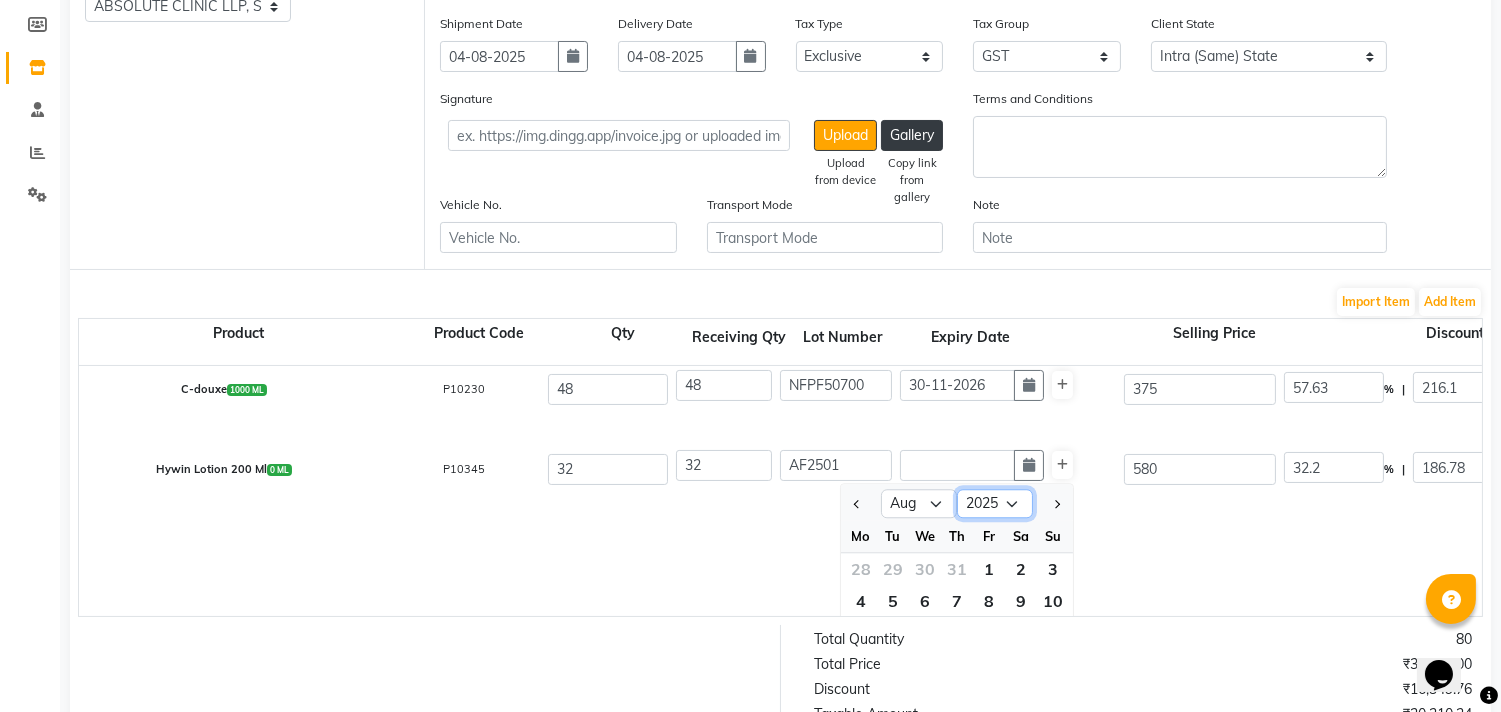 select on "2028" 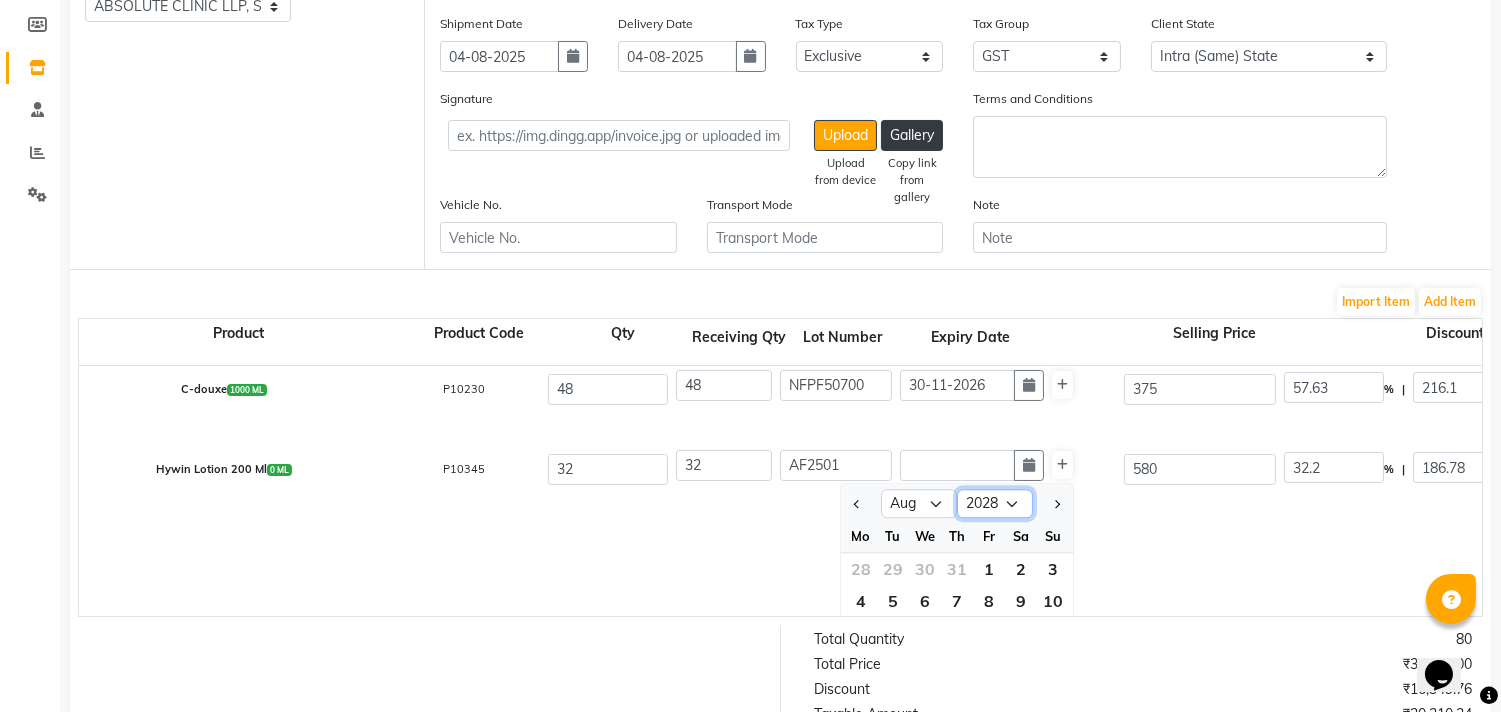 click on "2015 2016 2017 2018 2019 2020 2021 2022 2023 2024 2025 2026 2027 2028 2029 2030 2031 2032 2033 2034 2035" 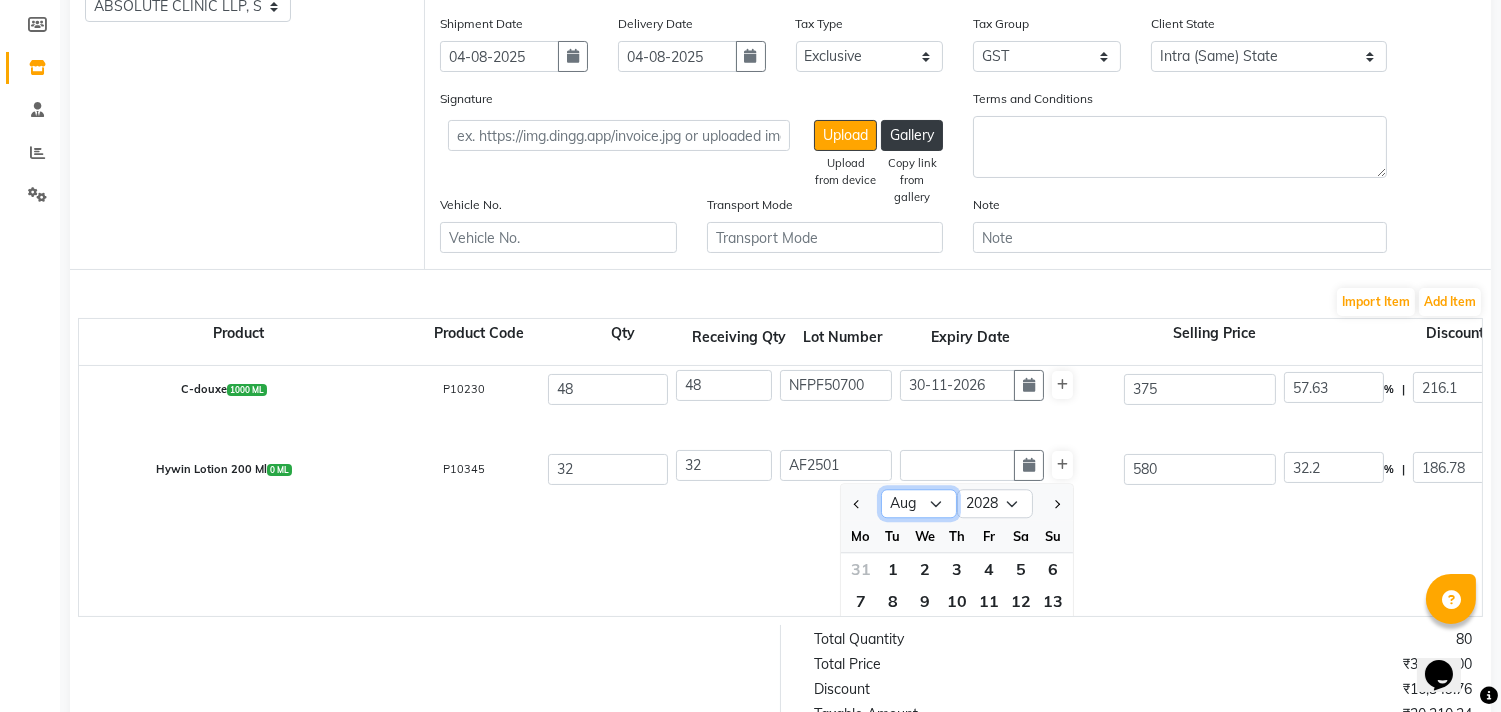 click on "Jan Feb Mar Apr May Jun Jul Aug Sep Oct Nov Dec" 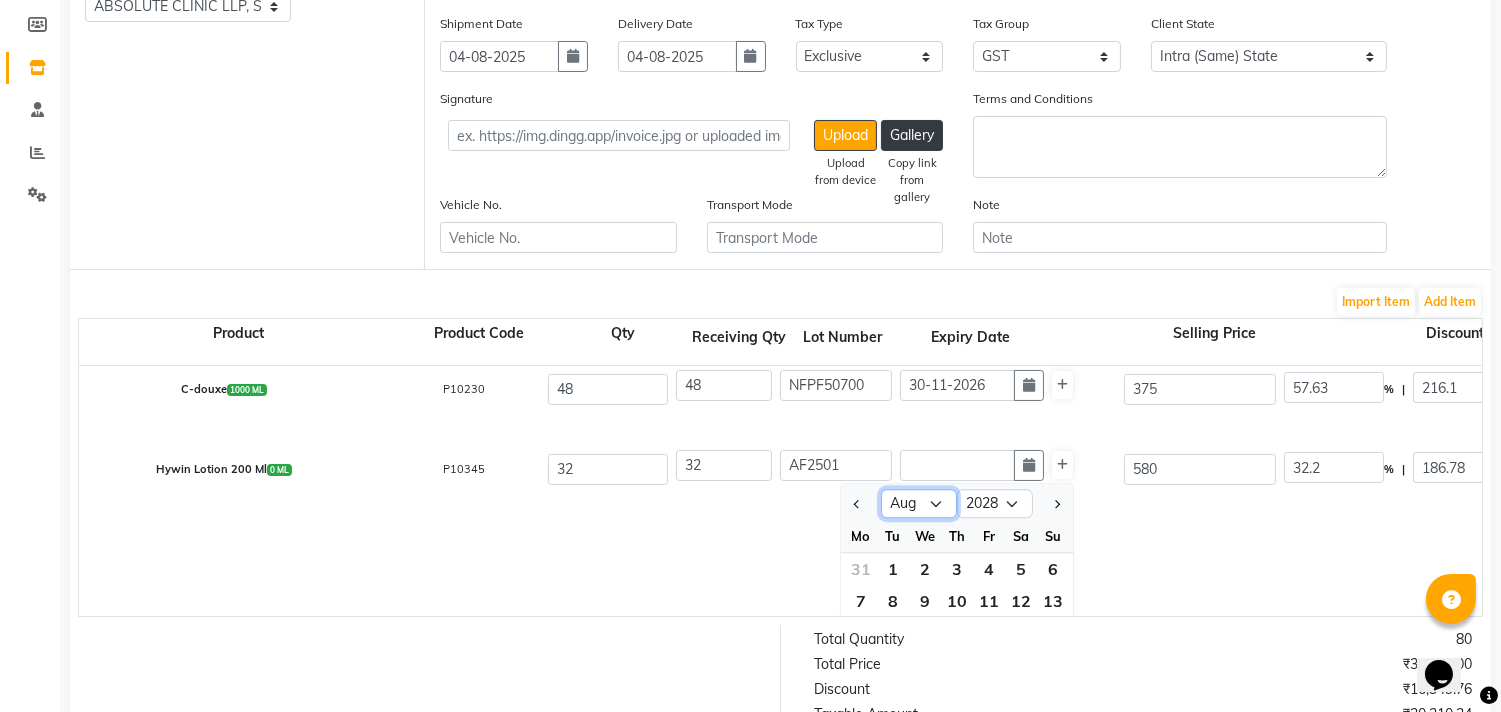 select on "2" 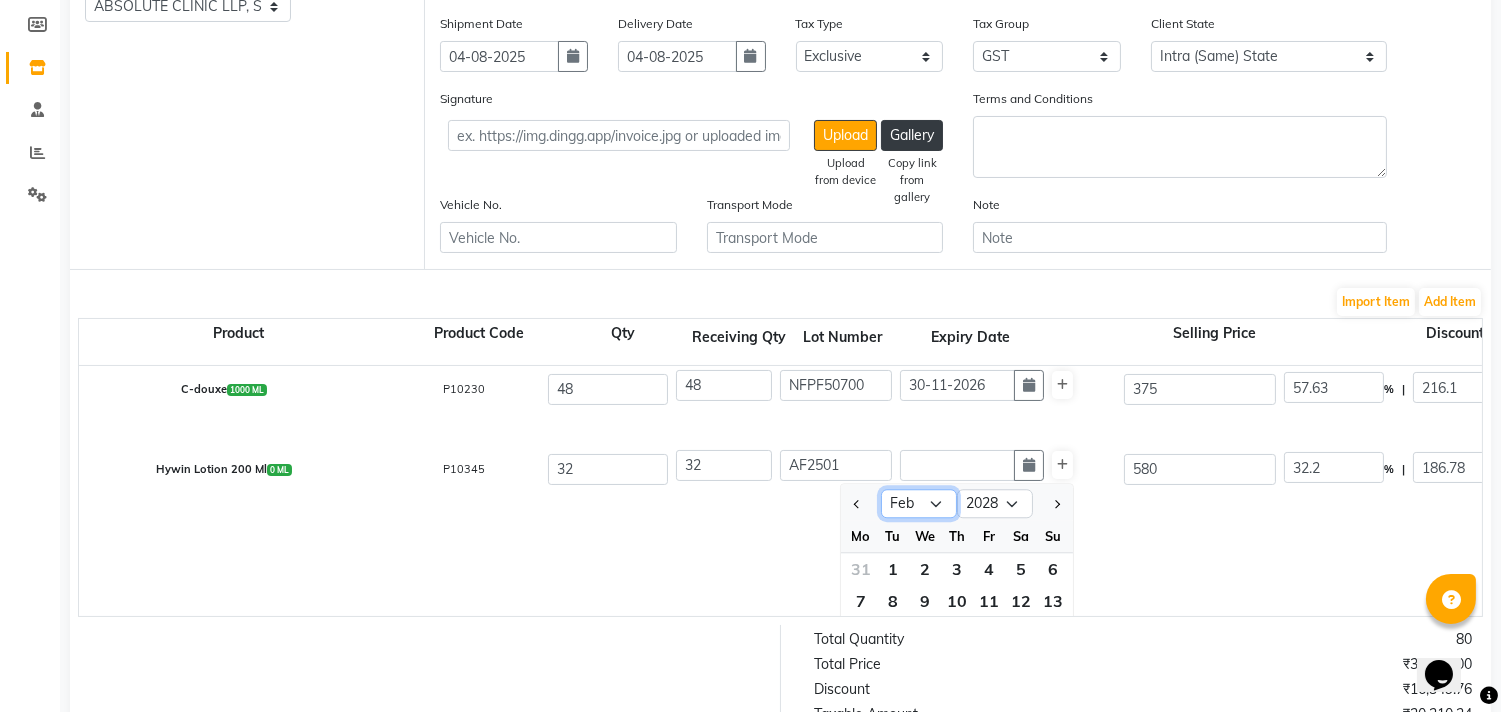 click on "Jan Feb Mar Apr May Jun Jul Aug Sep Oct Nov Dec" 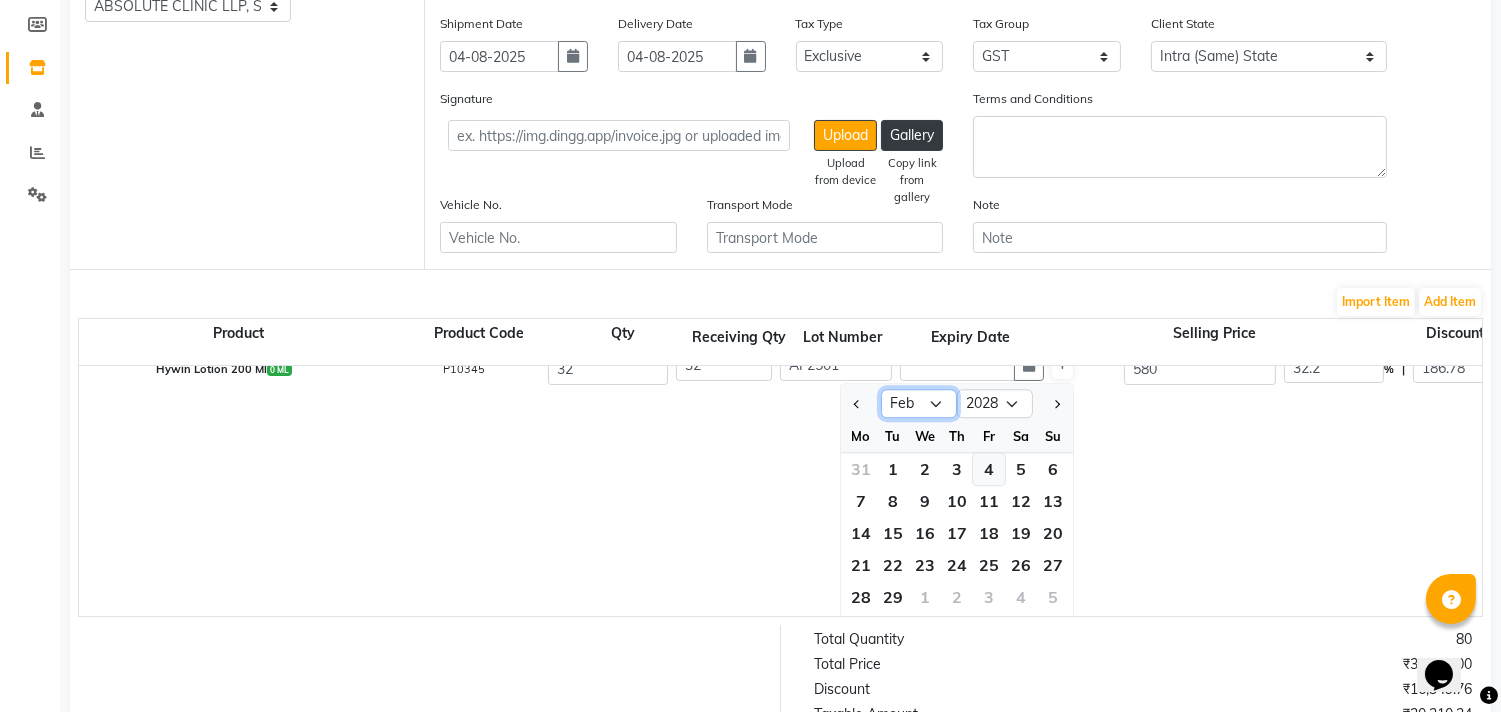 scroll, scrollTop: 128, scrollLeft: 0, axis: vertical 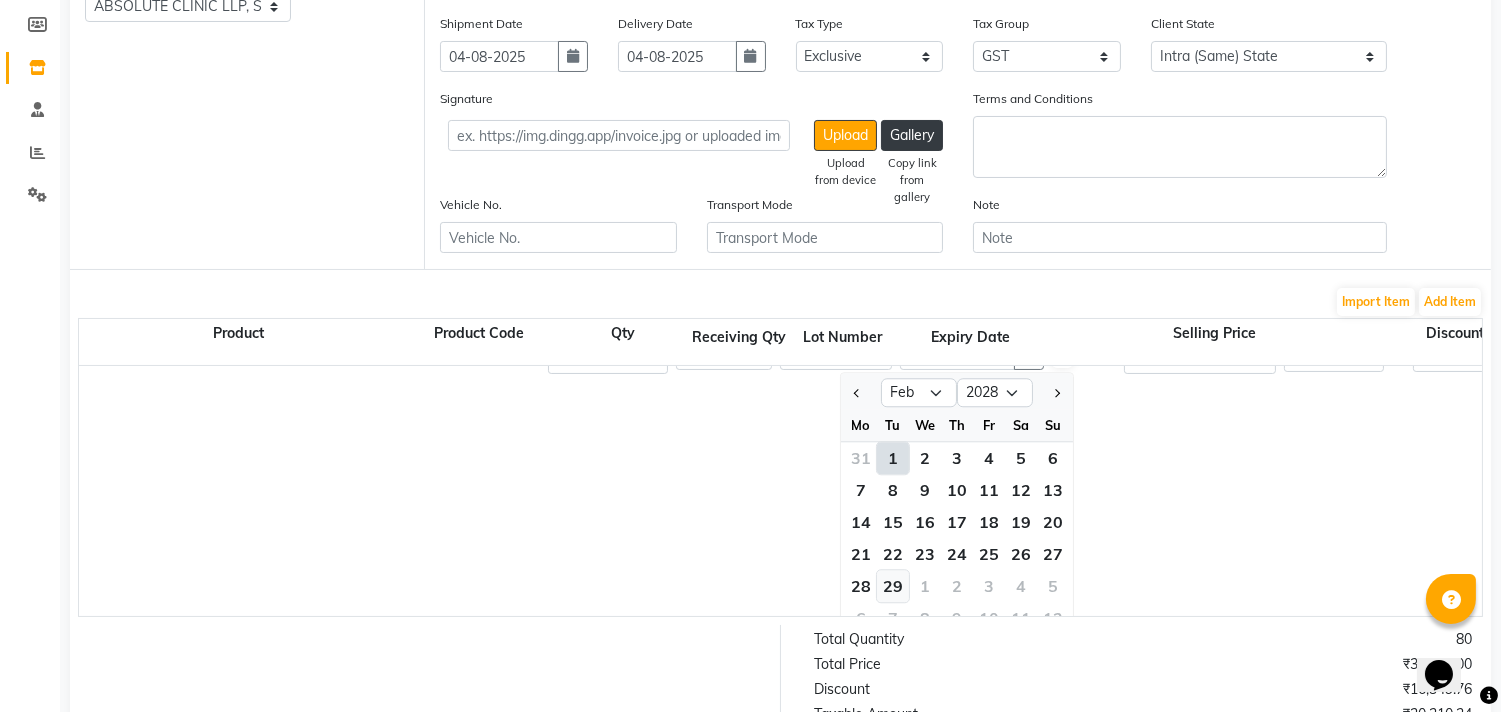 click on "29" 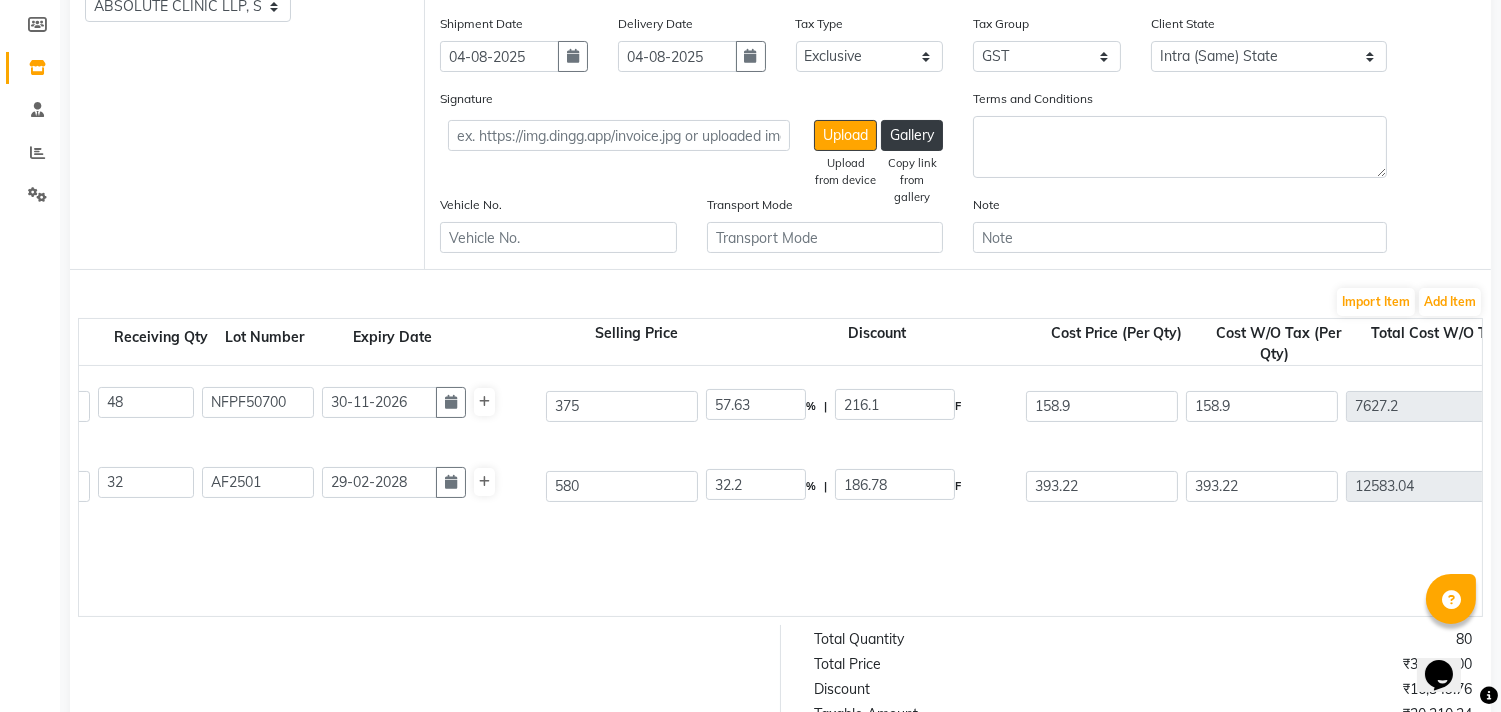 scroll, scrollTop: 0, scrollLeft: 587, axis: horizontal 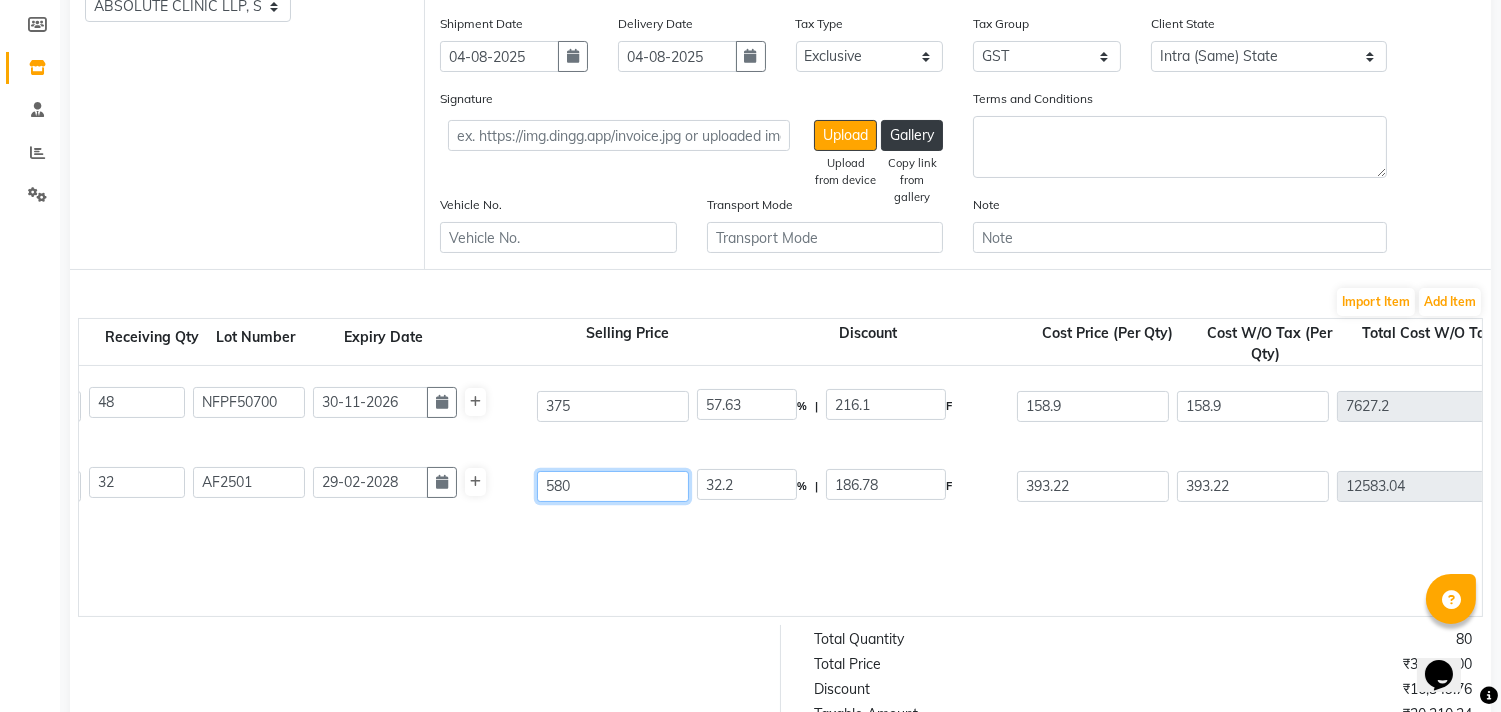 drag, startPoint x: 596, startPoint y: 482, endPoint x: 533, endPoint y: 488, distance: 63.28507 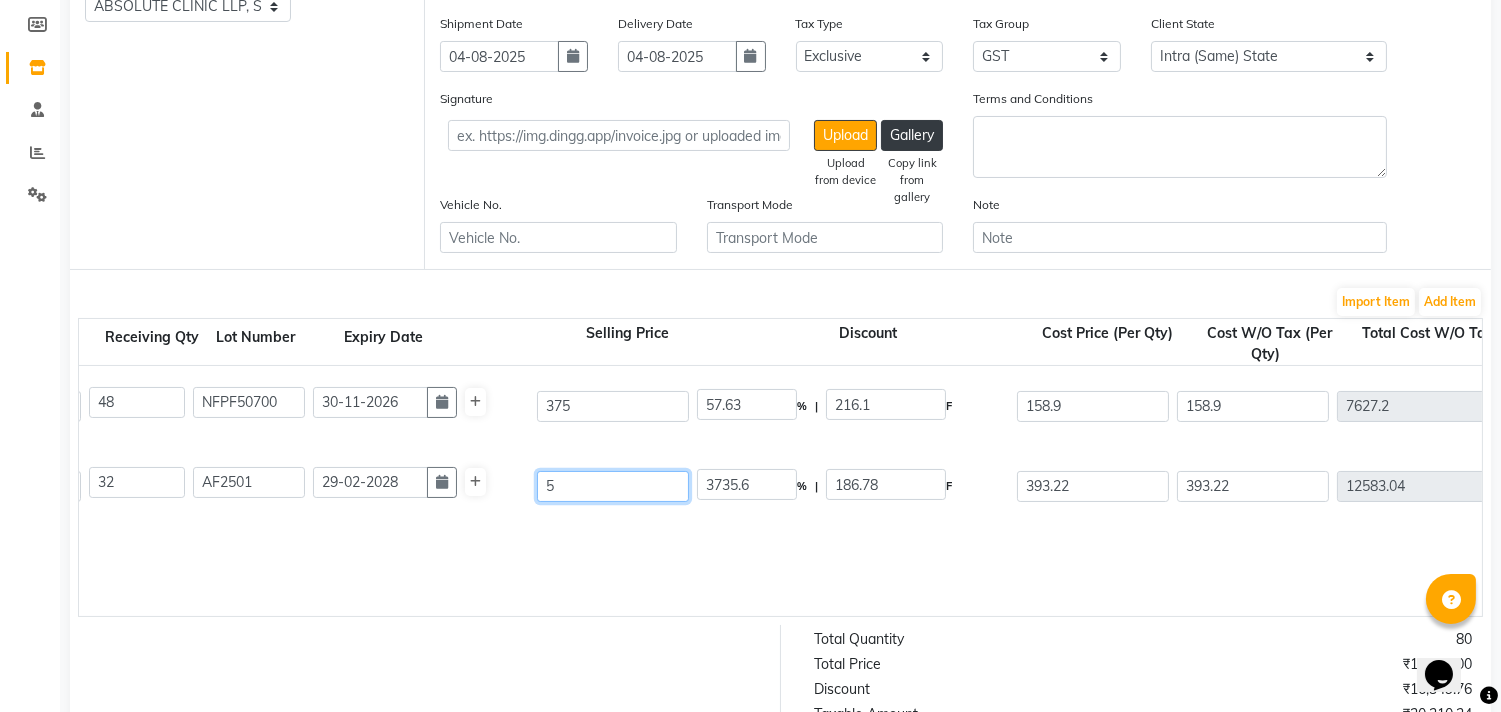 type on "59" 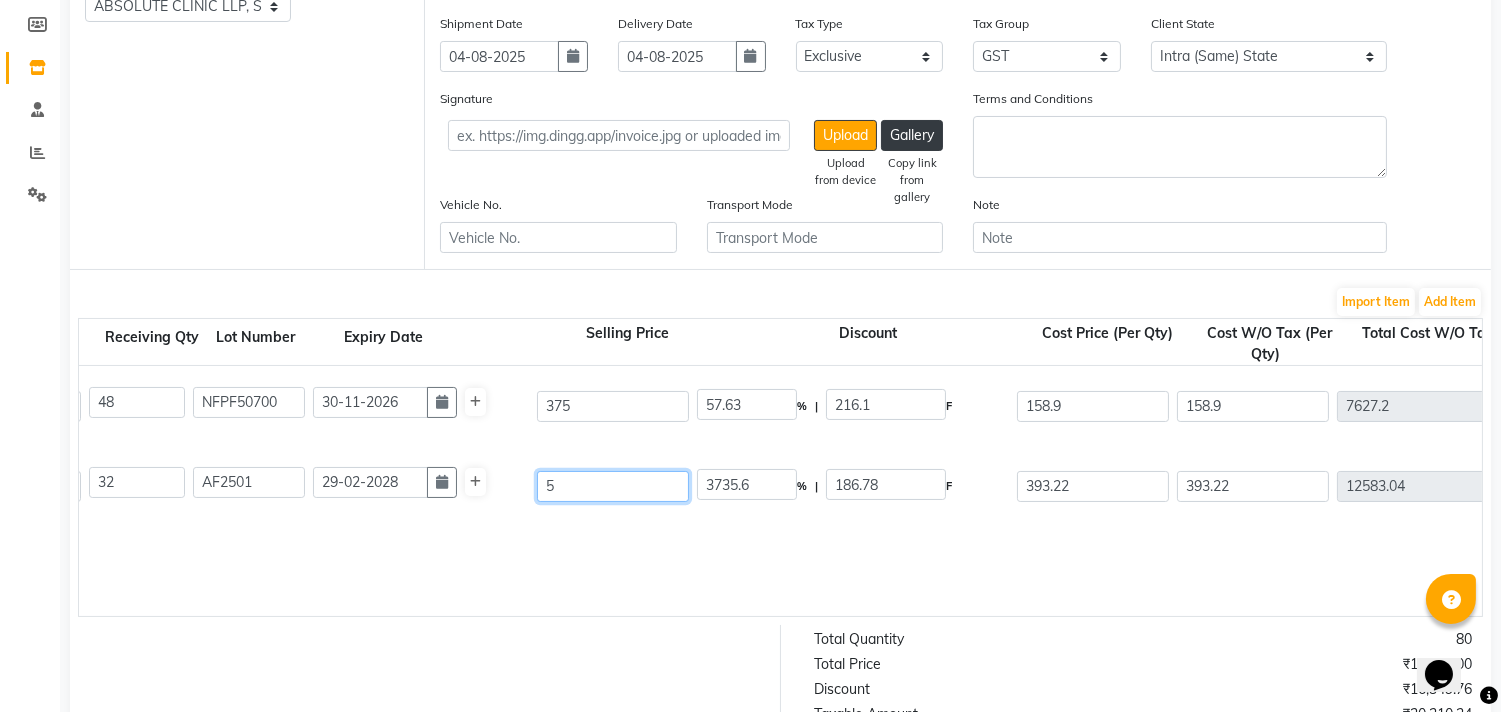 type on "316.58" 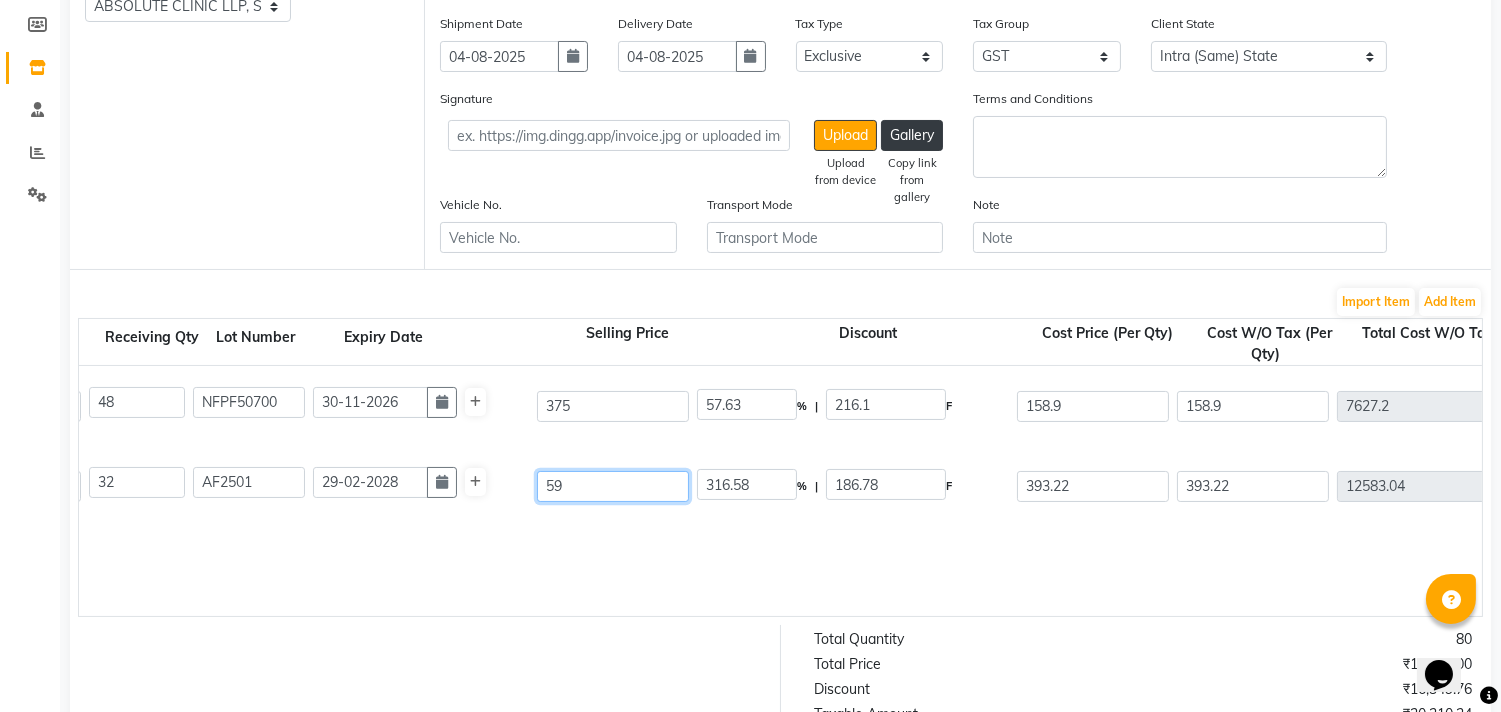 type on "599" 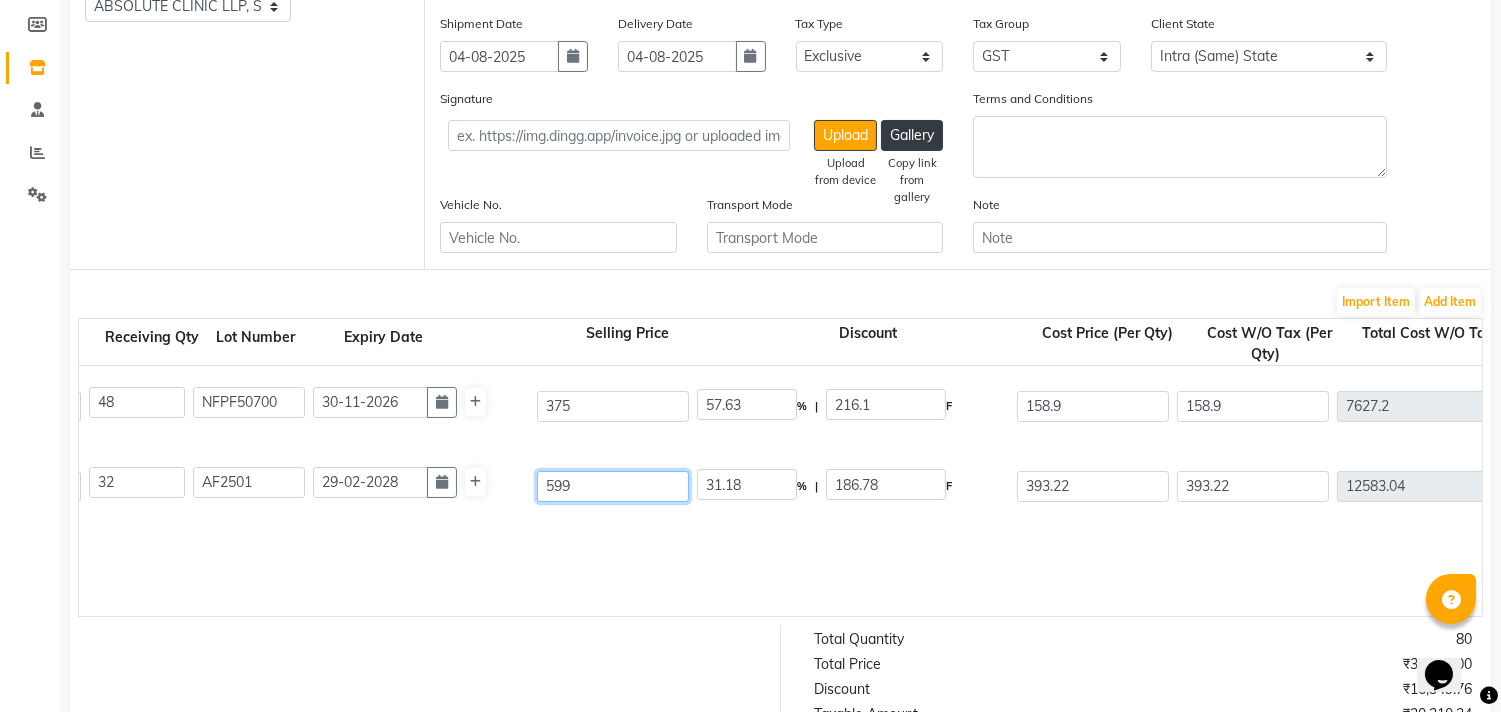 type on "599" 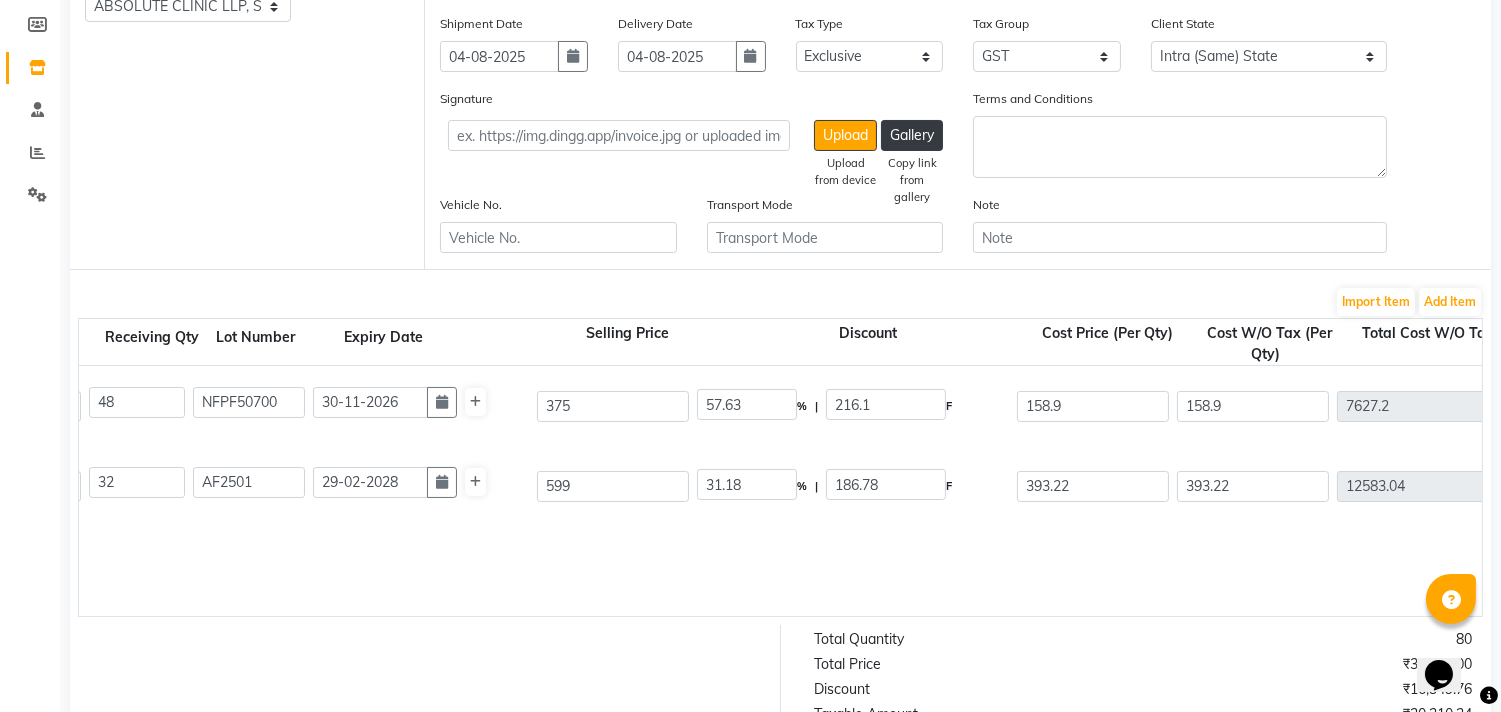 type on "34.35" 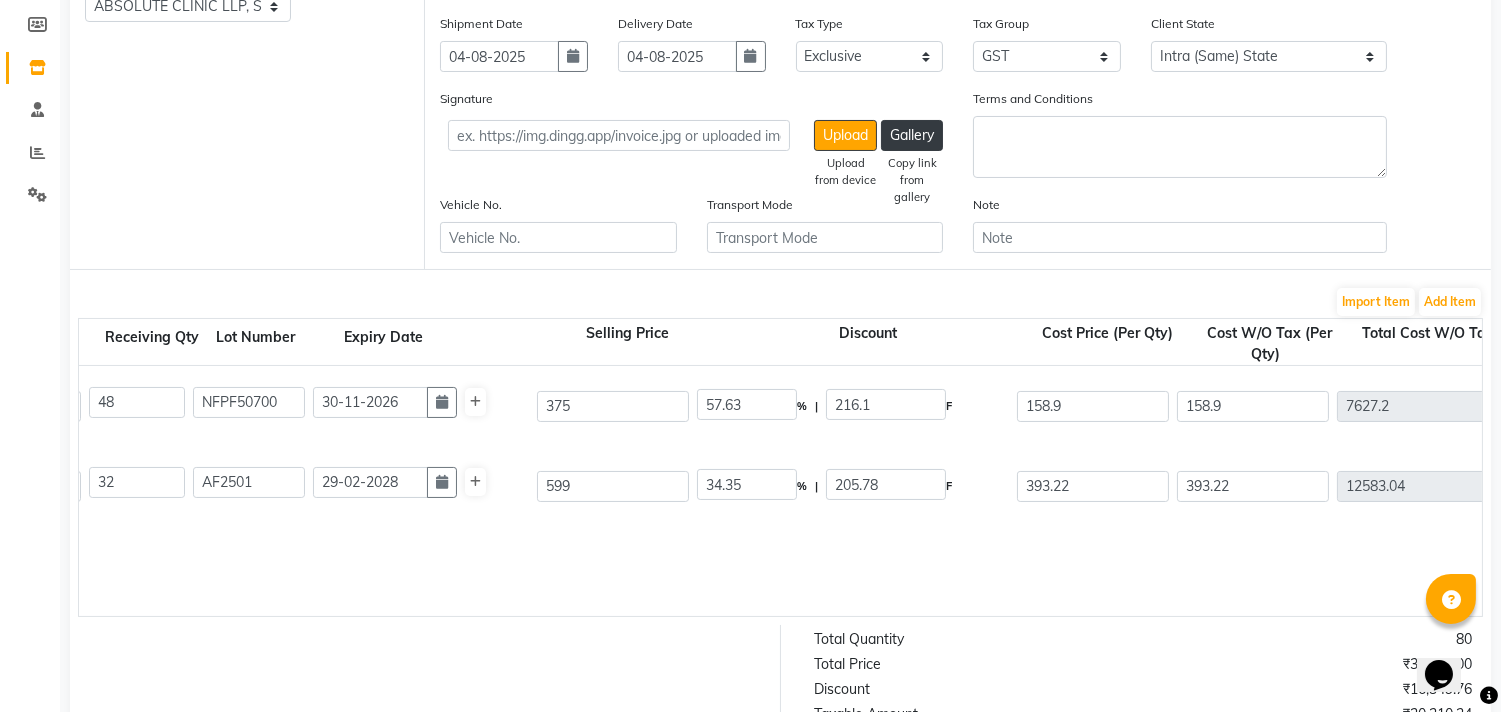 click on "C-douxe  1000 ML  P10230  48 48 NFPF50700 30-11-2026 375 57.63 % | 216.1 F 158.9 158.9 7627.2 None 12%Tax 5% Tax GST  (18%)  1372.9 9000.1  Hywin Lotion 200 Ml  0 ML  P10345  32 32 AF2501 29-02-2028 599 34.35 % | 205.78 F 393.22 393.22 12583.04 None 12%Tax 5% Tax GST  (18%)  2264.95 14847.99" 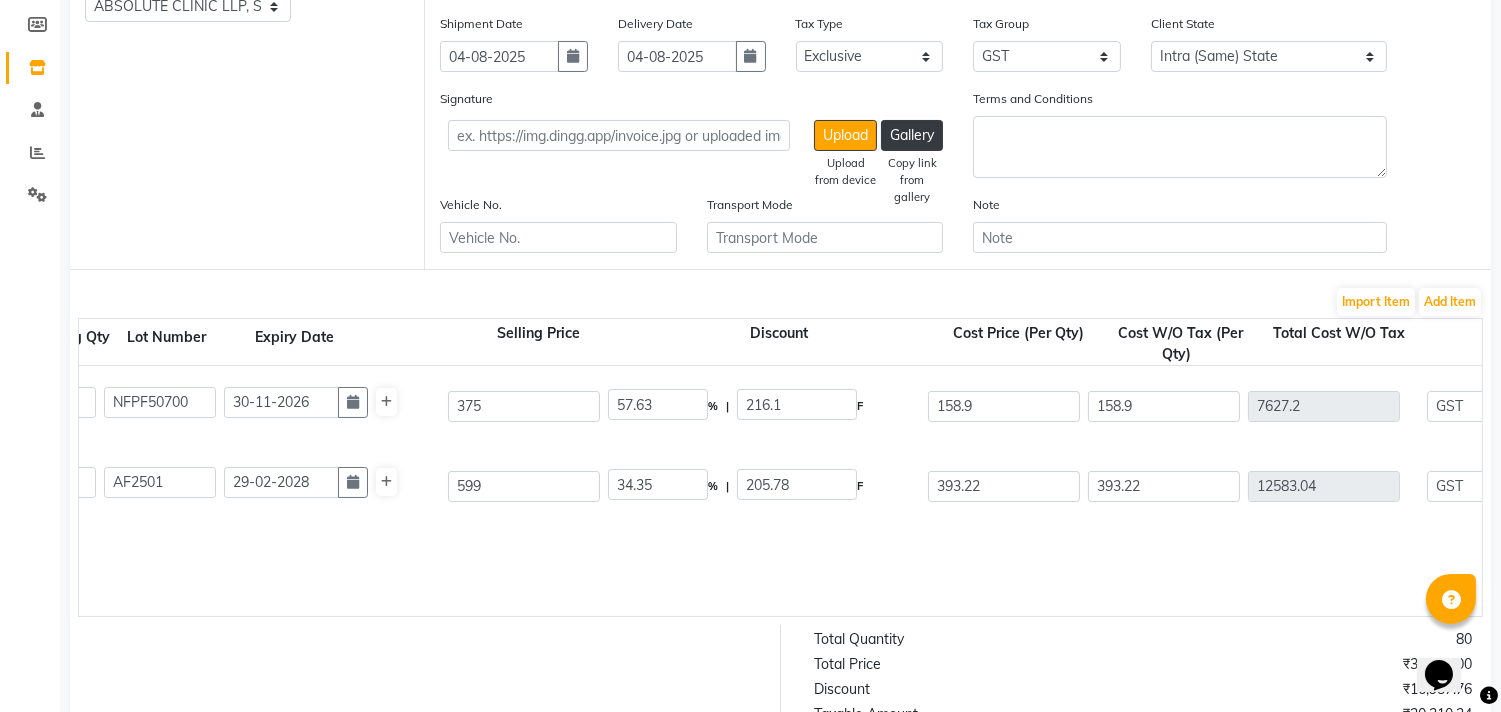 scroll, scrollTop: 0, scrollLeft: 708, axis: horizontal 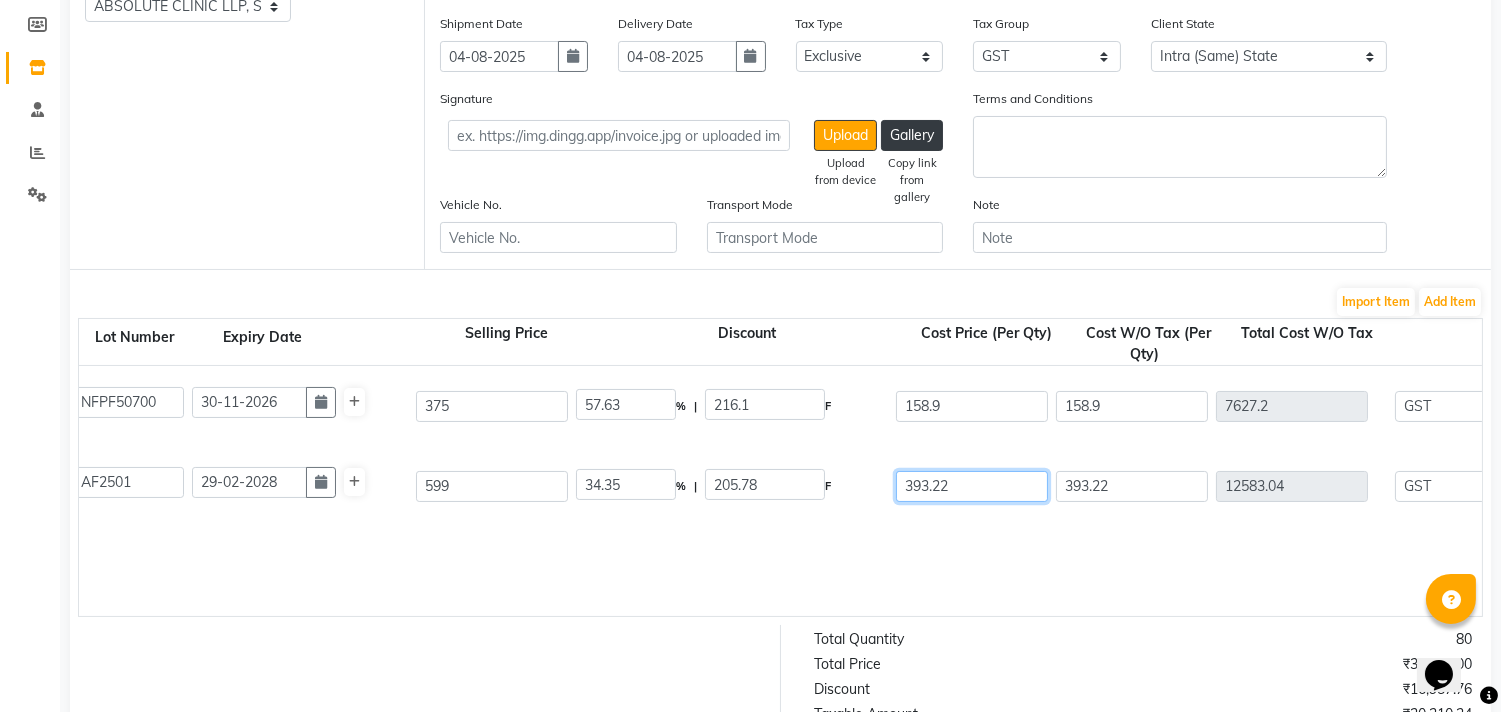 drag, startPoint x: 967, startPoint y: 483, endPoint x: 857, endPoint y: 484, distance: 110.00455 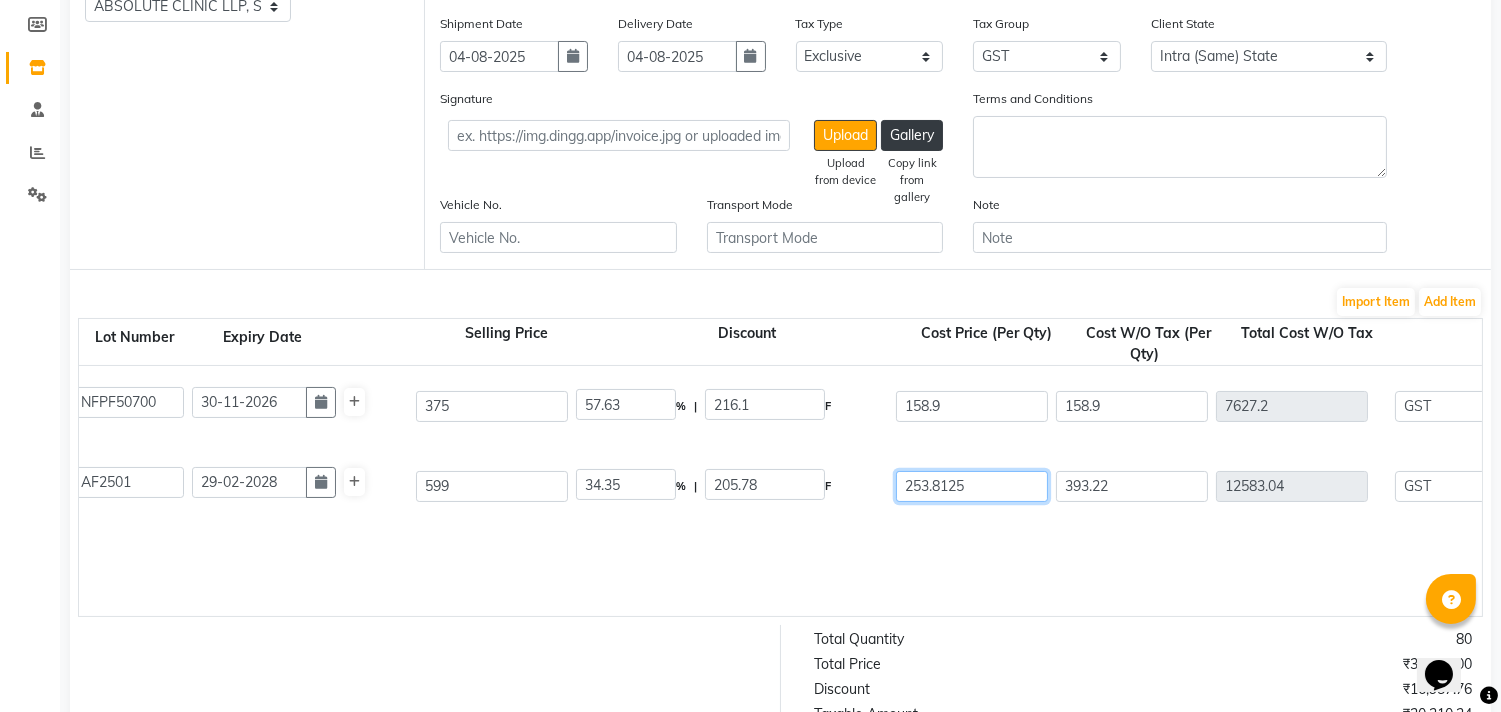 type on "253.8125" 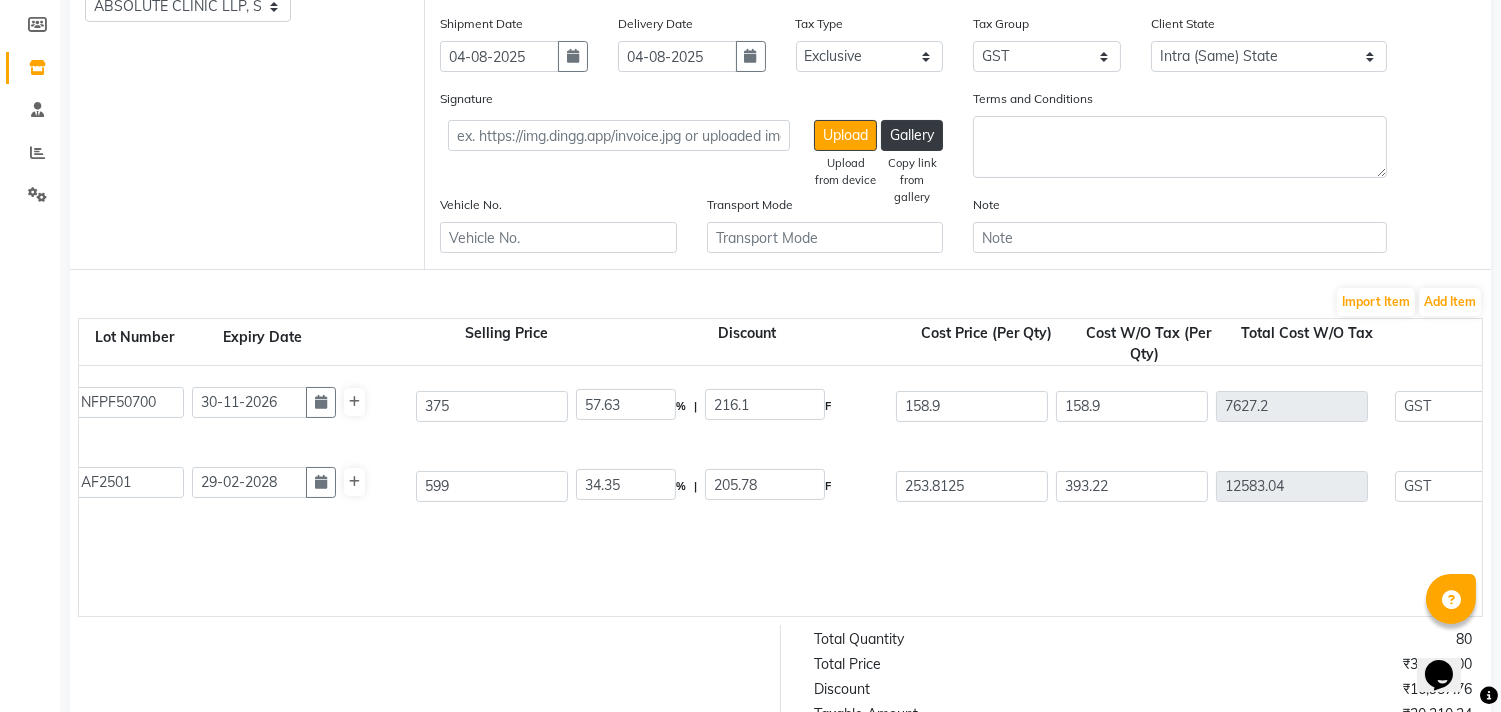 type on "57.63" 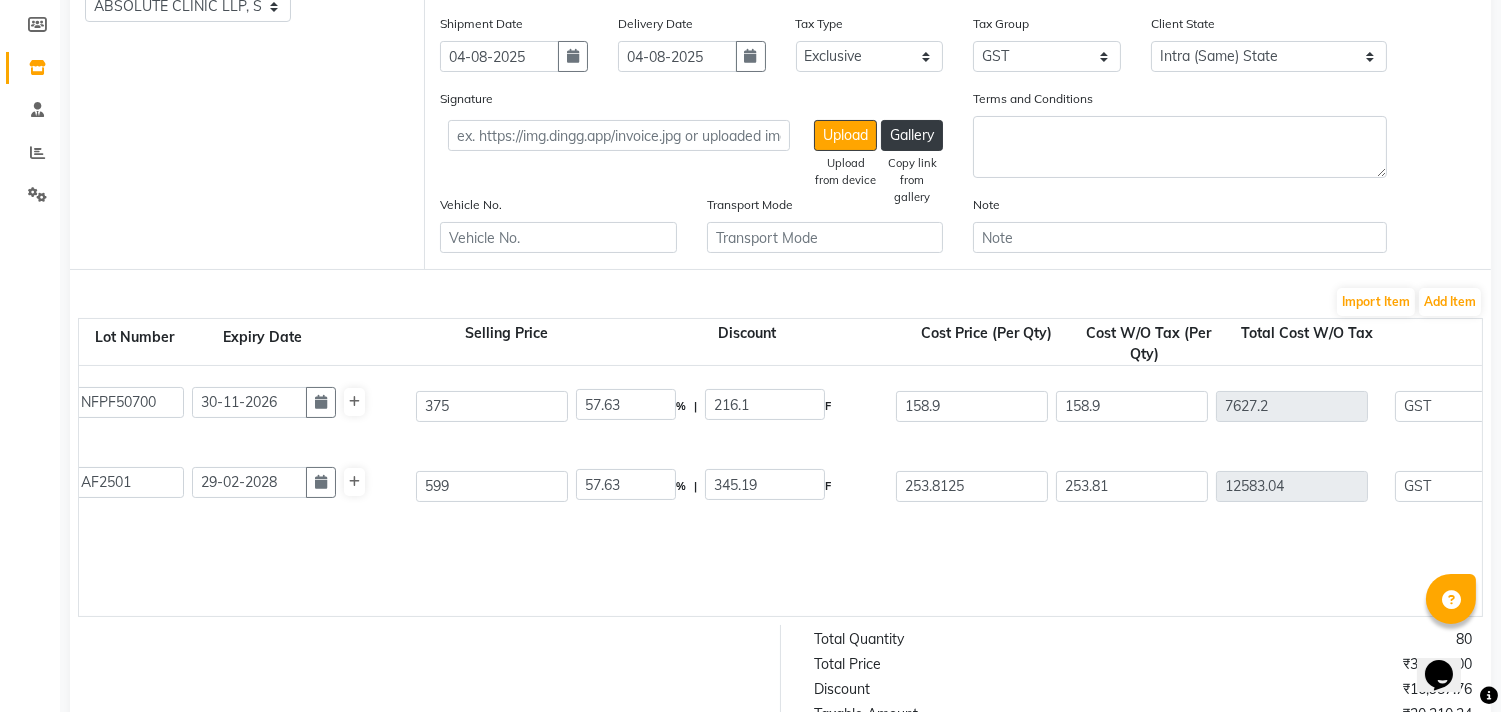 type on "8121.92" 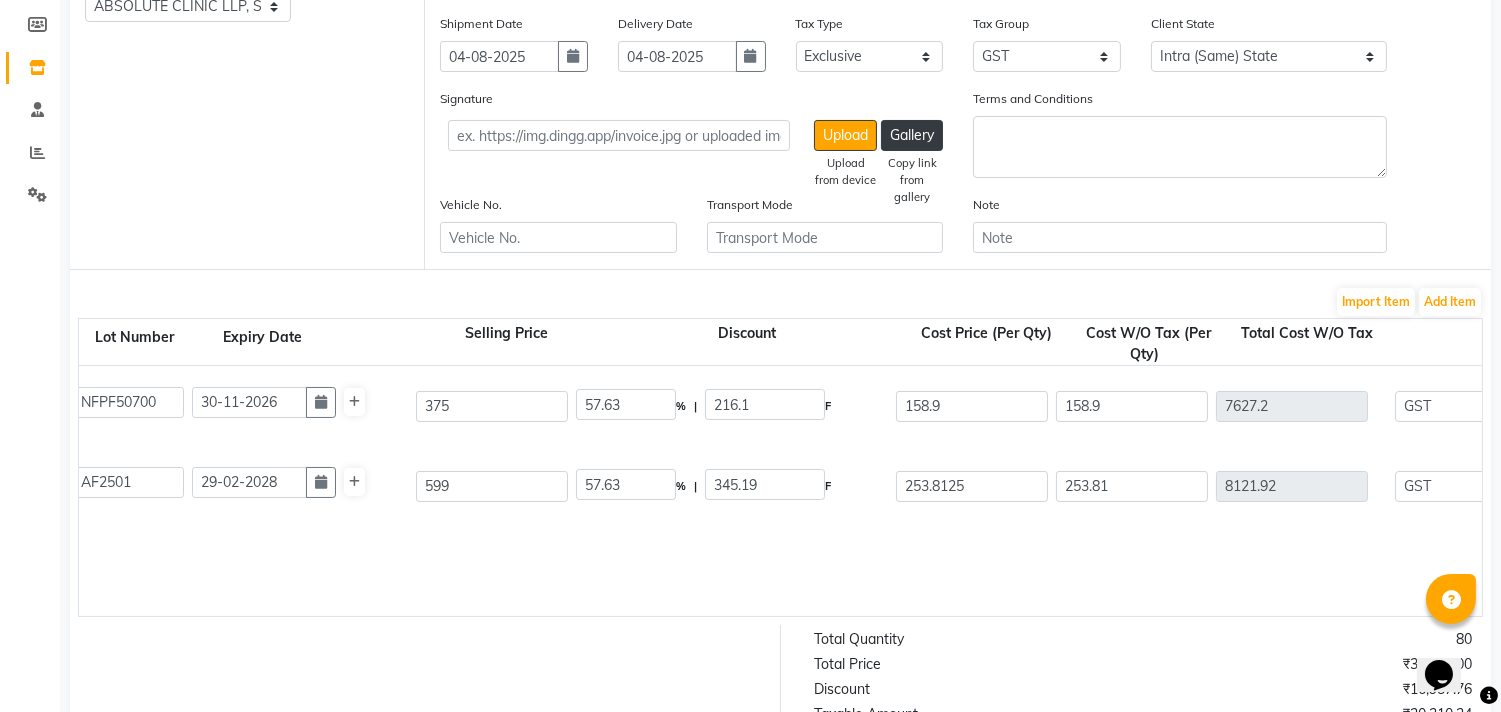 click on "C-douxe  1000 ML  P10230  48 48 NFPF50700 30-11-2026 375 57.63 % | 216.1 F 158.9 158.9 7627.2 None 12%Tax 5% Tax GST  (18%)  1372.9 9000.1  Hywin Lotion 200 Ml  0 ML  P10345  32 32 AF2501 29-02-2028 599 57.63 % | 345.19 F 253.8125 253.81 8121.92 None 12%Tax 5% Tax GST  (18%)  1461.95 9583.87" 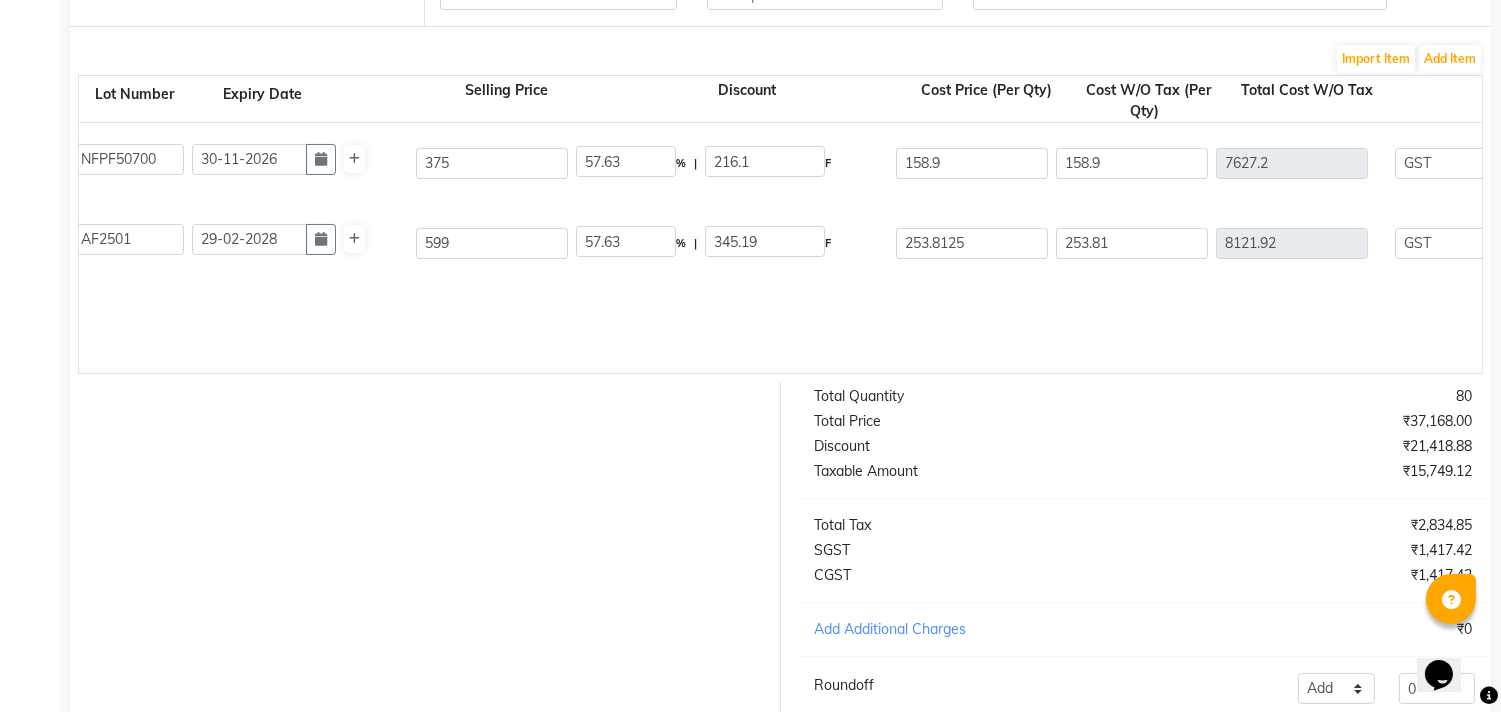 scroll, scrollTop: 745, scrollLeft: 0, axis: vertical 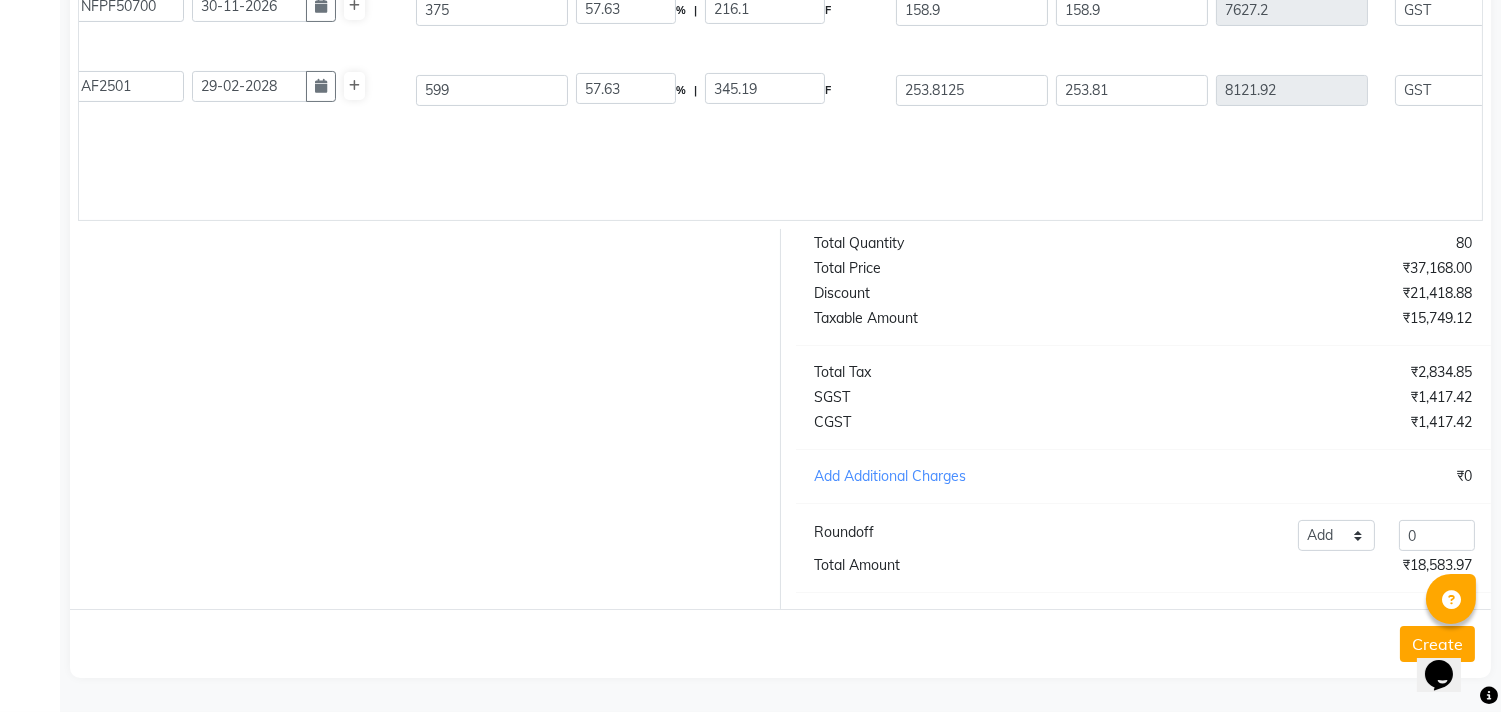 drag, startPoint x: 1508, startPoint y: 382, endPoint x: 41, endPoint y: 42, distance: 1505.8848 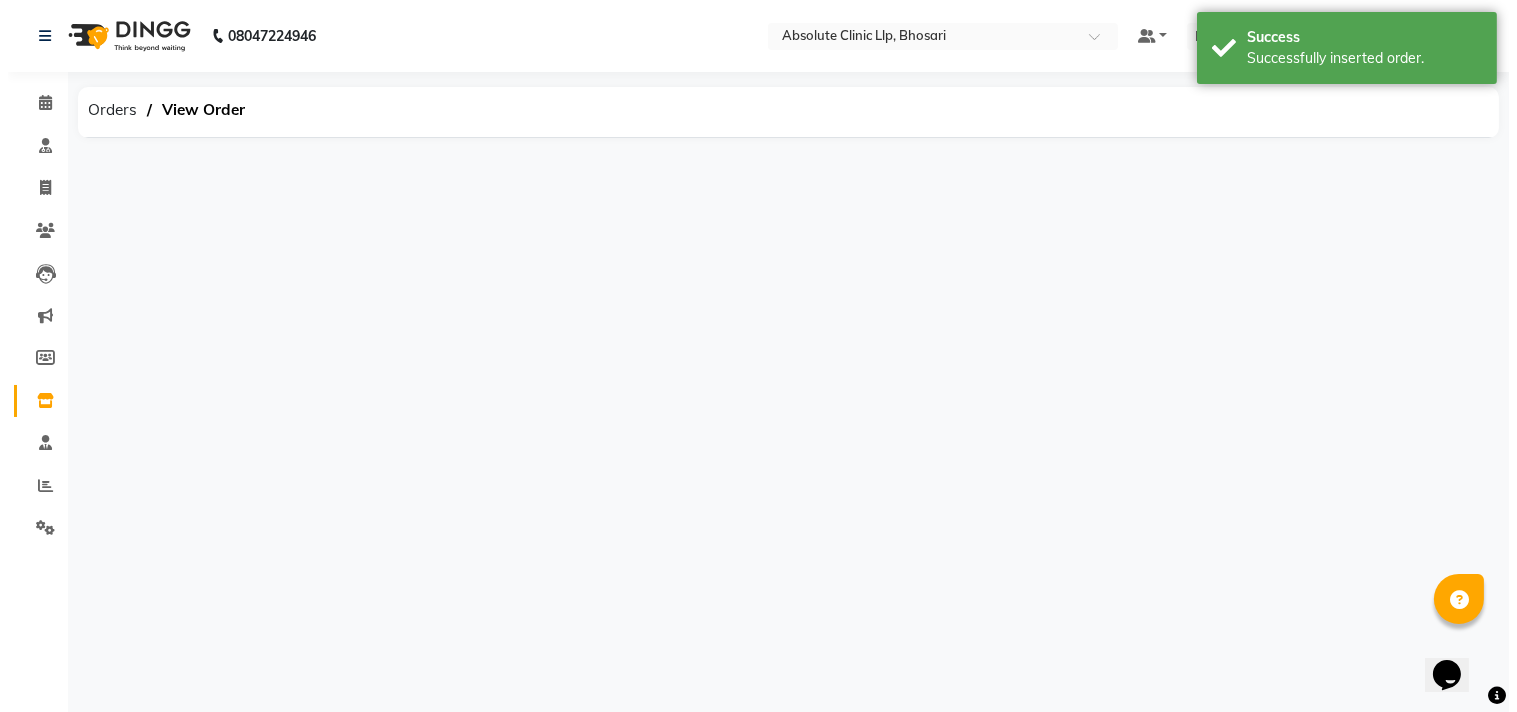 scroll, scrollTop: 0, scrollLeft: 0, axis: both 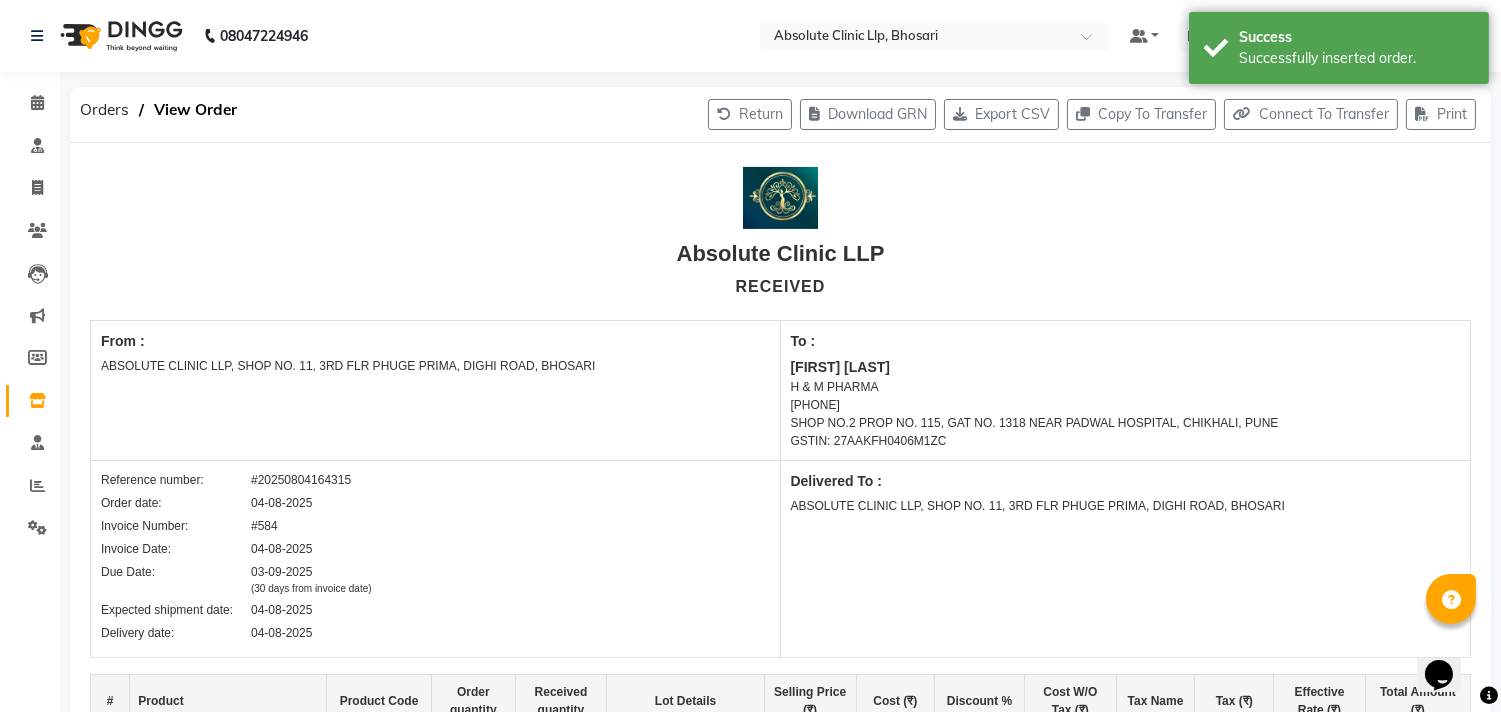 click 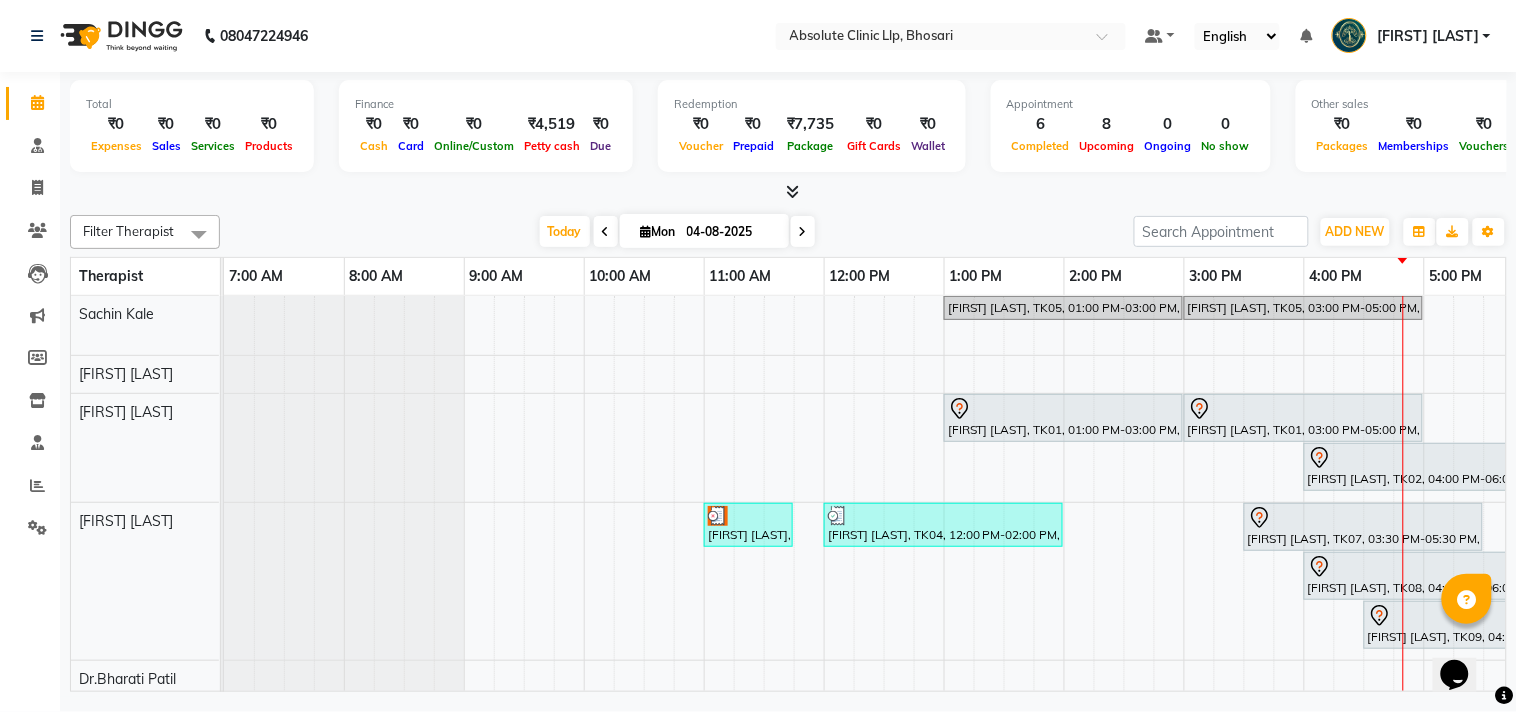 scroll, scrollTop: 0, scrollLeft: 0, axis: both 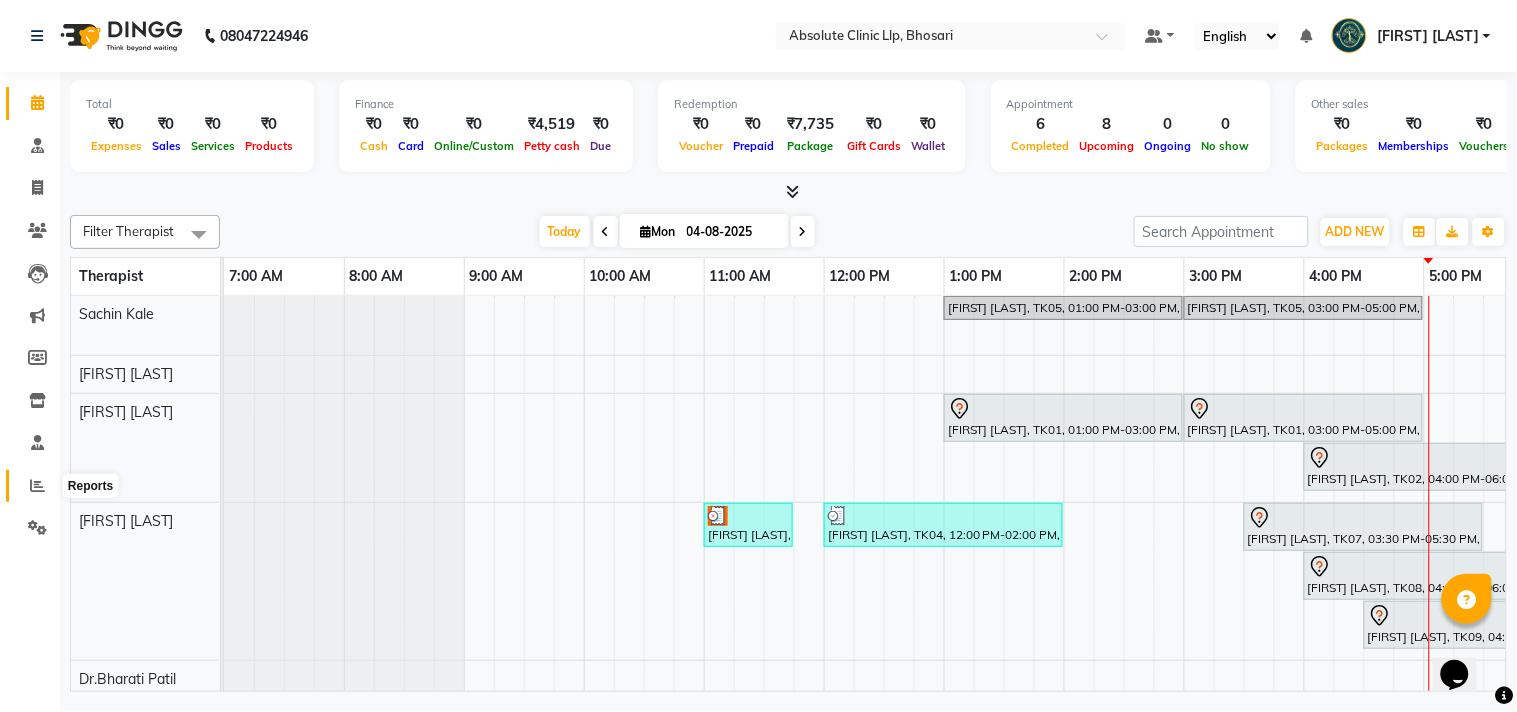 click 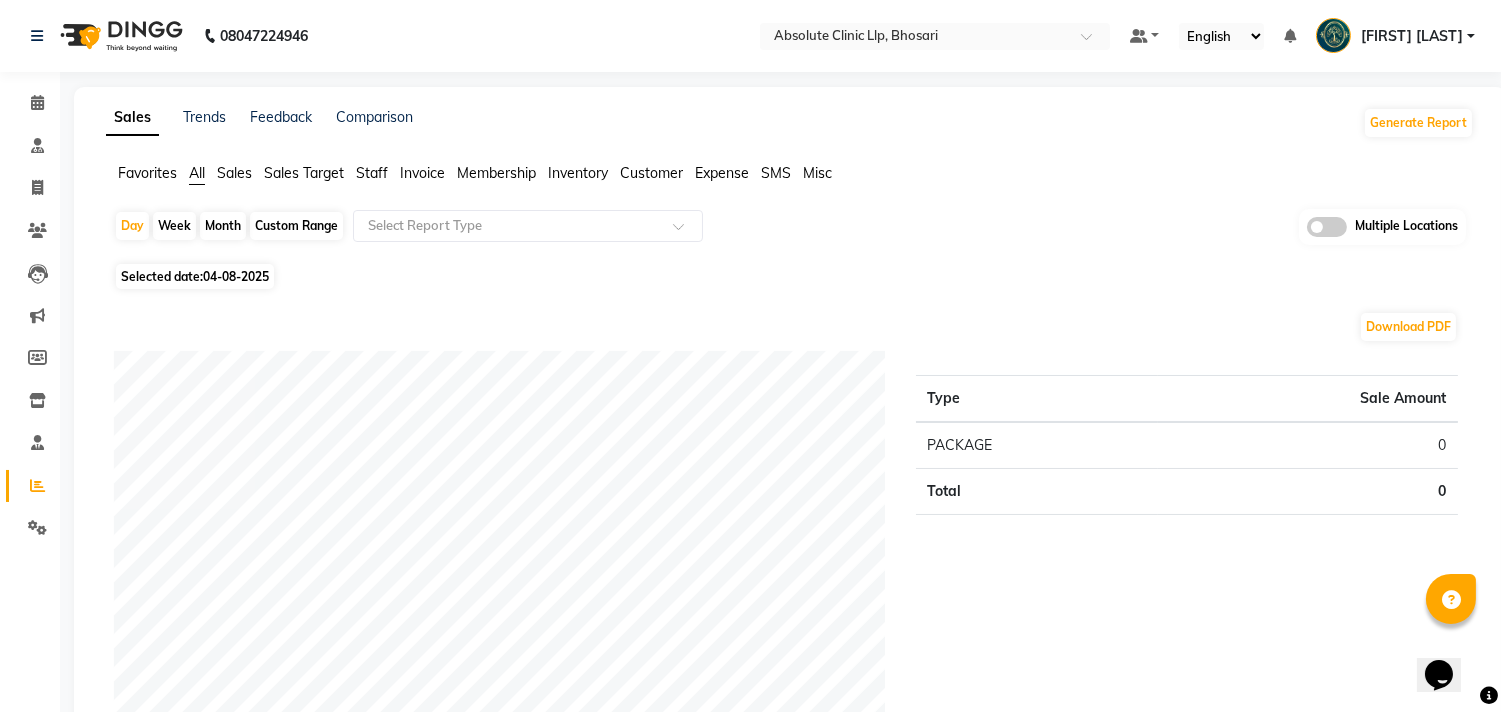 click on "Staff" 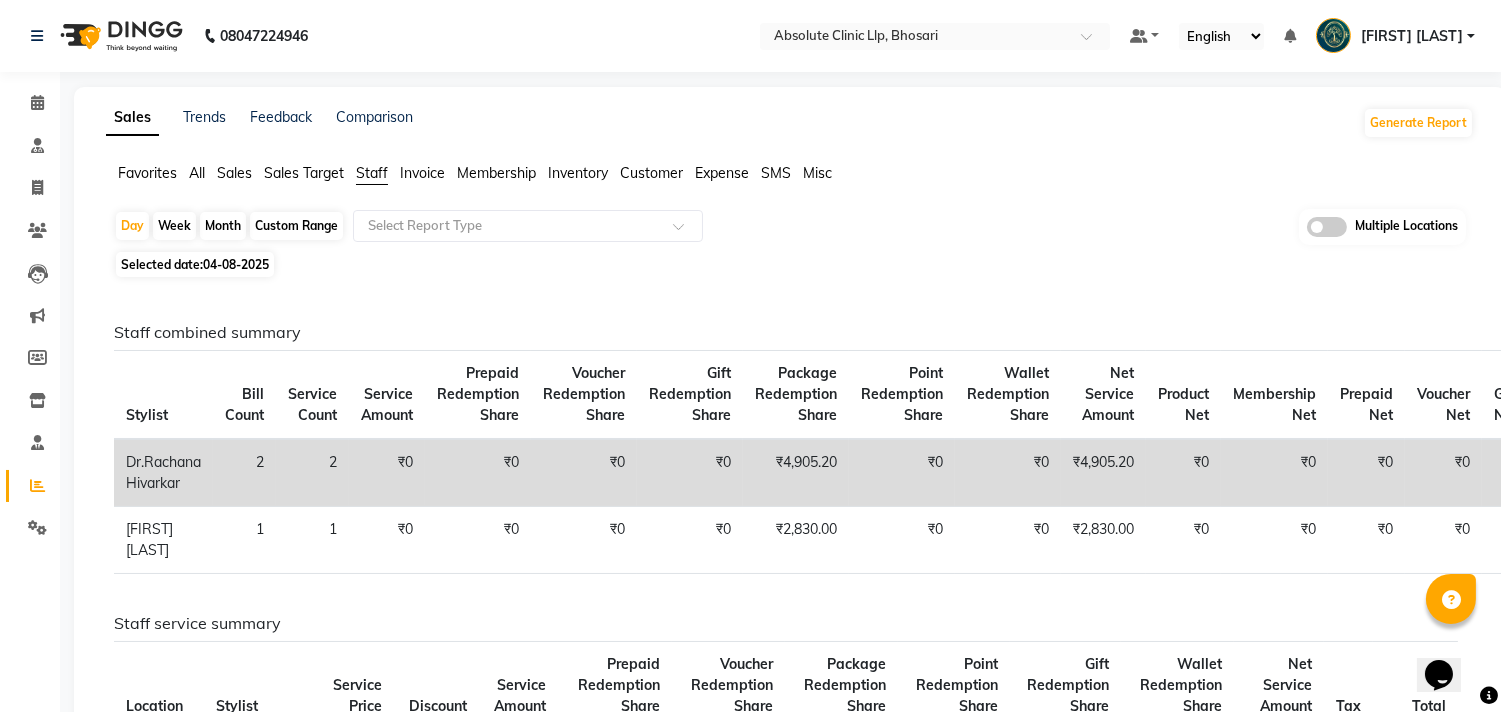 click on "Custom Range" 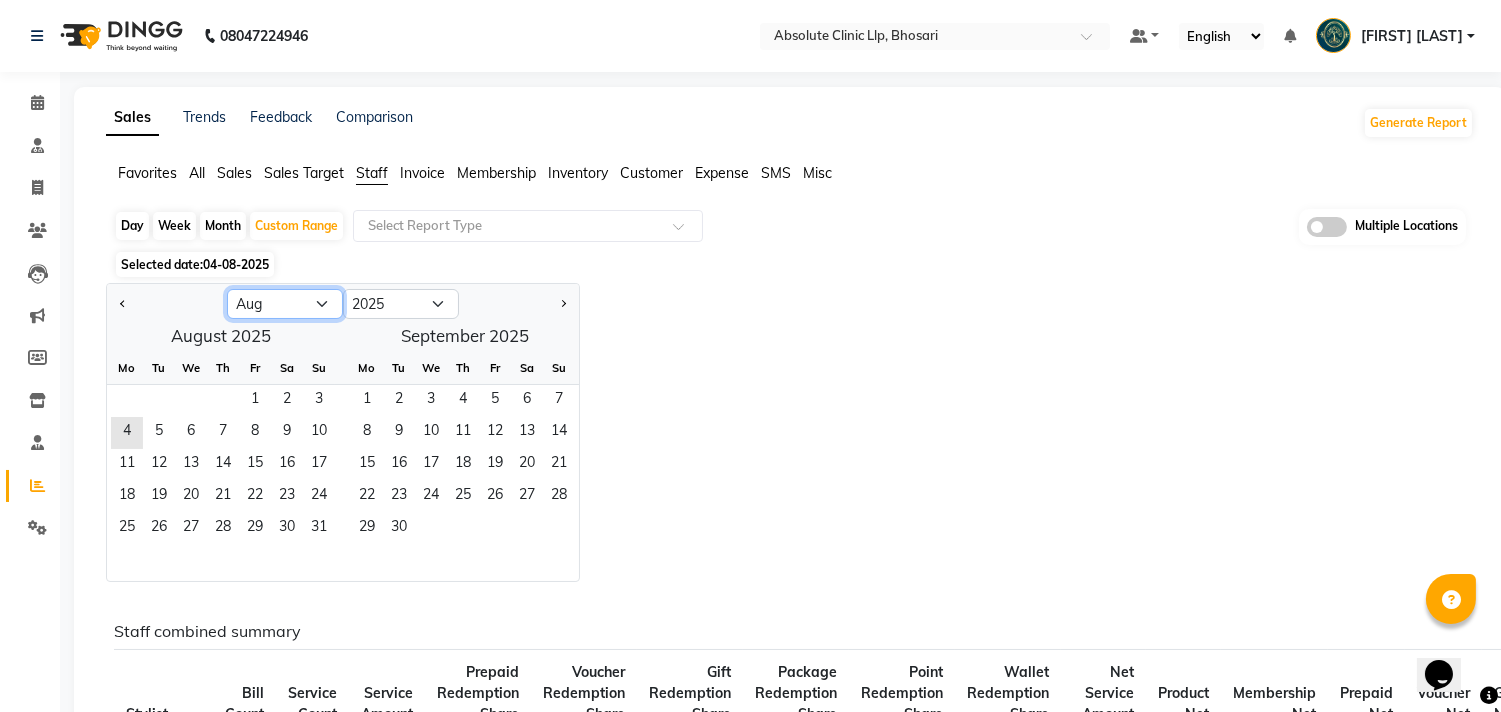 click on "Jan Feb Mar Apr May Jun Jul Aug Sep Oct Nov Dec" 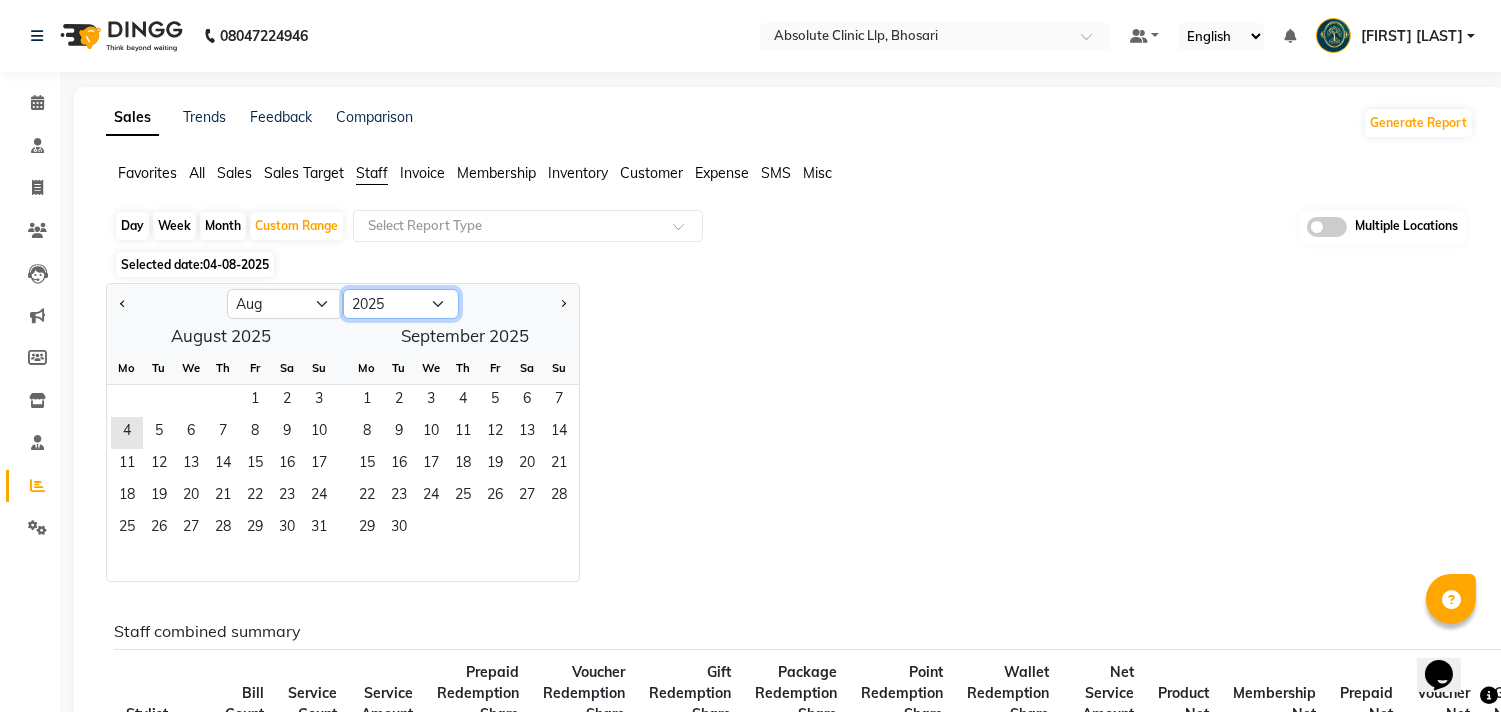 click on "2015 2016 2017 2018 2019 2020 2021 2022 2023 2024 2025 2026 2027 2028 2029 2030 2031 2032 2033 2034 2035" 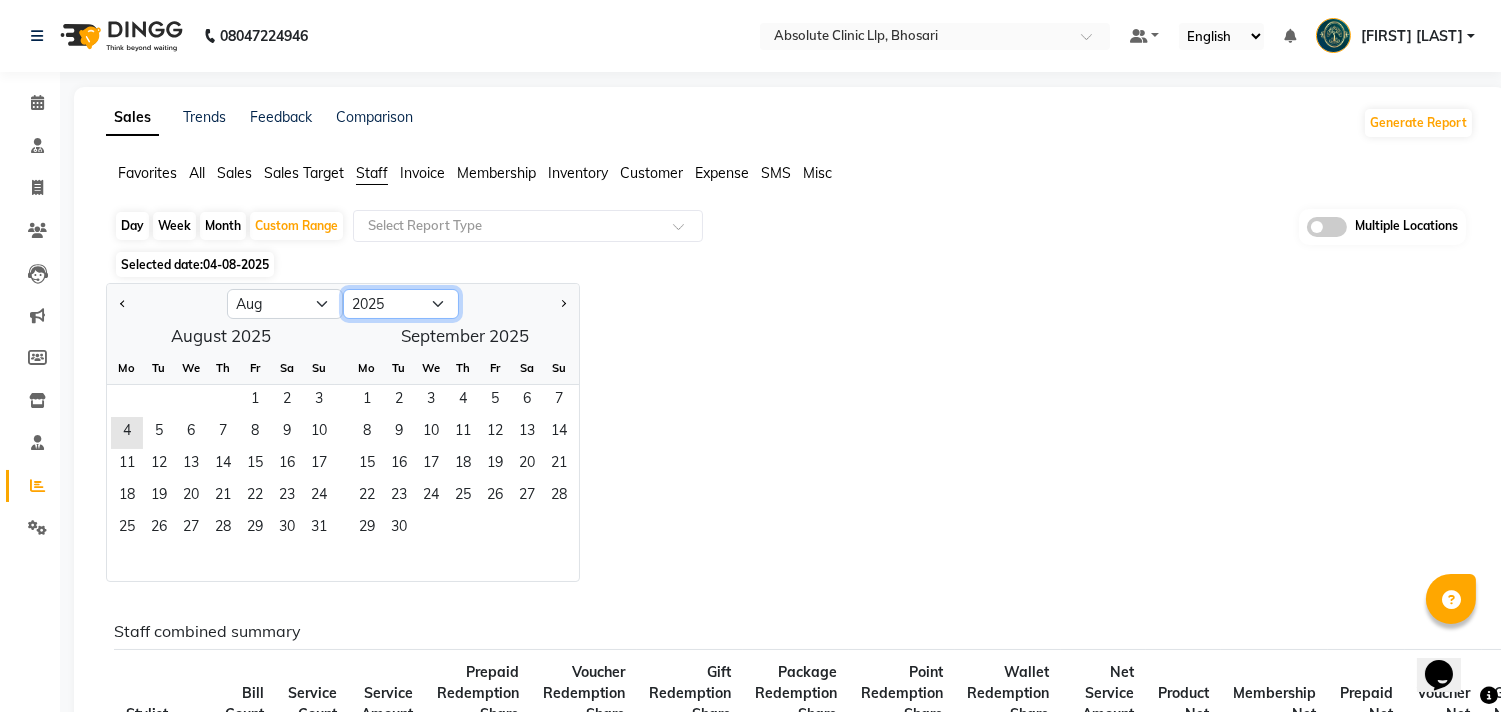 select on "2023" 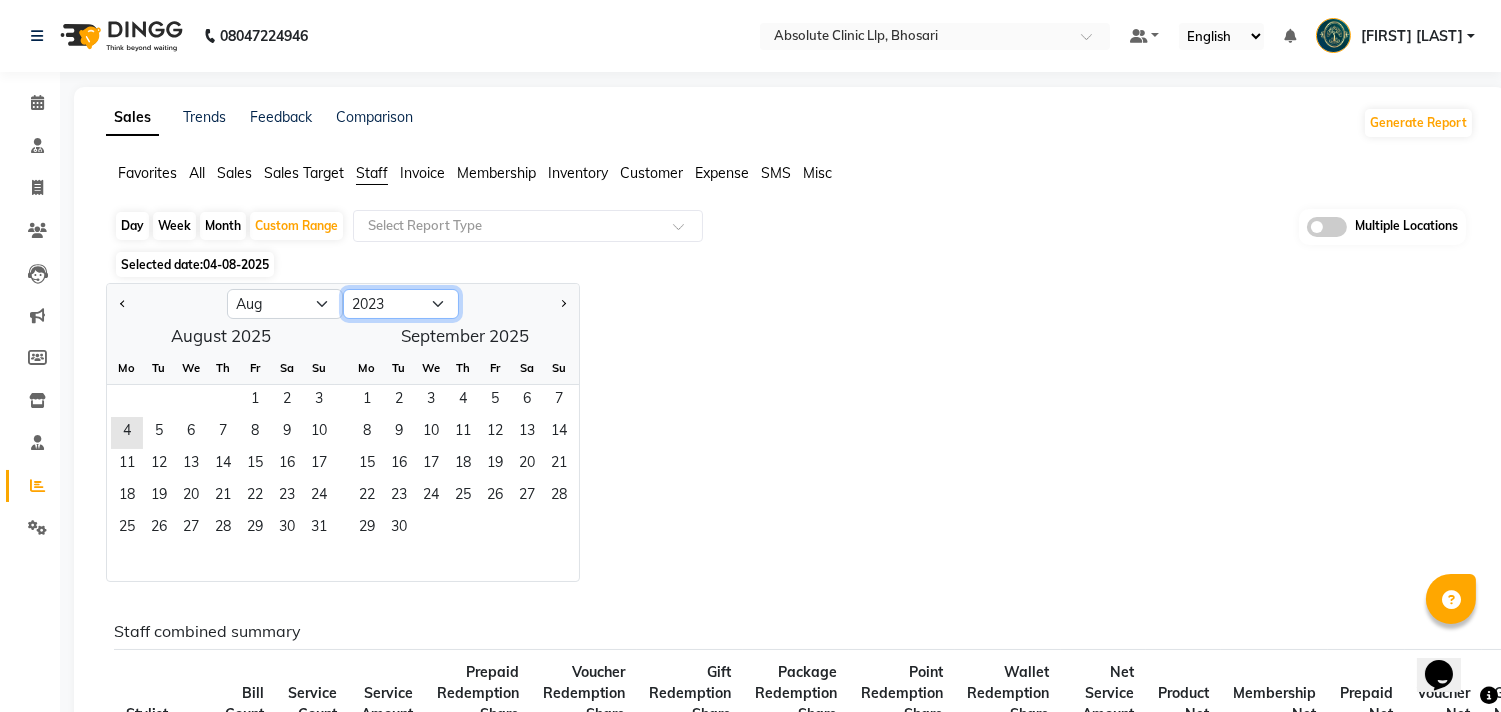 click on "2015 2016 2017 2018 2019 2020 2021 2022 2023 2024 2025 2026 2027 2028 2029 2030 2031 2032 2033 2034 2035" 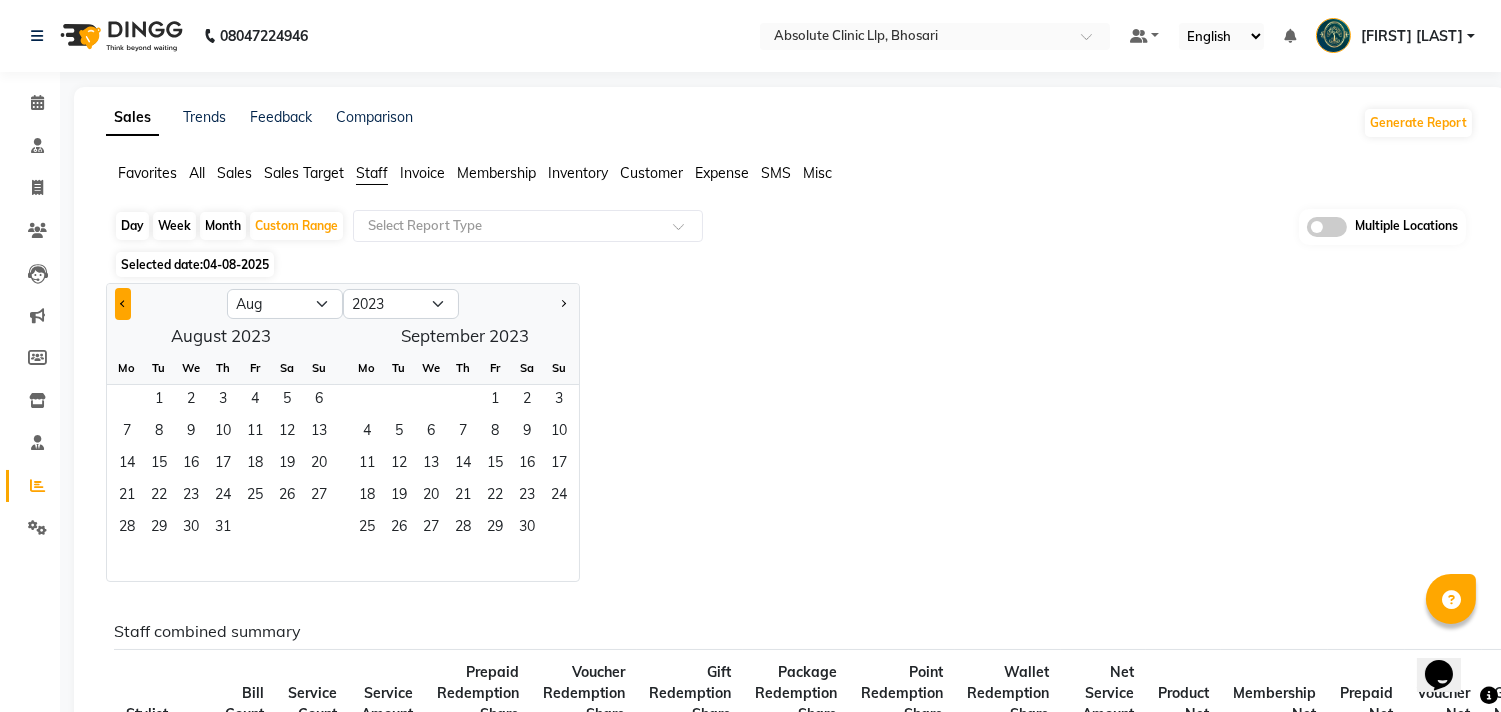 click 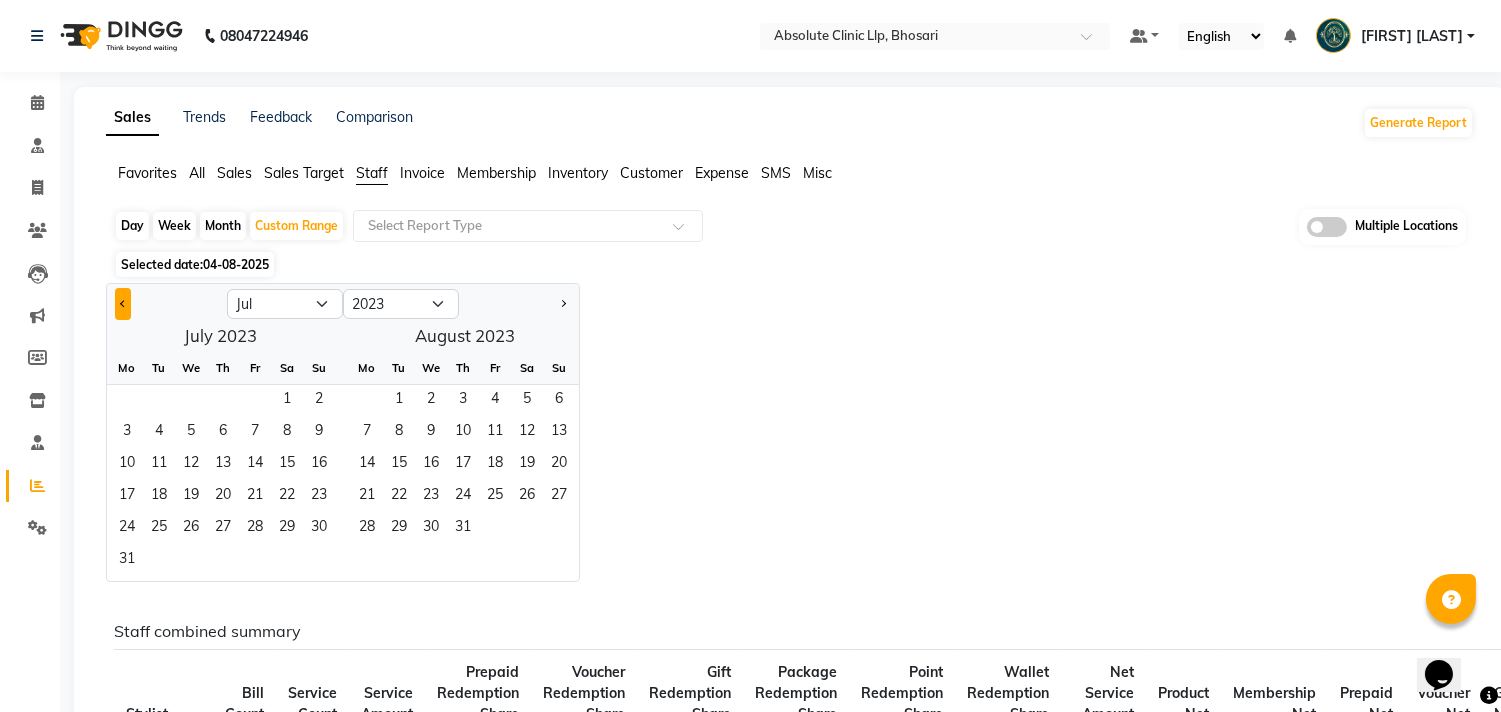 click 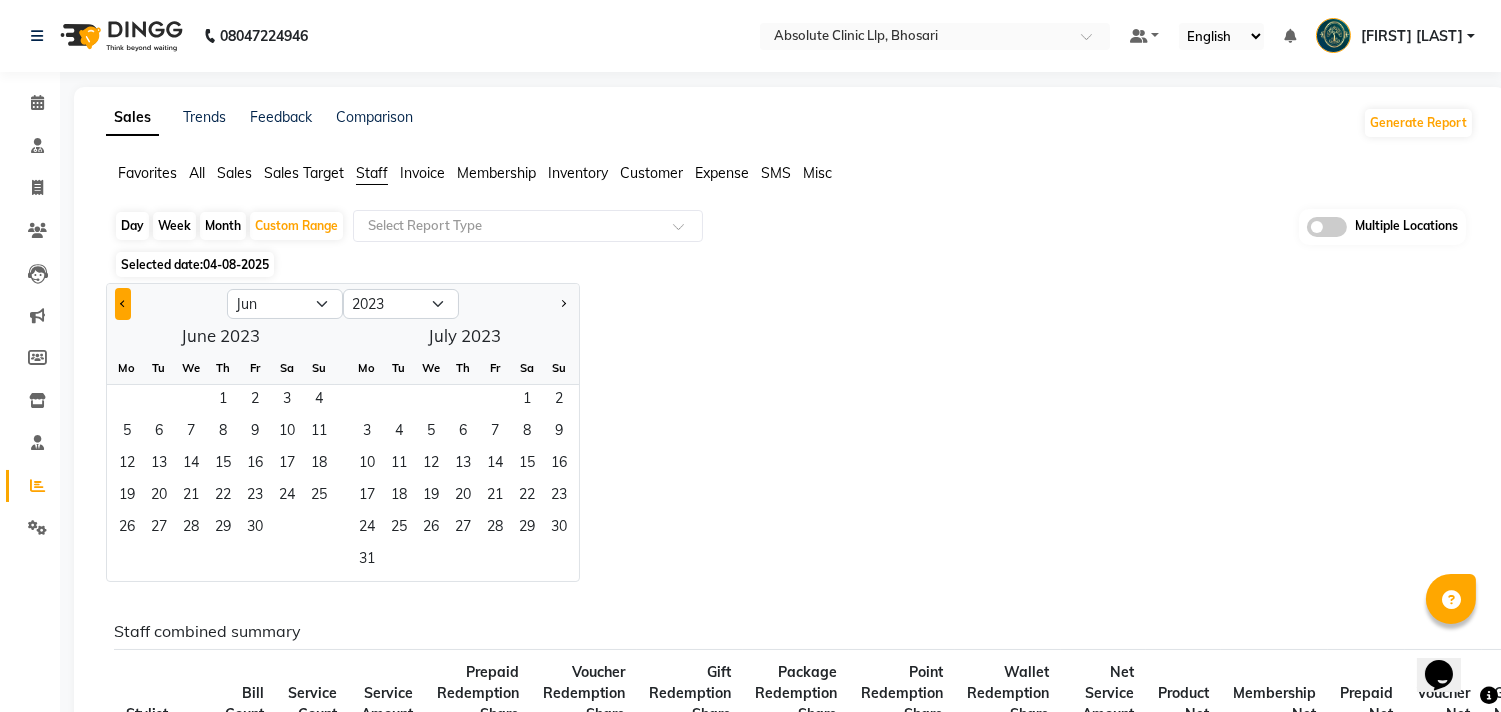 click 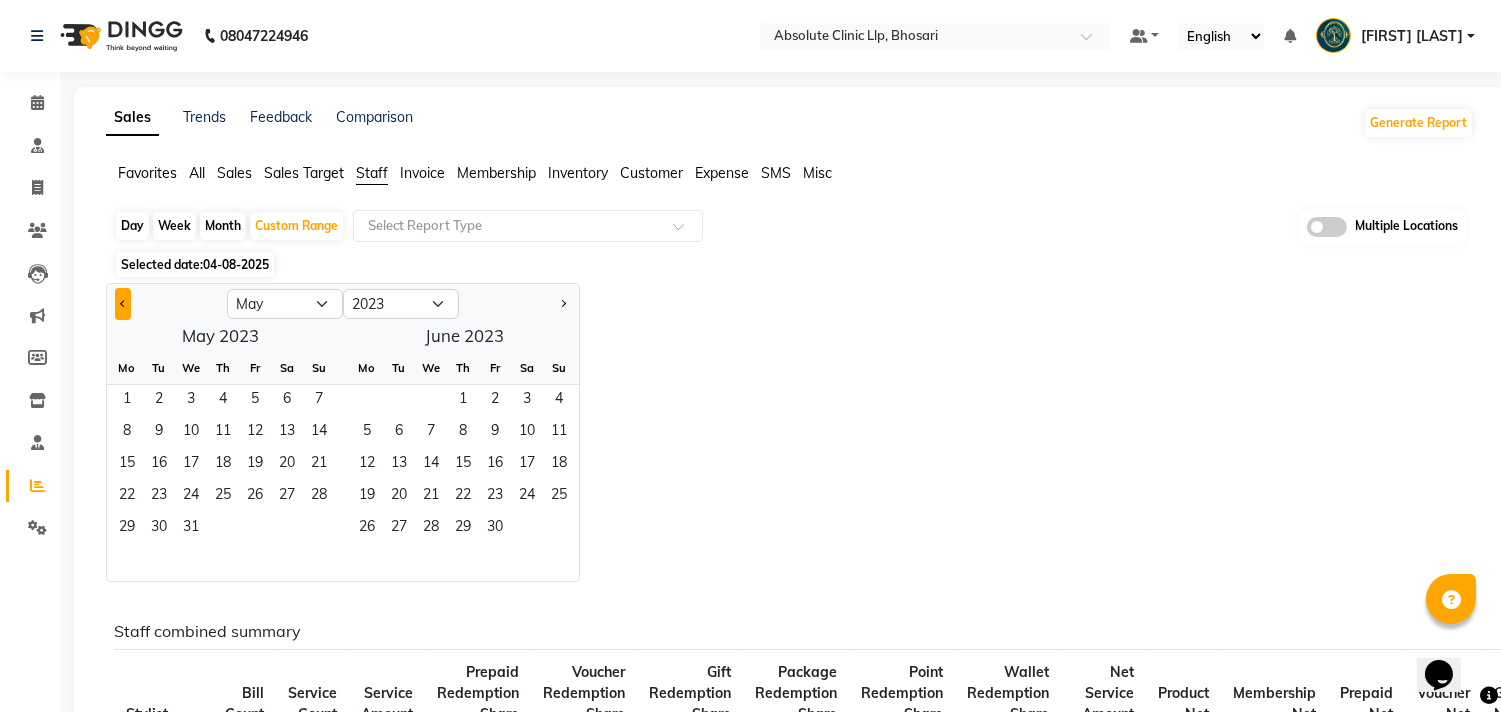 click 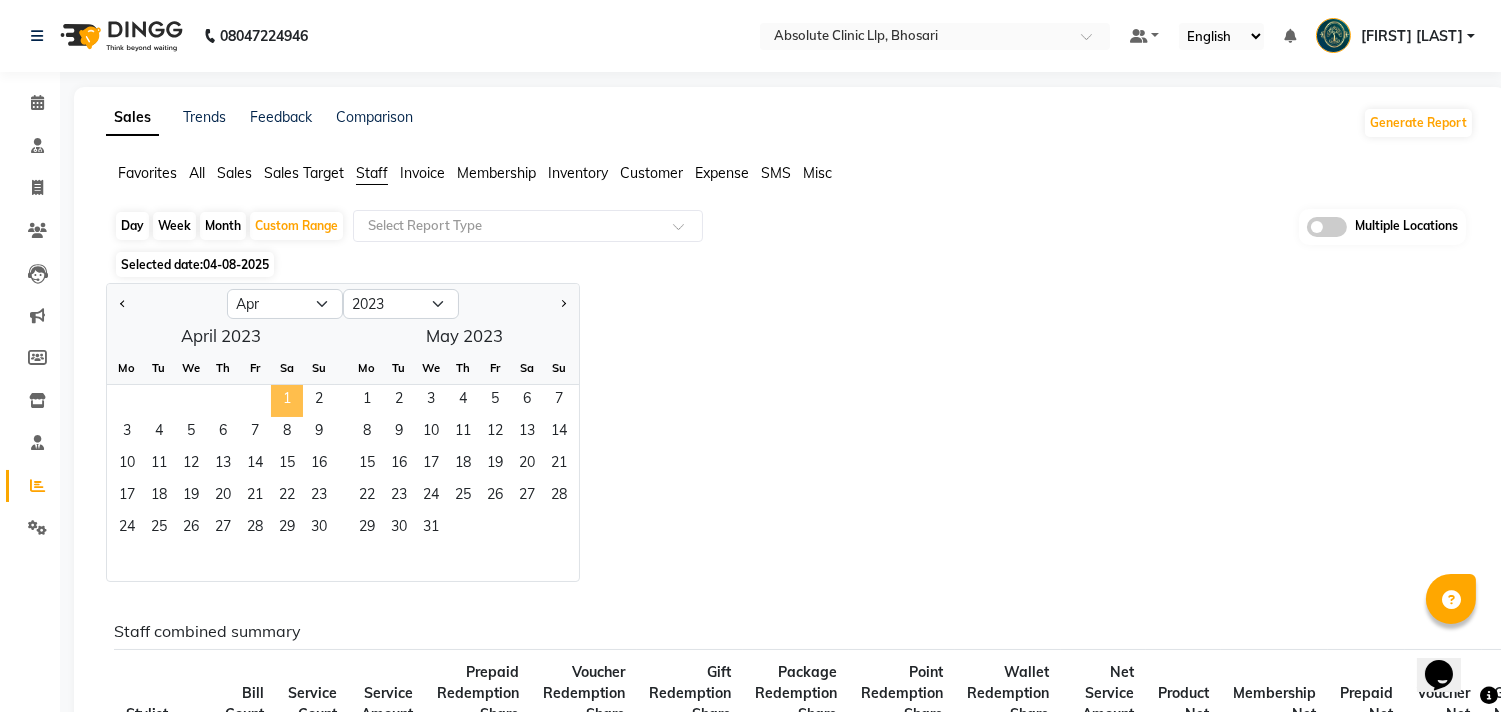 click on "1" 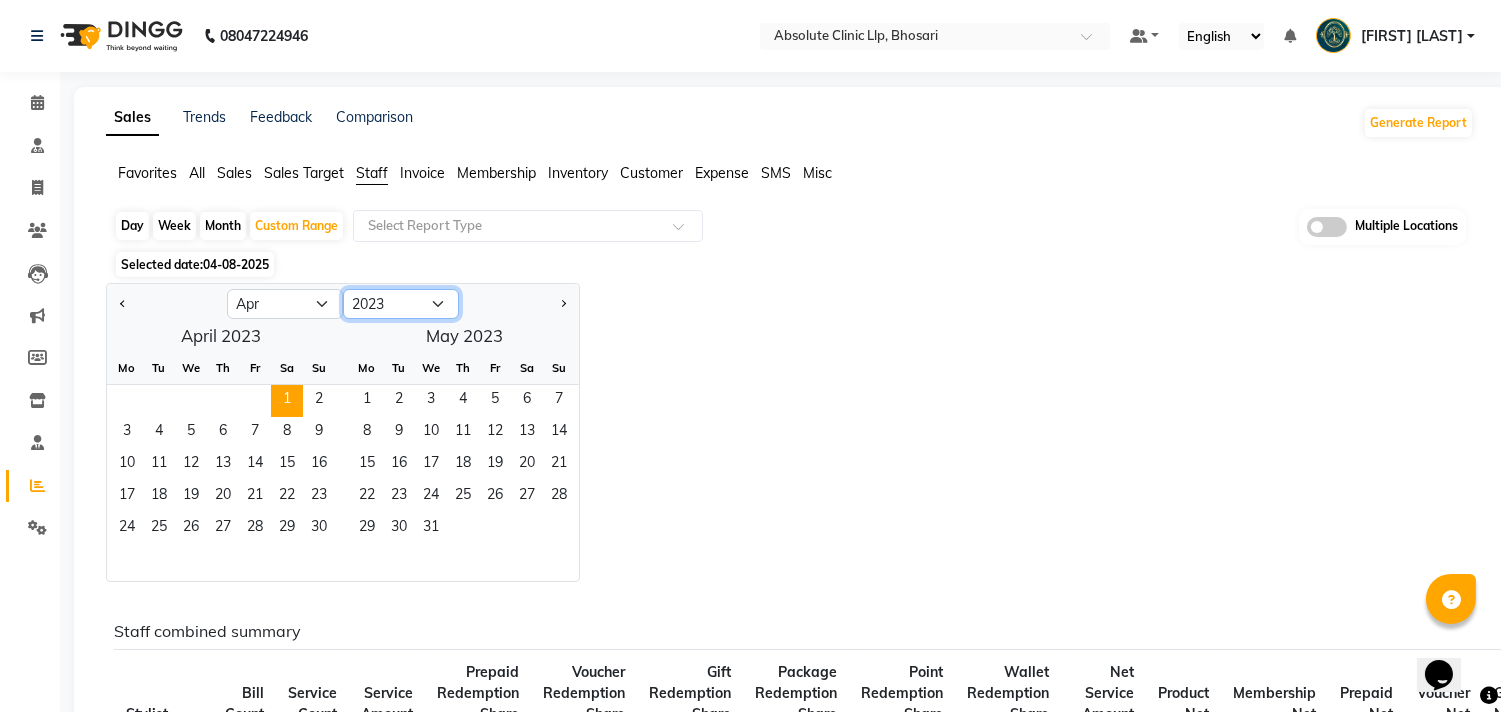 click on "2013 2014 2015 2016 2017 2018 2019 2020 2021 2022 2023 2024 2025 2026 2027 2028 2029 2030 2031 2032 2033" 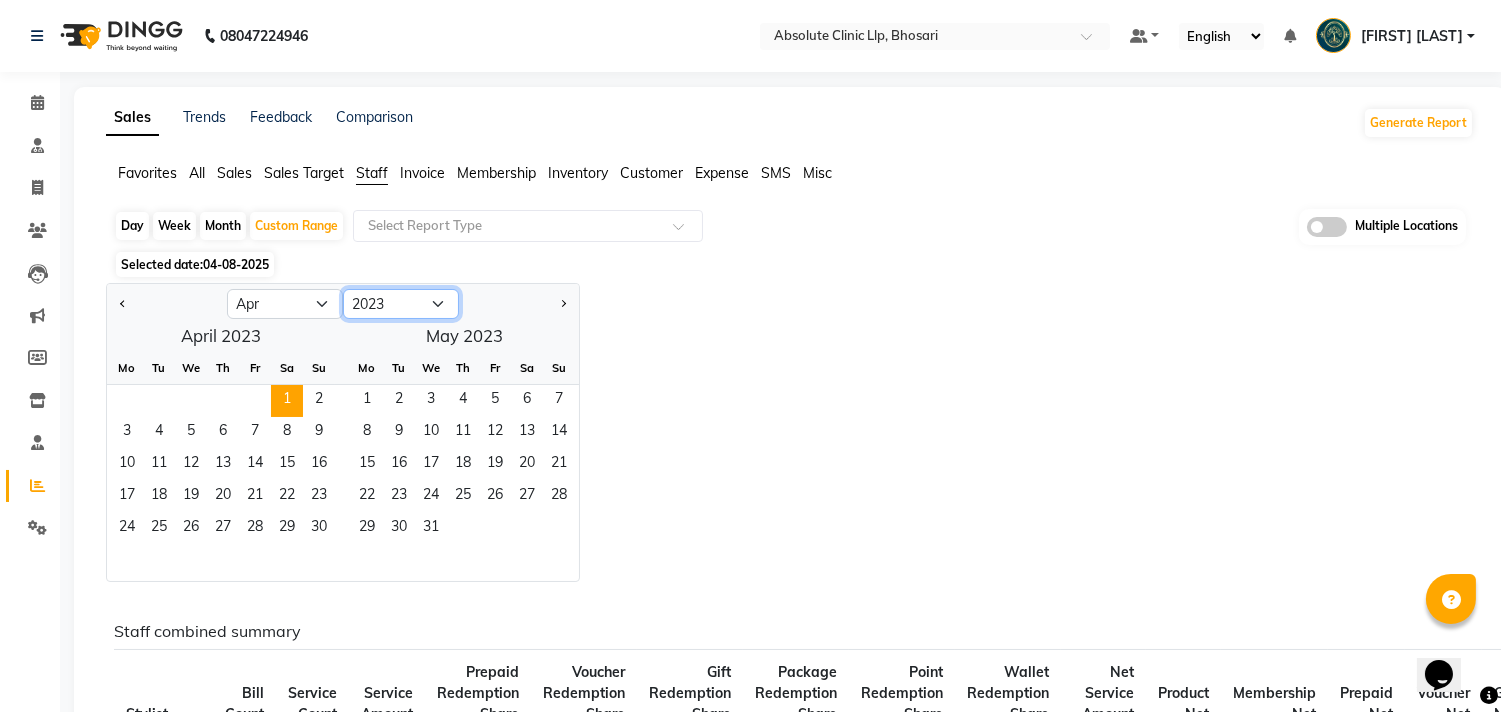 select on "2024" 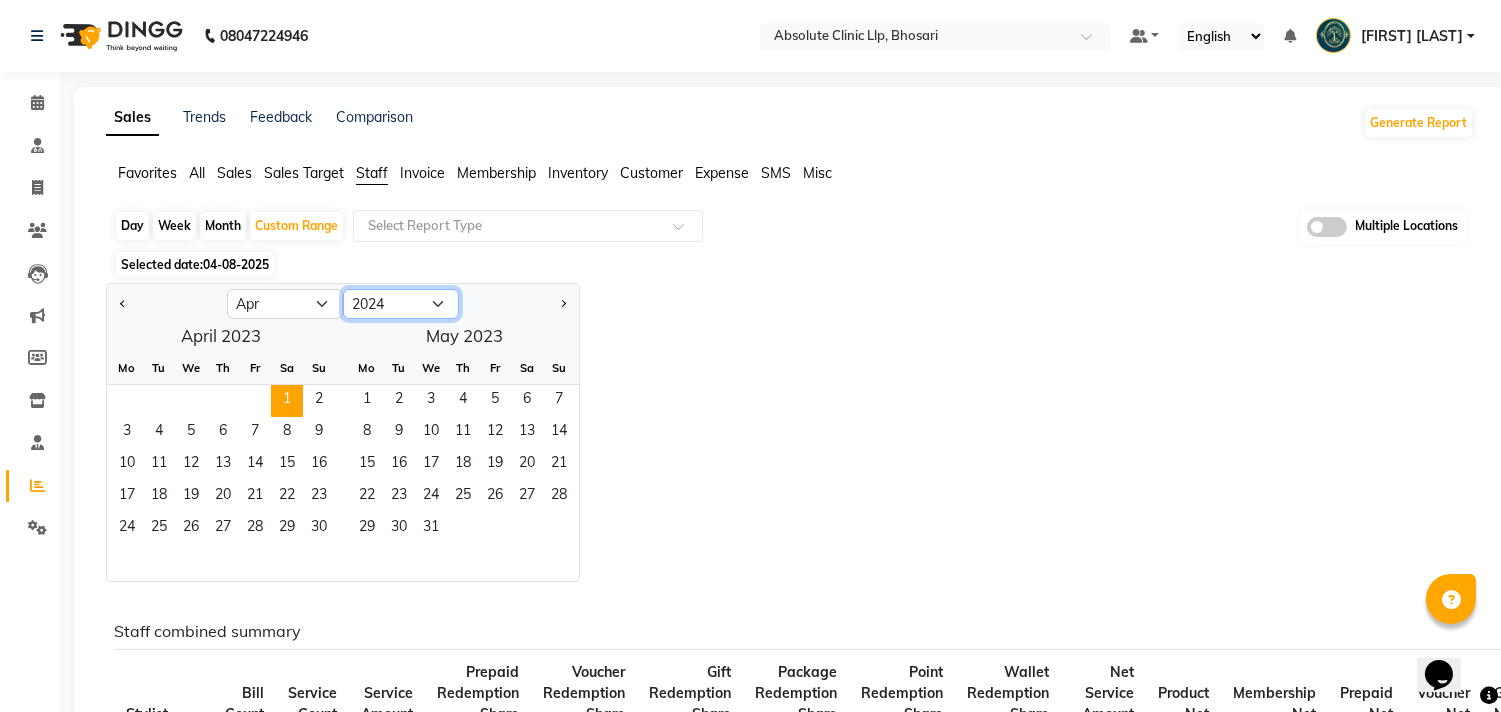 click on "2013 2014 2015 2016 2017 2018 2019 2020 2021 2022 2023 2024 2025 2026 2027 2028 2029 2030 2031 2032 2033" 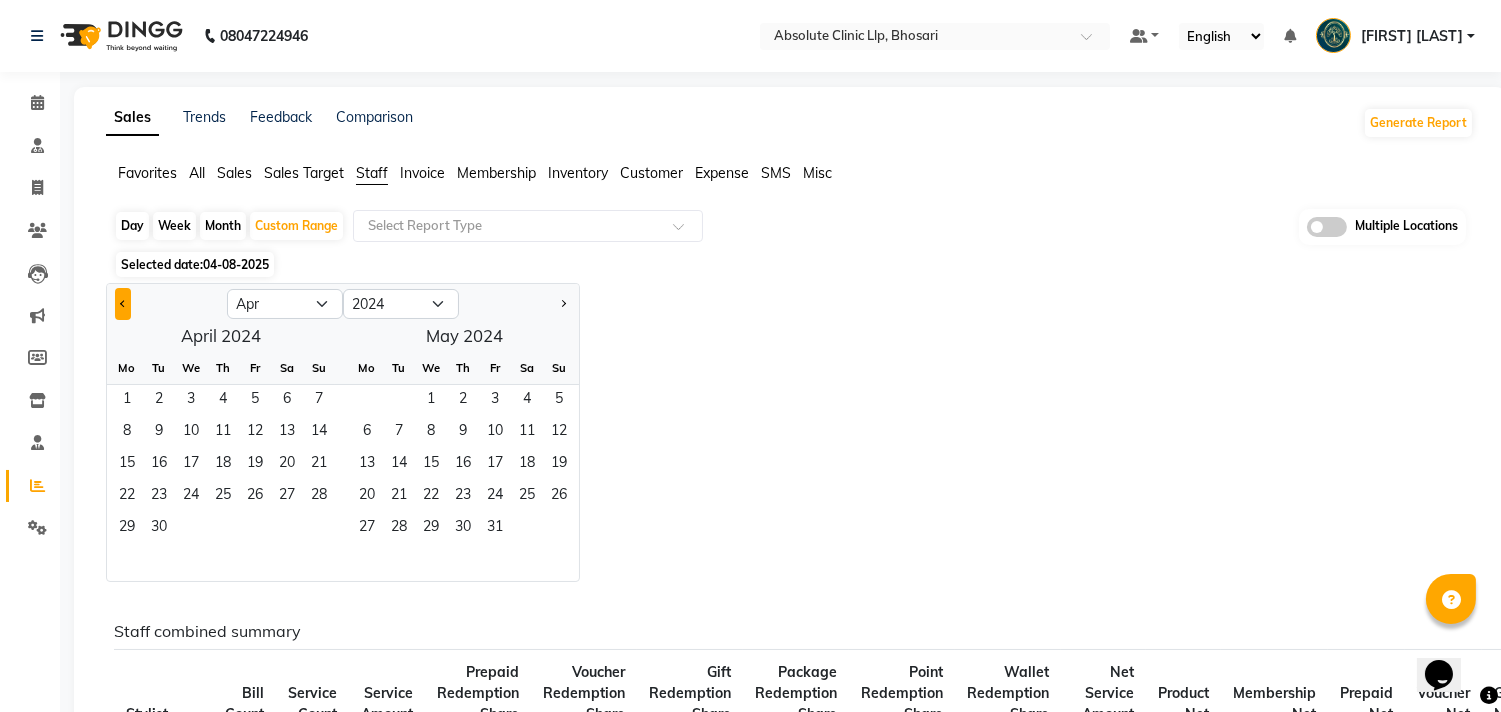 click 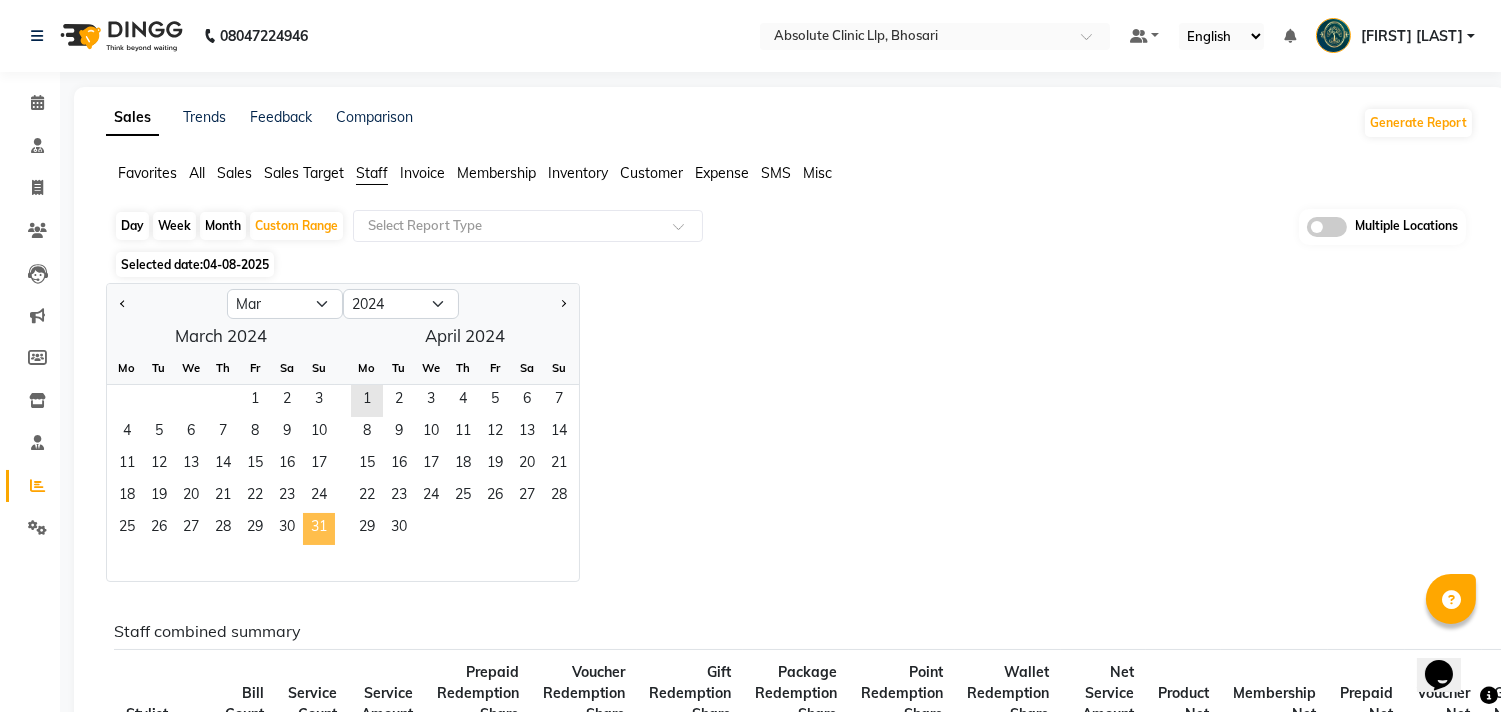 click on "31" 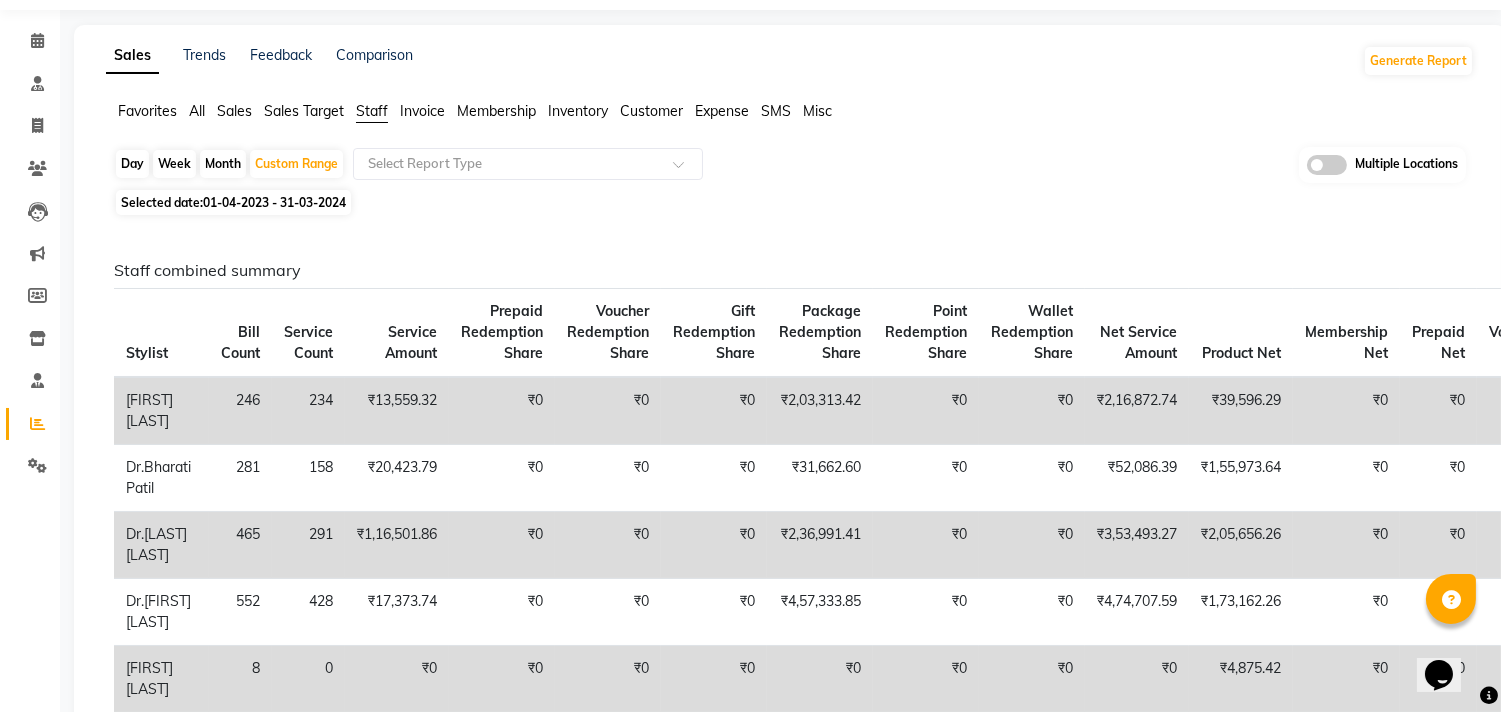 scroll, scrollTop: 22, scrollLeft: 0, axis: vertical 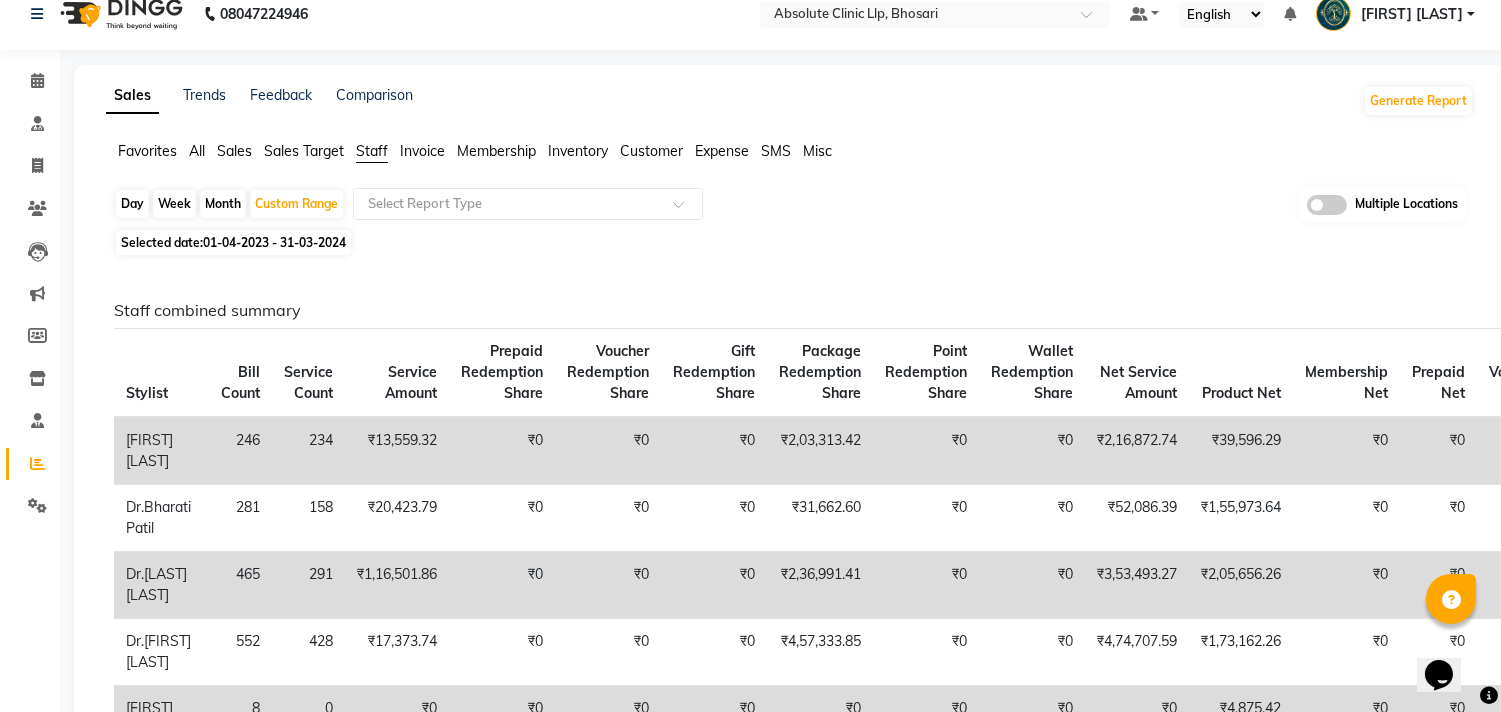 click on "01-04-2023 - 31-03-2024" 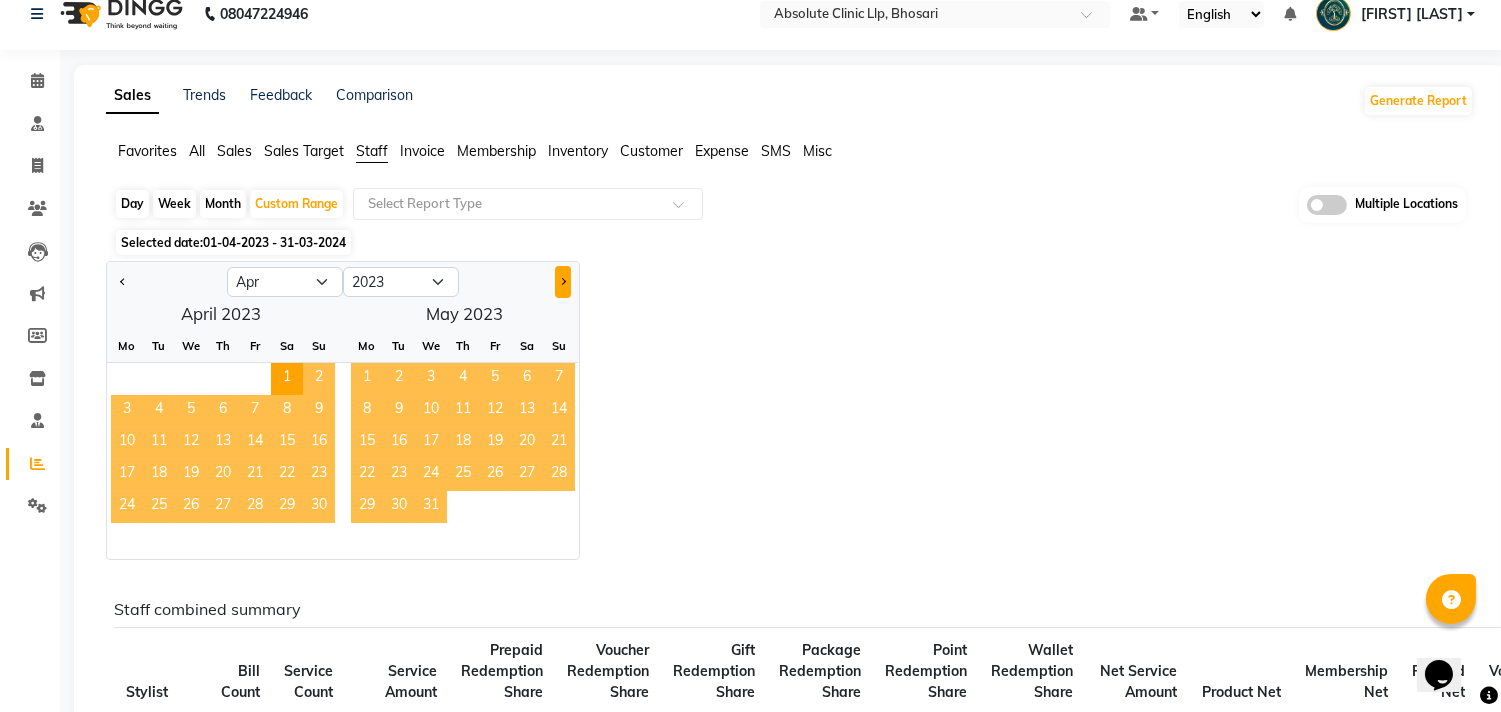click 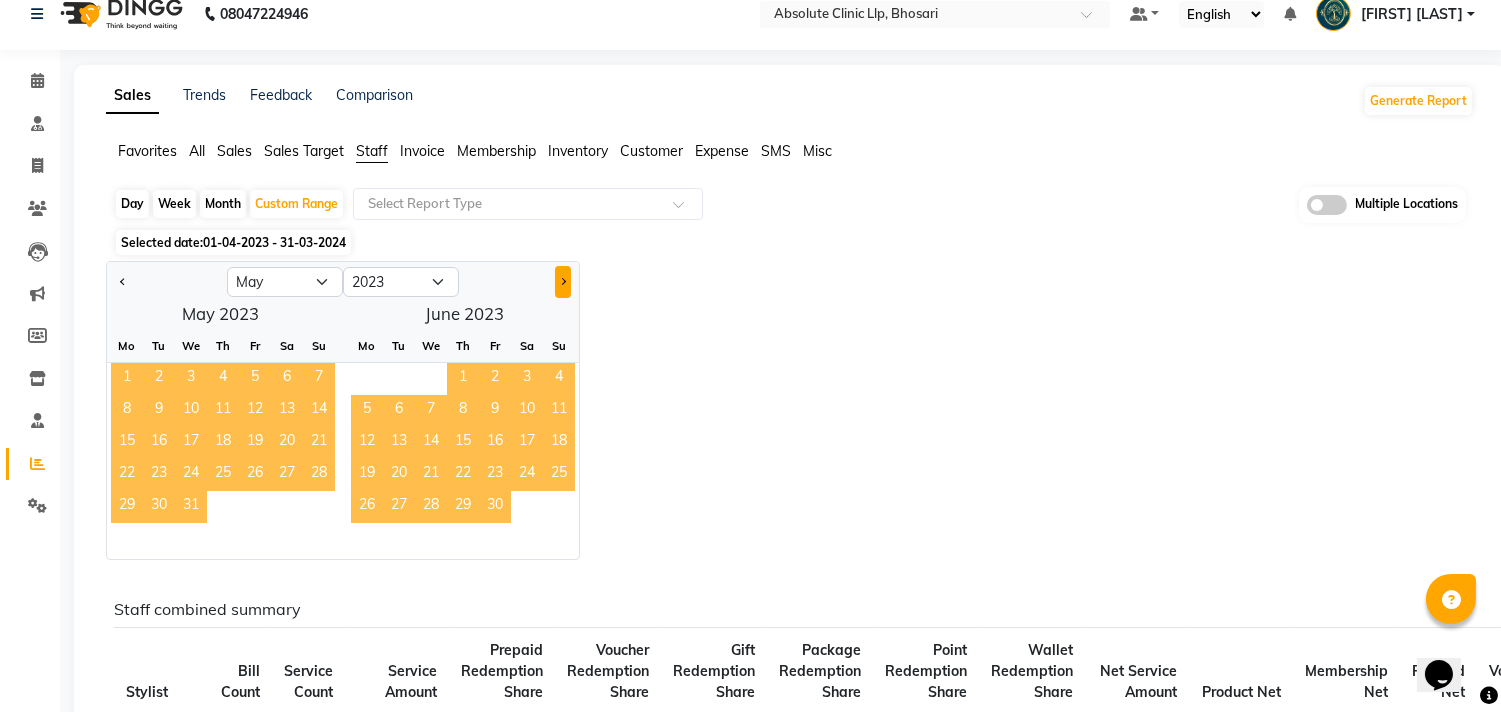 click 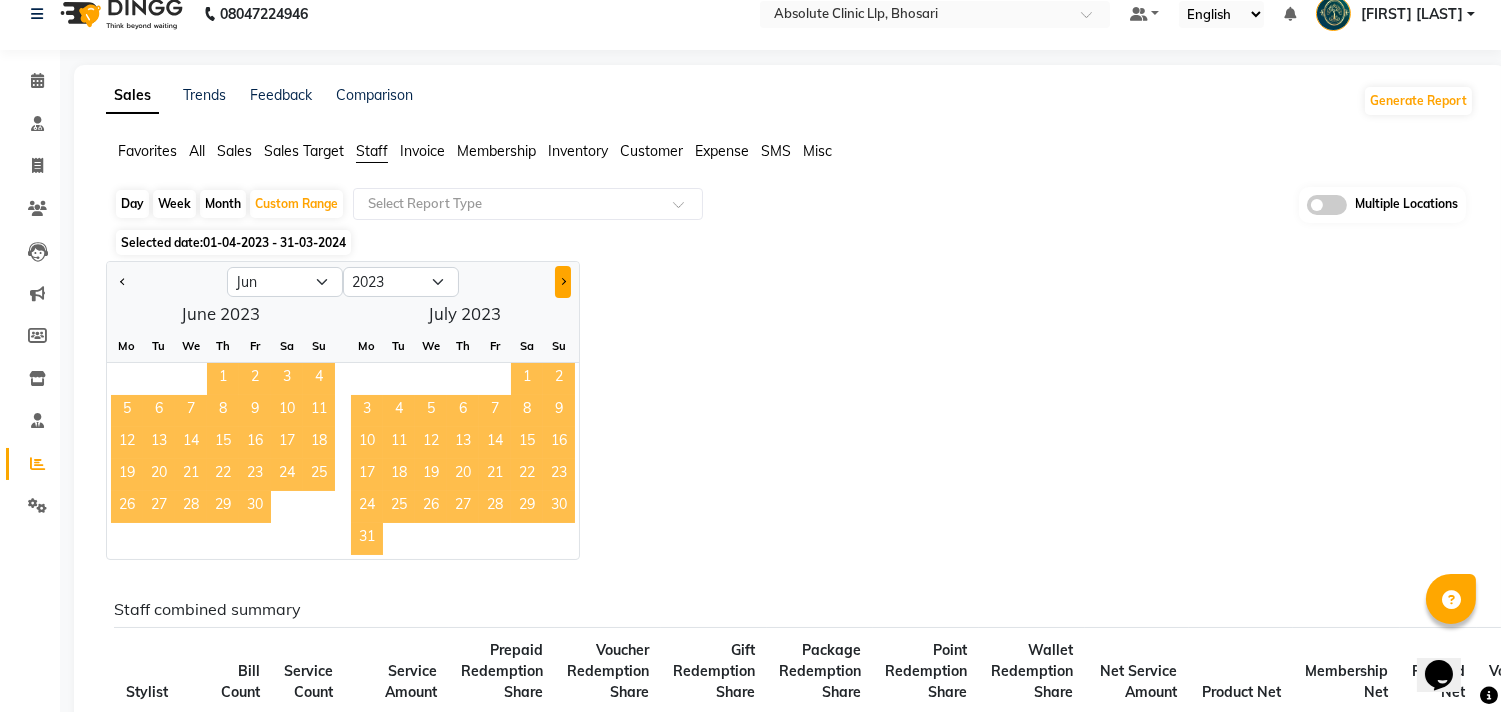 click 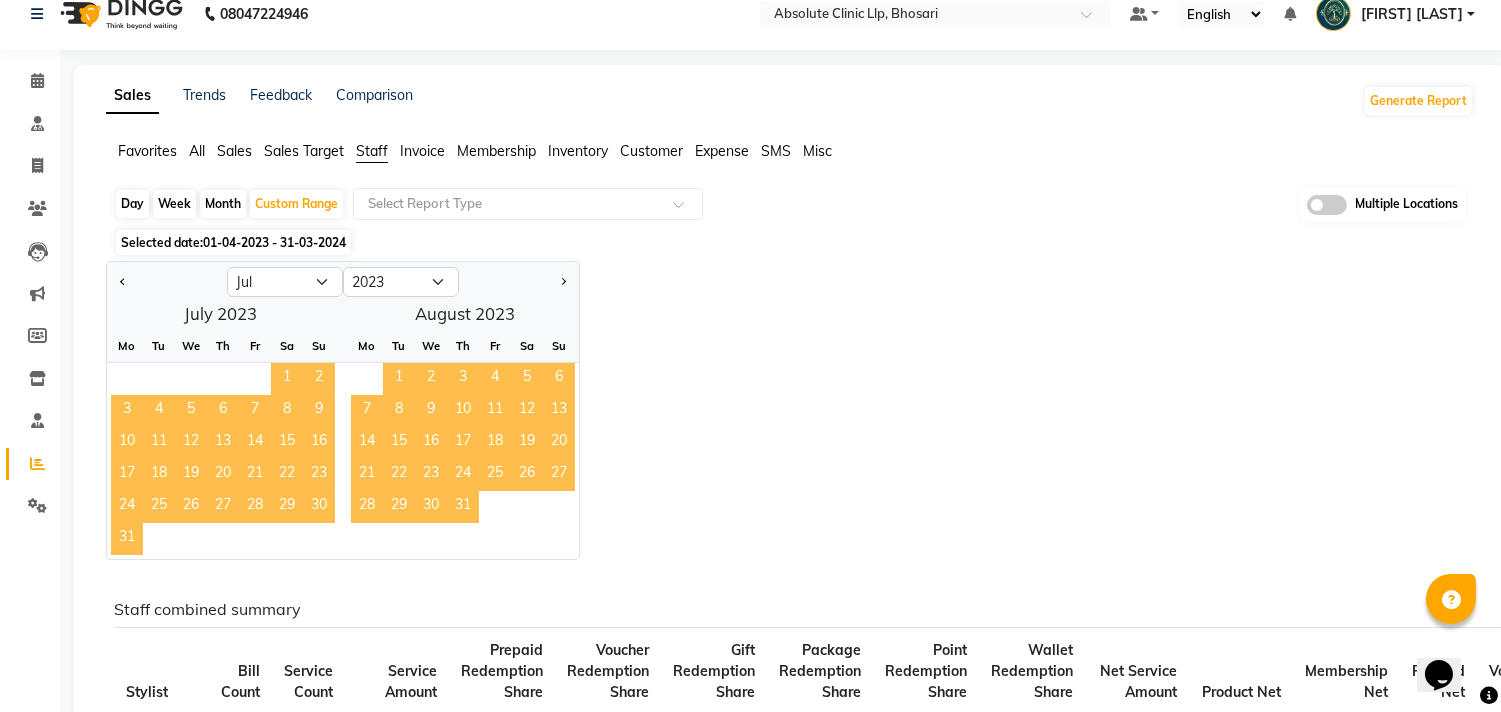 click on "1" 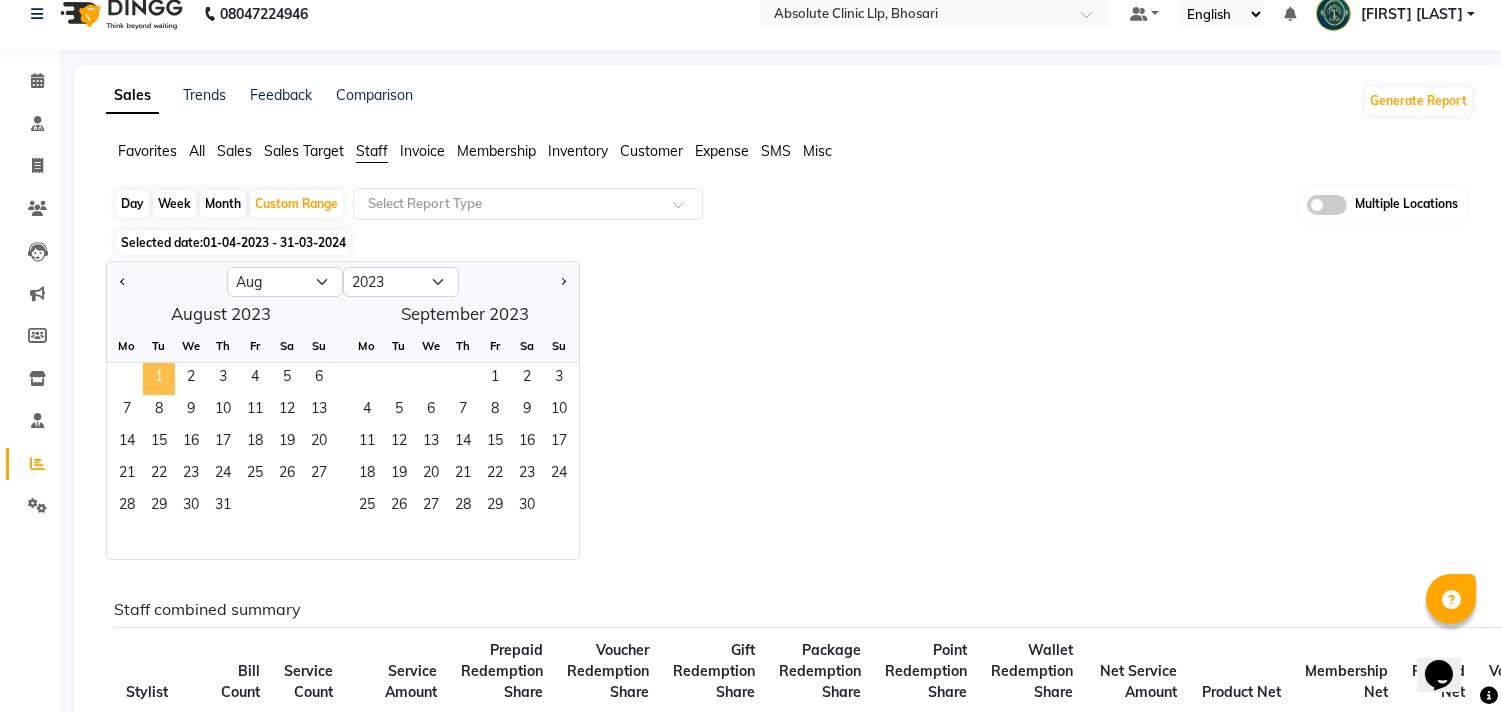 click on "1" 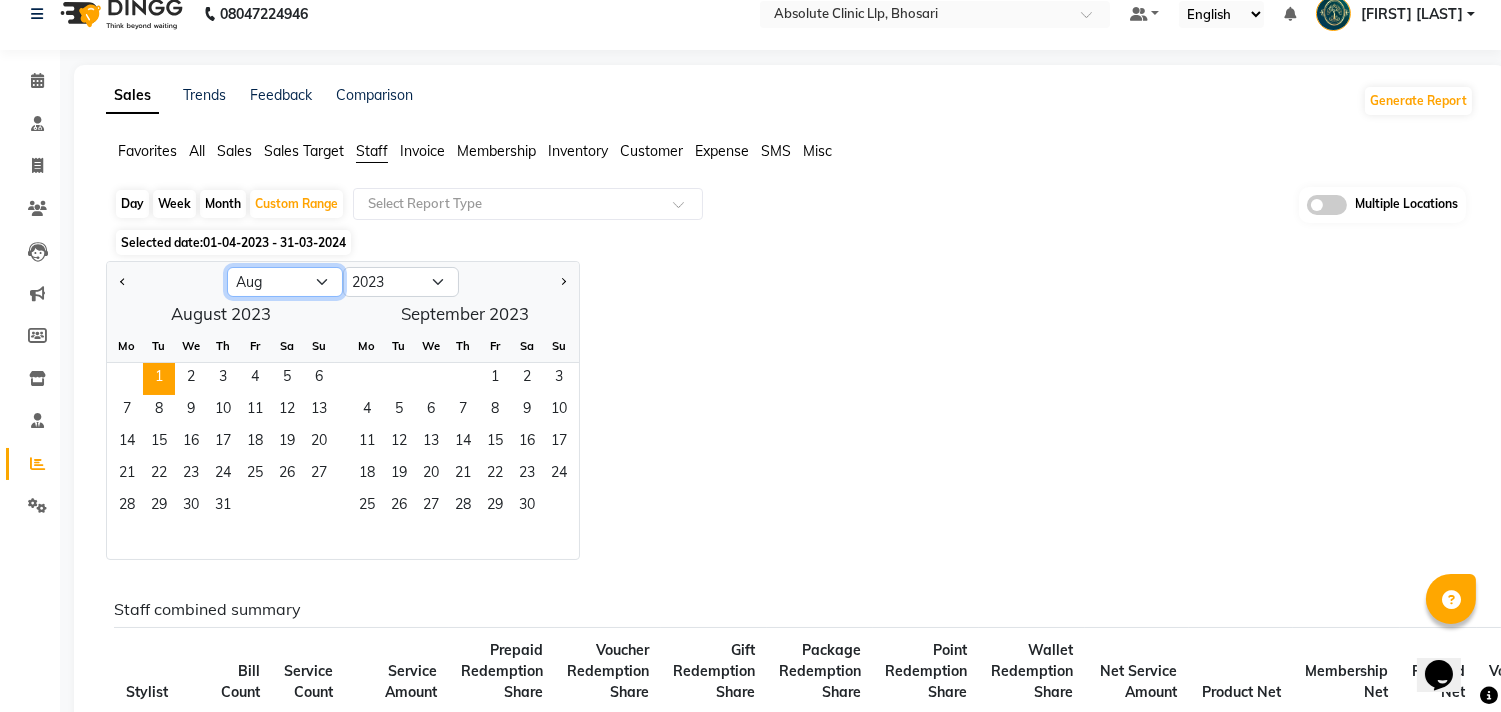 click on "Jan Feb Mar Apr May Jun Jul Aug Sep Oct Nov Dec" 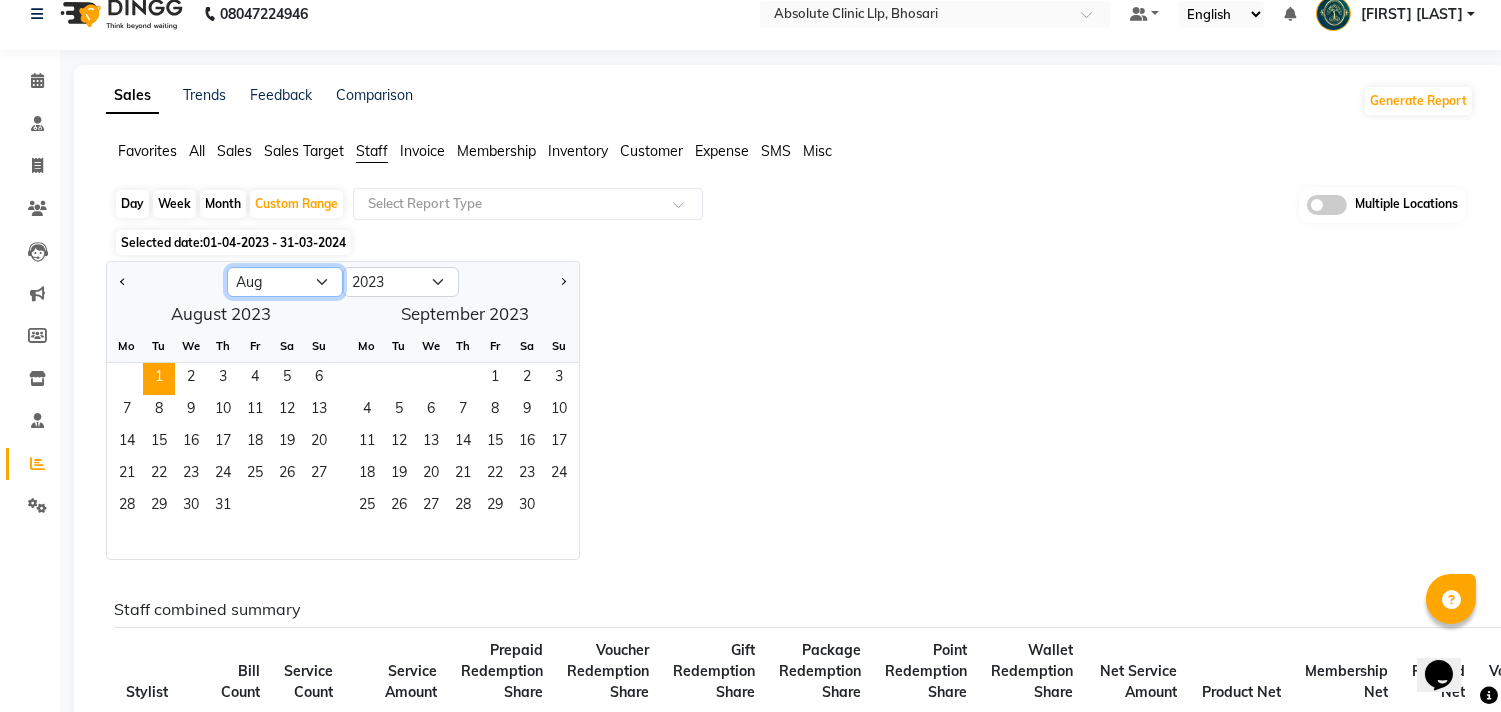 select on "7" 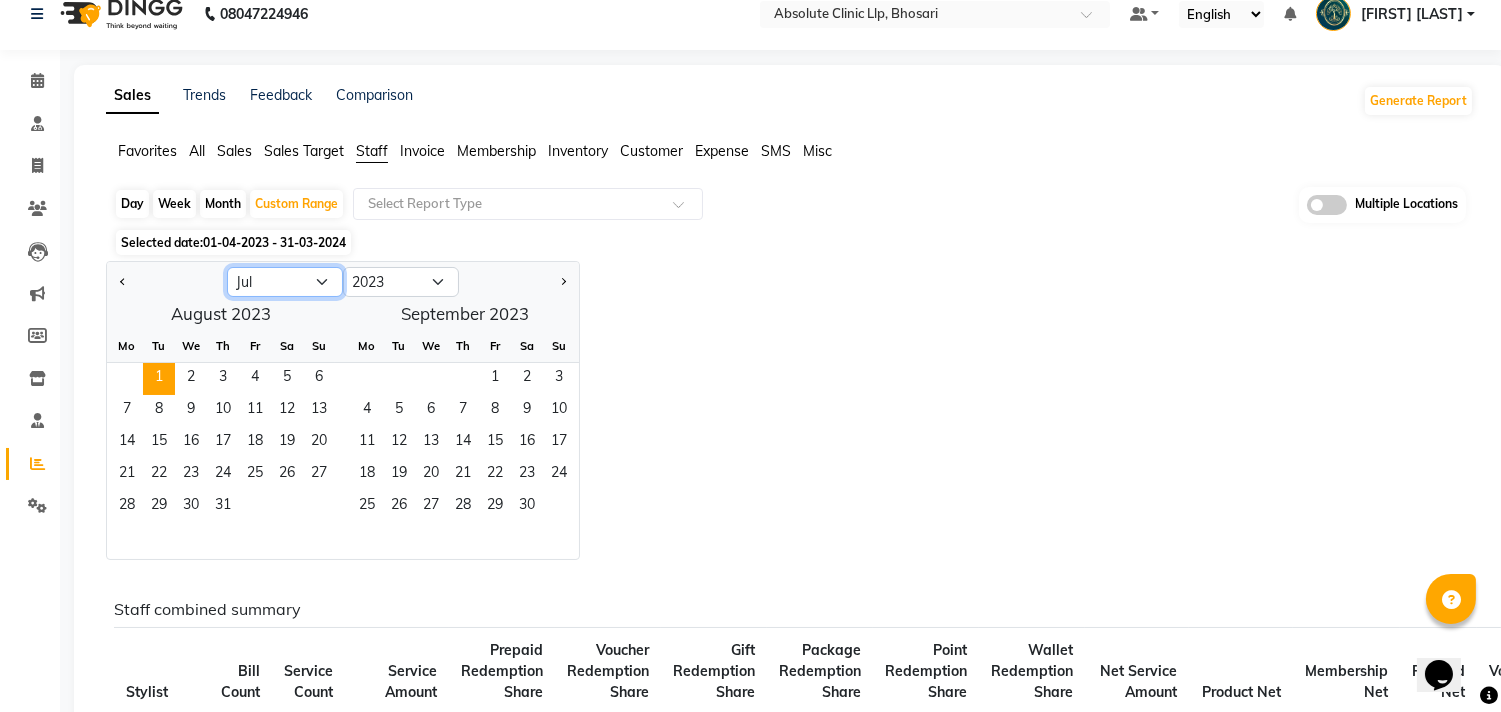 click on "Jan Feb Mar Apr May Jun Jul Aug Sep Oct Nov Dec" 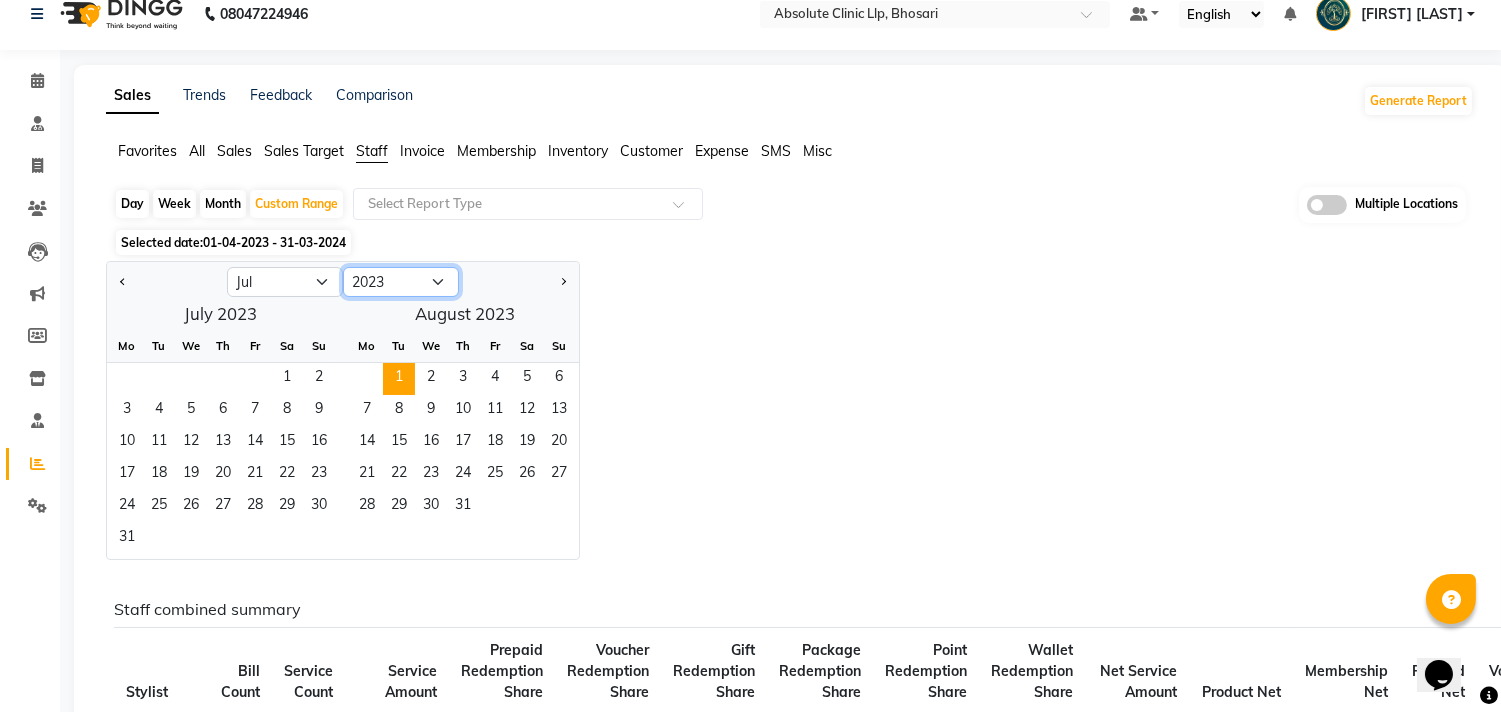 click on "2013 2014 2015 2016 2017 2018 2019 2020 2021 2022 2023 2024 2025 2026 2027 2028 2029 2030 2031 2032 2033" 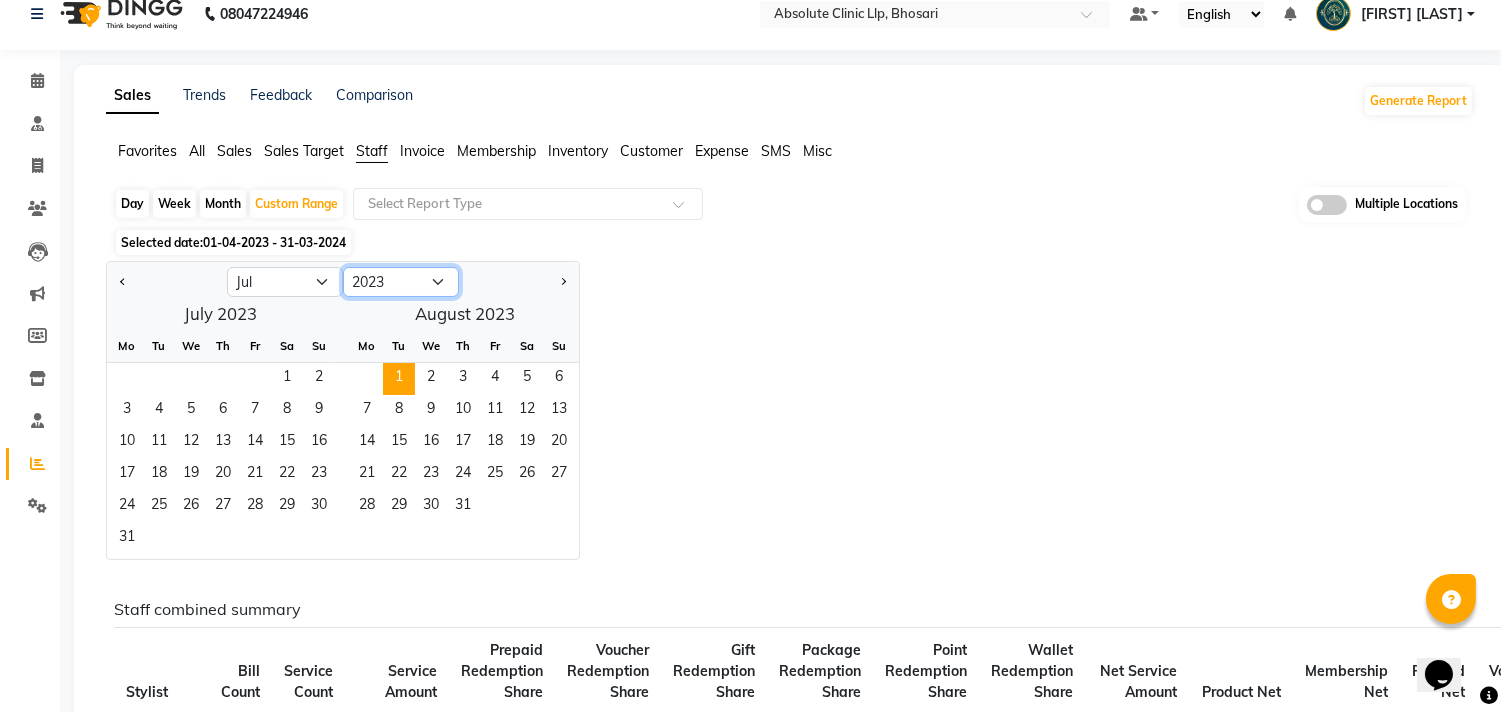 select on "2024" 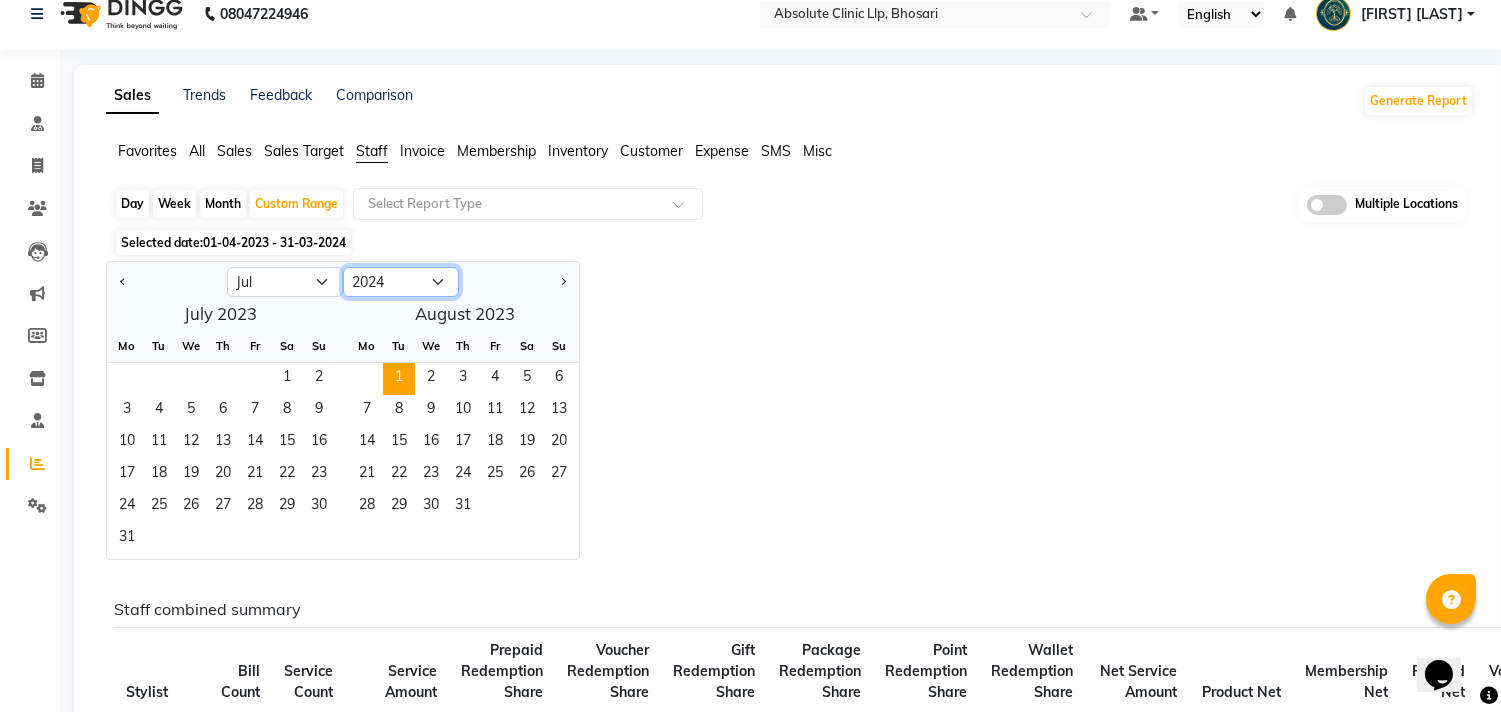 click on "2013 2014 2015 2016 2017 2018 2019 2020 2021 2022 2023 2024 2025 2026 2027 2028 2029 2030 2031 2032 2033" 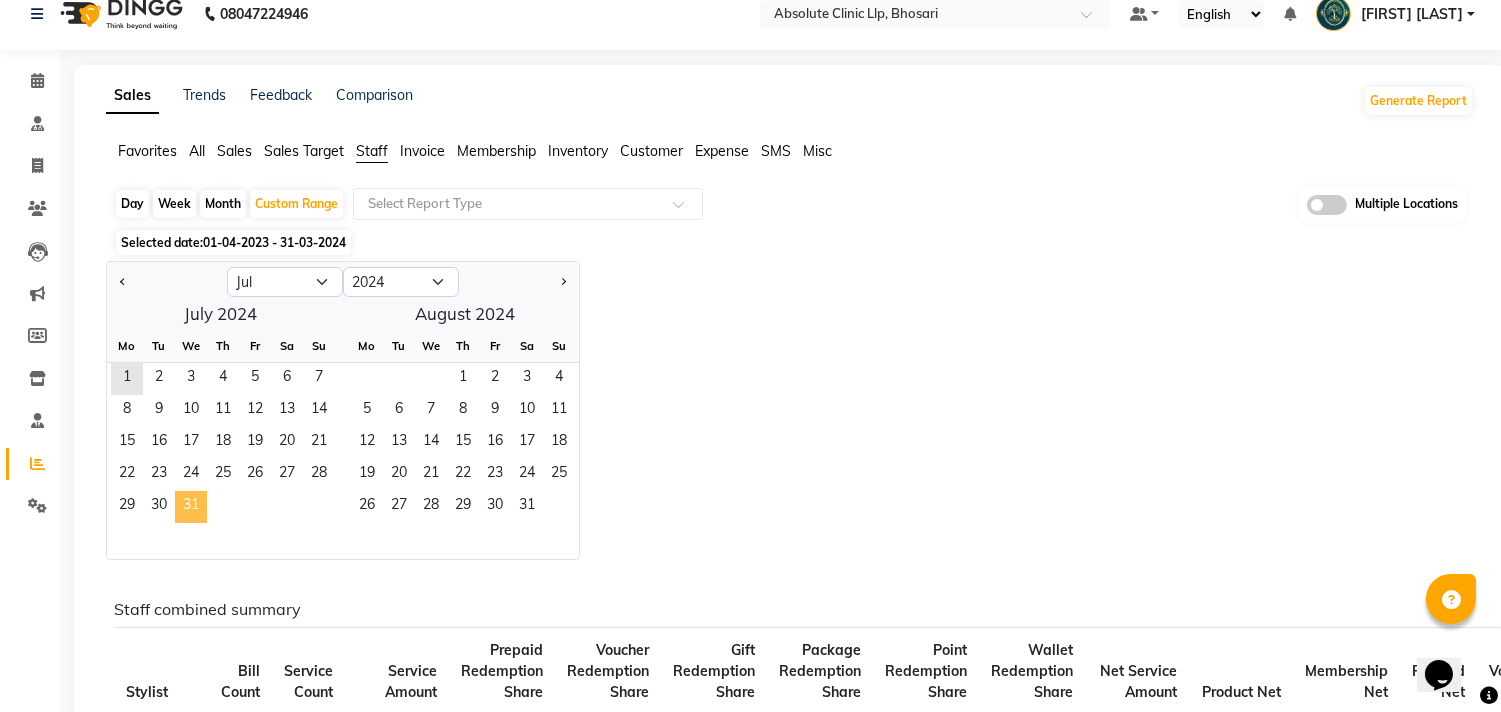 click on "31" 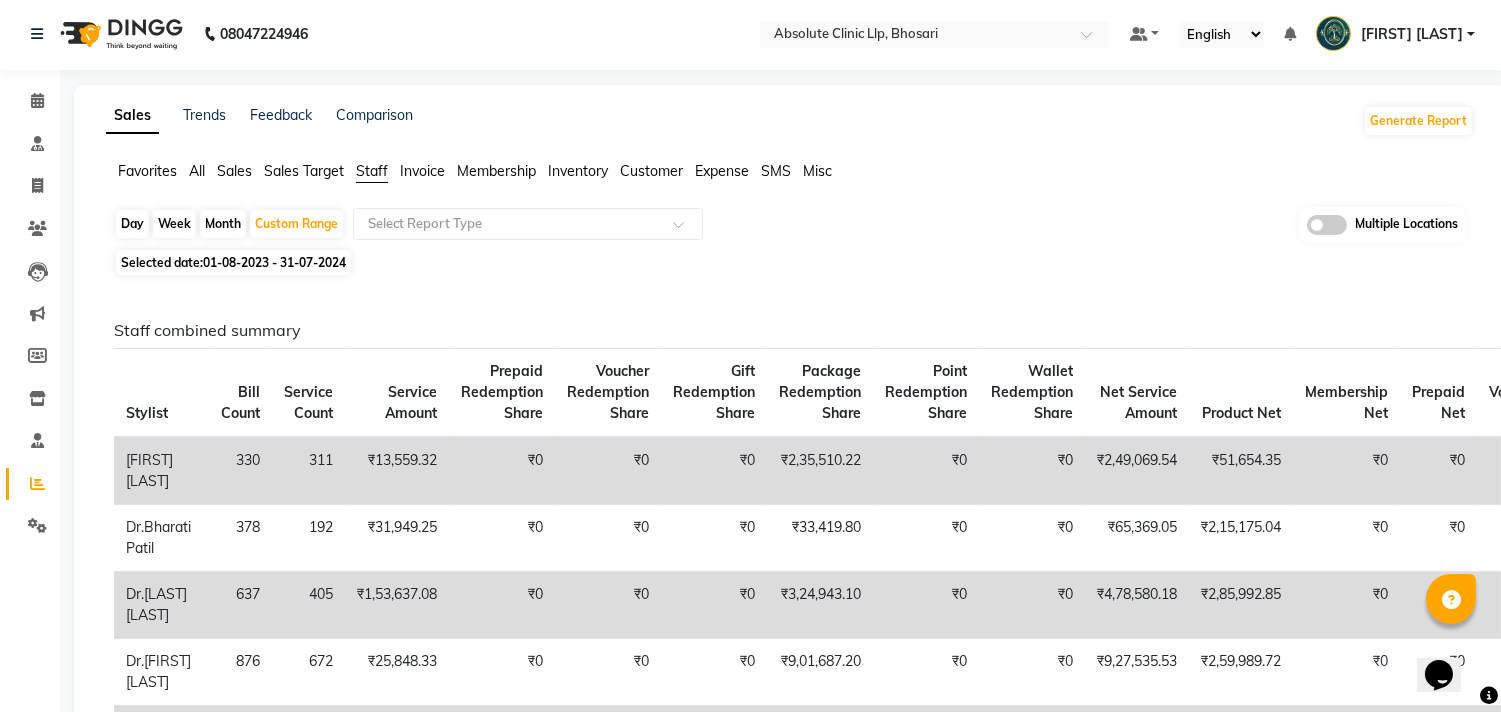 scroll, scrollTop: 0, scrollLeft: 0, axis: both 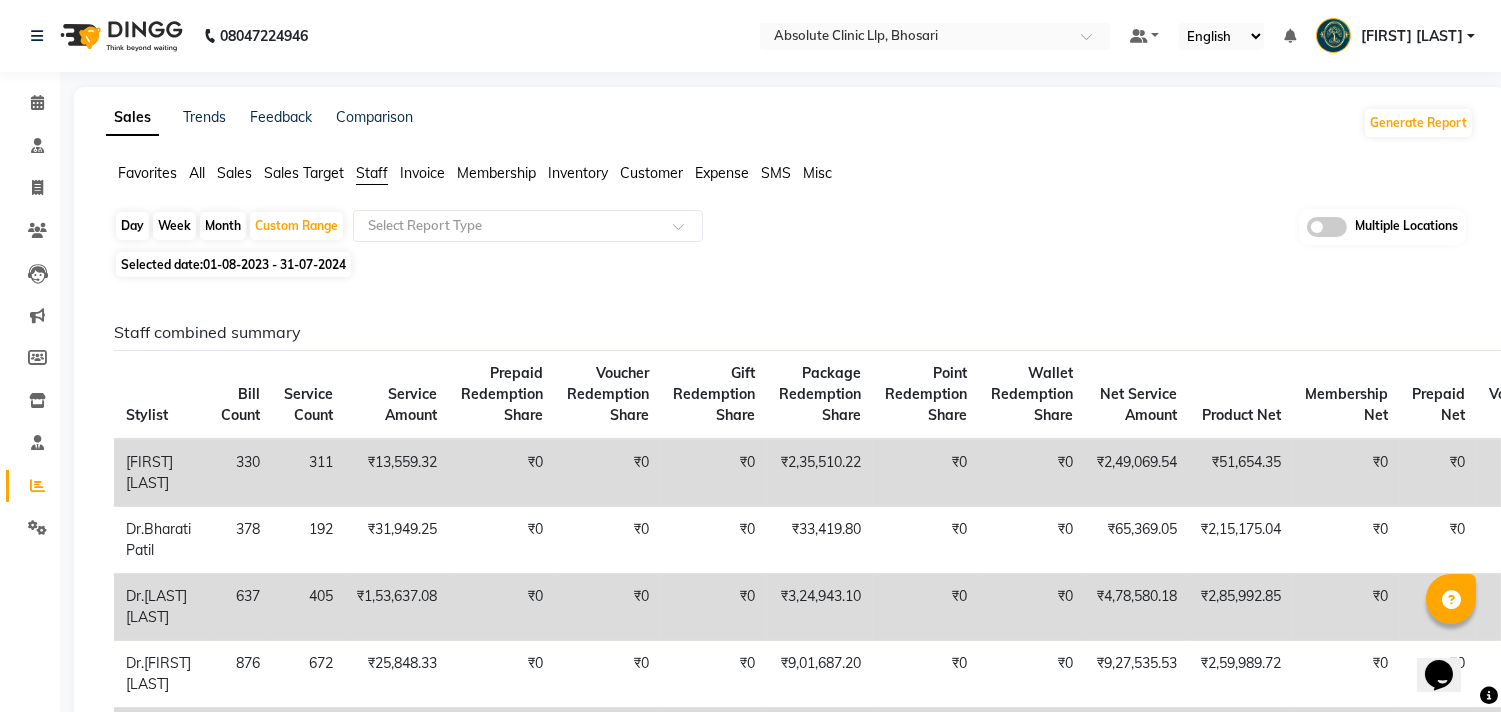 click on "01-08-2023 - 31-07-2024" 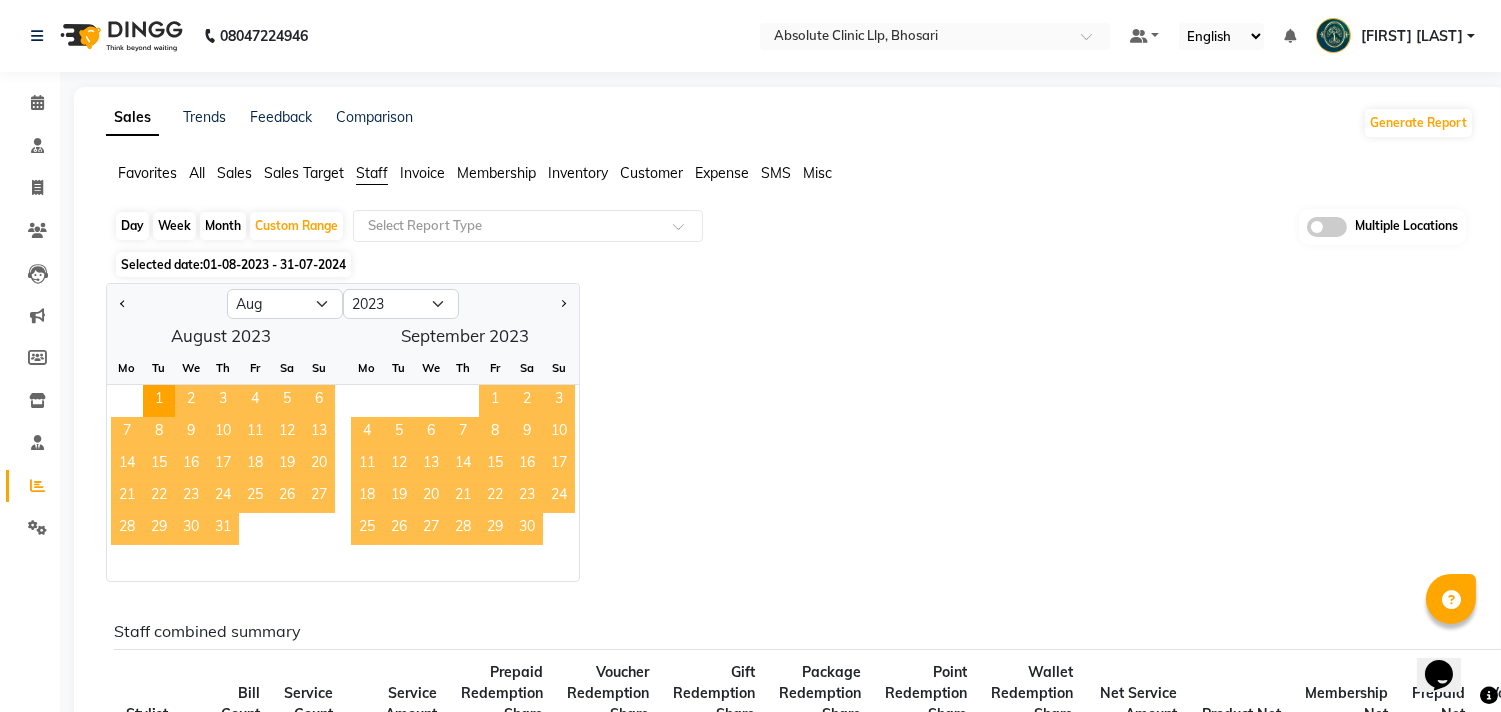 click on "Jan Feb Mar Apr May Jun Jul Aug Sep Oct Nov Dec 2013 2014 2015 2016 2017 2018 2019 2020 2021 2022 2023 2024 2025 2026 2027 2028 2029 2030 2031 2032 2033" 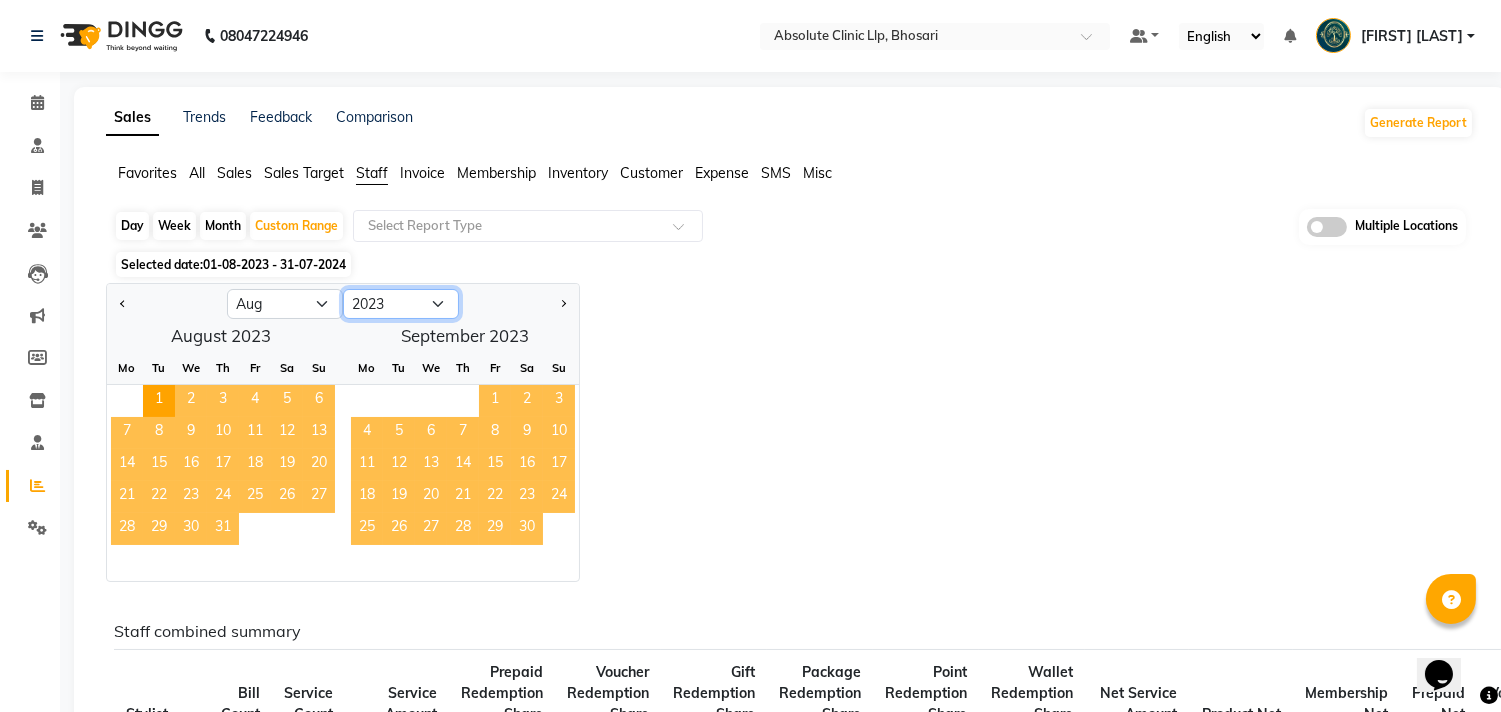 click on "2013 2014 2015 2016 2017 2018 2019 2020 2021 2022 2023 2024 2025 2026 2027 2028 2029 2030 2031 2032 2033" 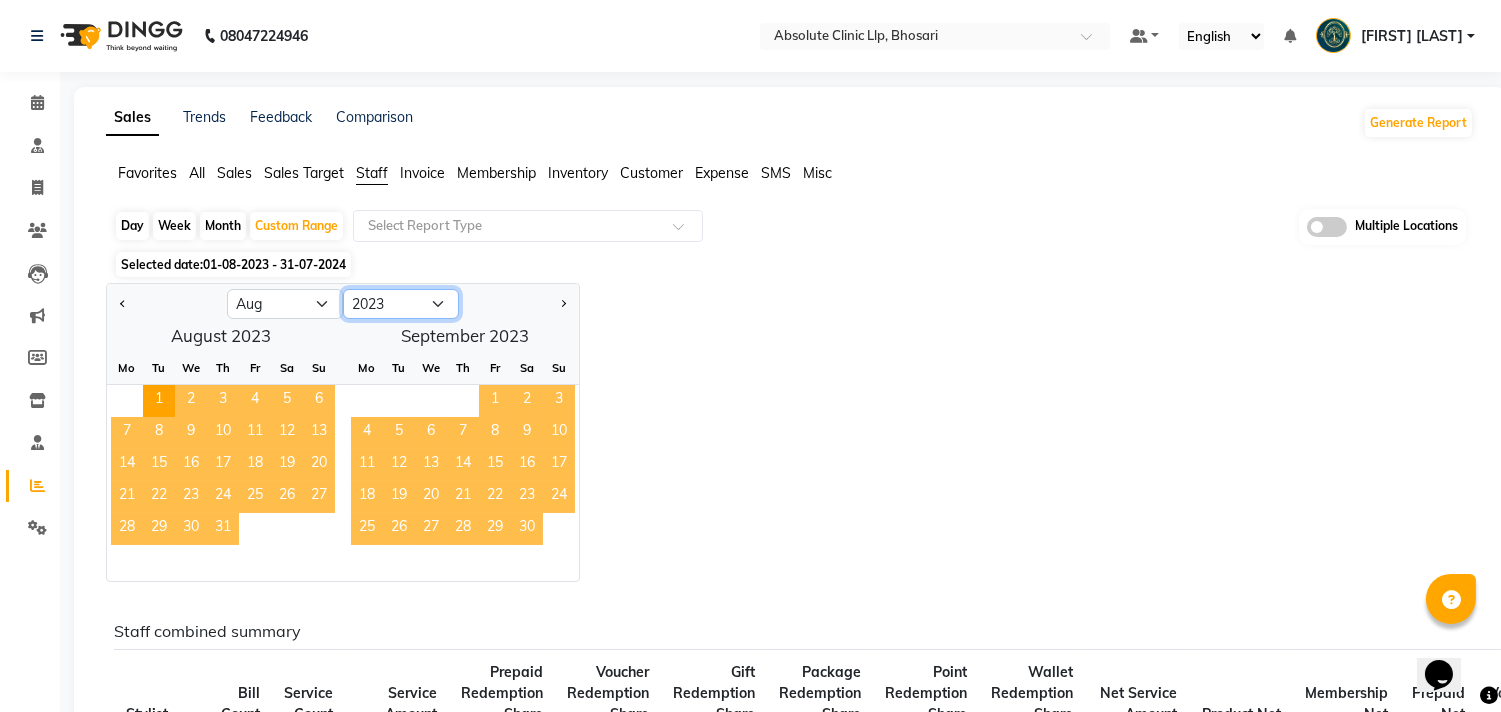 select on "2024" 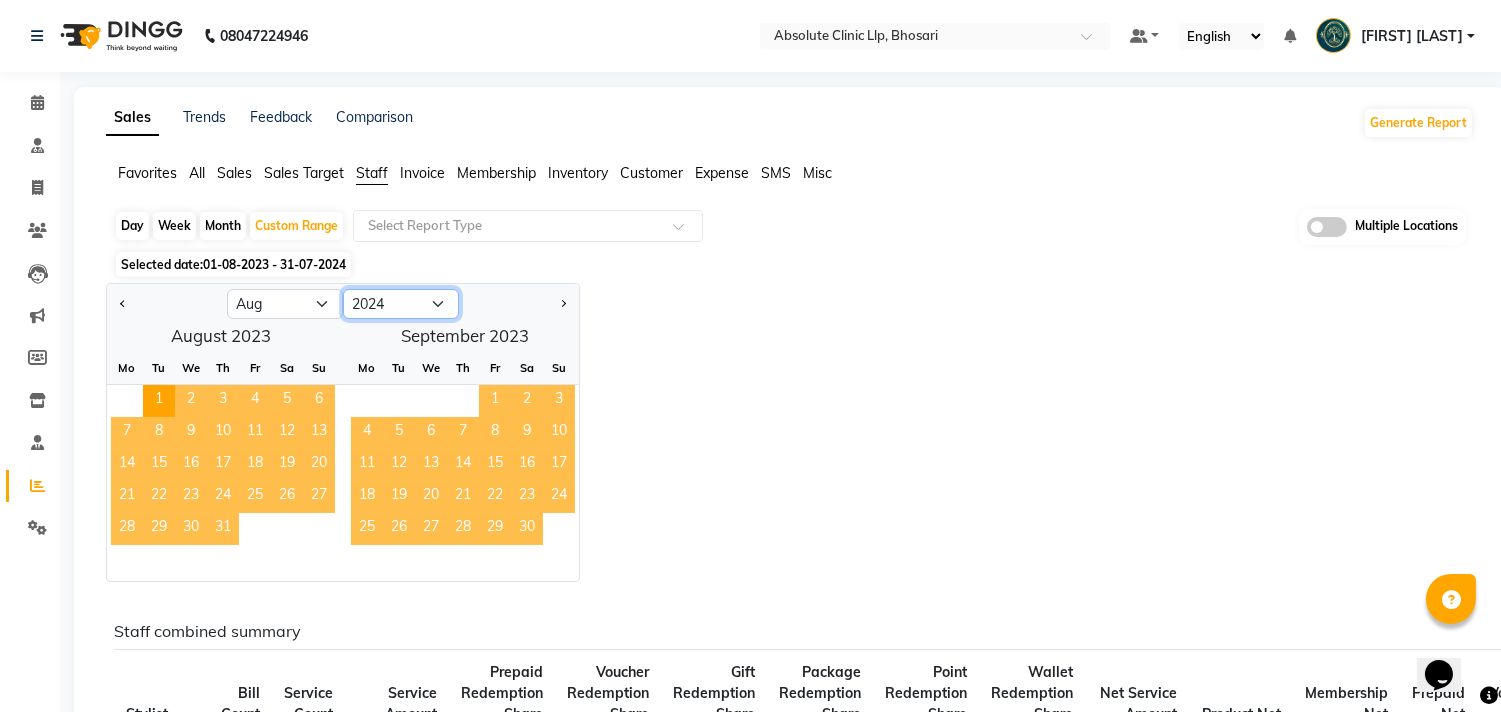 click on "2013 2014 2015 2016 2017 2018 2019 2020 2021 2022 2023 2024 2025 2026 2027 2028 2029 2030 2031 2032 2033" 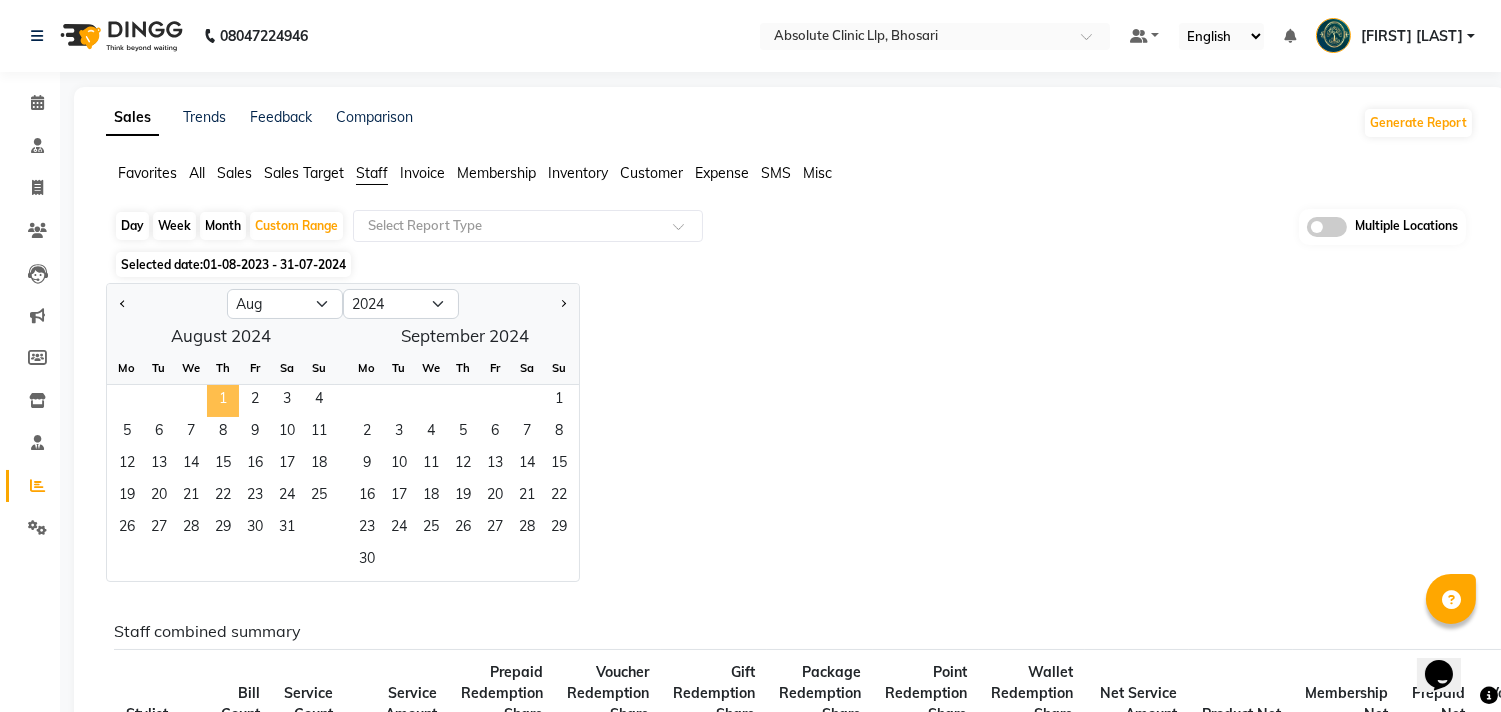 click on "1" 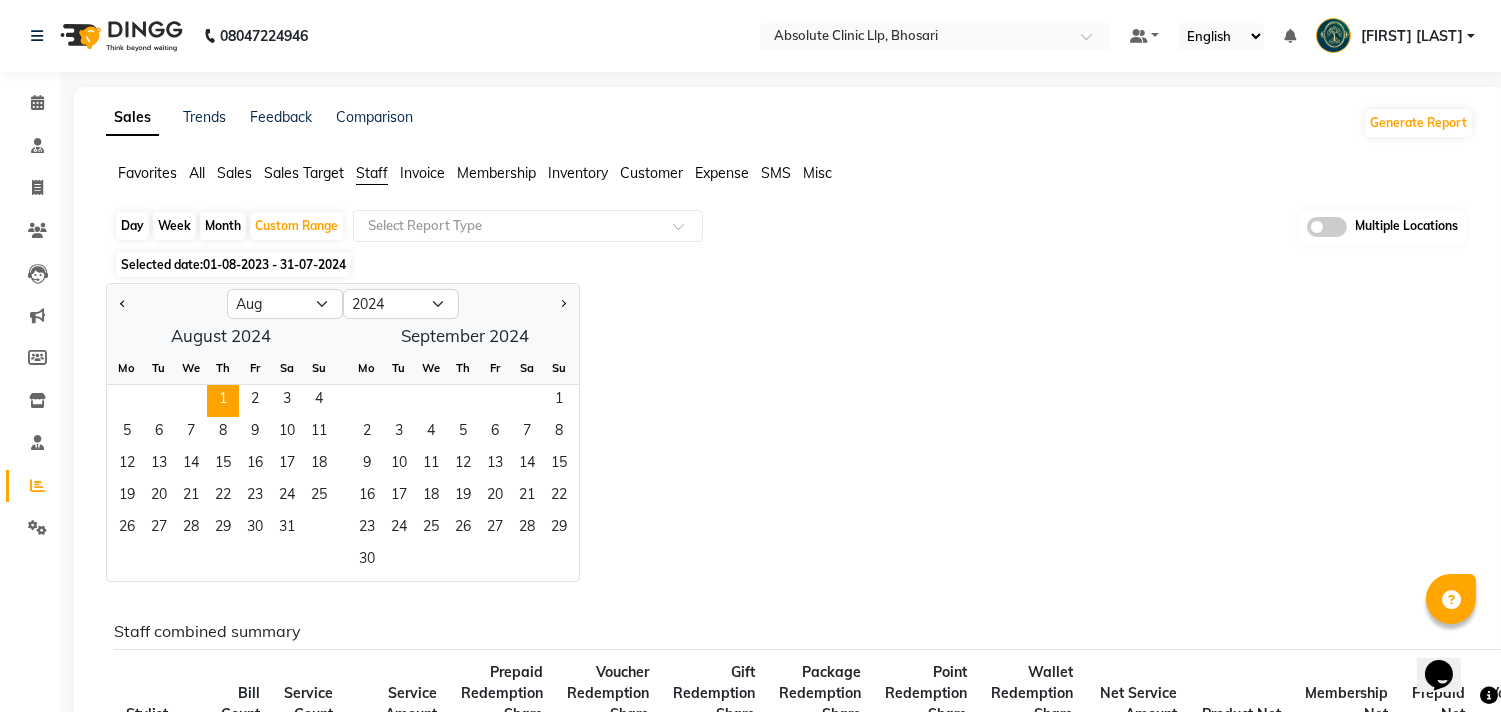click on "01-08-2023 - 31-07-2024" 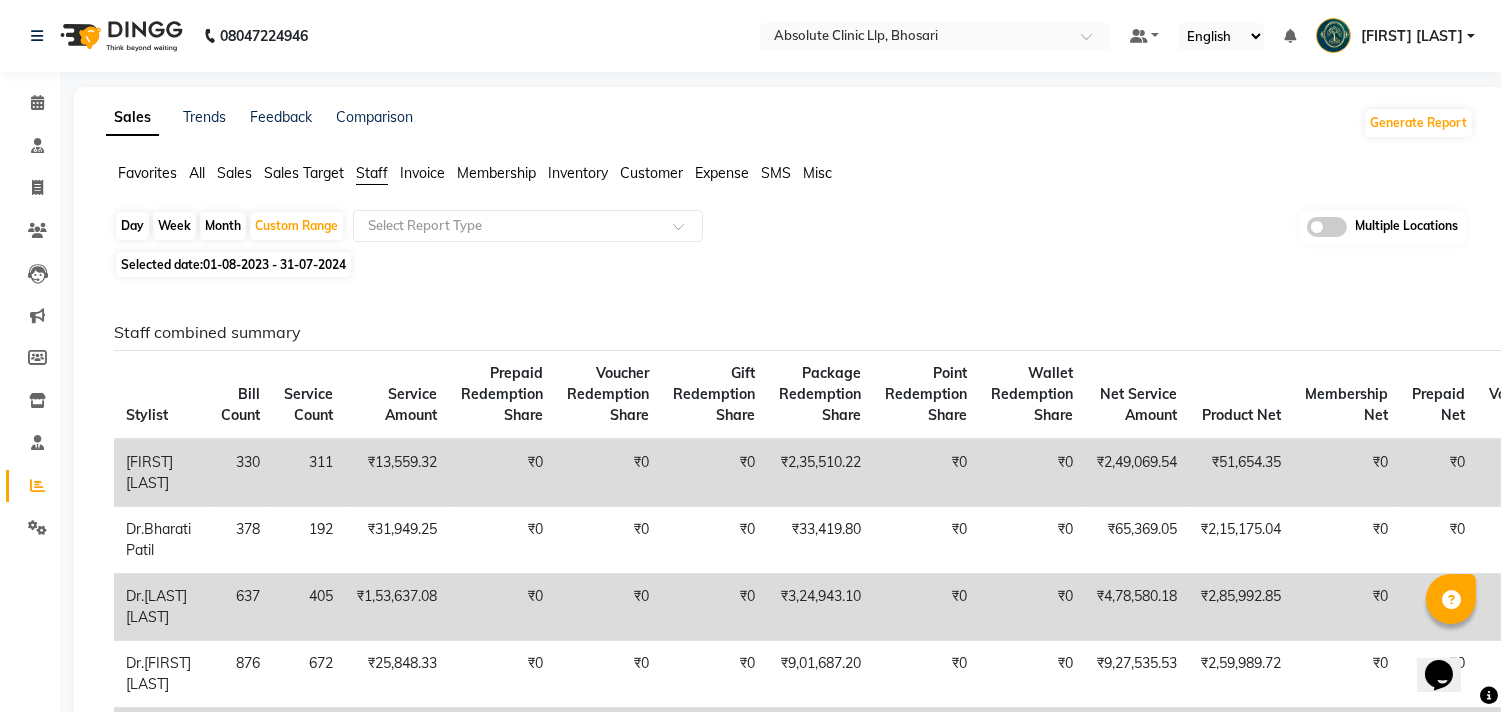 click on "01-08-2023 - 31-07-2024" 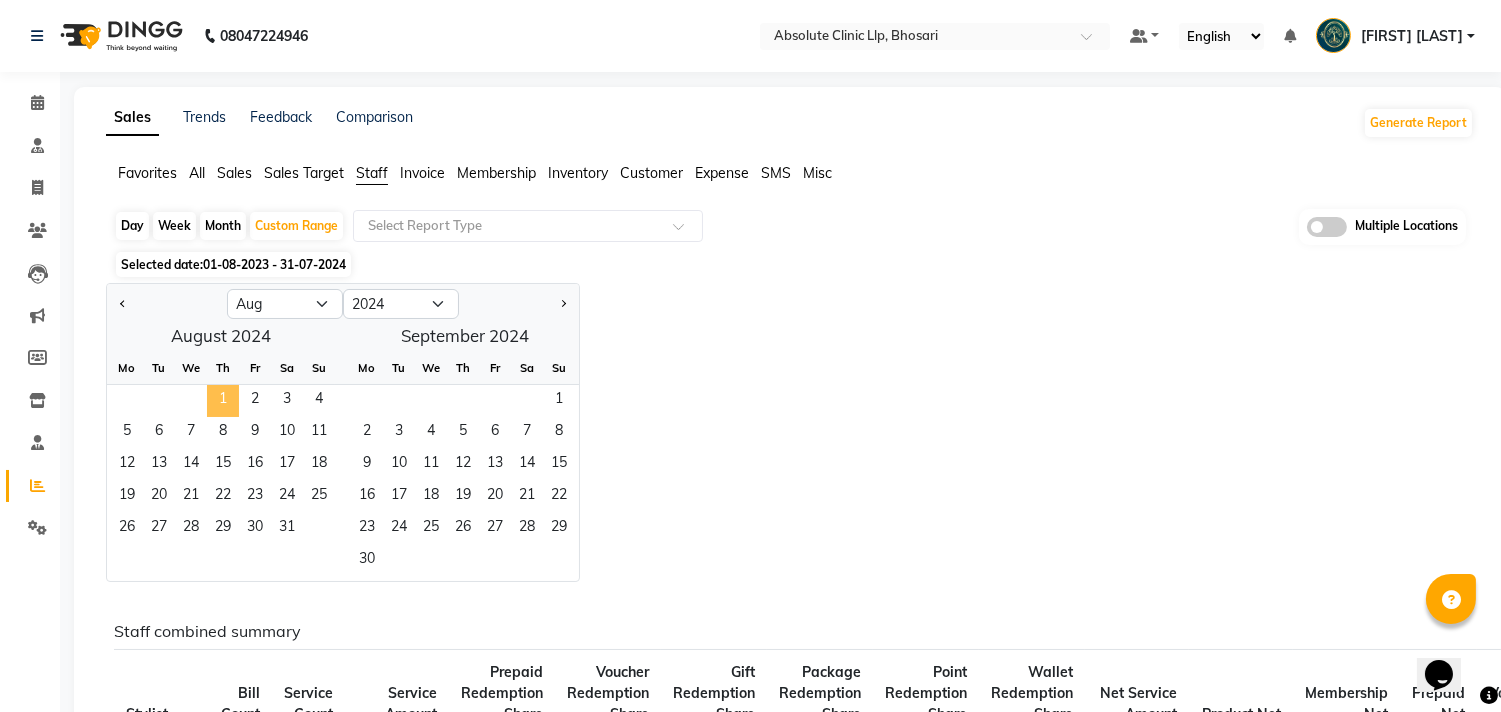 click on "1" 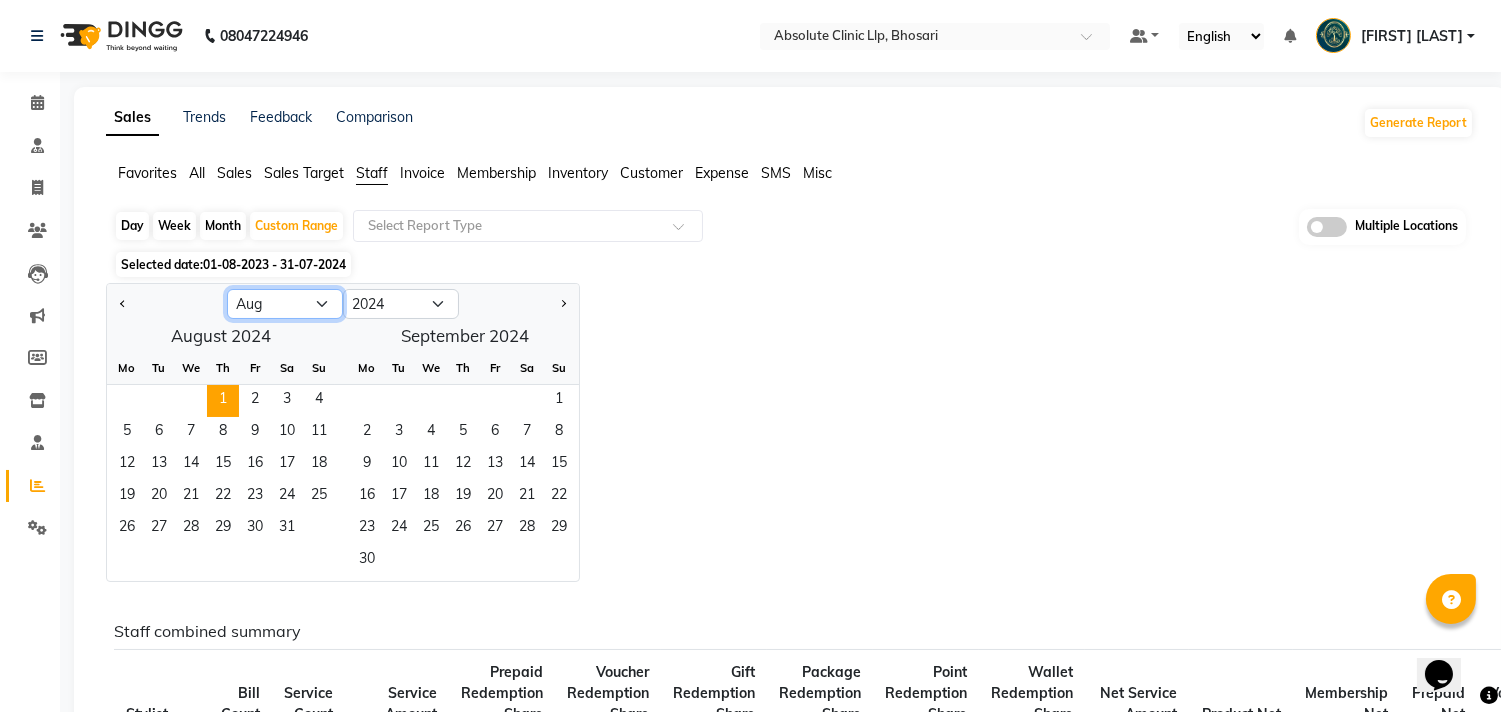 click on "Jan Feb Mar Apr May Jun Jul Aug Sep Oct Nov Dec" 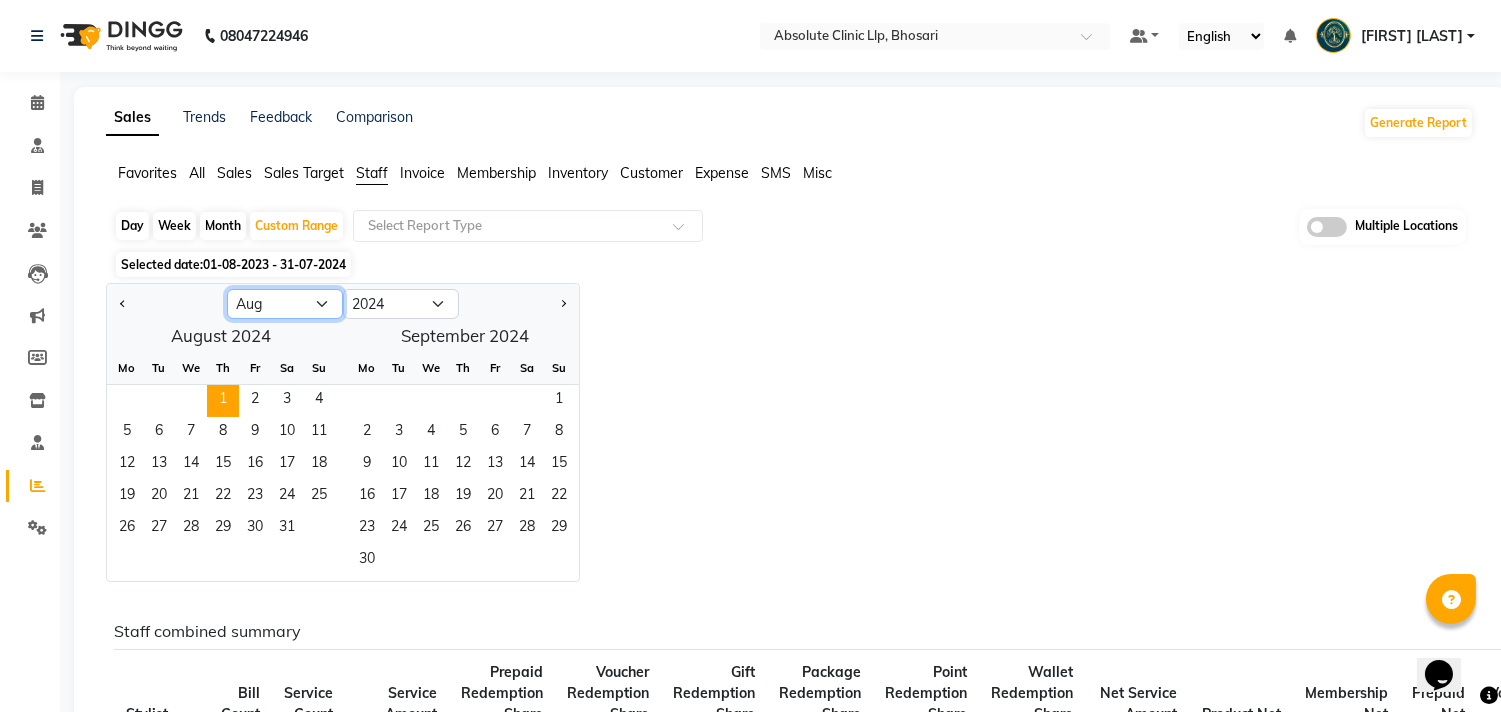 select on "7" 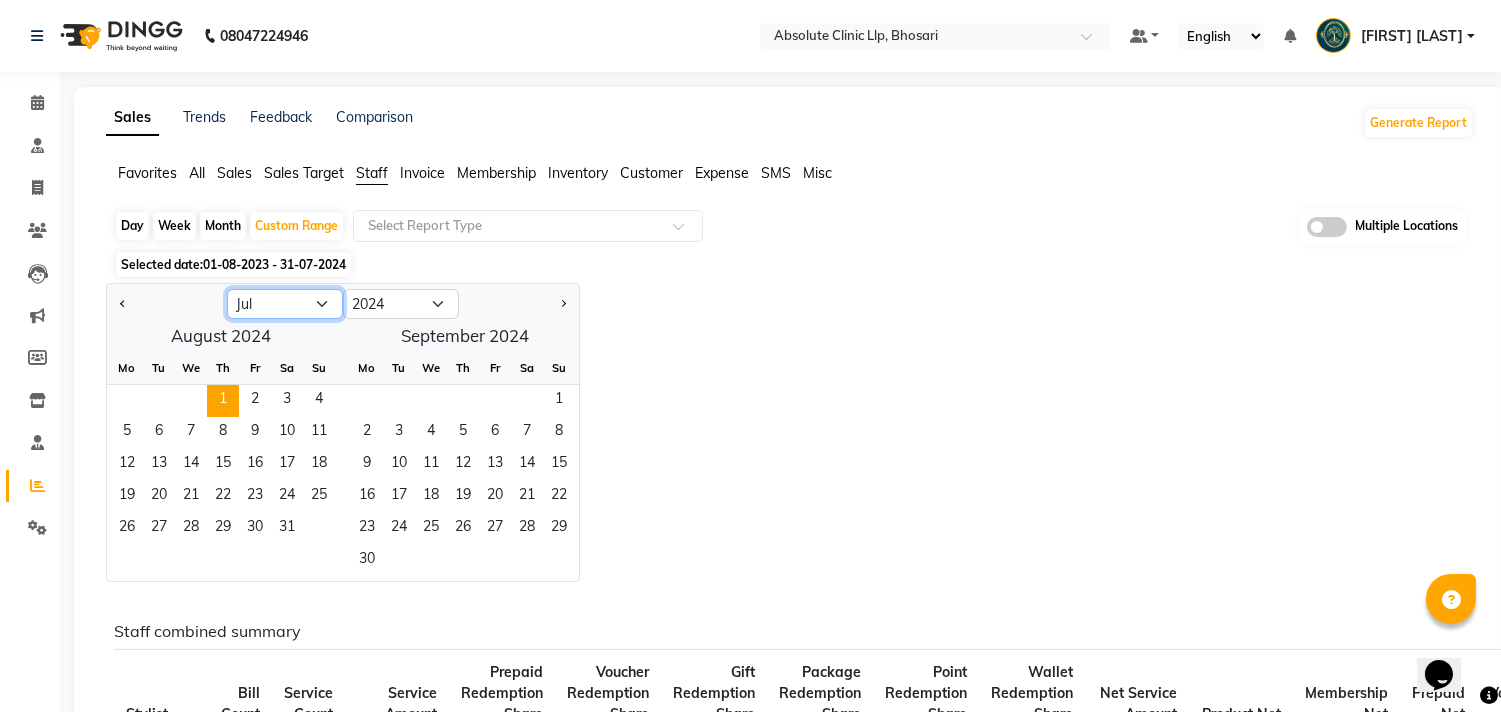 click on "Jan Feb Mar Apr May Jun Jul Aug Sep Oct Nov Dec" 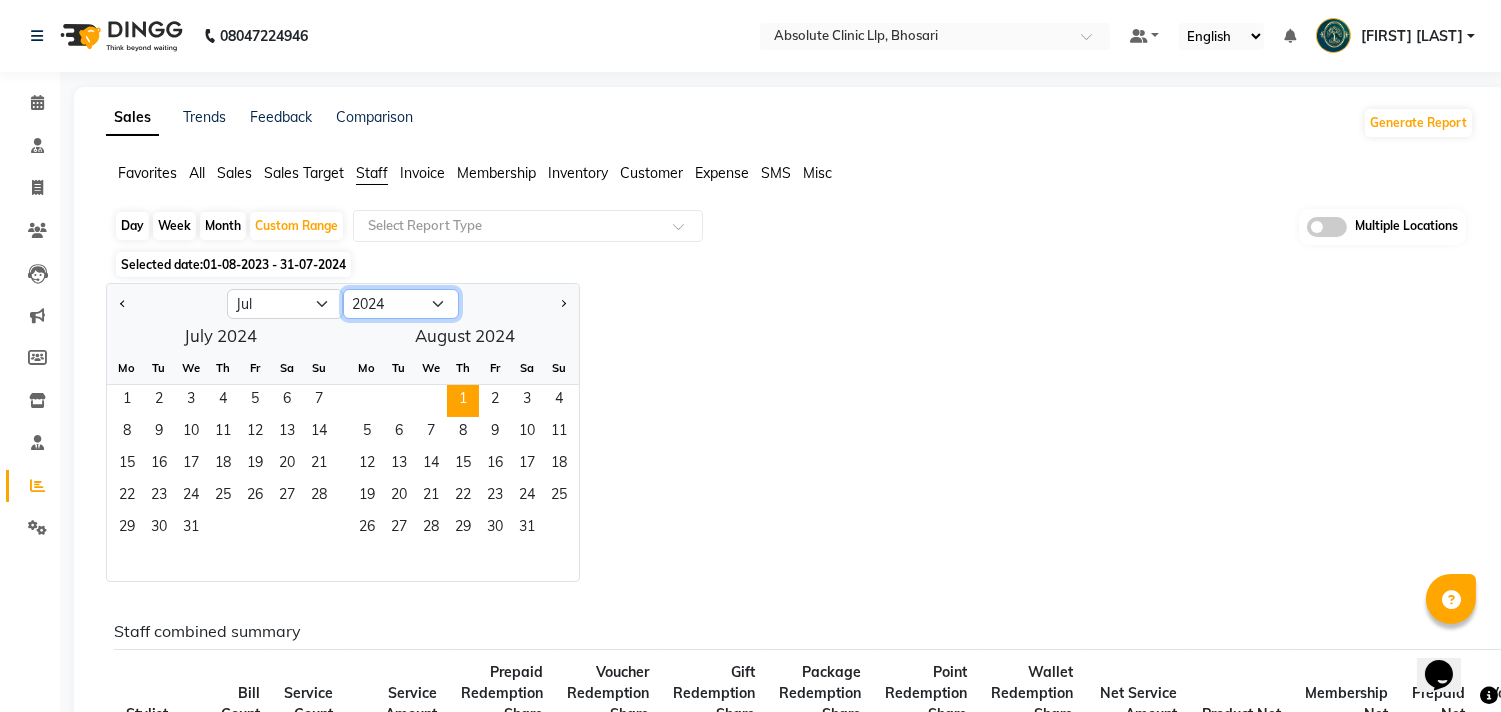 click on "2014 2015 2016 2017 2018 2019 2020 2021 2022 2023 2024 2025 2026 2027 2028 2029 2030 2031 2032 2033 2034" 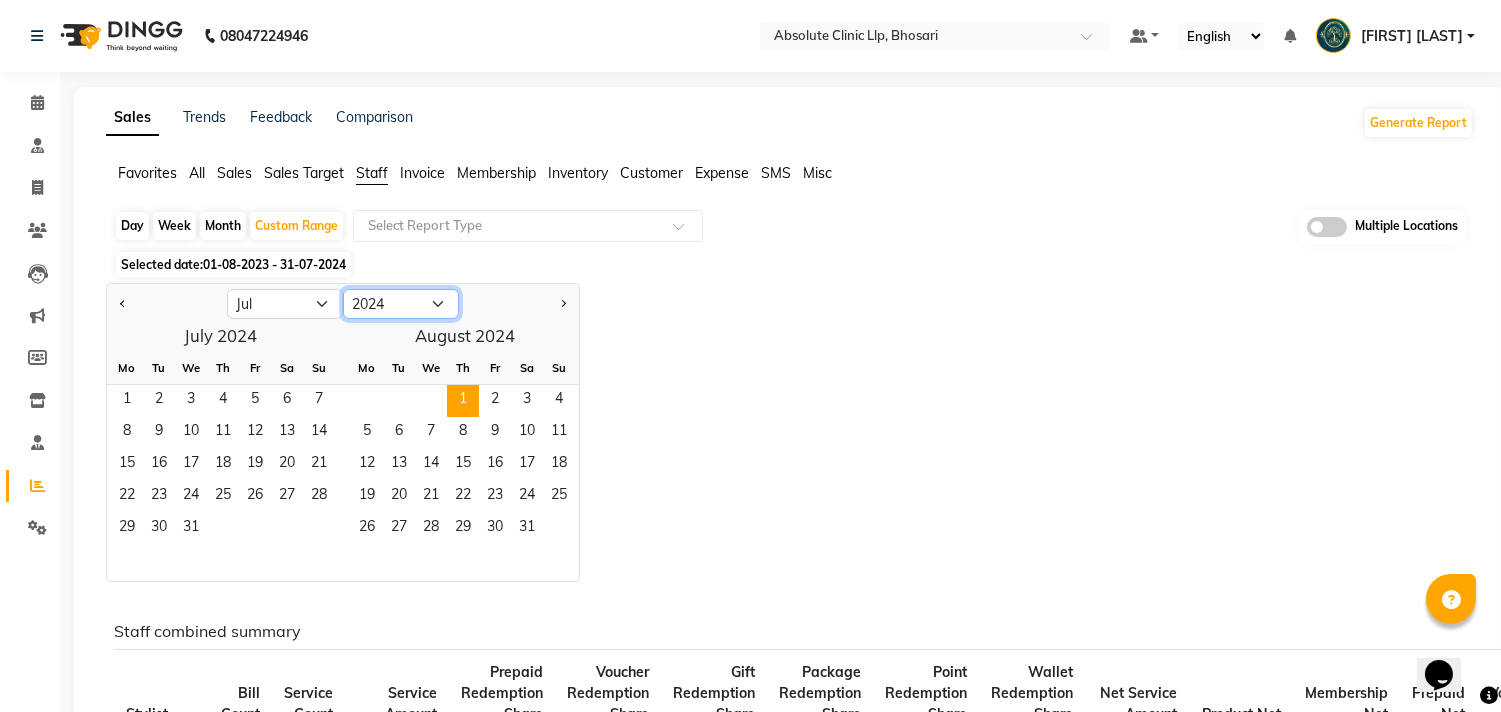 select on "2025" 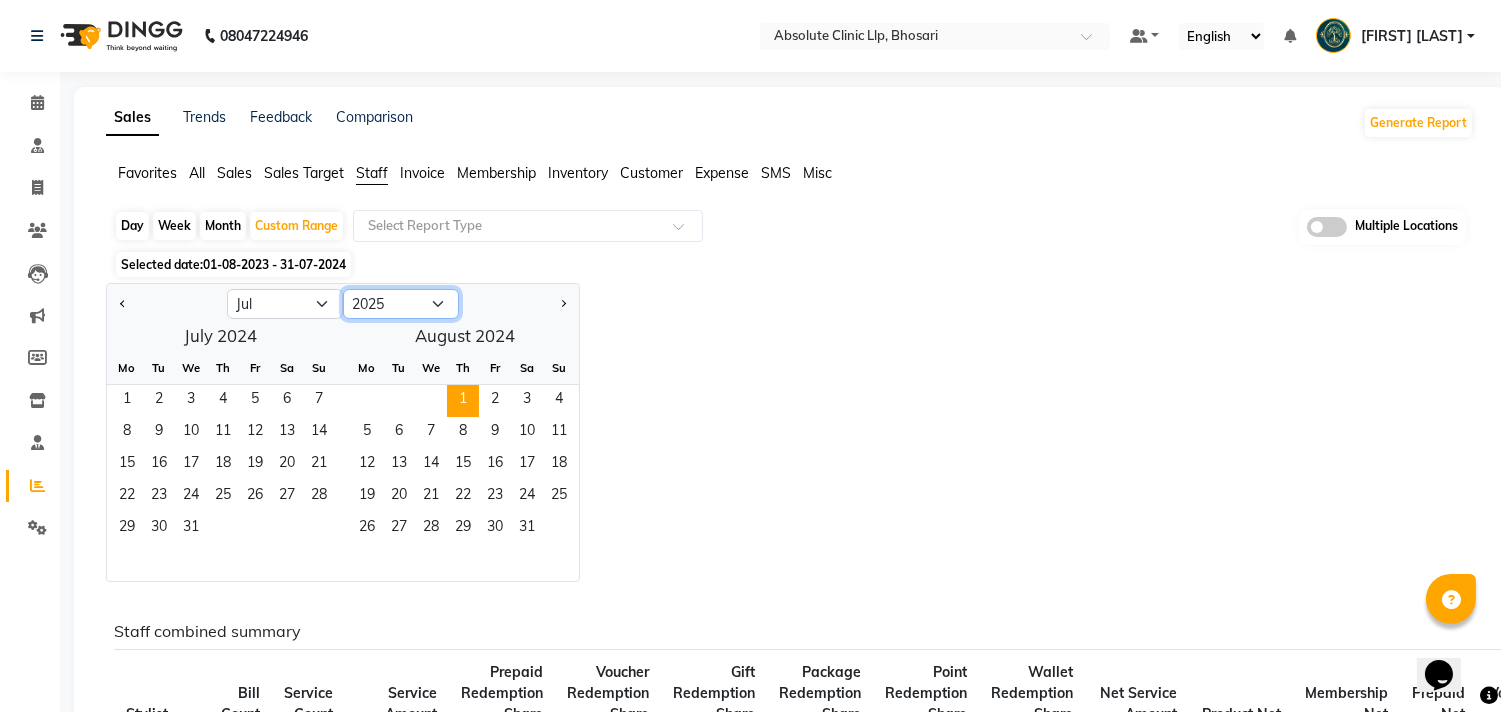 click on "2014 2015 2016 2017 2018 2019 2020 2021 2022 2023 2024 2025 2026 2027 2028 2029 2030 2031 2032 2033 2034" 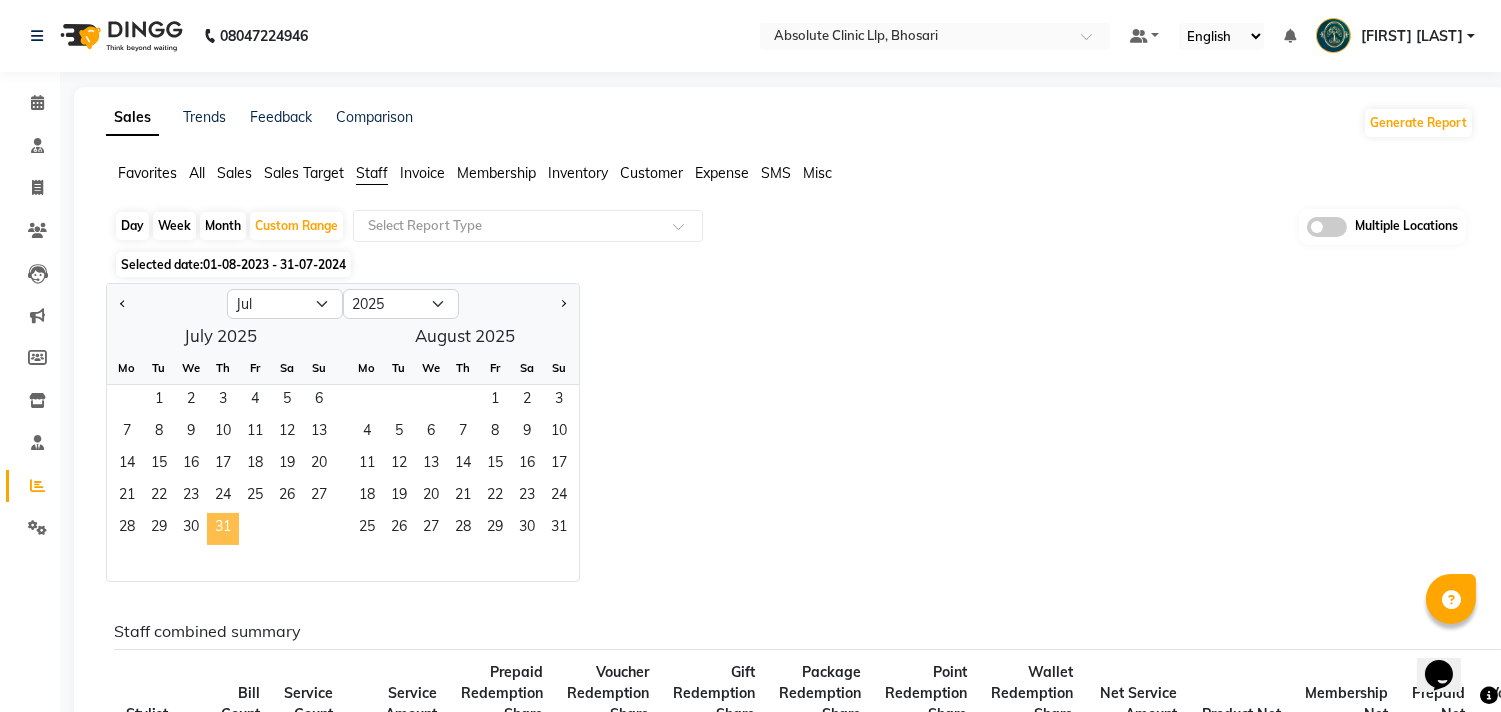 click on "31" 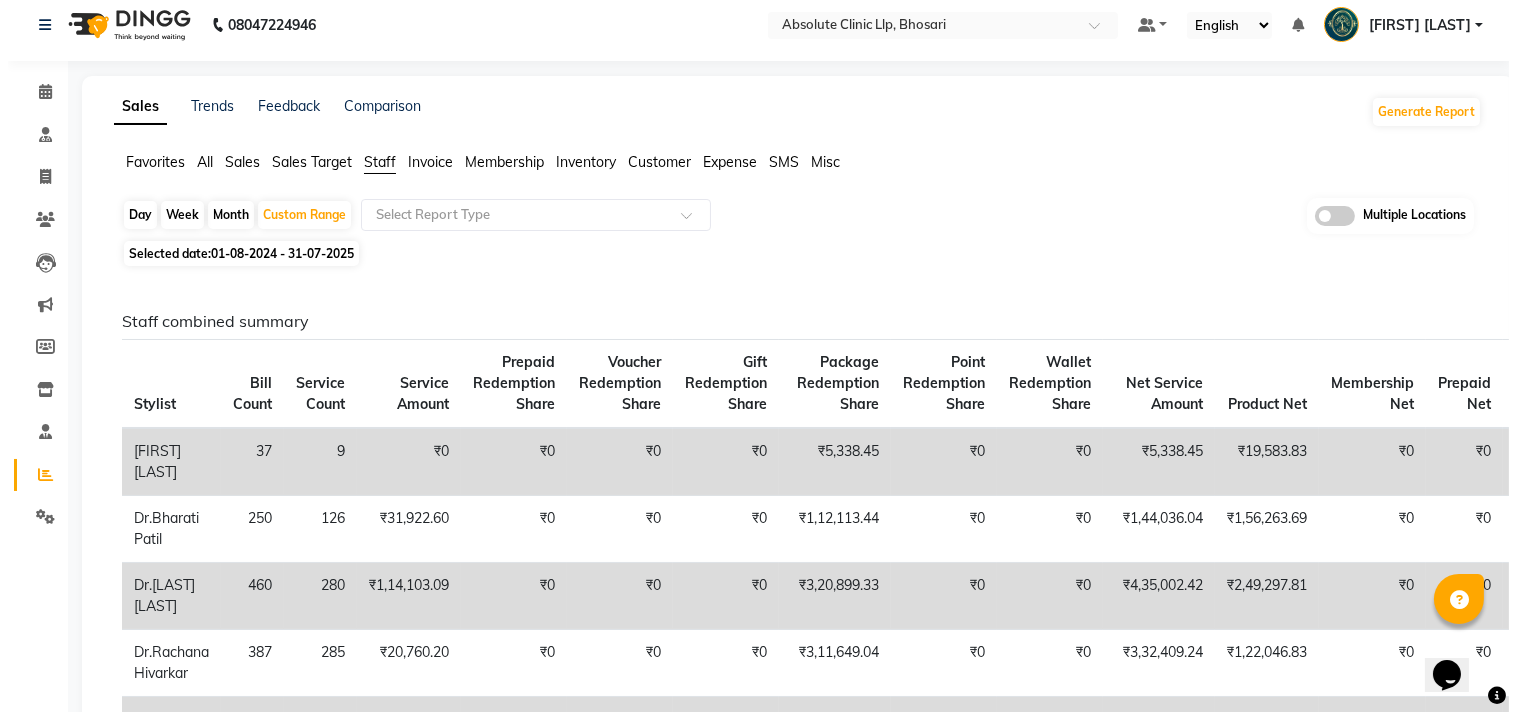 scroll, scrollTop: 0, scrollLeft: 0, axis: both 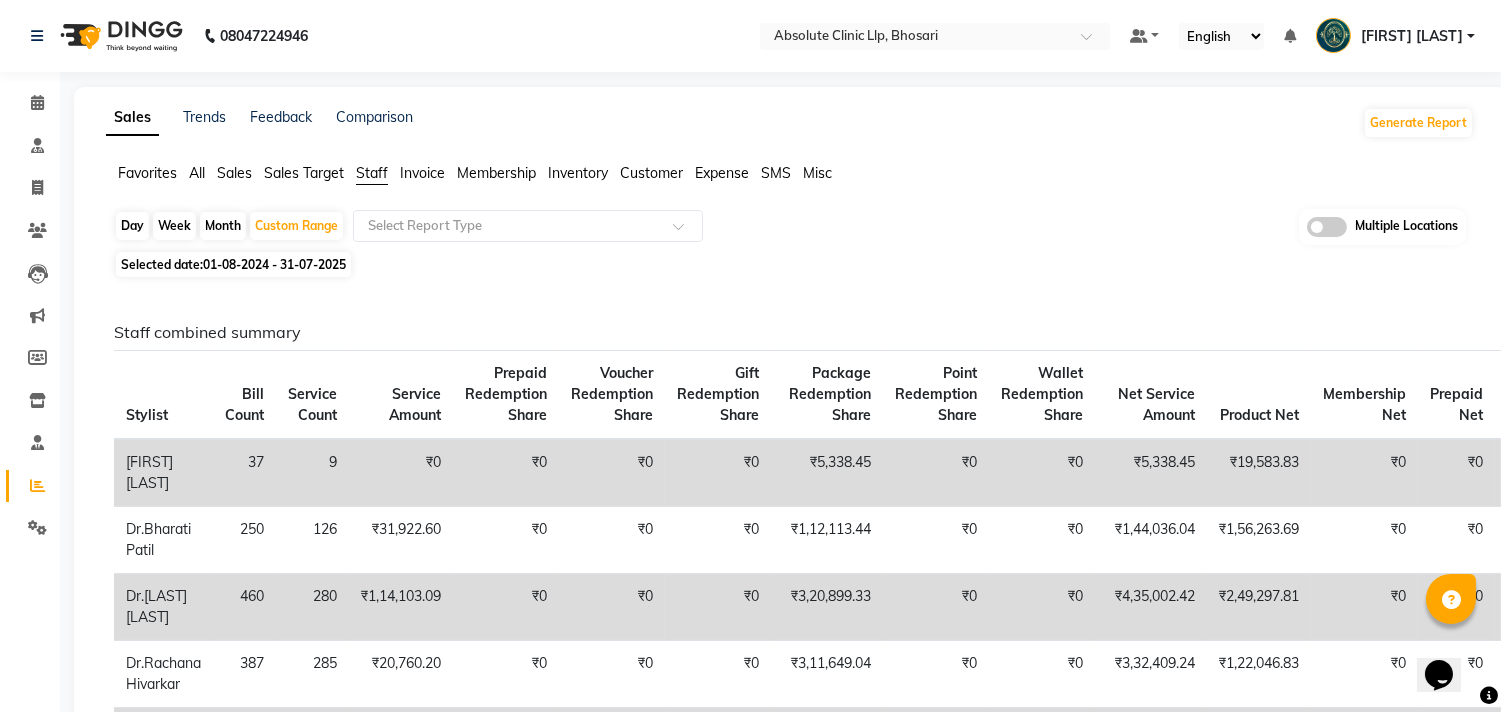 click 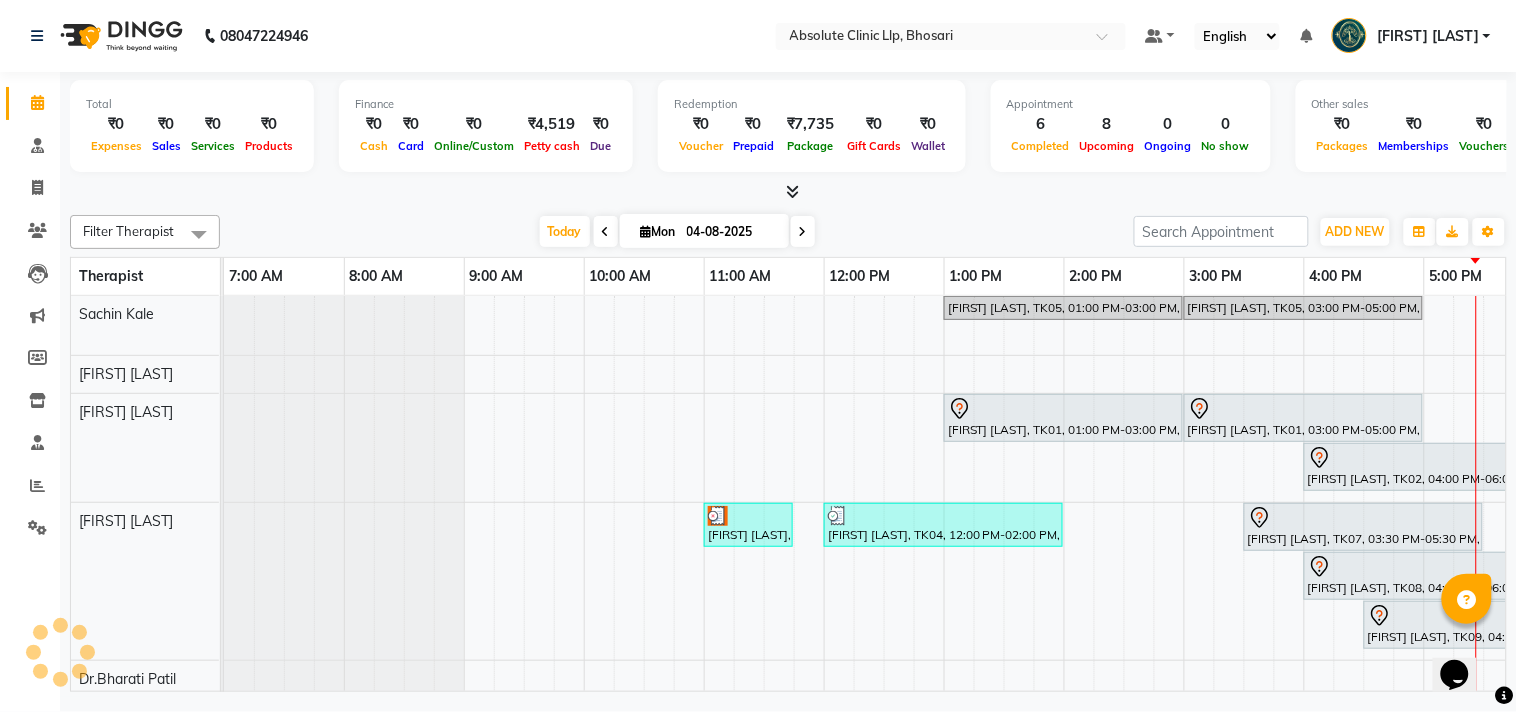 scroll, scrollTop: 0, scrollLeft: 0, axis: both 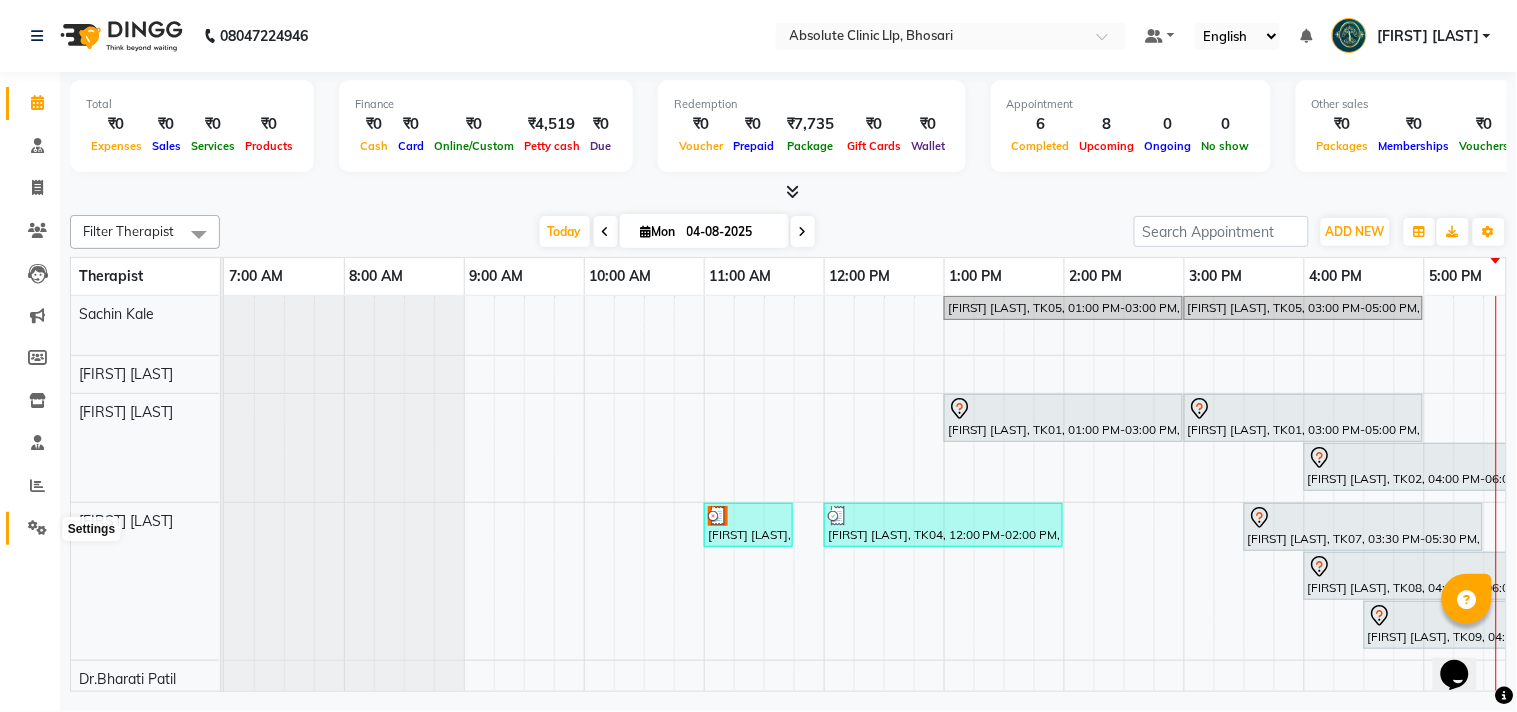 click 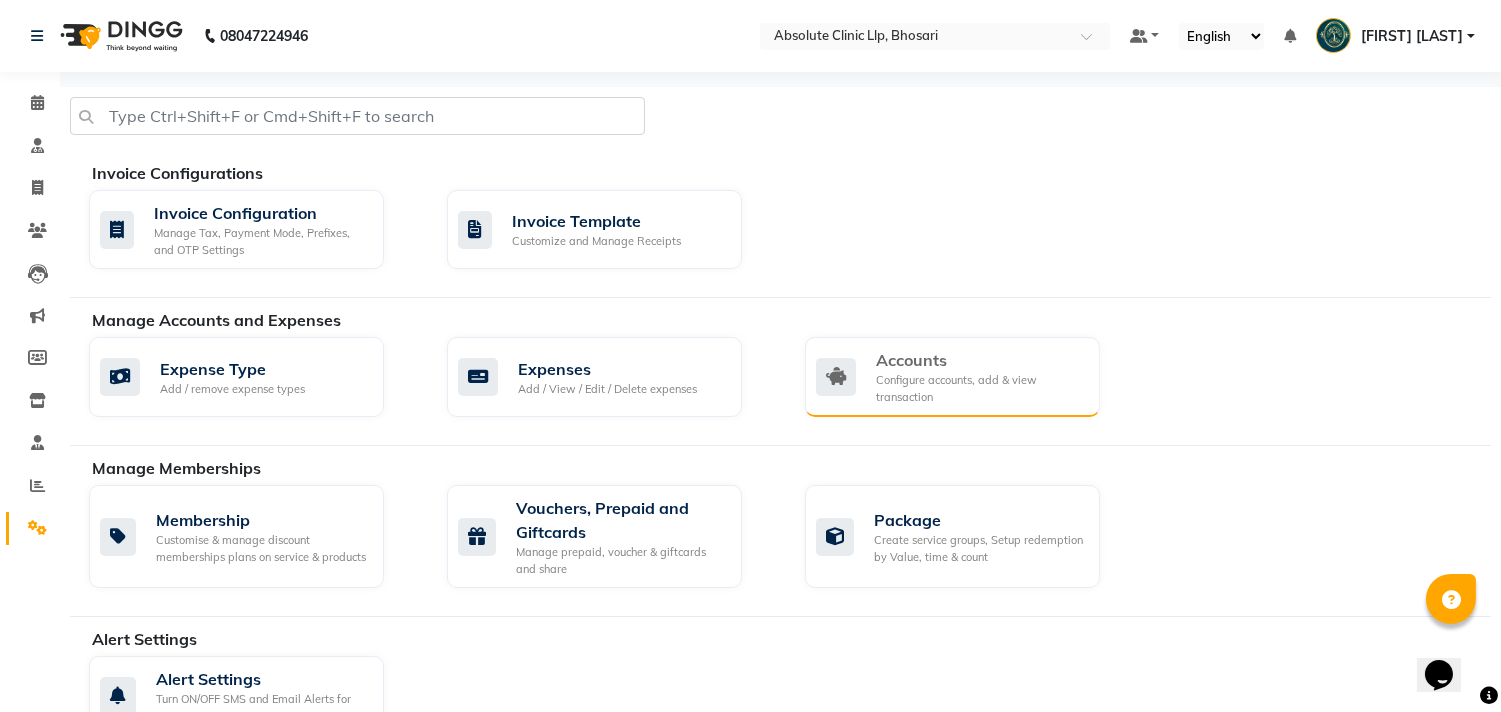 click on "Accounts" 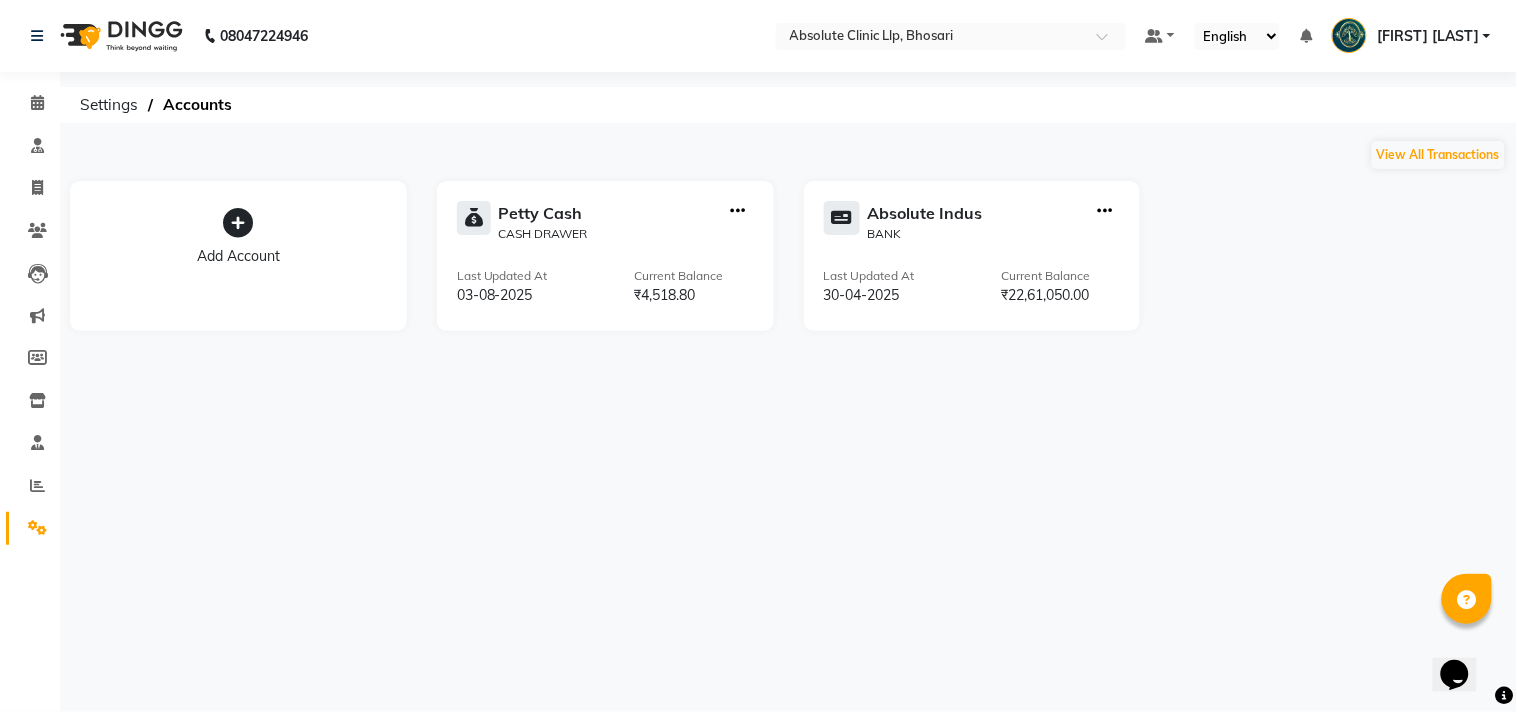 click 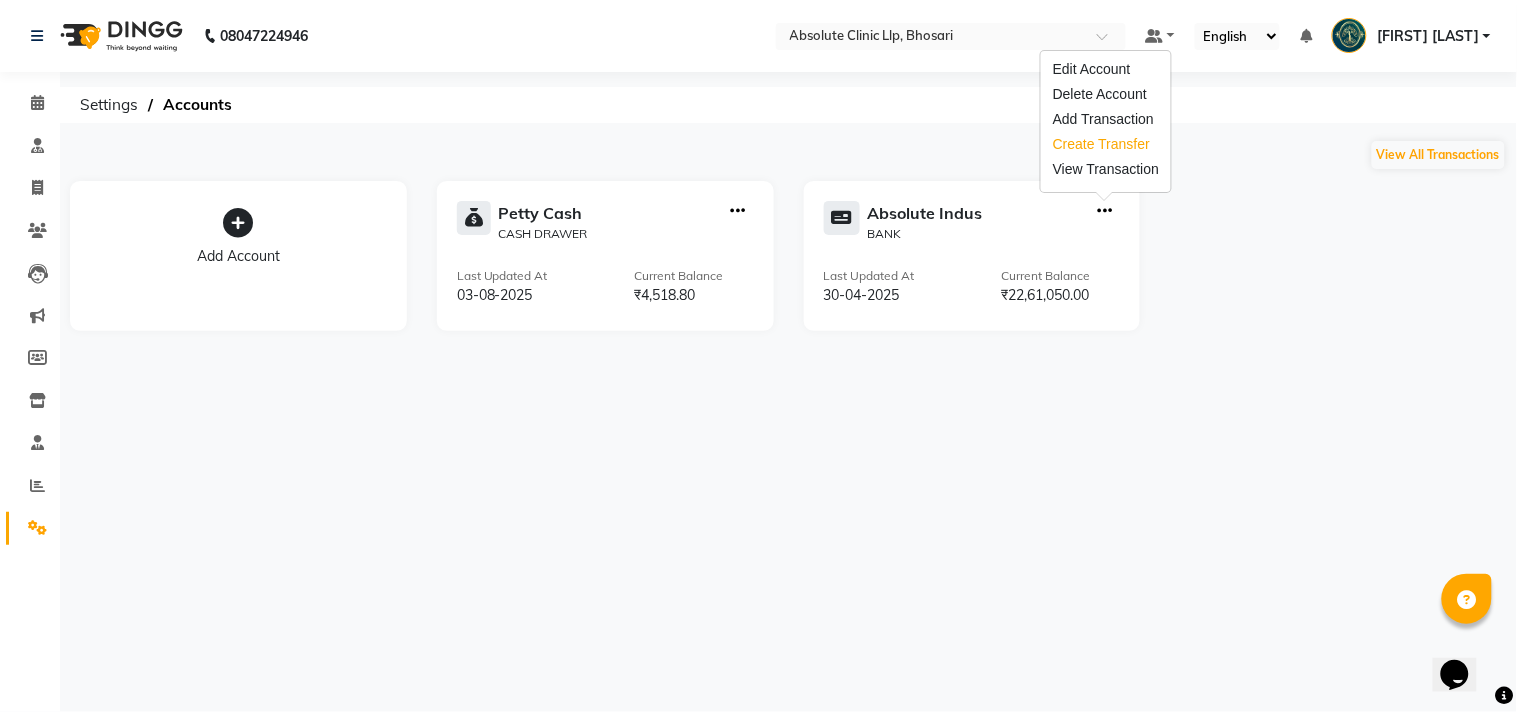 click on "Create Transfer" at bounding box center (1106, 144) 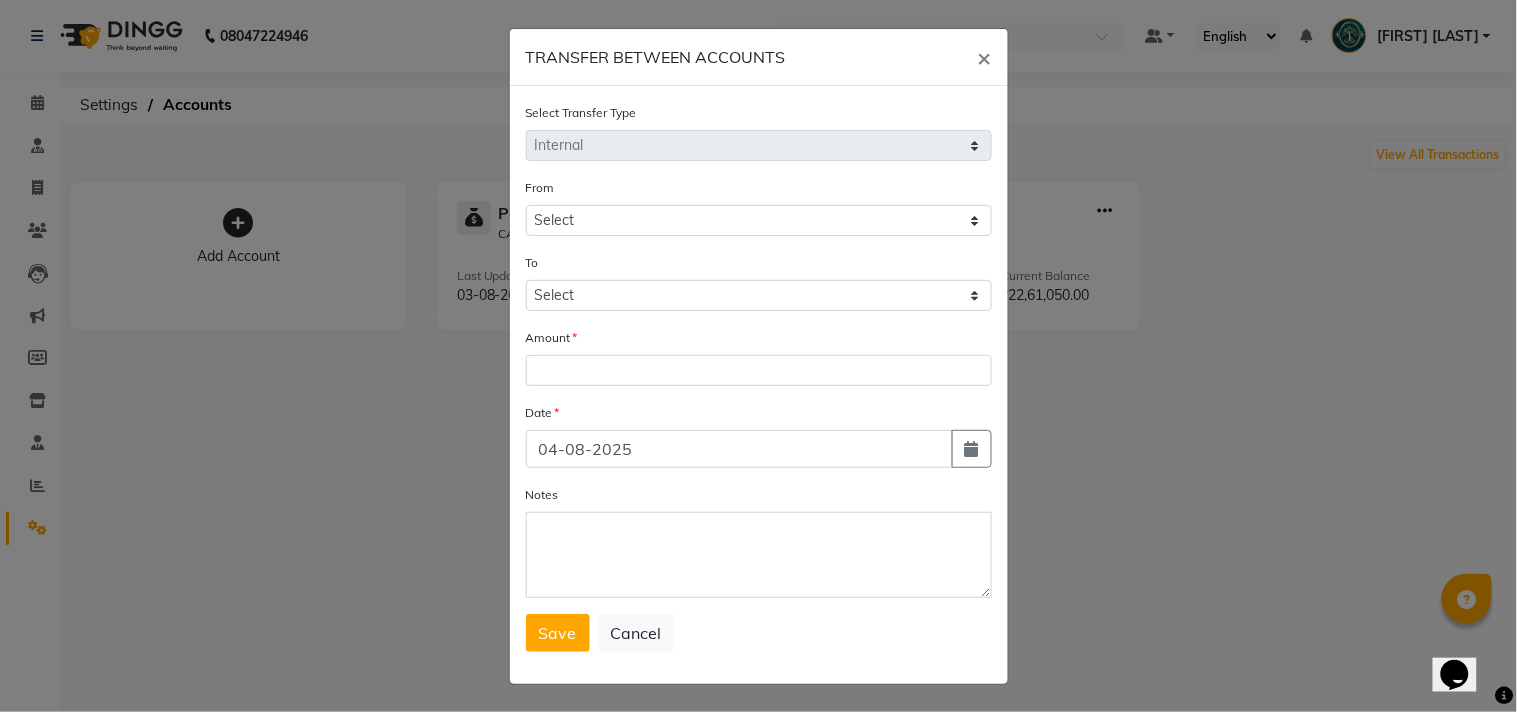 select on "3544" 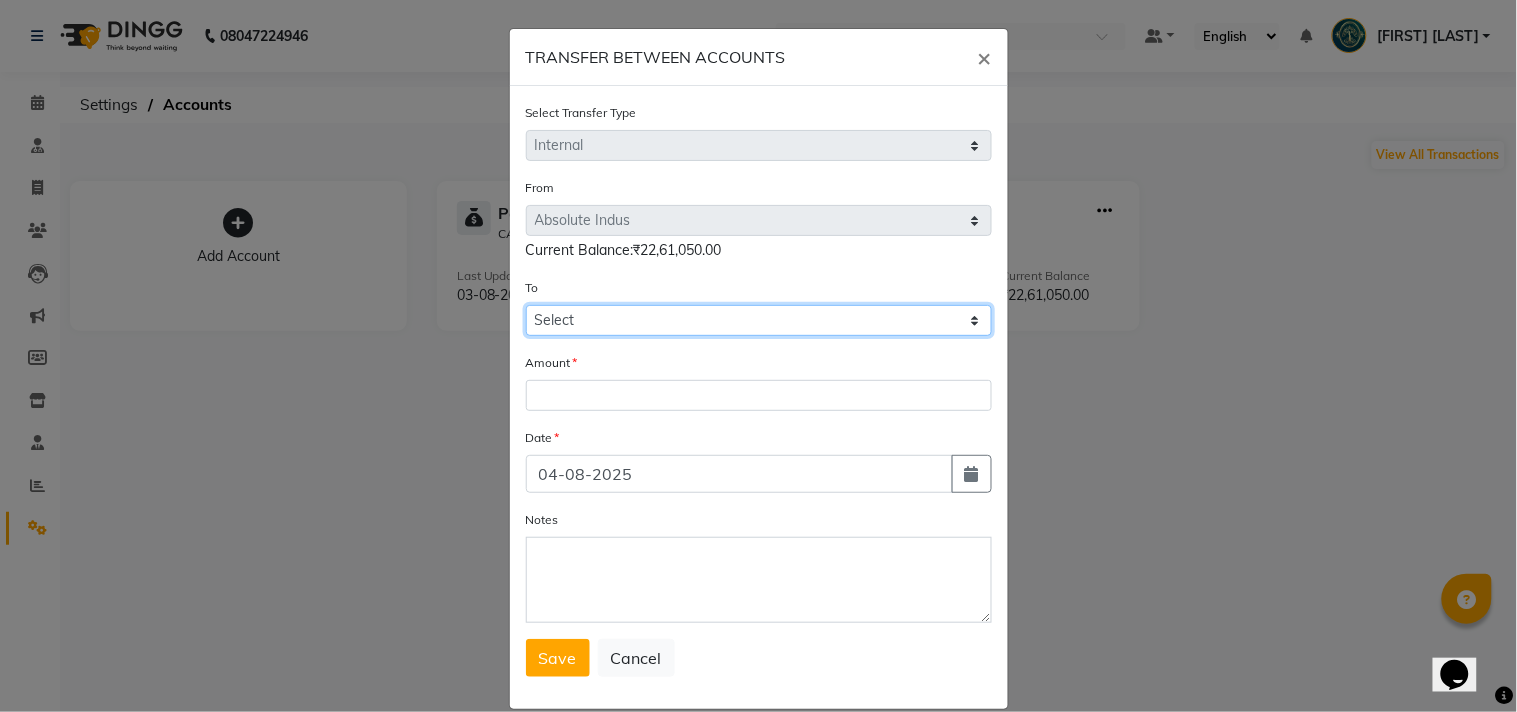 click on "Select Petty Cash Absolute Indus" 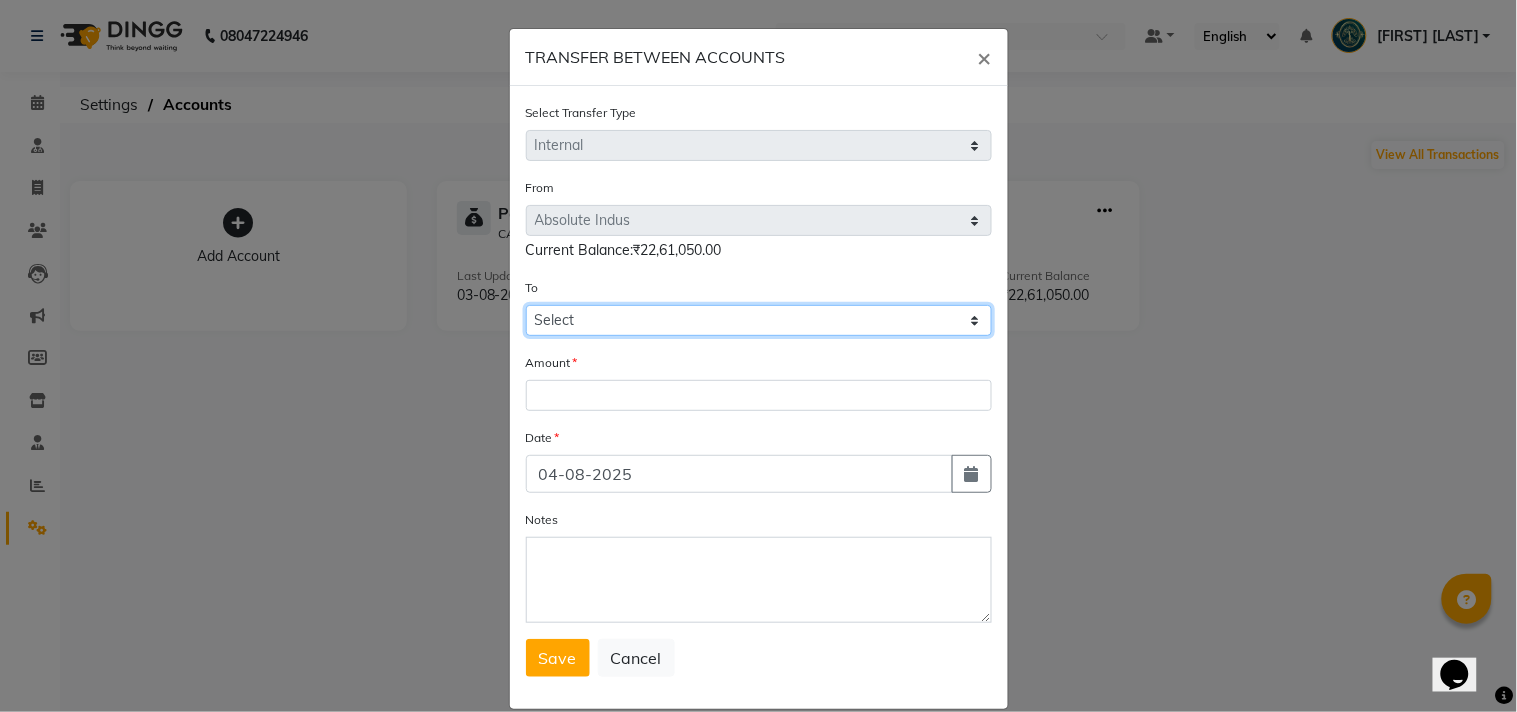 select on "3543" 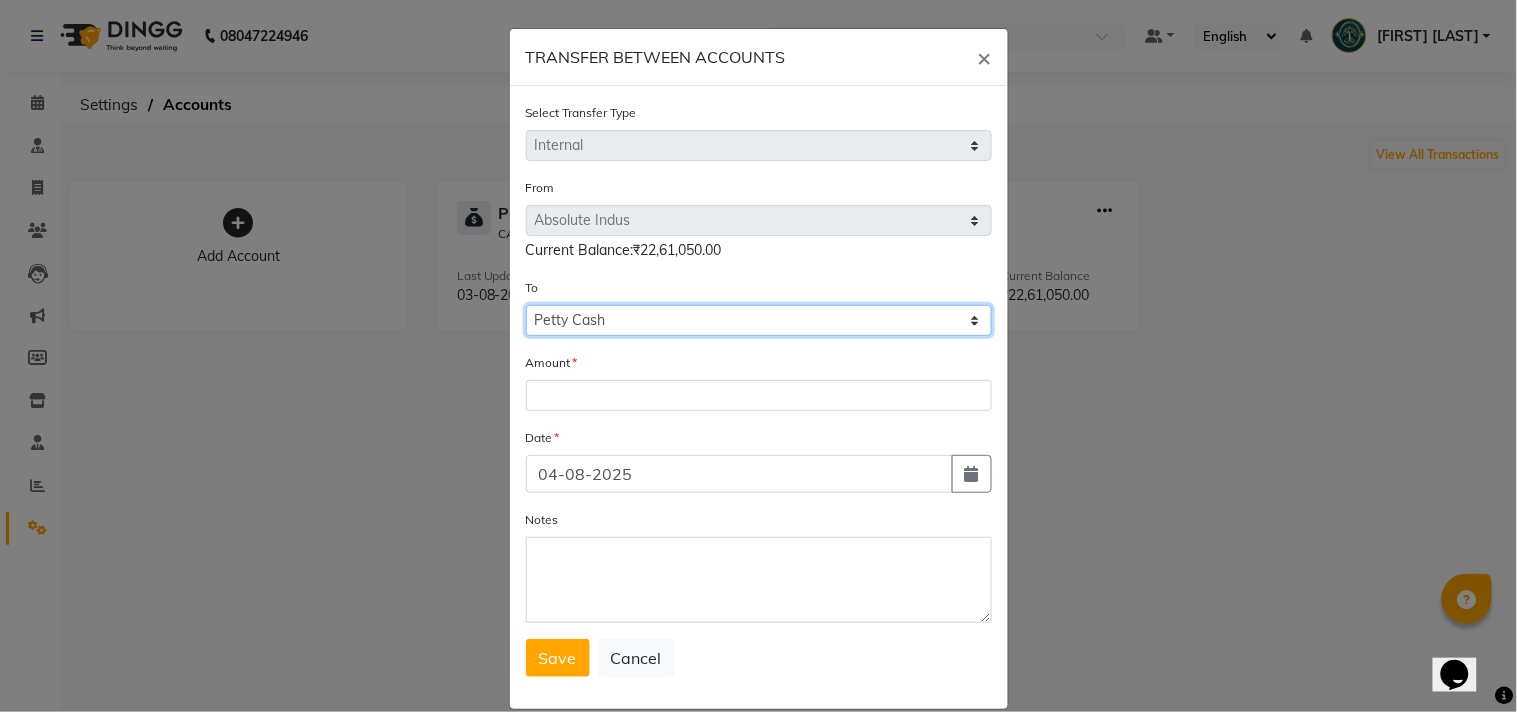 click on "Select Petty Cash Absolute Indus" 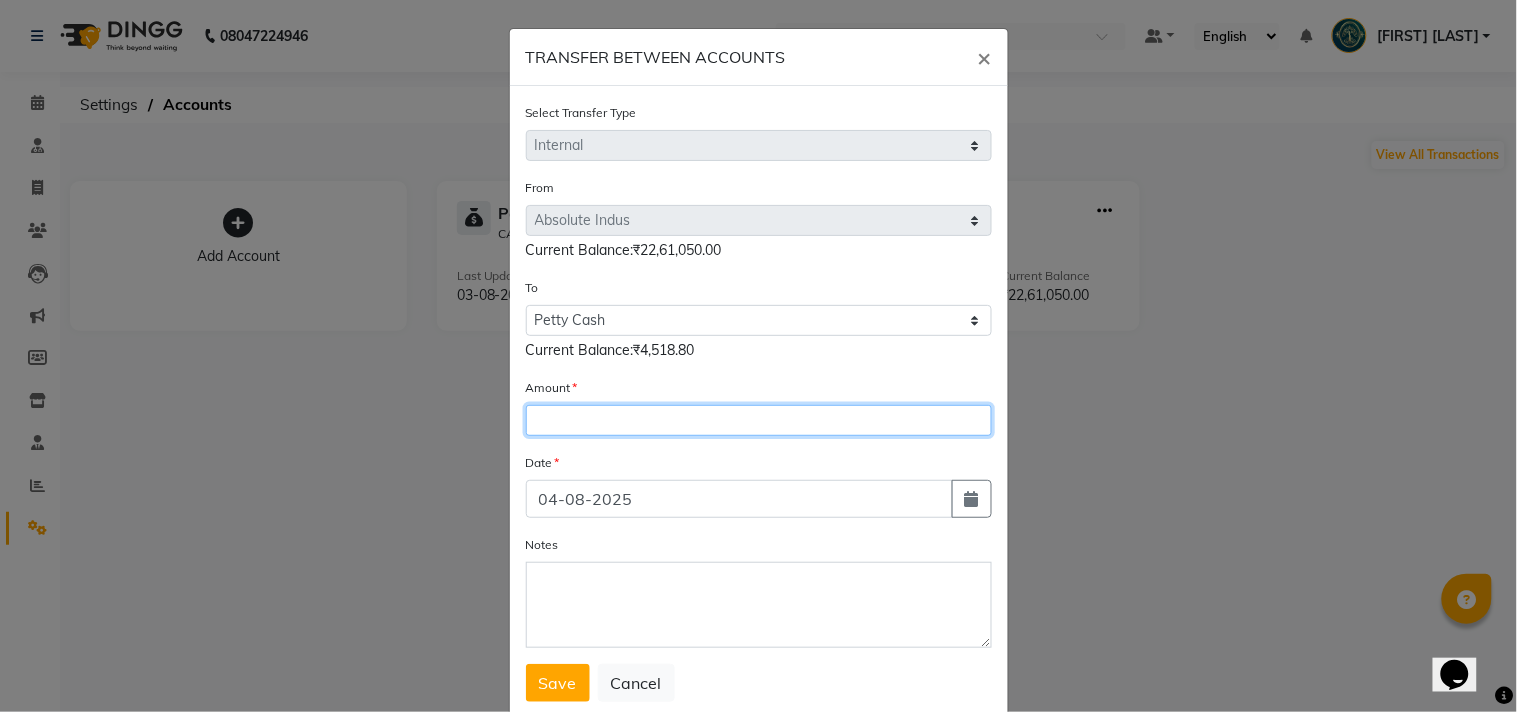 click 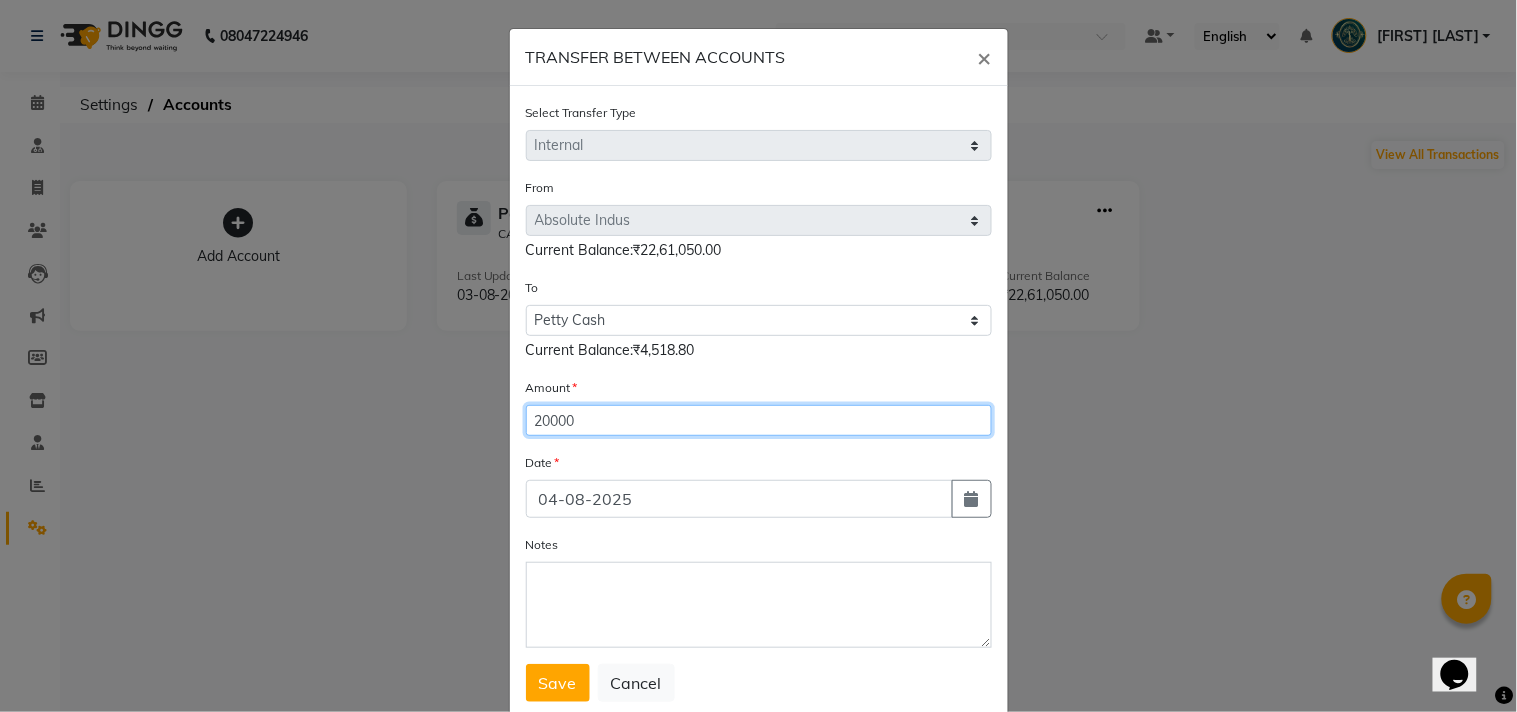type on "20000" 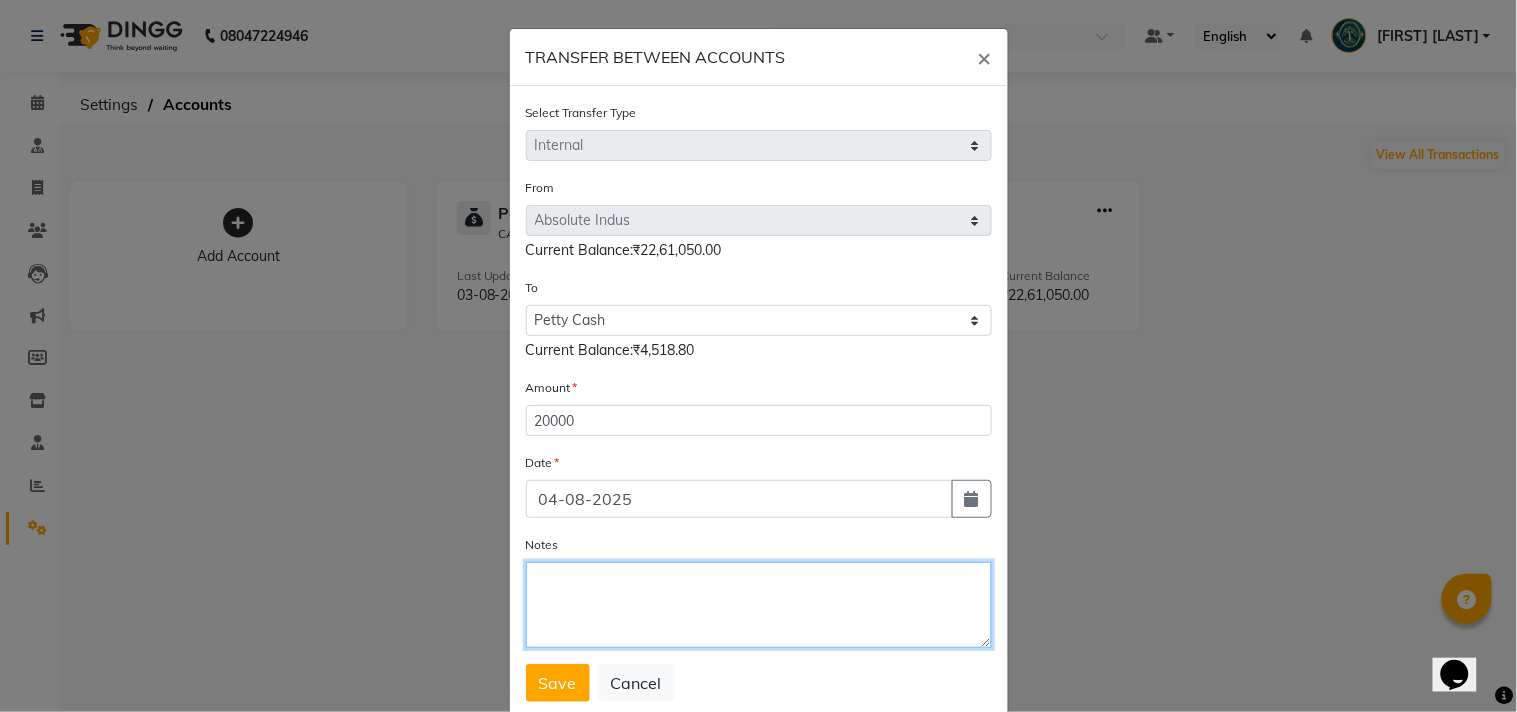 click on "Notes" at bounding box center (759, 605) 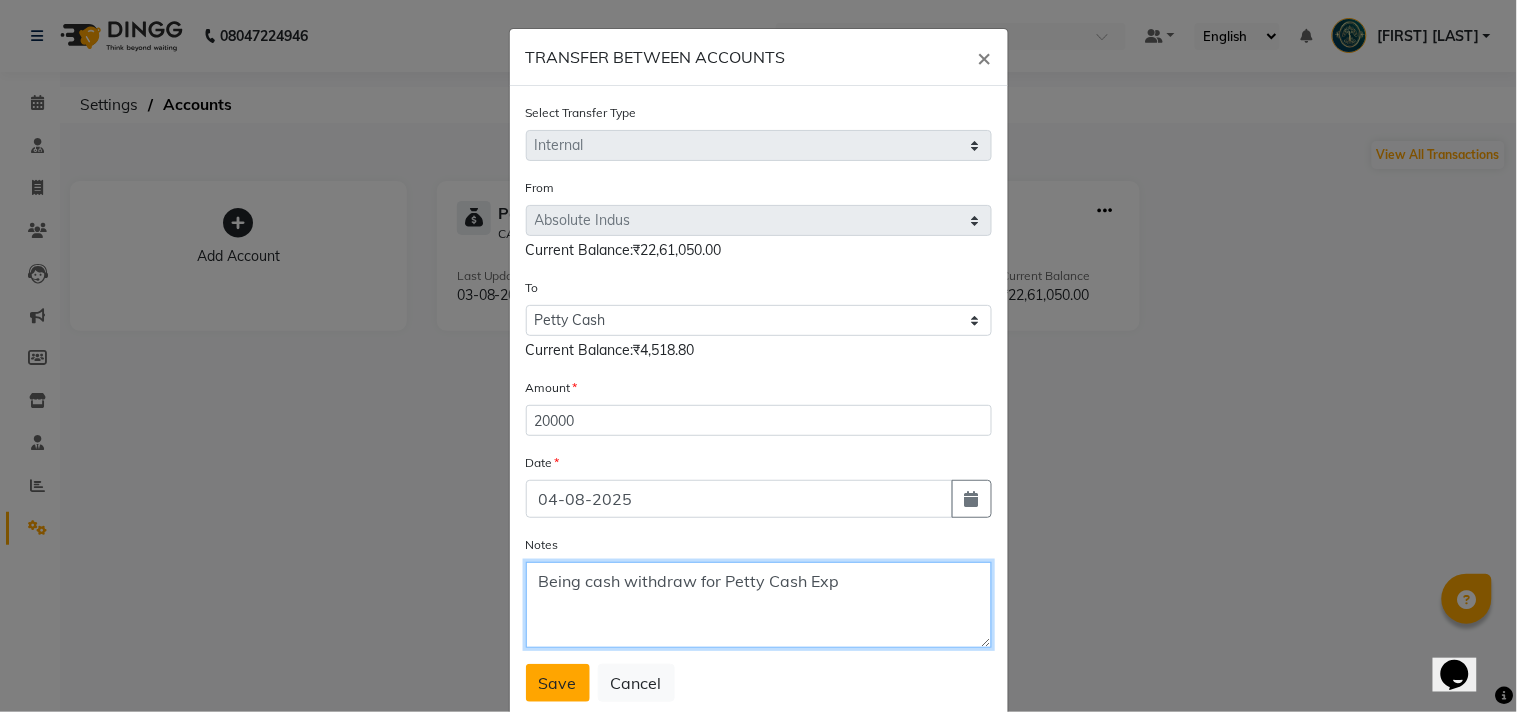type on "Being cash withdraw for Petty Cash Exp" 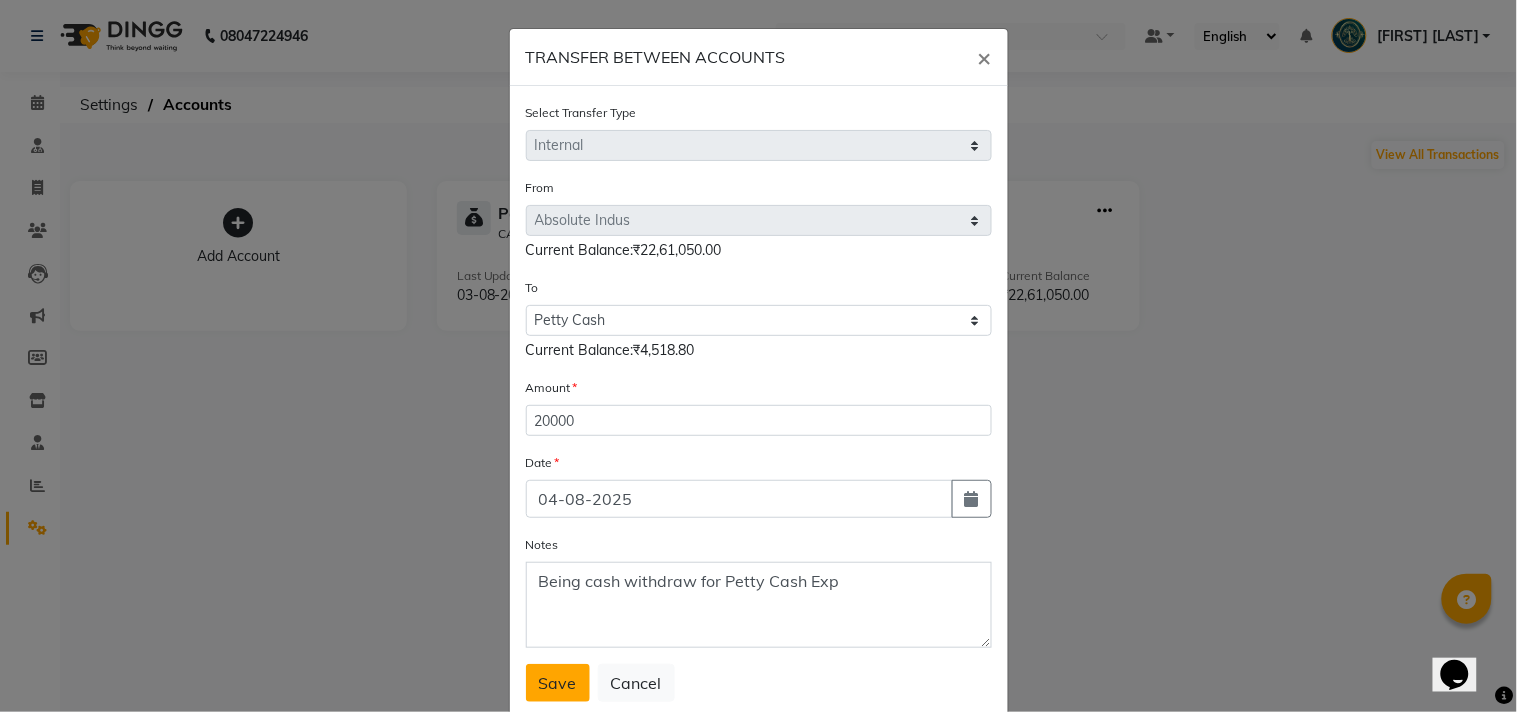 click on "Save" at bounding box center (558, 683) 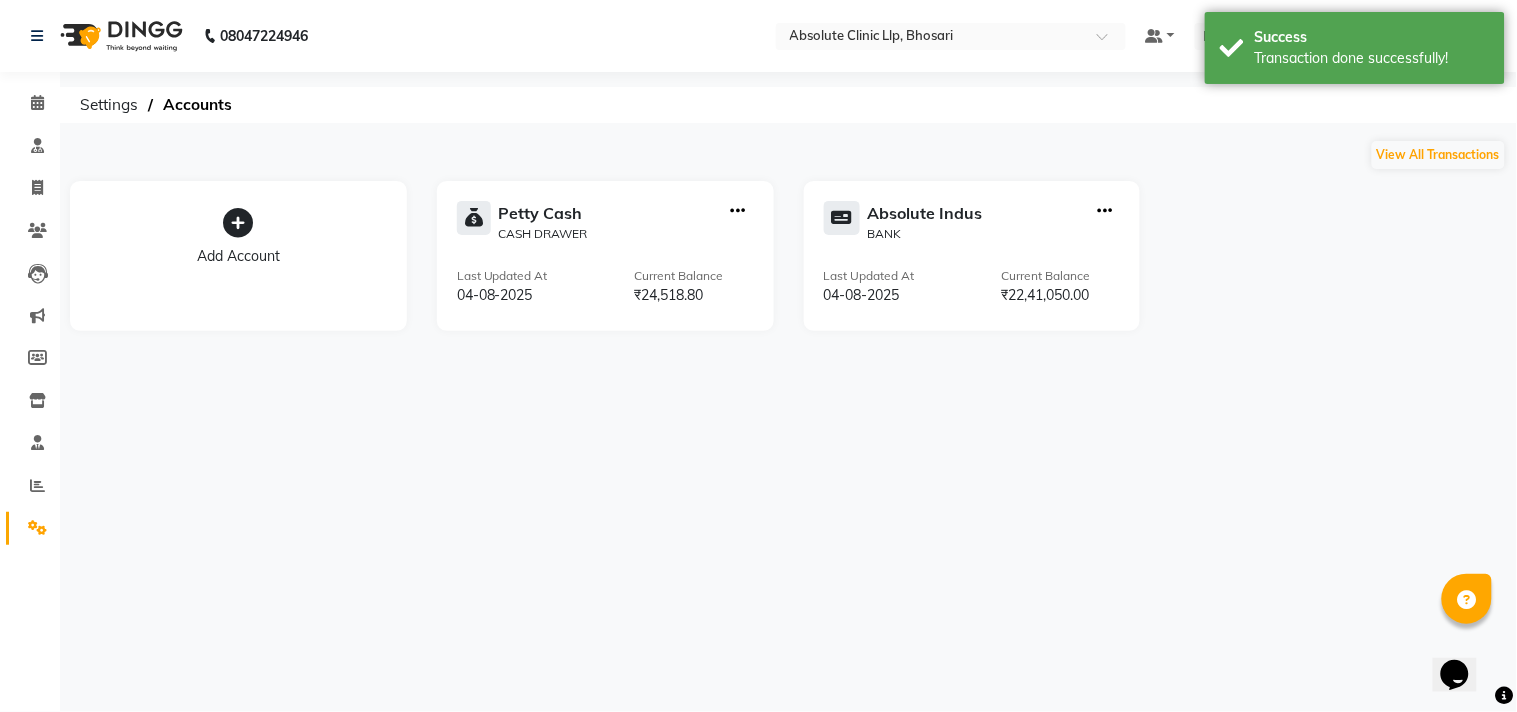 click 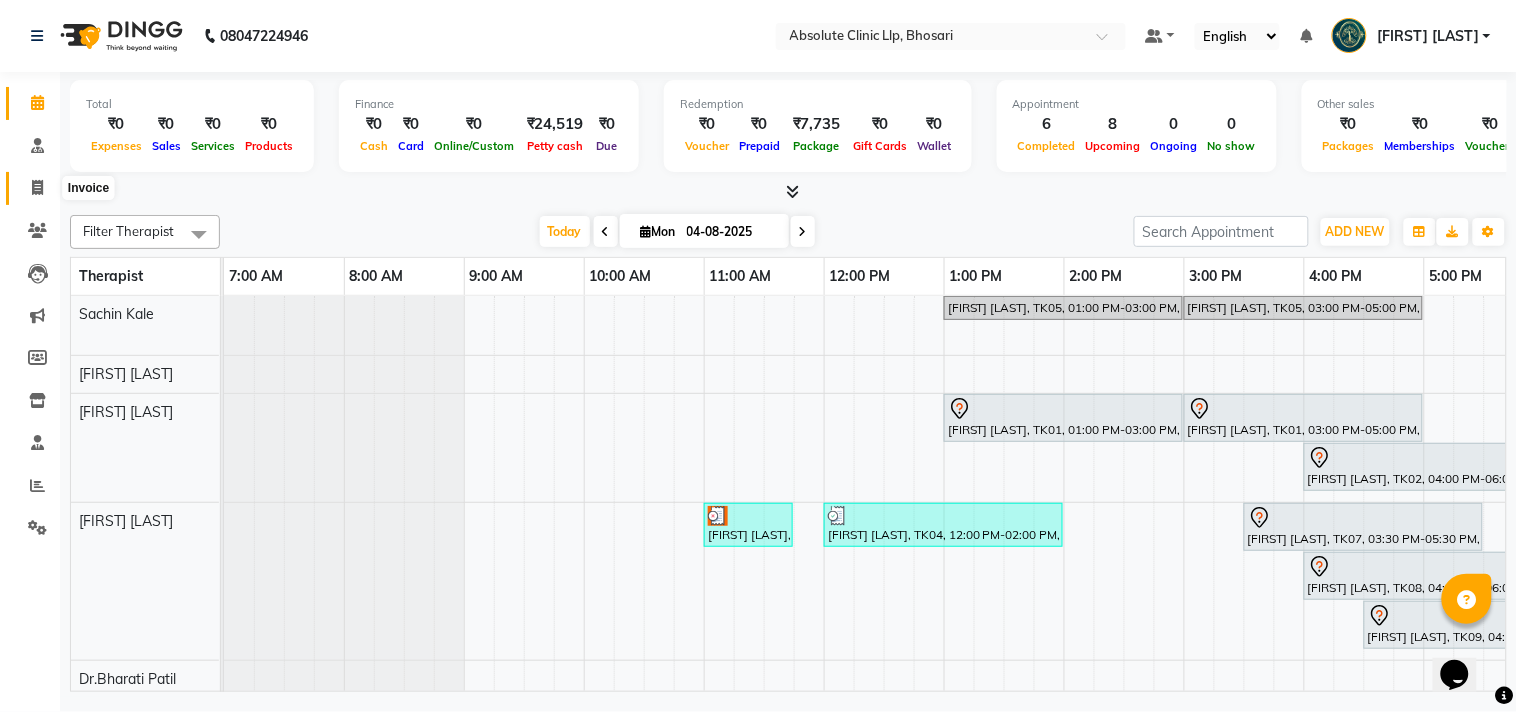 click 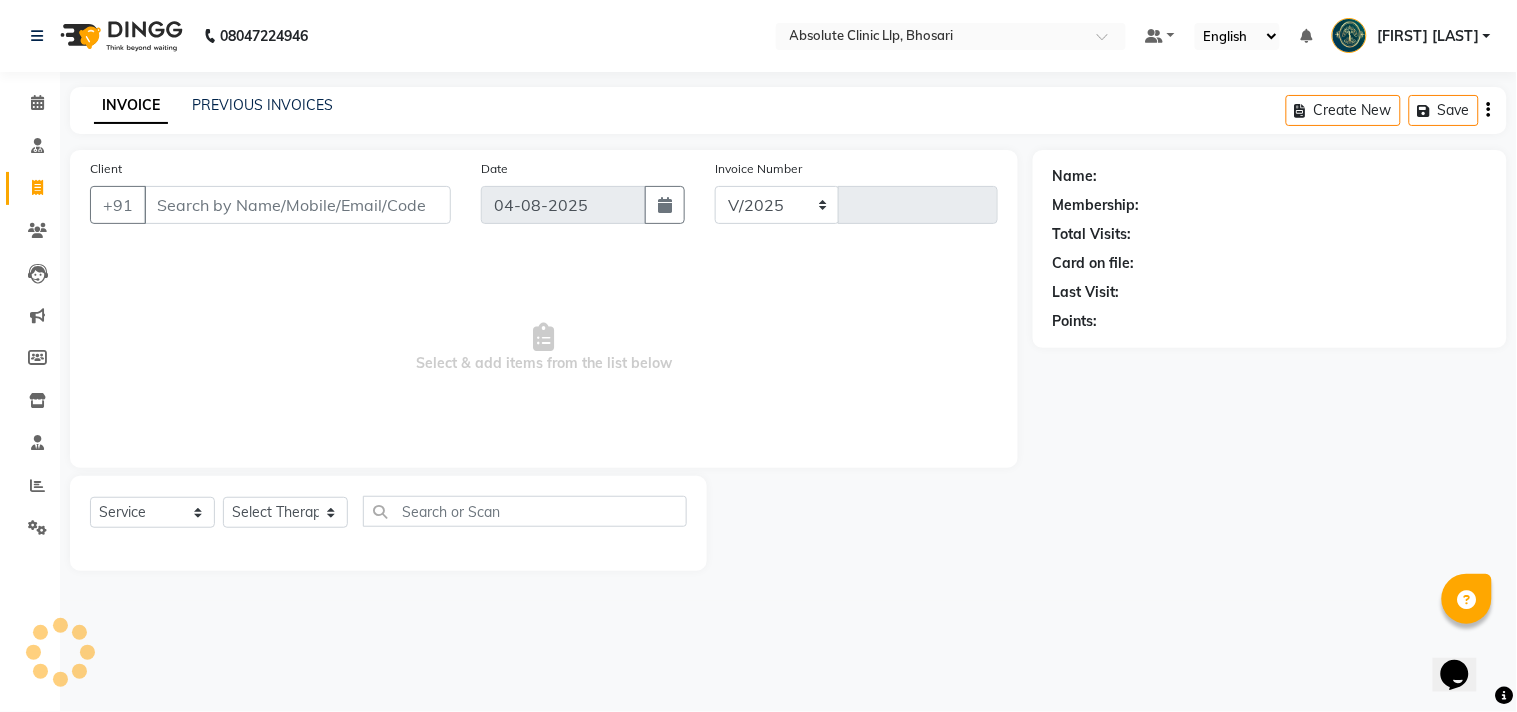 select on "4706" 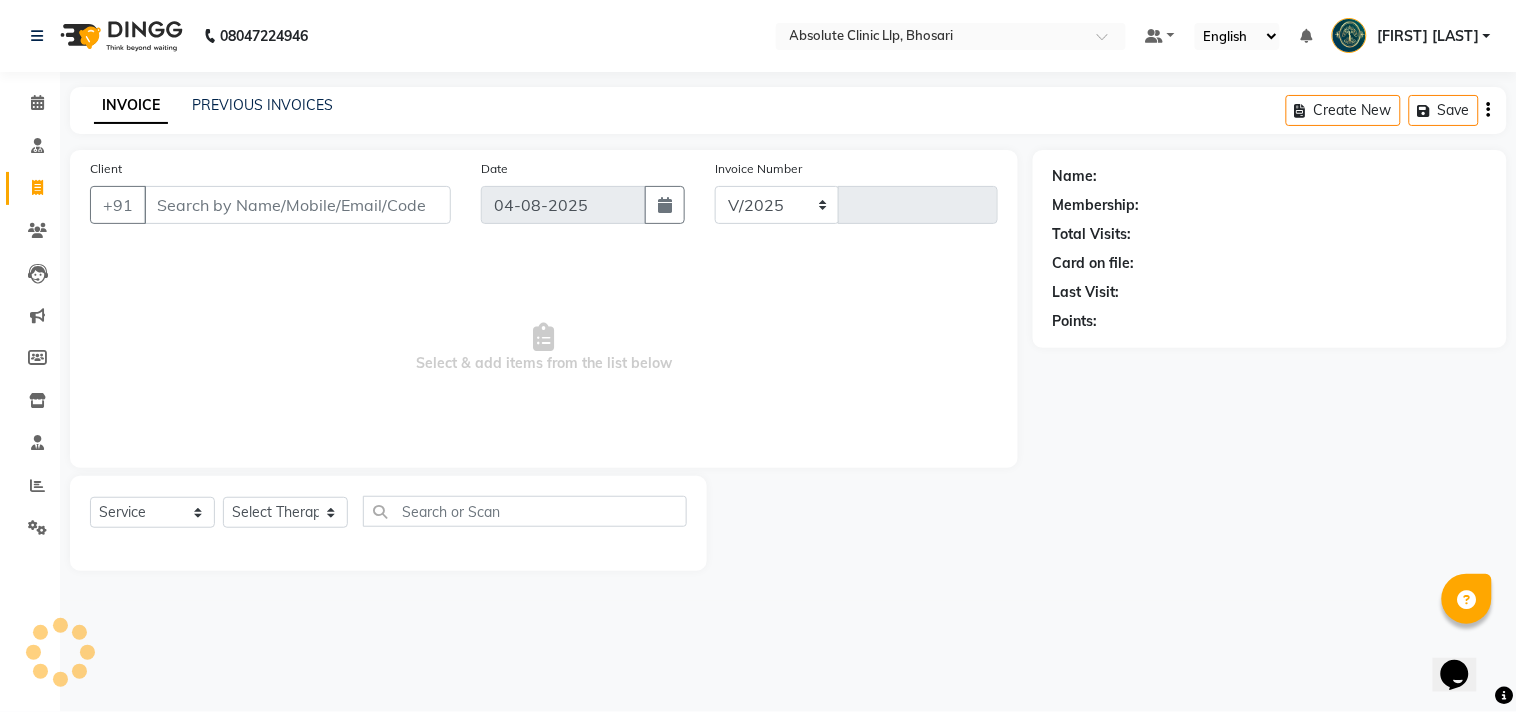 type on "1926" 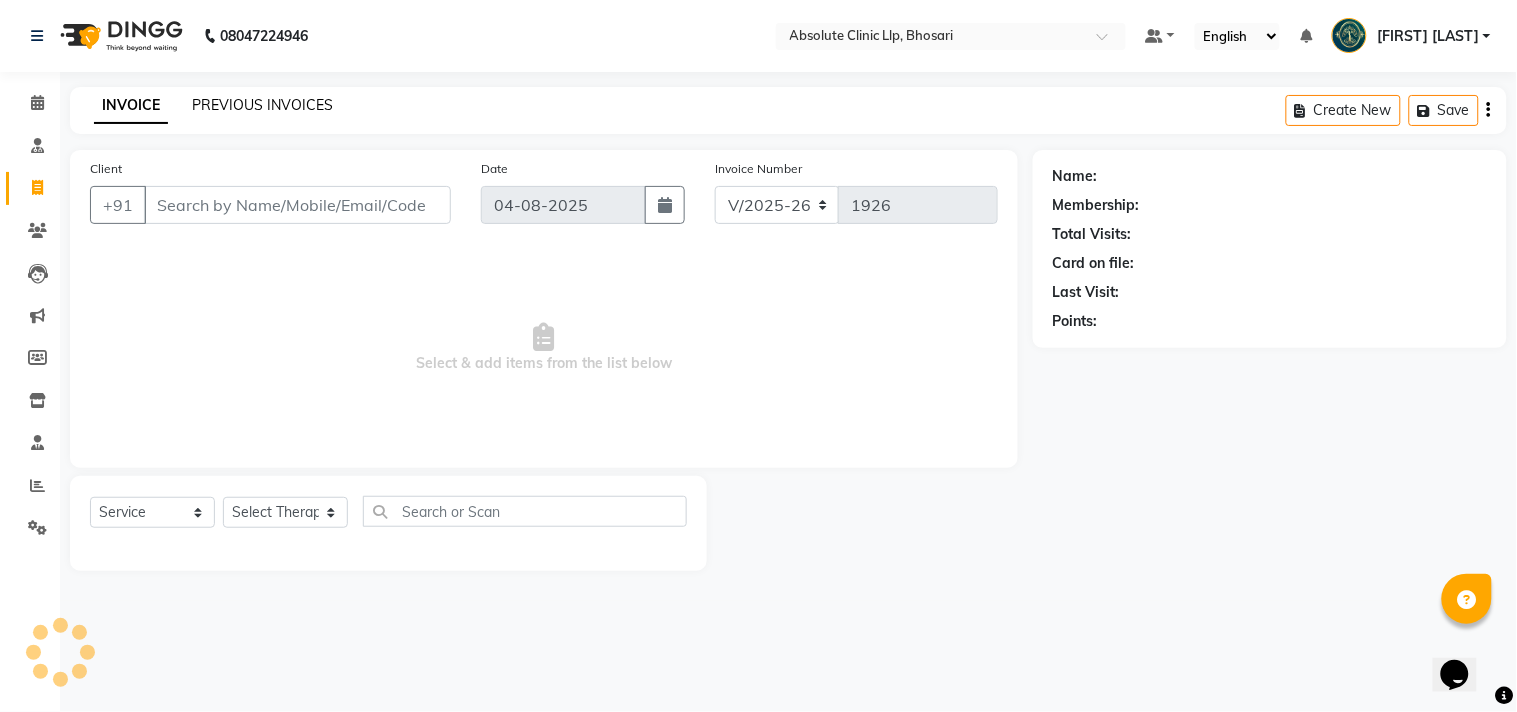 click on "PREVIOUS INVOICES" 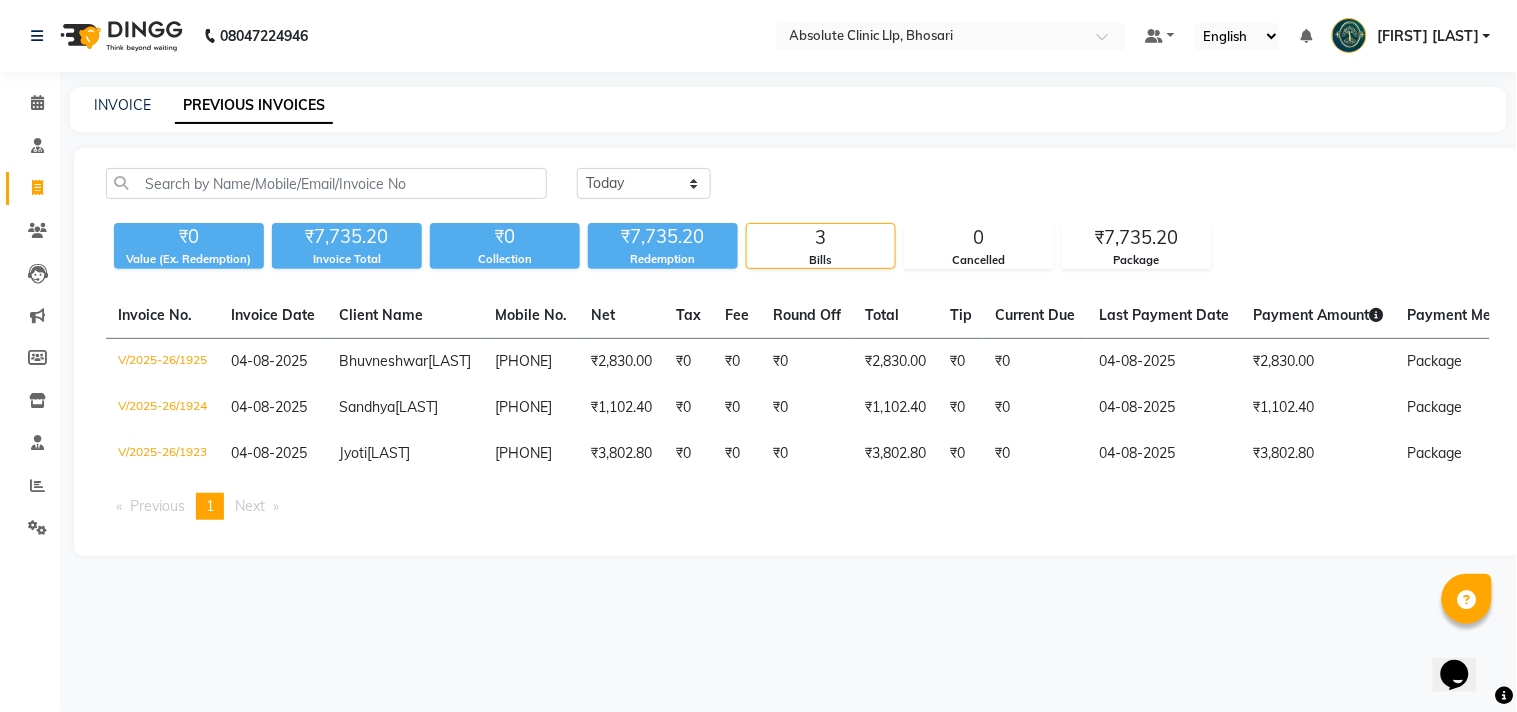 click 